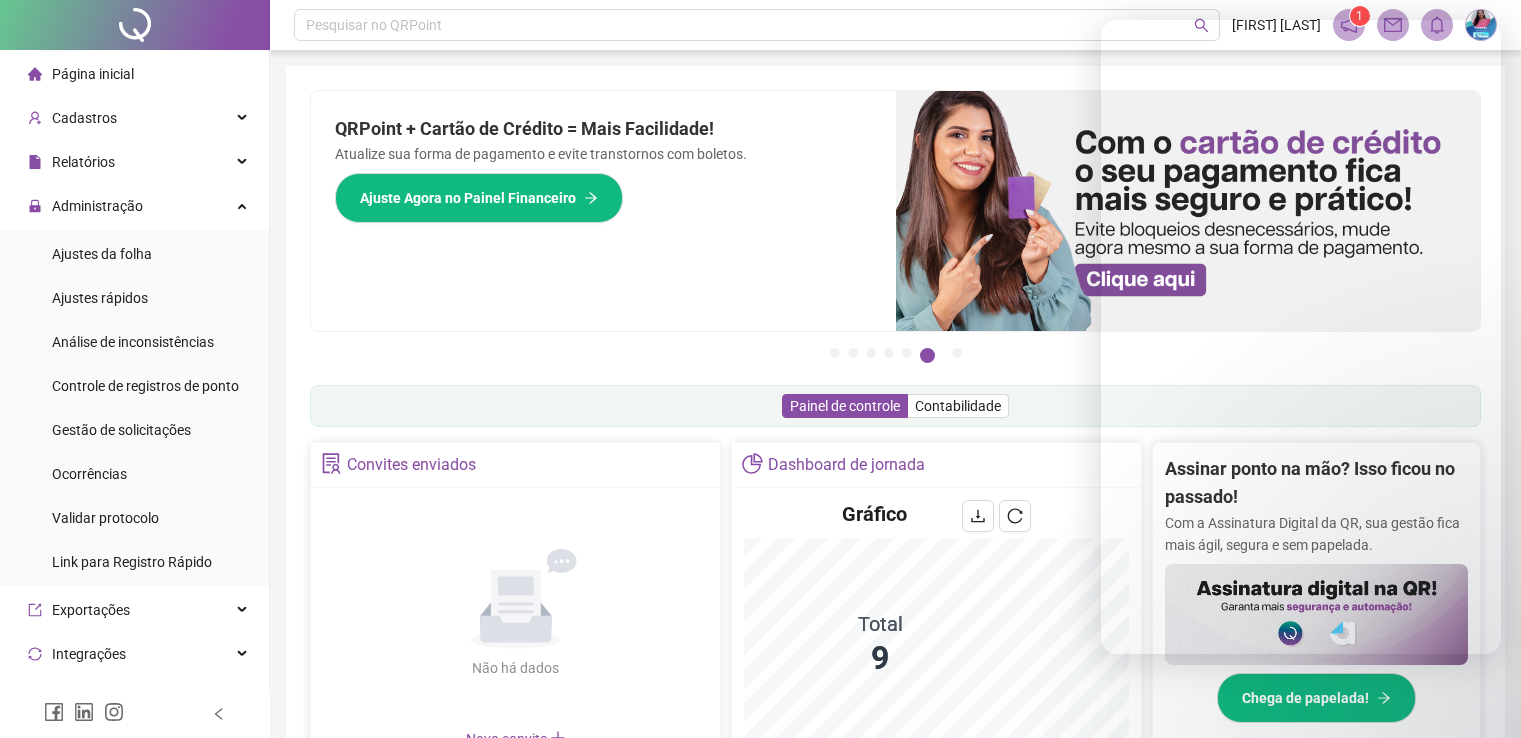 scroll, scrollTop: 400, scrollLeft: 0, axis: vertical 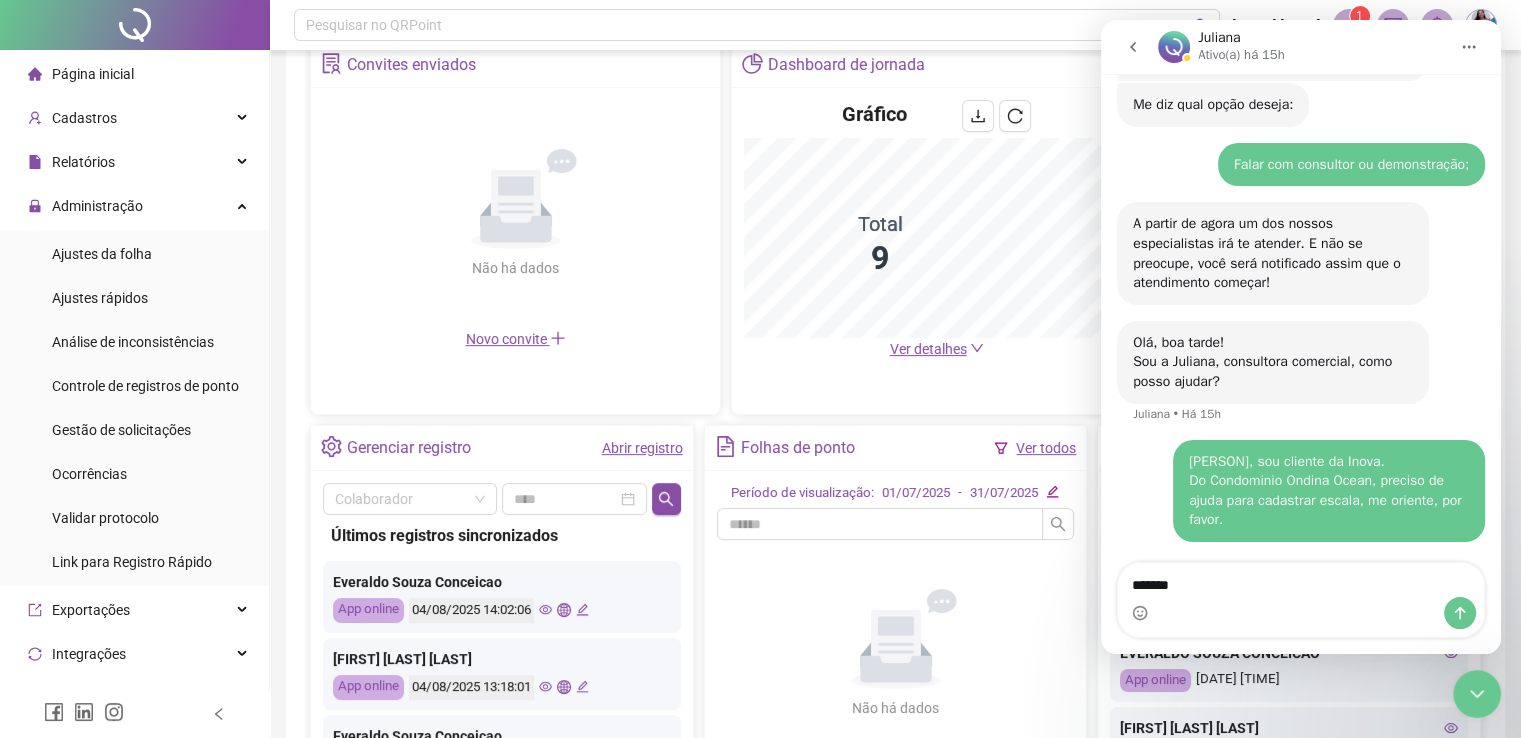 type on "********" 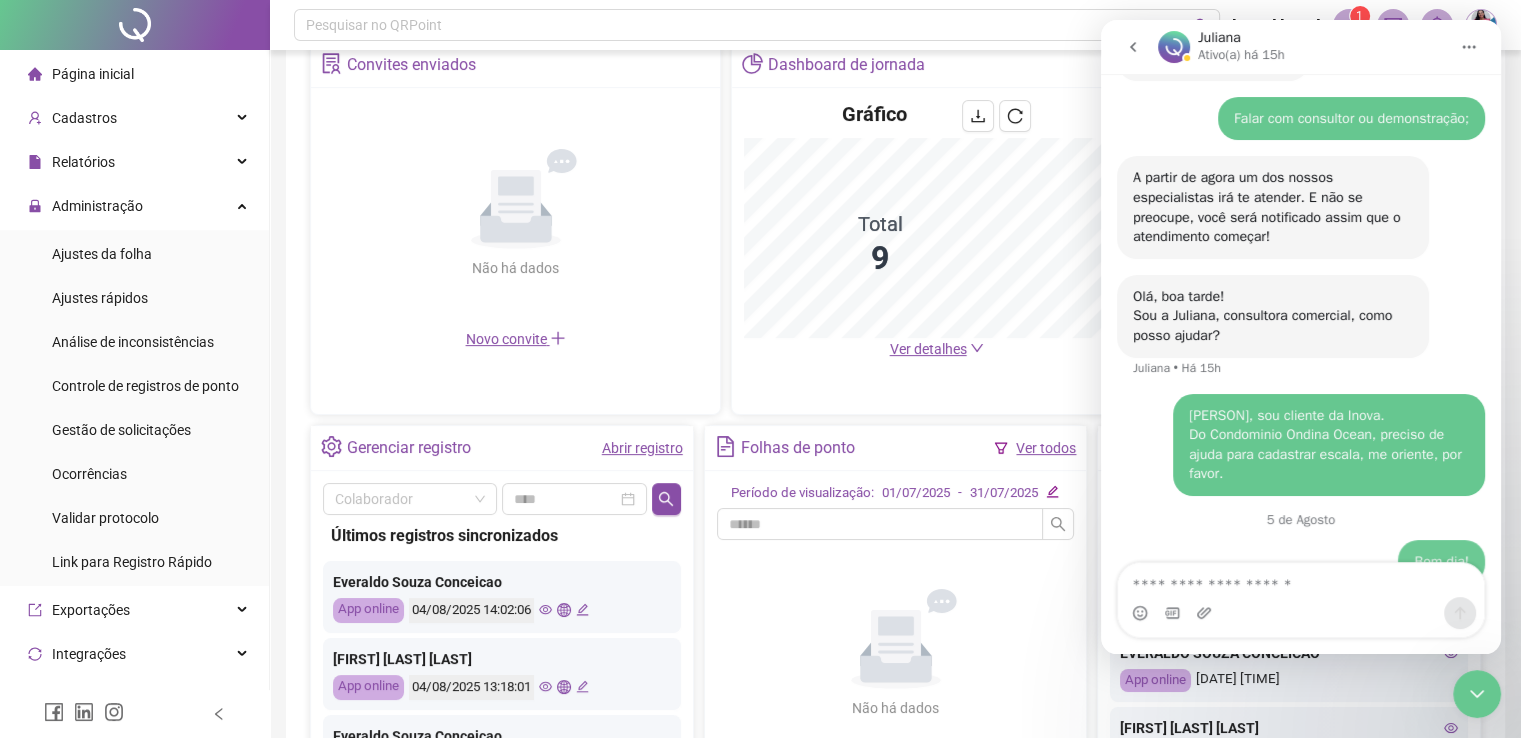 scroll, scrollTop: 1330, scrollLeft: 0, axis: vertical 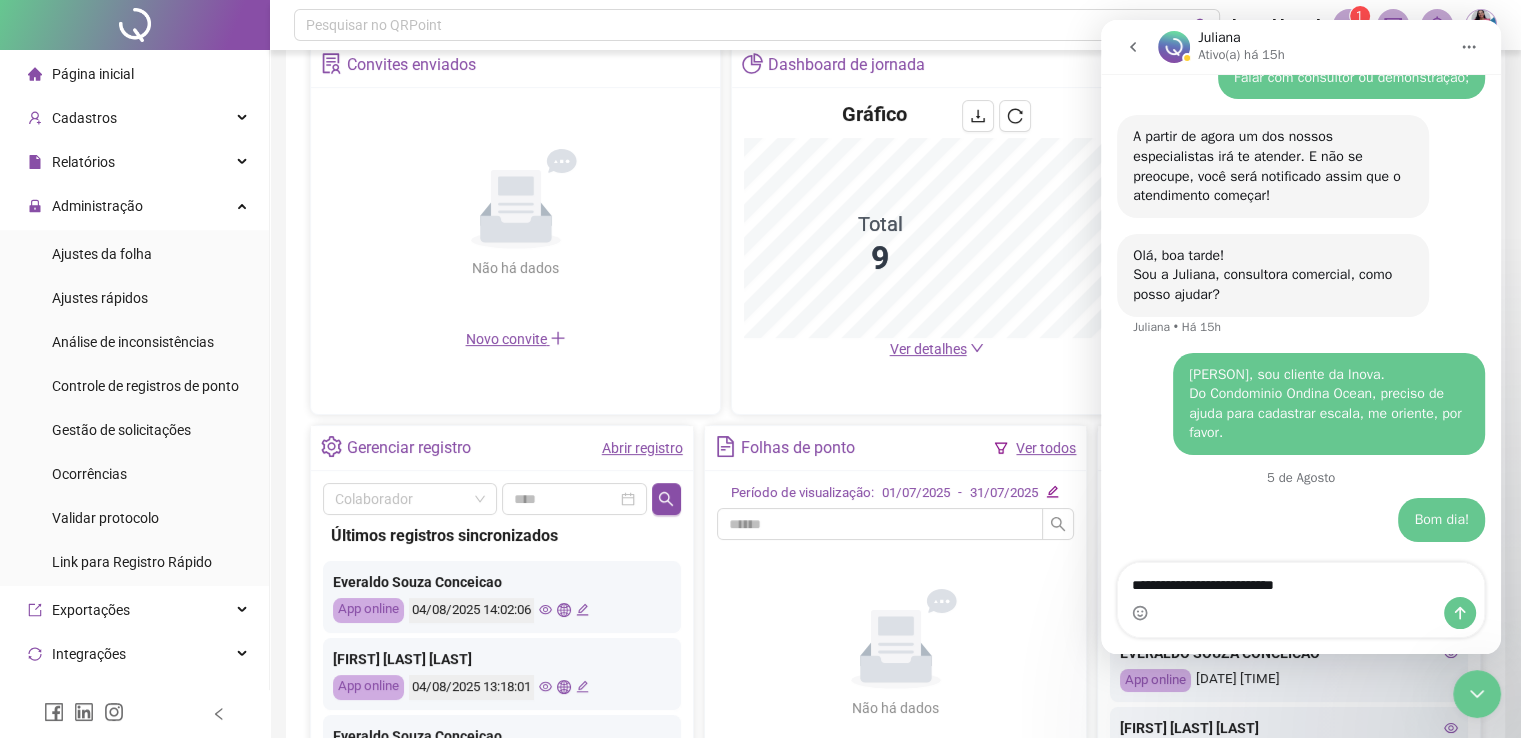 type on "**********" 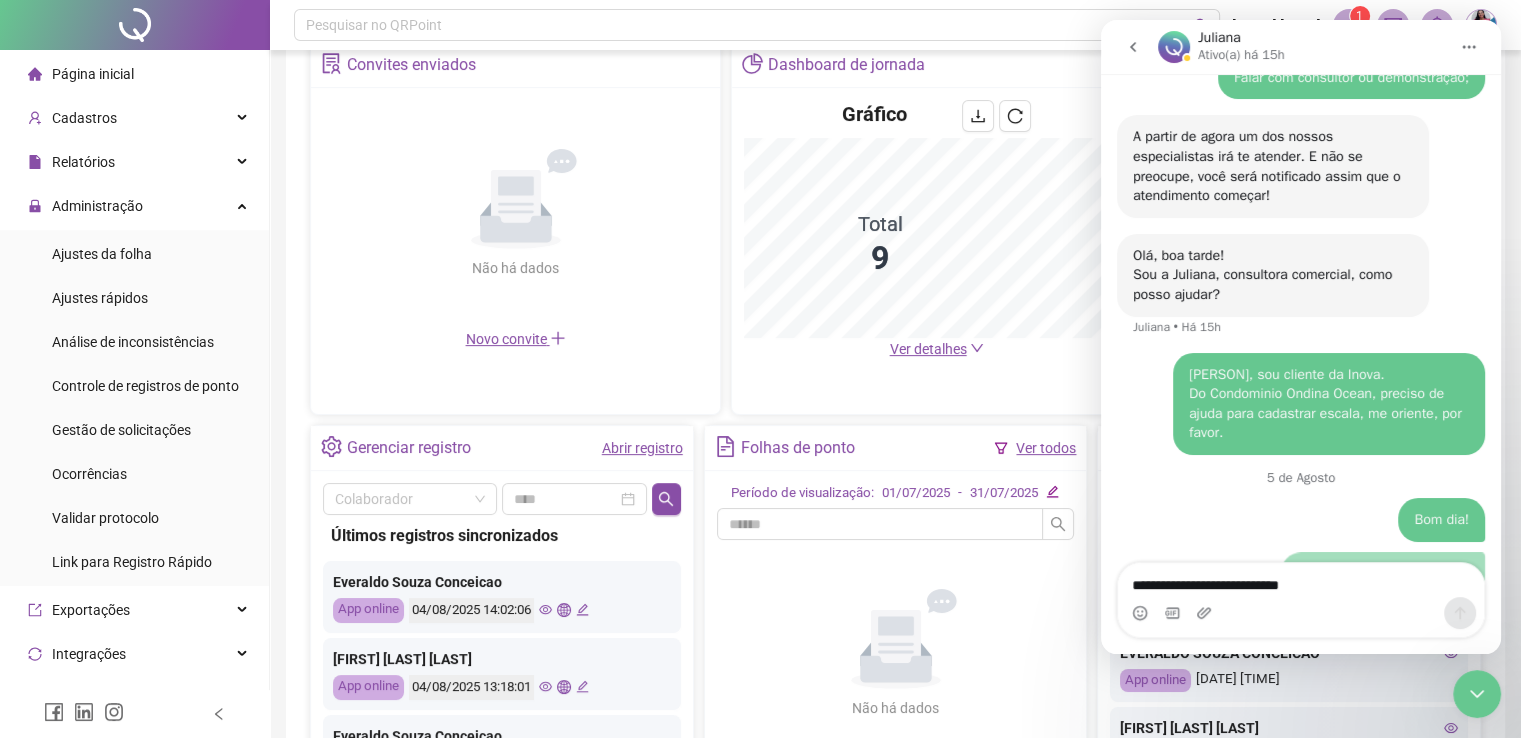 type 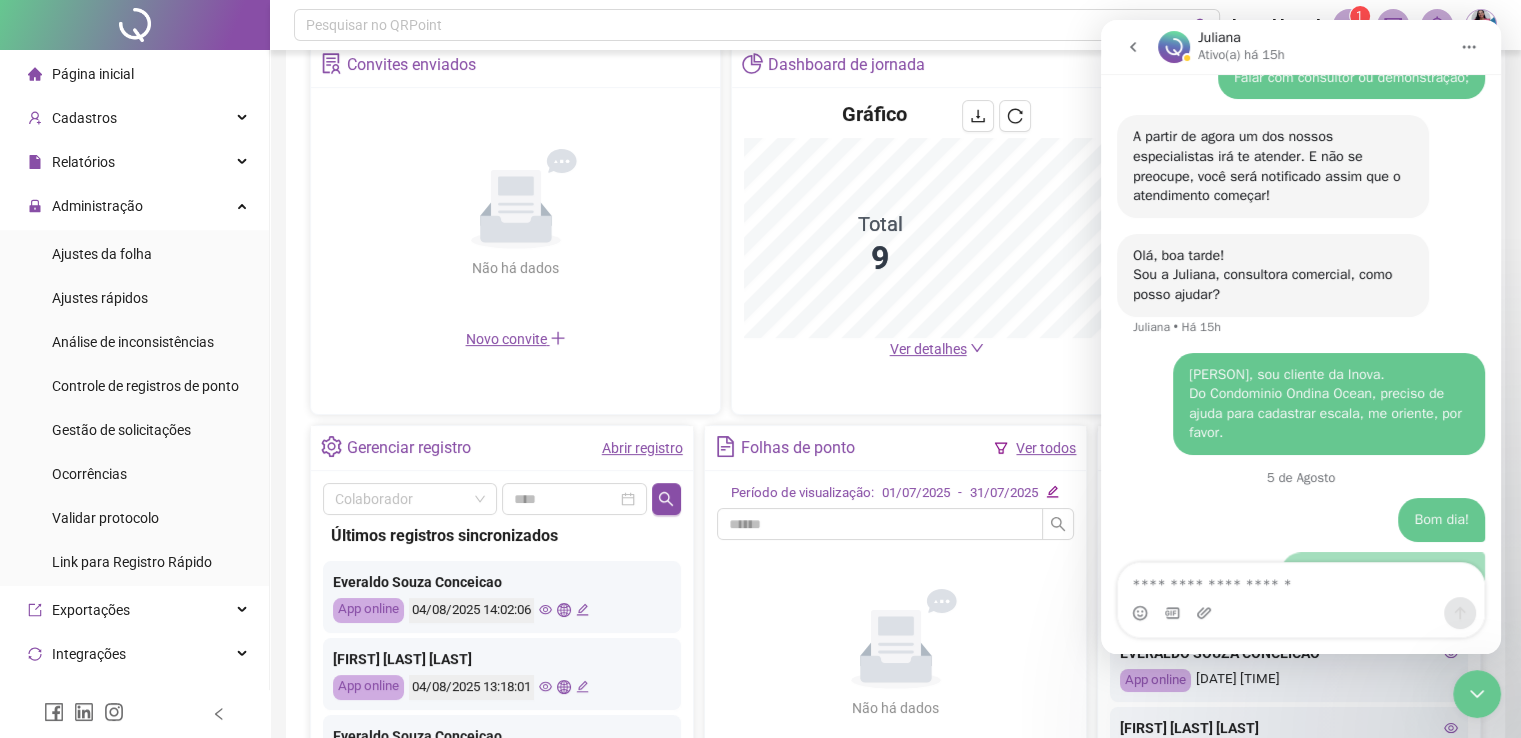 scroll, scrollTop: 1376, scrollLeft: 0, axis: vertical 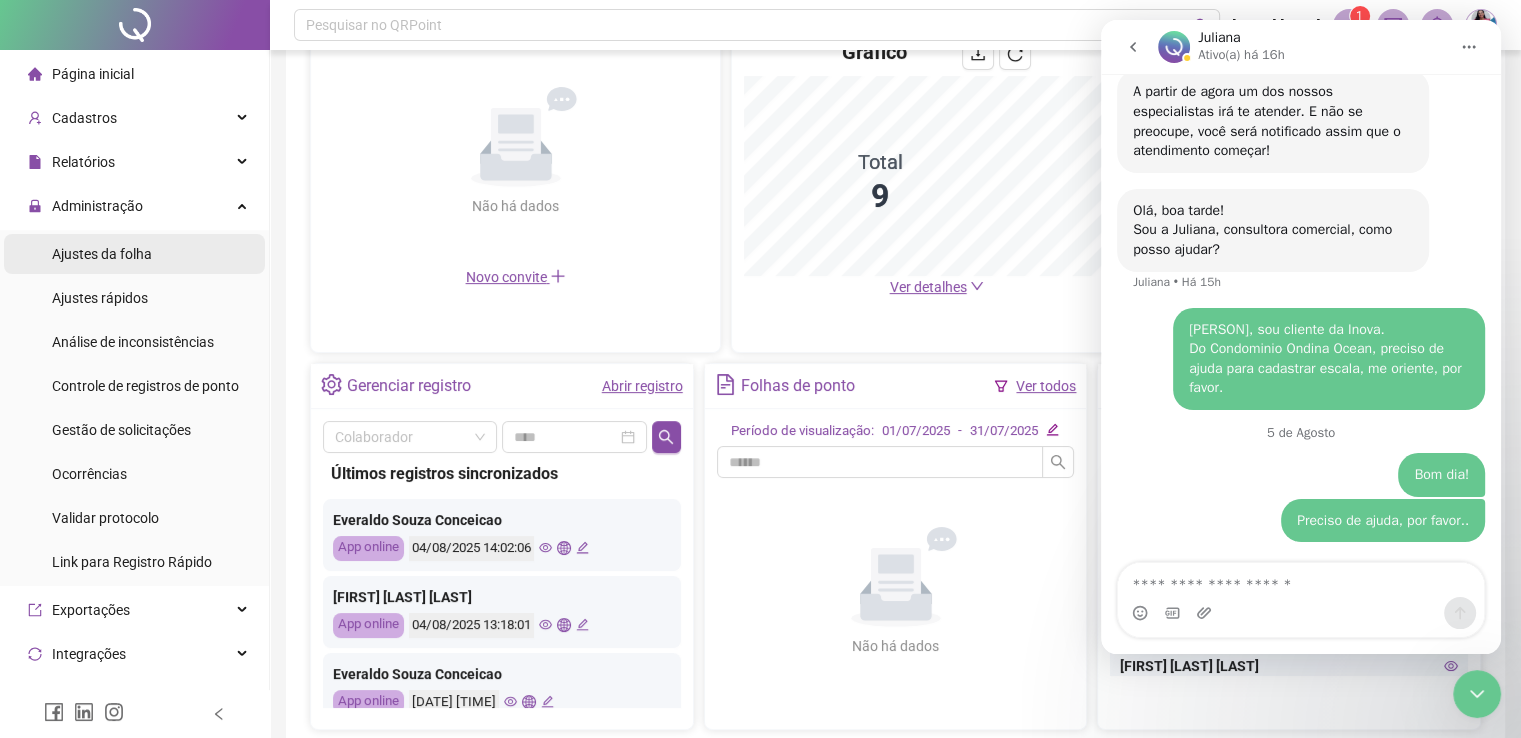 click on "Ajustes da folha" at bounding box center [102, 254] 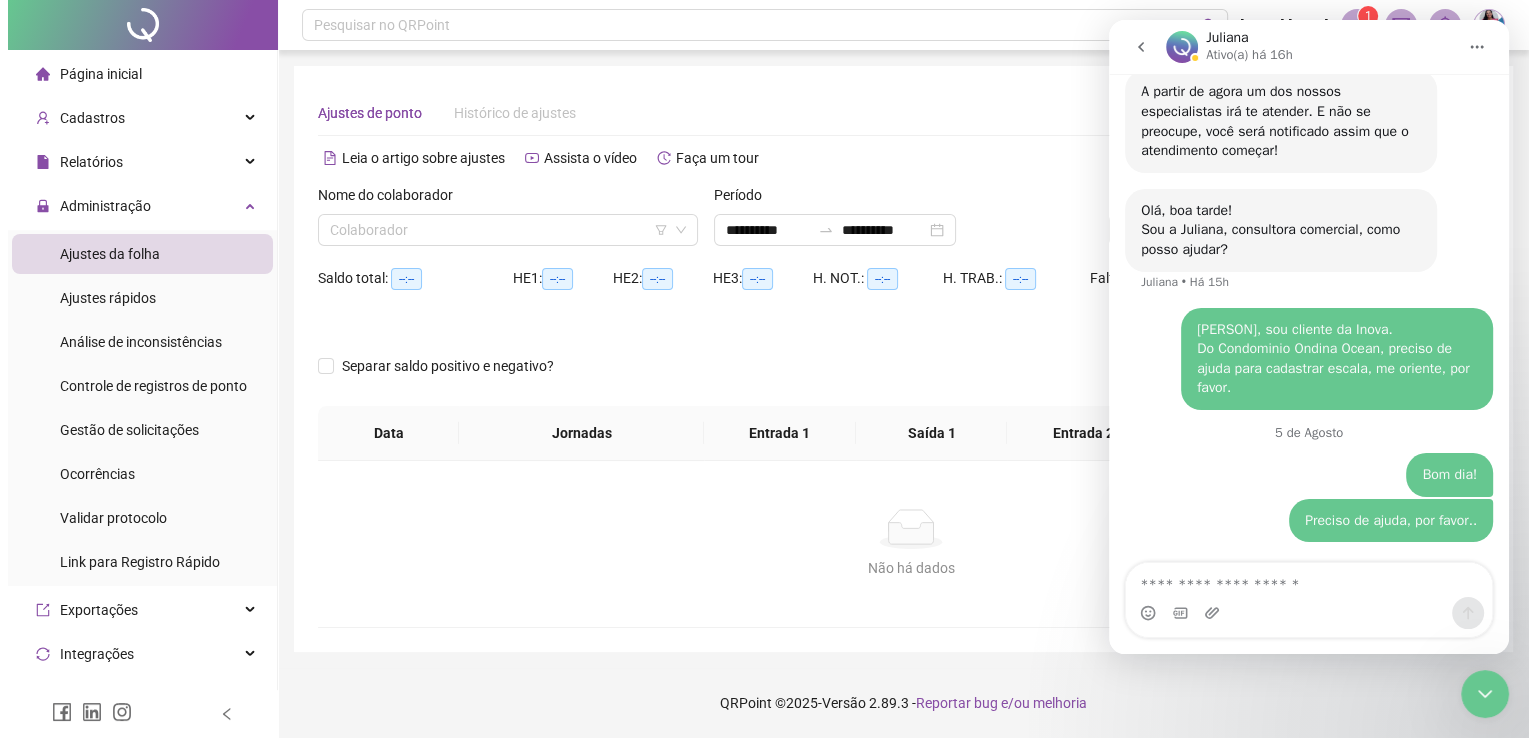 scroll, scrollTop: 0, scrollLeft: 0, axis: both 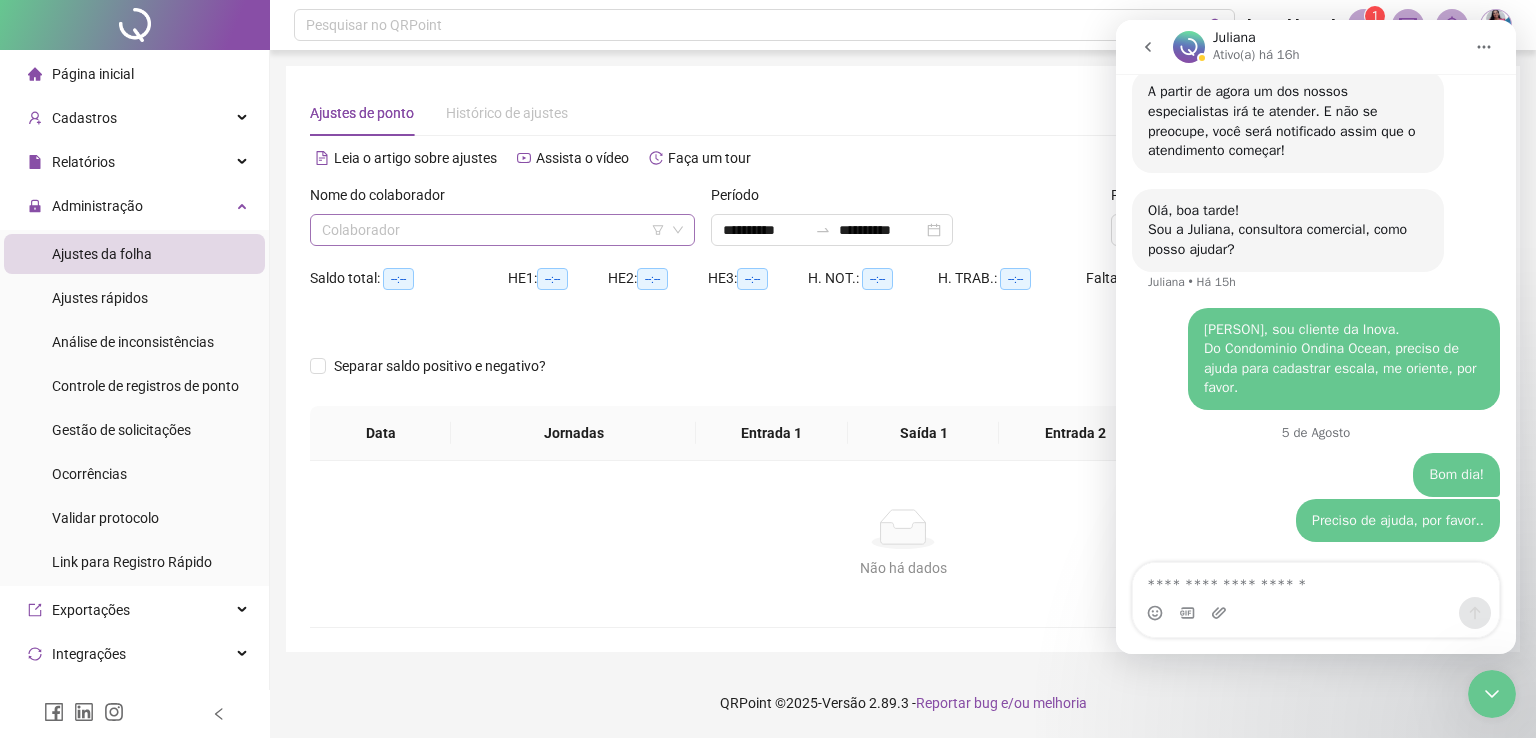 click at bounding box center (493, 230) 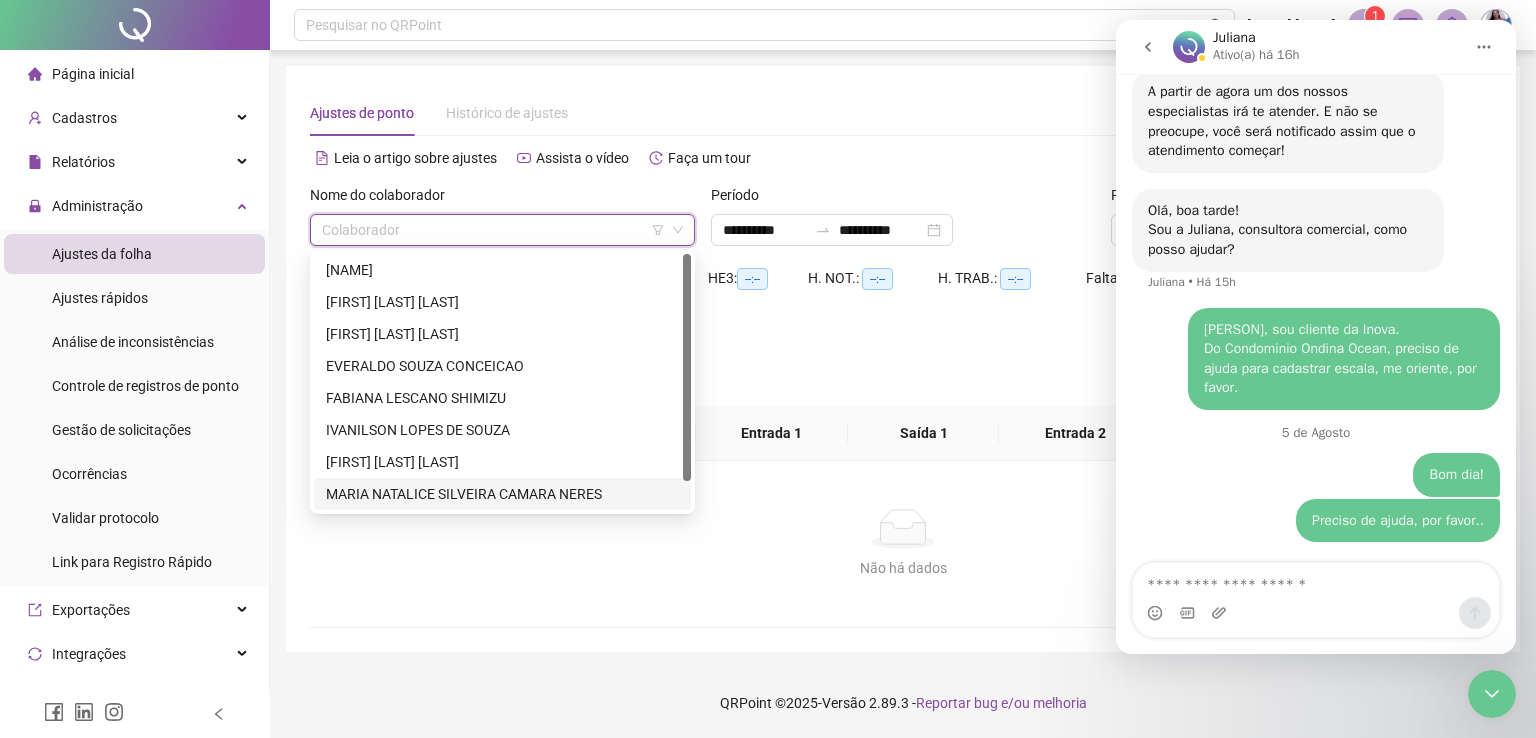 click on "MARIA NATALICE SILVEIRA CAMARA NERES" at bounding box center [502, 494] 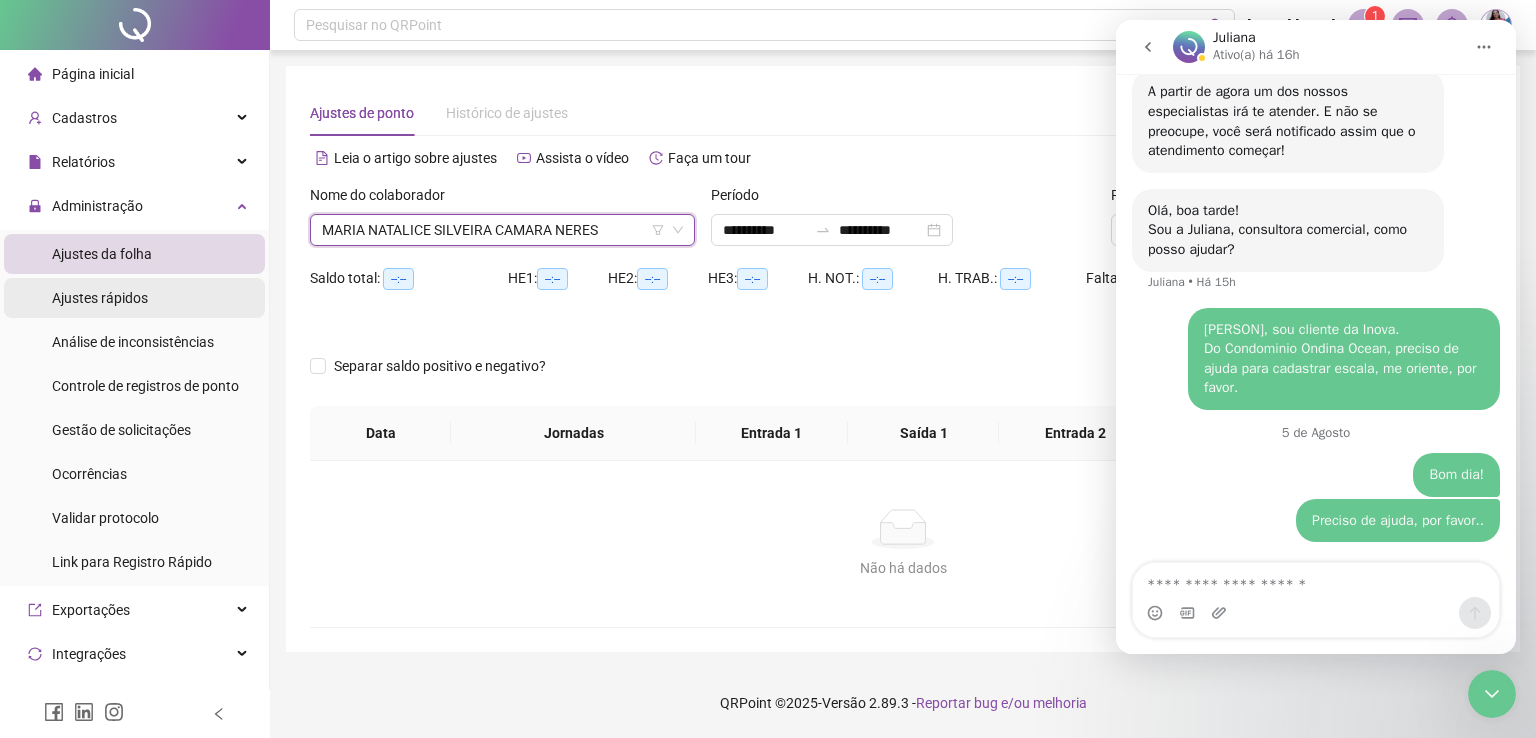 click on "Ajustes rápidos" at bounding box center [100, 298] 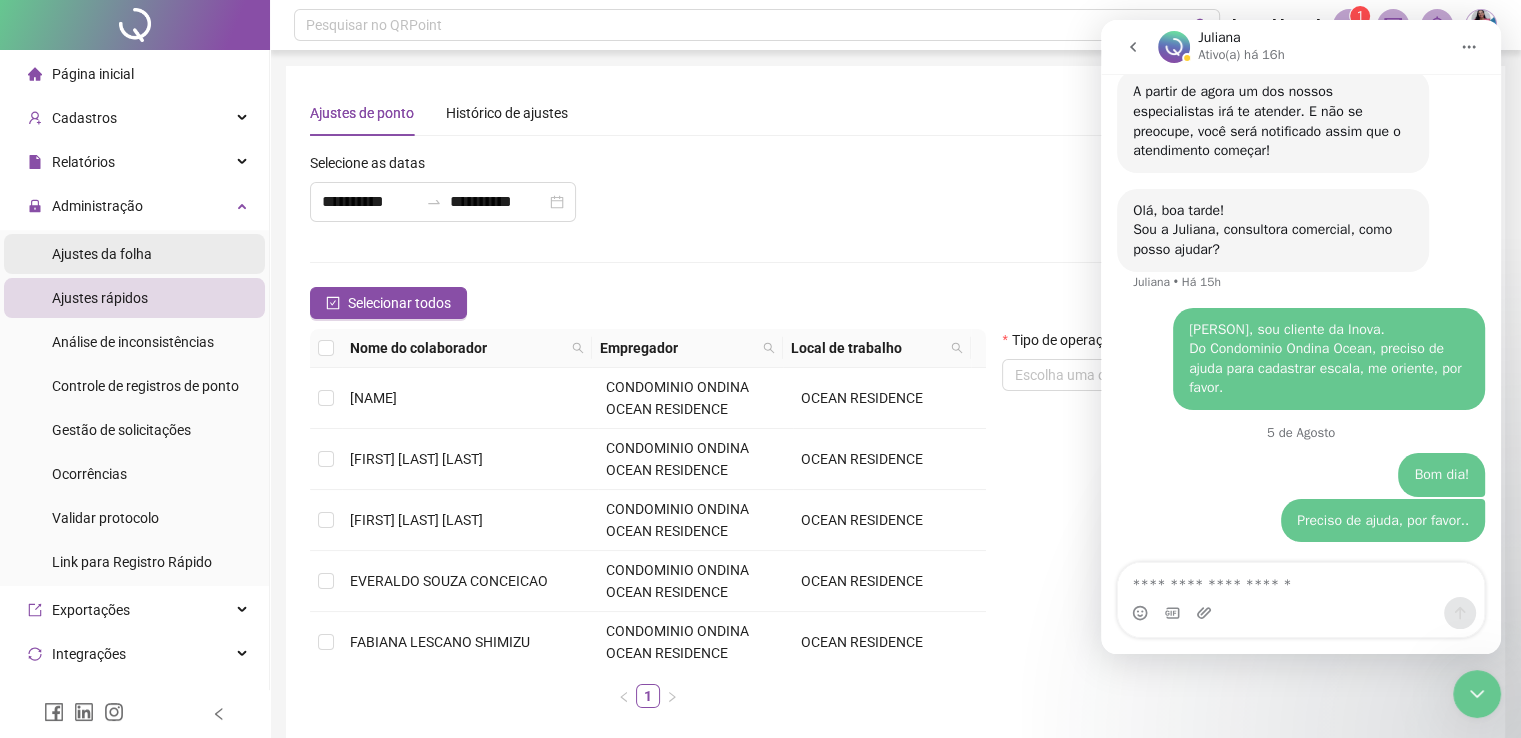 click on "Ajustes da folha" at bounding box center (102, 254) 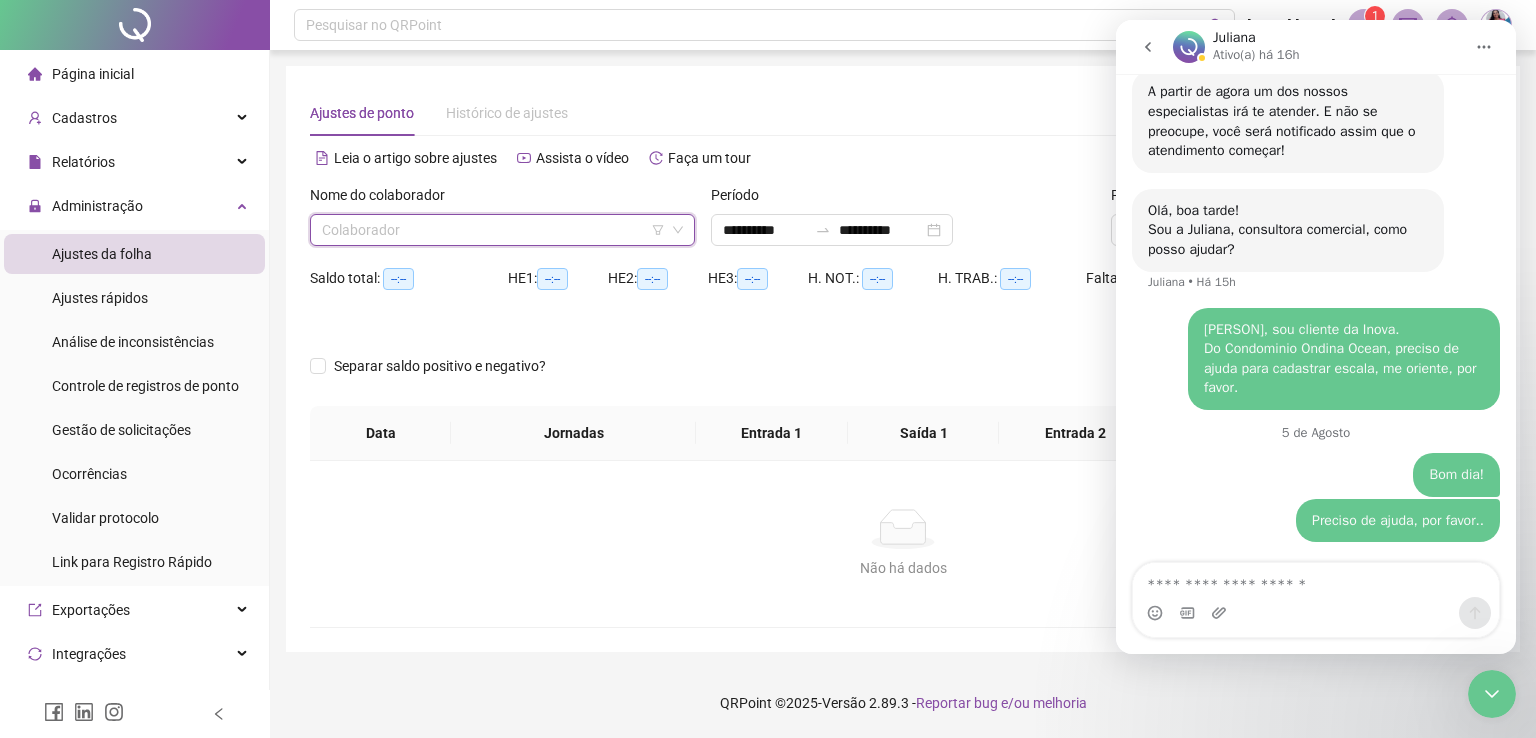 click at bounding box center [493, 230] 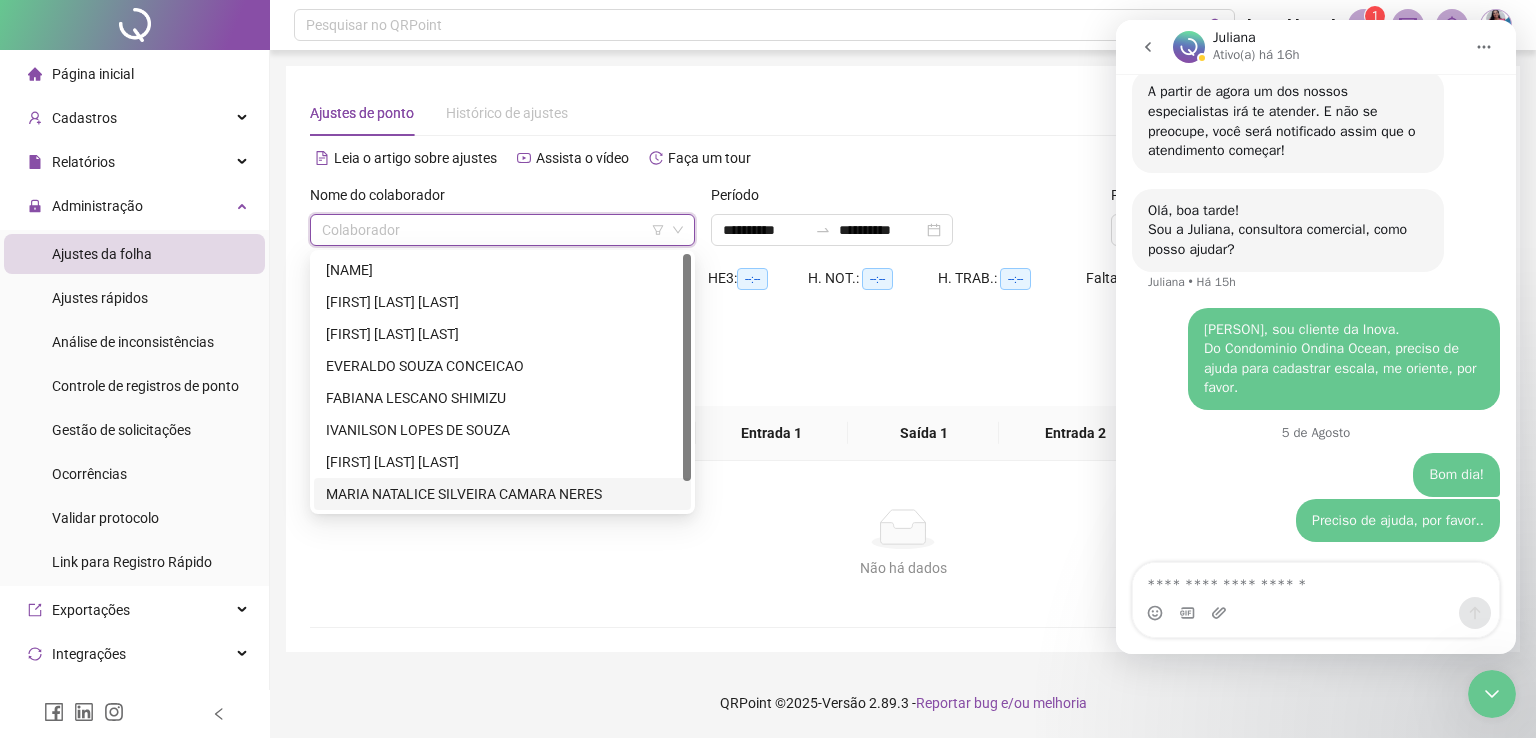 click on "MARIA NATALICE SILVEIRA CAMARA NERES" at bounding box center (502, 494) 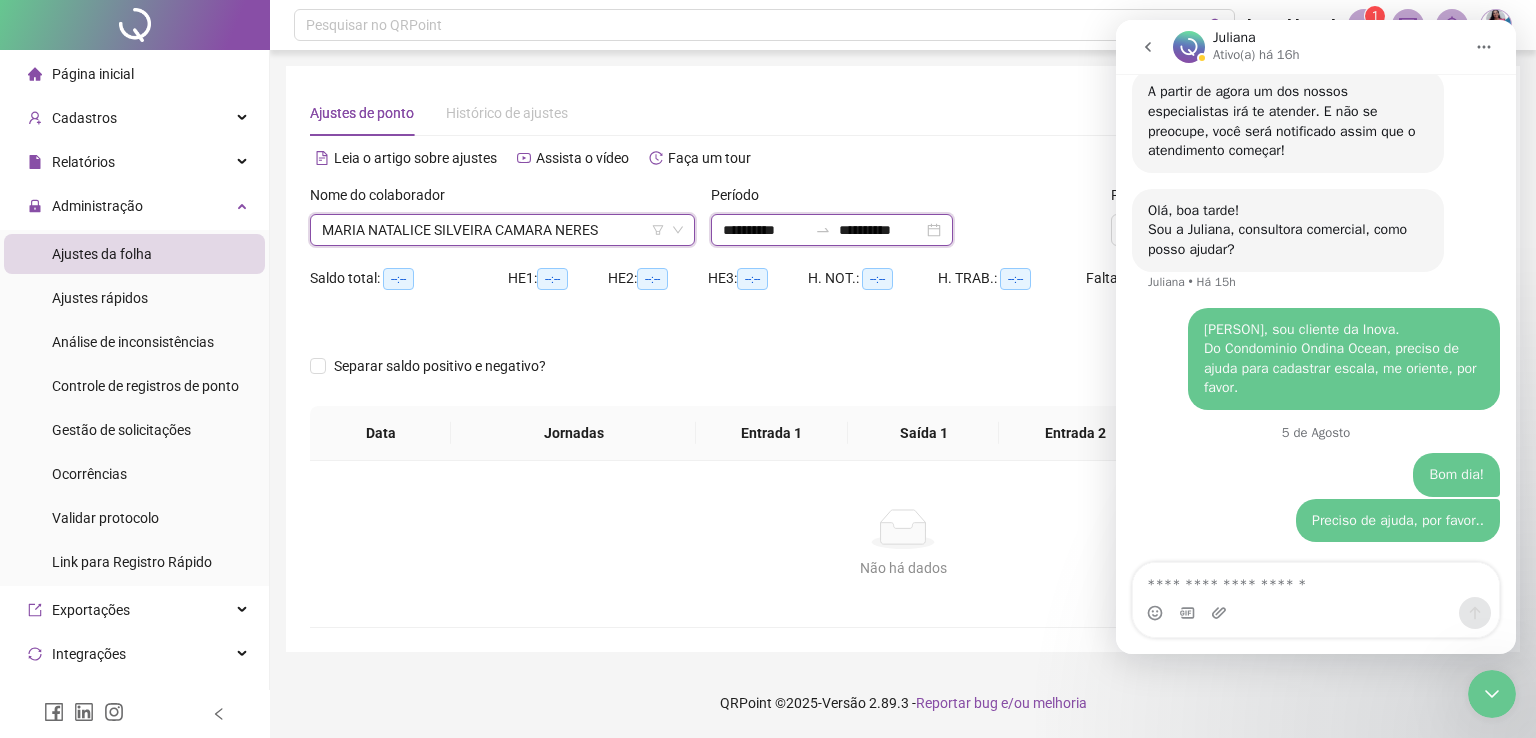 click on "**********" at bounding box center (765, 230) 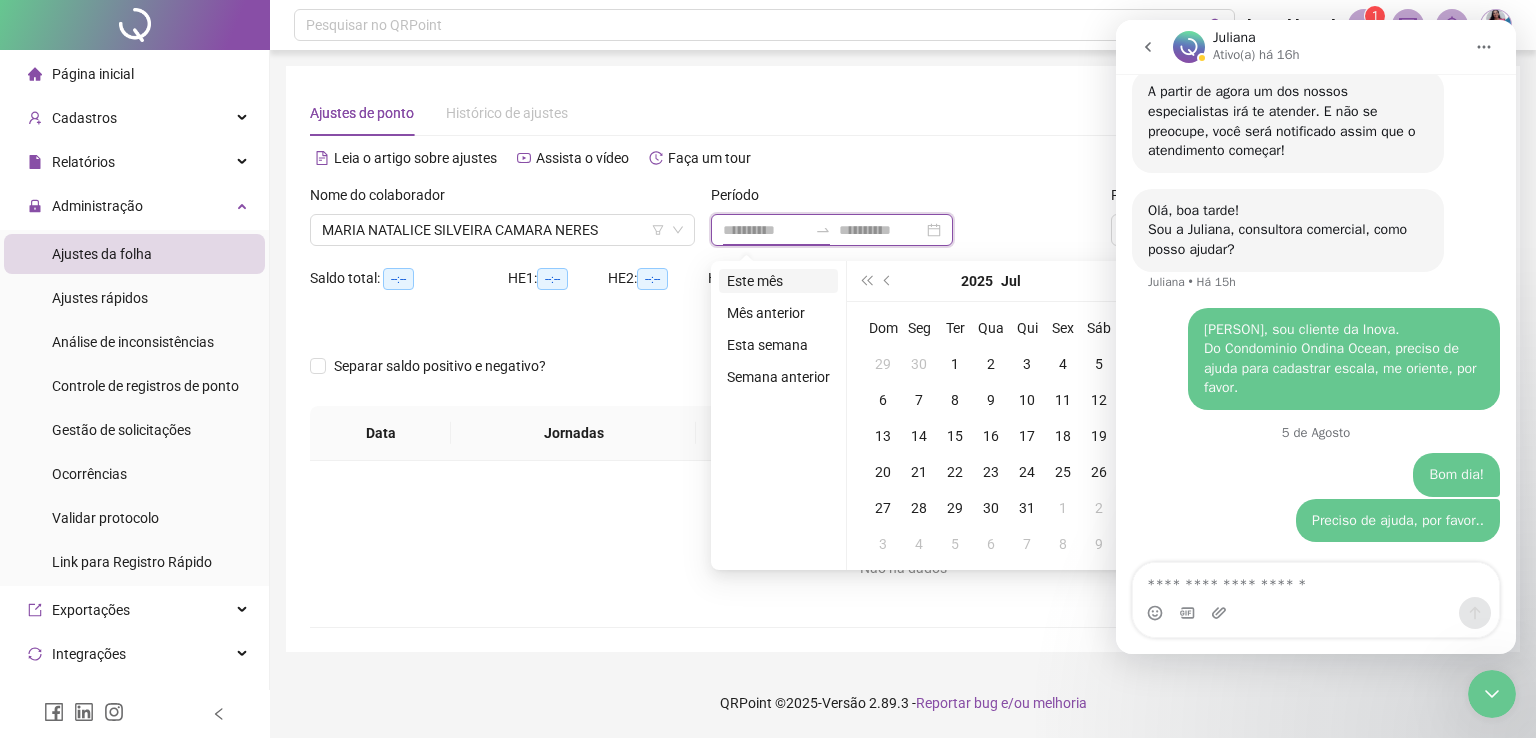 type on "**********" 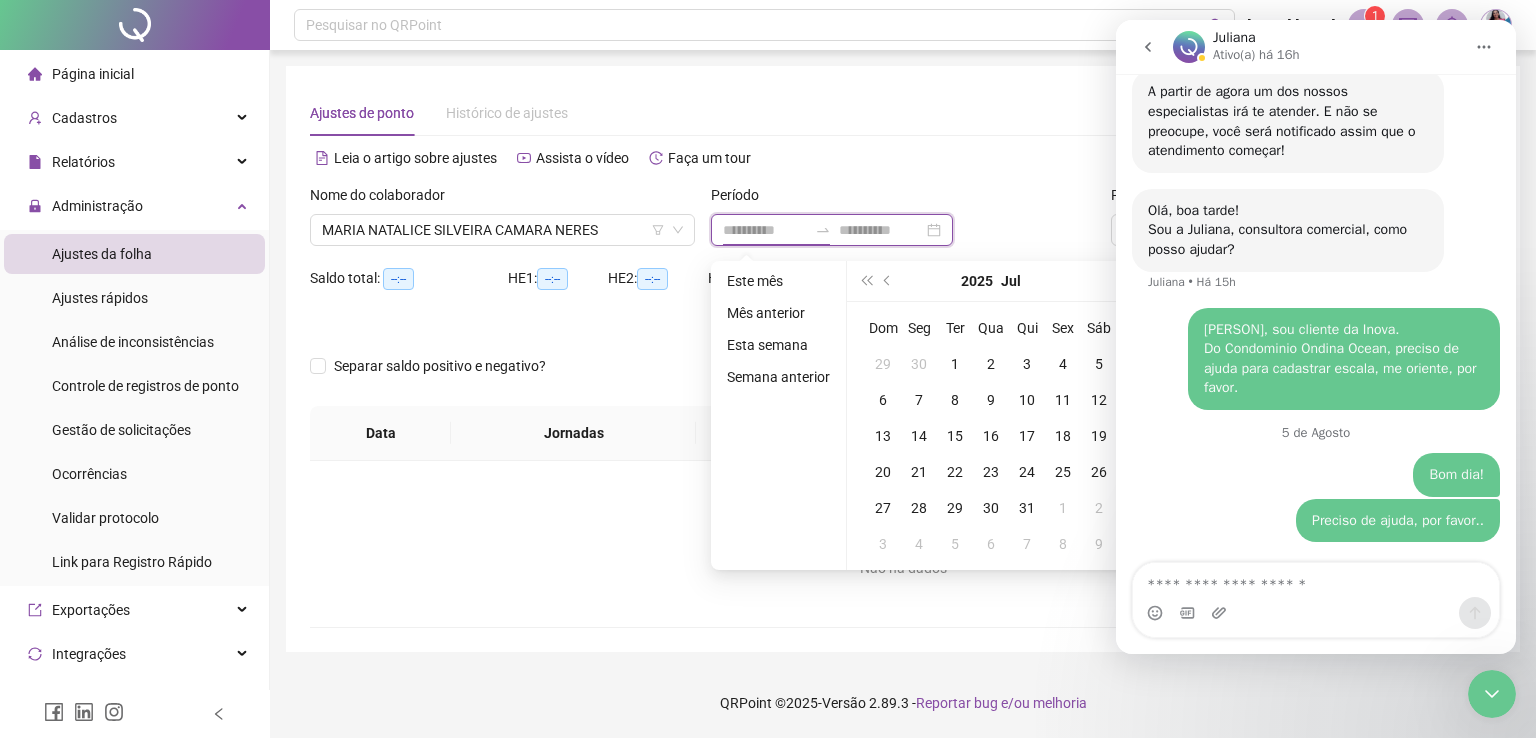 type on "**********" 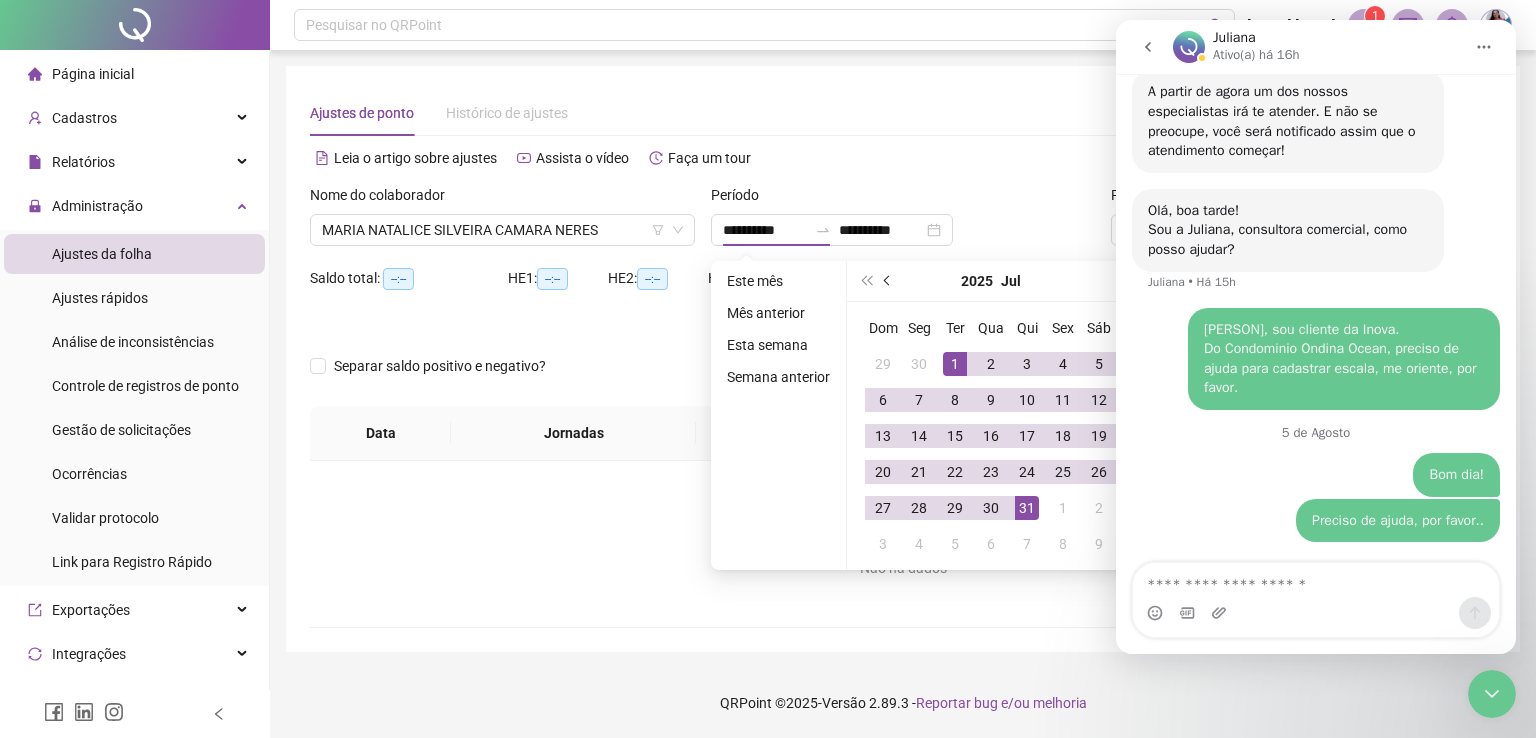 click at bounding box center [888, 281] 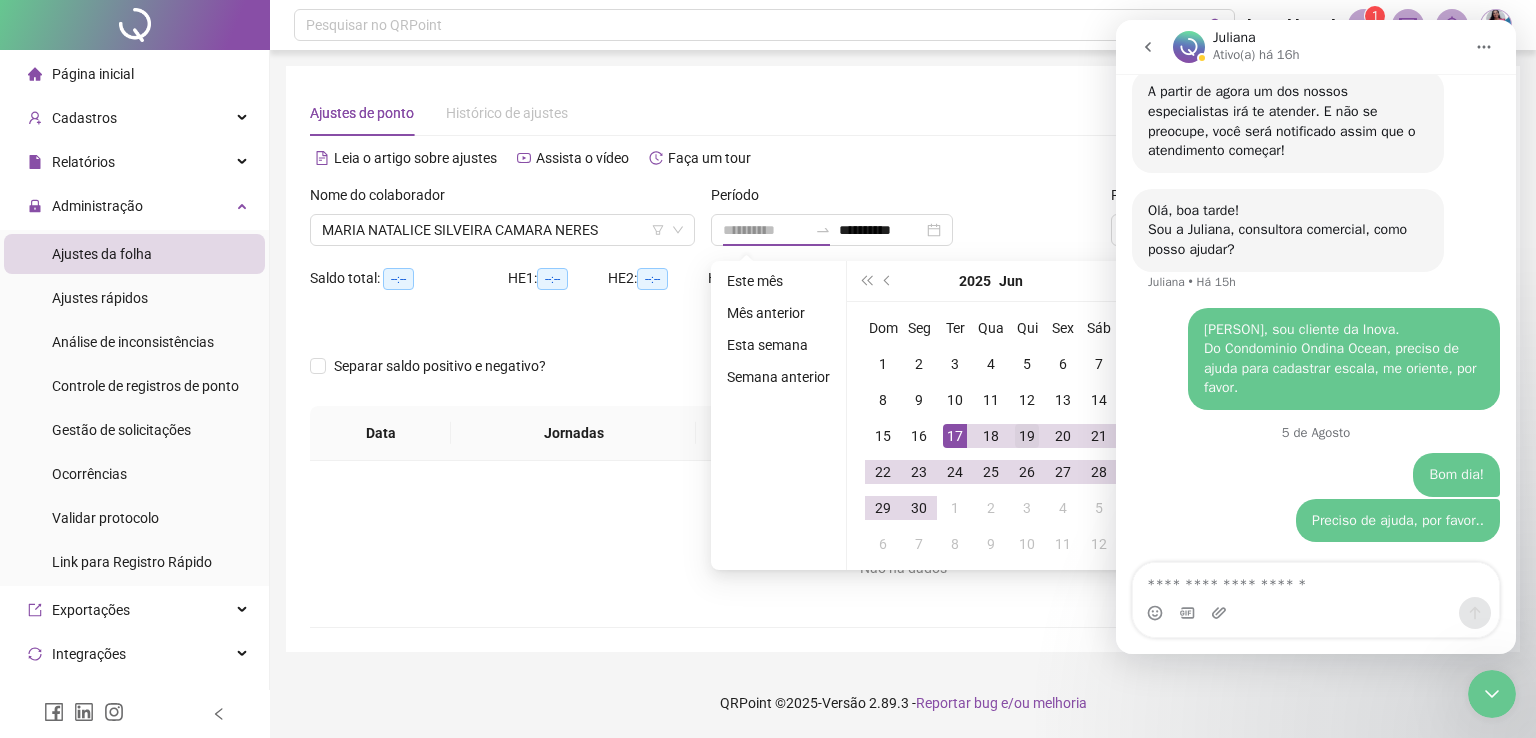 type on "**********" 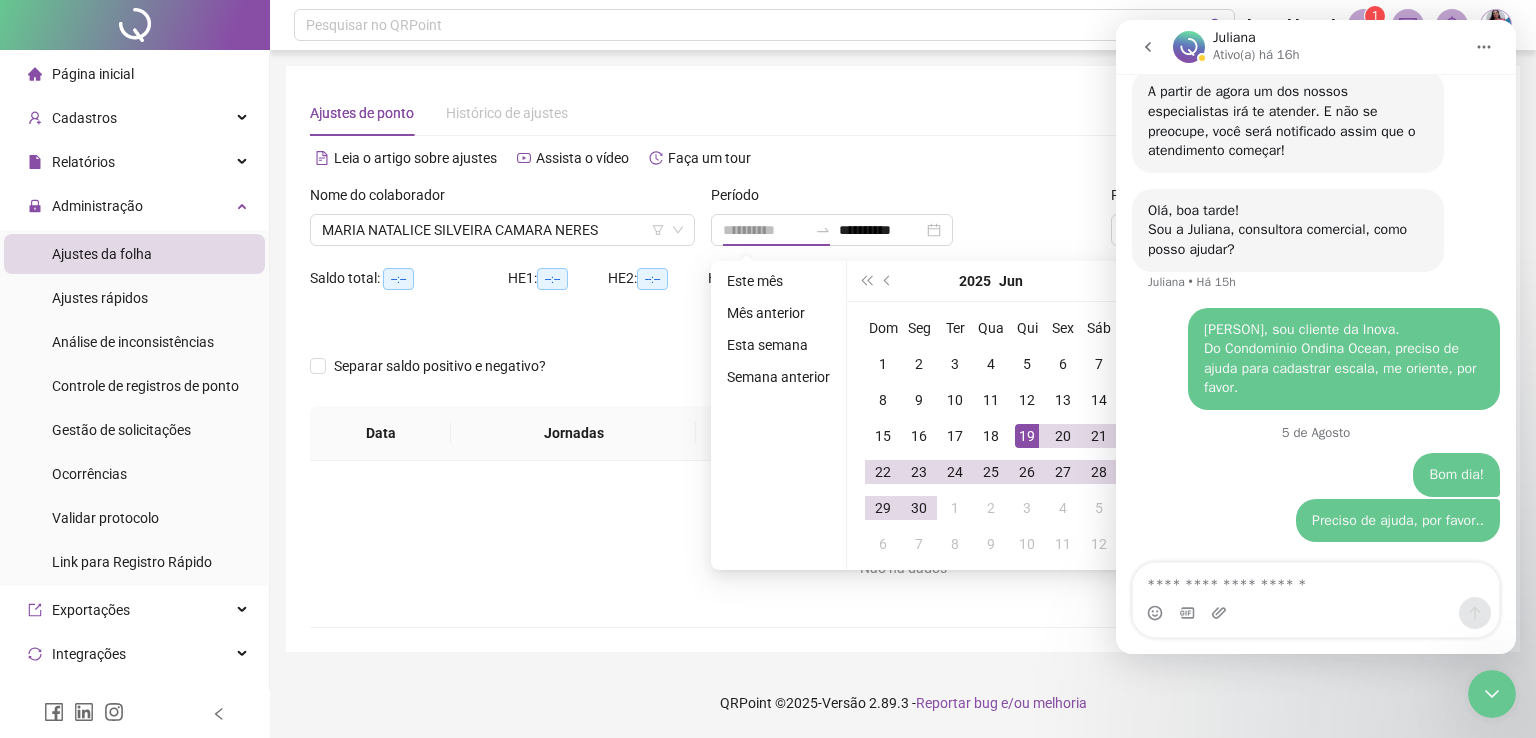 click on "19" at bounding box center [1027, 436] 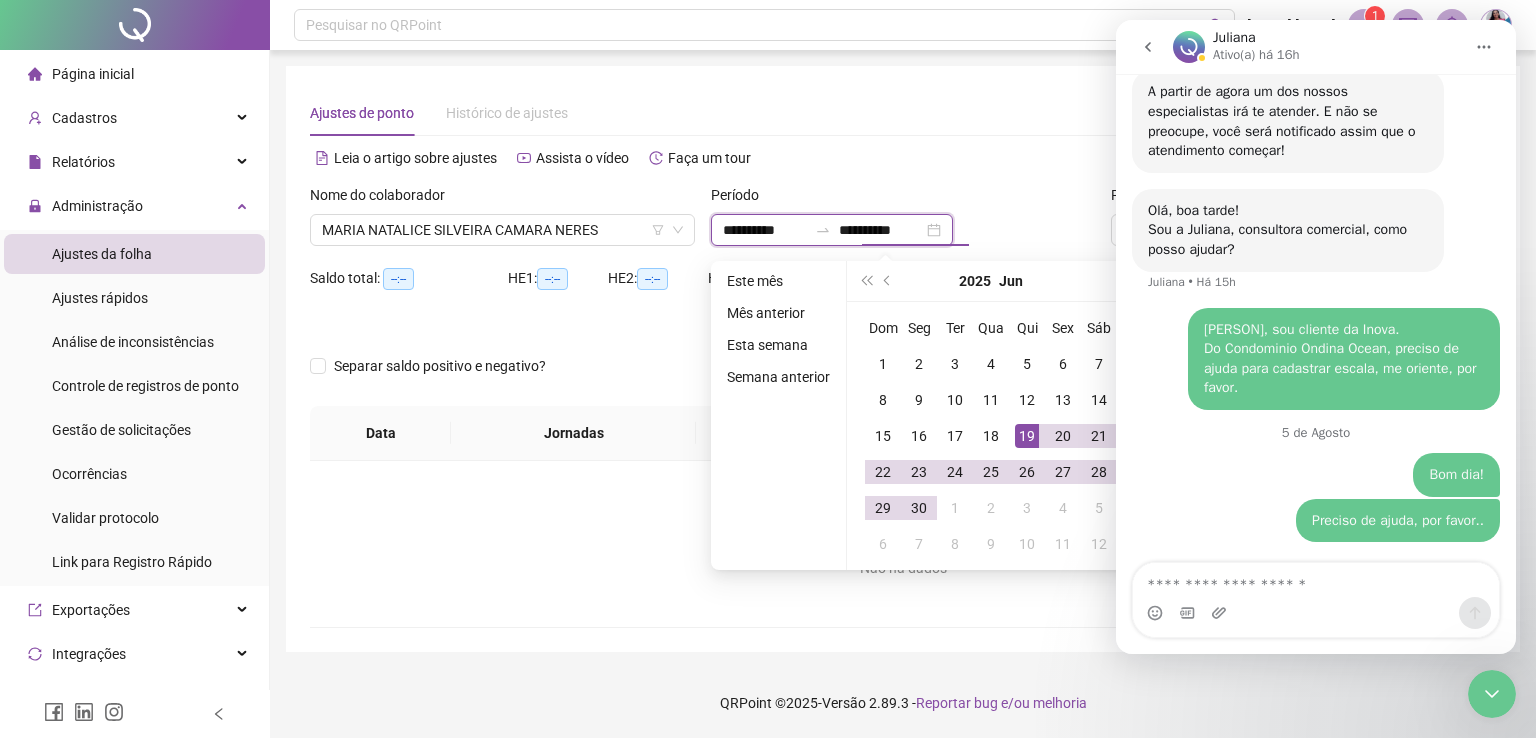 click on "**********" at bounding box center (881, 230) 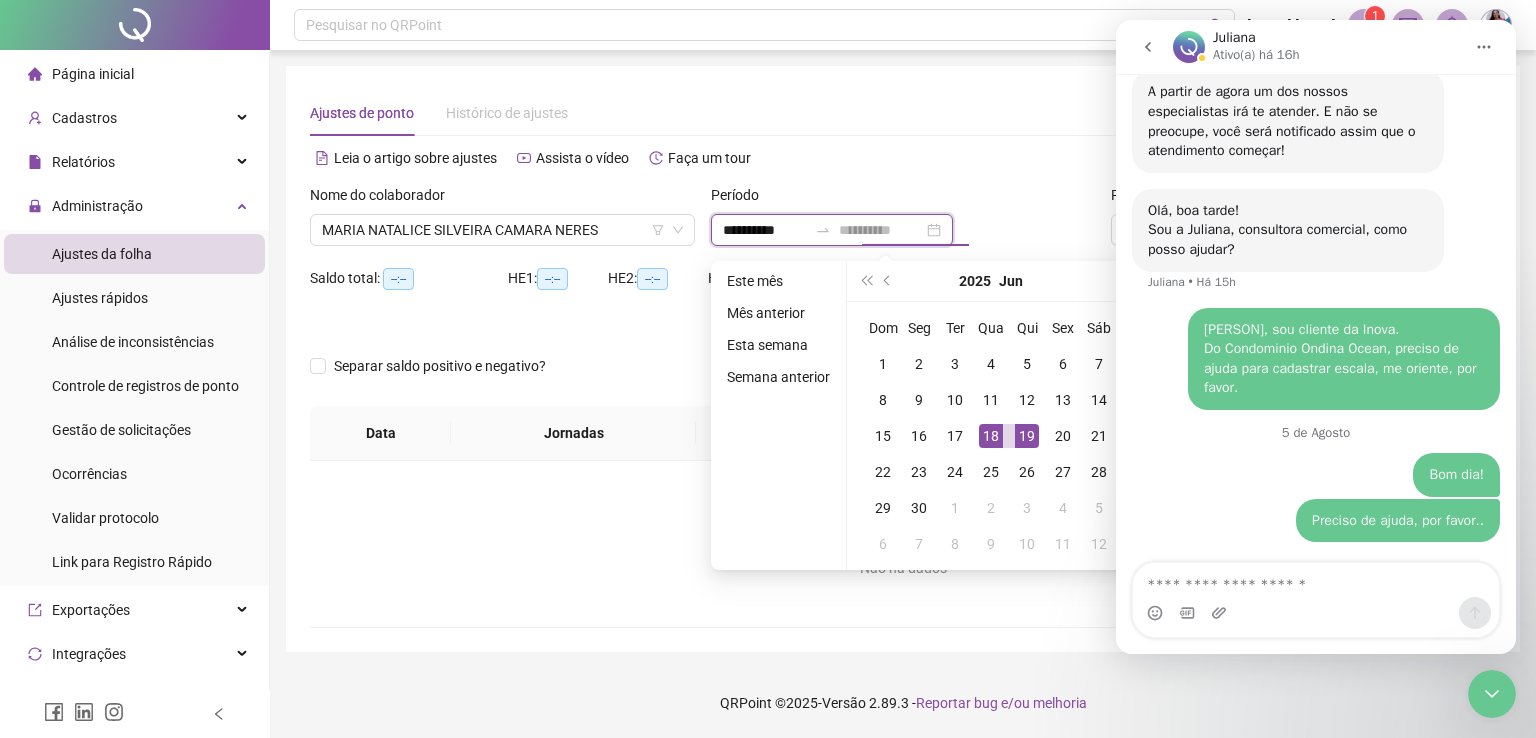 type on "**********" 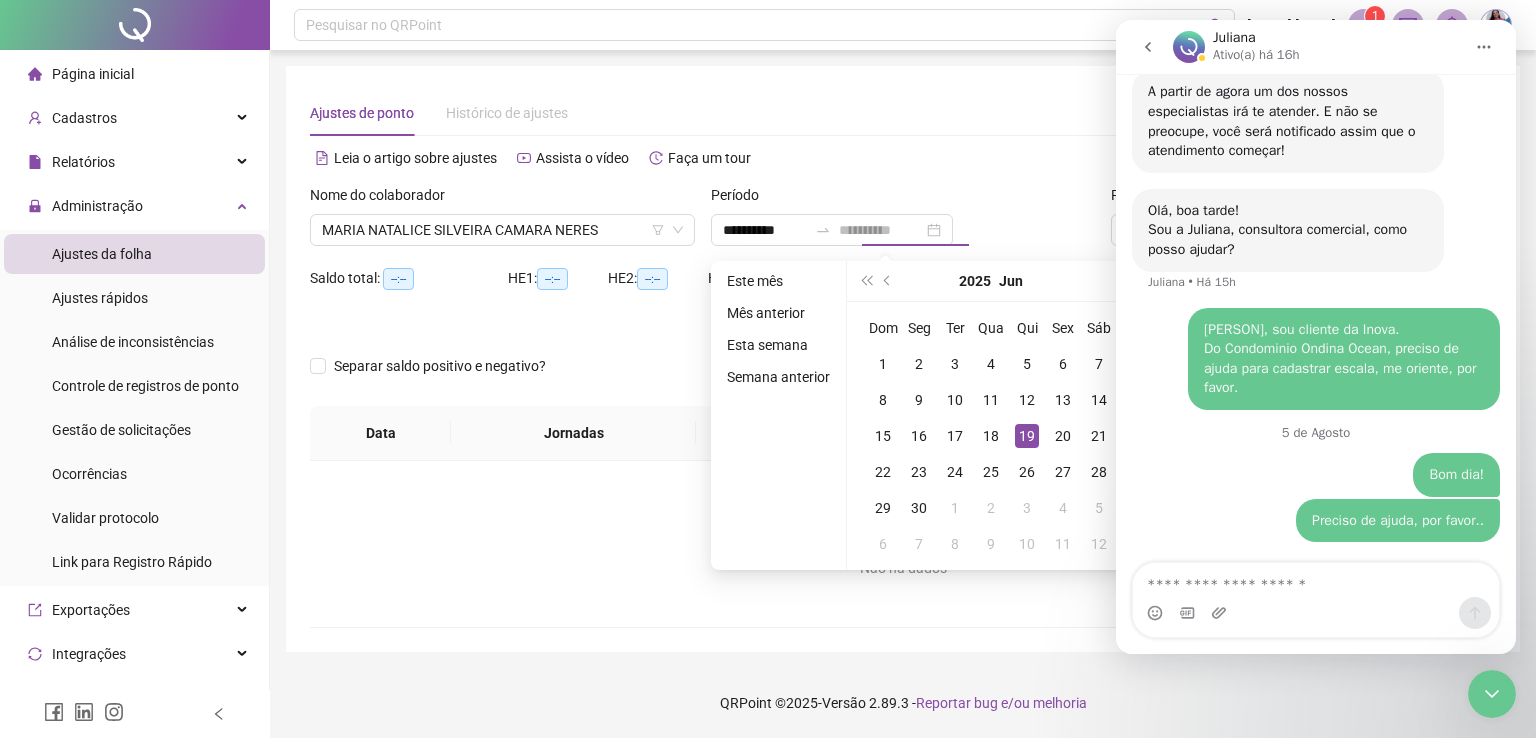 click on "19" at bounding box center (1027, 436) 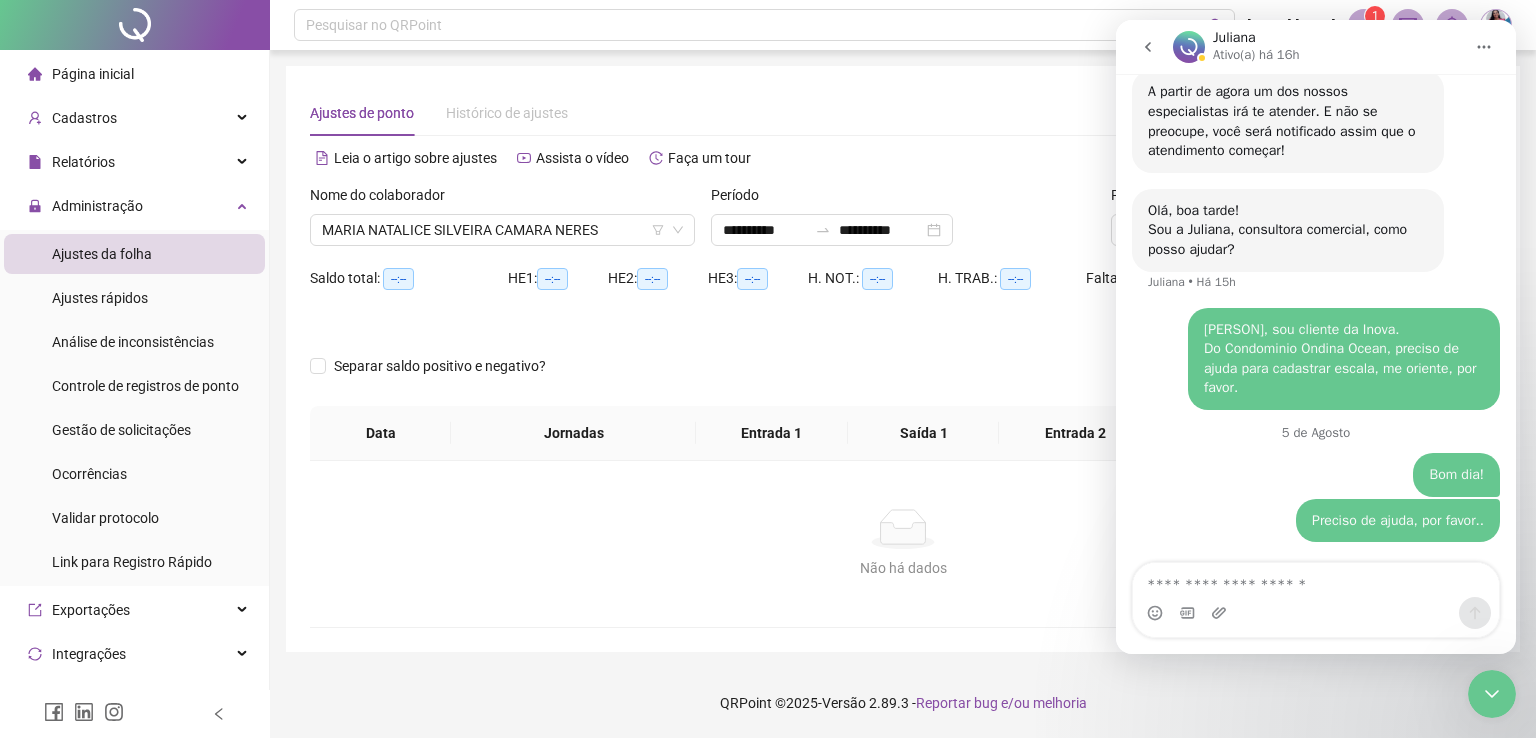 click 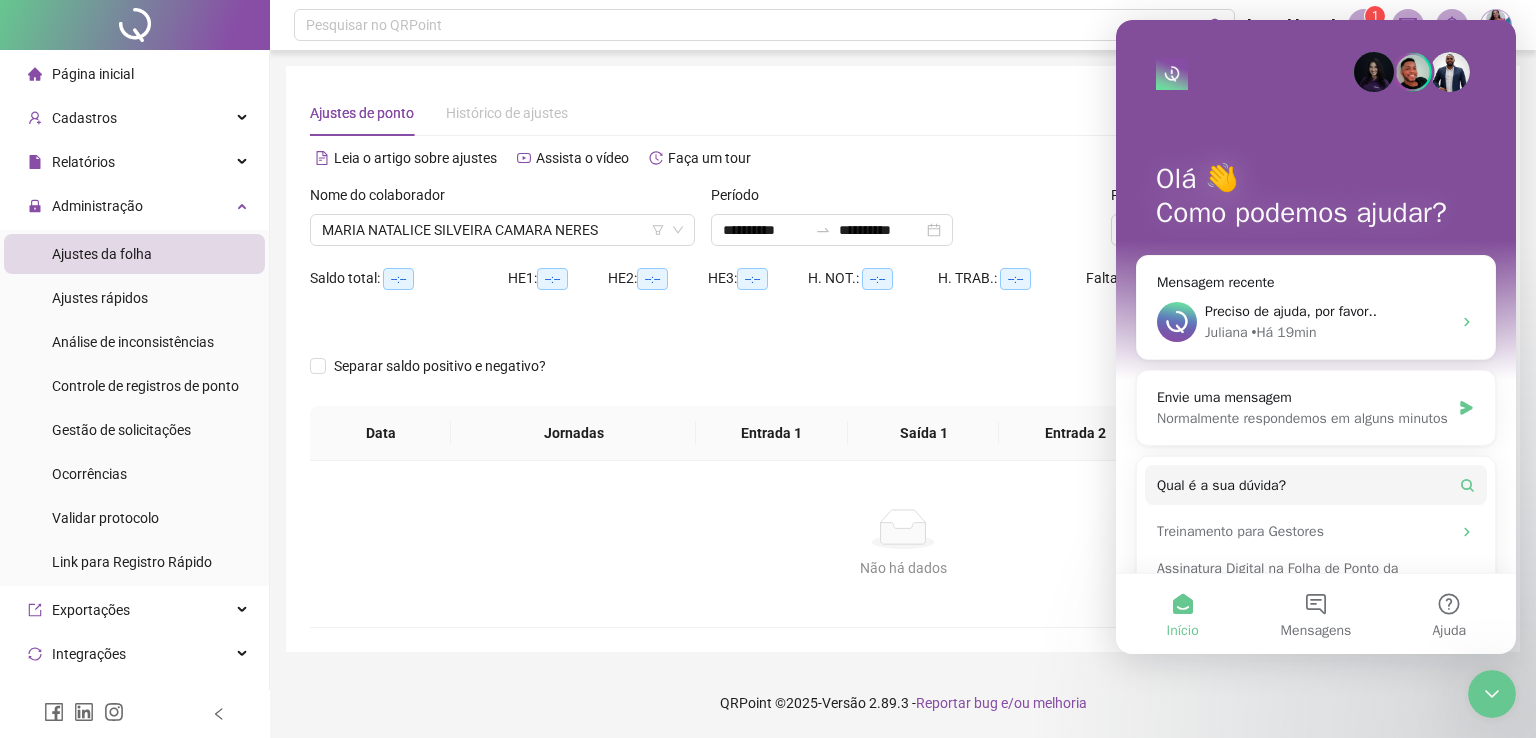 scroll, scrollTop: 0, scrollLeft: 0, axis: both 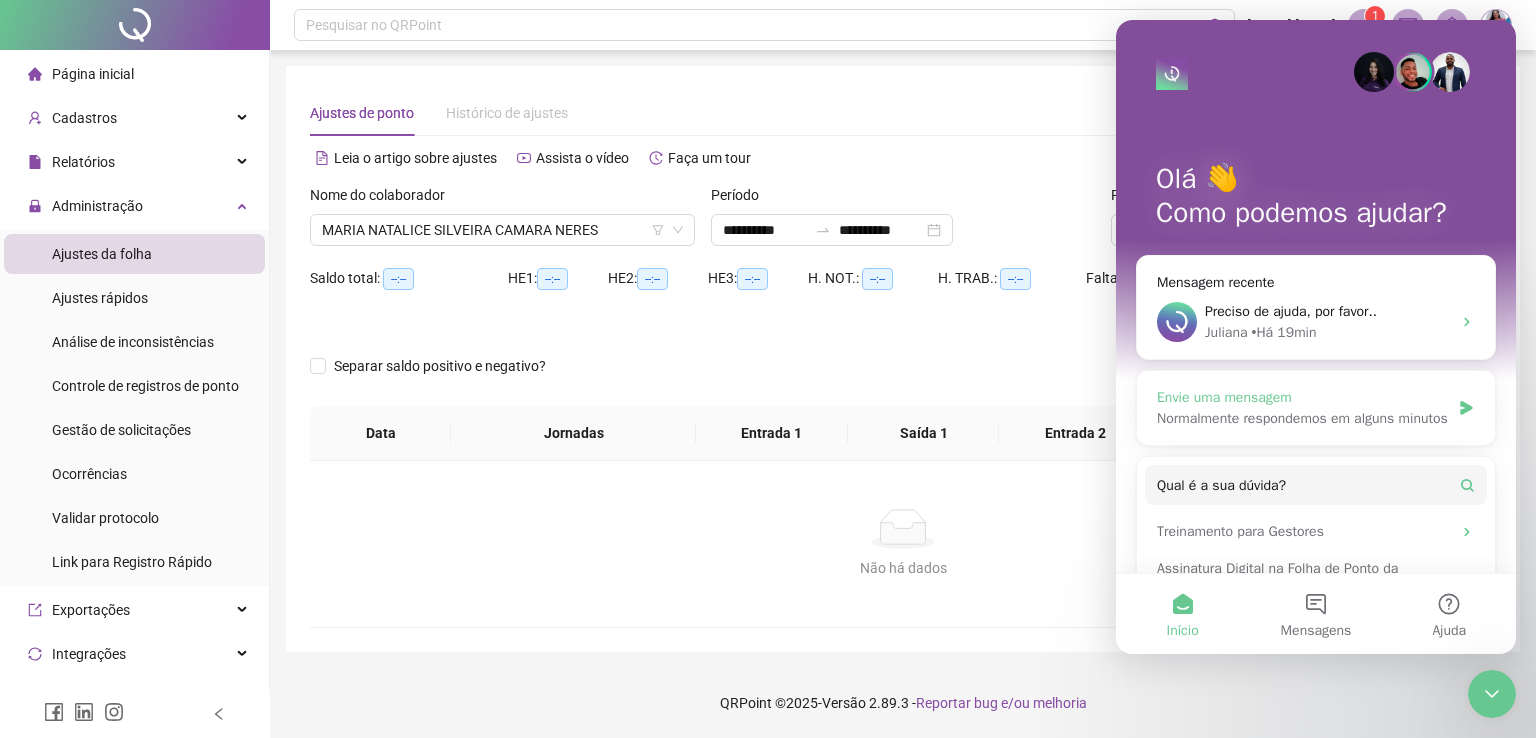 click on "Normalmente respondemos em alguns minutos" at bounding box center (1303, 418) 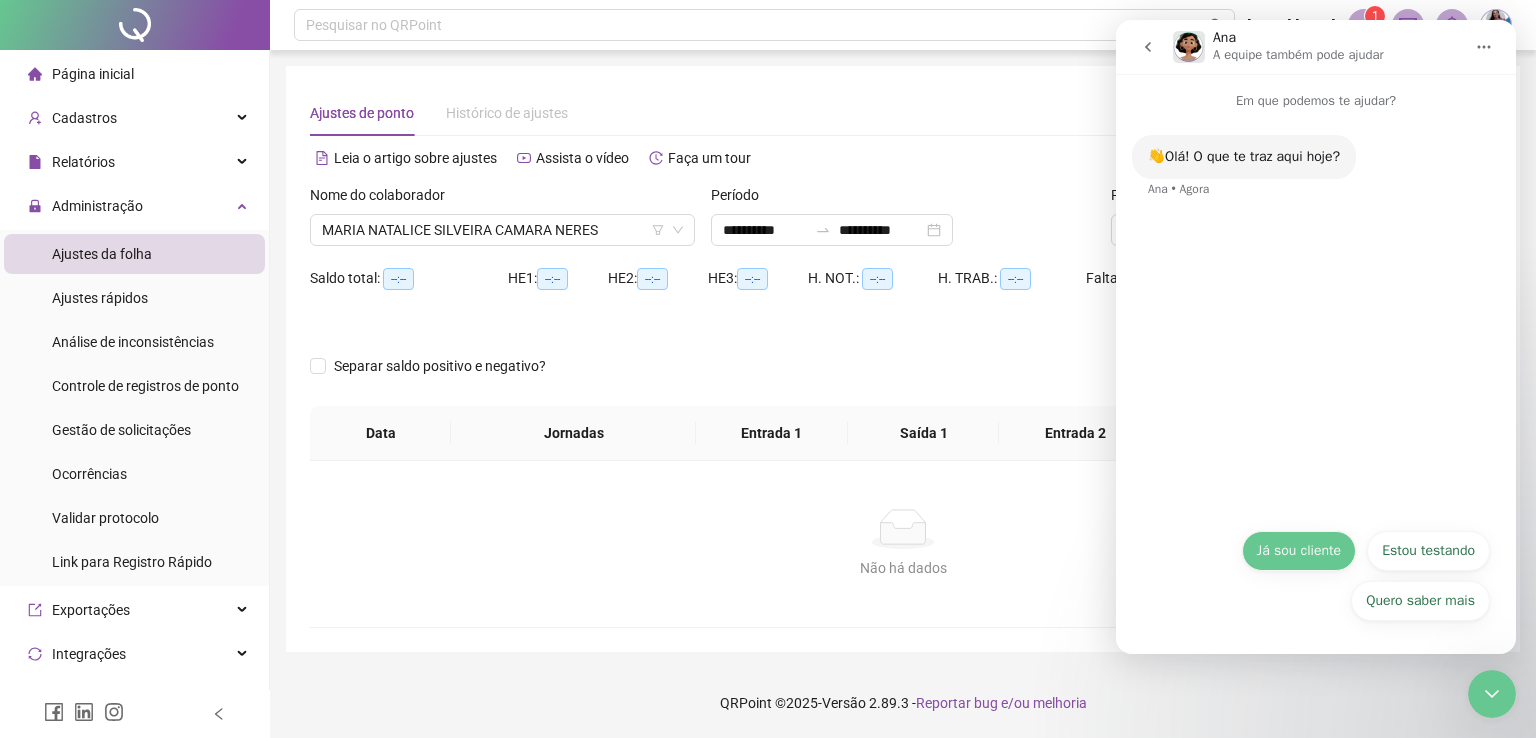 click on "Já sou cliente" at bounding box center (1299, 551) 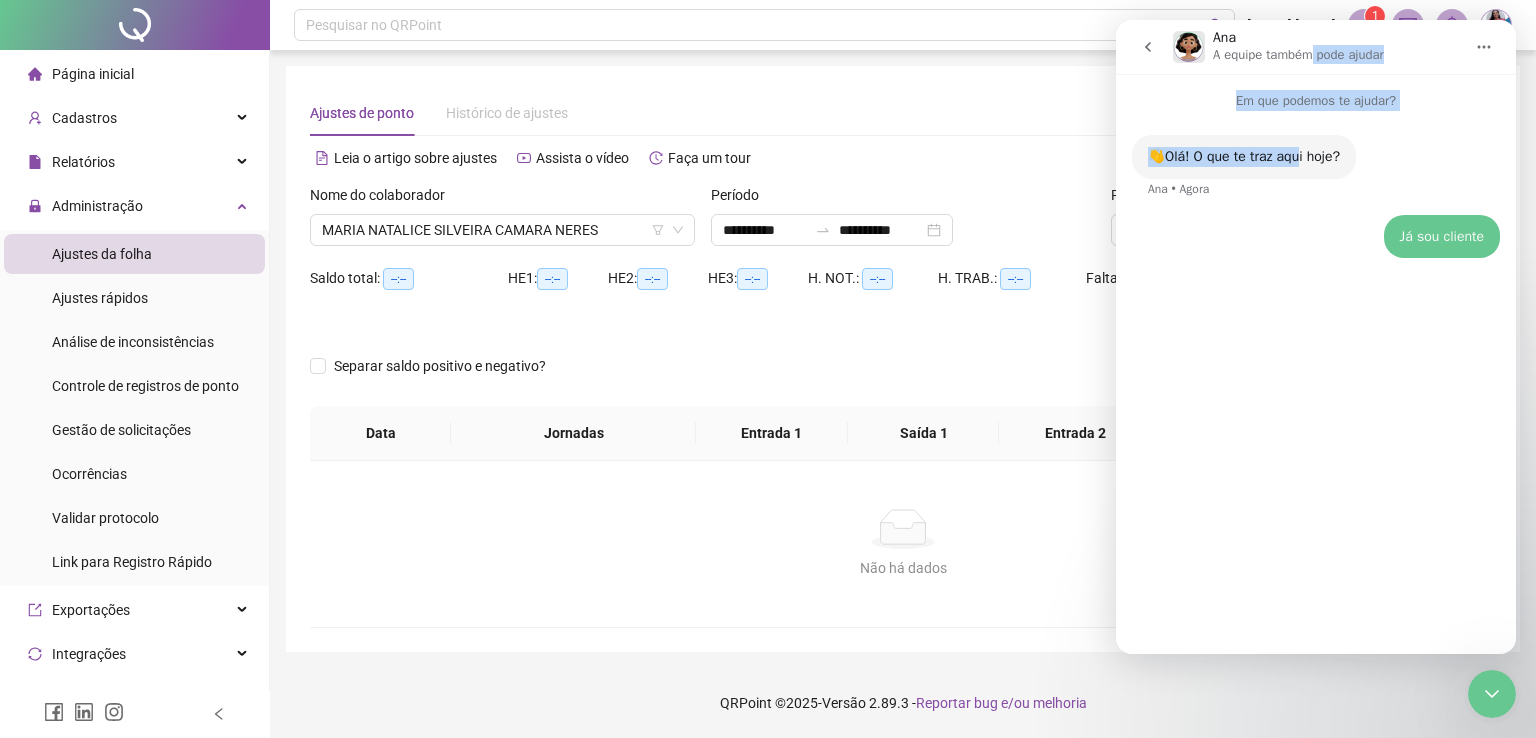 drag, startPoint x: 1314, startPoint y: 32, endPoint x: 1295, endPoint y: 151, distance: 120.50726 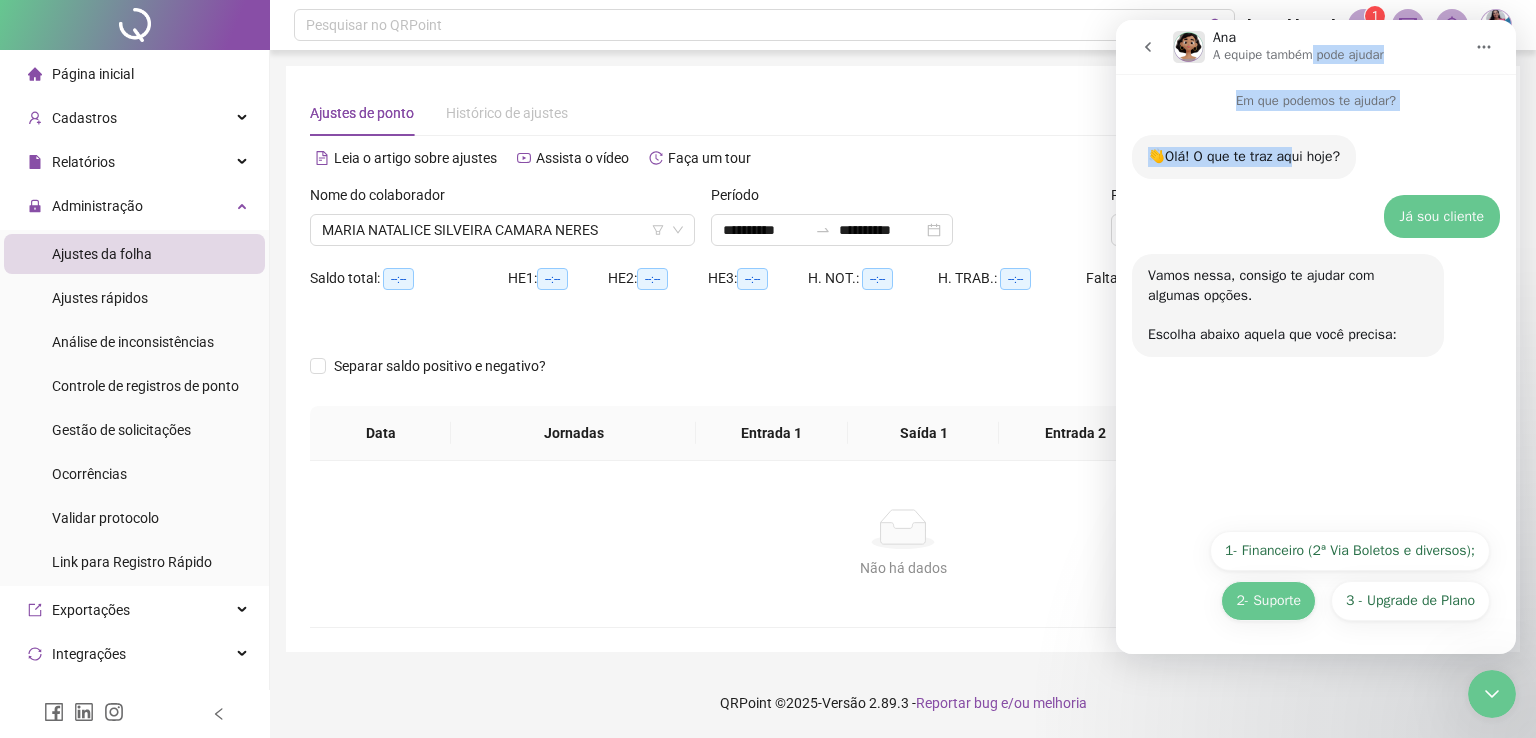 click on "2- Suporte" at bounding box center [1268, 601] 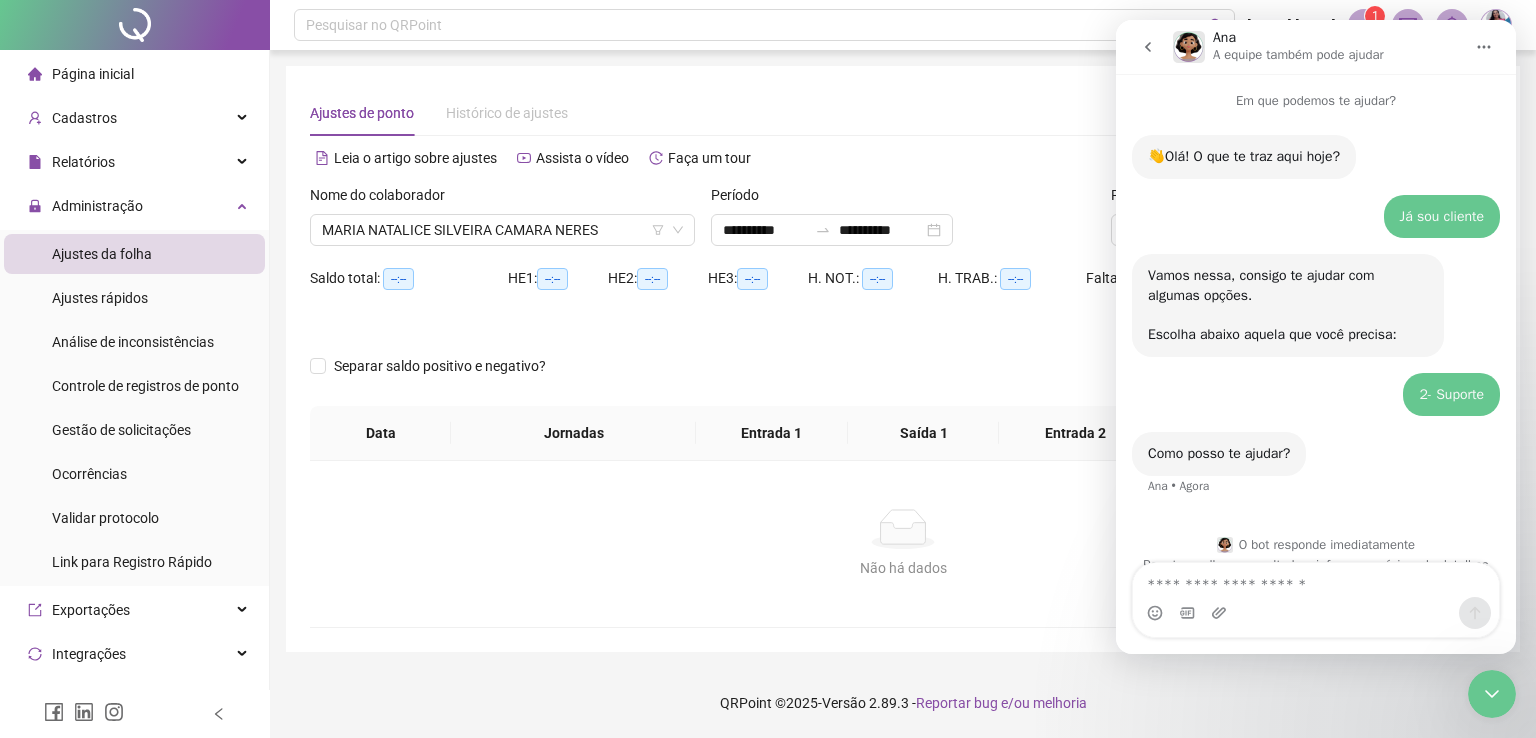 scroll, scrollTop: 44, scrollLeft: 0, axis: vertical 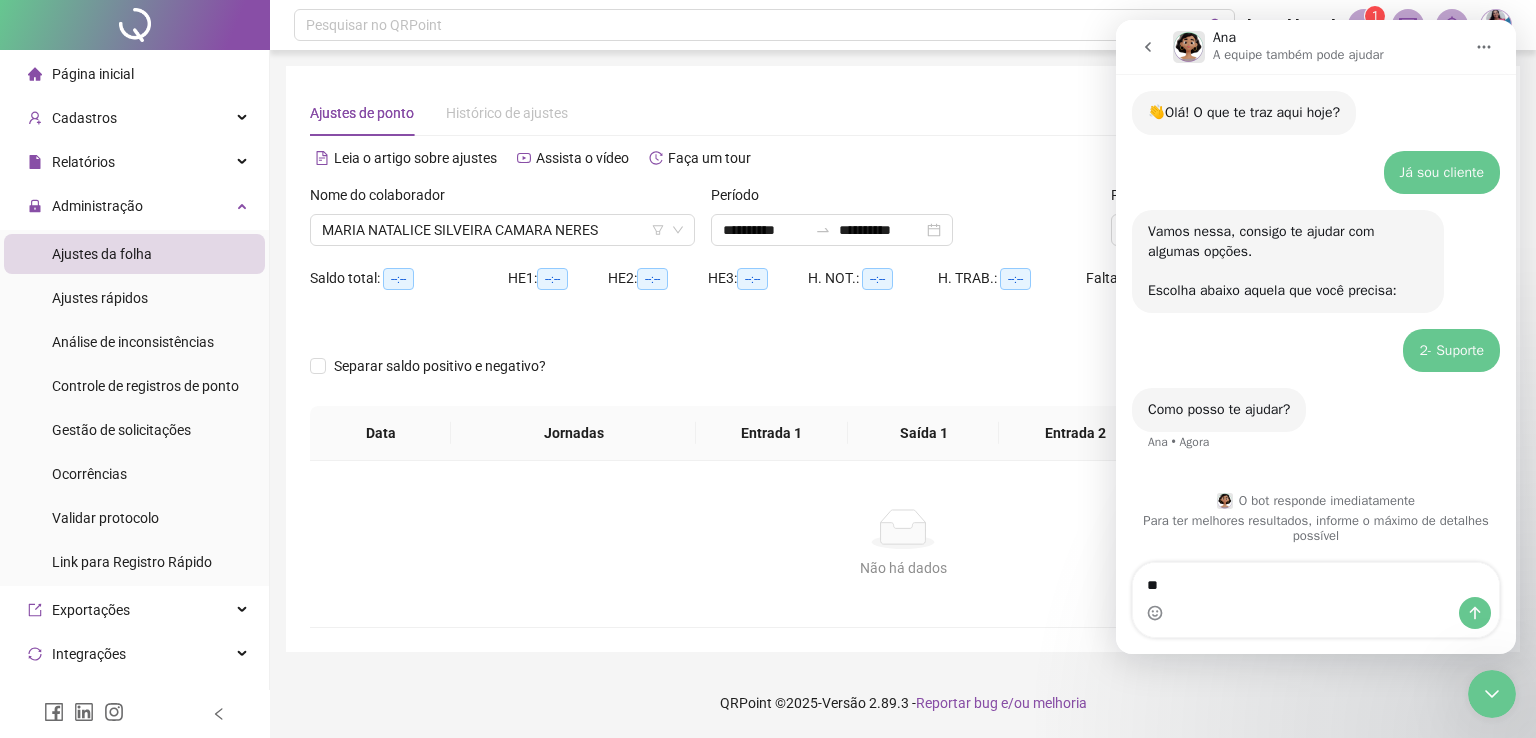 type on "*" 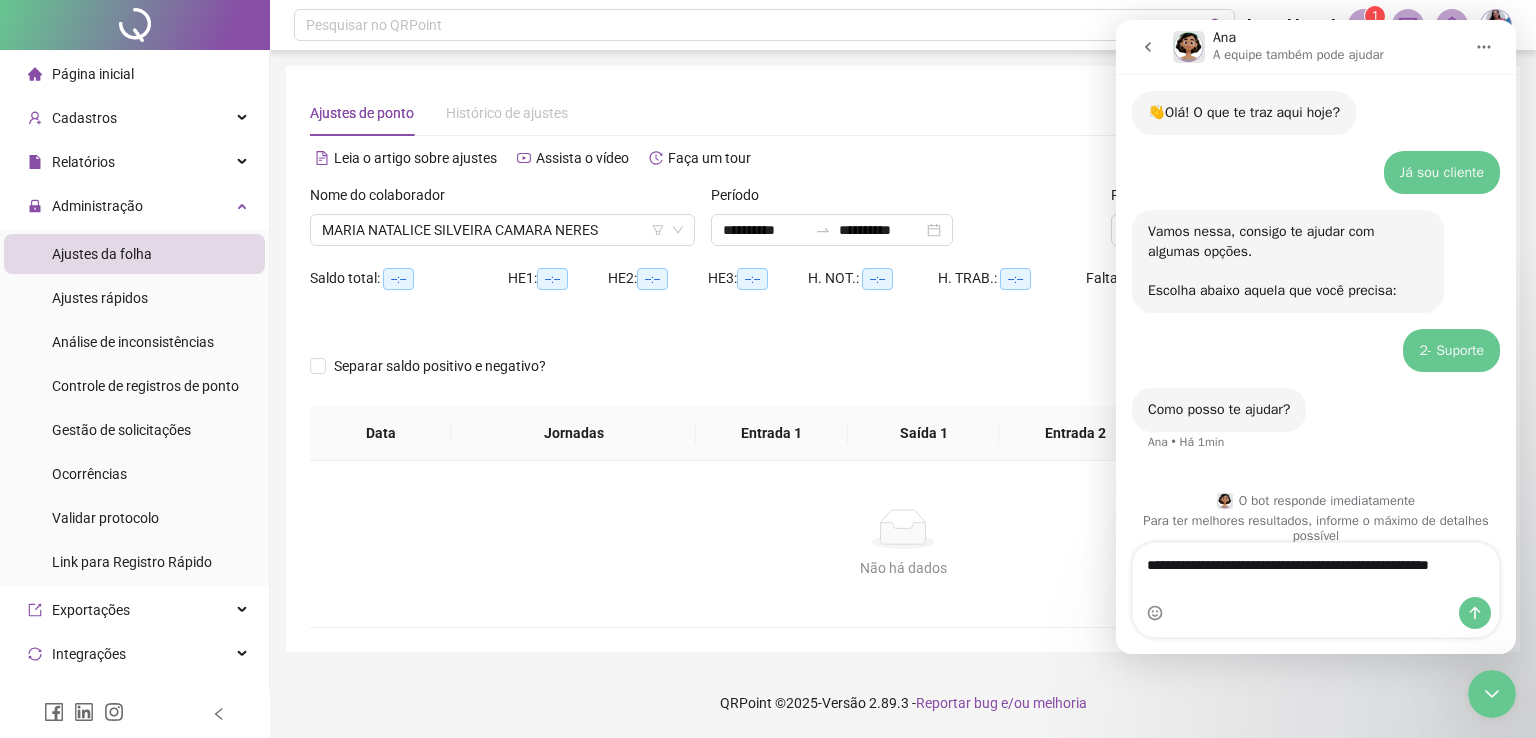scroll, scrollTop: 64, scrollLeft: 0, axis: vertical 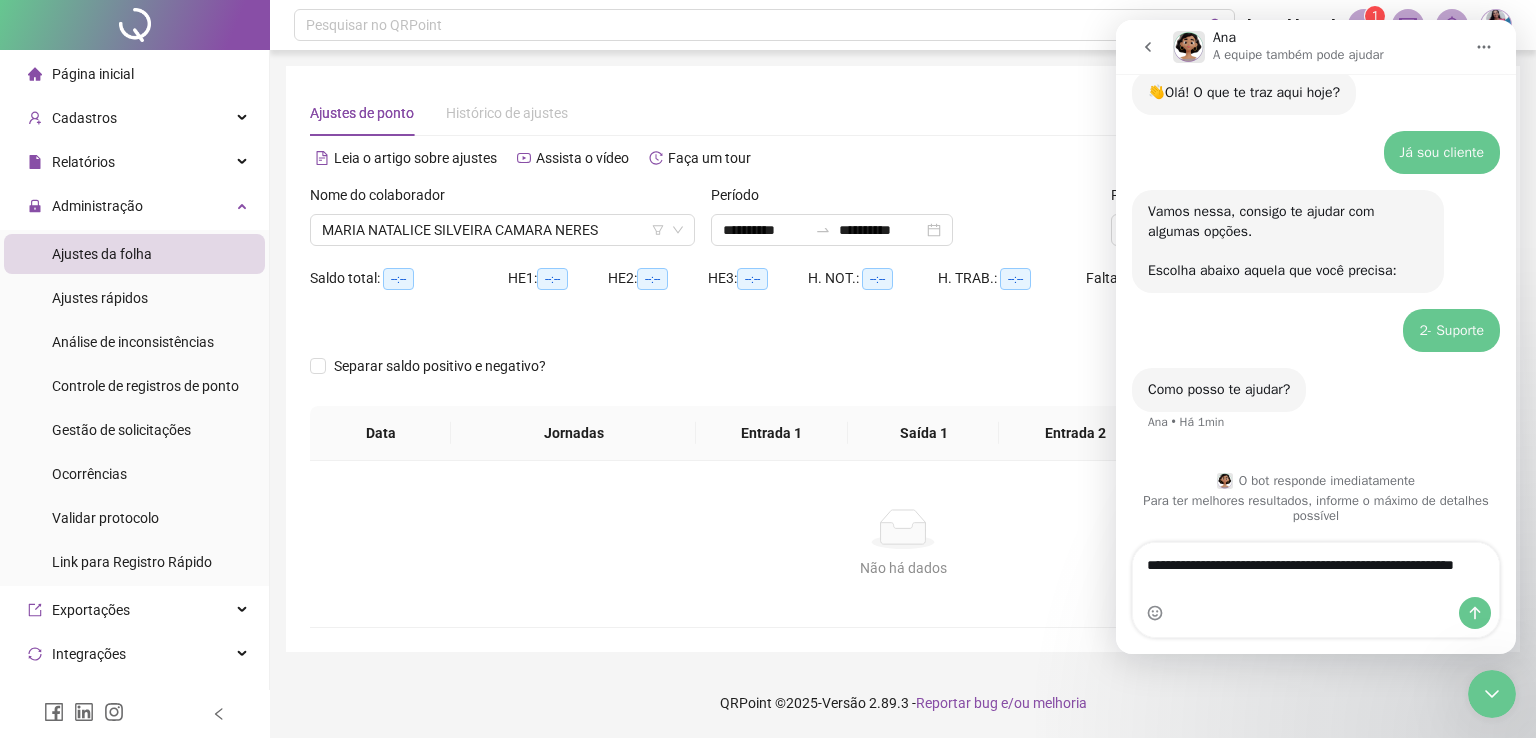 type on "**********" 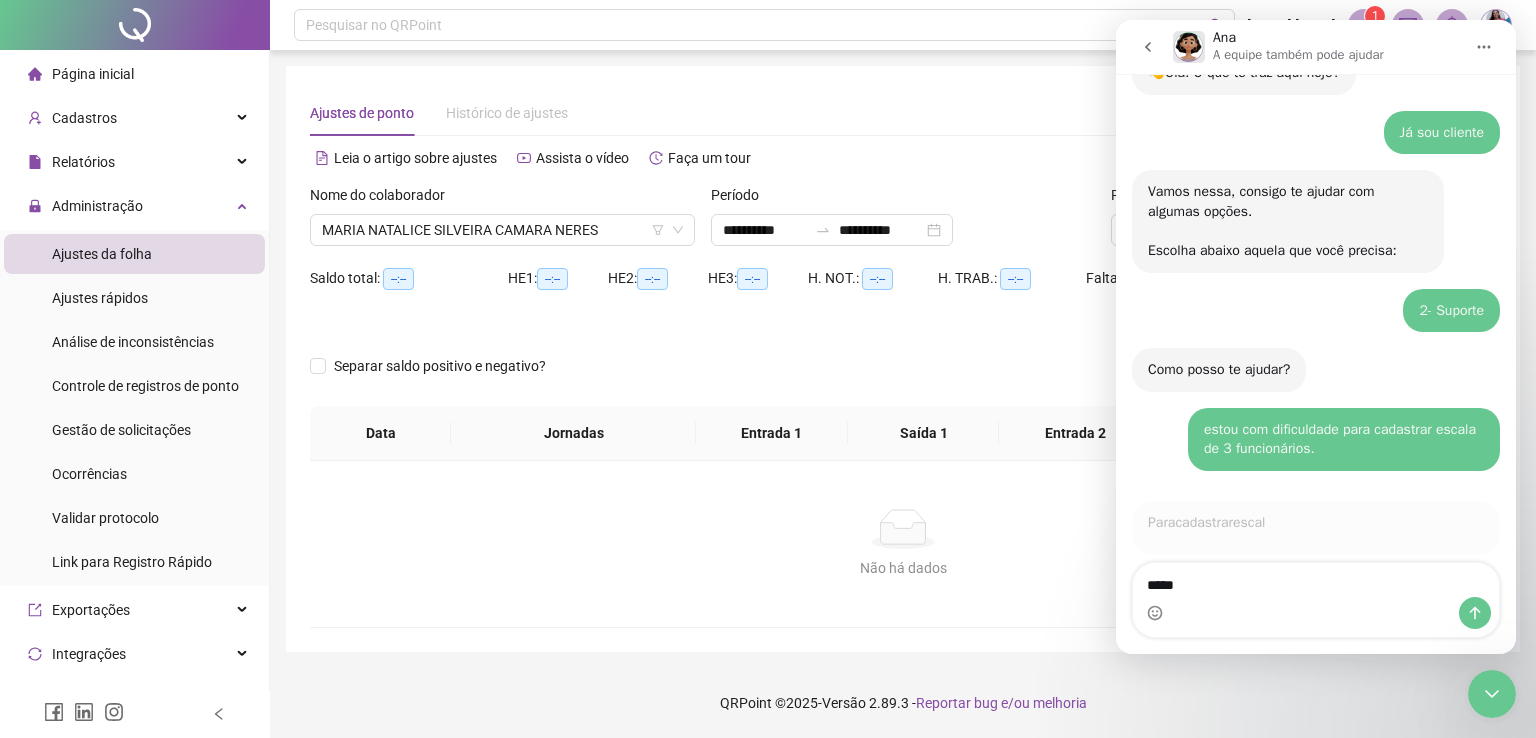 scroll, scrollTop: 124, scrollLeft: 0, axis: vertical 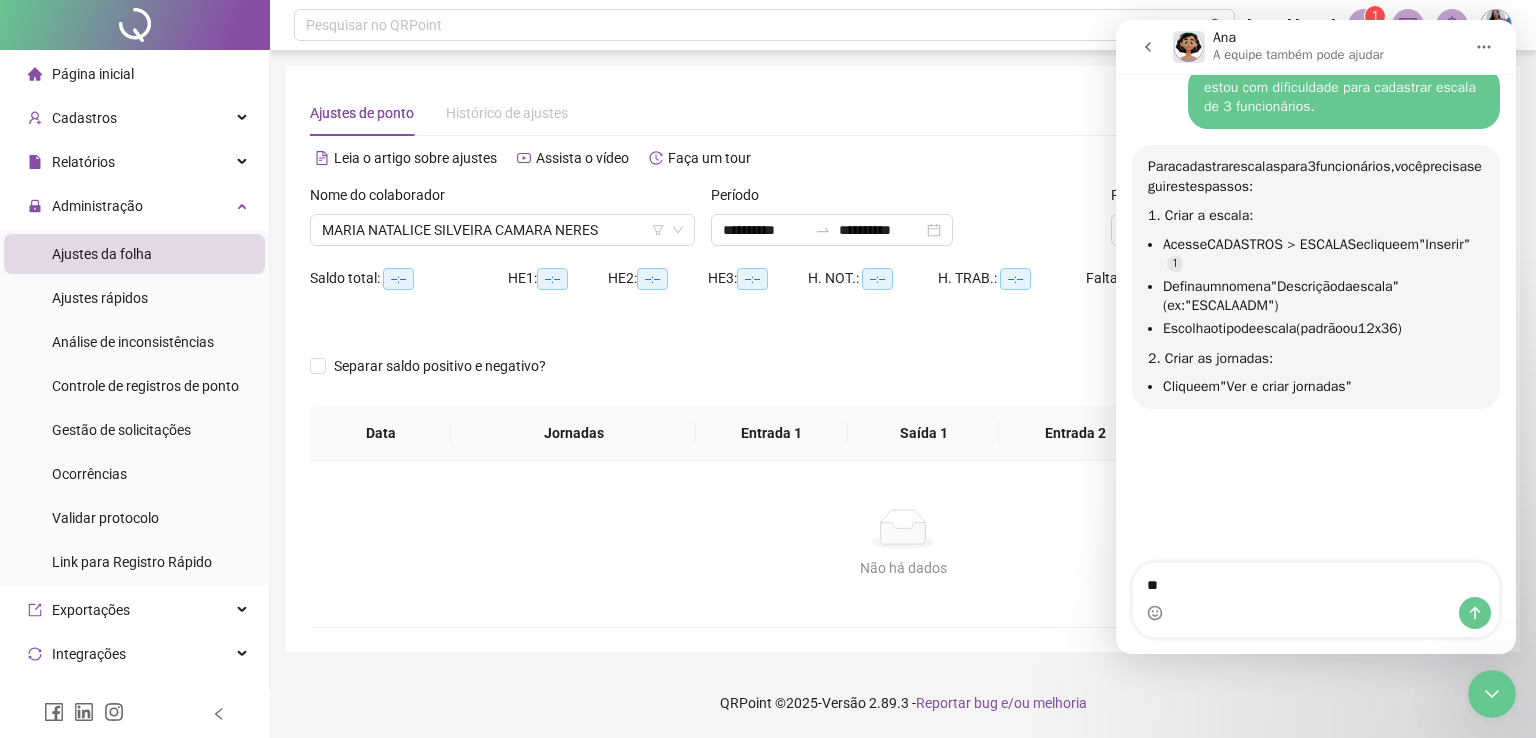 type on "*" 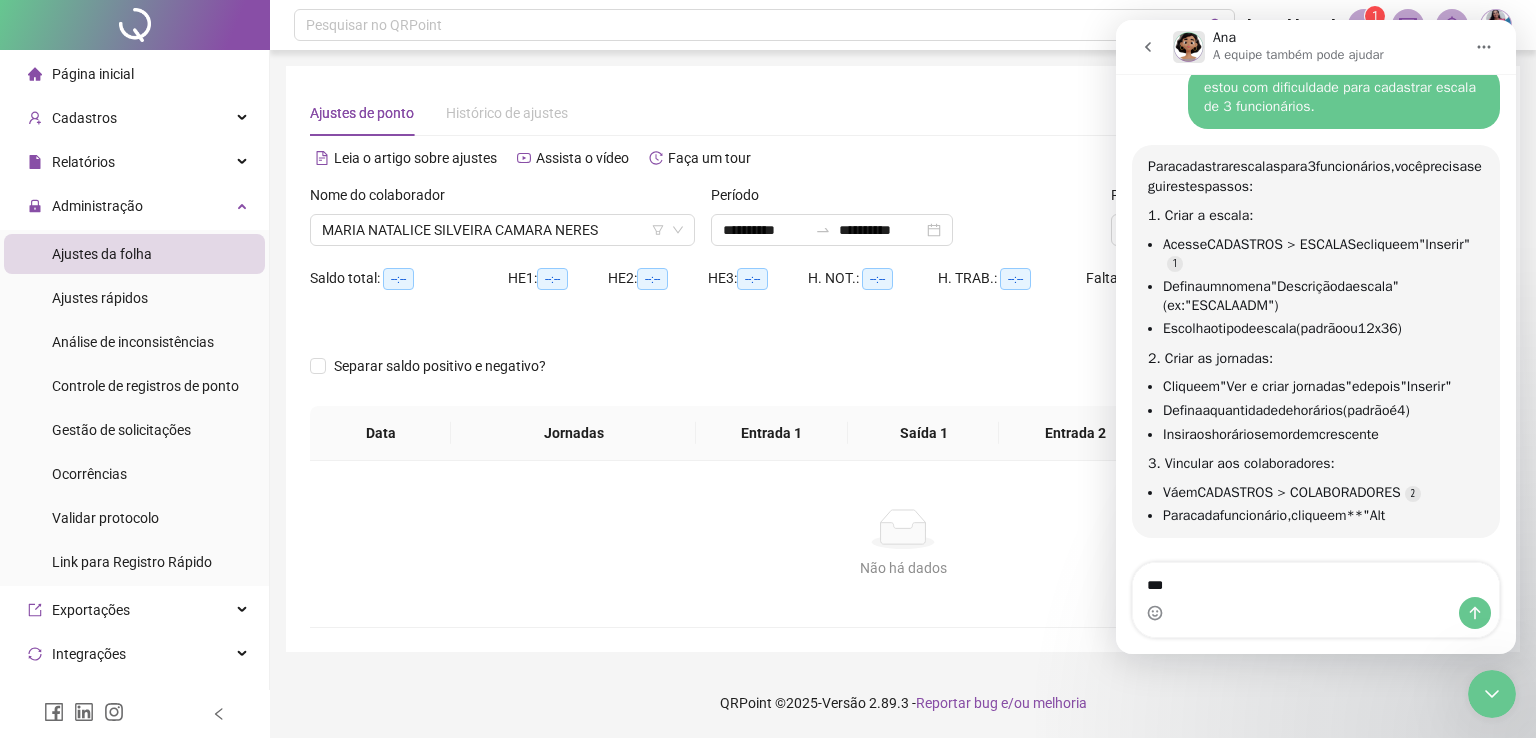 scroll, scrollTop: 441, scrollLeft: 0, axis: vertical 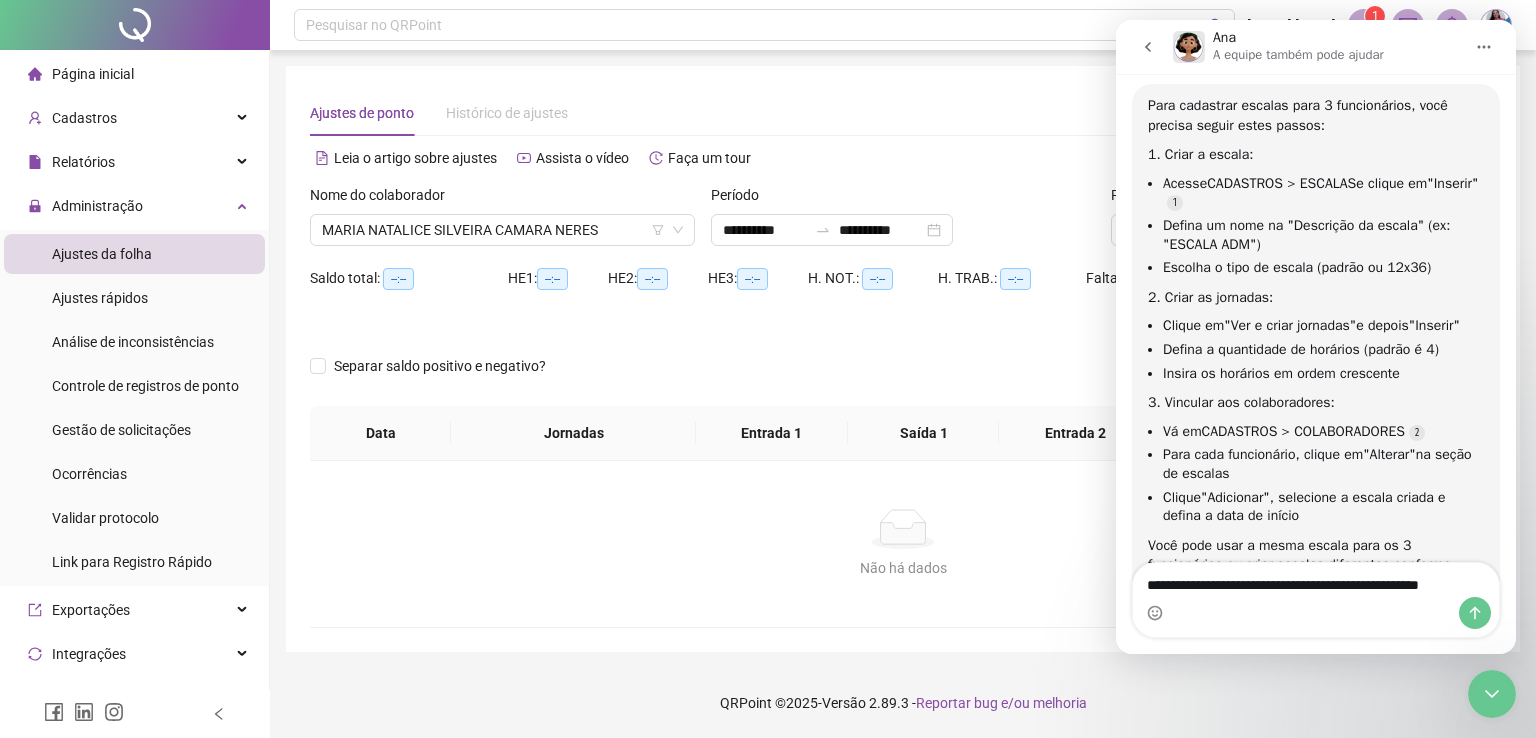 type on "**********" 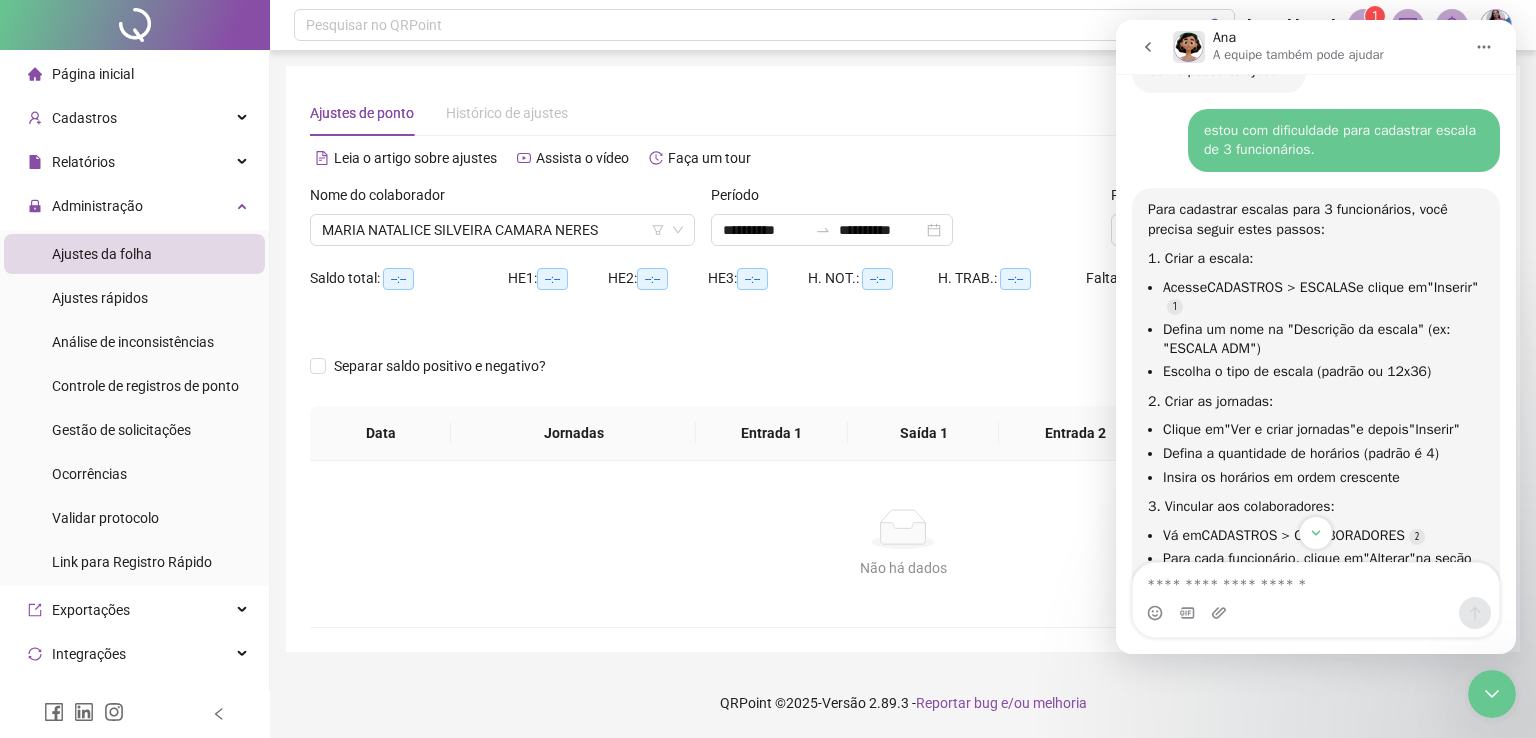 scroll, scrollTop: 480, scrollLeft: 0, axis: vertical 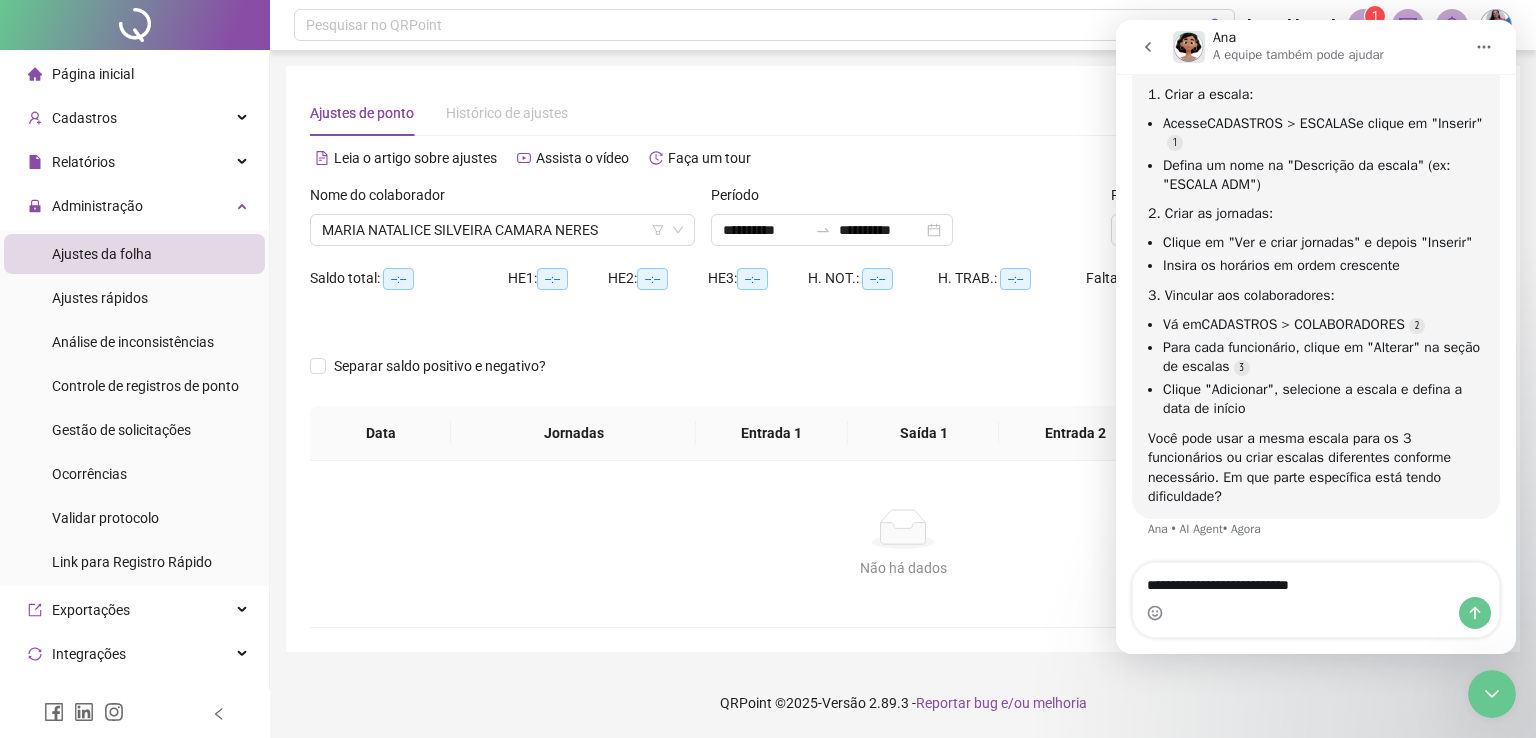 type on "**********" 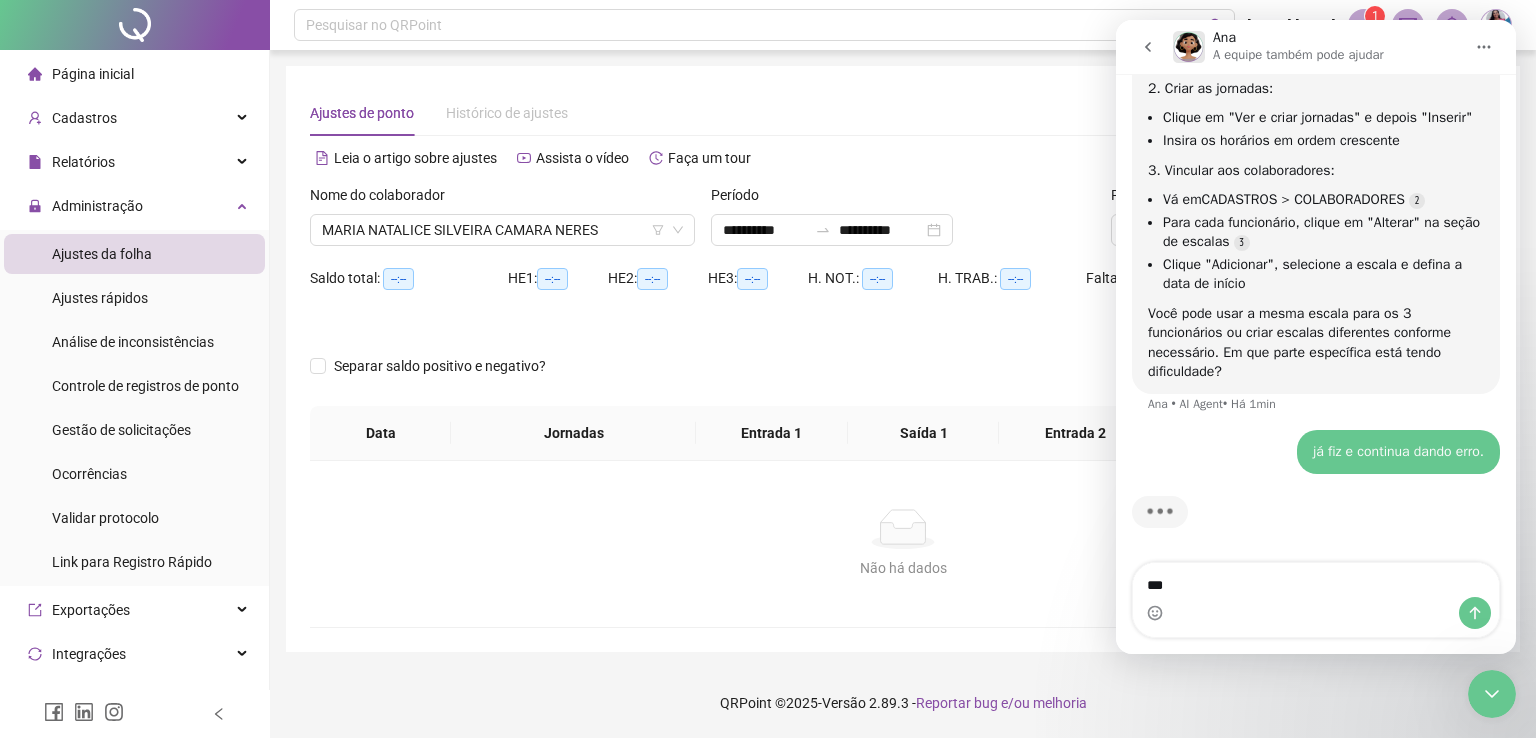 scroll, scrollTop: 1381, scrollLeft: 0, axis: vertical 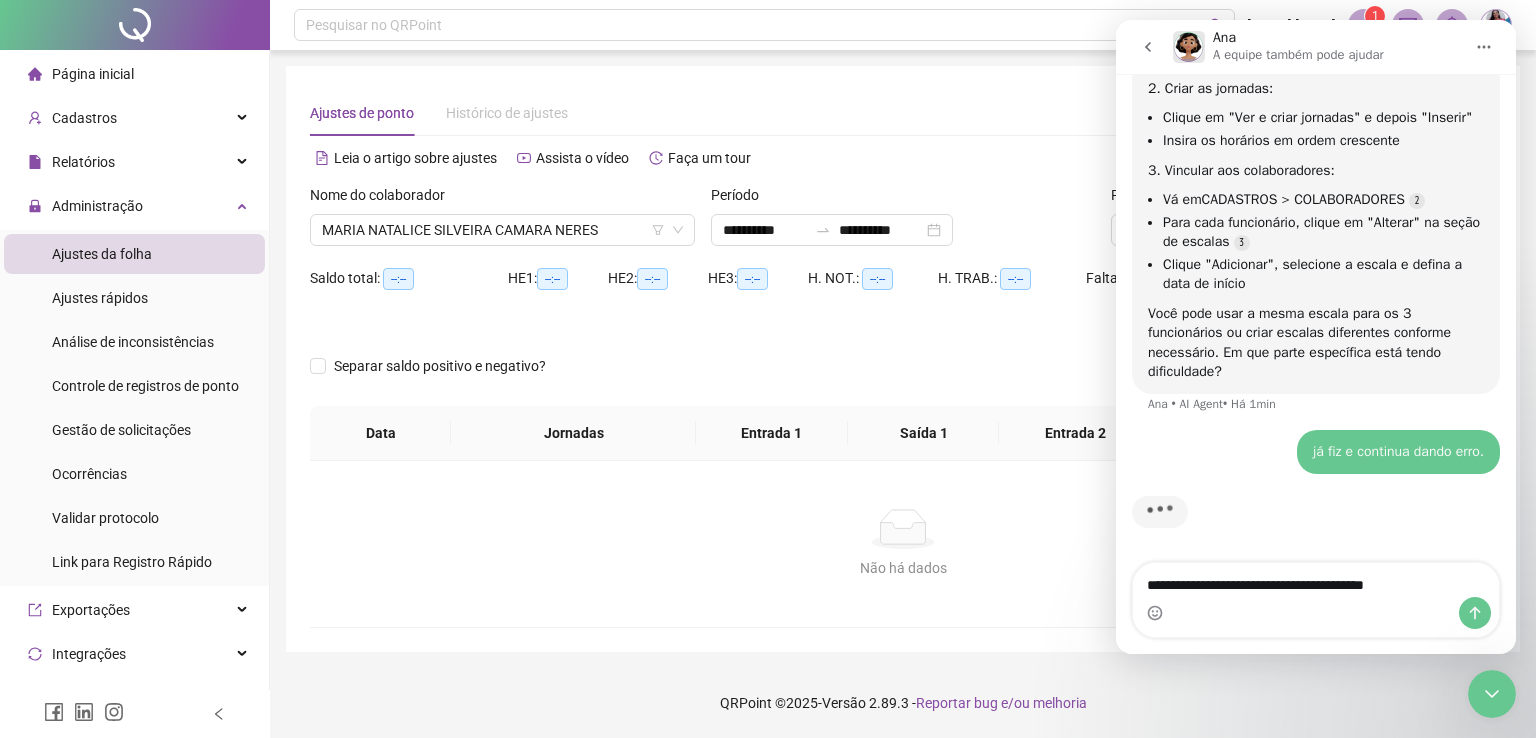 type on "**********" 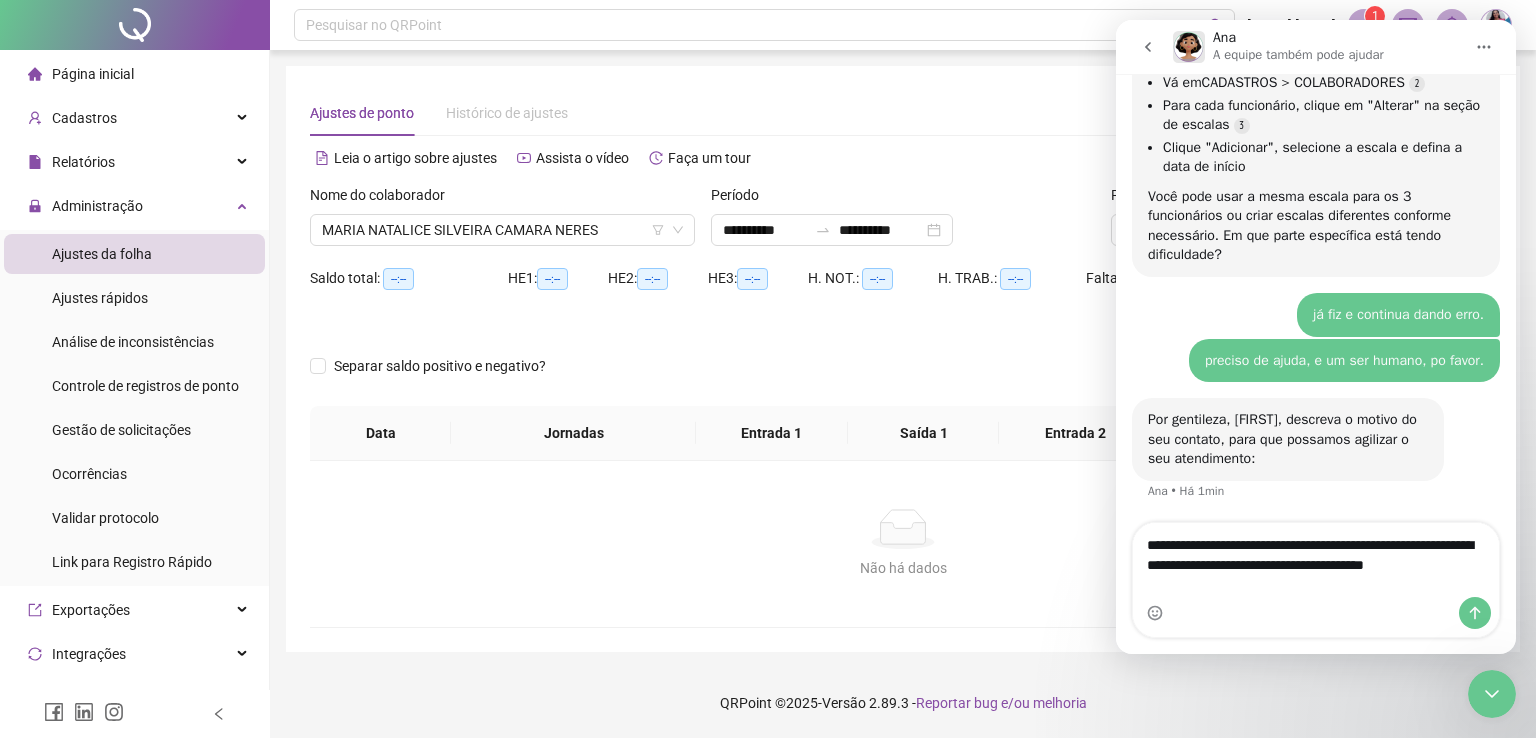 scroll, scrollTop: 1500, scrollLeft: 0, axis: vertical 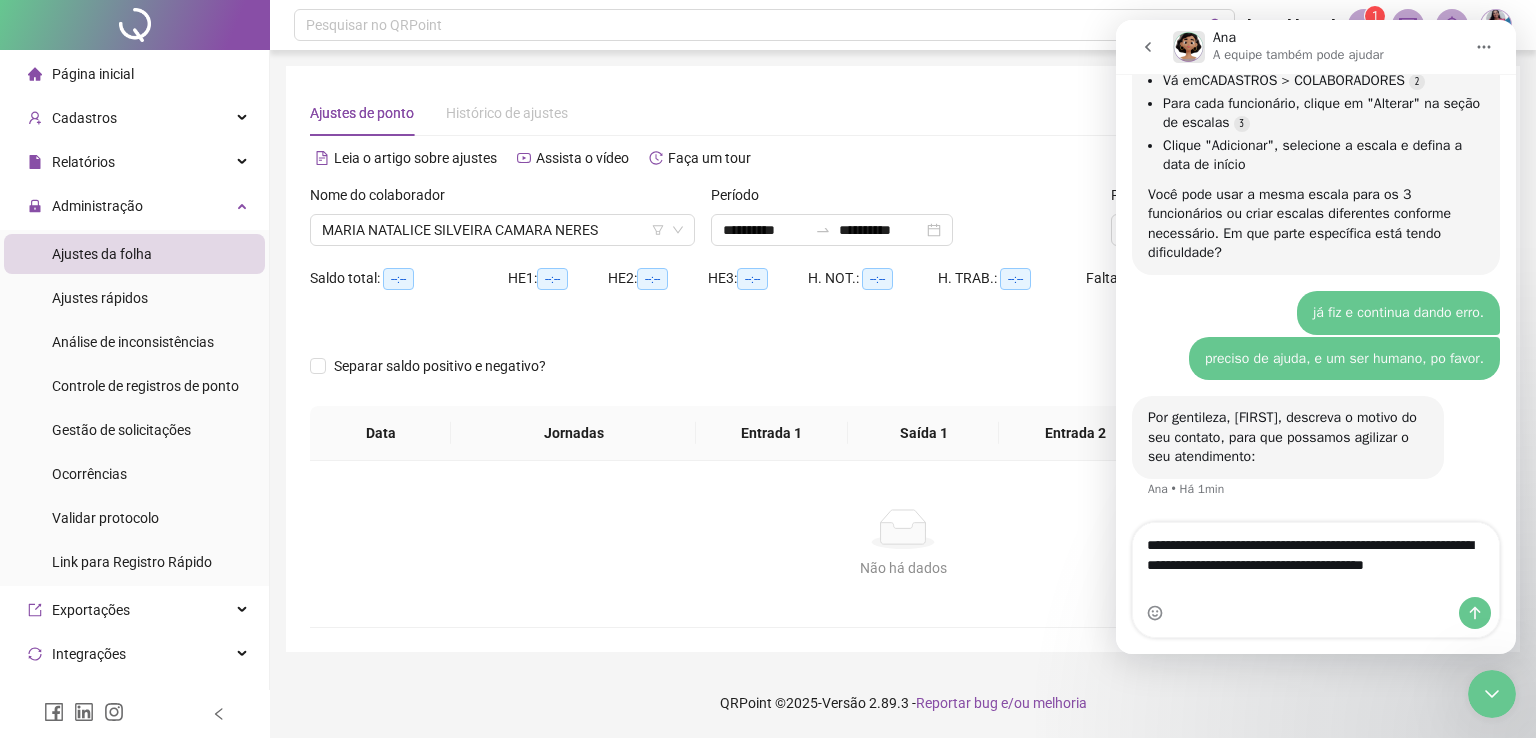 type on "**********" 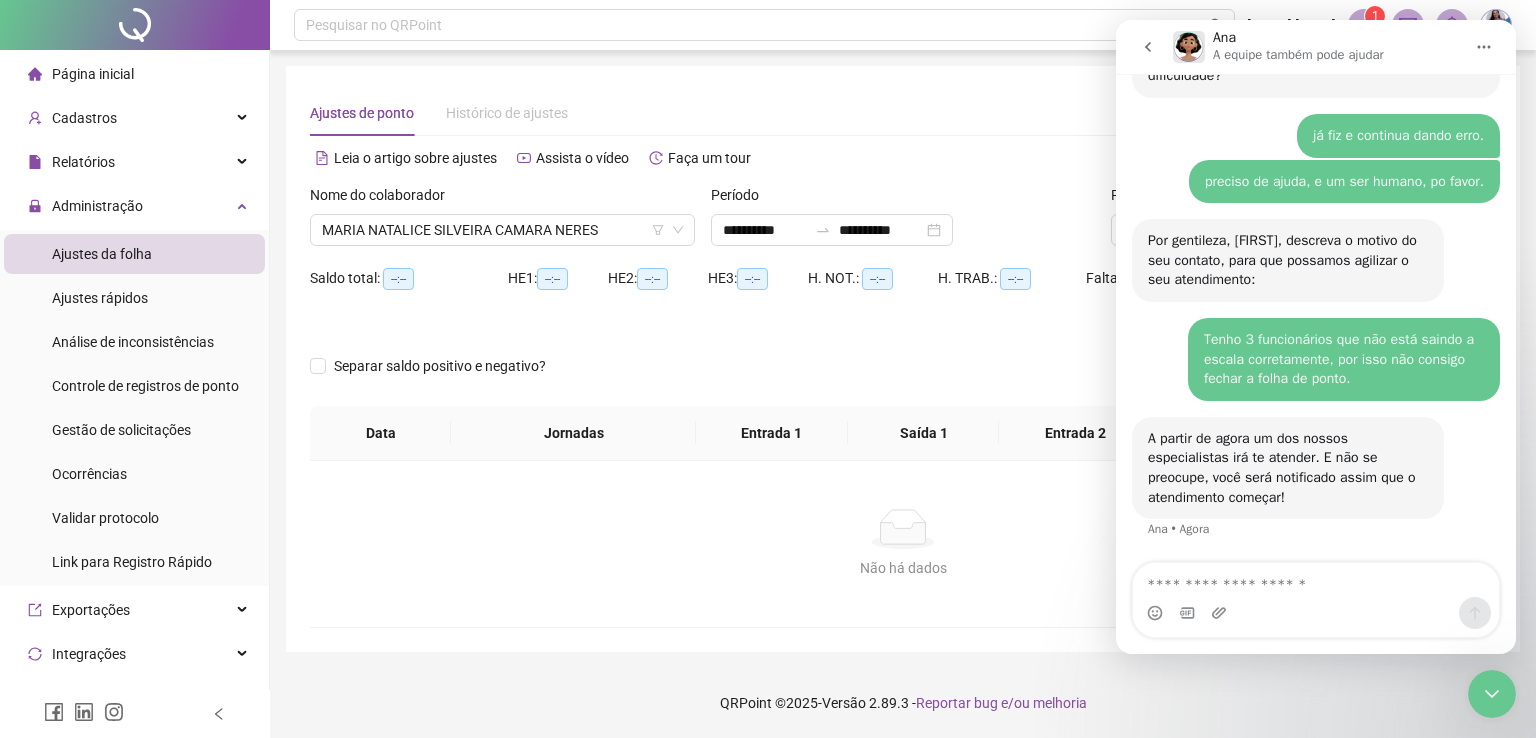 scroll, scrollTop: 1678, scrollLeft: 0, axis: vertical 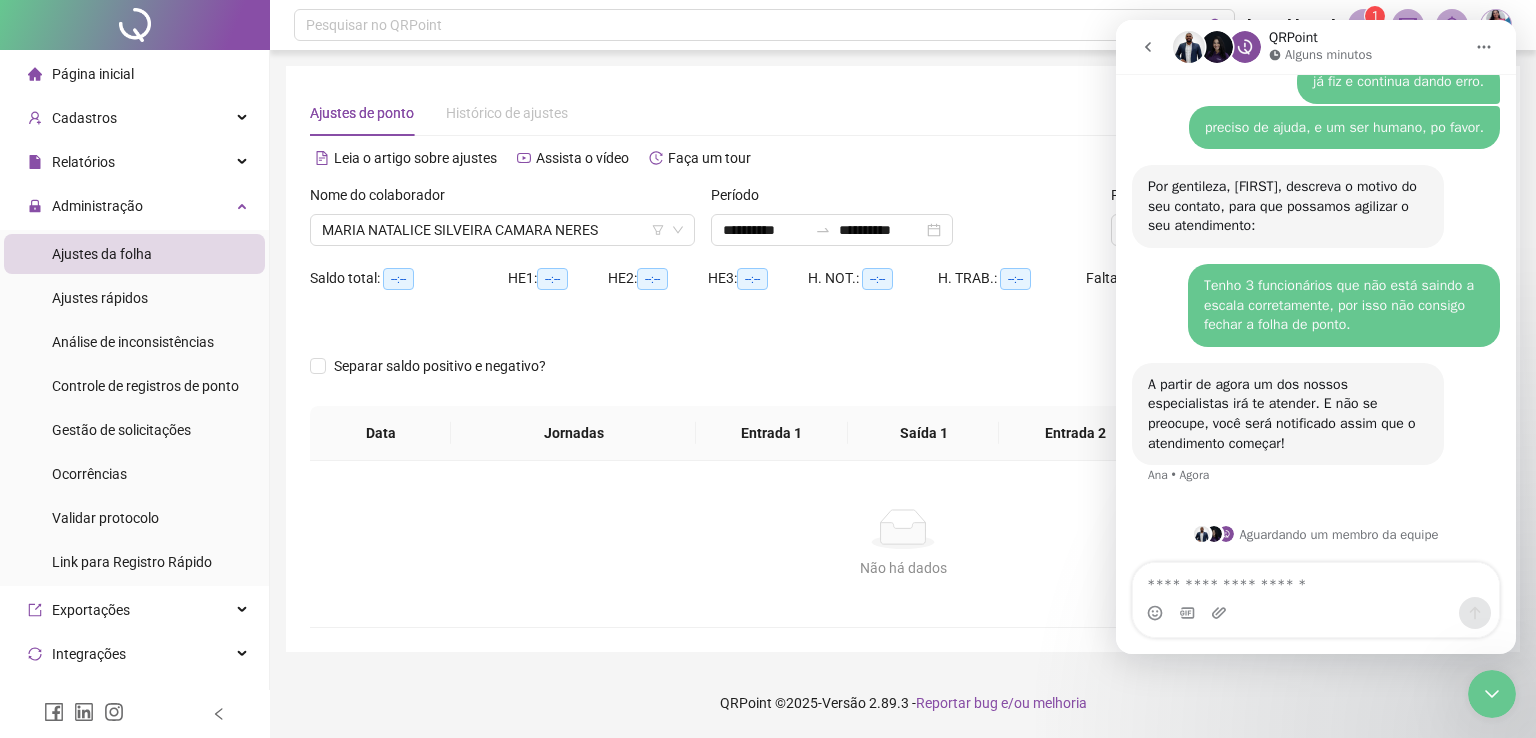 drag, startPoint x: 1420, startPoint y: 39, endPoint x: 1268, endPoint y: 69, distance: 154.93224 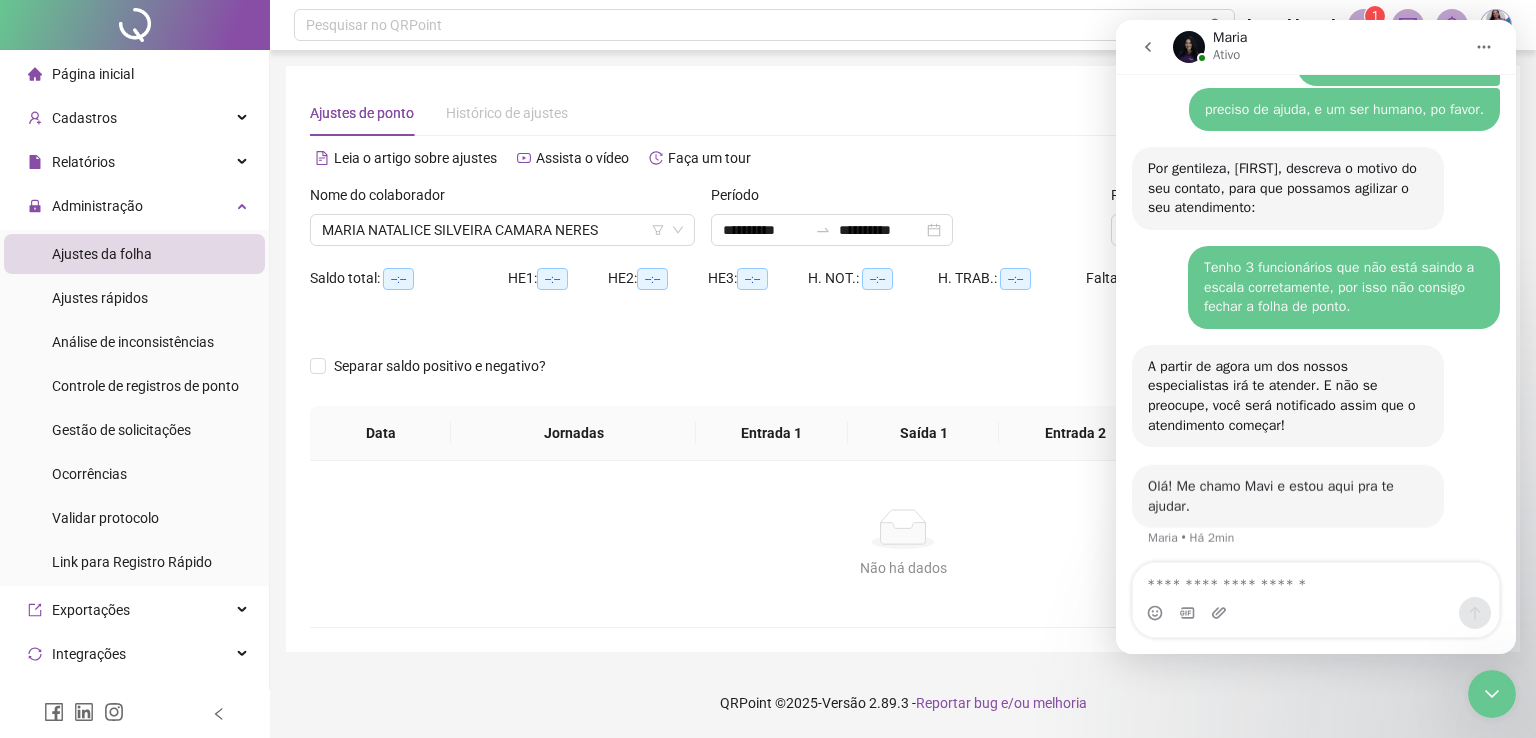 scroll, scrollTop: 1757, scrollLeft: 0, axis: vertical 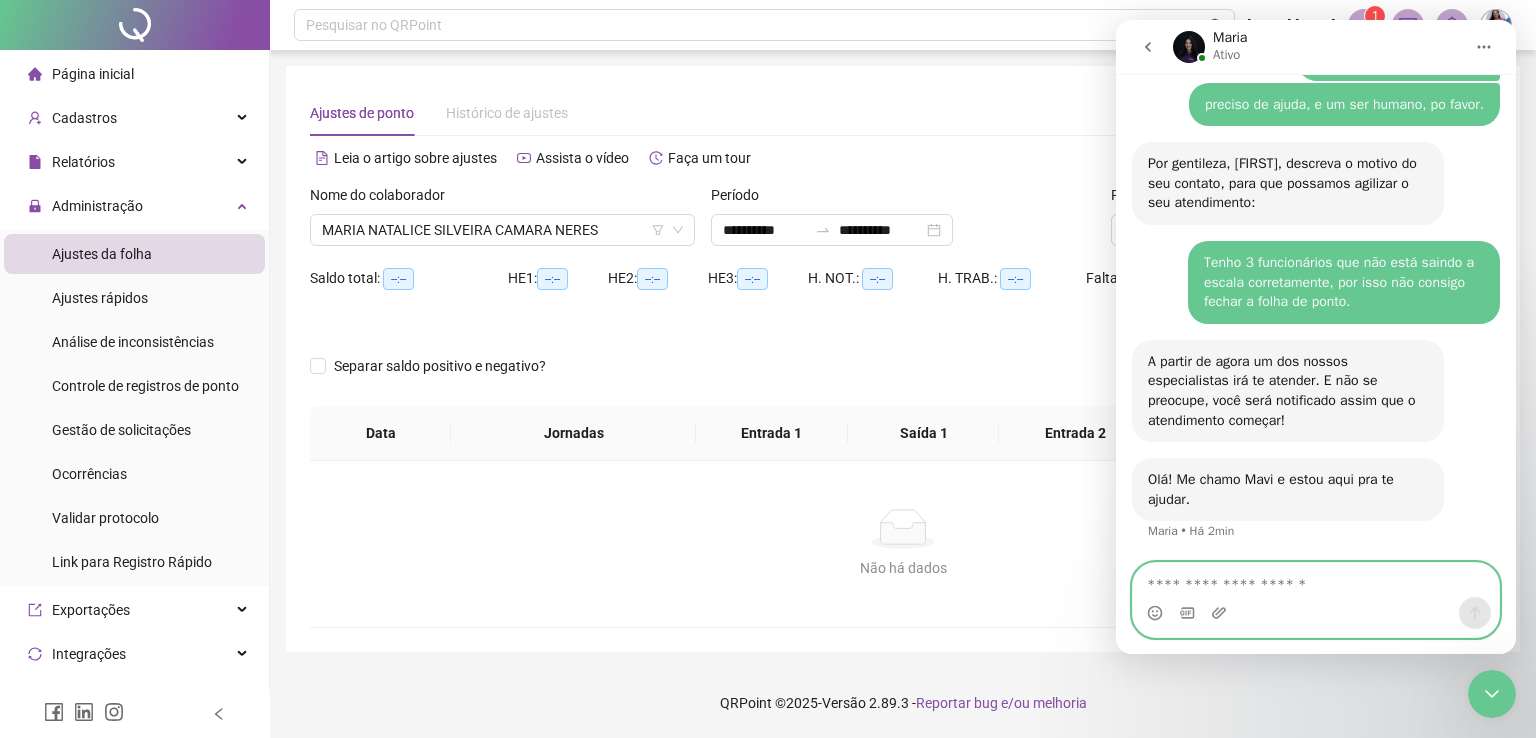 click at bounding box center [1316, 580] 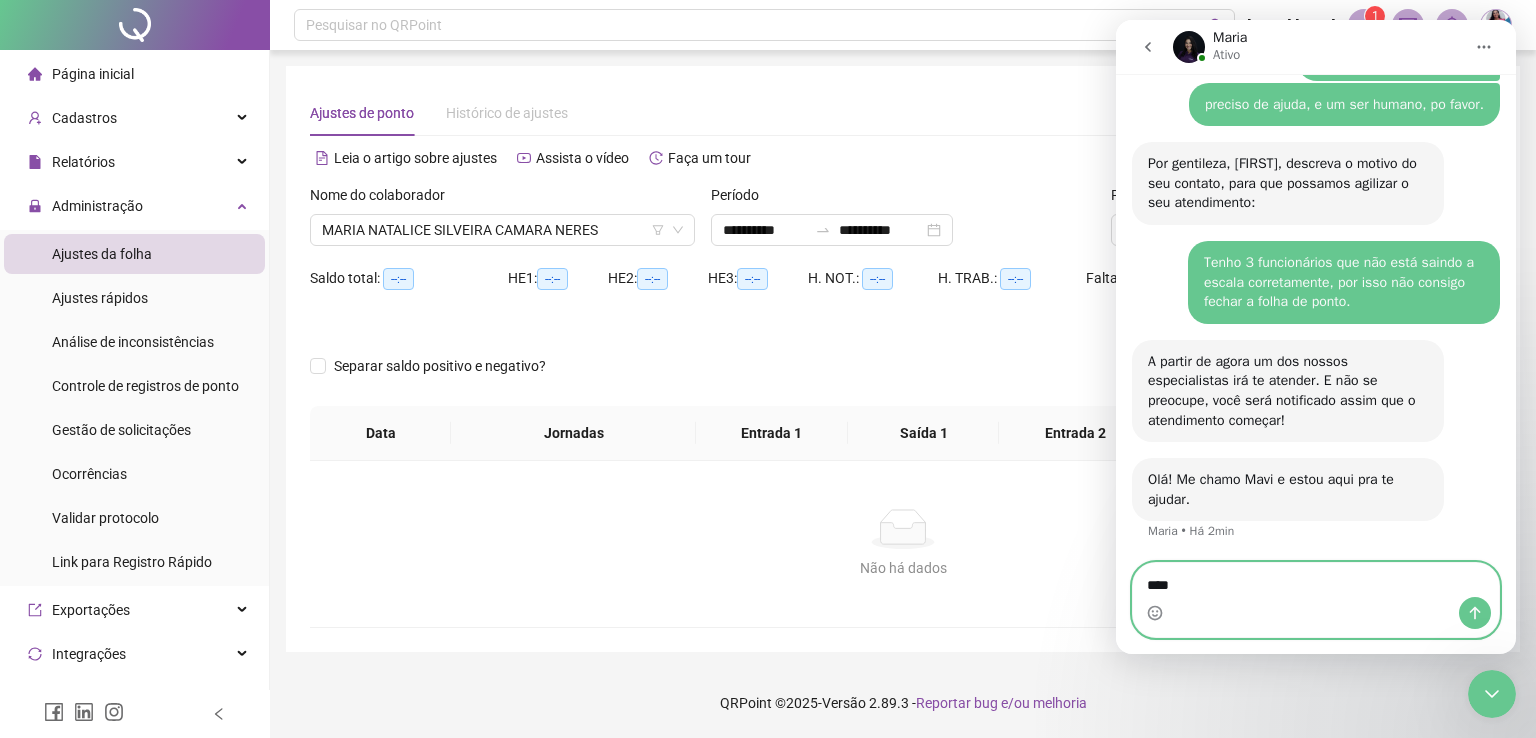 type on "*****" 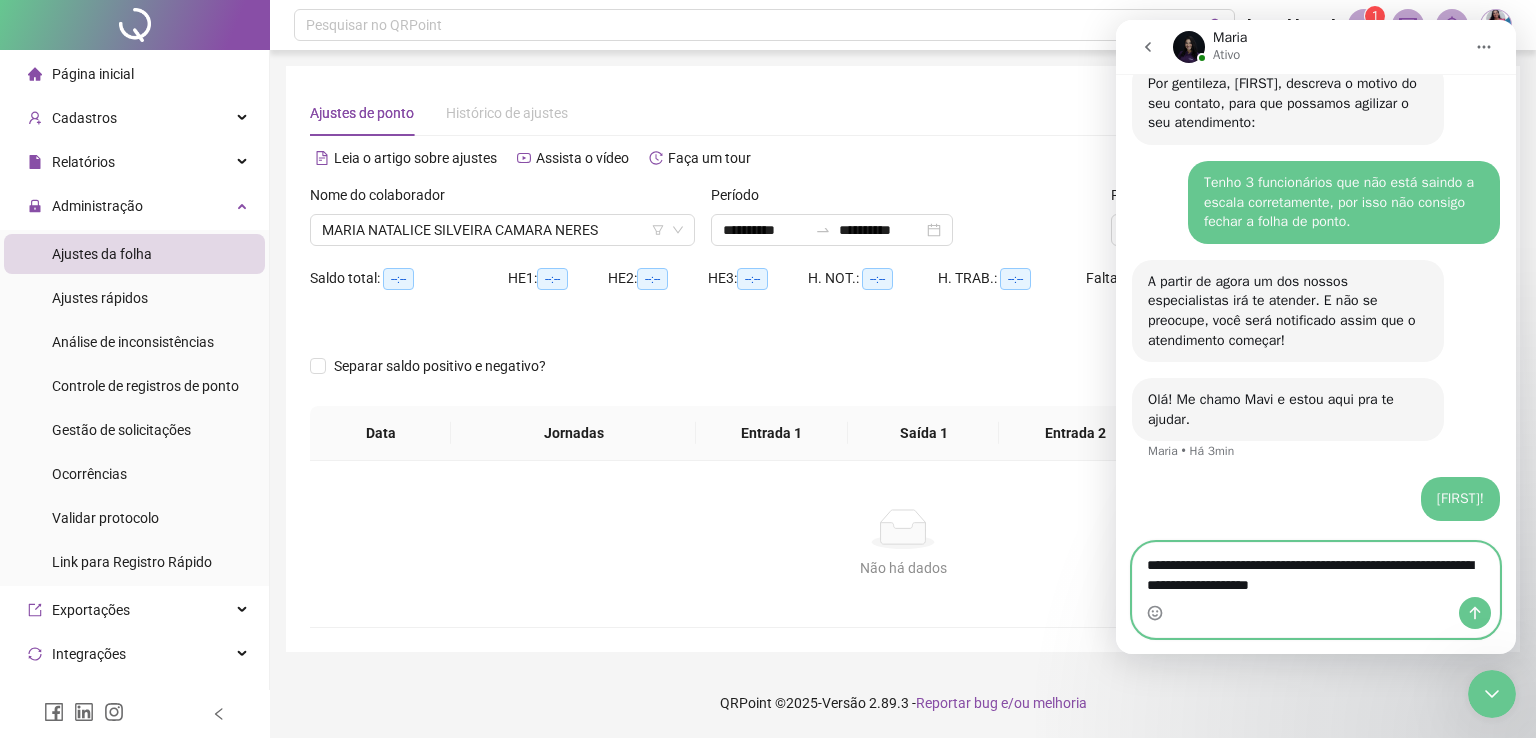 scroll, scrollTop: 1856, scrollLeft: 0, axis: vertical 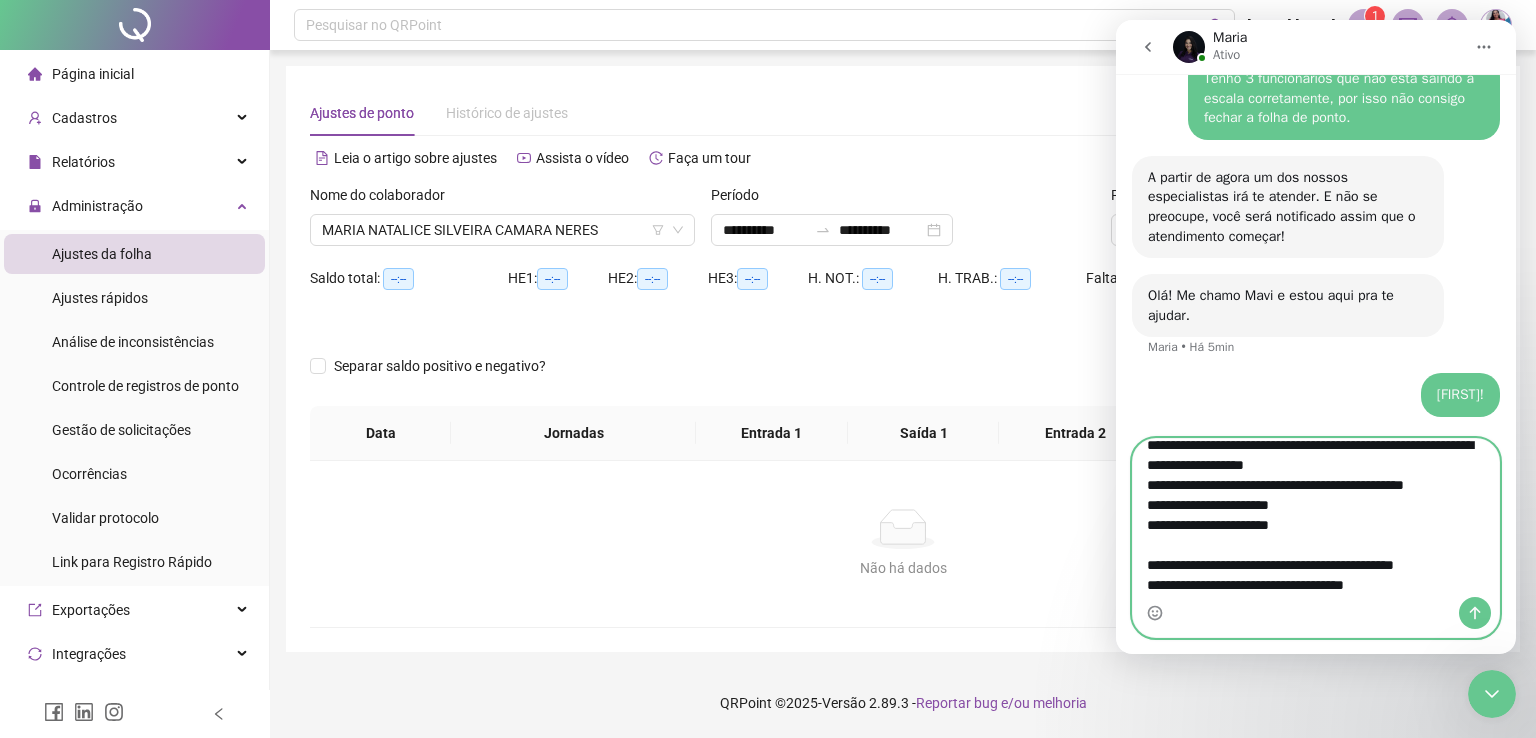 click on "**********" at bounding box center (1316, 518) 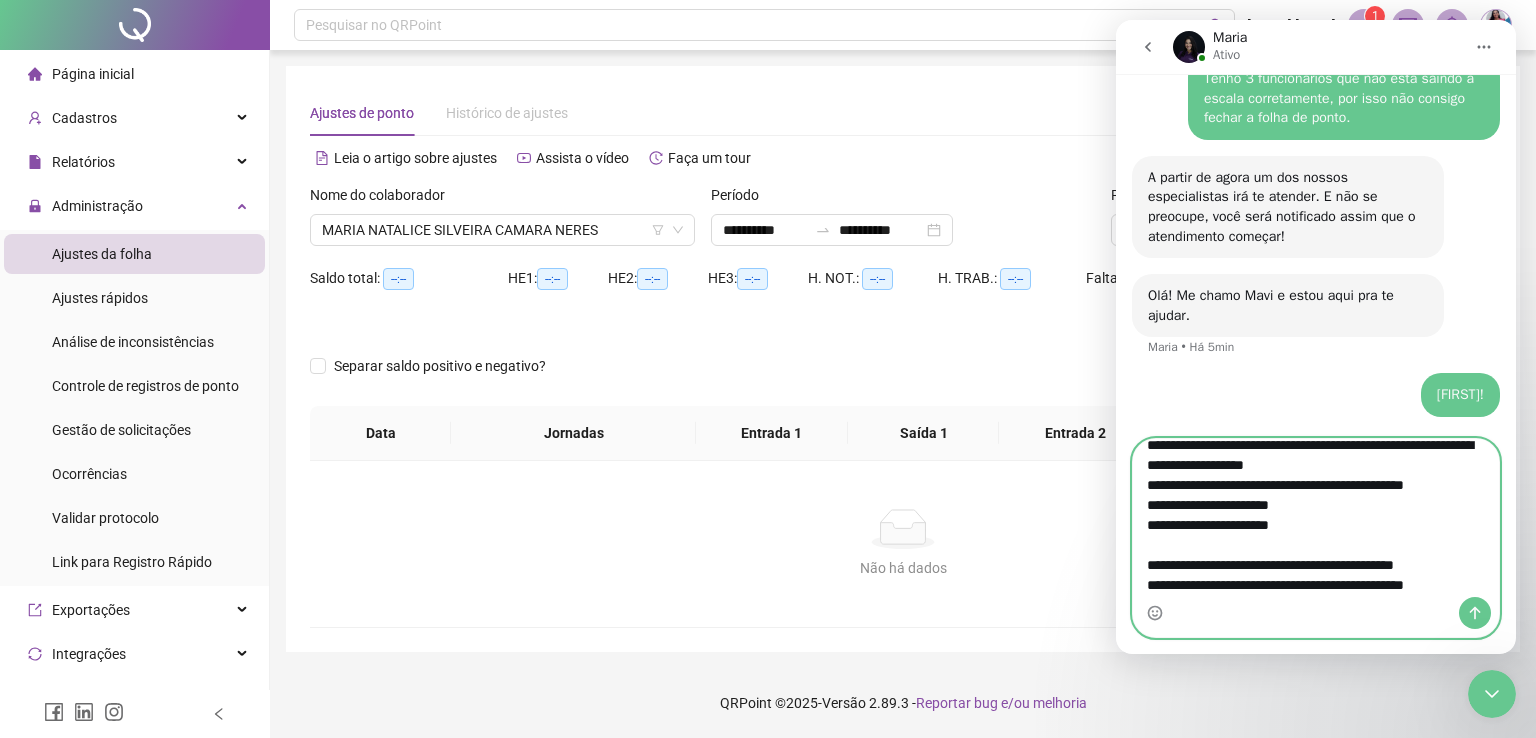 scroll, scrollTop: 56, scrollLeft: 0, axis: vertical 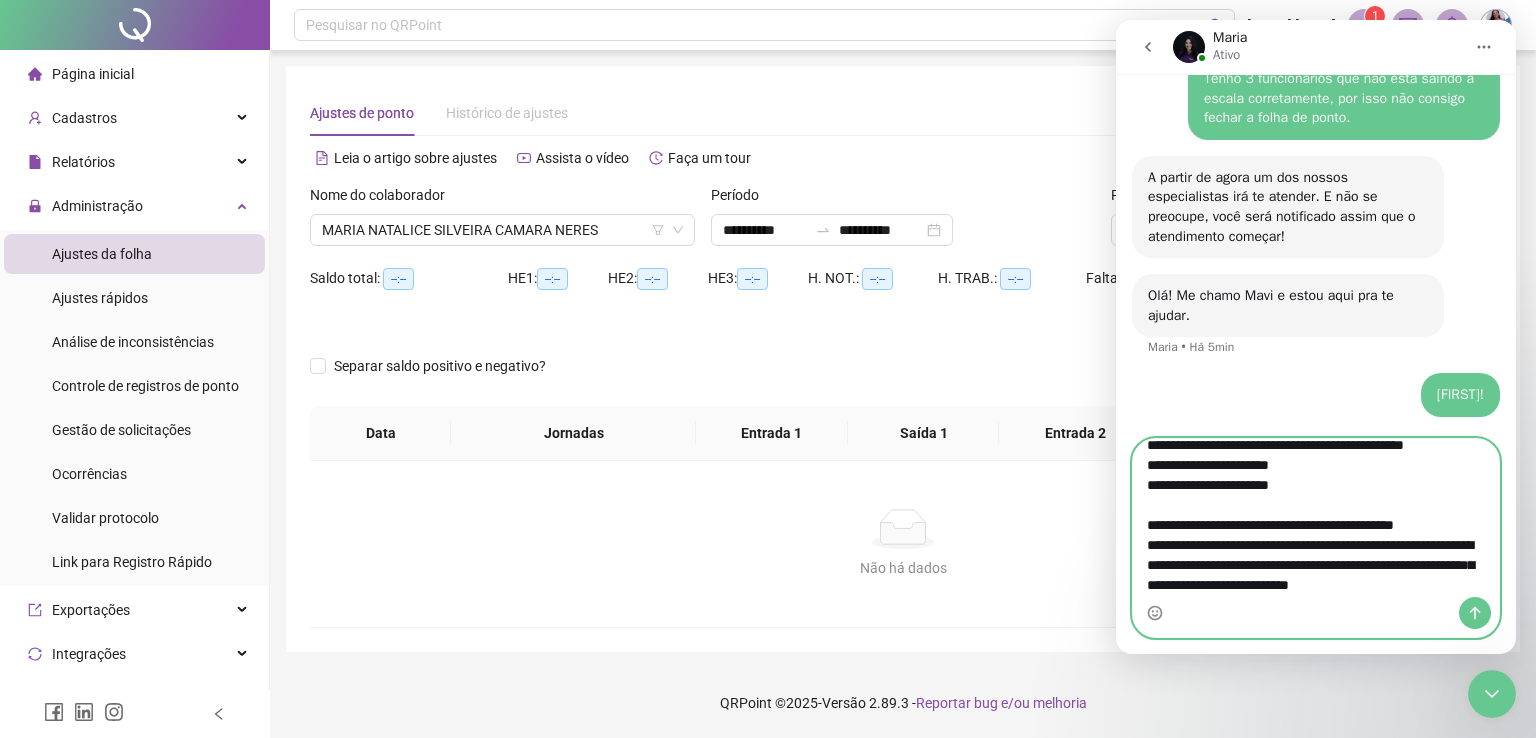 type on "**********" 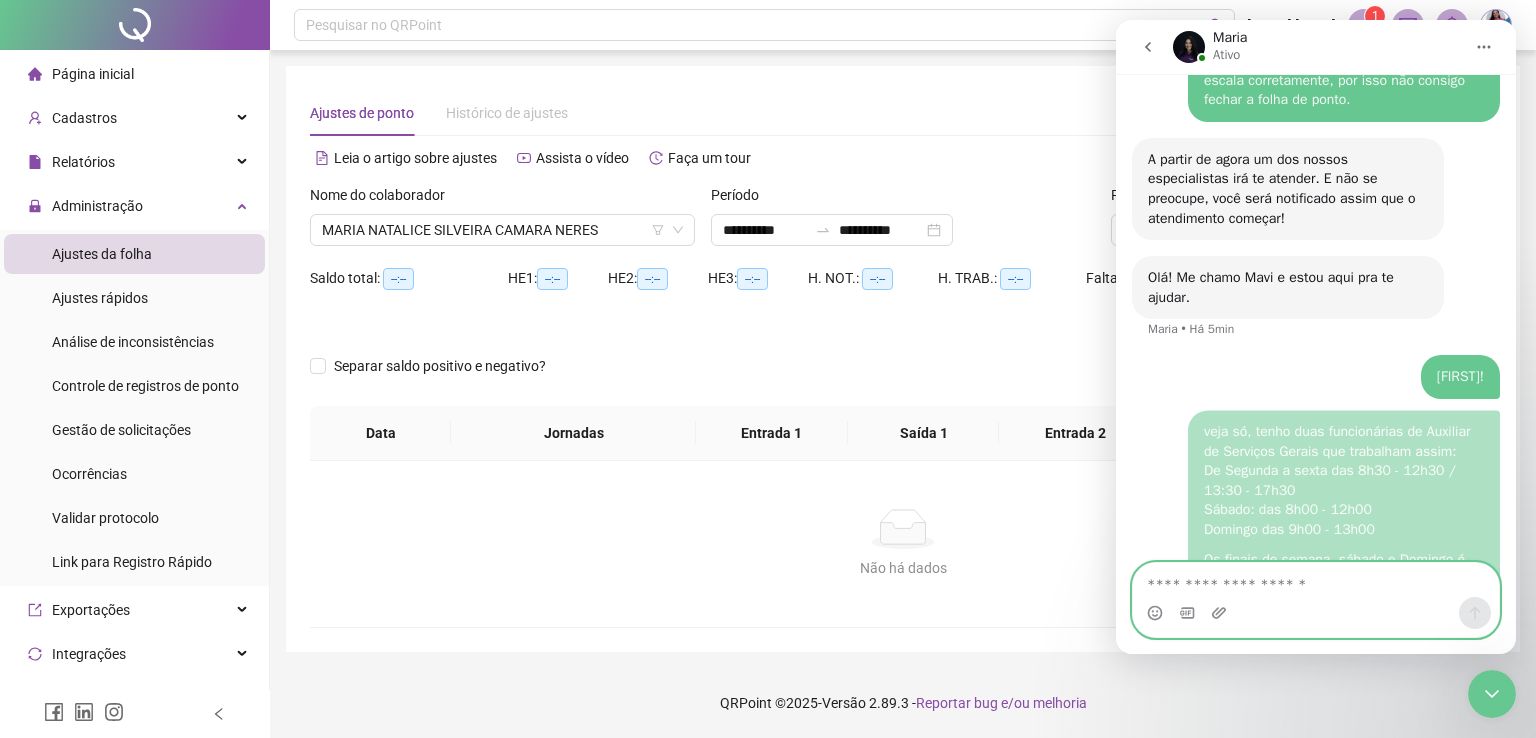 scroll, scrollTop: 0, scrollLeft: 0, axis: both 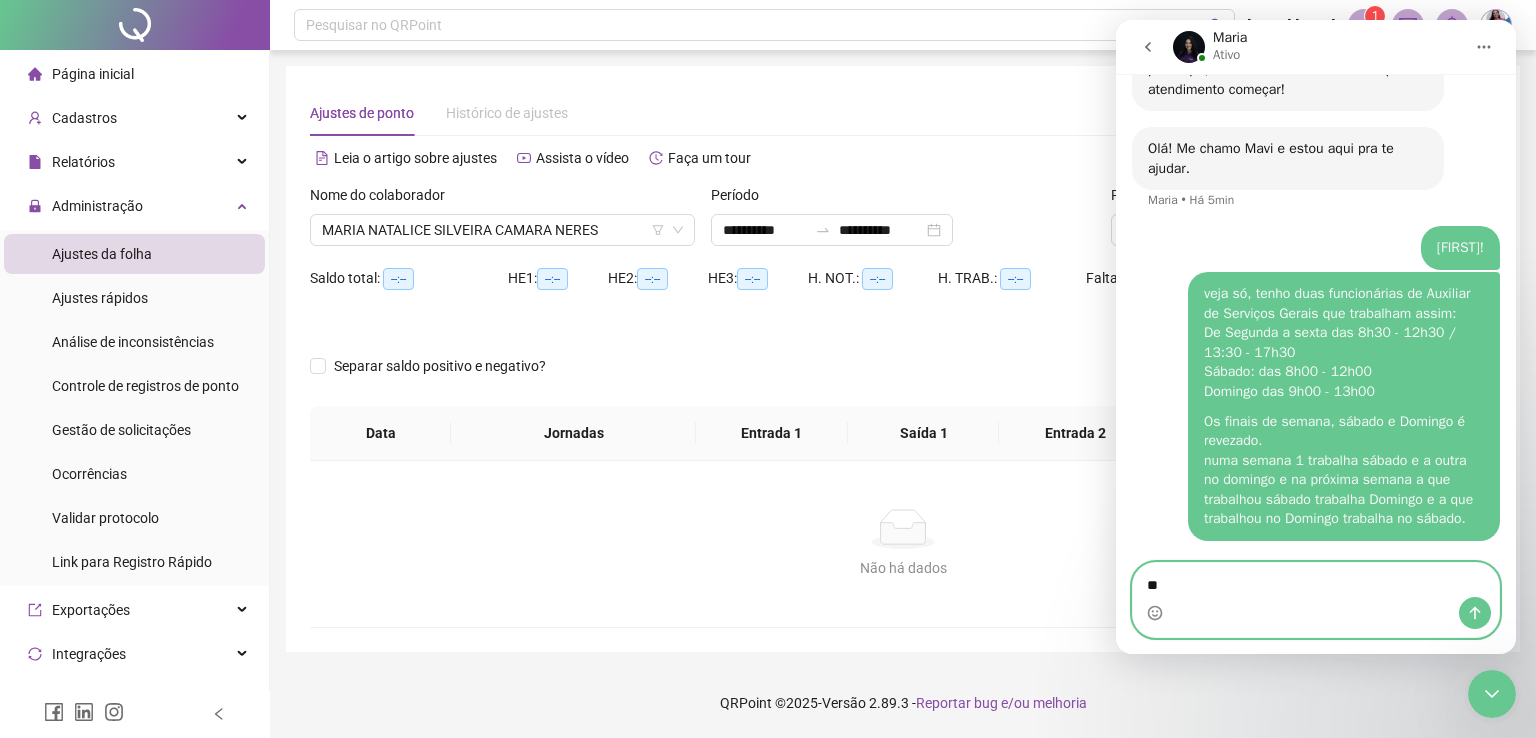 type on "*" 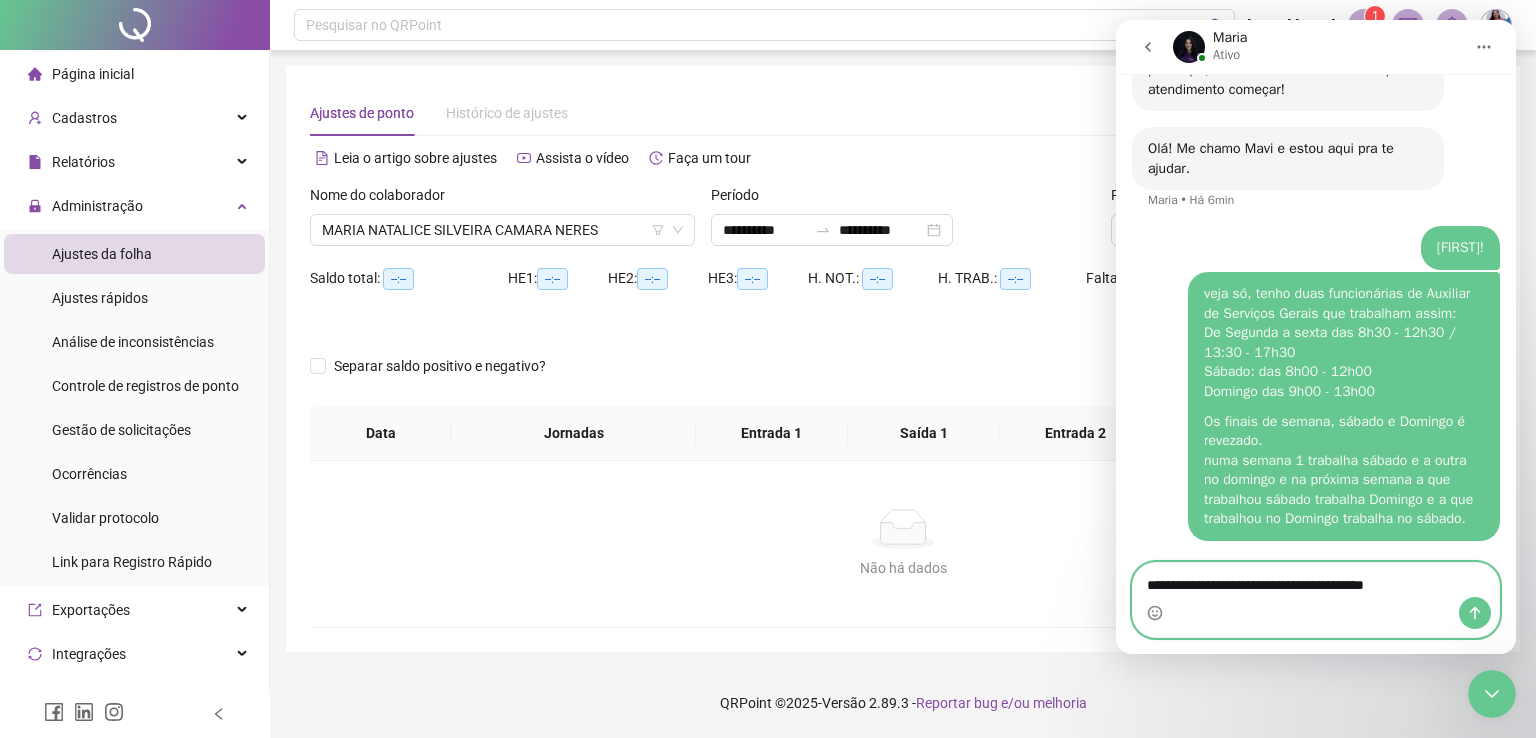 type on "**********" 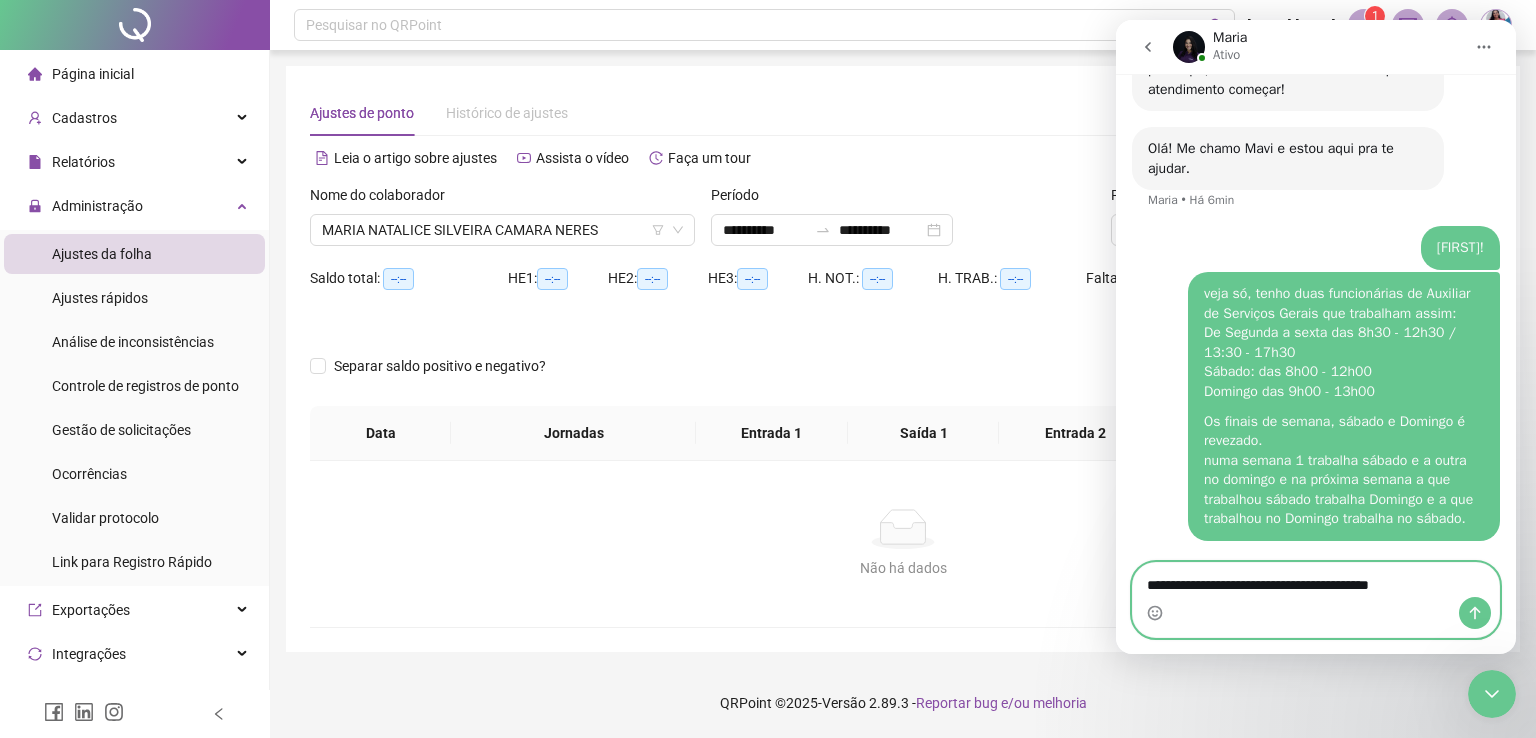 type 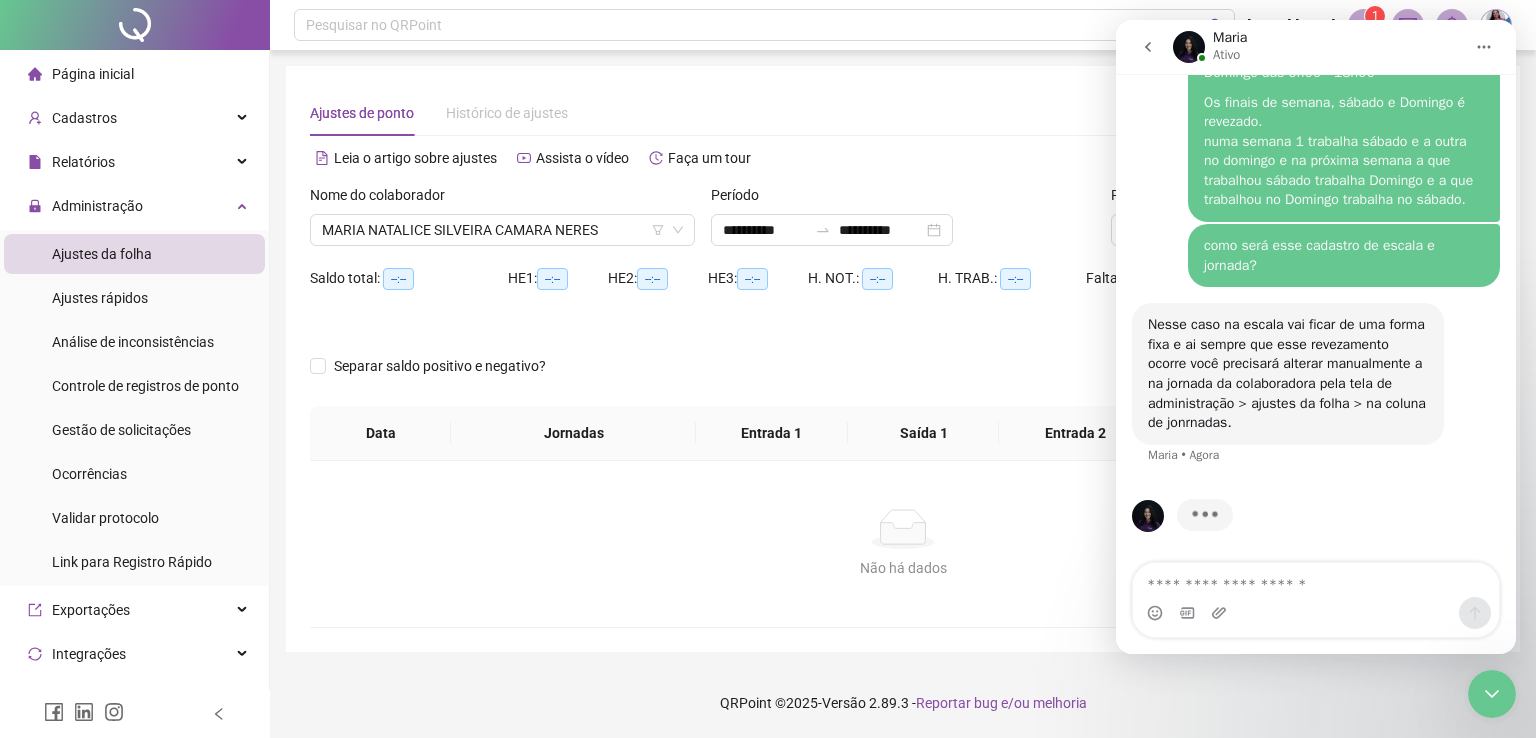 scroll, scrollTop: 2291, scrollLeft: 0, axis: vertical 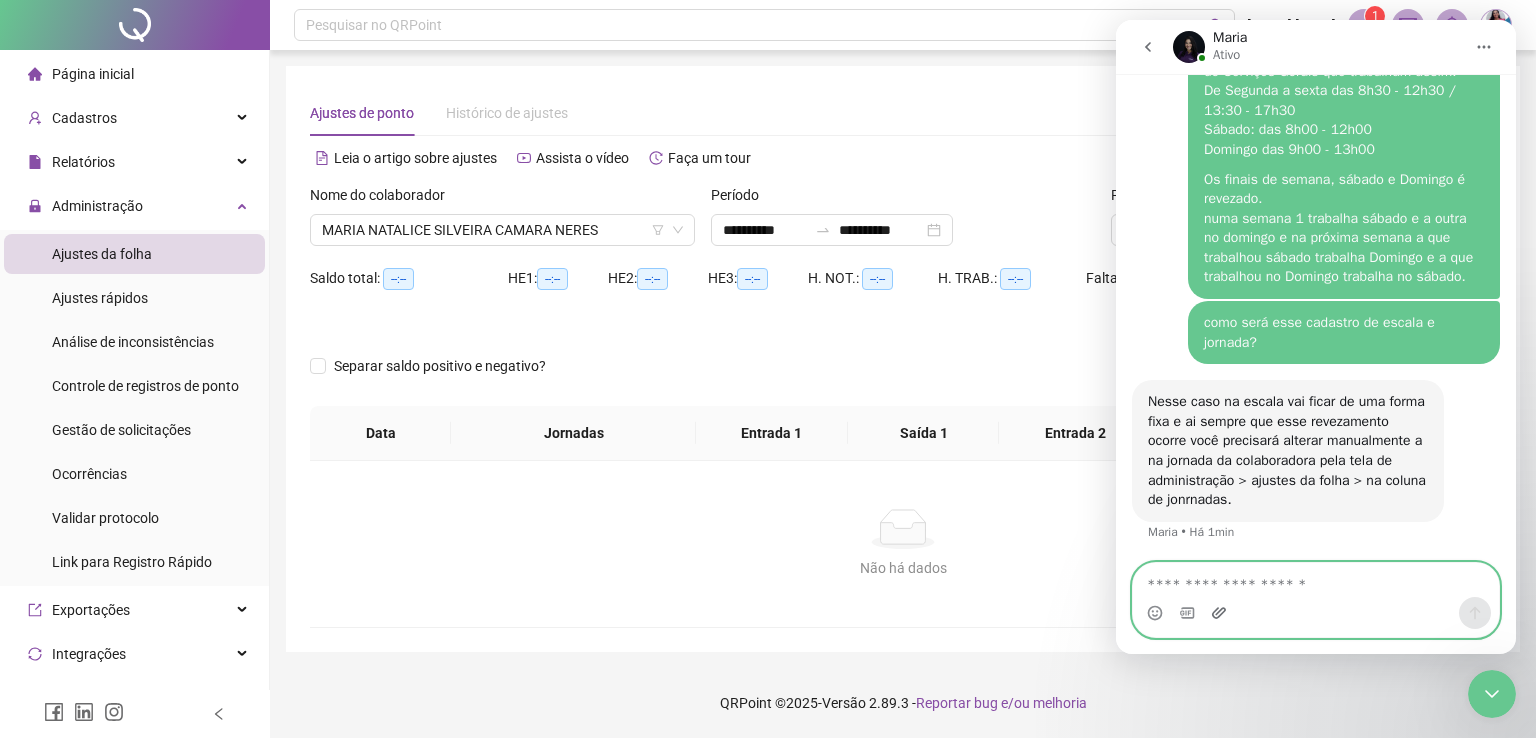 click 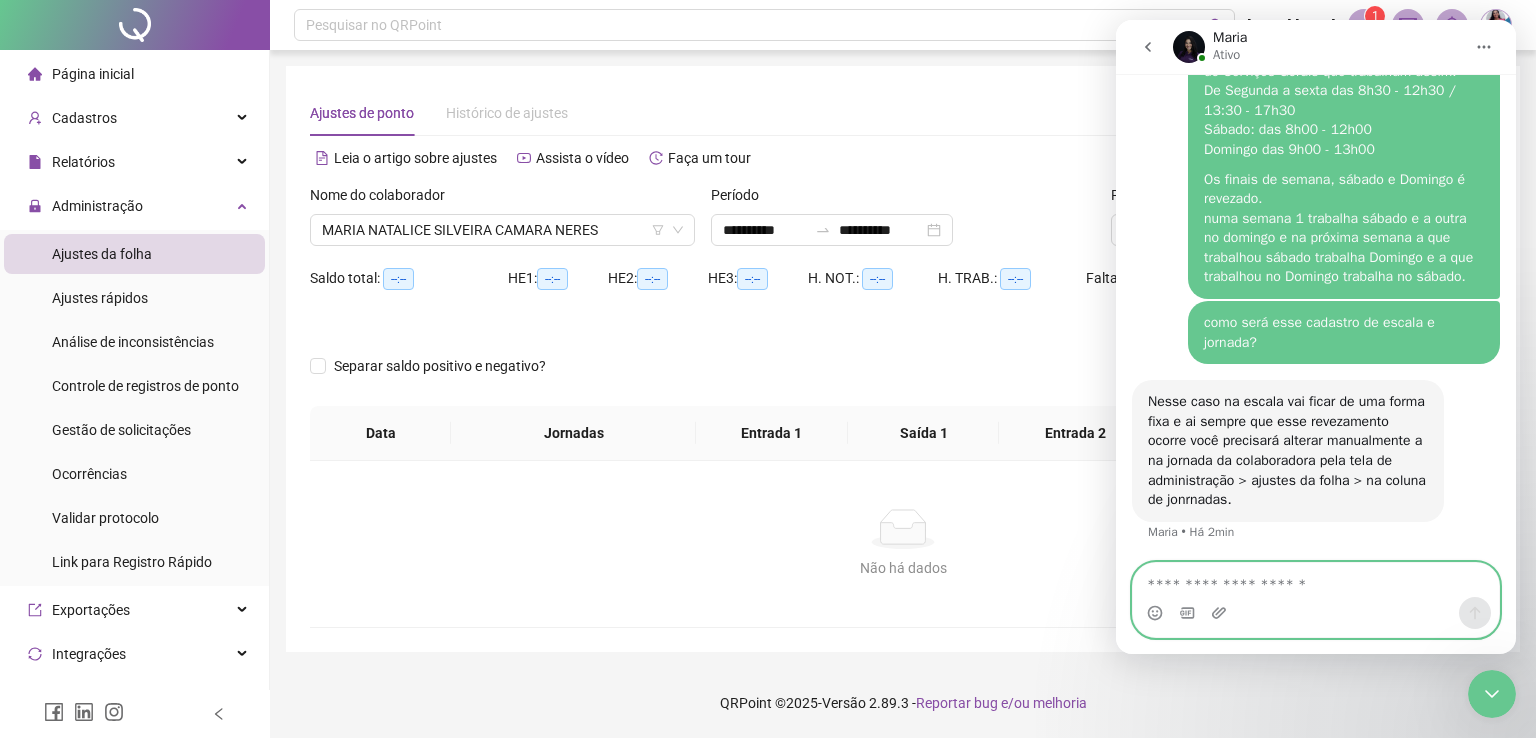 click at bounding box center [1316, 580] 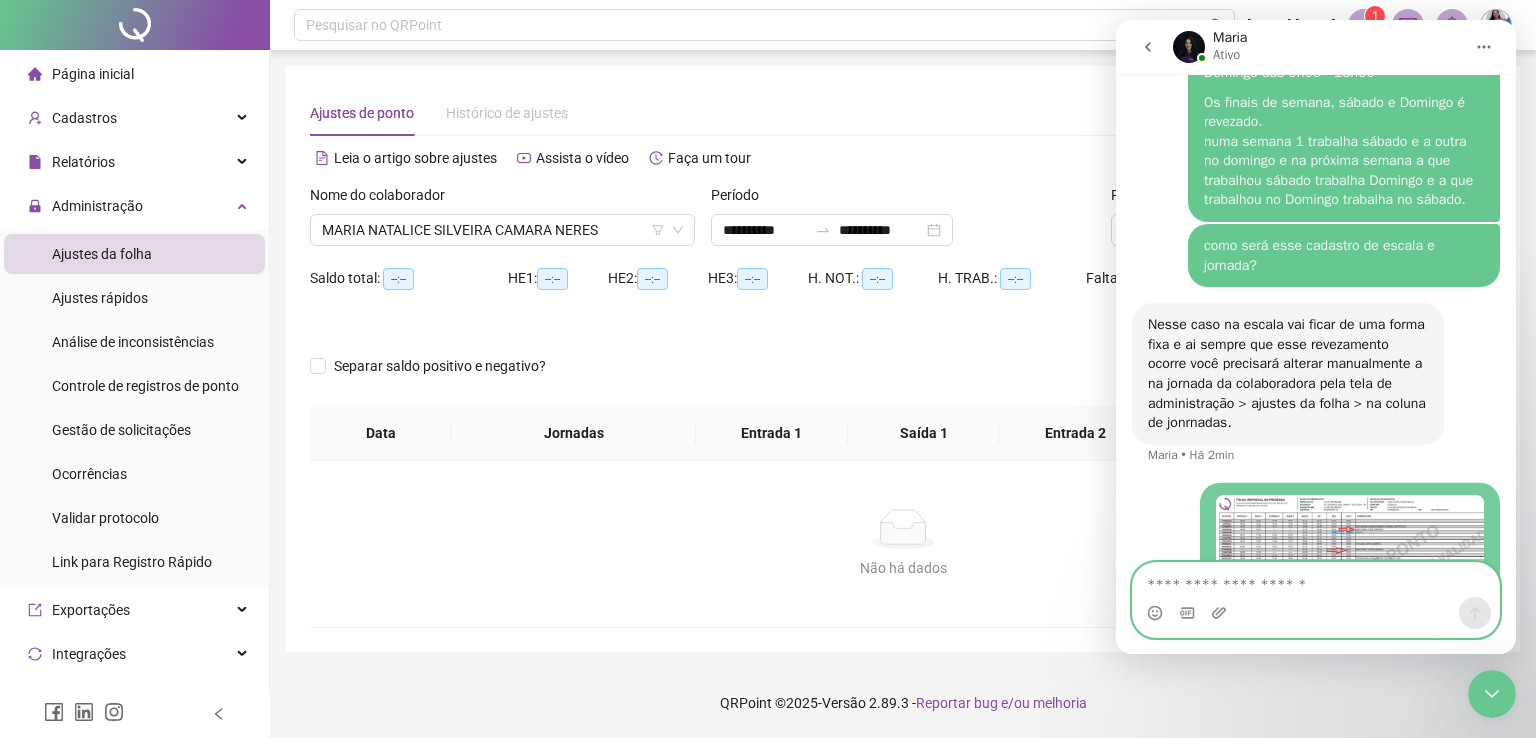 scroll, scrollTop: 2475, scrollLeft: 0, axis: vertical 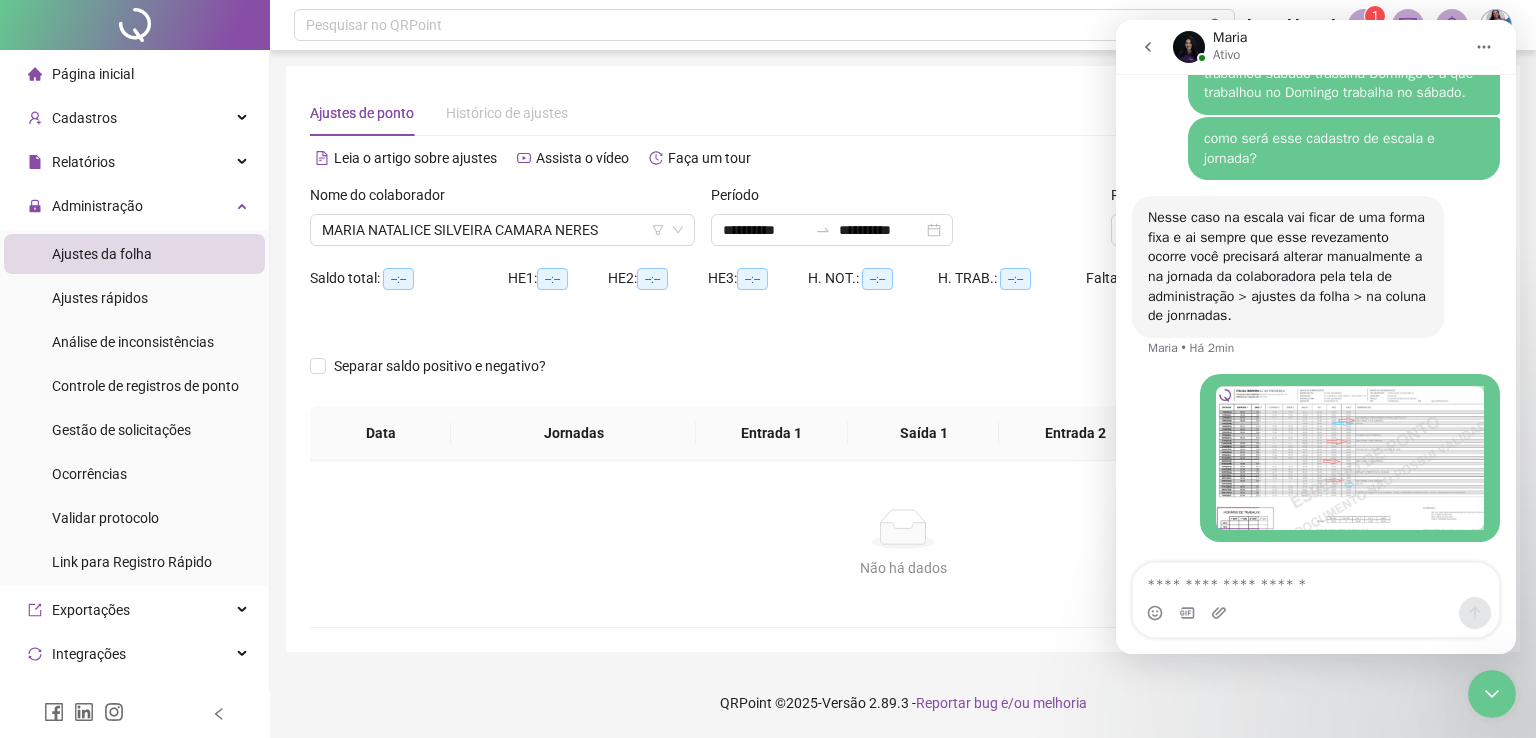 drag, startPoint x: 1498, startPoint y: 687, endPoint x: 2900, endPoint y: 1251, distance: 1511.1915 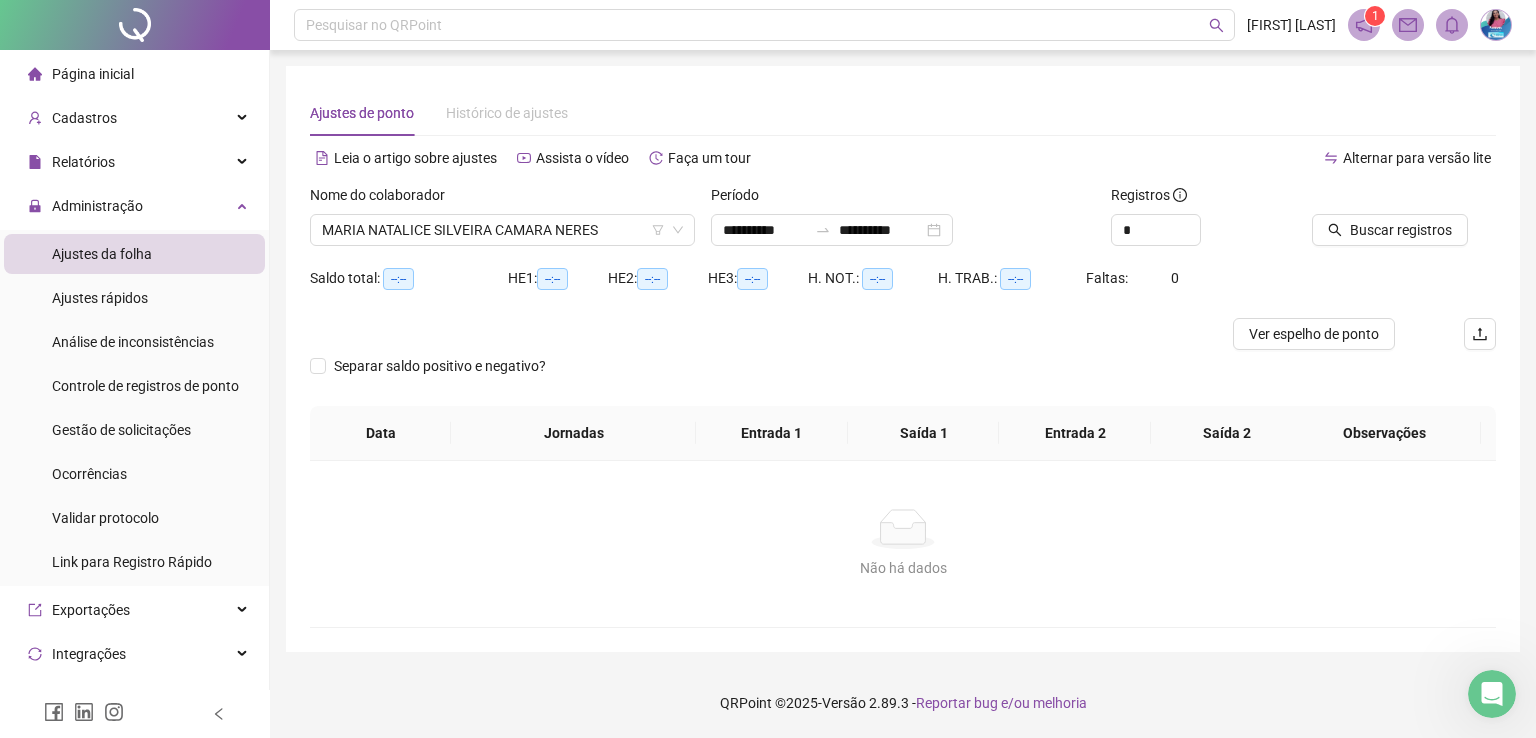 scroll, scrollTop: 0, scrollLeft: 0, axis: both 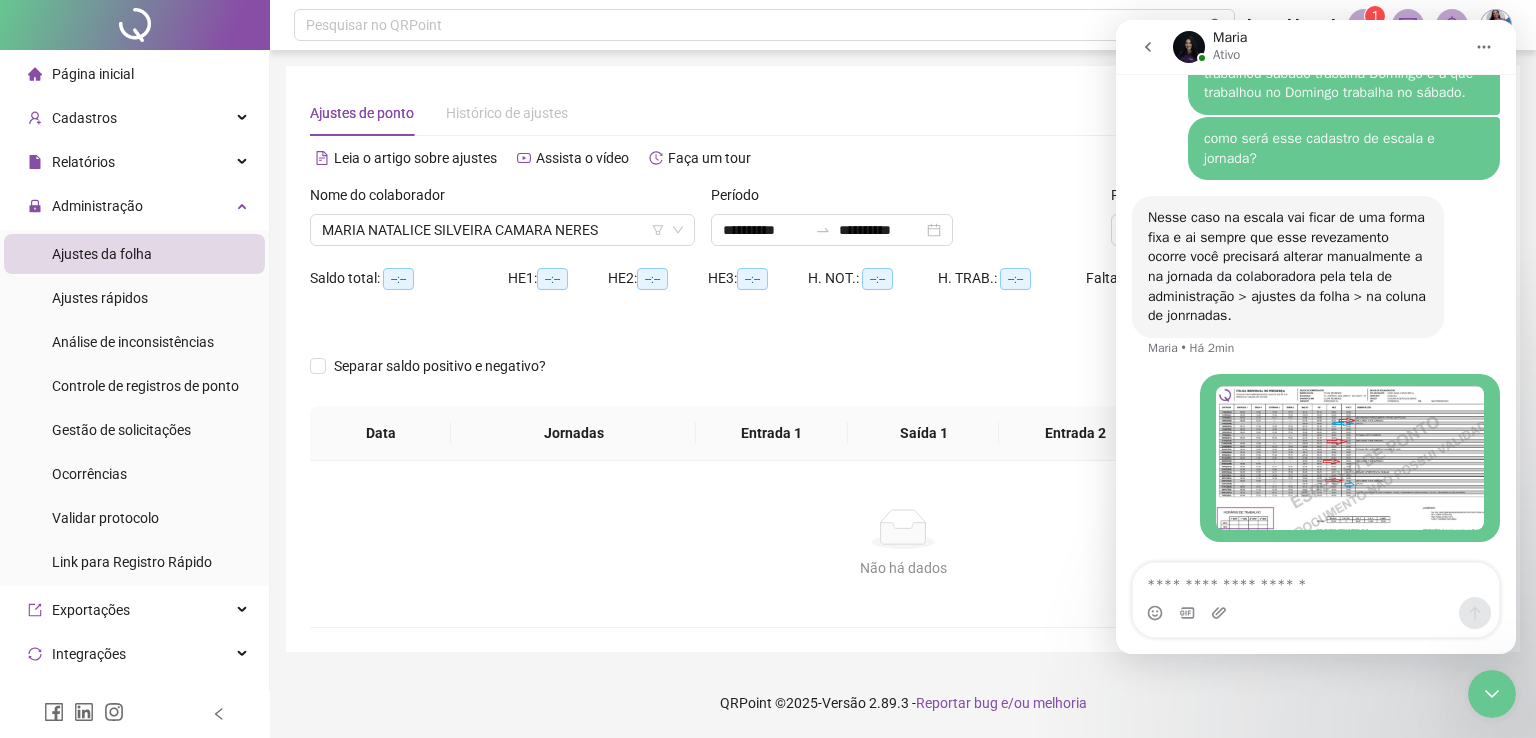 click on "Ajustes da folha" at bounding box center (134, 254) 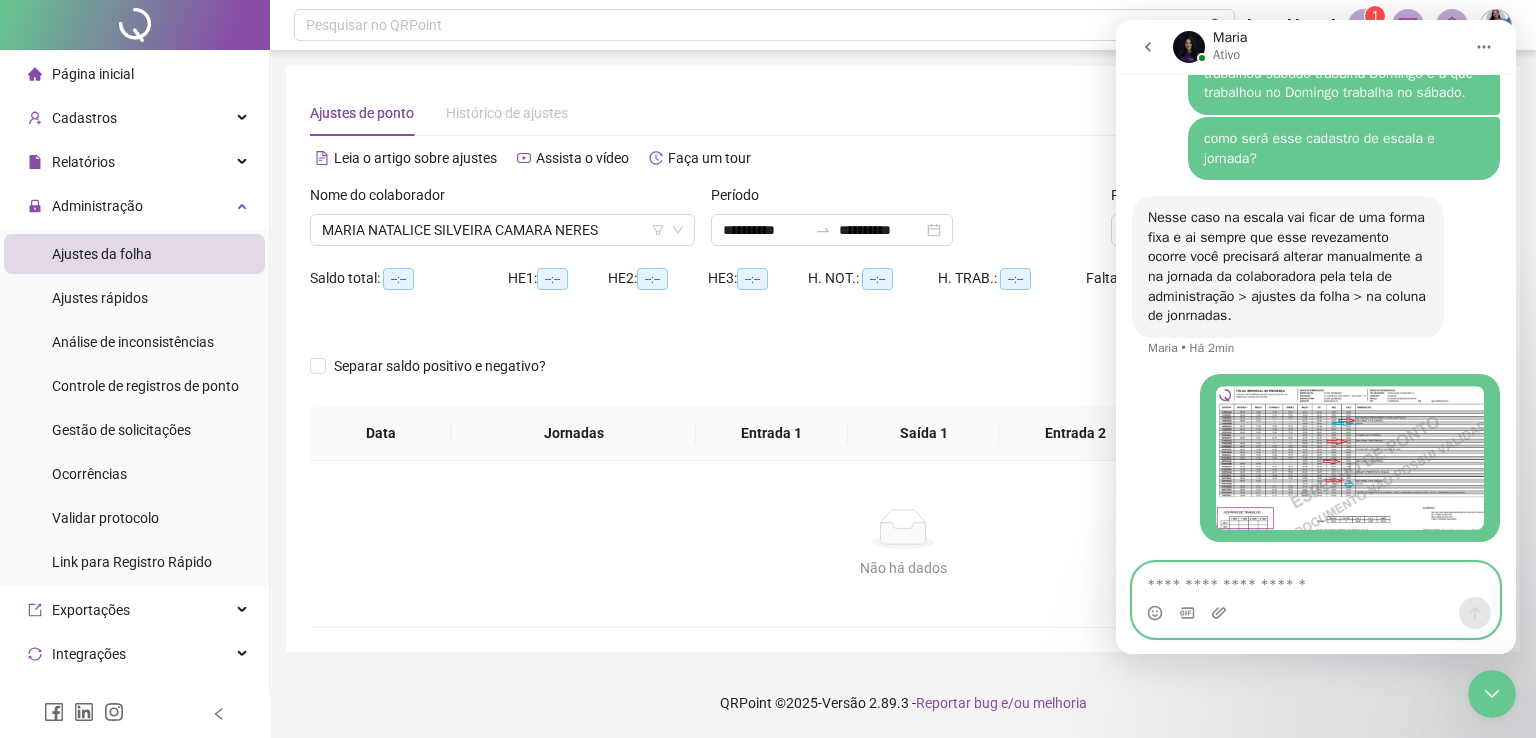 click at bounding box center (1316, 580) 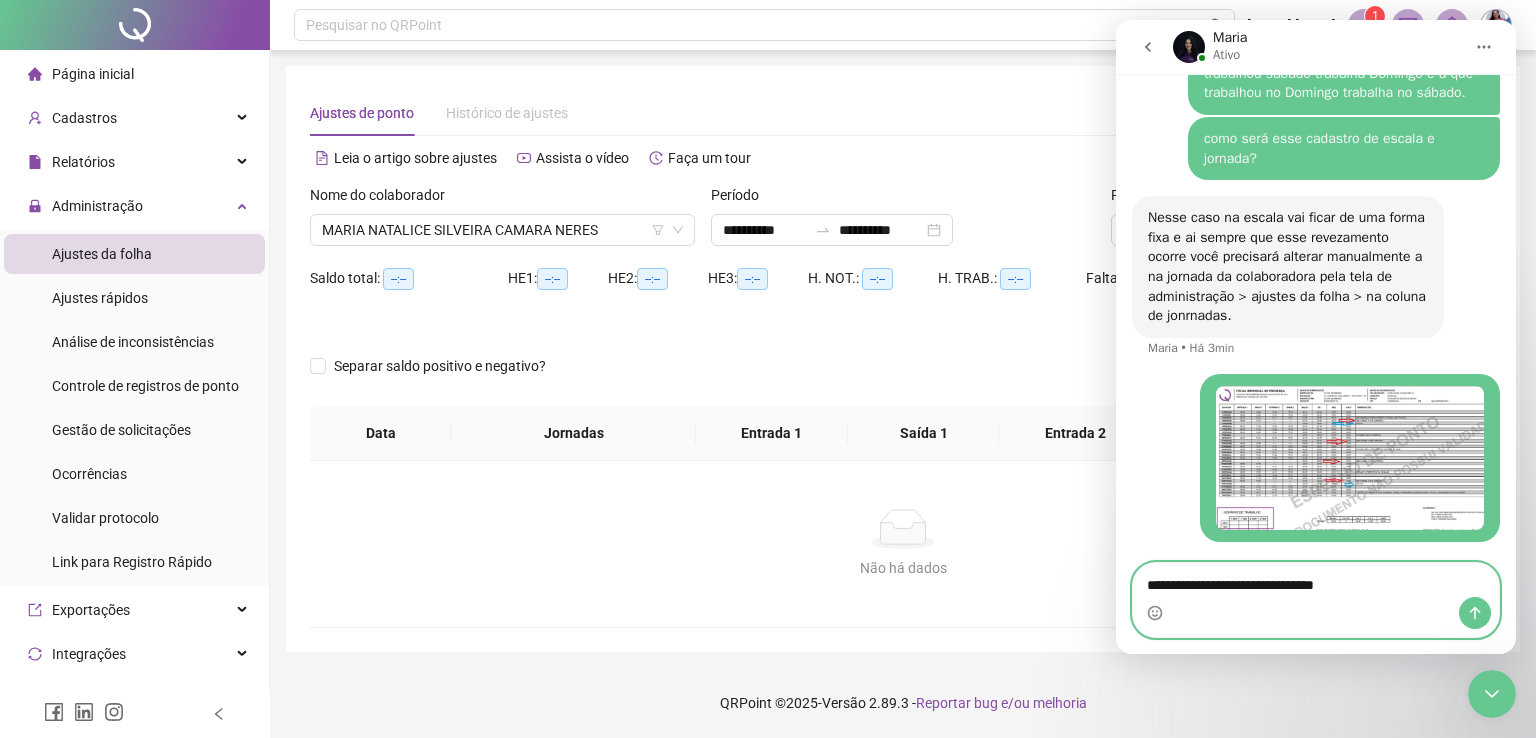 type on "**********" 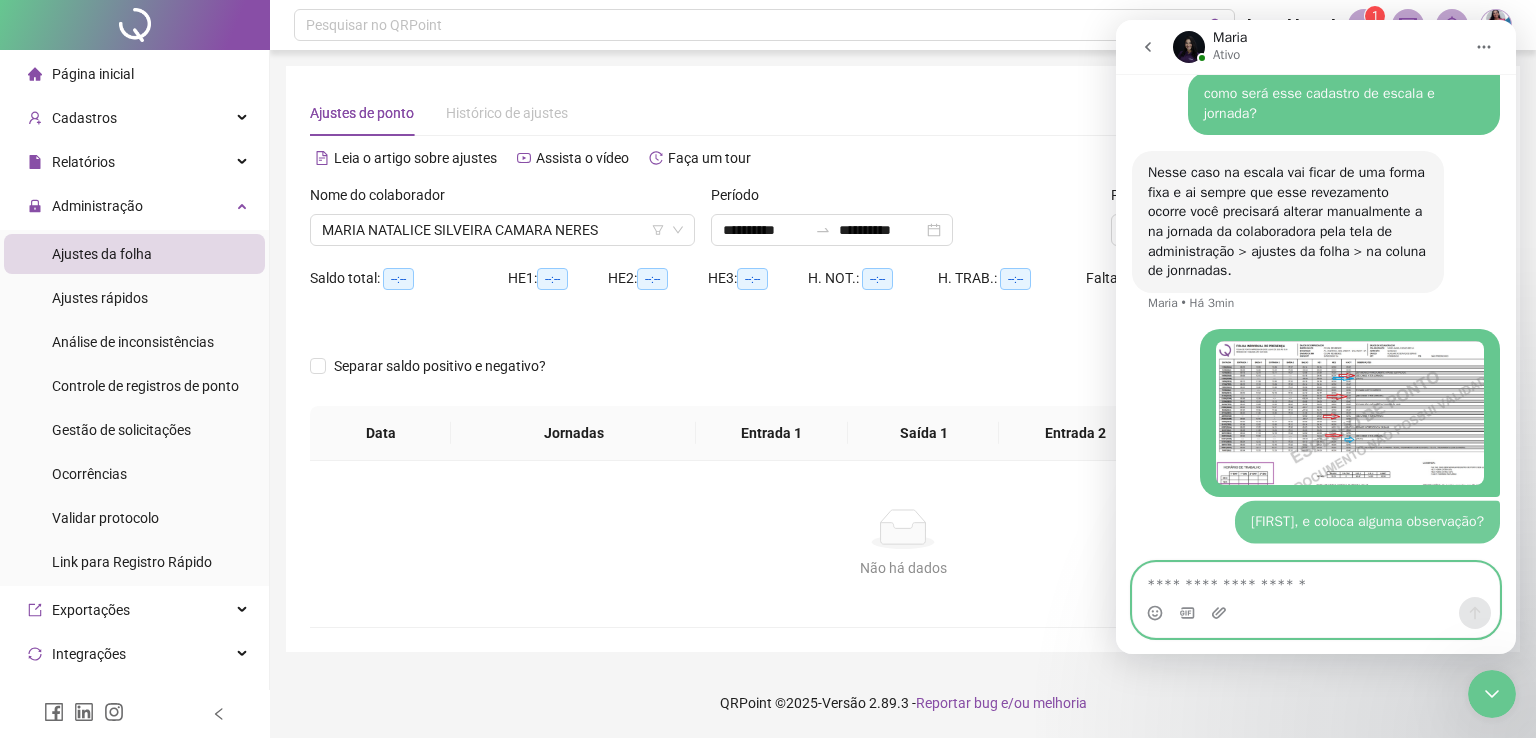 scroll, scrollTop: 2520, scrollLeft: 0, axis: vertical 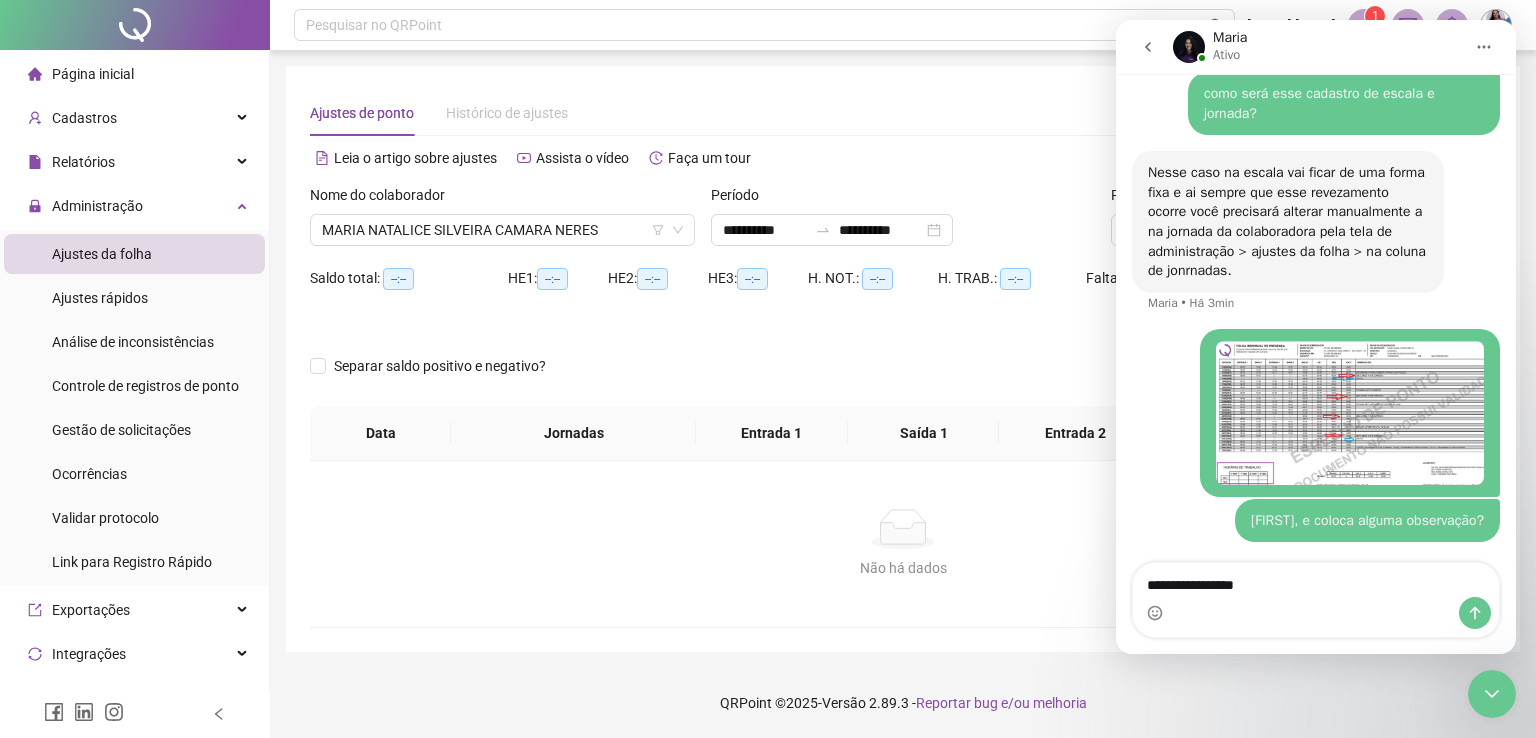 click on "QRPoint © 2025  -  Versão   2.89.3   -  Reportar bug e/ou melhoria" at bounding box center (903, 703) 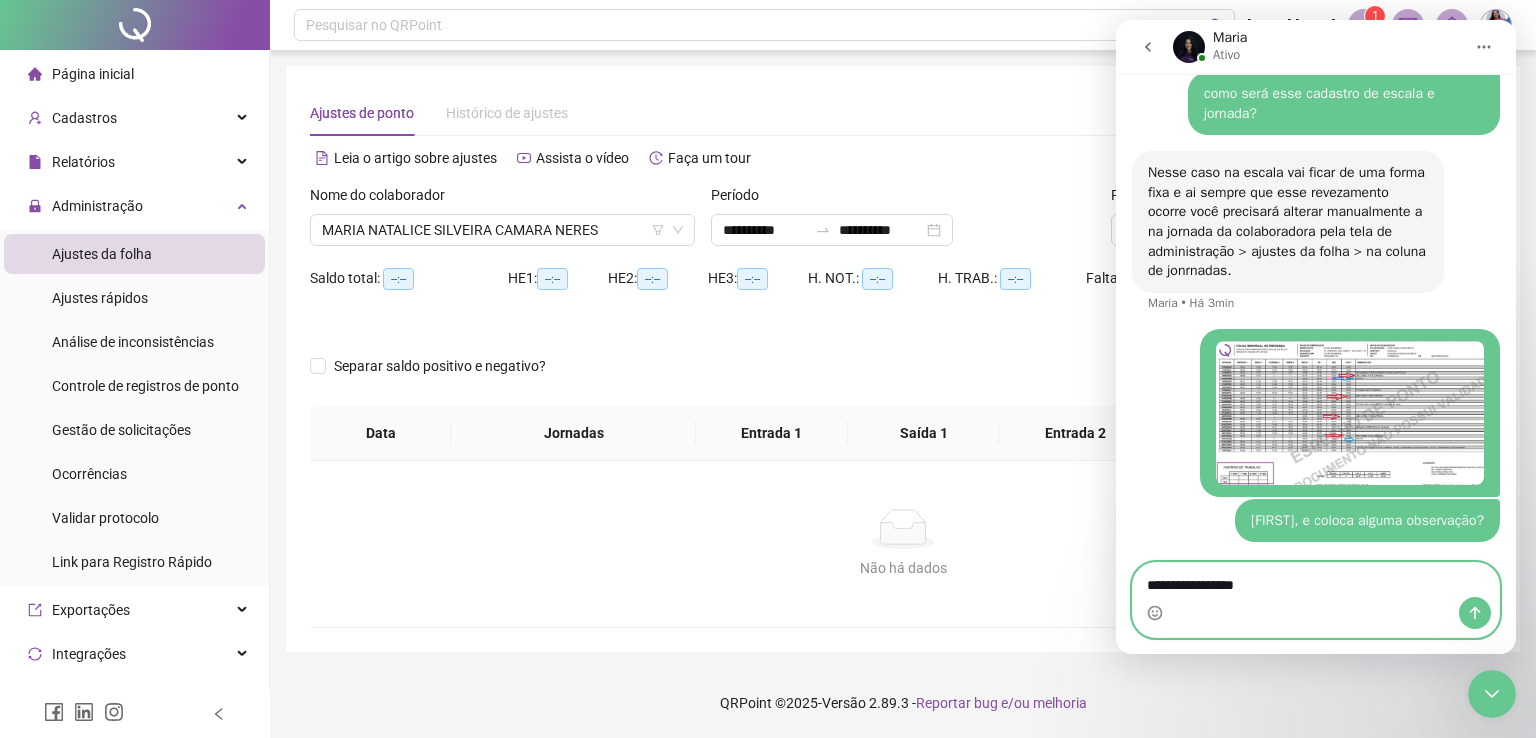 drag, startPoint x: 1273, startPoint y: 583, endPoint x: 1102, endPoint y: 581, distance: 171.01169 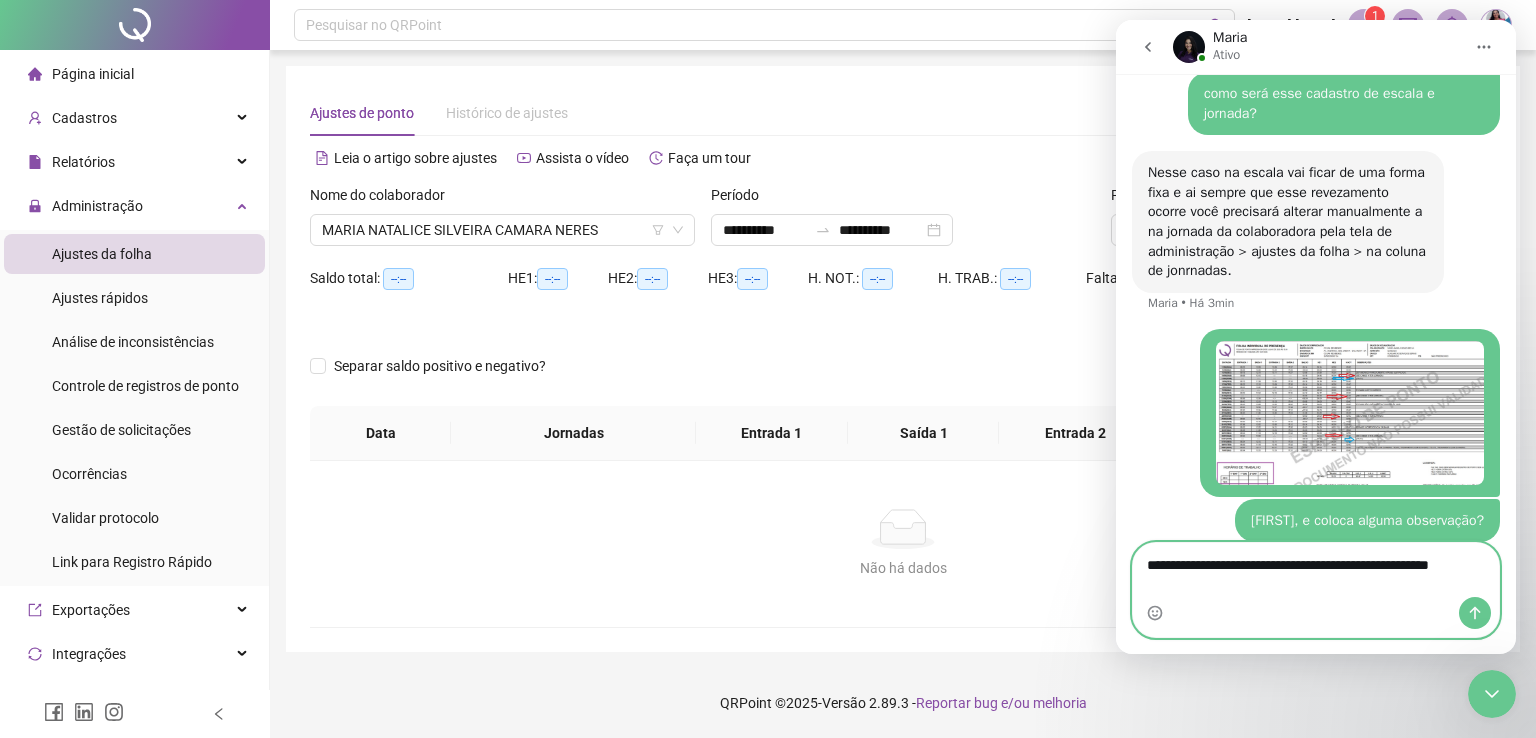scroll, scrollTop: 2540, scrollLeft: 0, axis: vertical 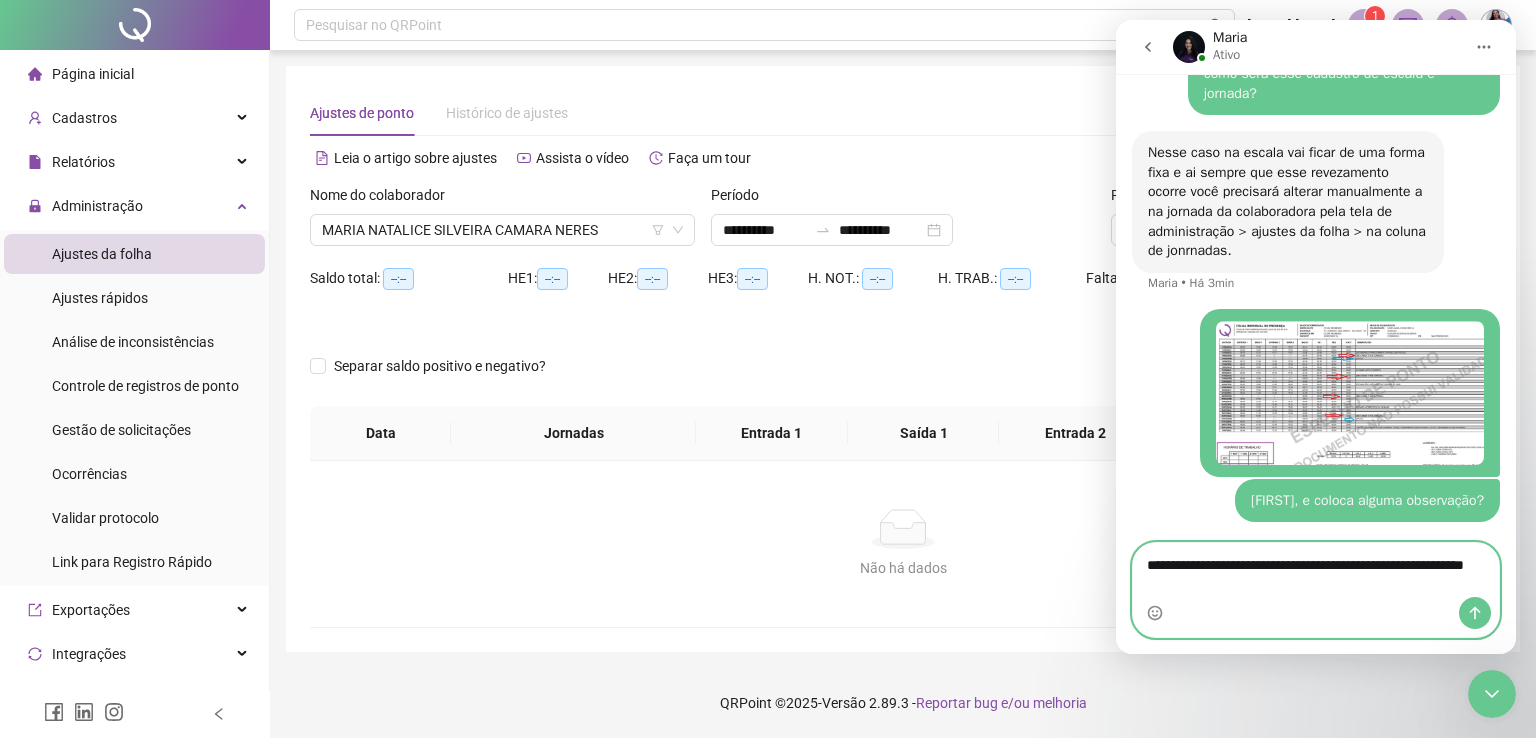 type on "**********" 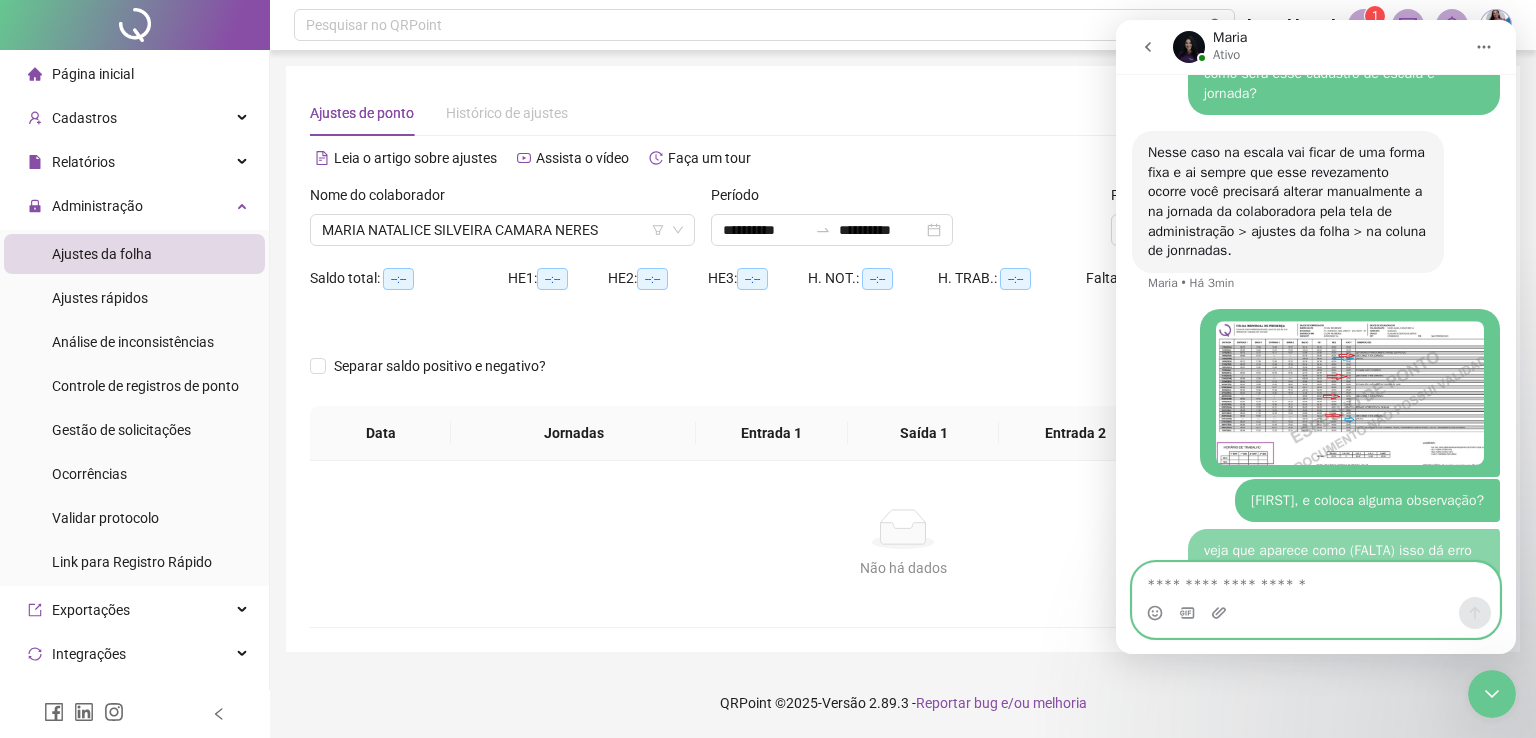 scroll, scrollTop: 2586, scrollLeft: 0, axis: vertical 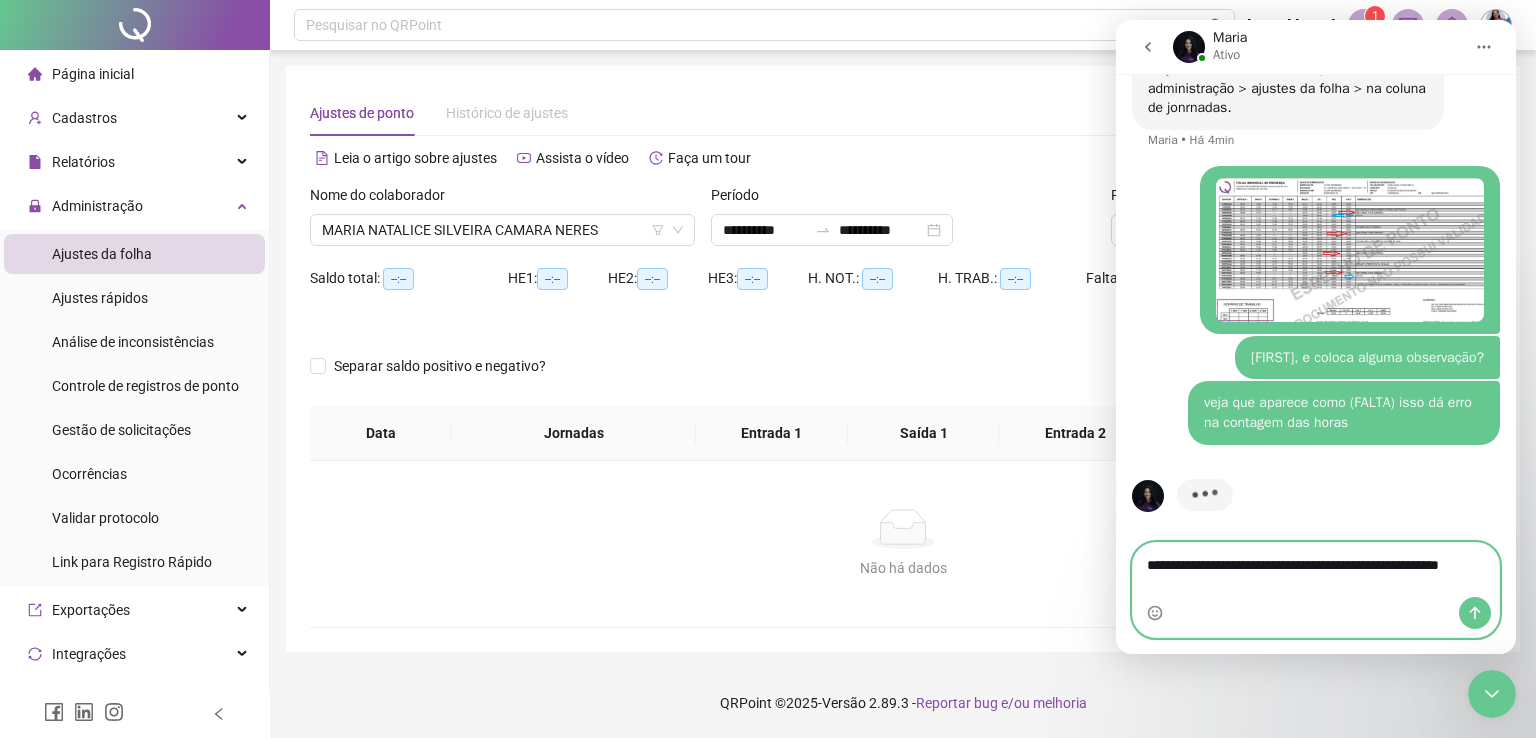 type on "**********" 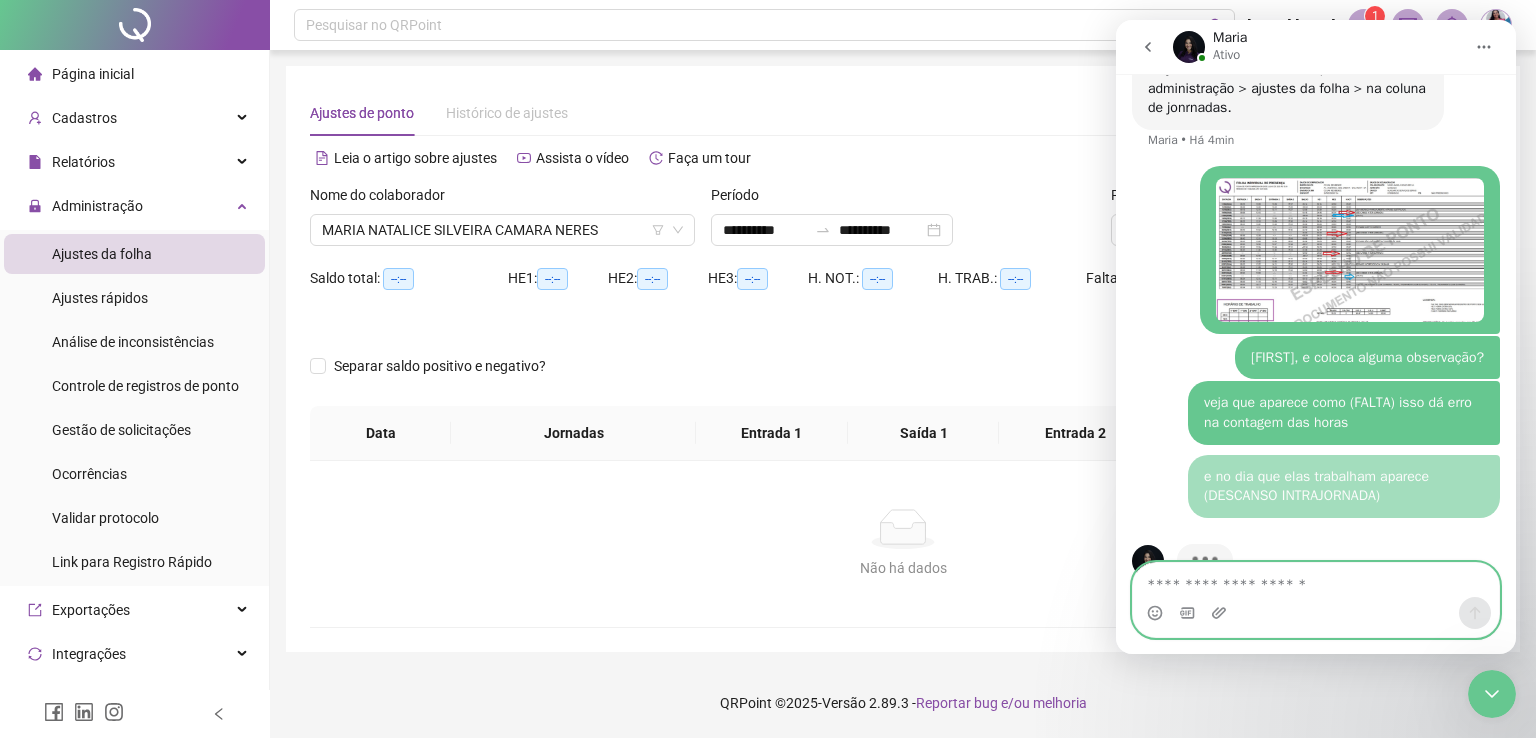 scroll, scrollTop: 2728, scrollLeft: 0, axis: vertical 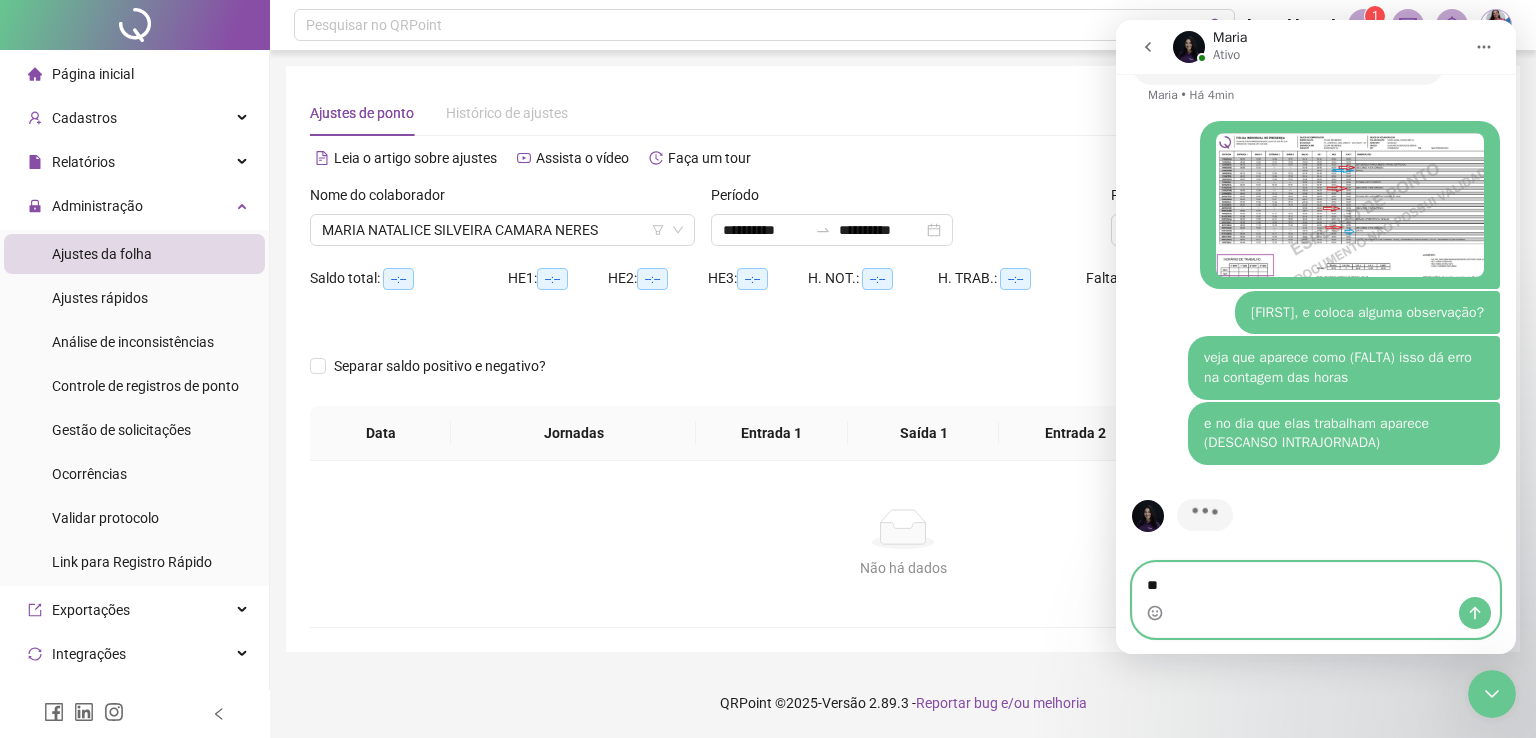 type on "*" 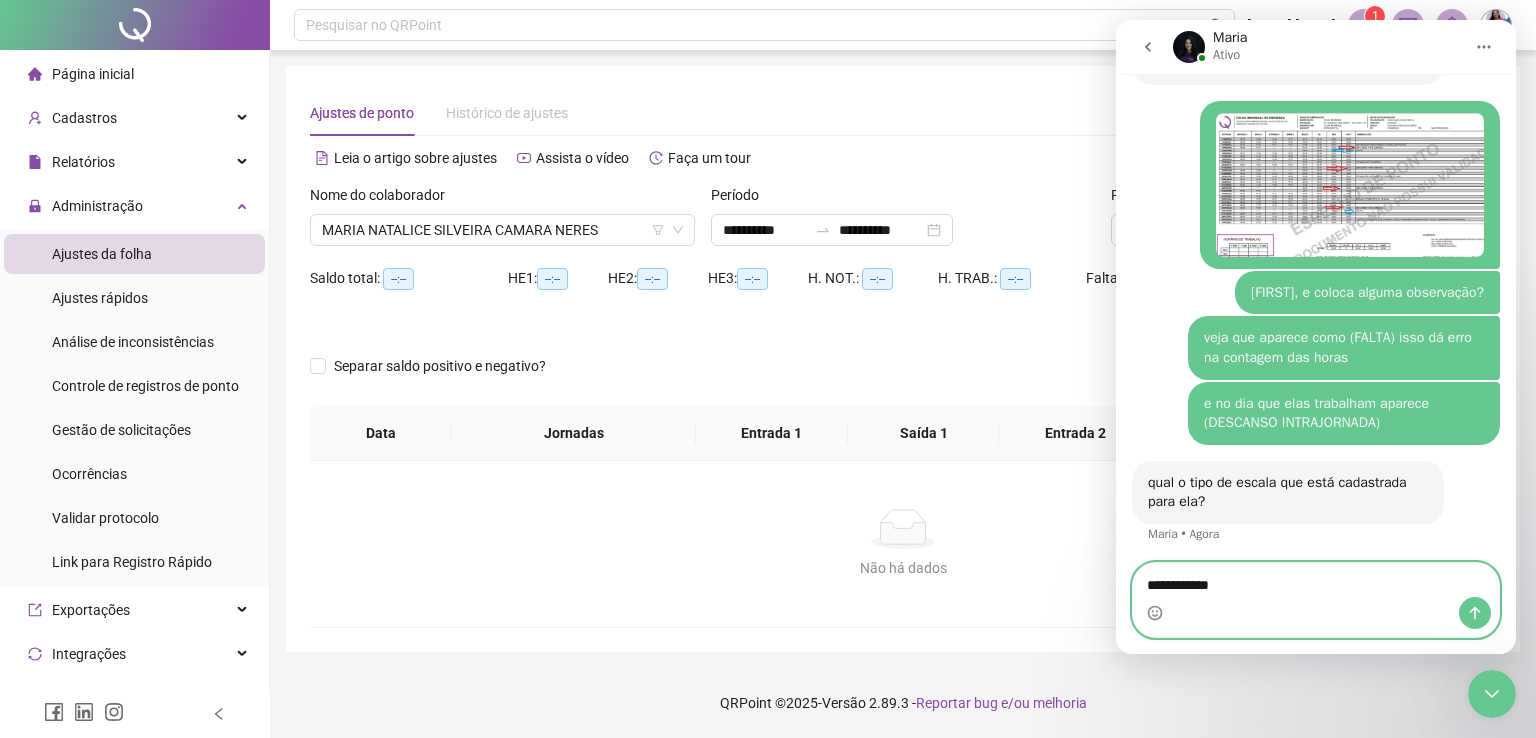 scroll, scrollTop: 2807, scrollLeft: 0, axis: vertical 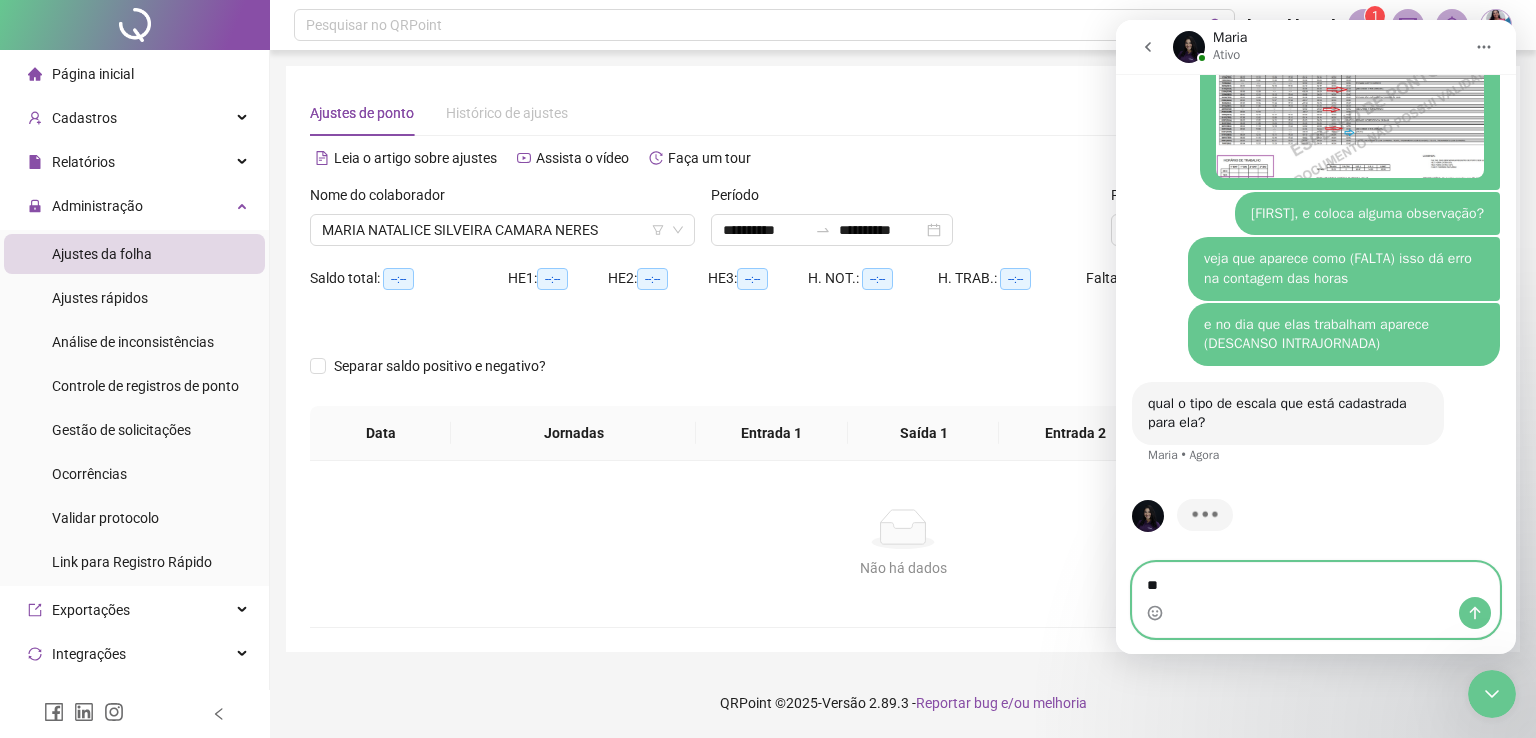 type on "*" 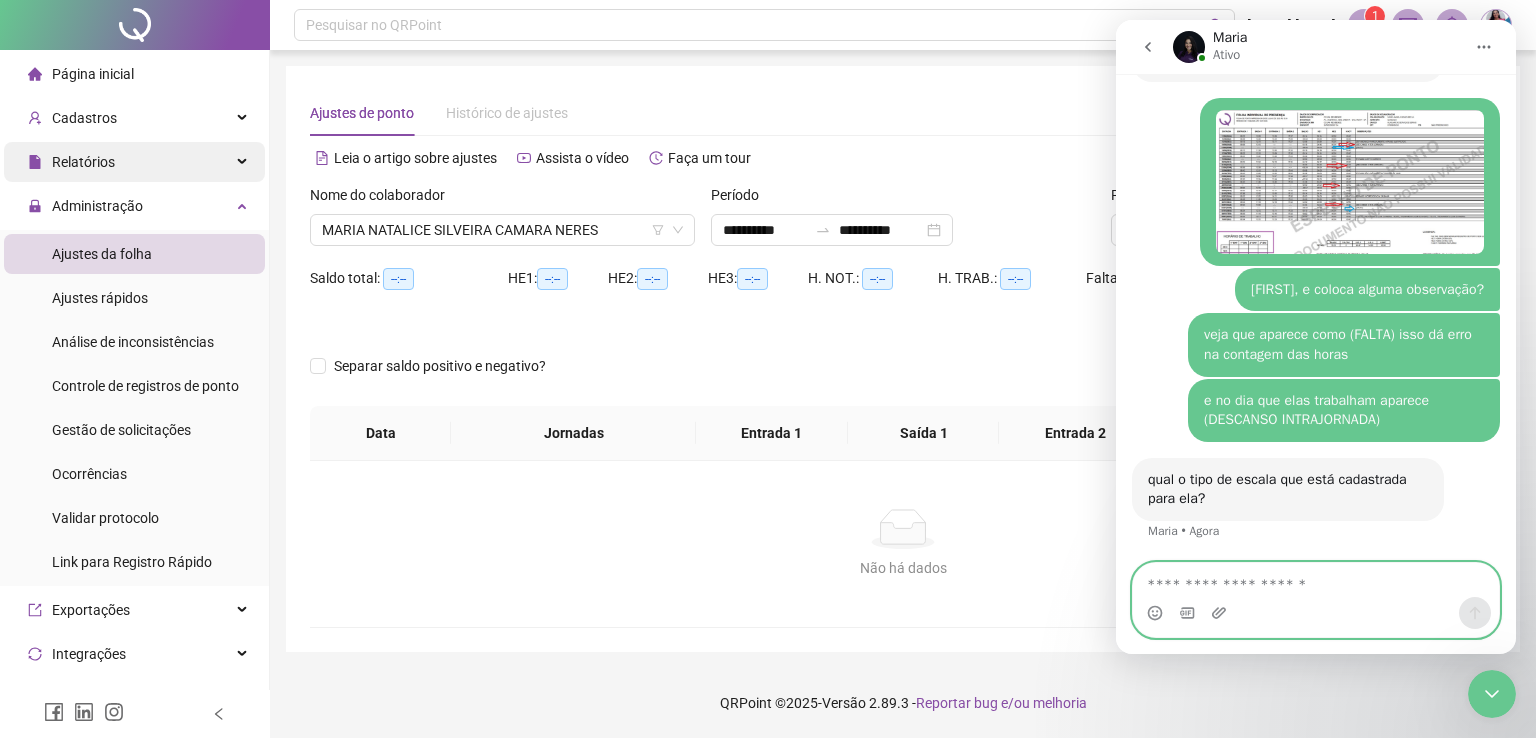 scroll, scrollTop: 2730, scrollLeft: 0, axis: vertical 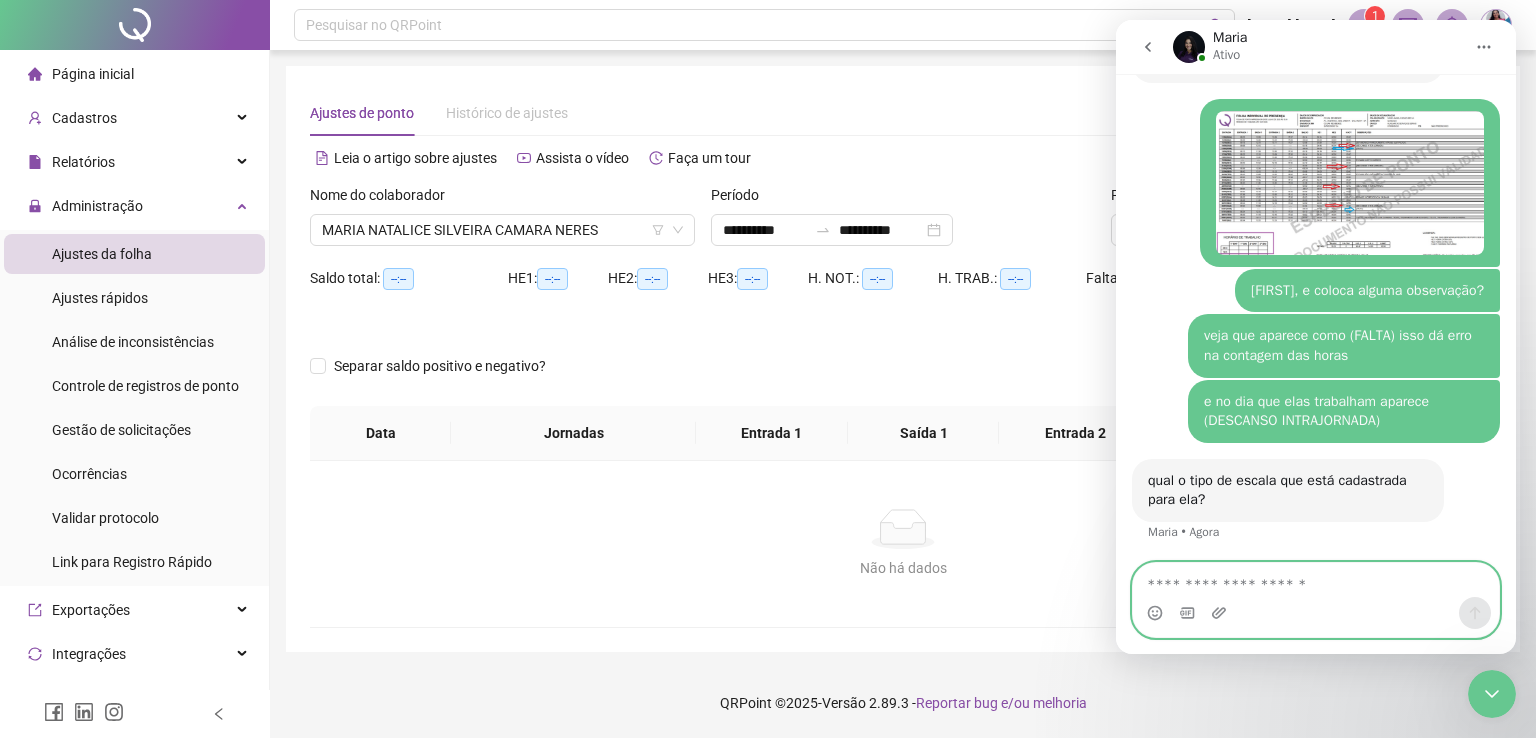 click at bounding box center (1316, 580) 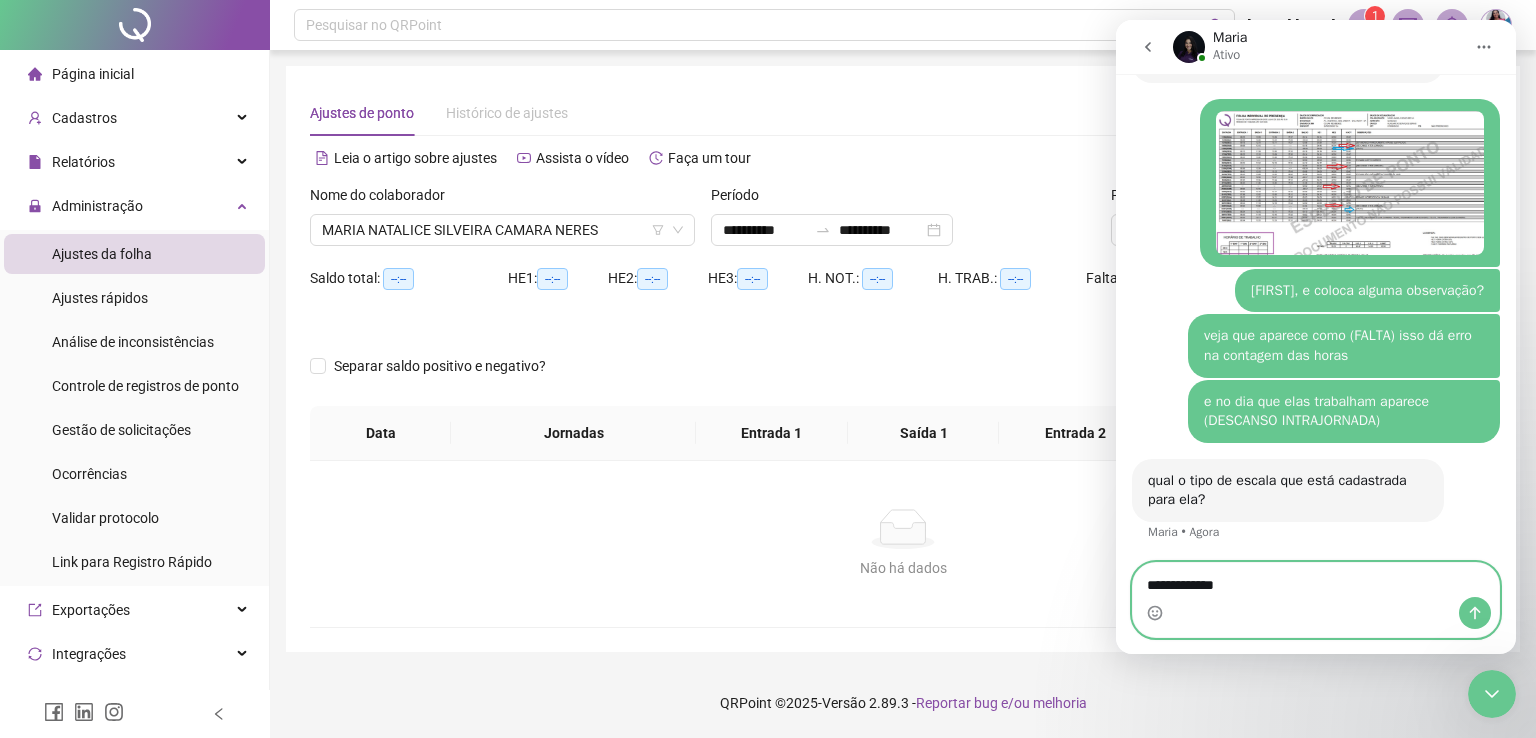 type on "**********" 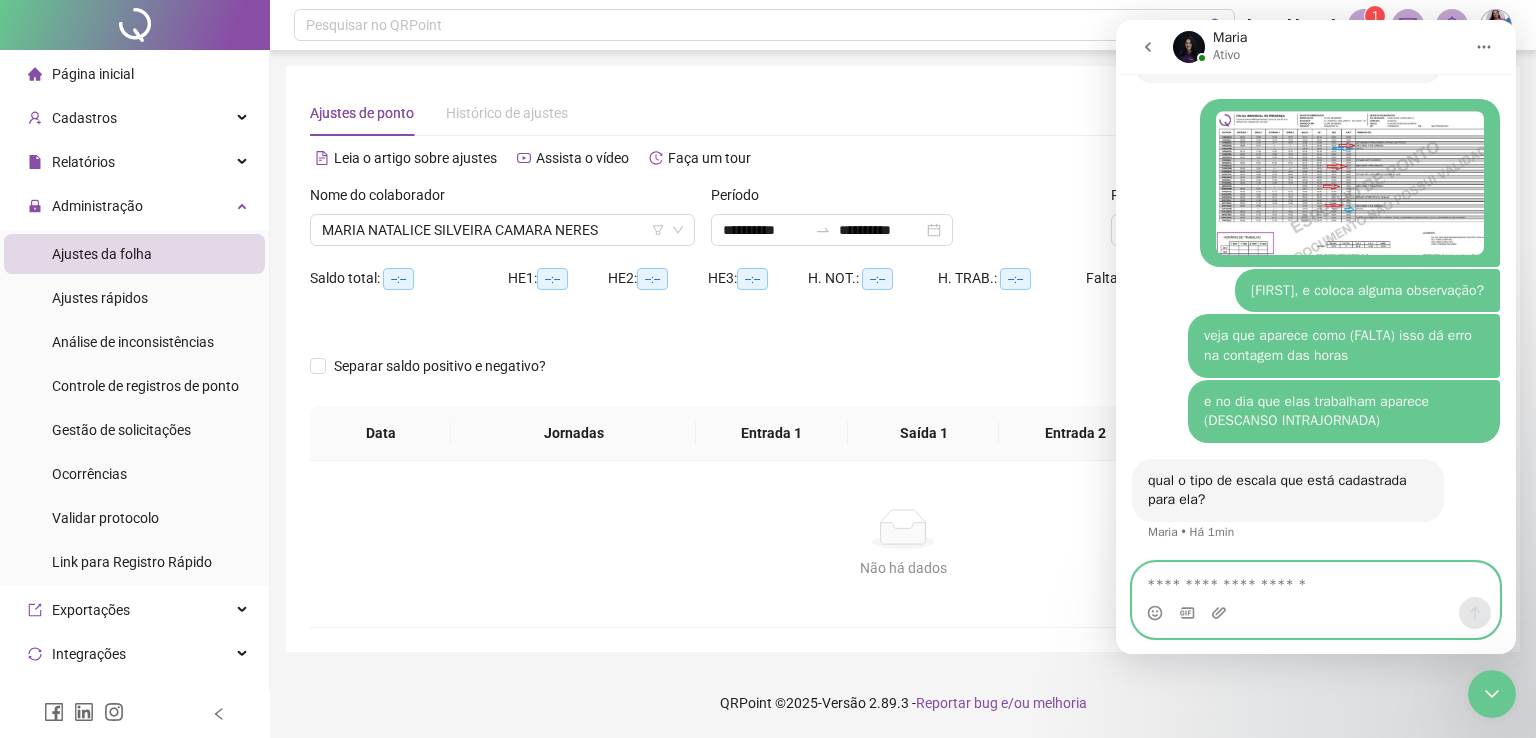 scroll, scrollTop: 2790, scrollLeft: 0, axis: vertical 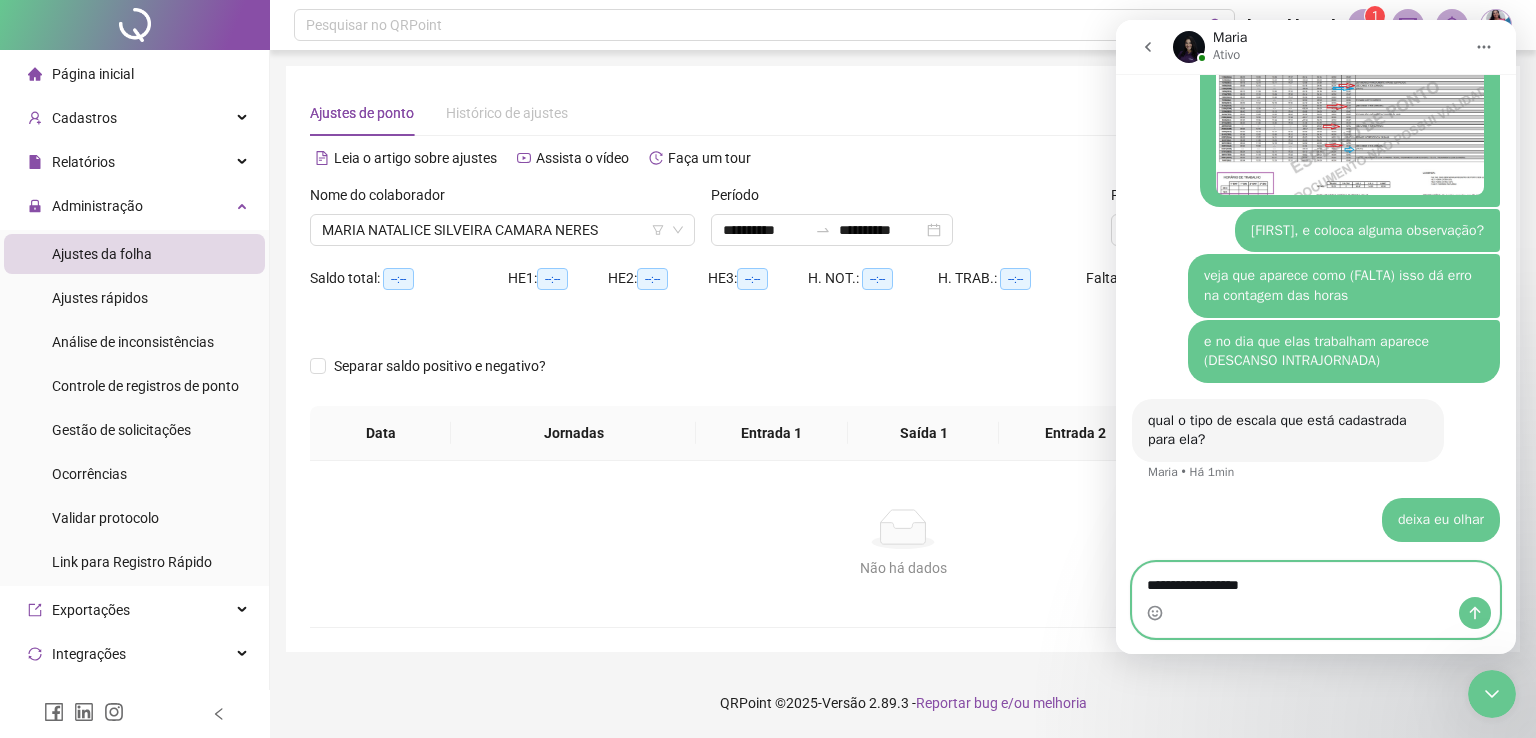 type on "**********" 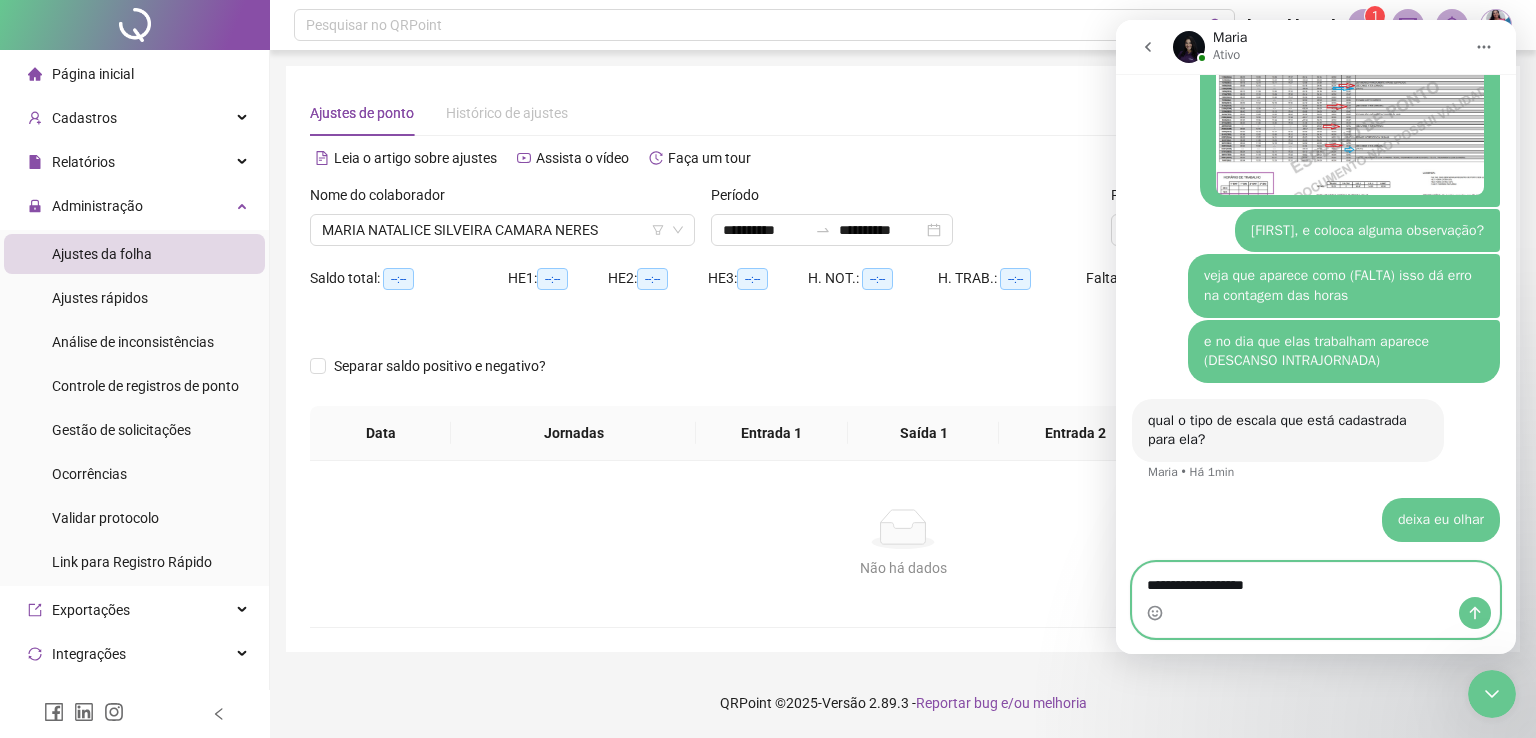 type 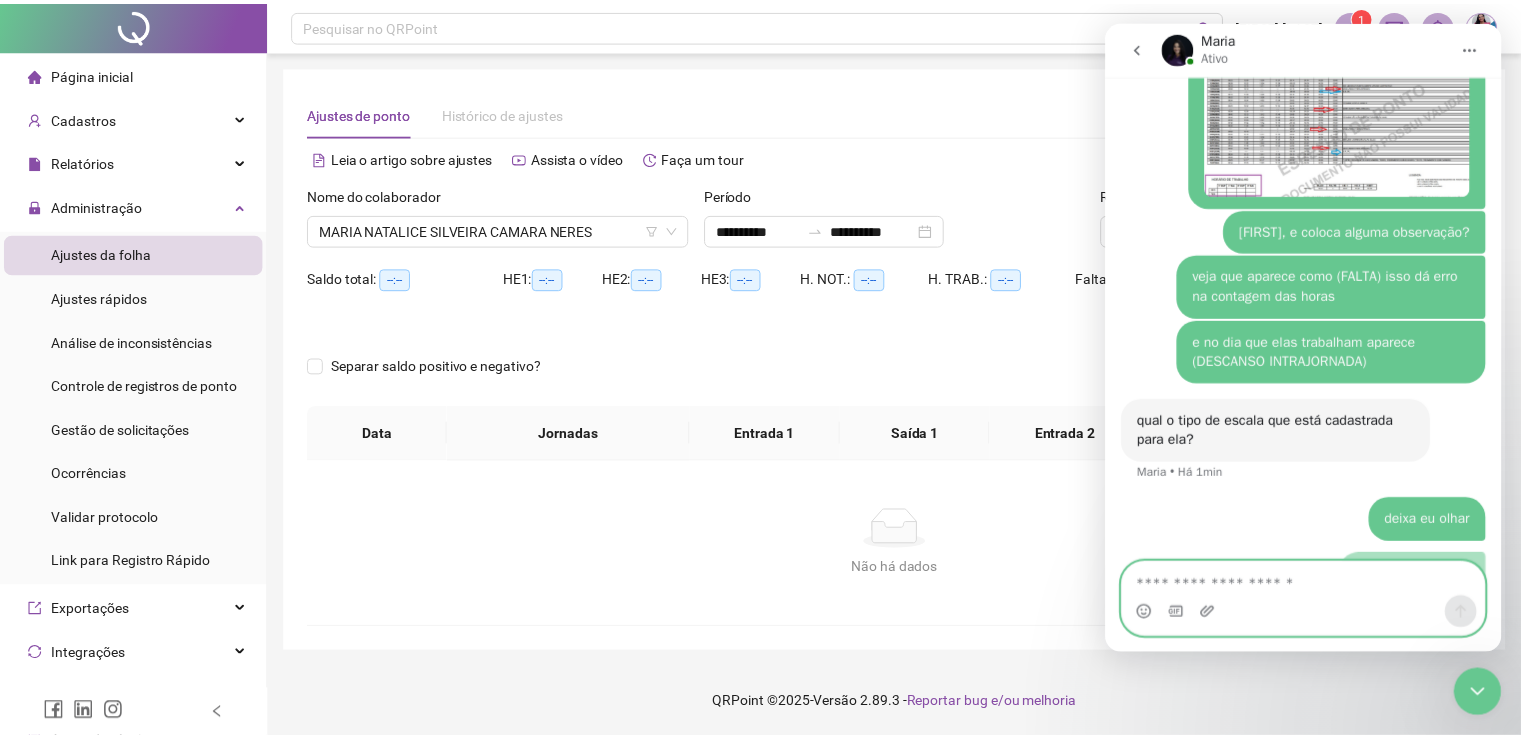 scroll, scrollTop: 2836, scrollLeft: 0, axis: vertical 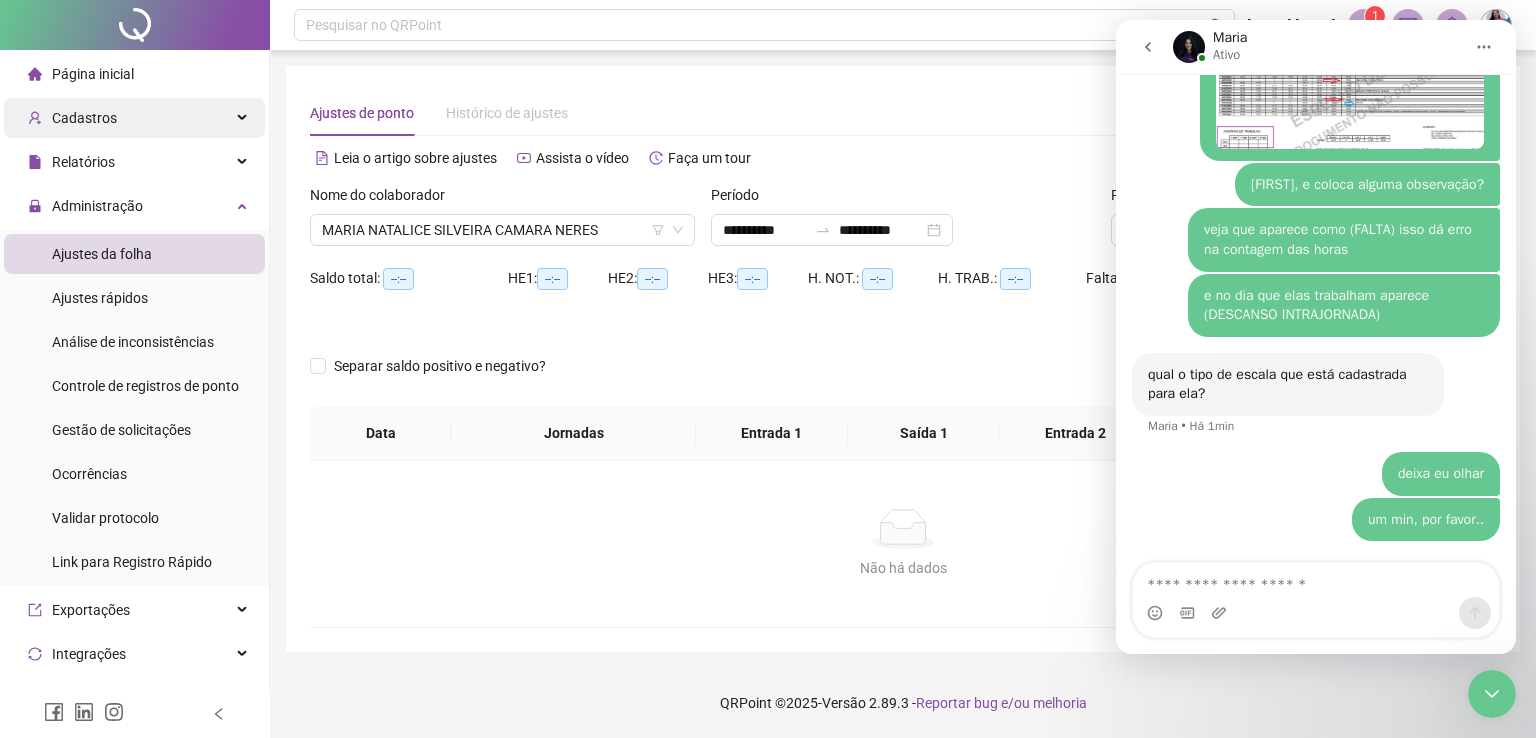 click on "Cadastros" at bounding box center [134, 118] 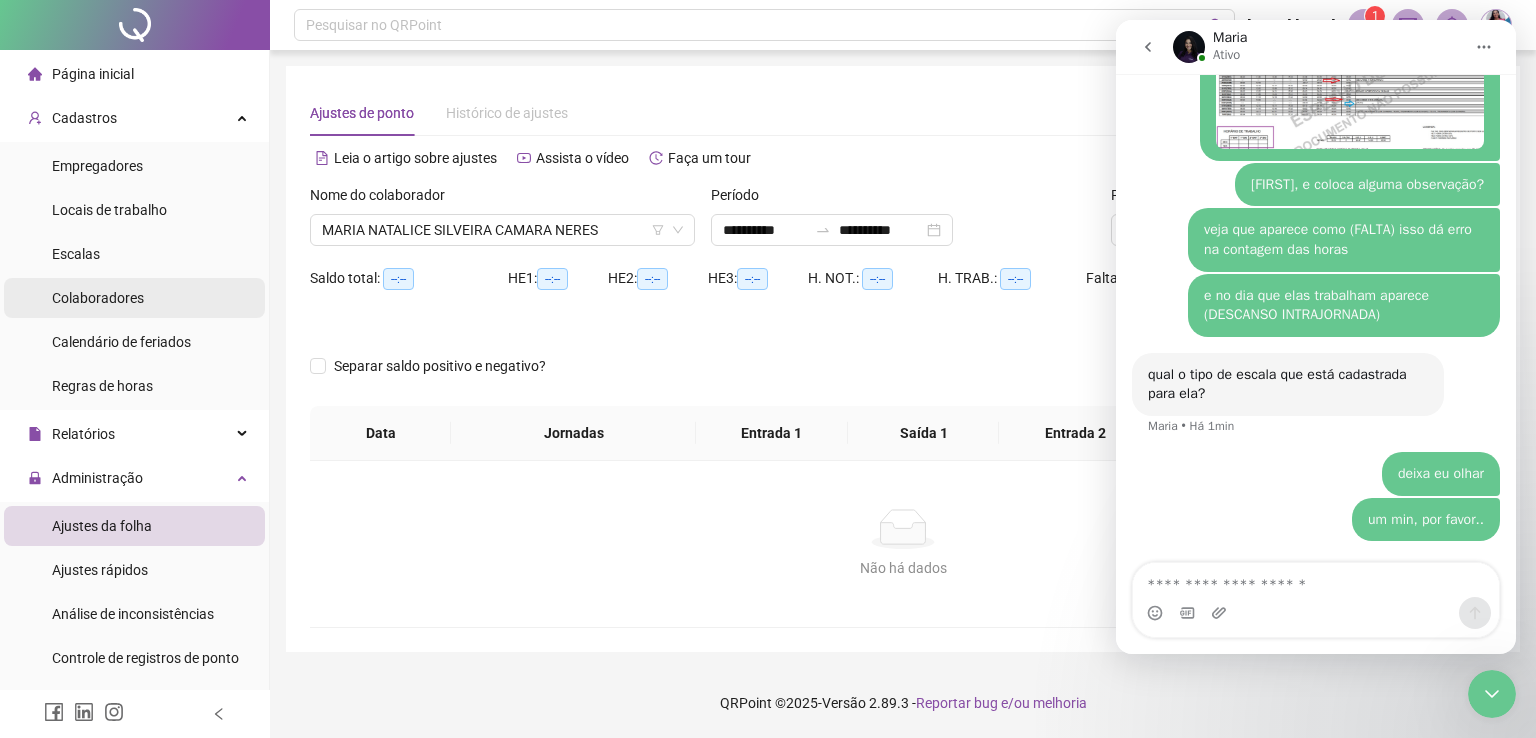click on "Colaboradores" at bounding box center (98, 298) 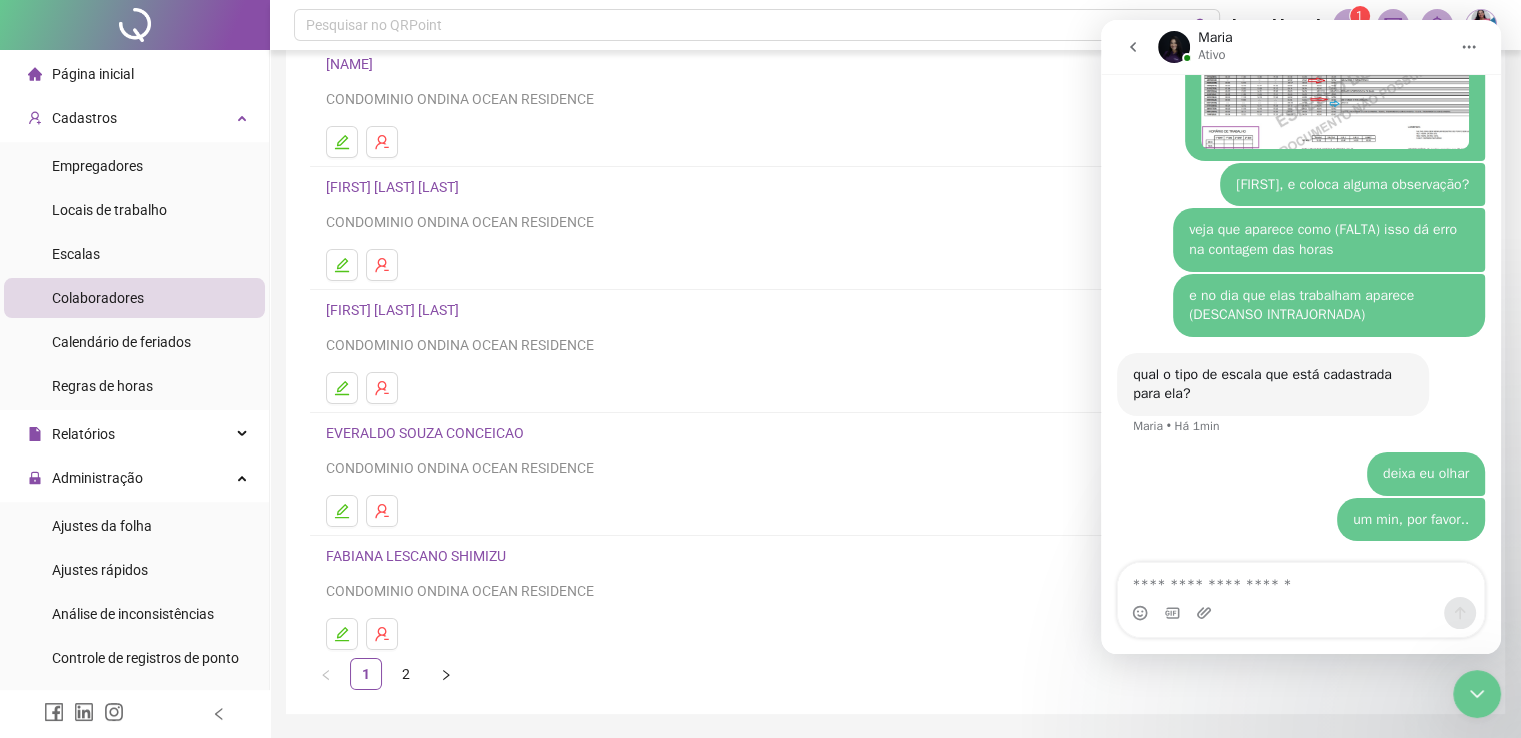 scroll, scrollTop: 200, scrollLeft: 0, axis: vertical 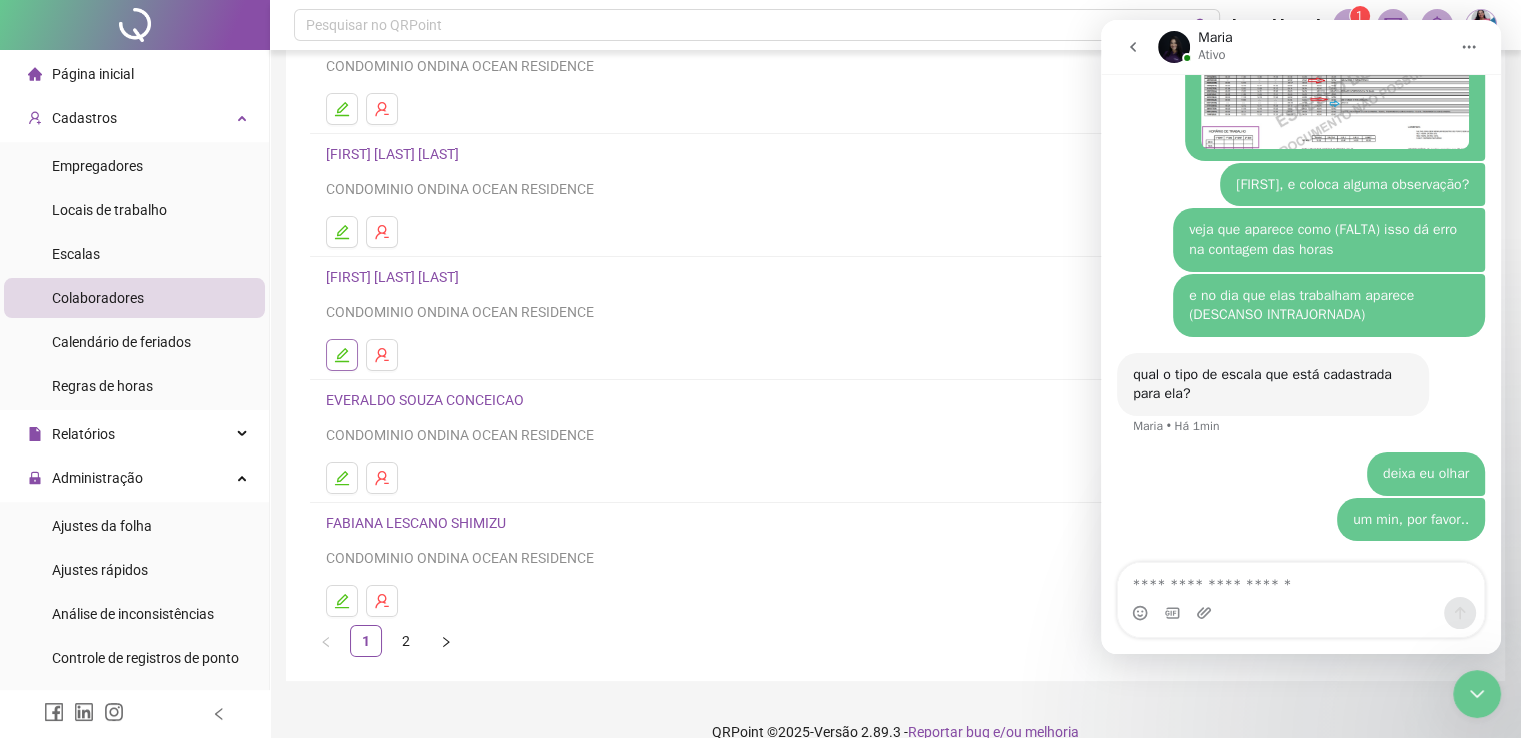 click 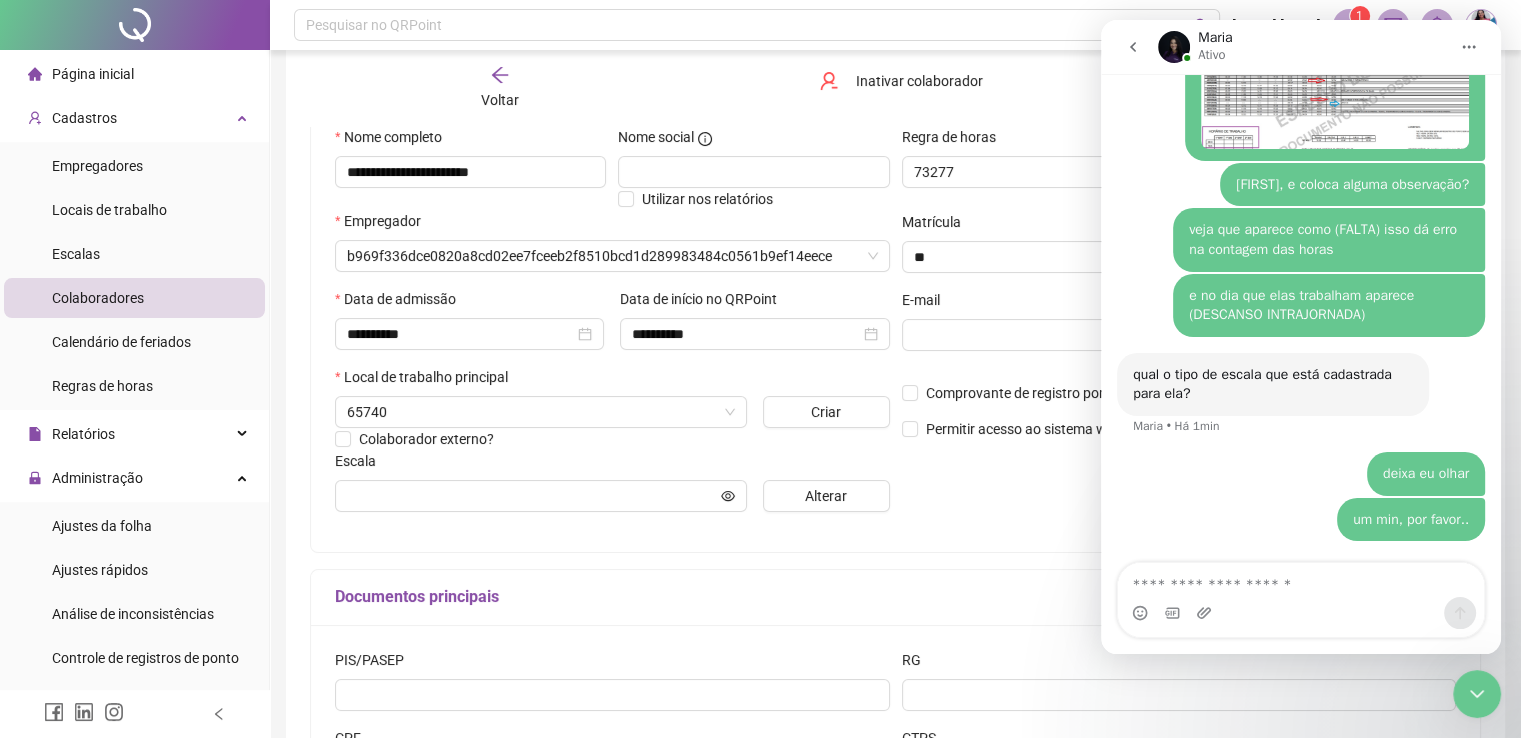 scroll, scrollTop: 210, scrollLeft: 0, axis: vertical 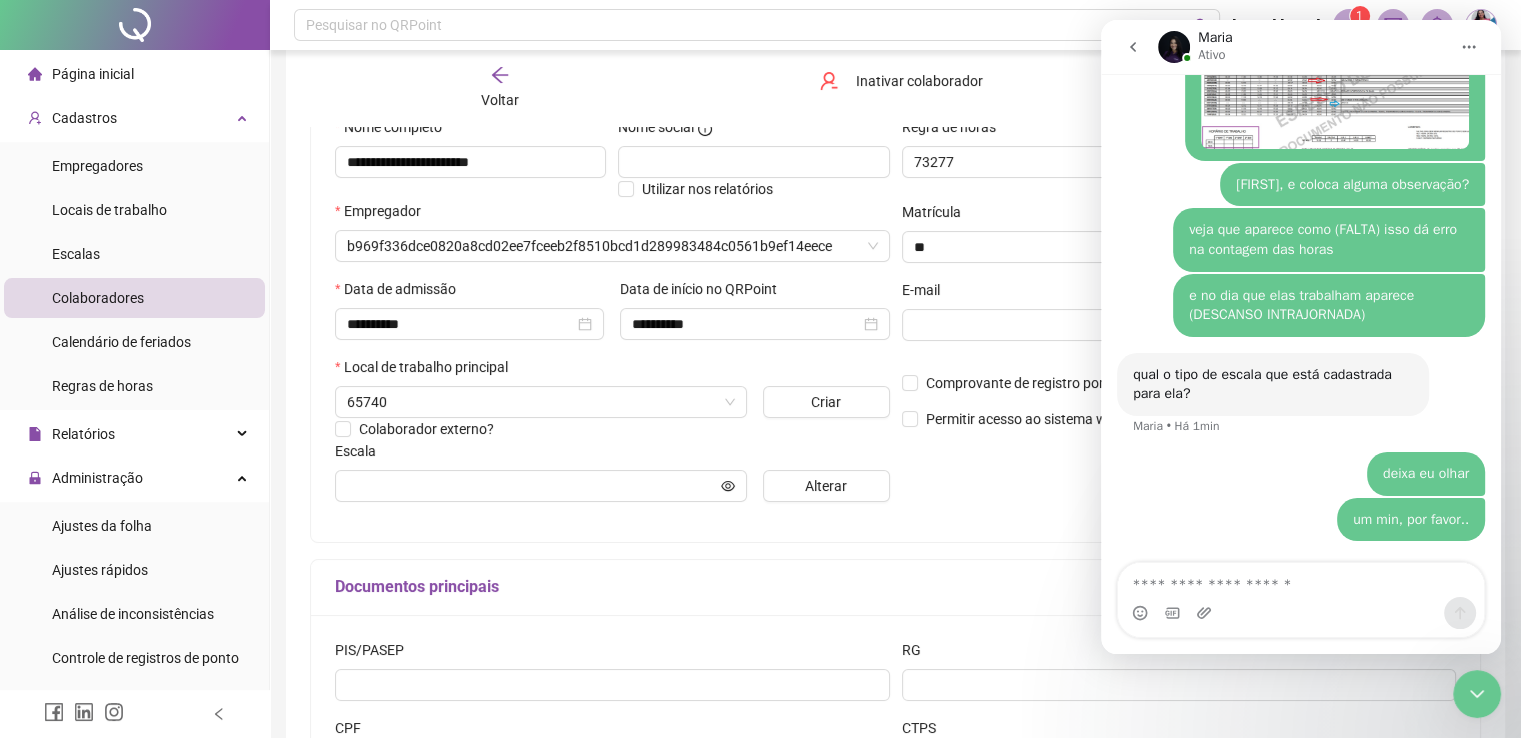 type on "******" 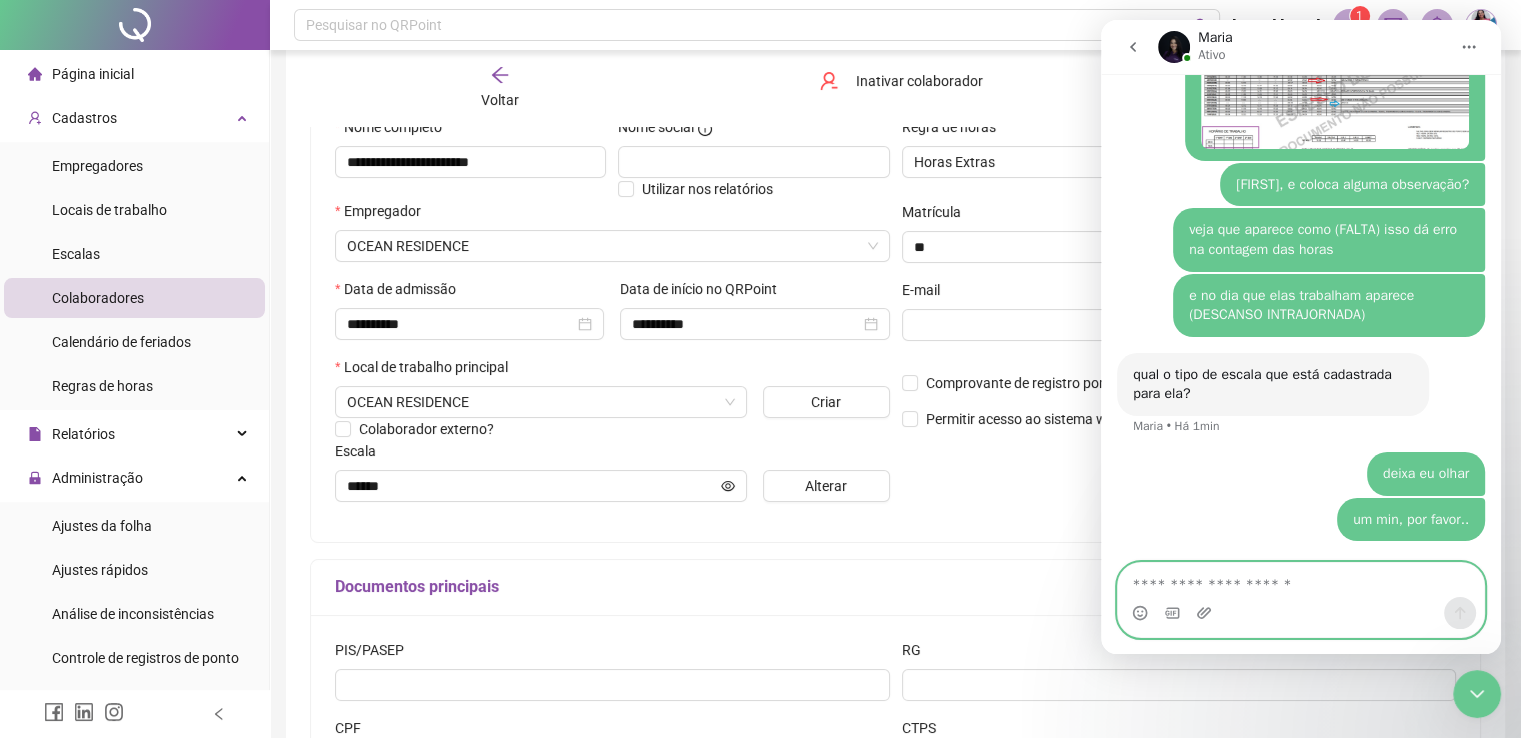 click at bounding box center (1301, 580) 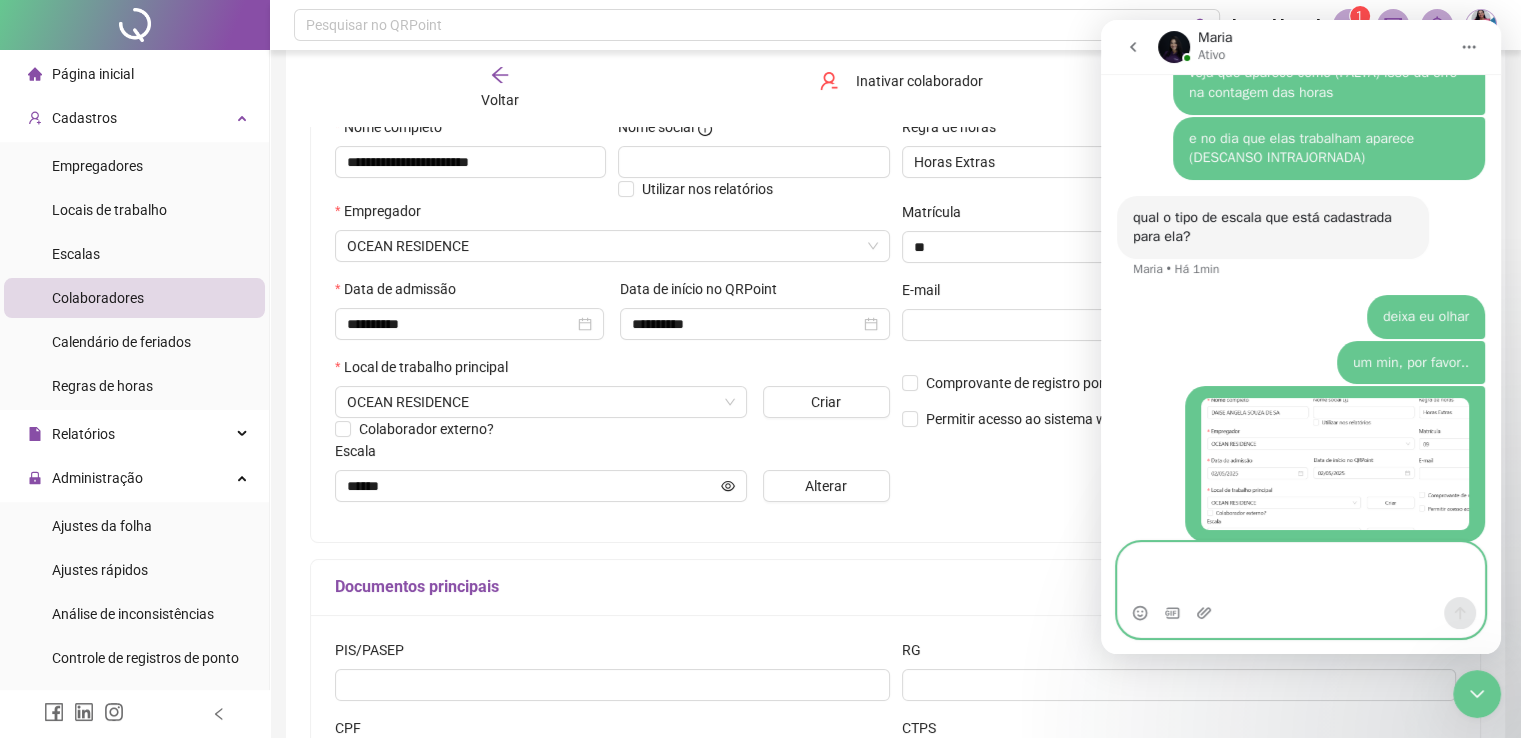 scroll, scrollTop: 3013, scrollLeft: 0, axis: vertical 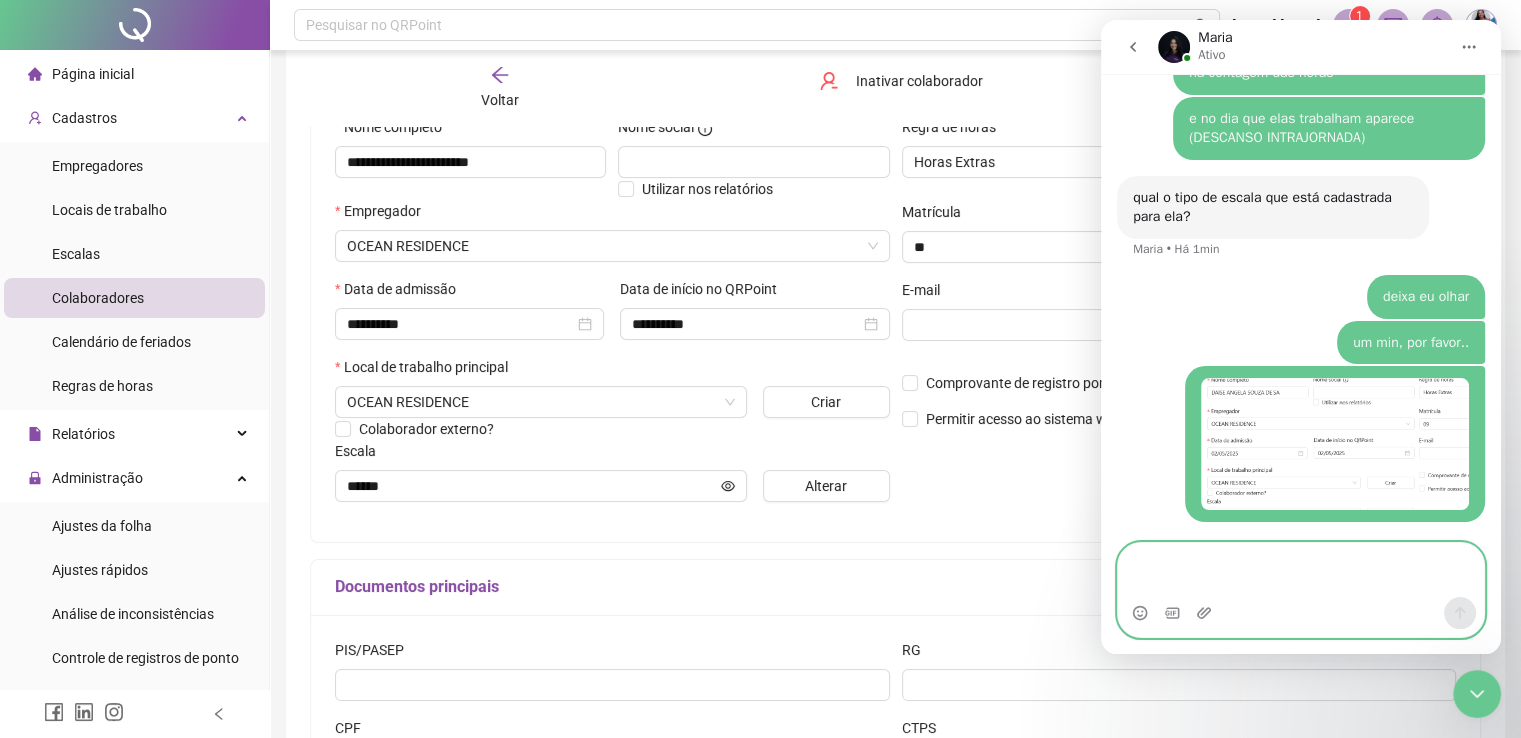 click at bounding box center (1301, 570) 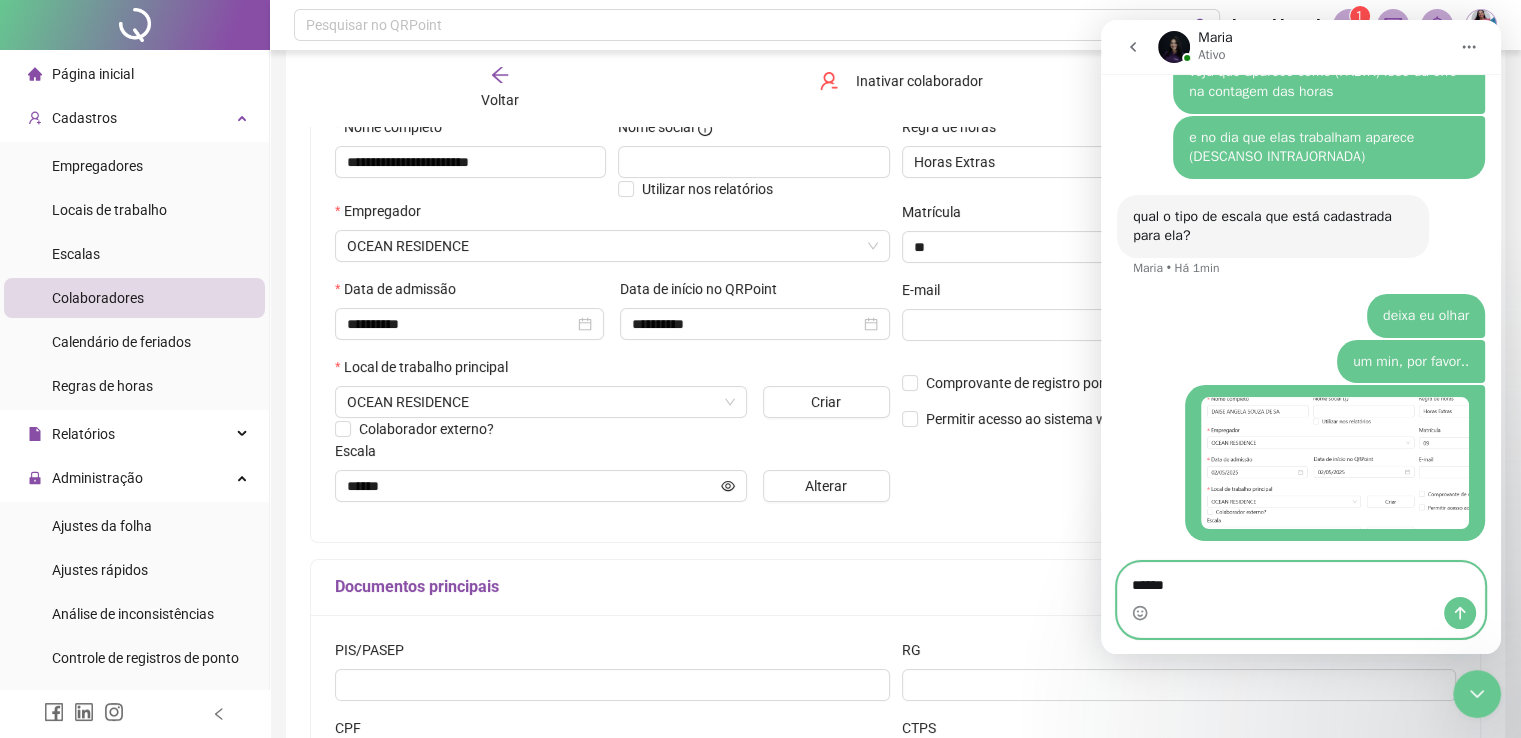 type on "******" 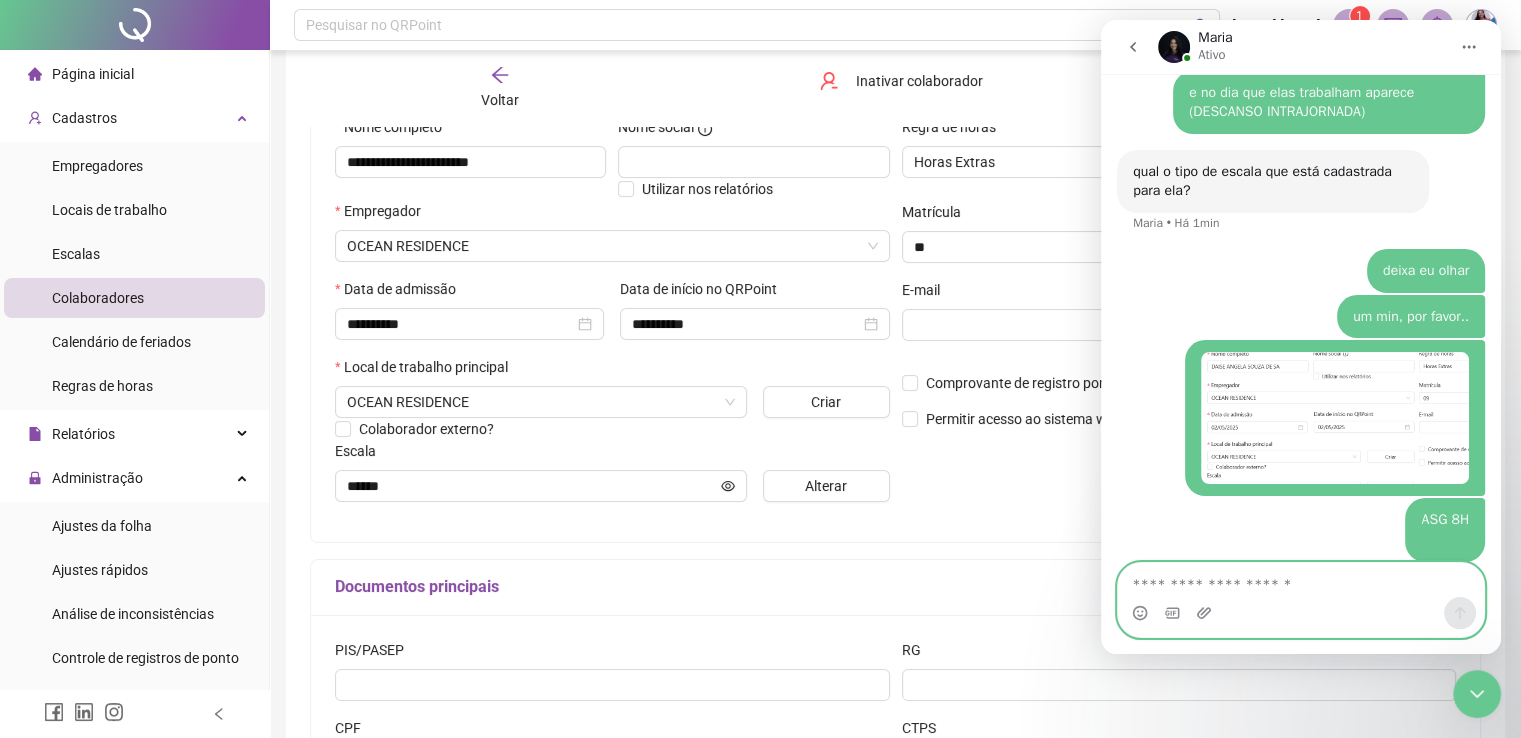 scroll, scrollTop: 3059, scrollLeft: 0, axis: vertical 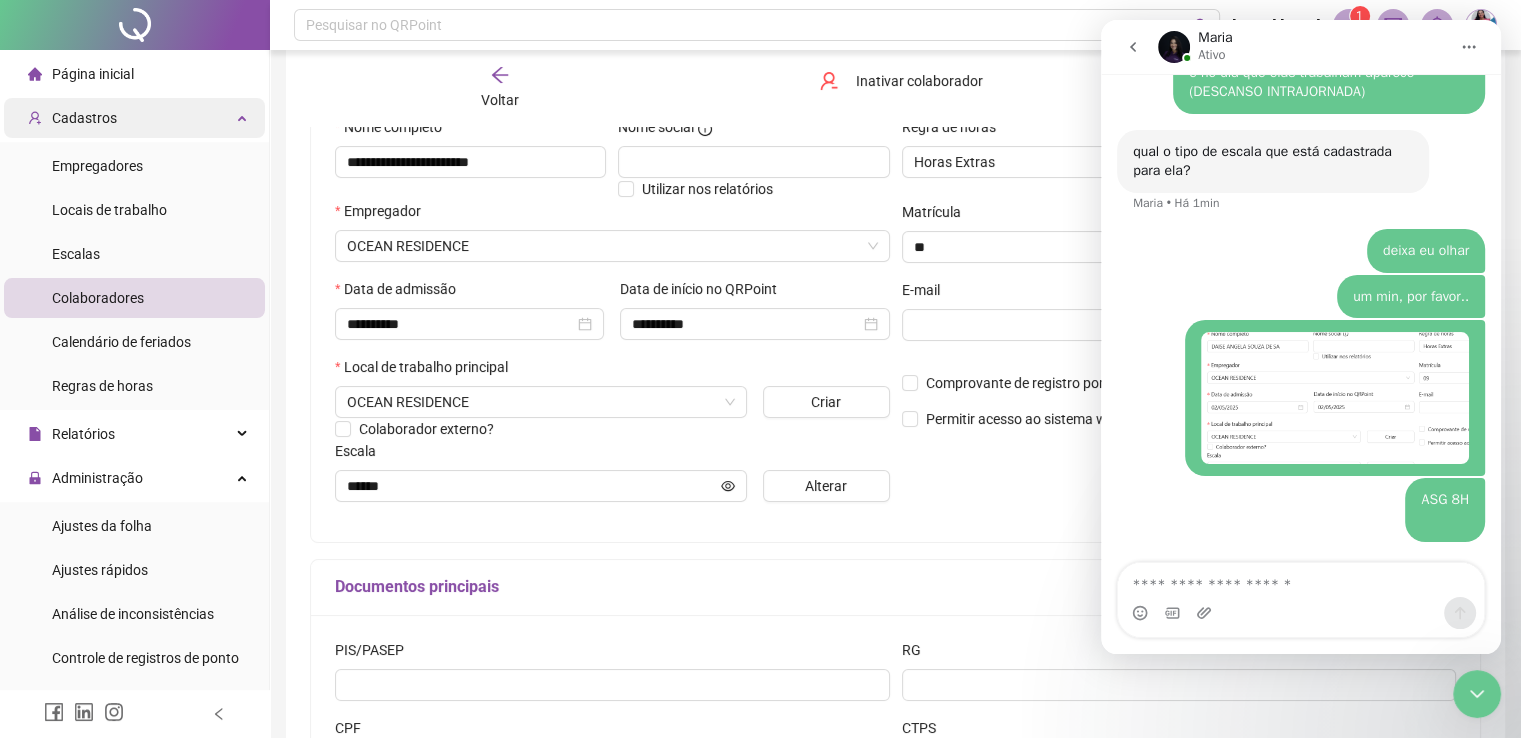 click on "Cadastros" at bounding box center (84, 118) 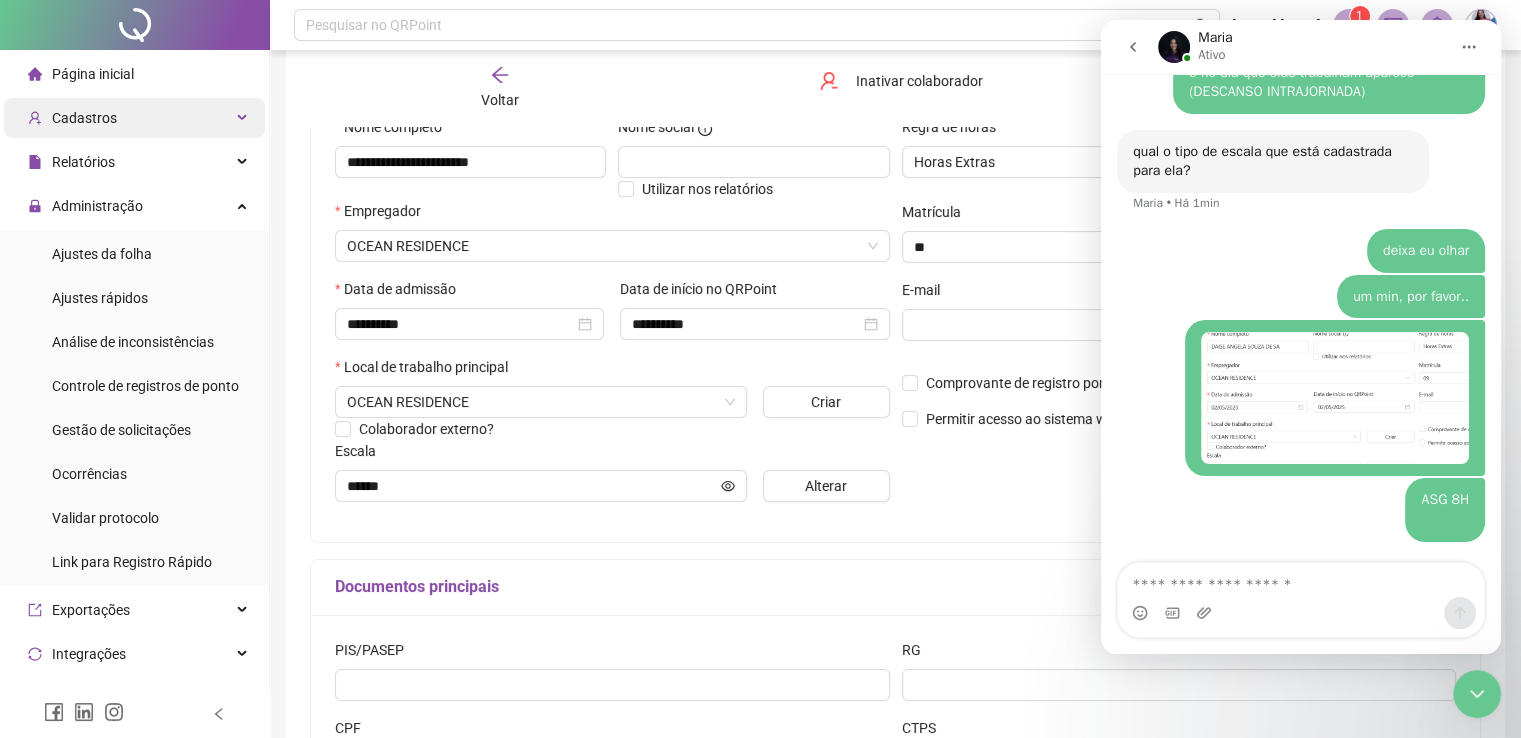 click on "Cadastros" at bounding box center [84, 118] 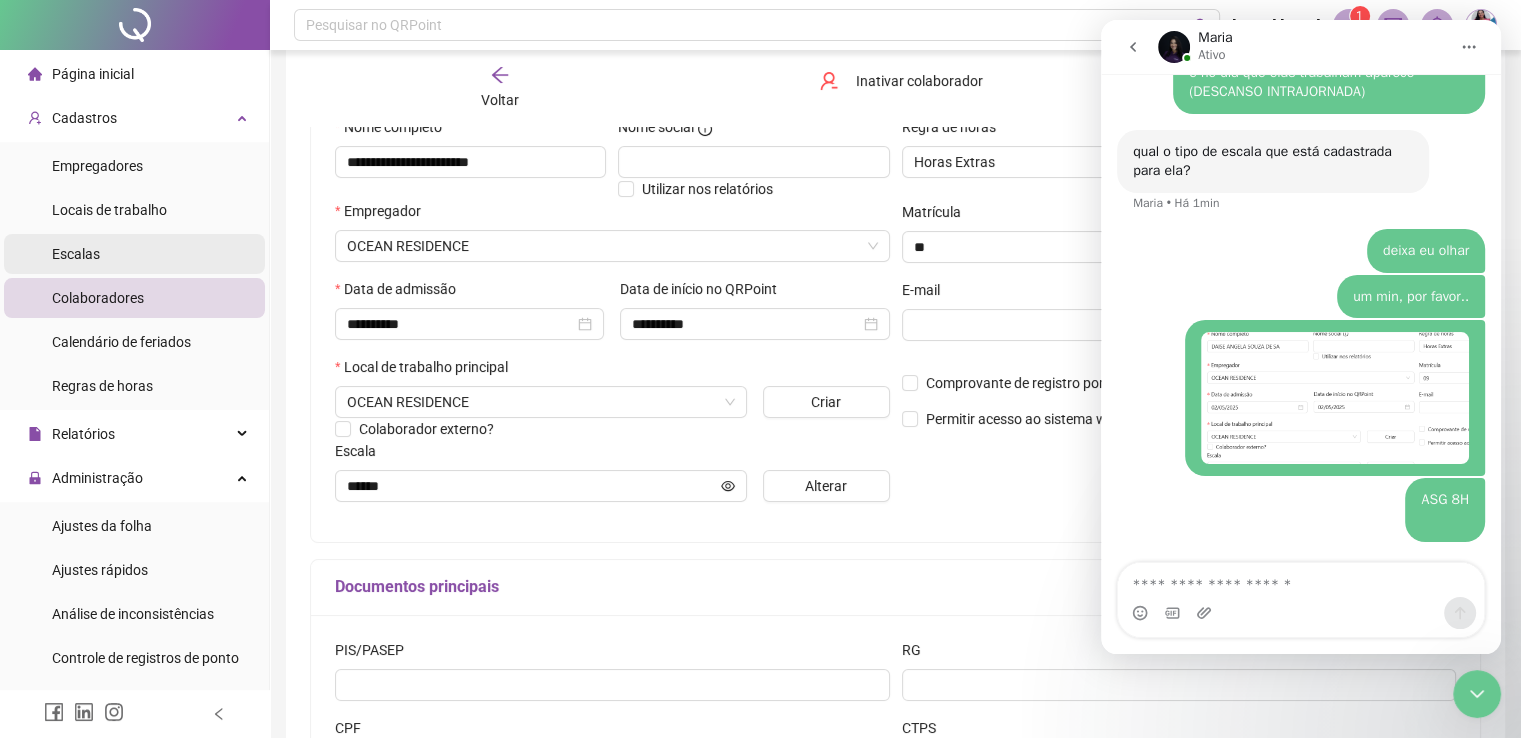 click on "Escalas" at bounding box center (76, 254) 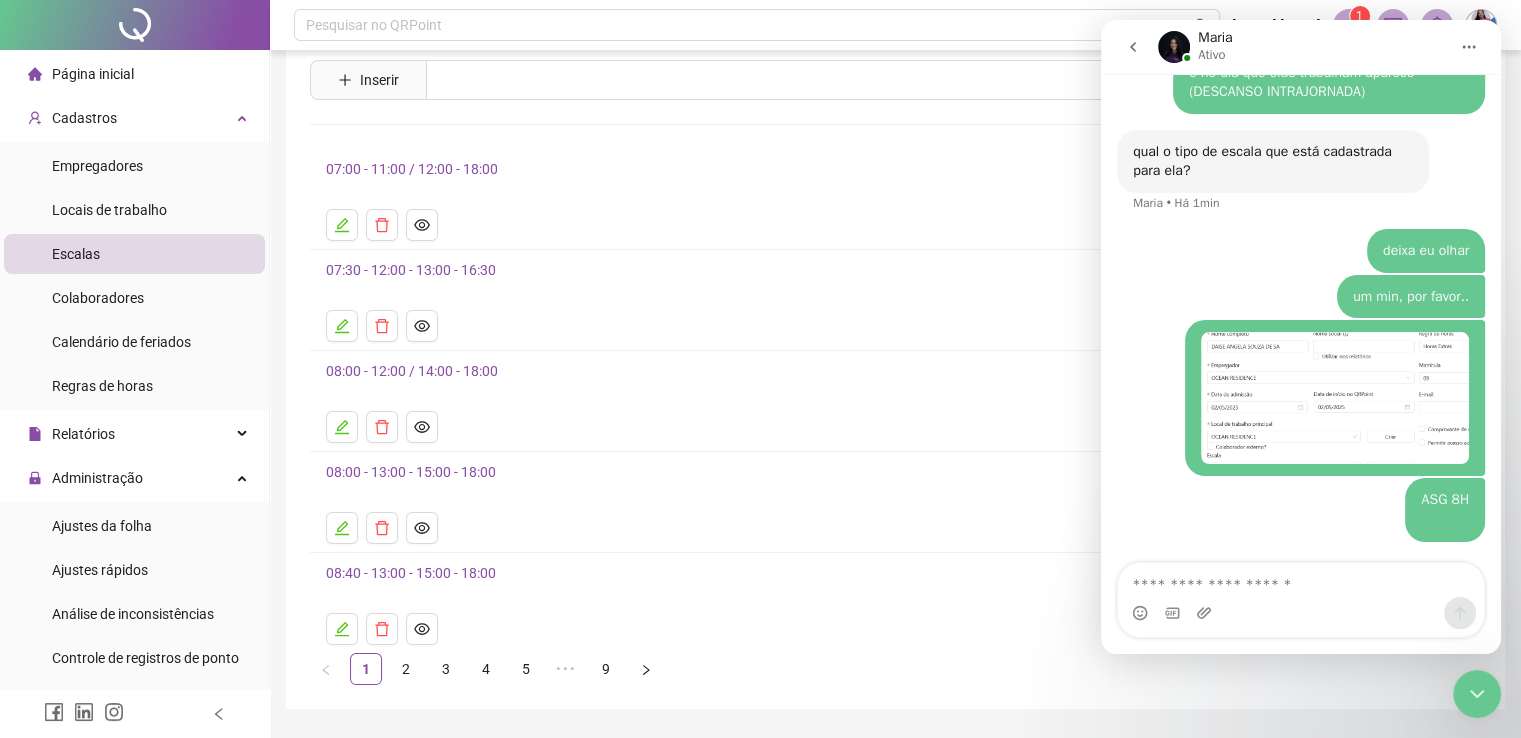 scroll, scrollTop: 118, scrollLeft: 0, axis: vertical 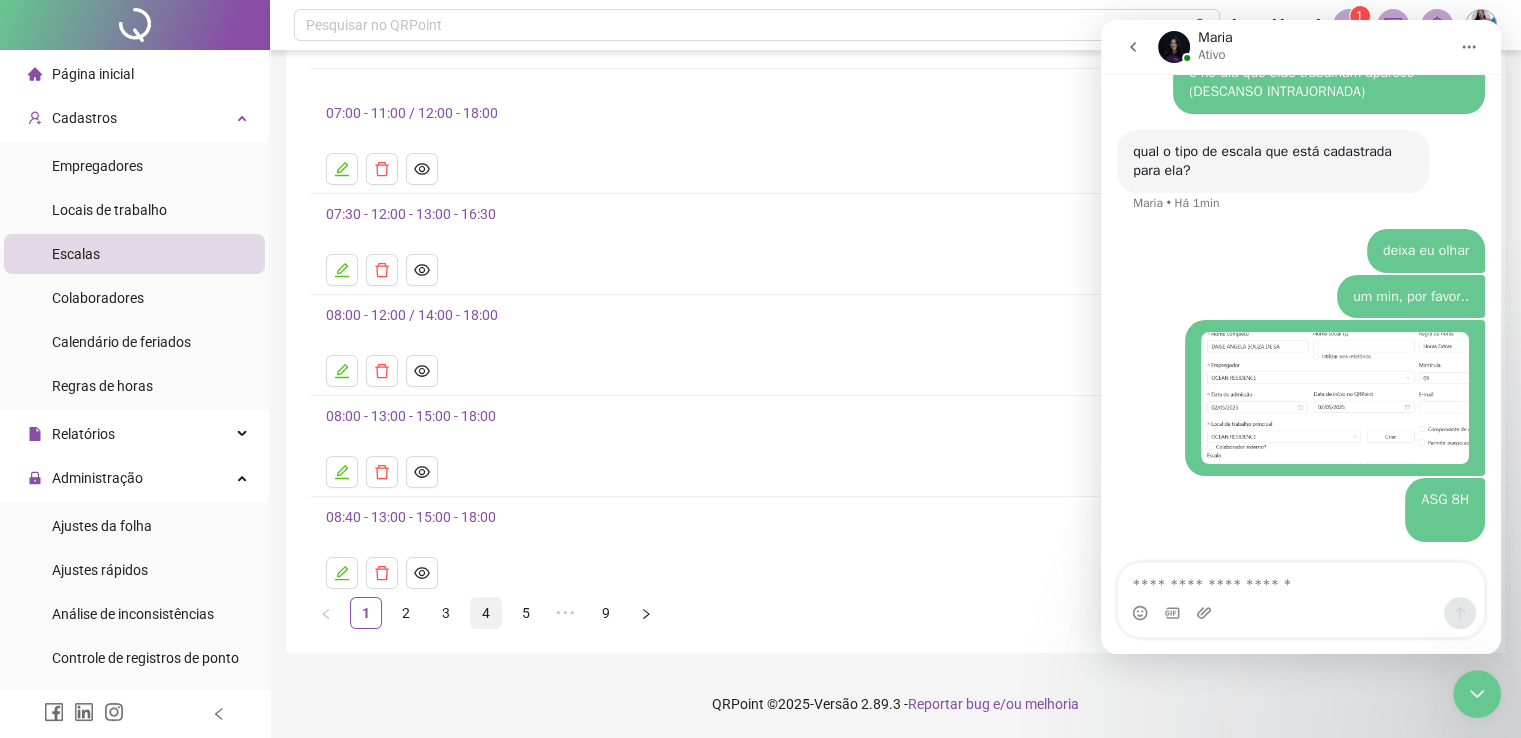 click on "4" at bounding box center [486, 613] 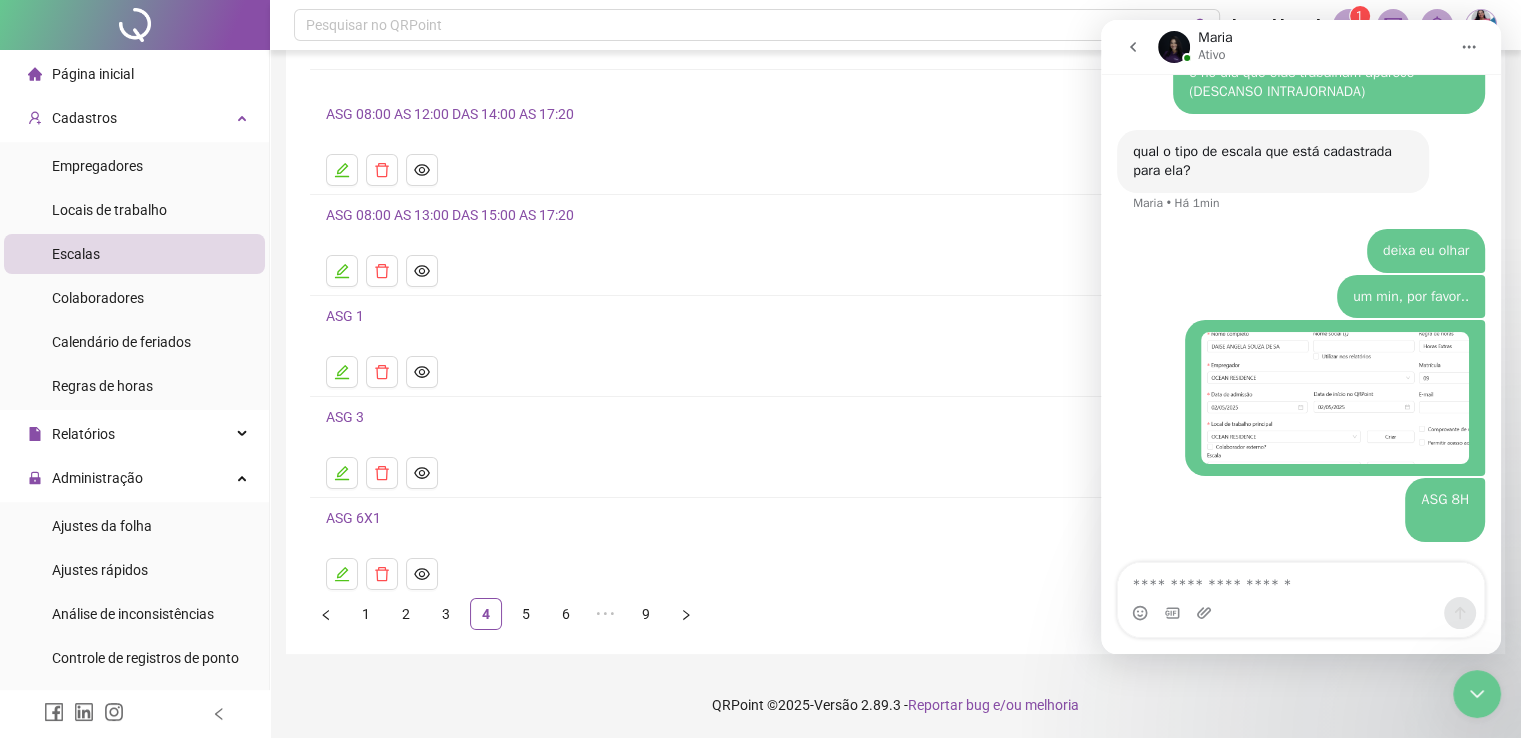 scroll, scrollTop: 118, scrollLeft: 0, axis: vertical 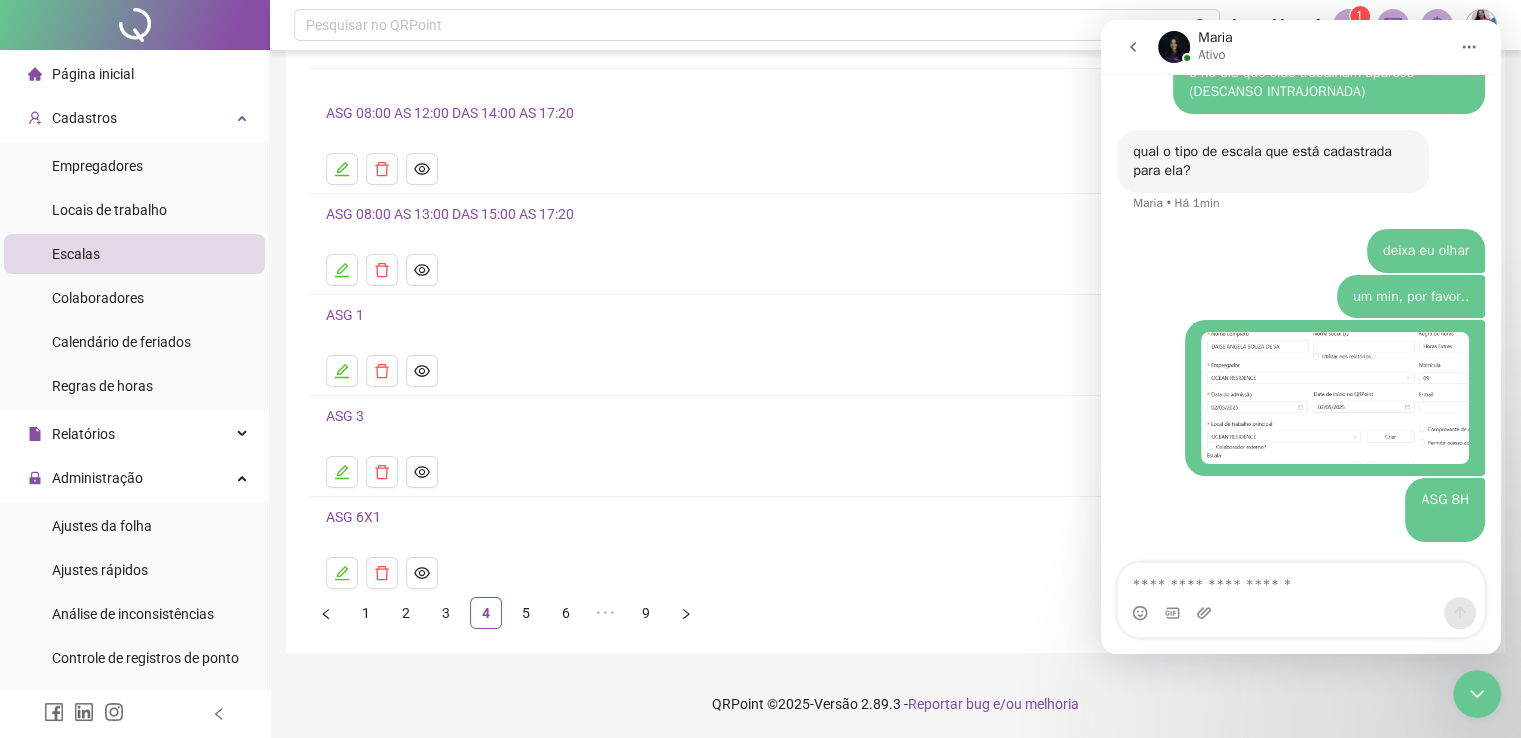 click on "5" at bounding box center (526, 613) 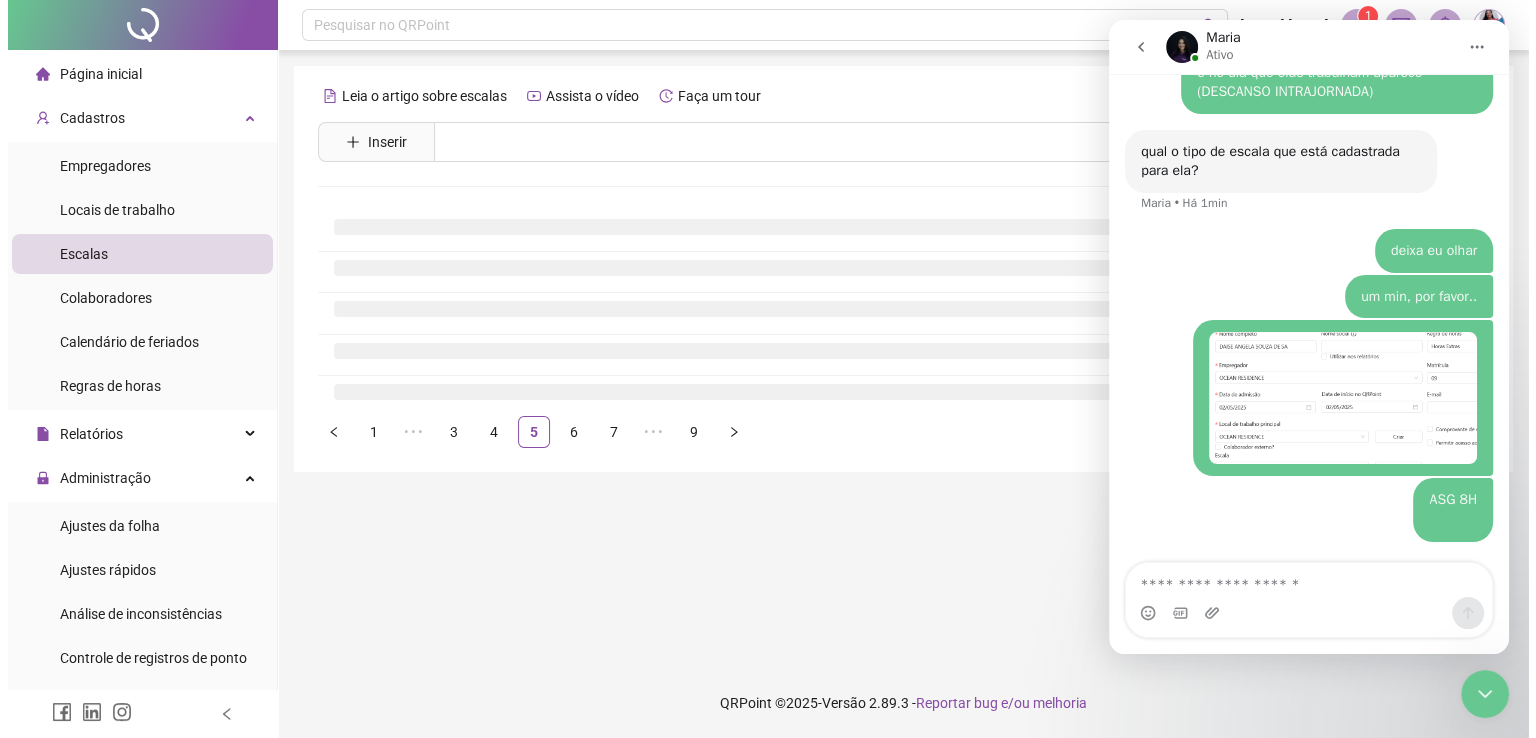 scroll, scrollTop: 0, scrollLeft: 0, axis: both 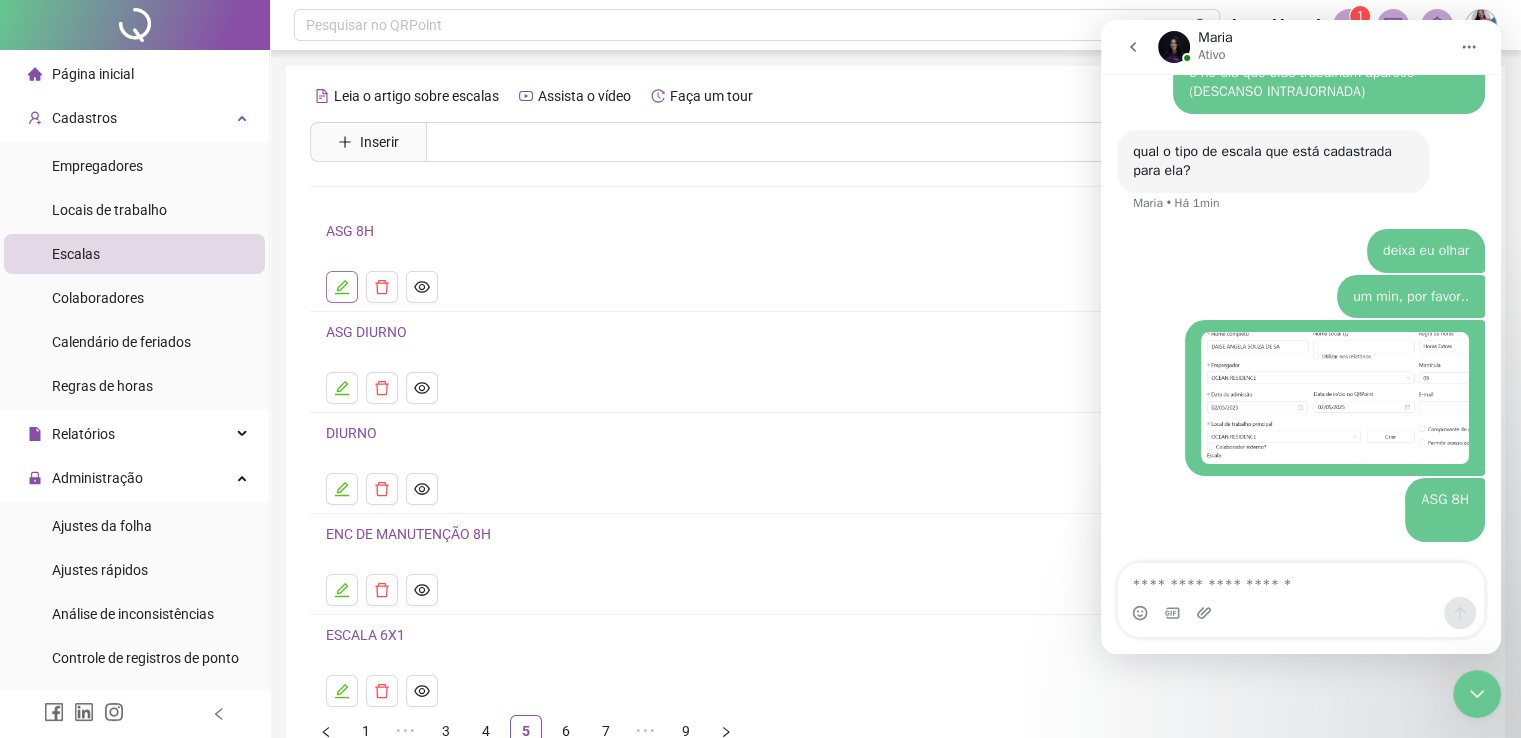 click 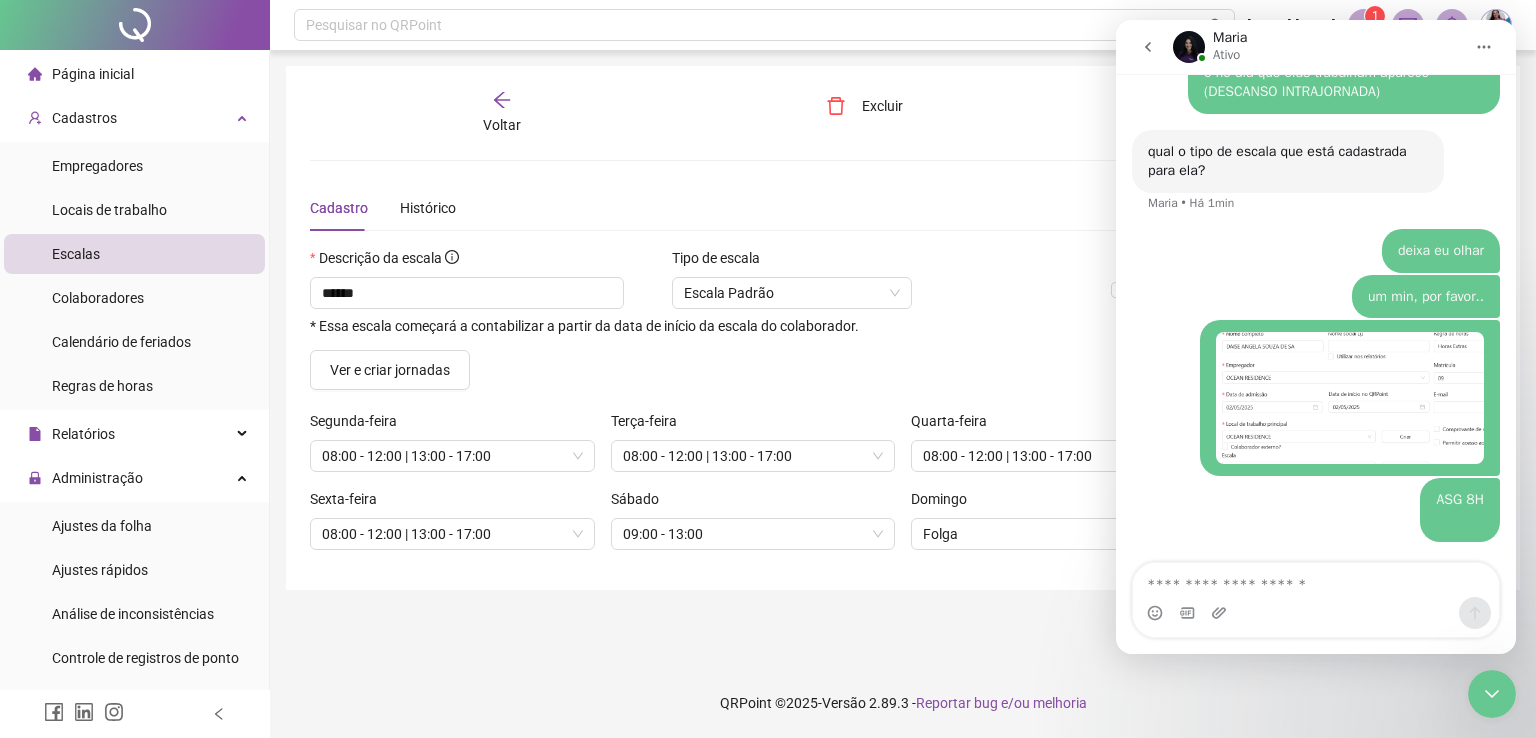 drag, startPoint x: 1294, startPoint y: 39, endPoint x: 1312, endPoint y: 31, distance: 19.697716 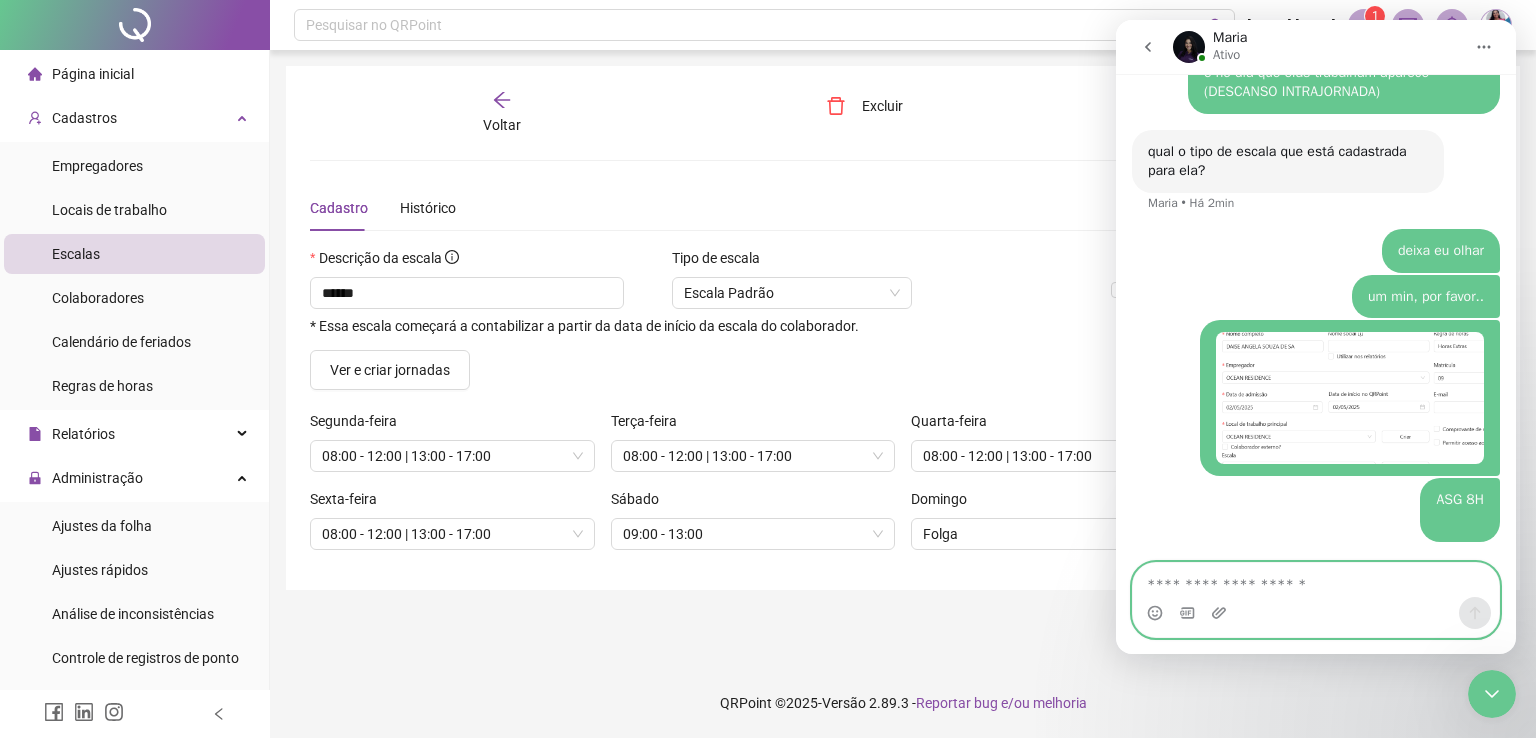 click at bounding box center (1316, 580) 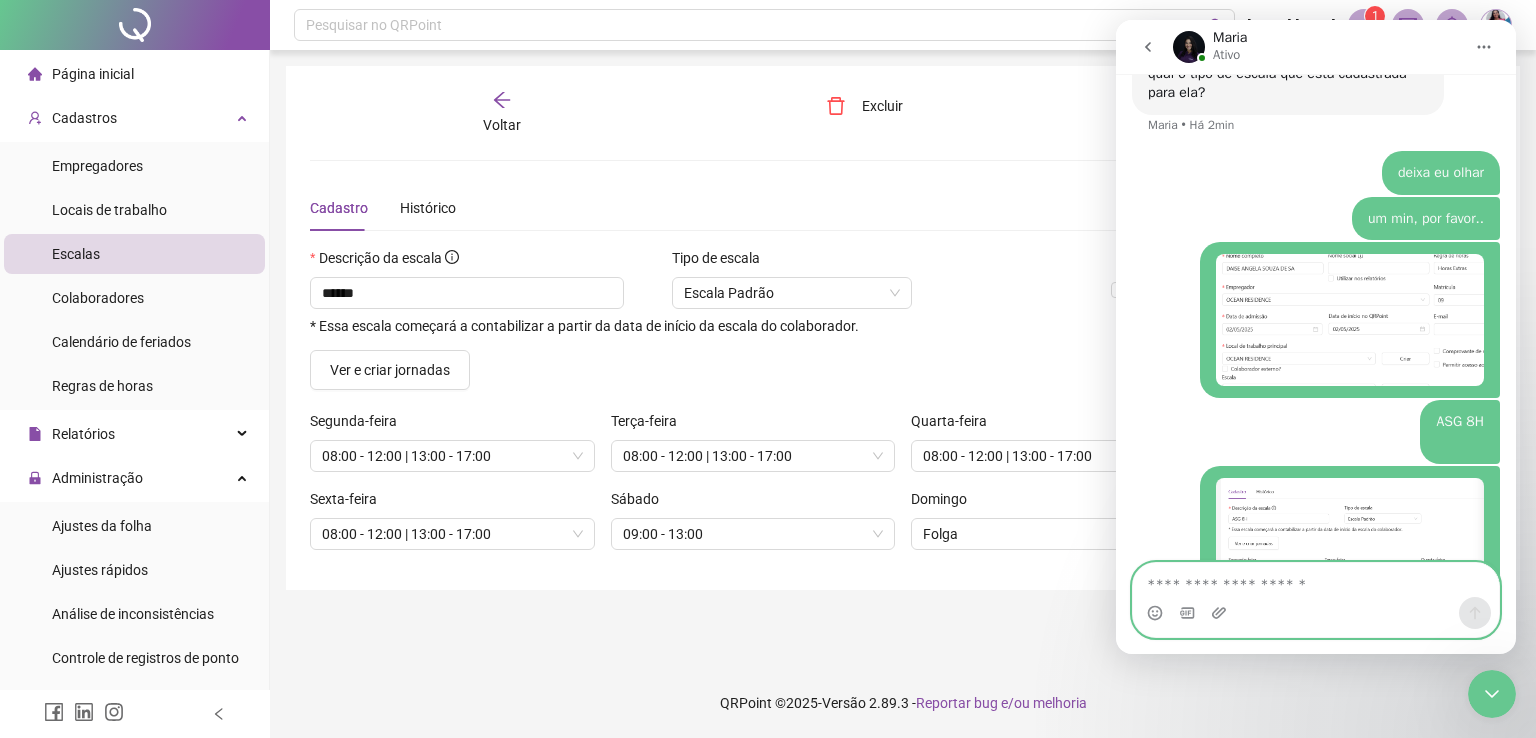 scroll, scrollTop: 3216, scrollLeft: 0, axis: vertical 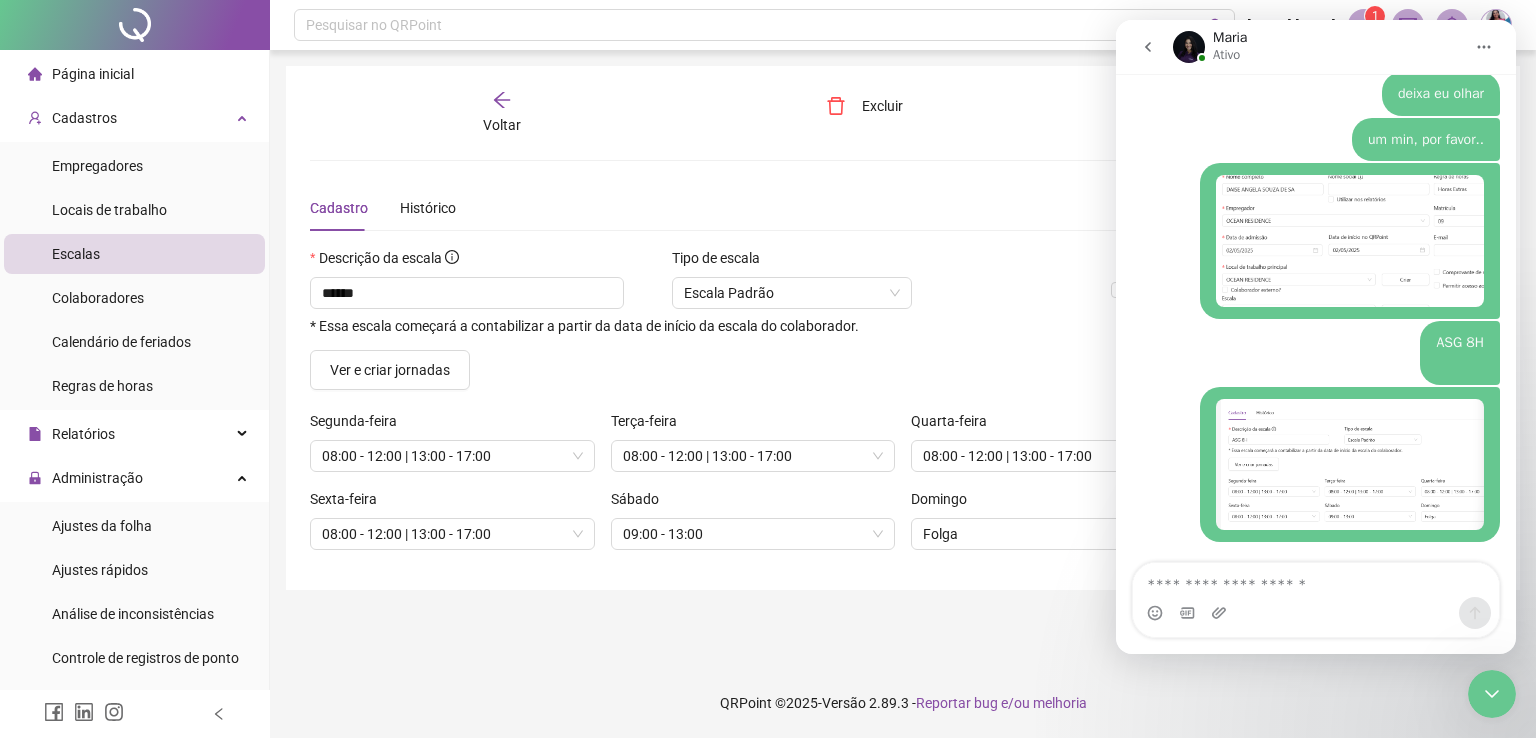 click at bounding box center [1316, 613] 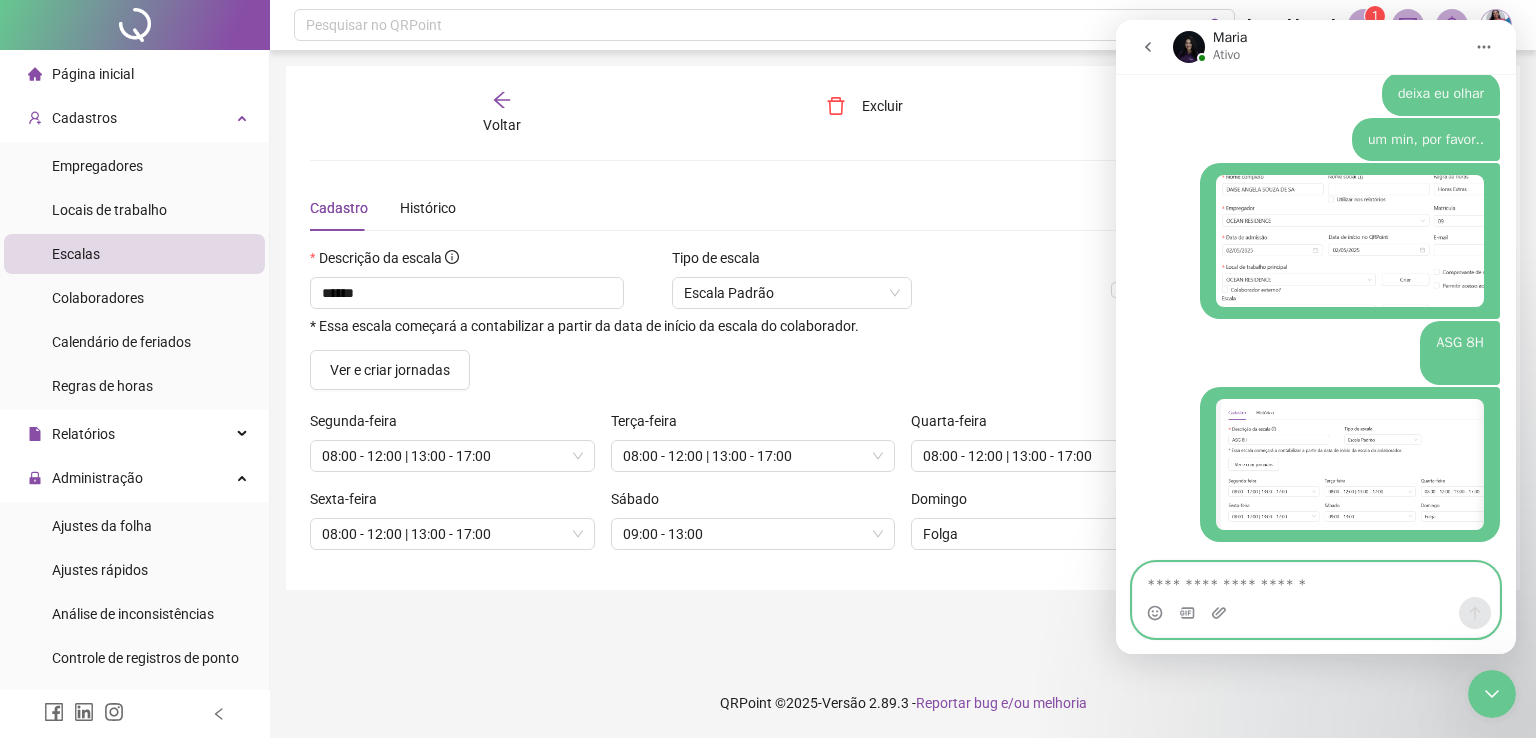 click at bounding box center (1316, 580) 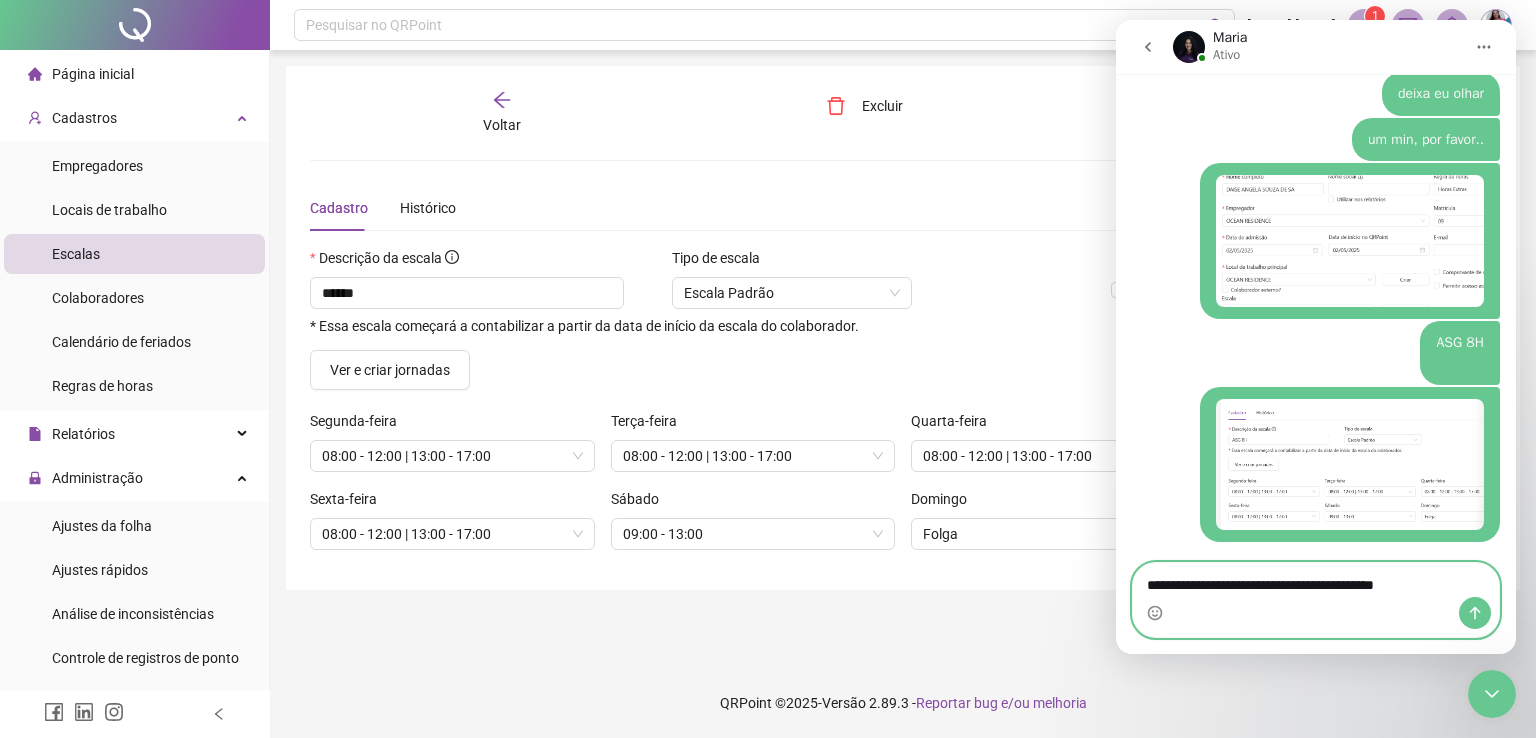 type on "**********" 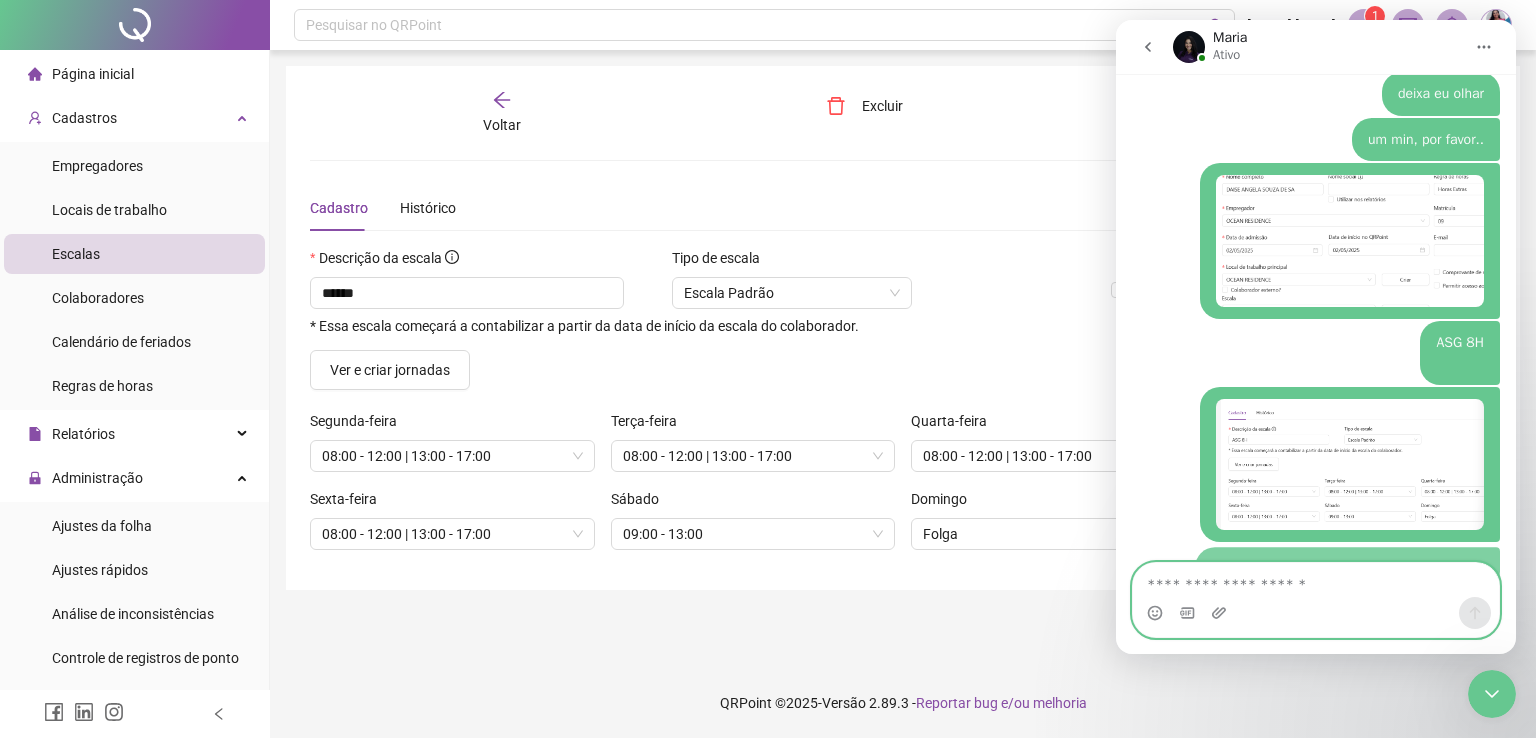 scroll, scrollTop: 3262, scrollLeft: 0, axis: vertical 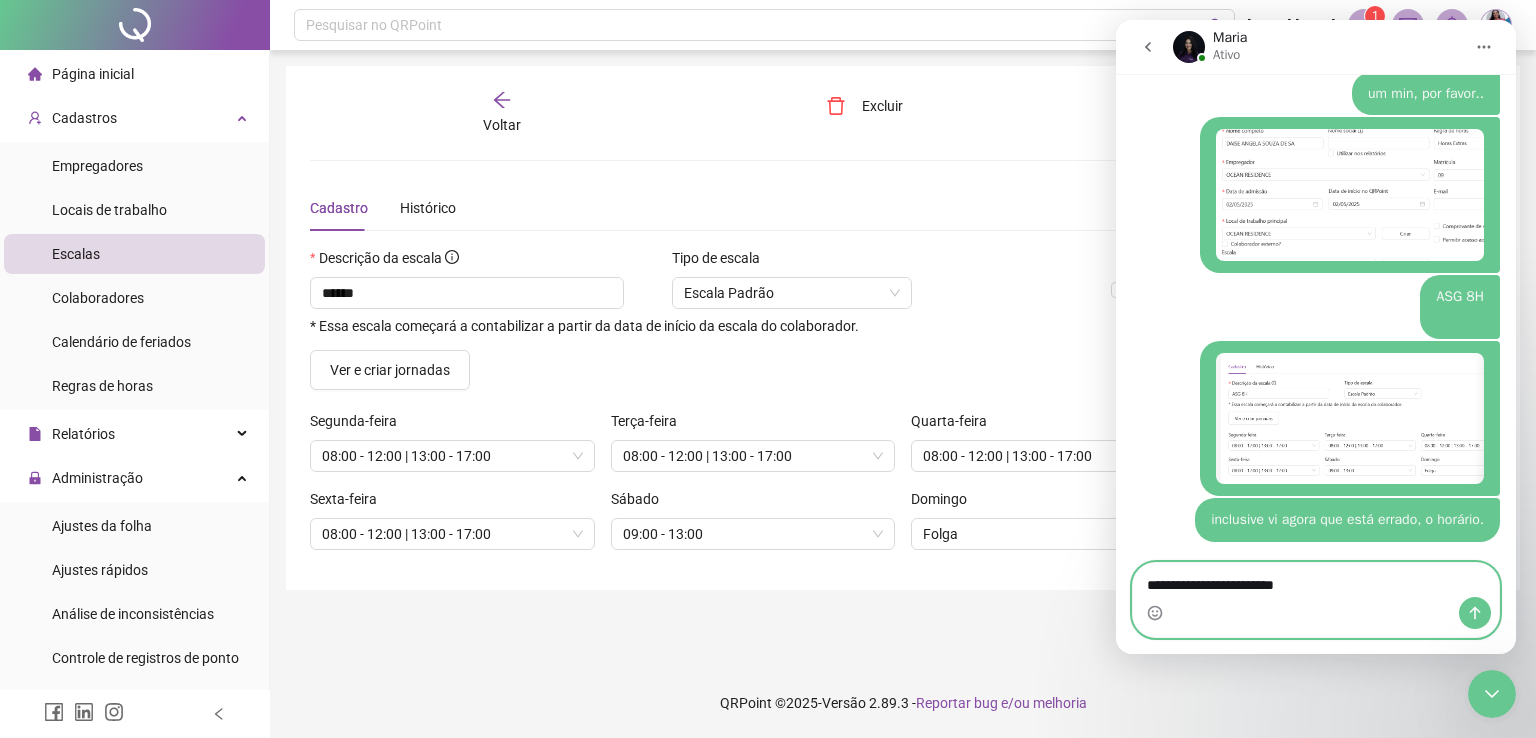 type on "**********" 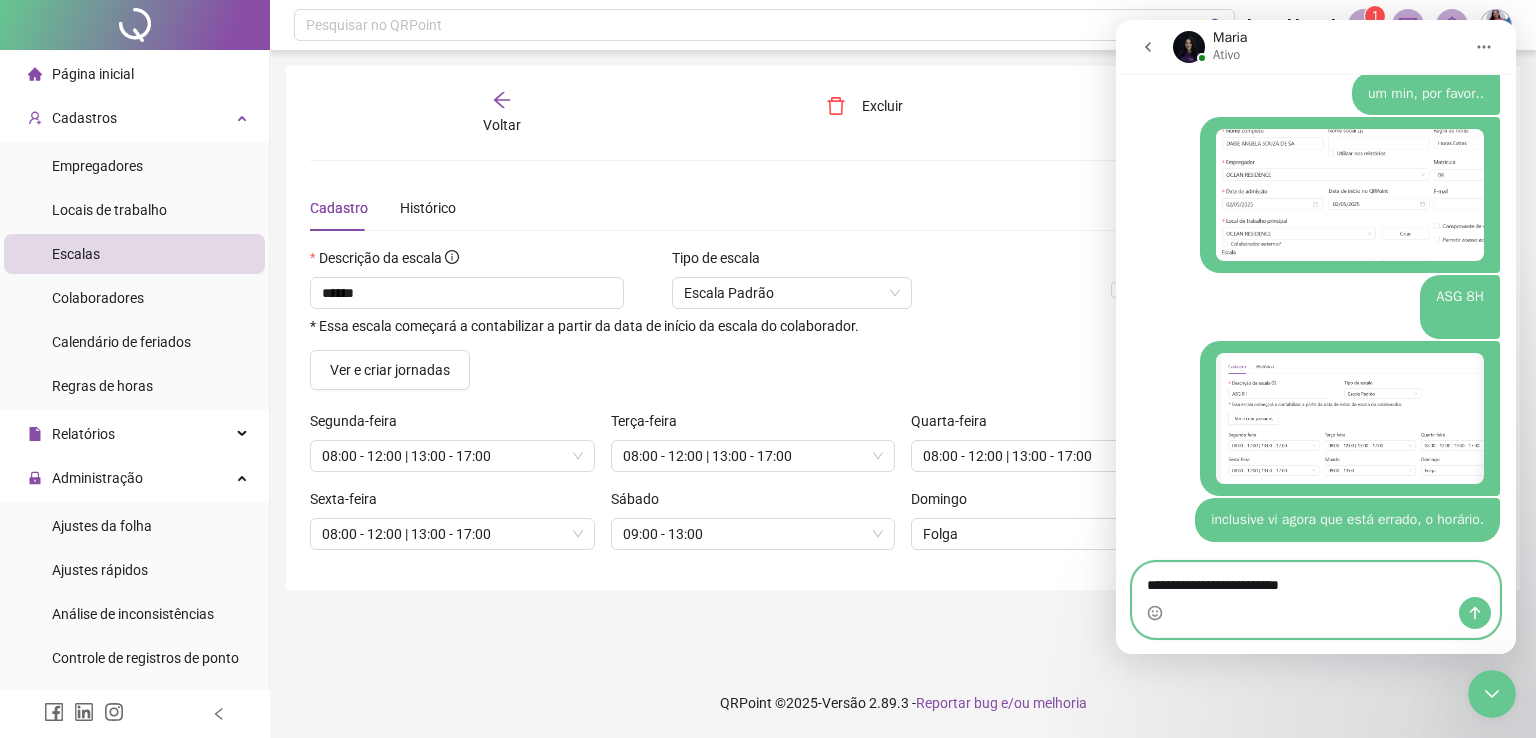 type 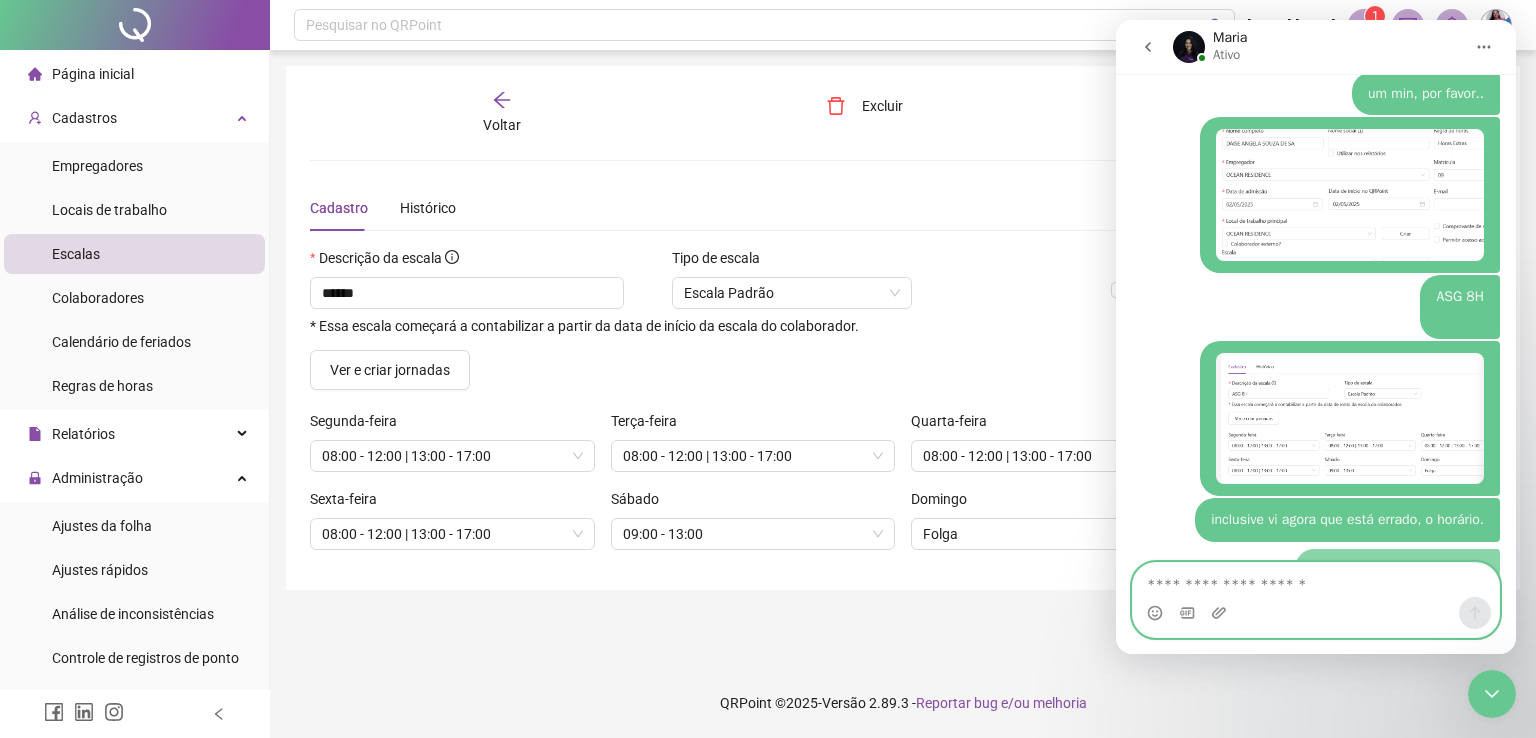 scroll, scrollTop: 3308, scrollLeft: 0, axis: vertical 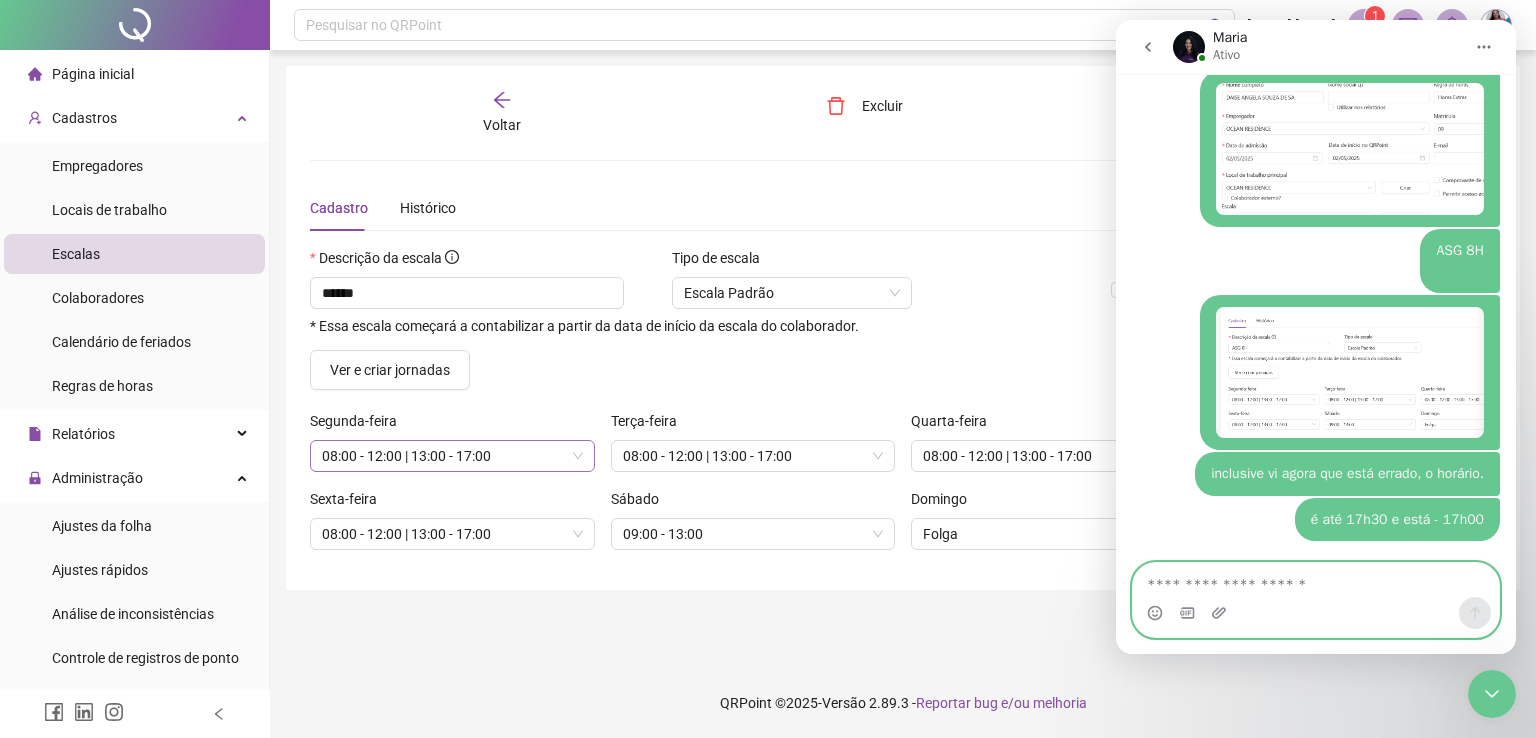 click on "08:00 - 12:00 | 13:00 - 17:00" at bounding box center (452, 456) 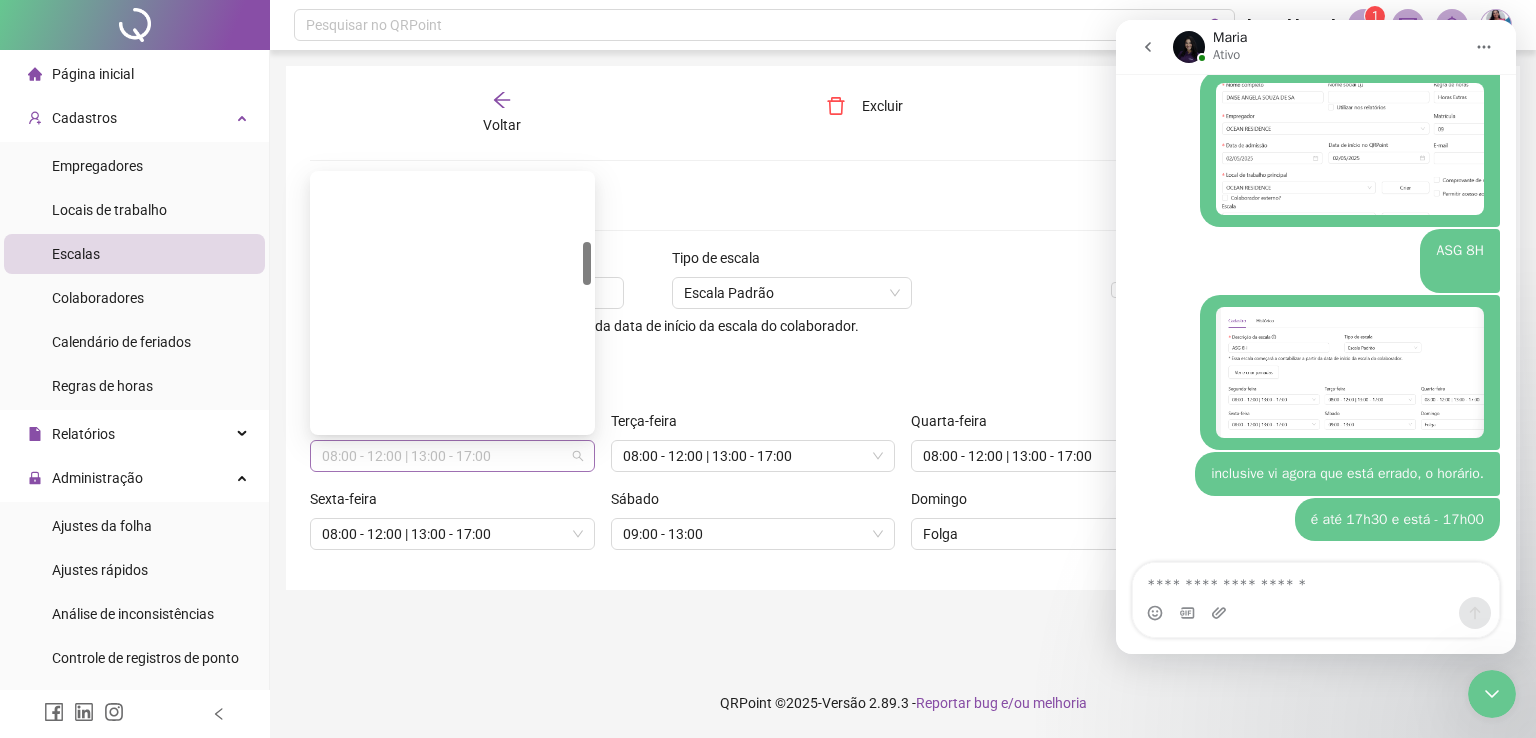 scroll, scrollTop: 394, scrollLeft: 0, axis: vertical 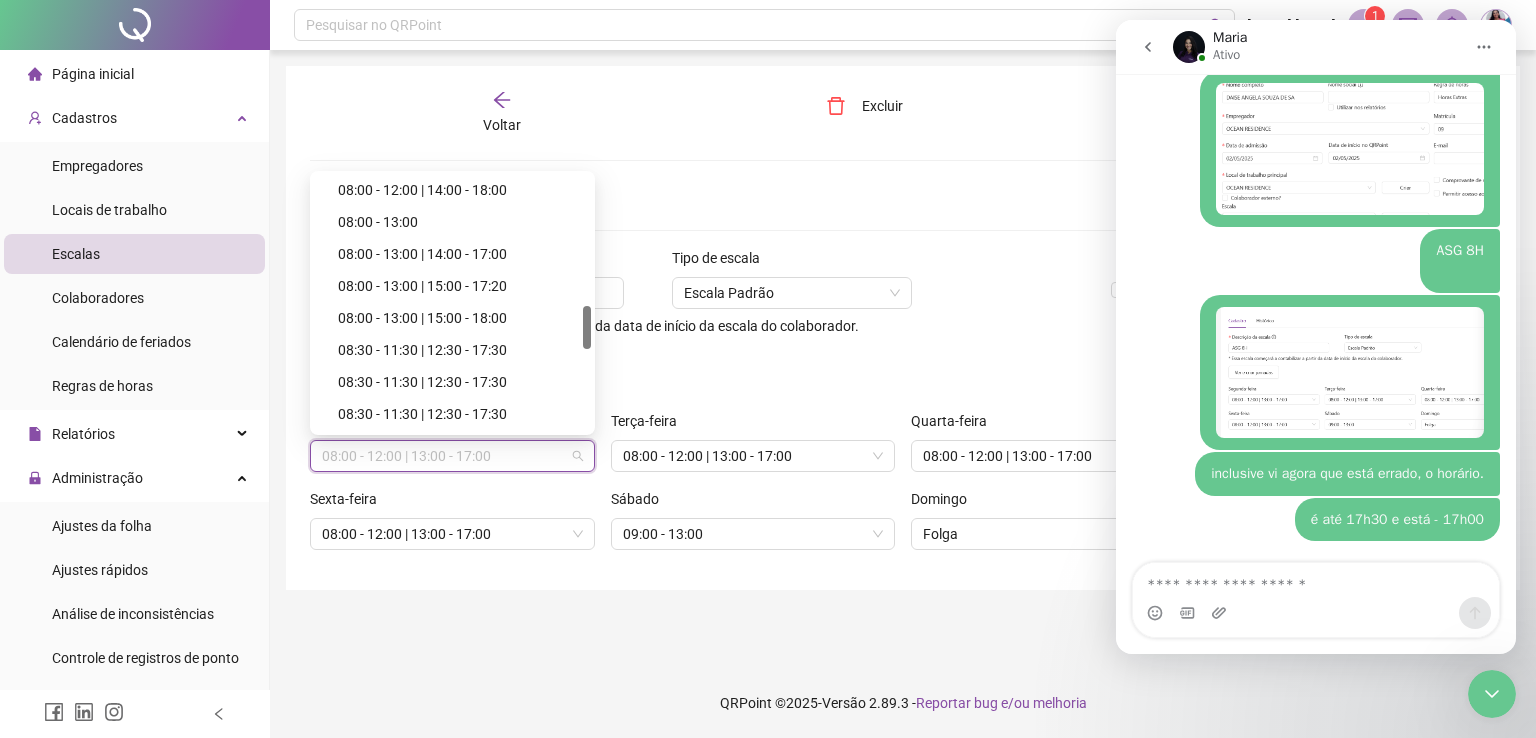 drag, startPoint x: 585, startPoint y: 268, endPoint x: 586, endPoint y: 333, distance: 65.00769 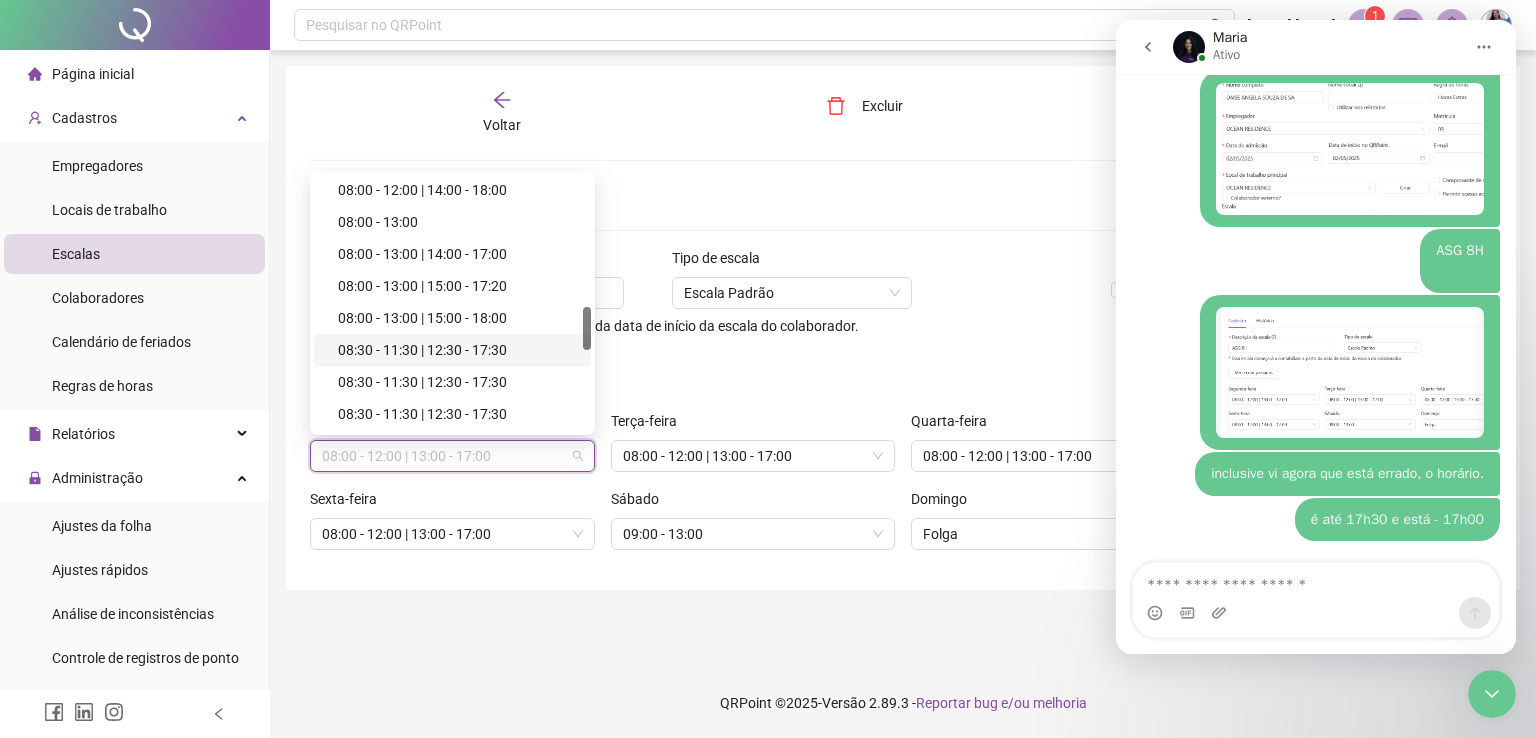 click on "08:30 - 11:30 | 12:30 - 17:30" at bounding box center [458, 350] 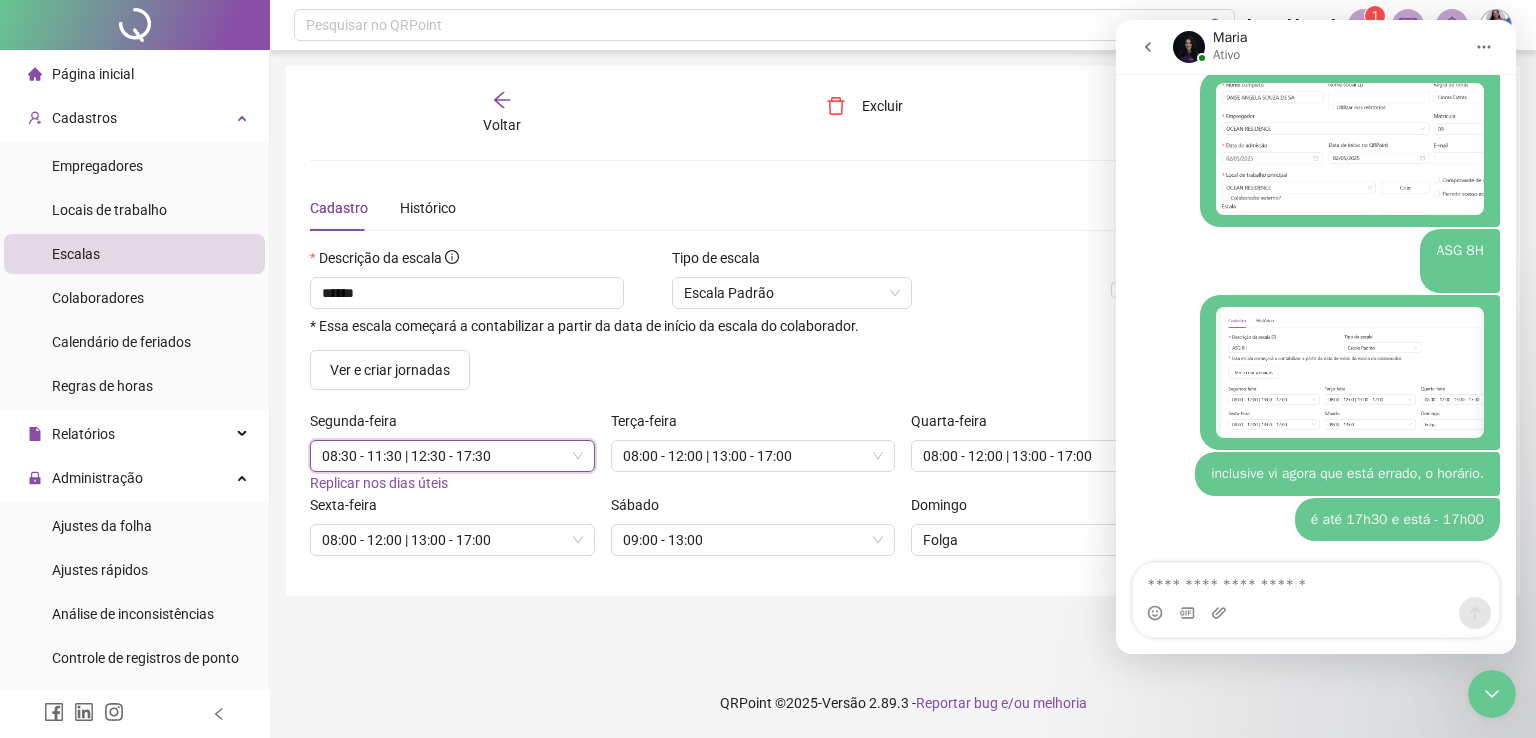 click on "08:30 - 11:30 | 12:30 - 17:30" at bounding box center [452, 456] 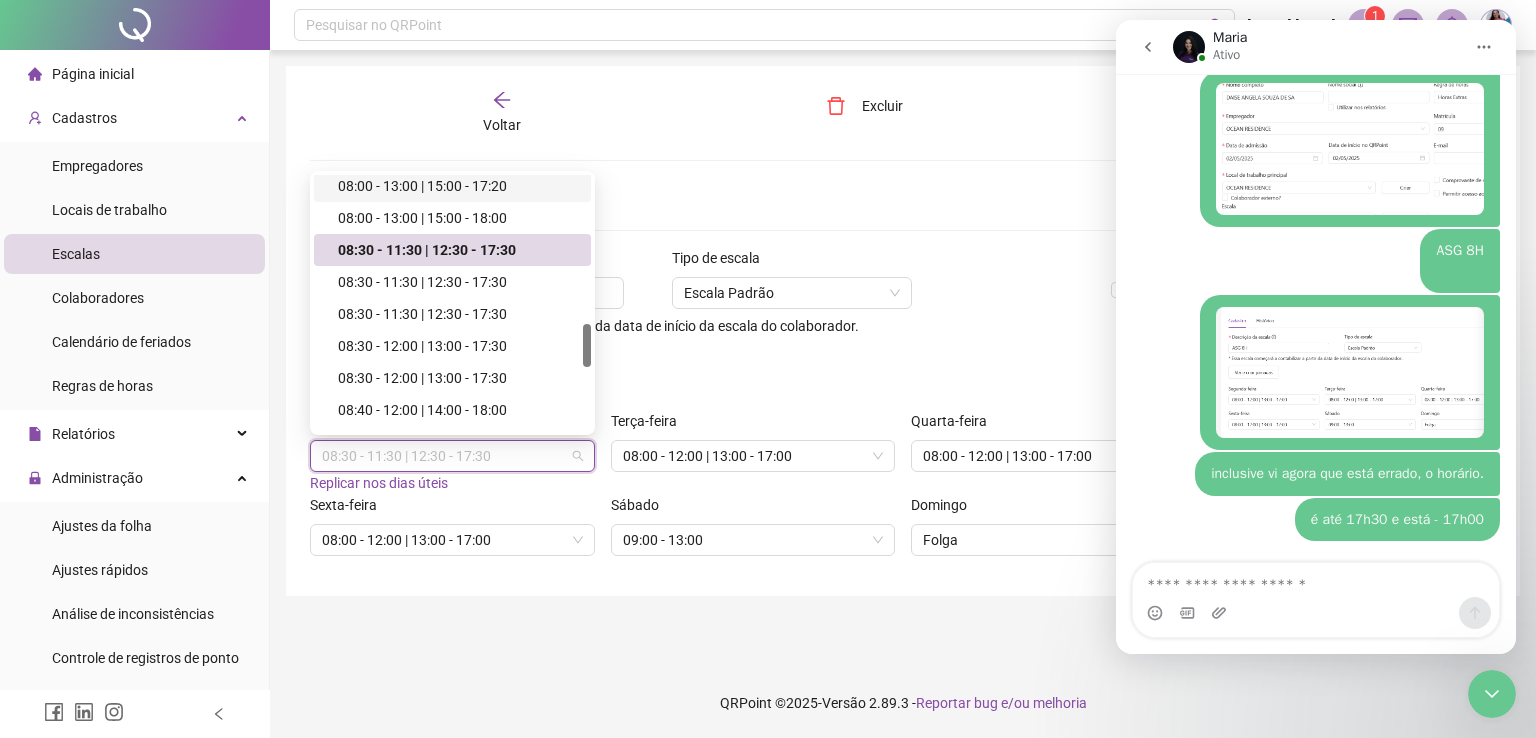 scroll, scrollTop: 979, scrollLeft: 0, axis: vertical 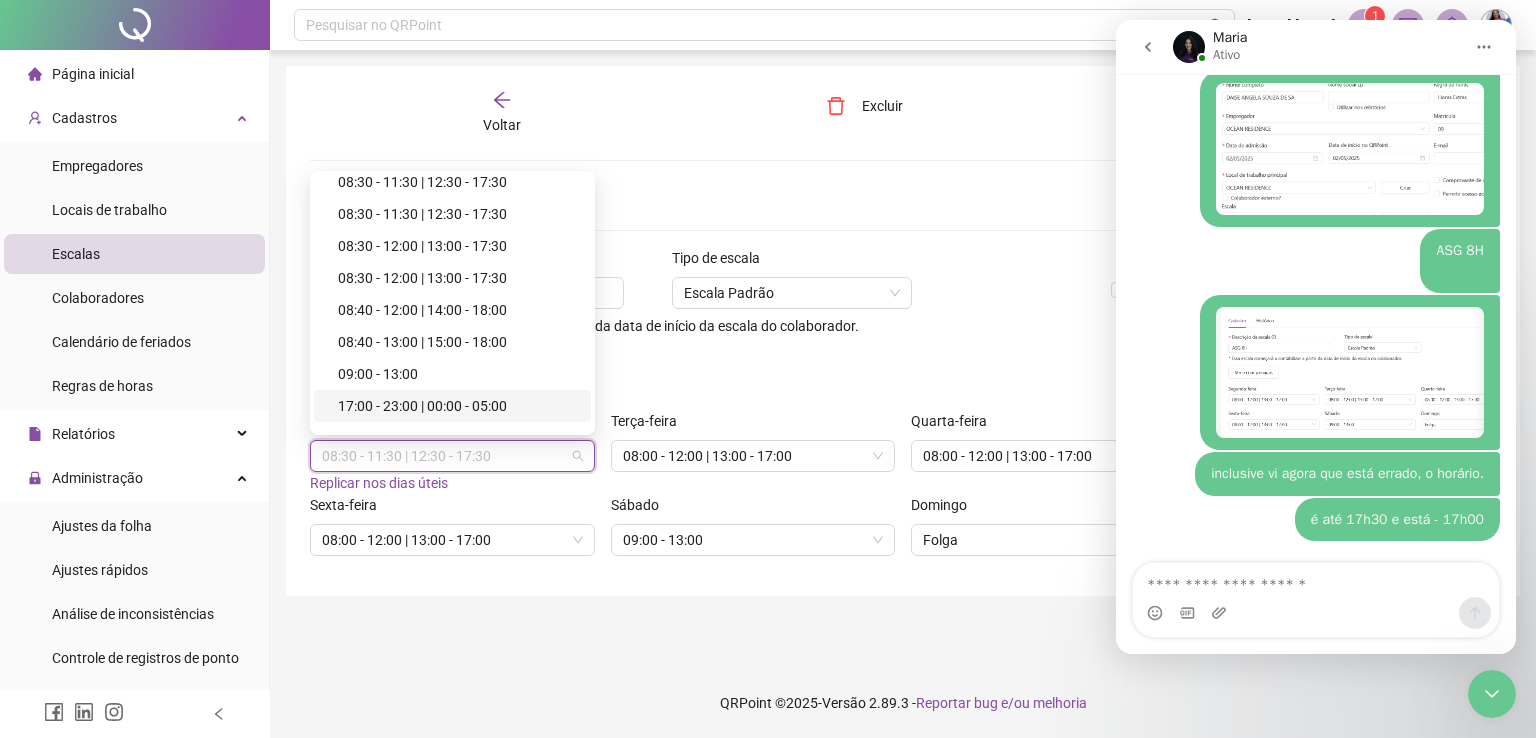 click on "Voltar Excluir Salvar" at bounding box center [903, 113] 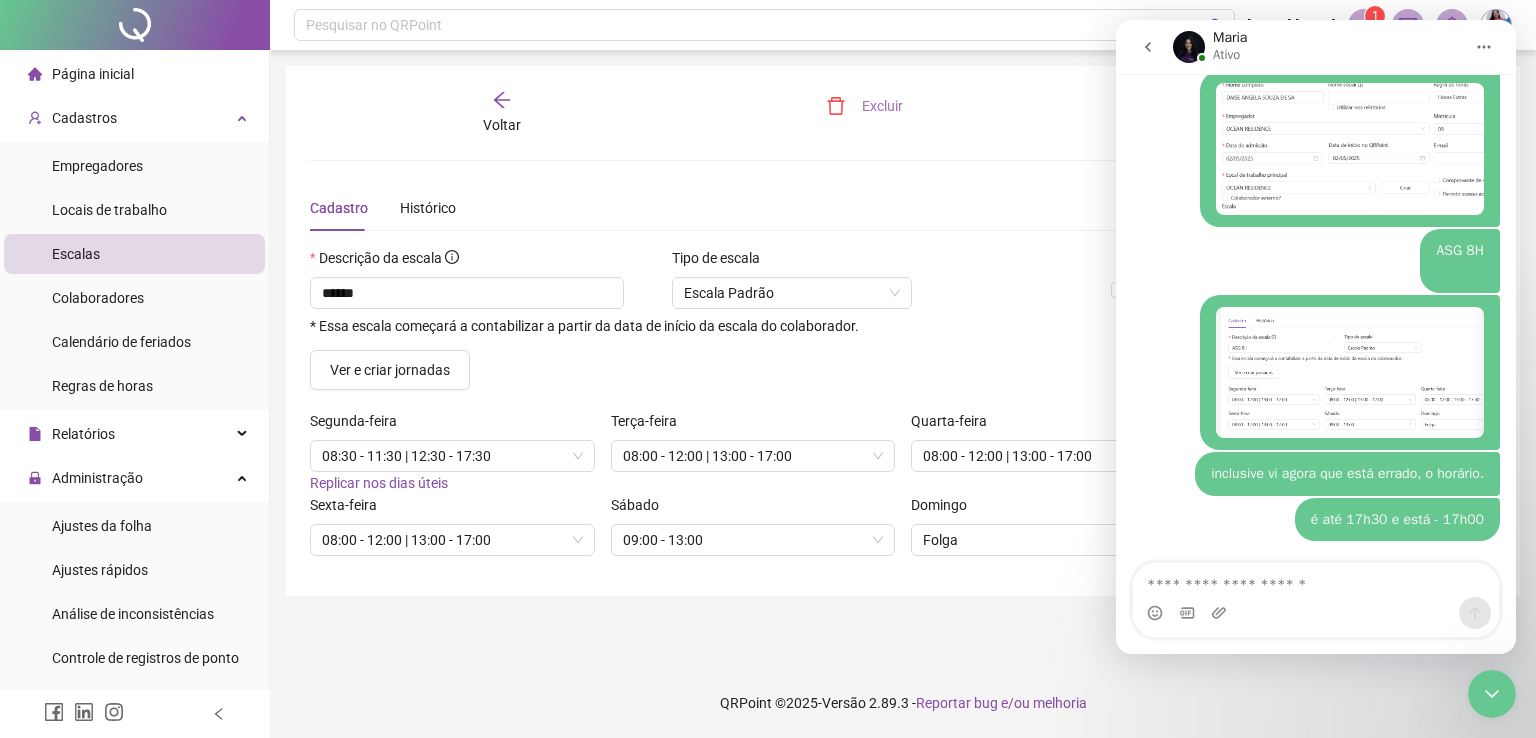 click on "Excluir" at bounding box center (864, 106) 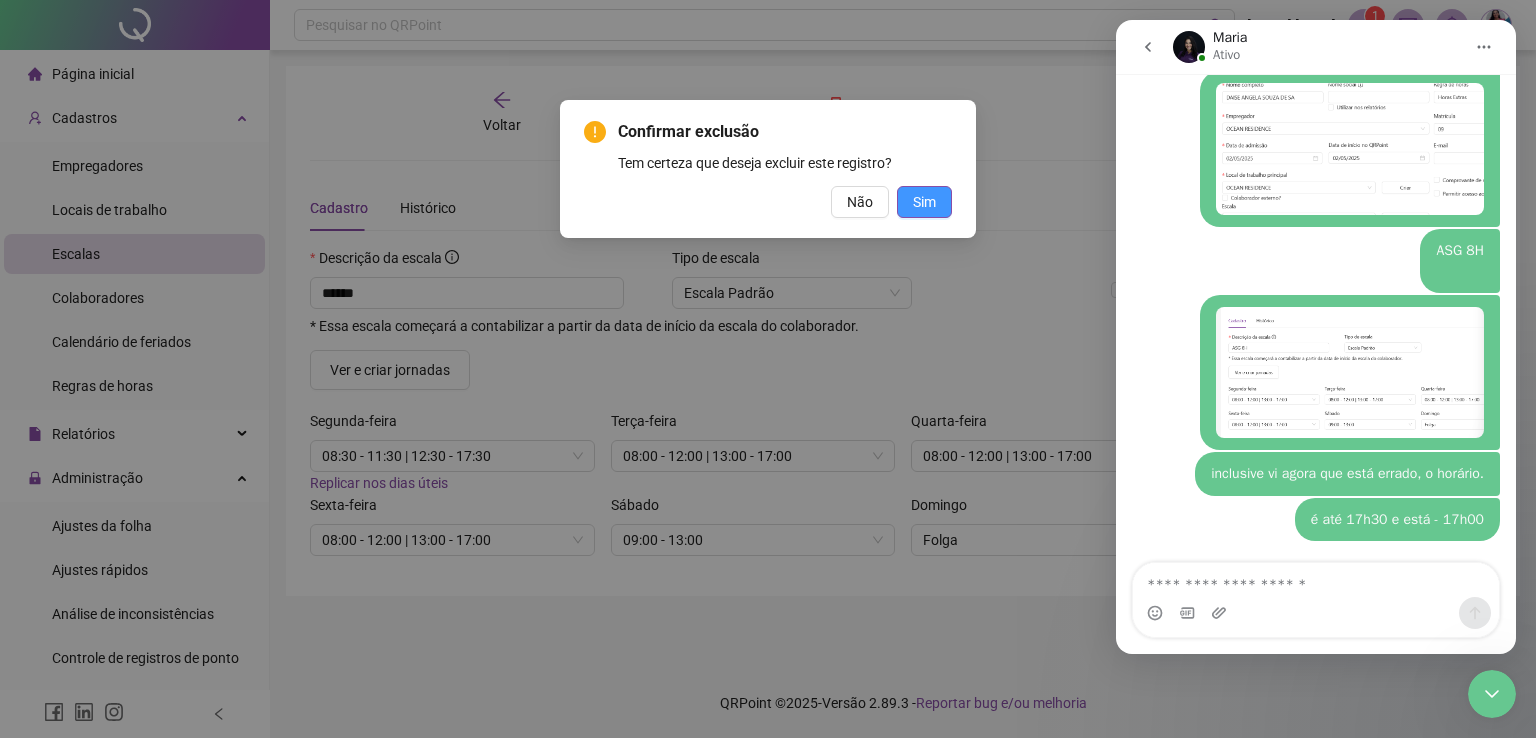 click on "Sim" at bounding box center [924, 202] 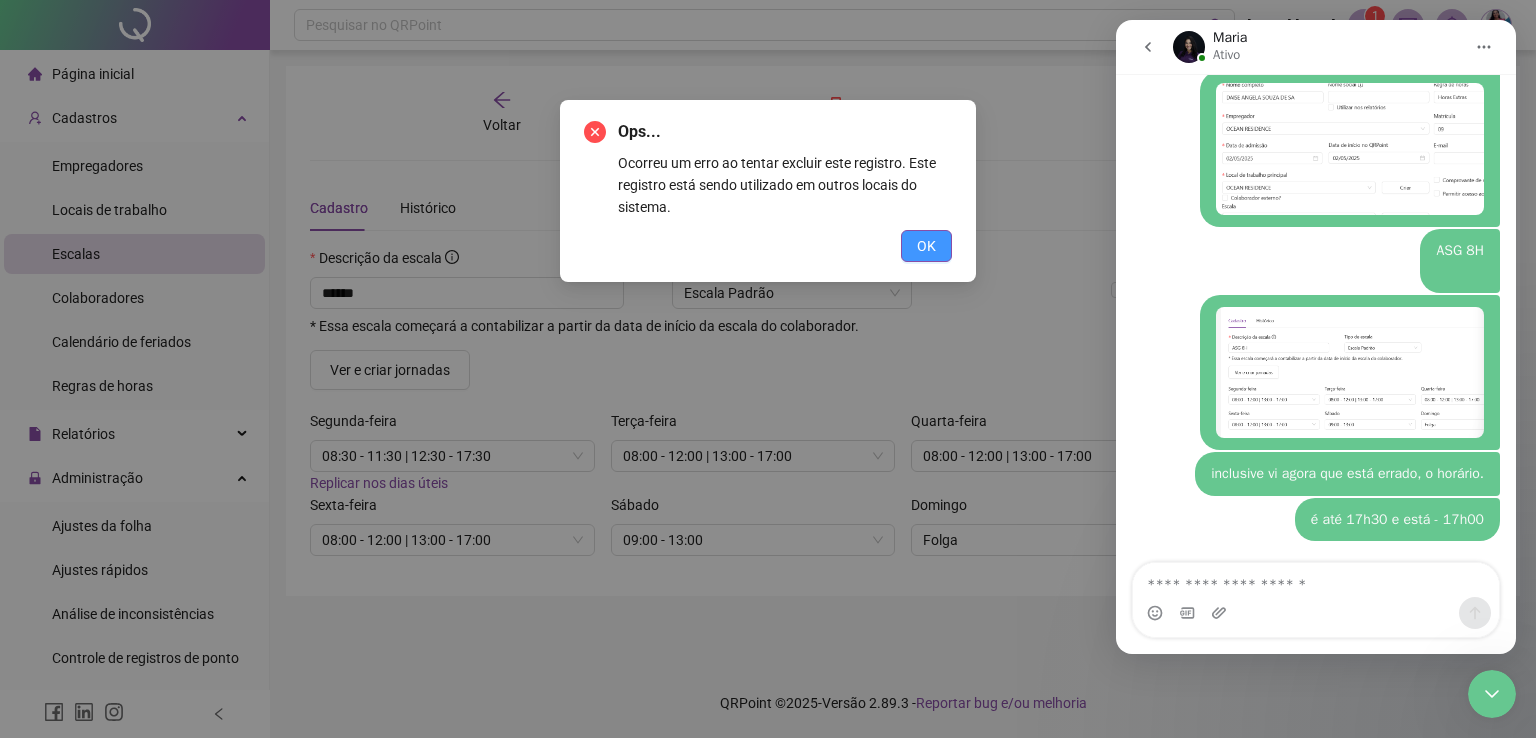 click on "OK" at bounding box center (926, 246) 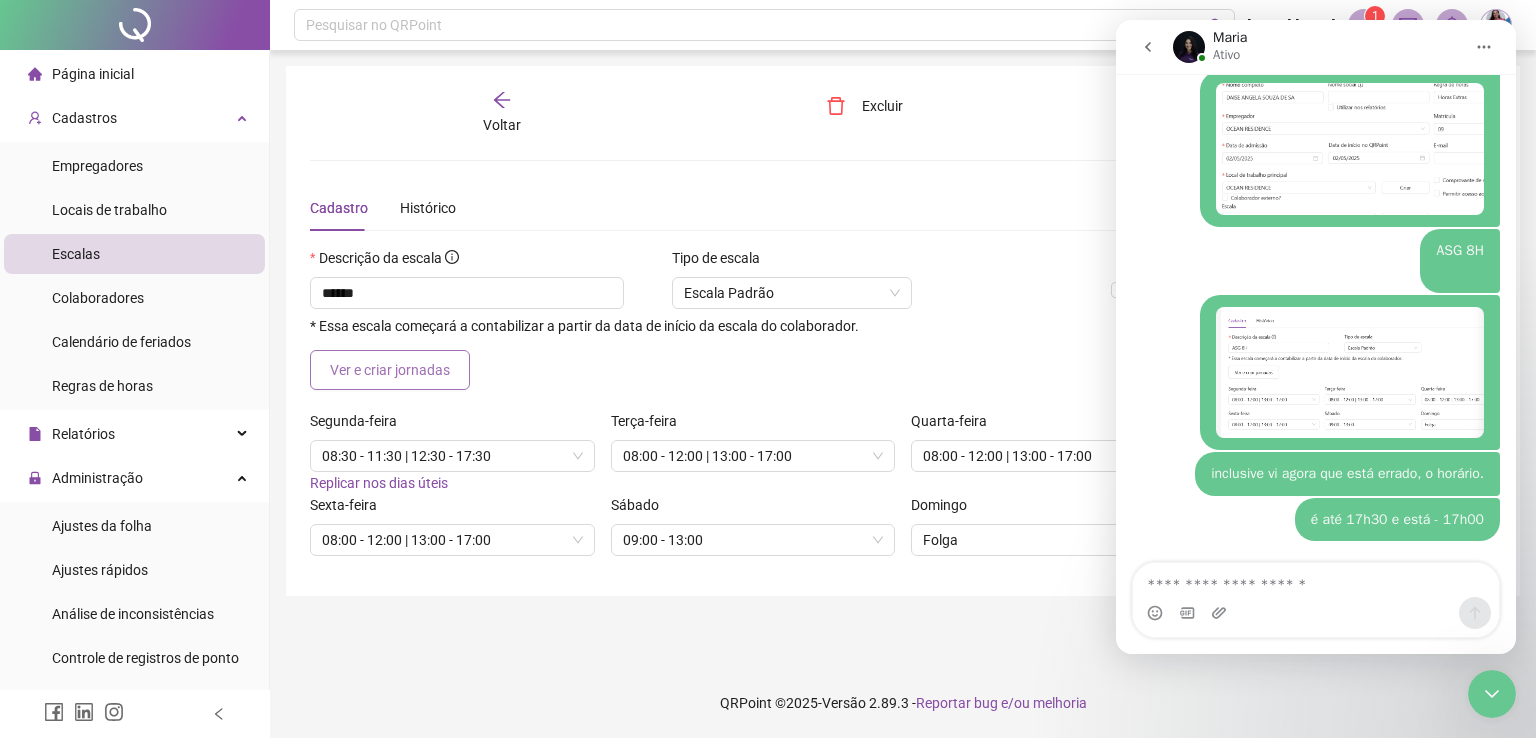 click on "Ver e criar jornadas" at bounding box center (390, 370) 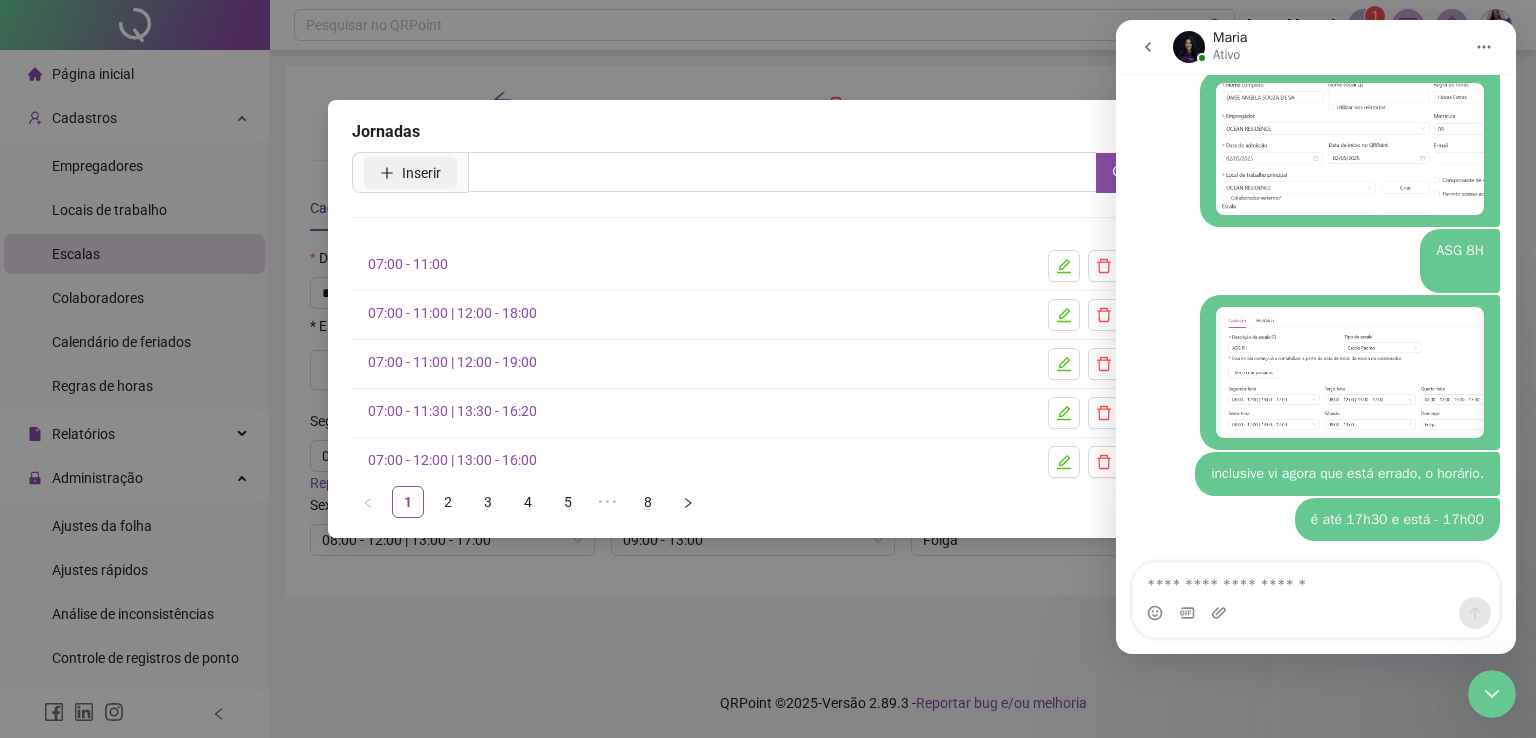 click on "Inserir" at bounding box center (410, 173) 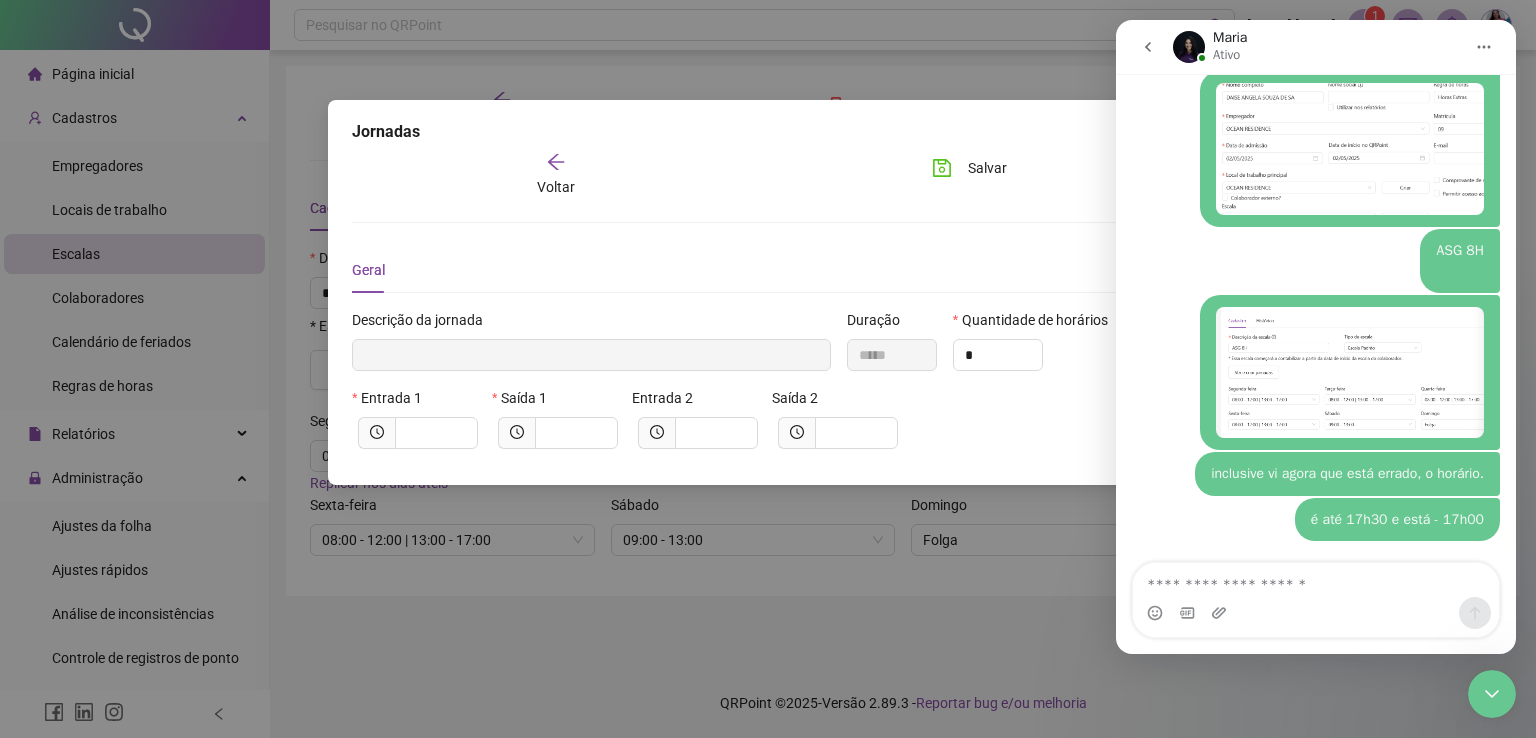 type 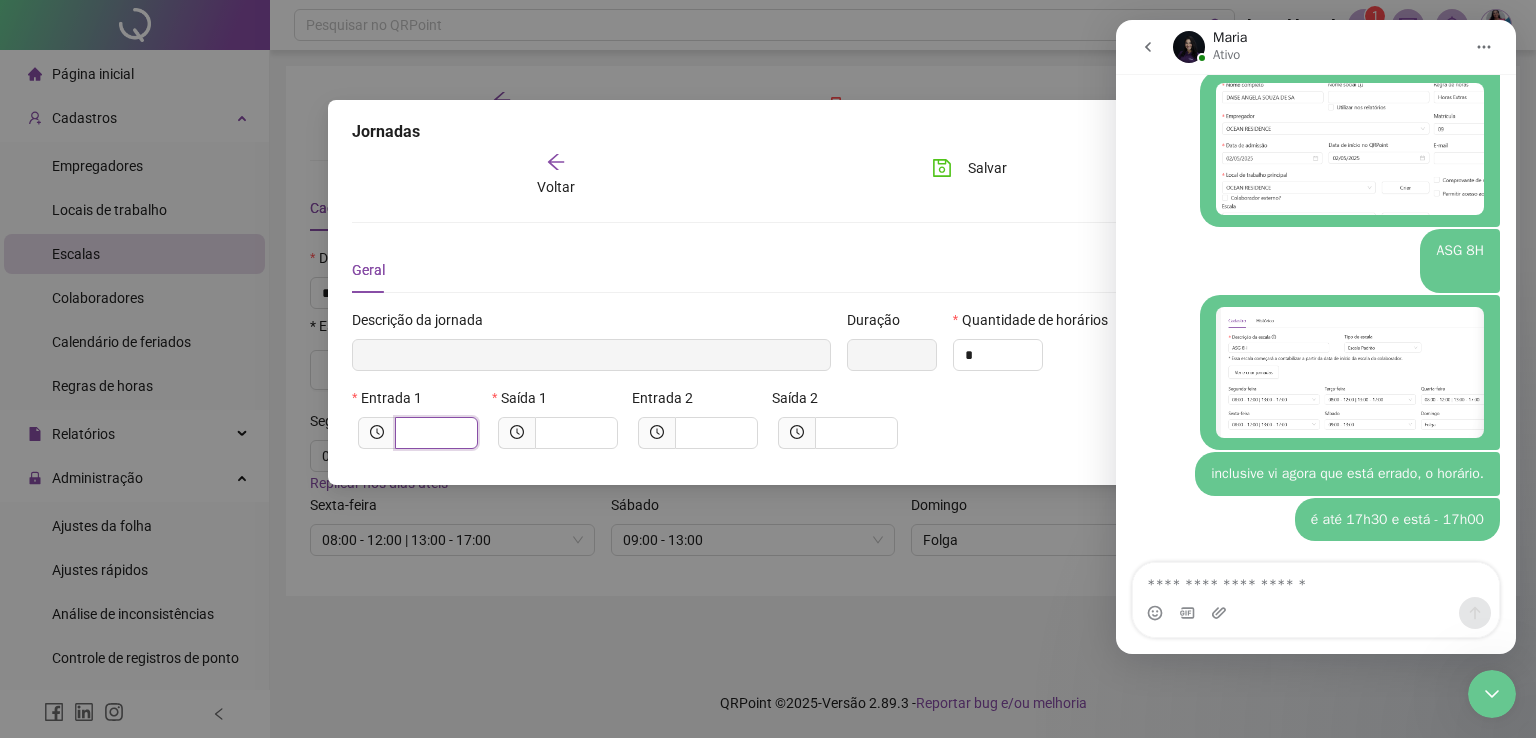 click at bounding box center (434, 433) 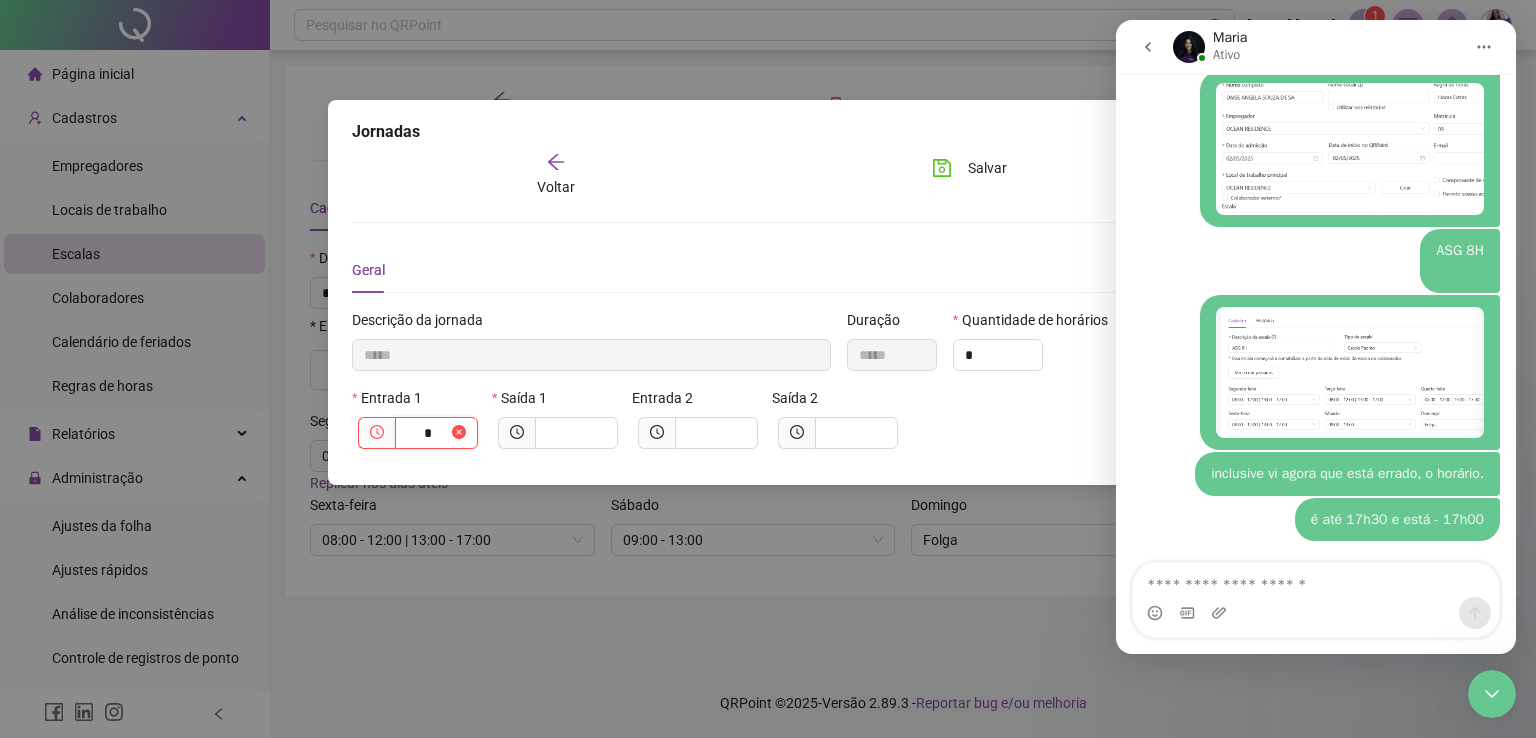 type on "******" 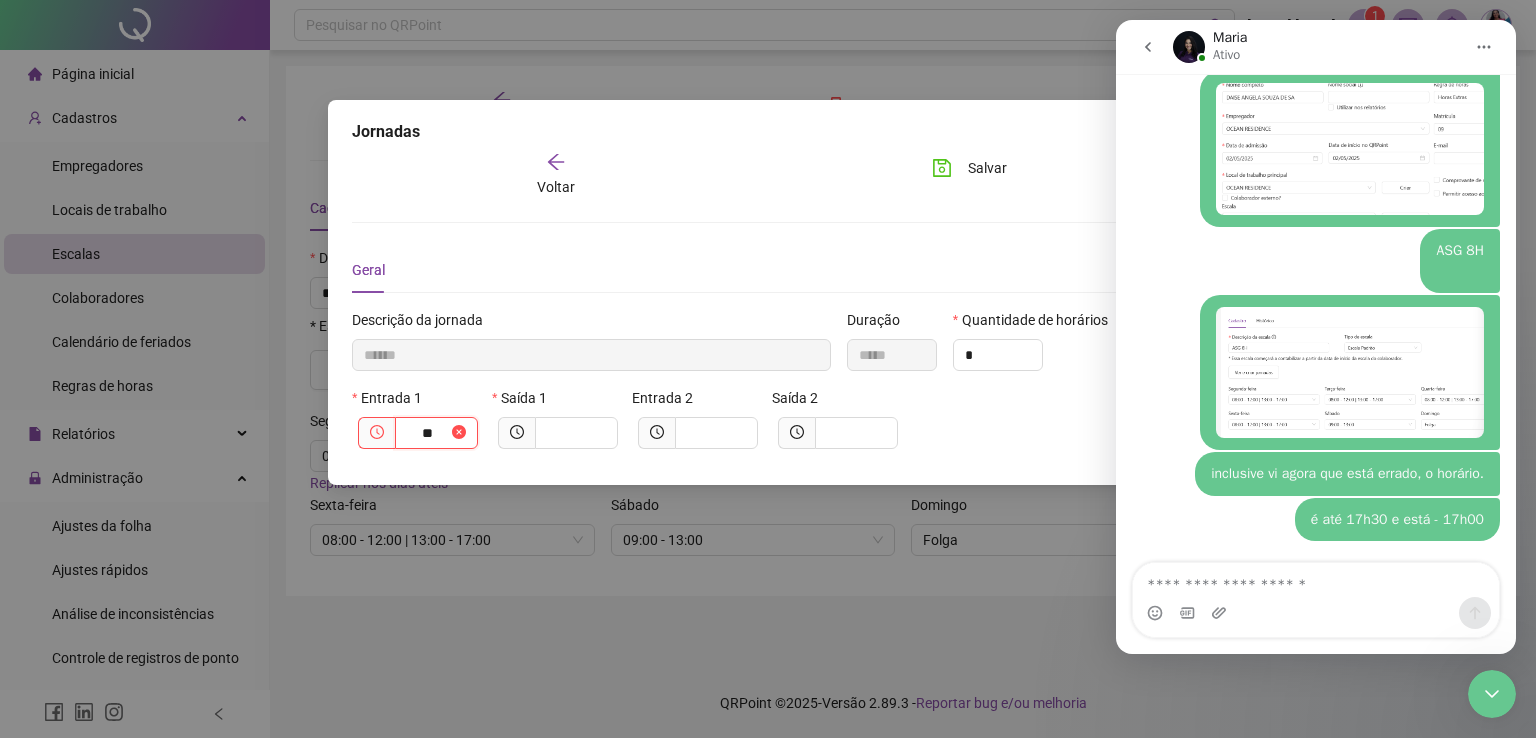 type on "********" 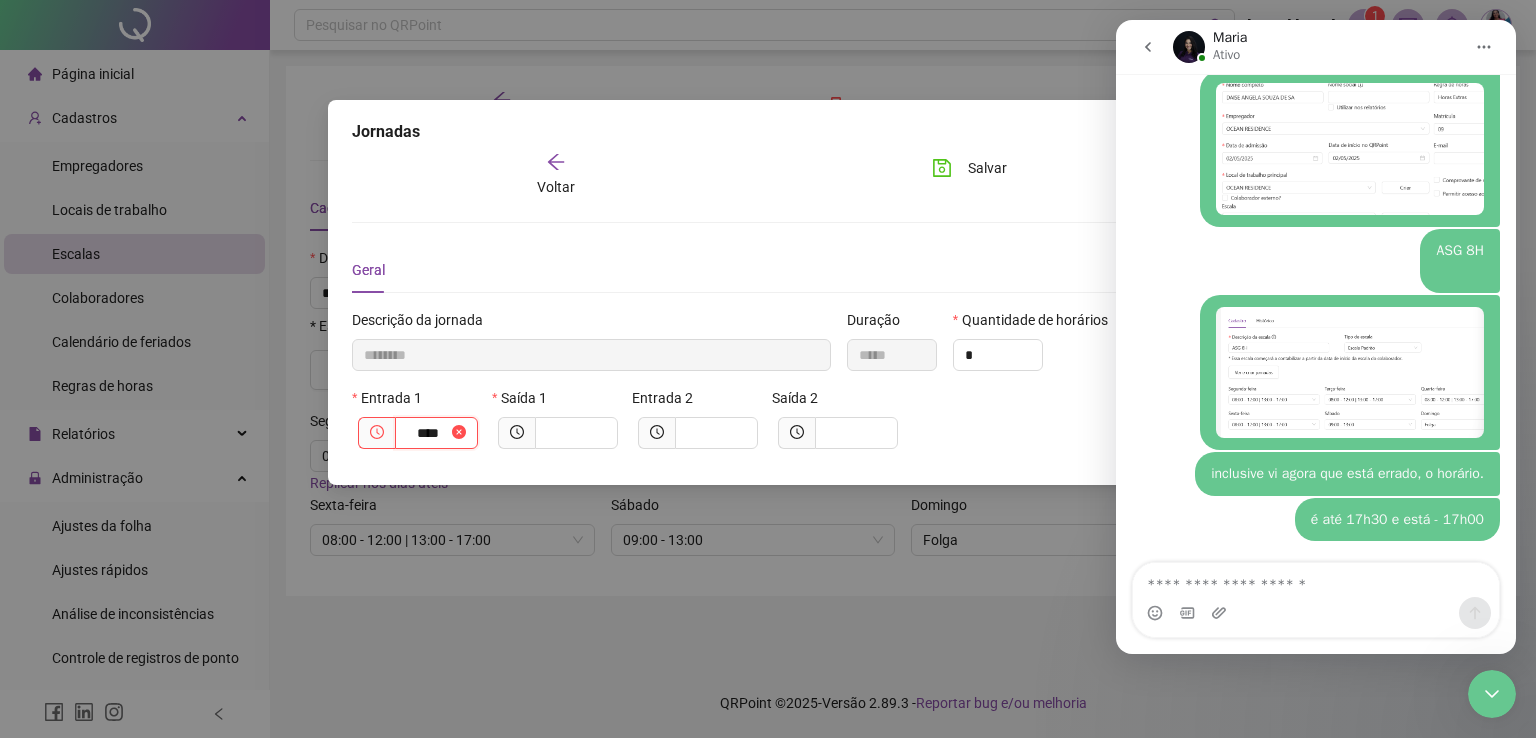 type on "*********" 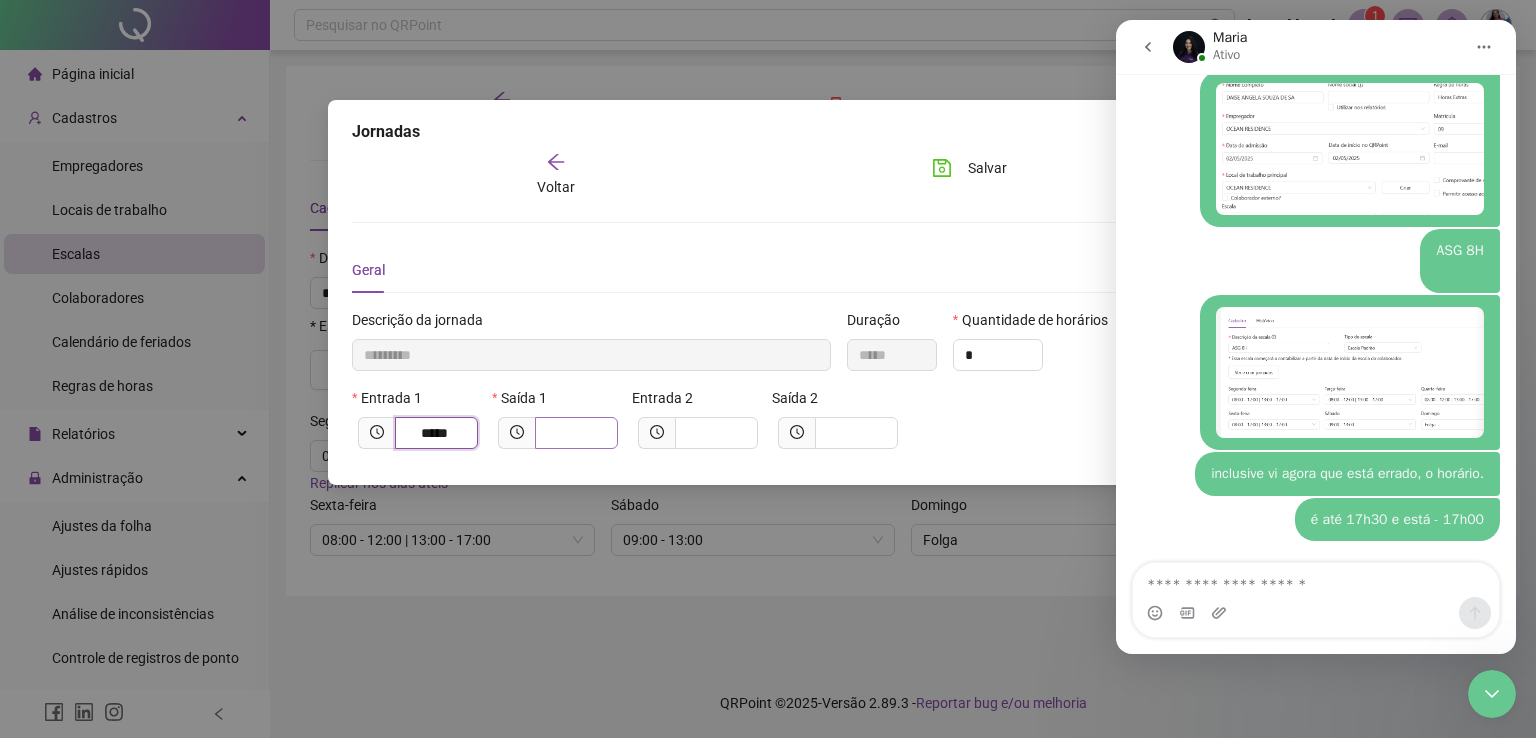 type on "*****" 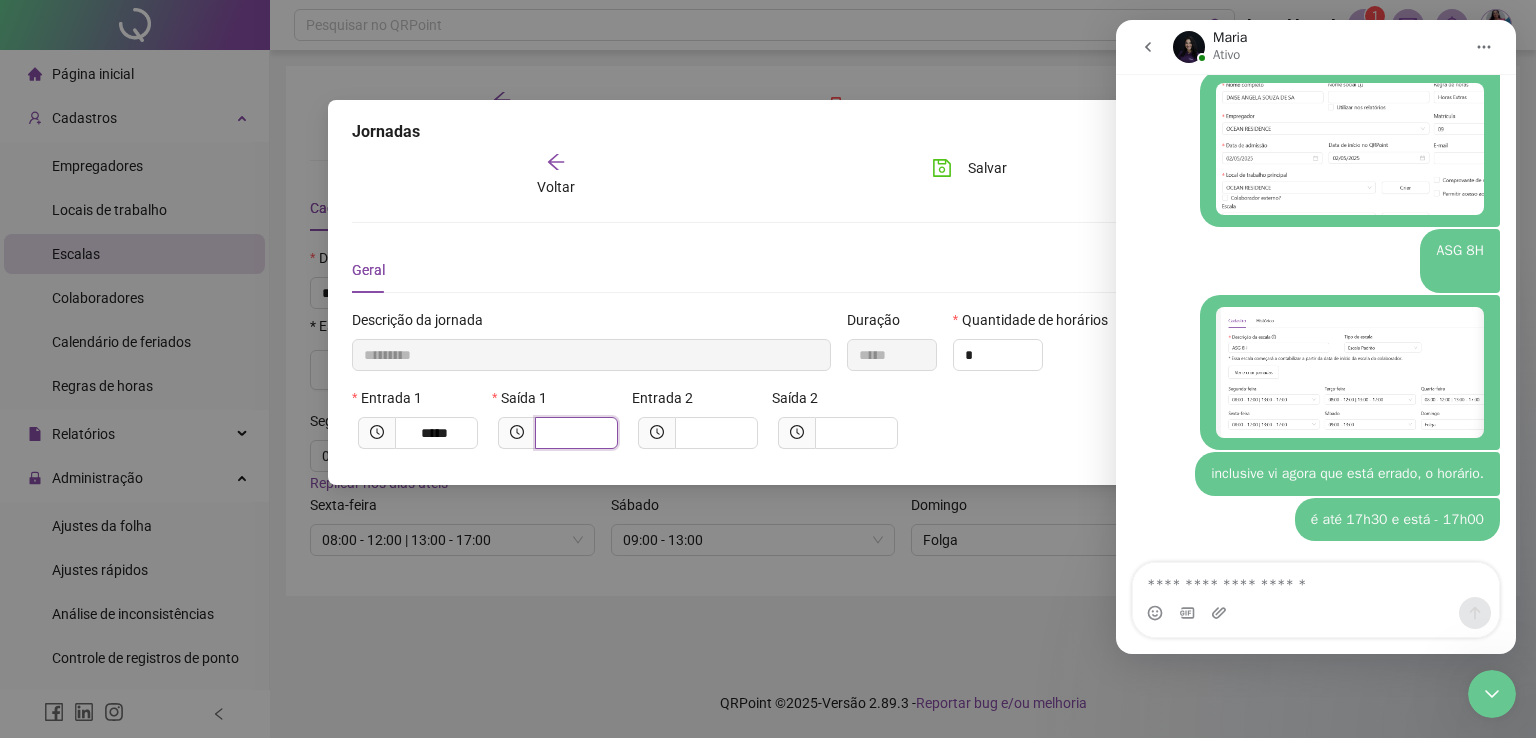 click at bounding box center (574, 433) 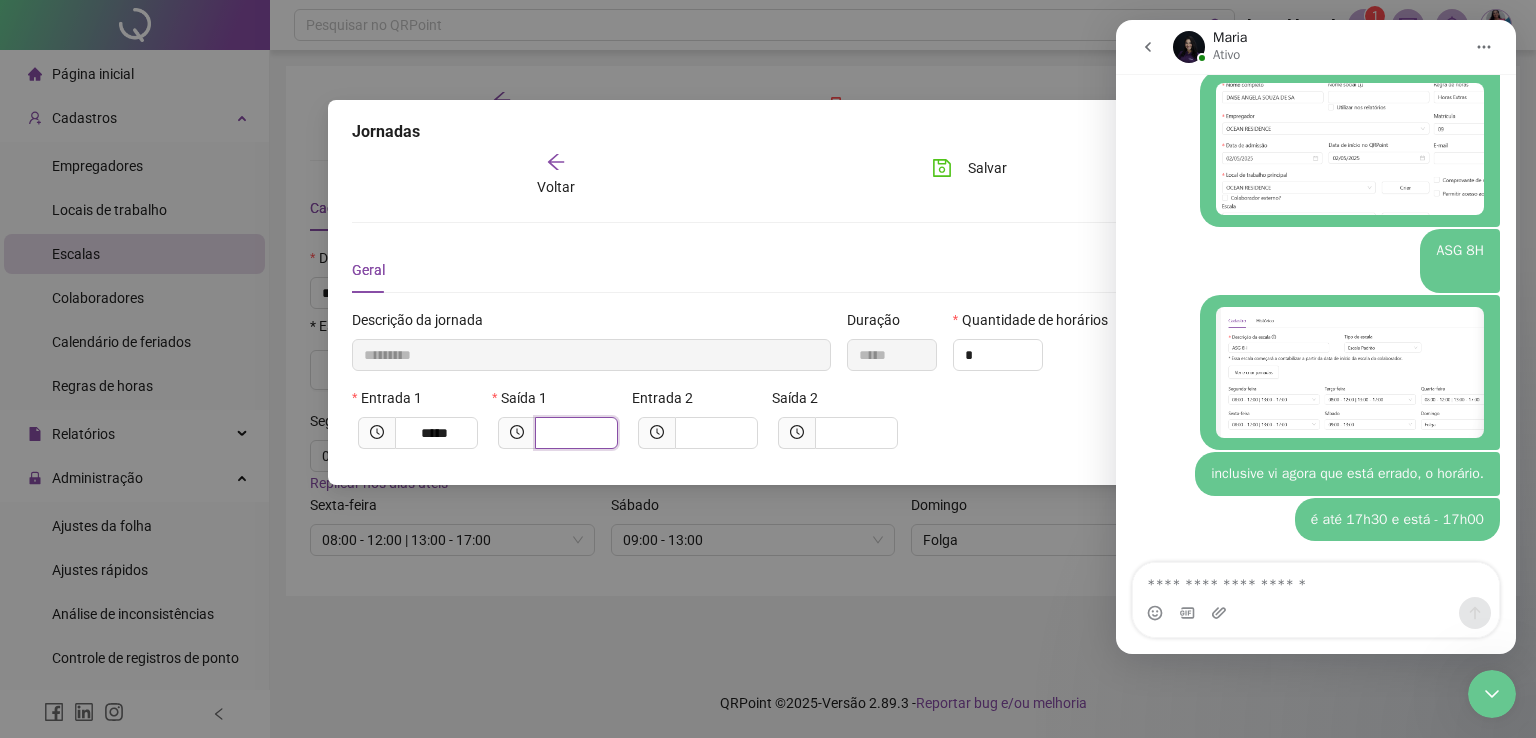 type on "*********" 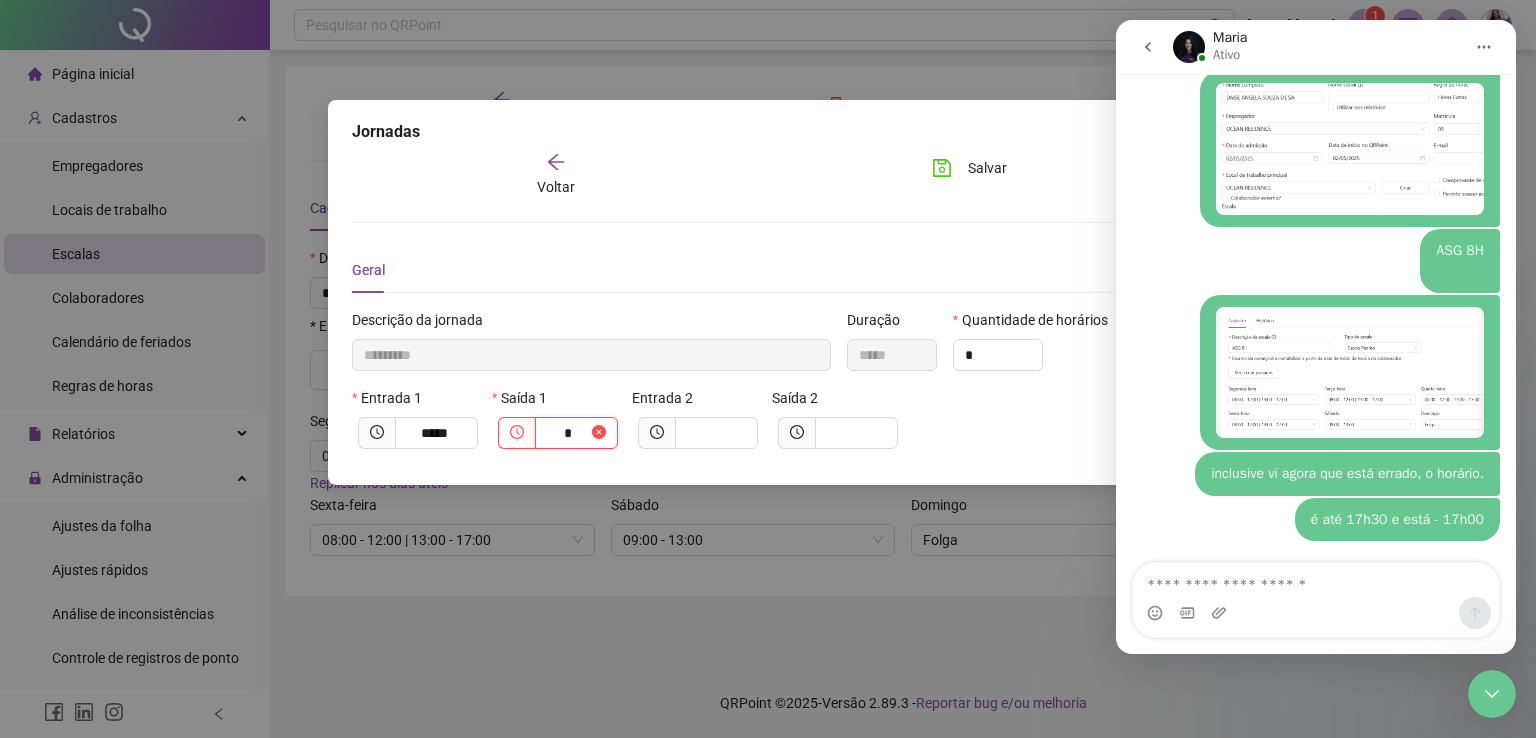 type on "**********" 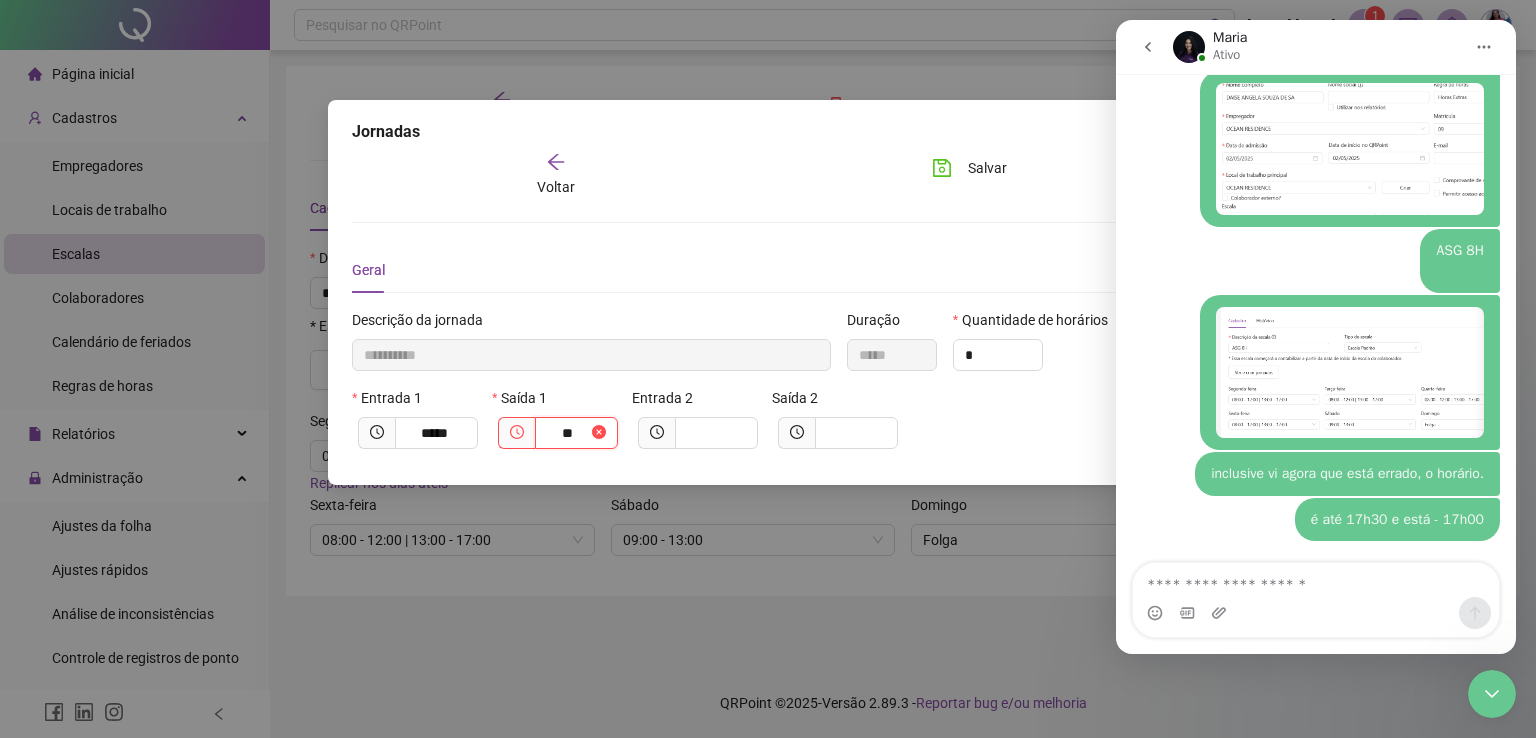 type on "**********" 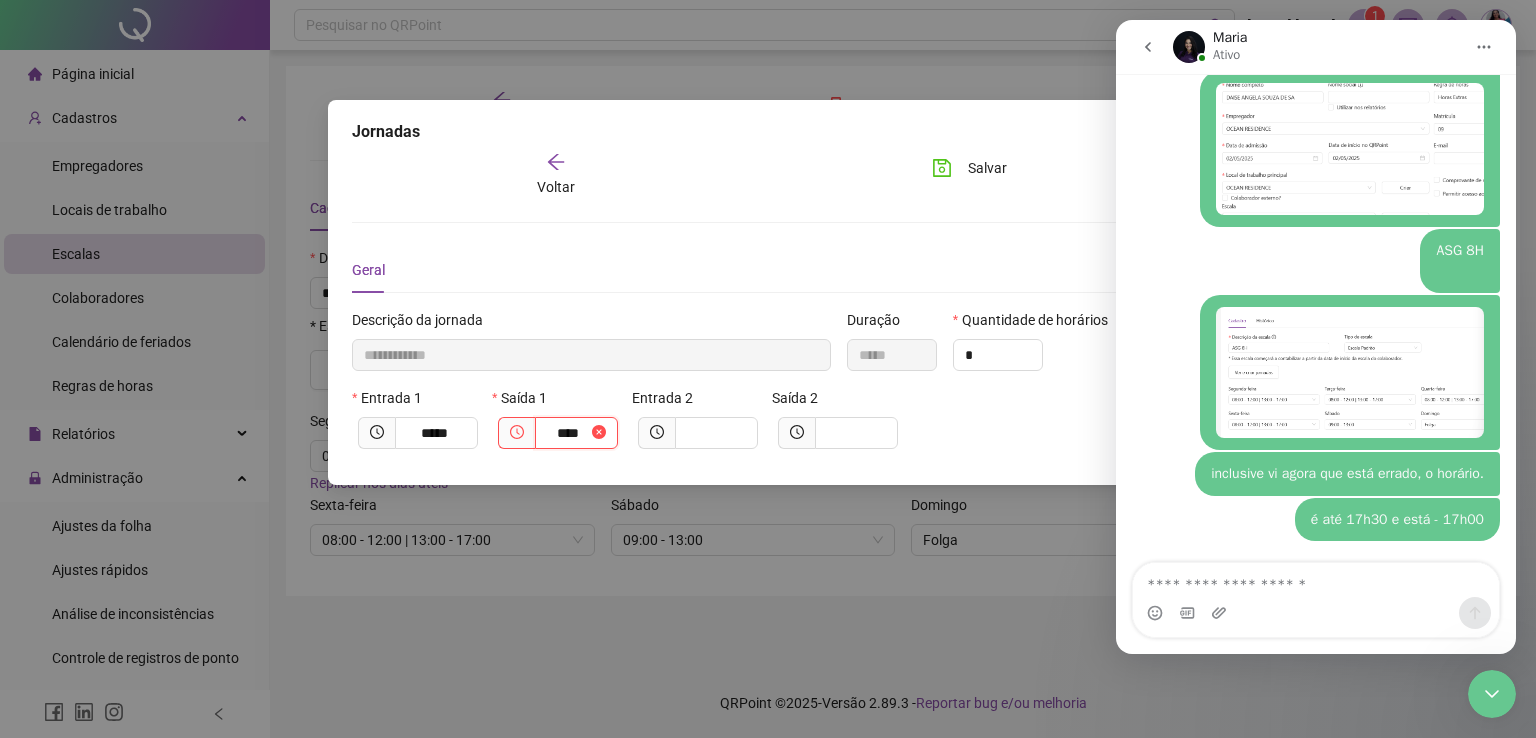 type on "**********" 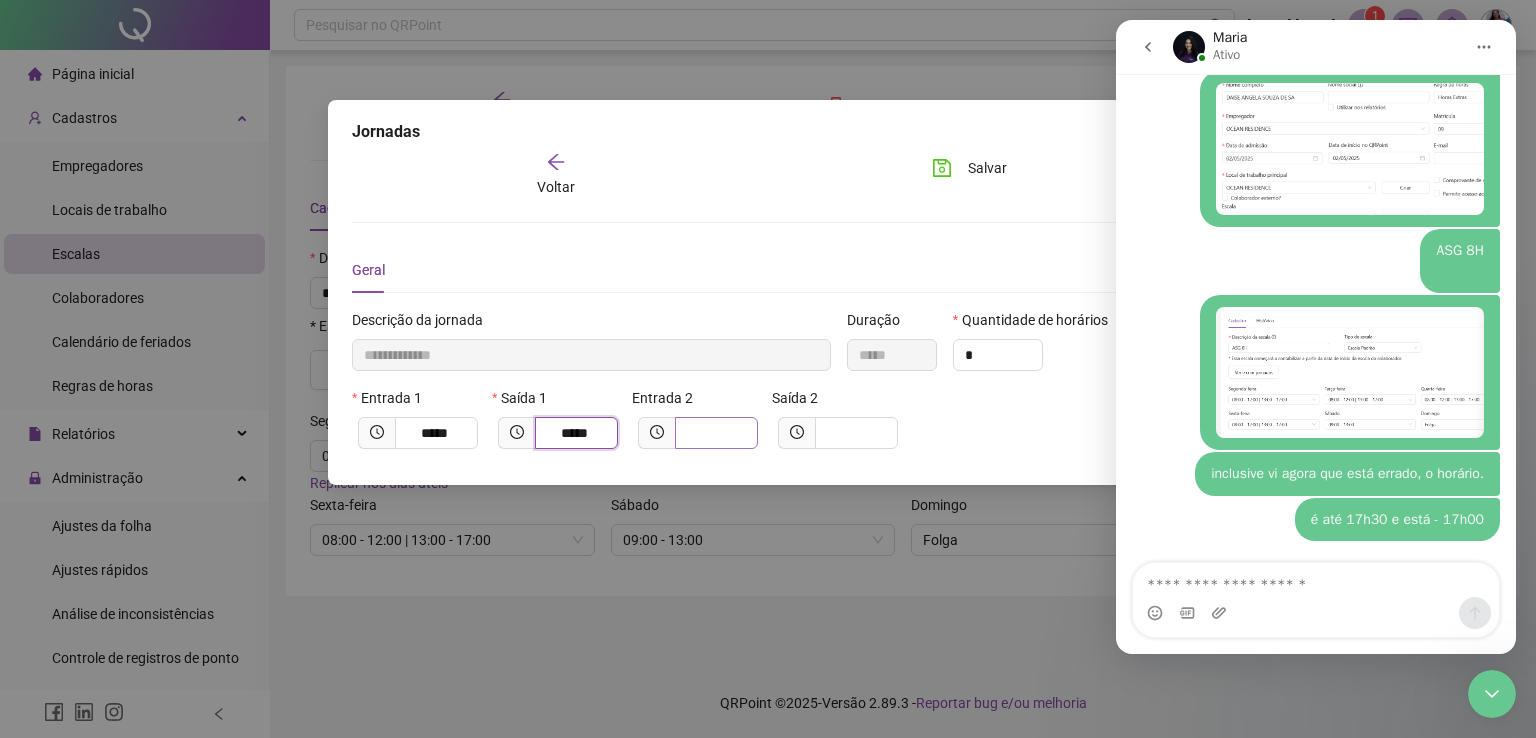 type on "*****" 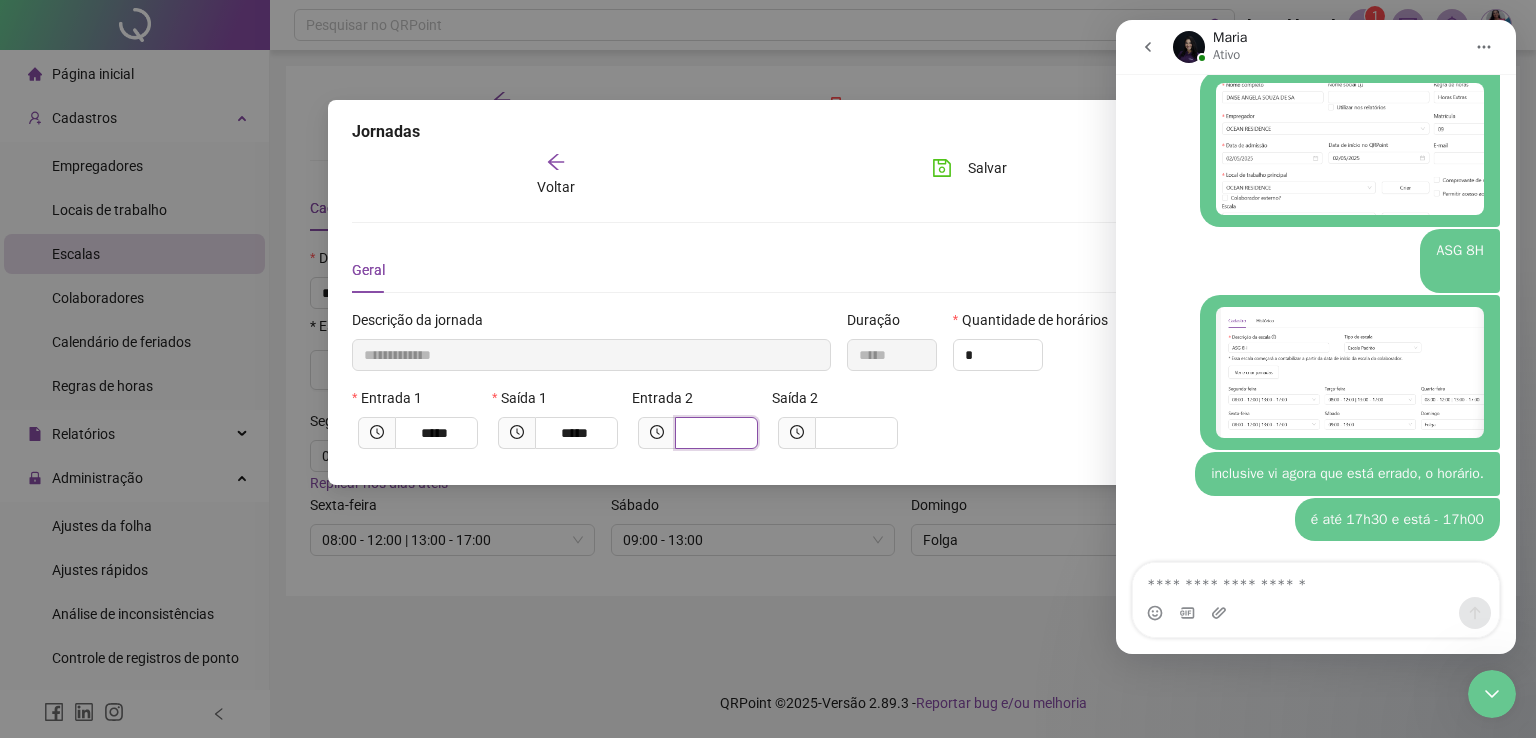click at bounding box center (714, 433) 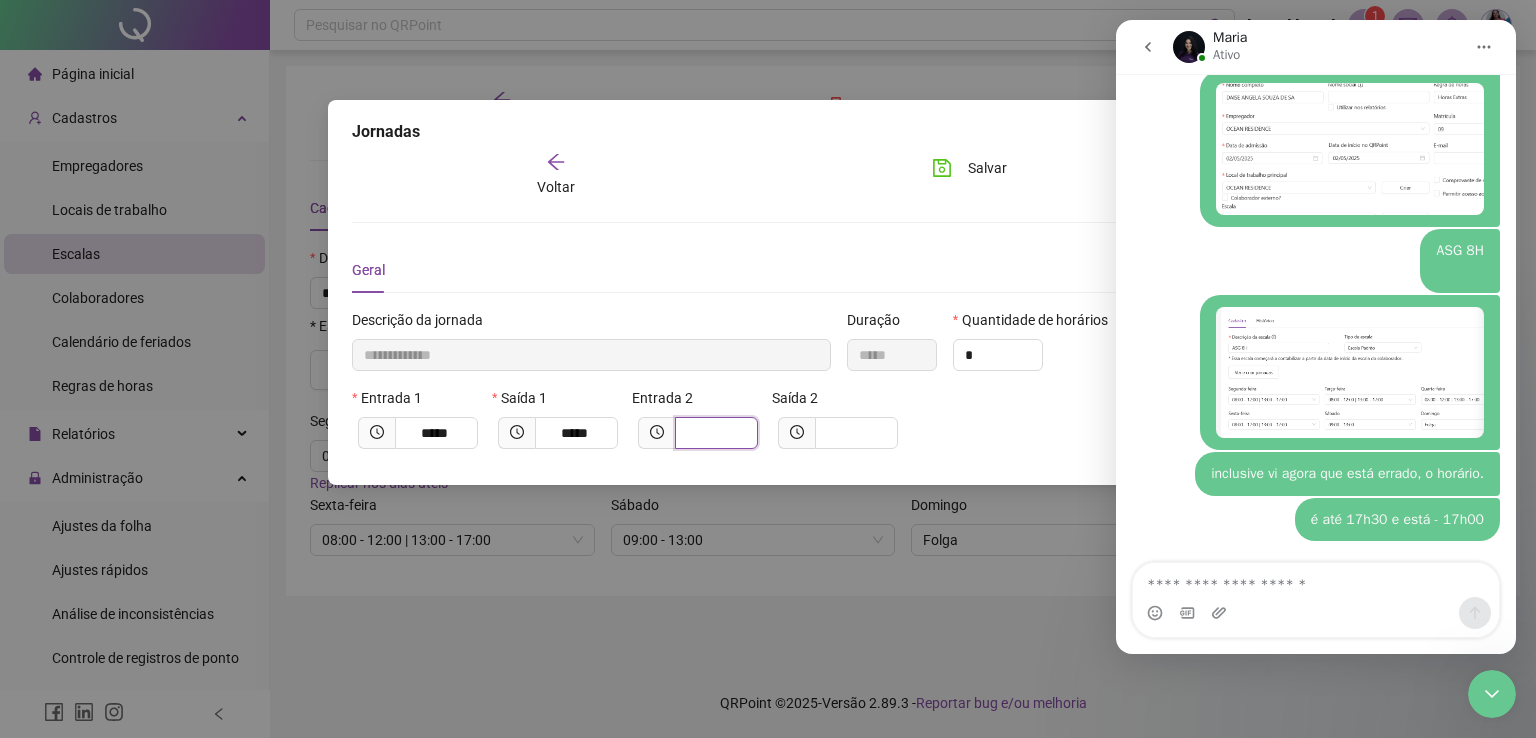 type on "**********" 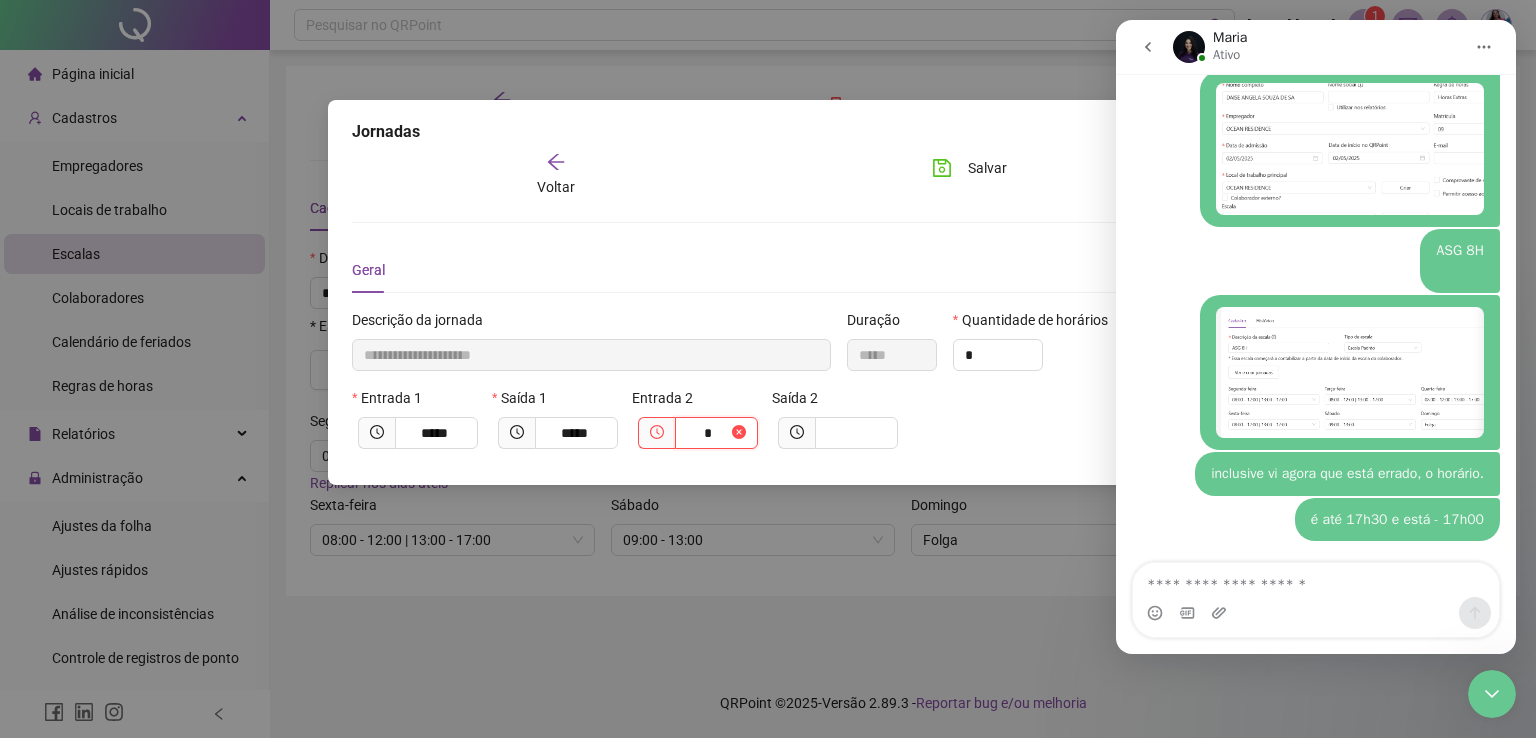 type on "**********" 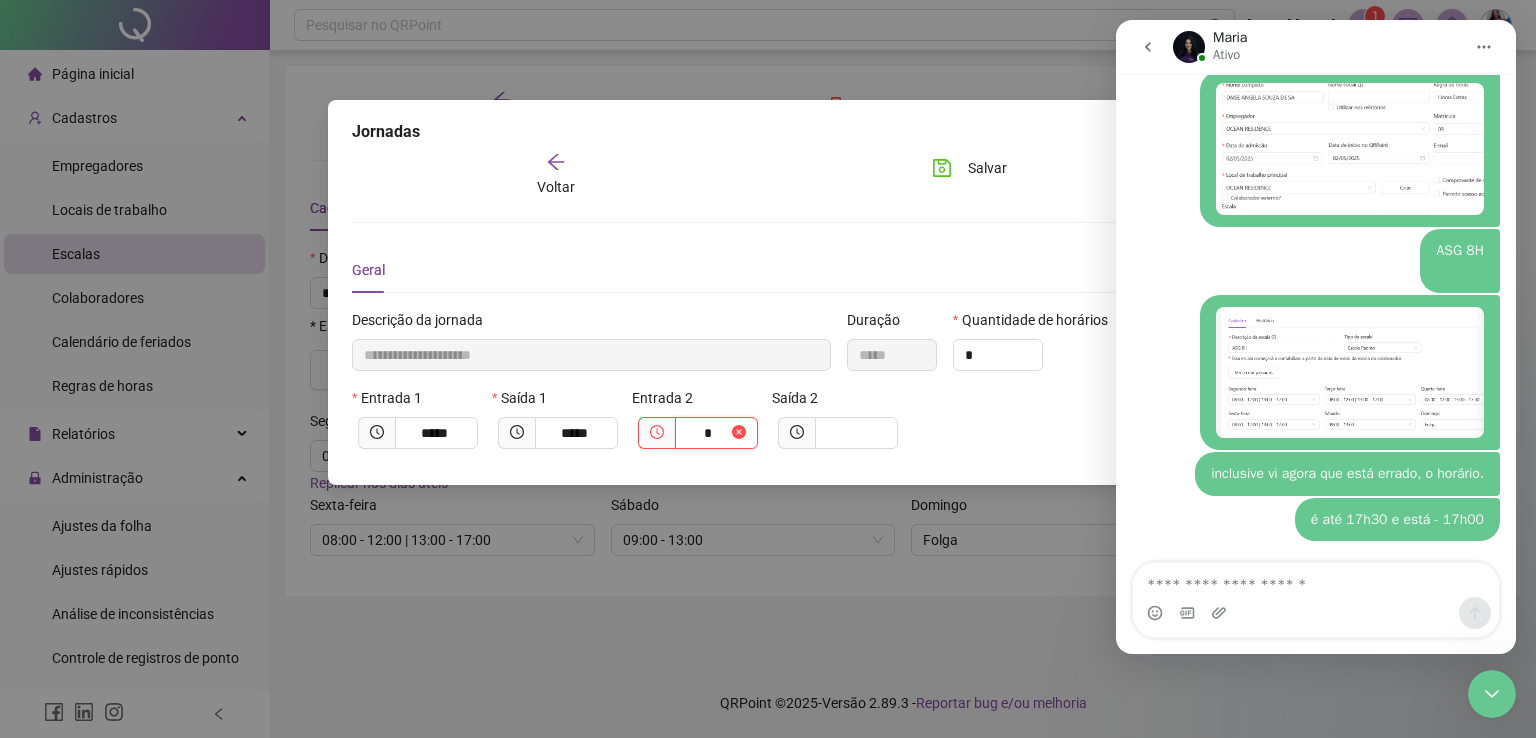 type on "**" 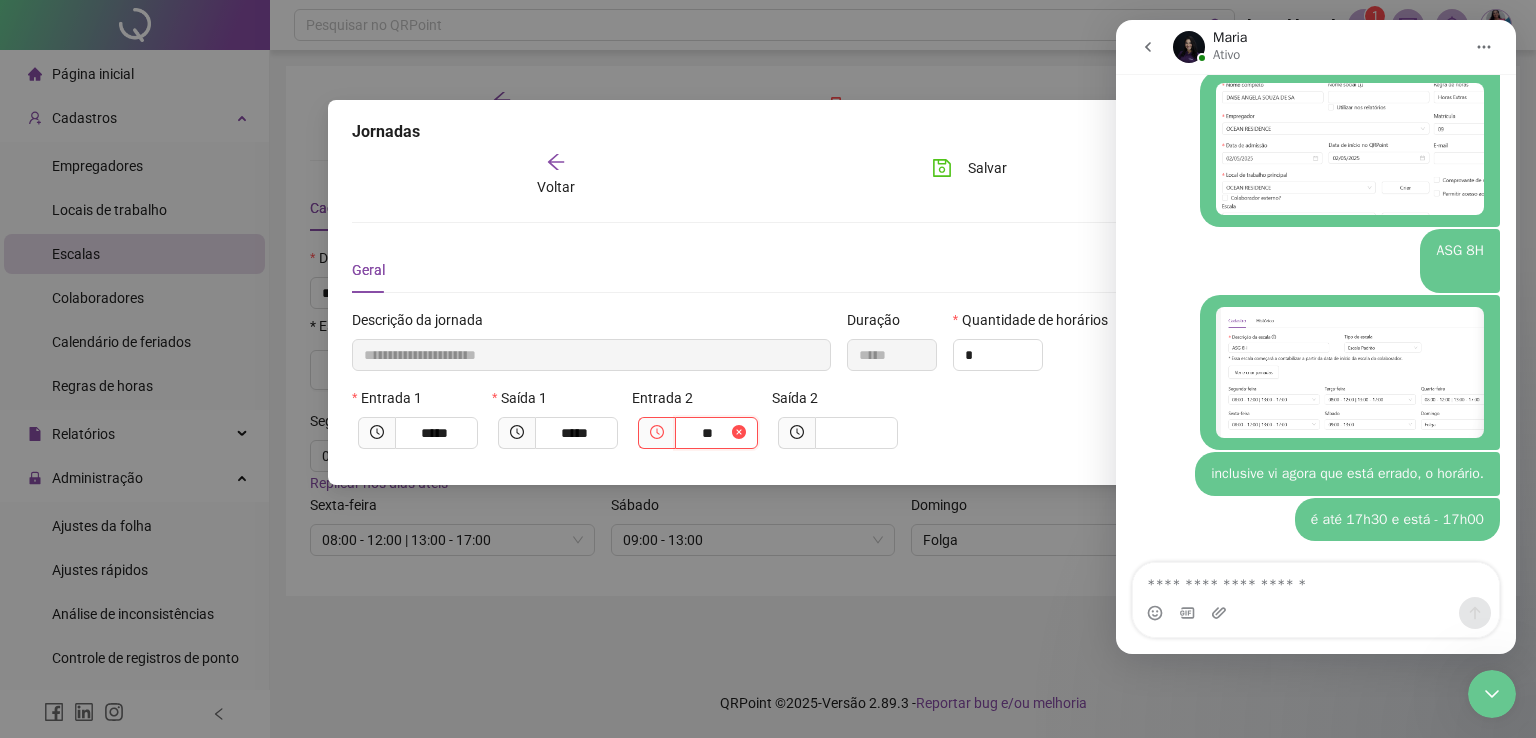 type on "**********" 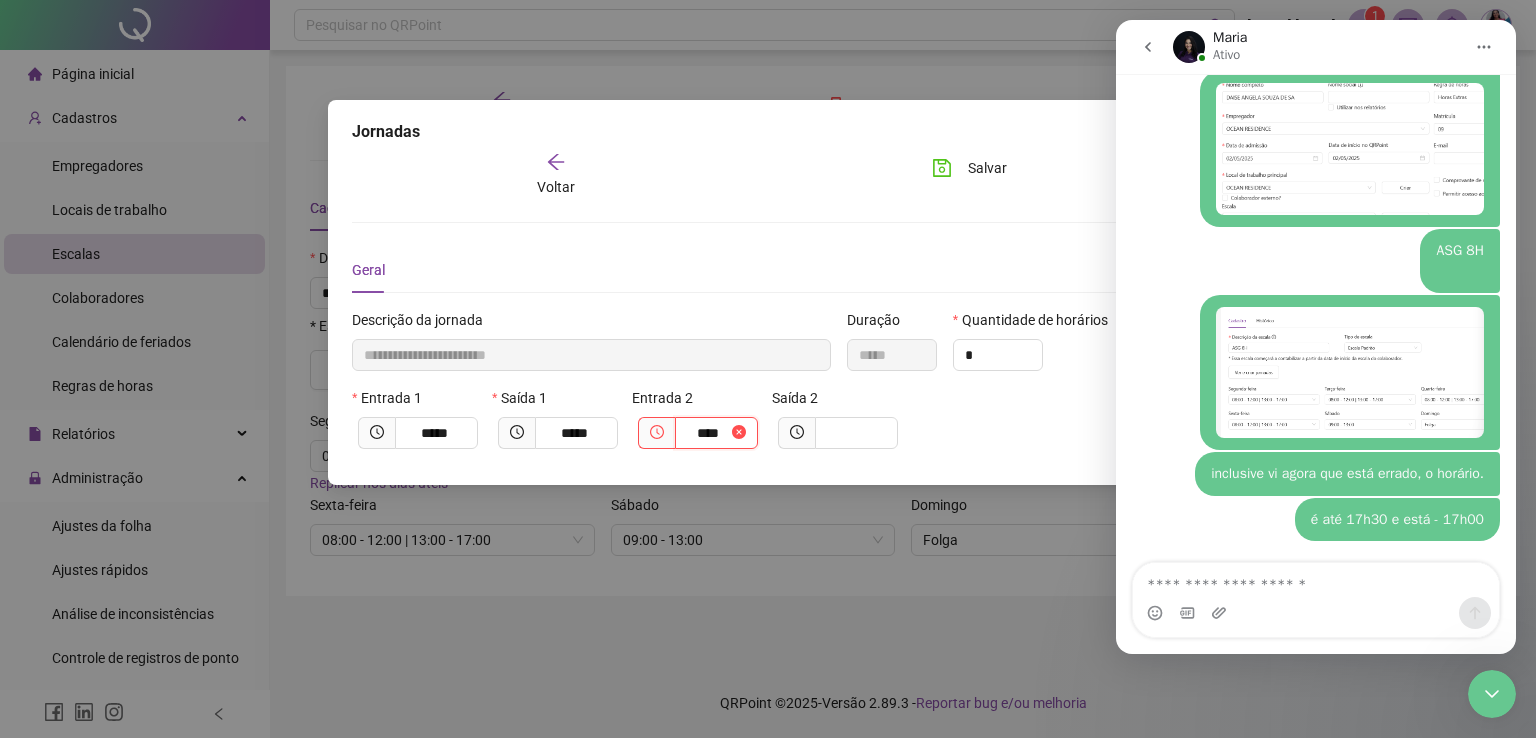 type on "**********" 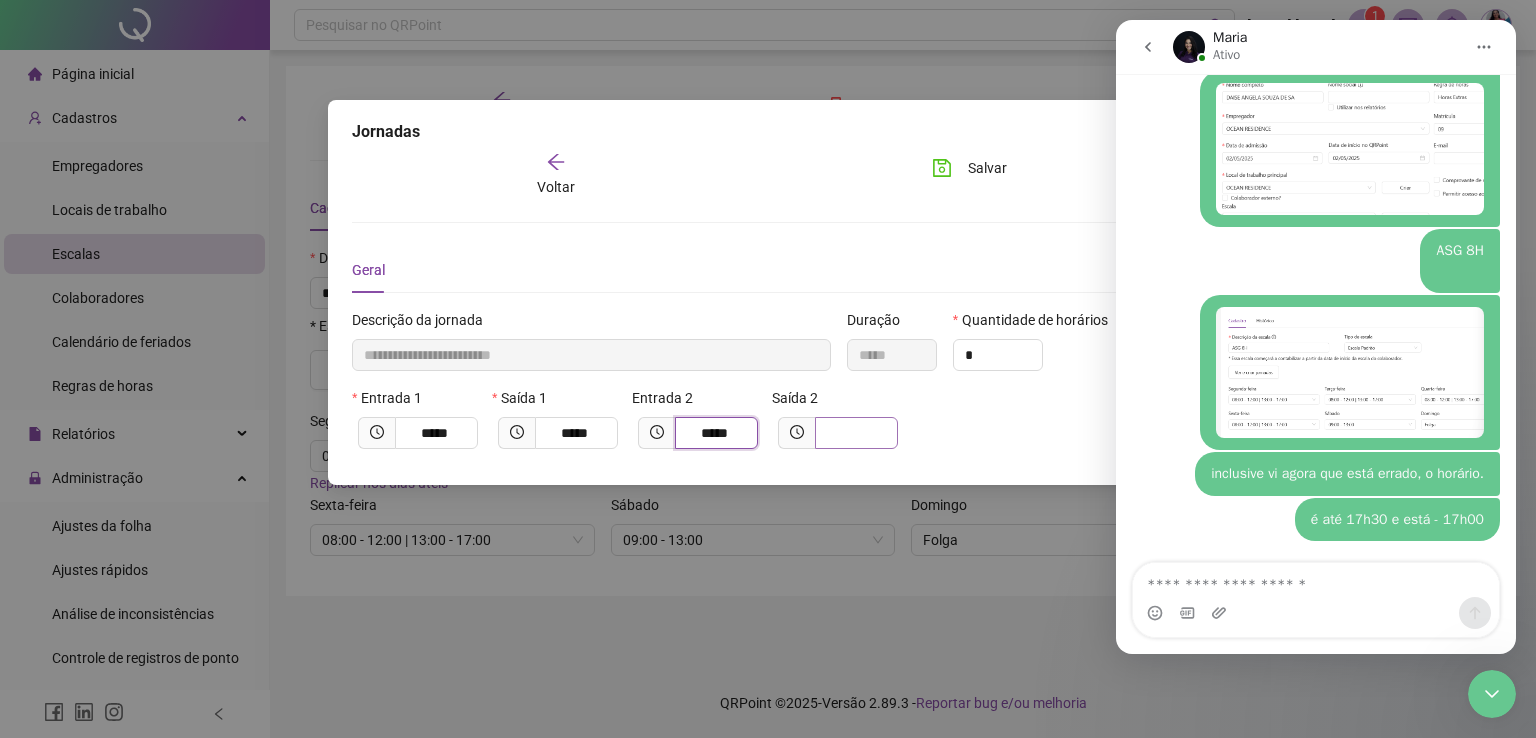 type on "*****" 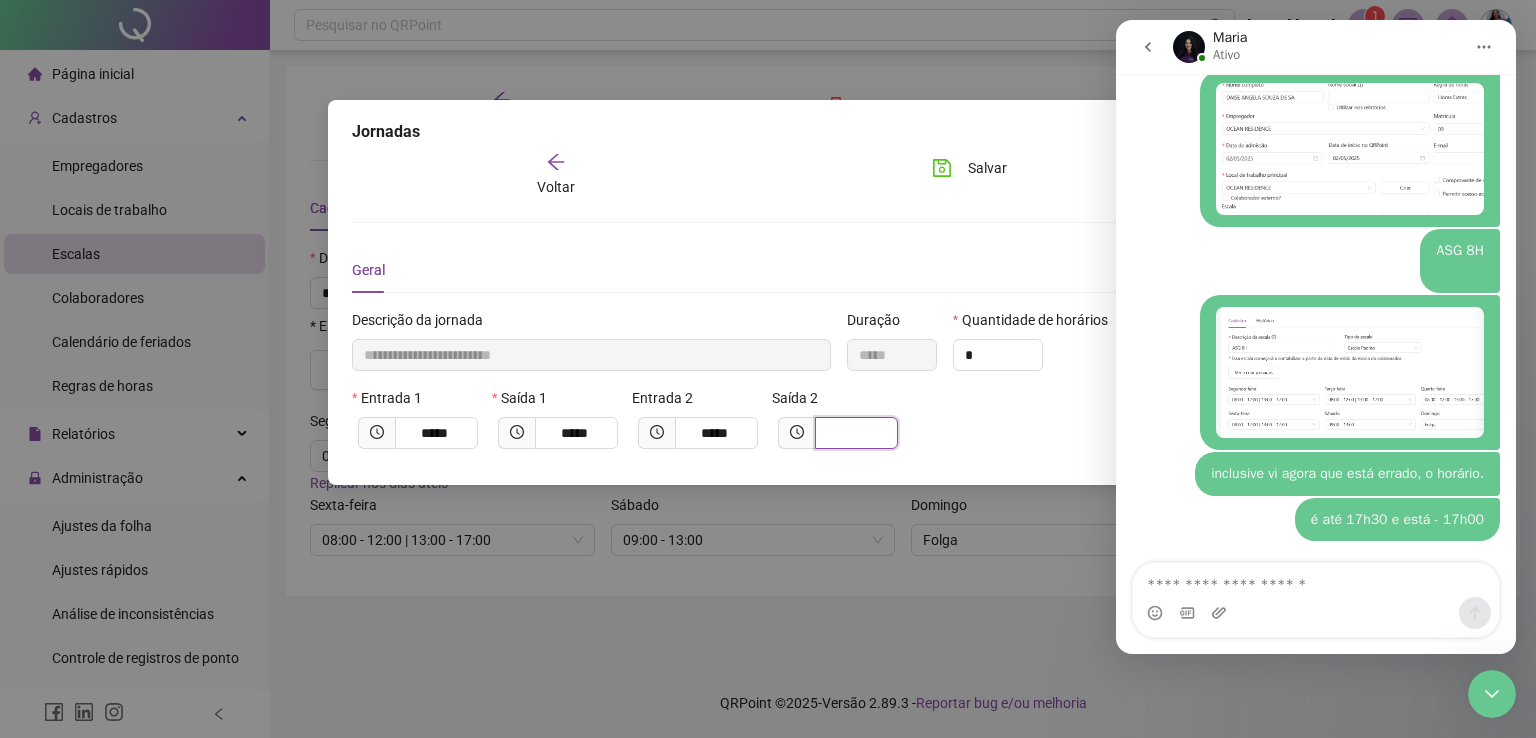 click at bounding box center [854, 433] 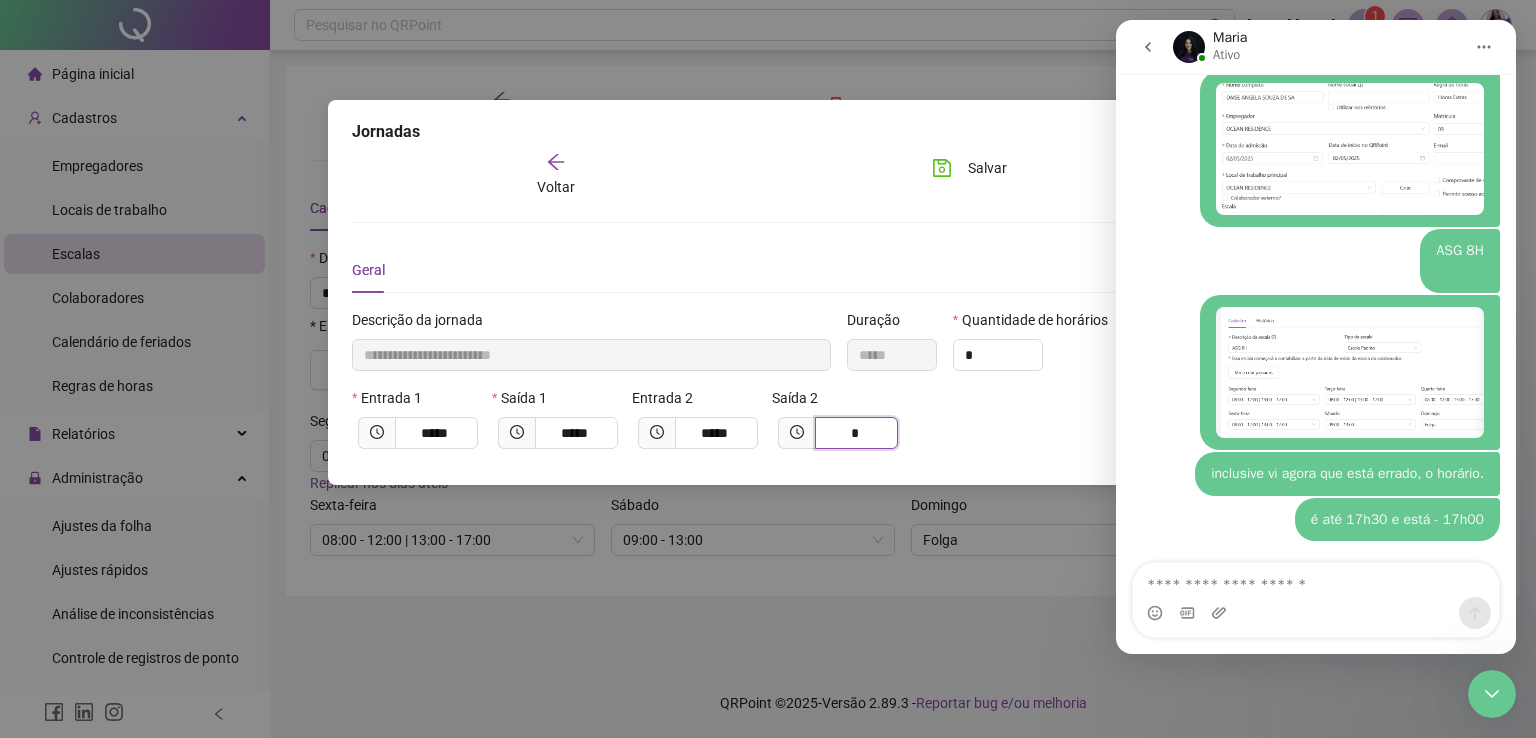 type on "**********" 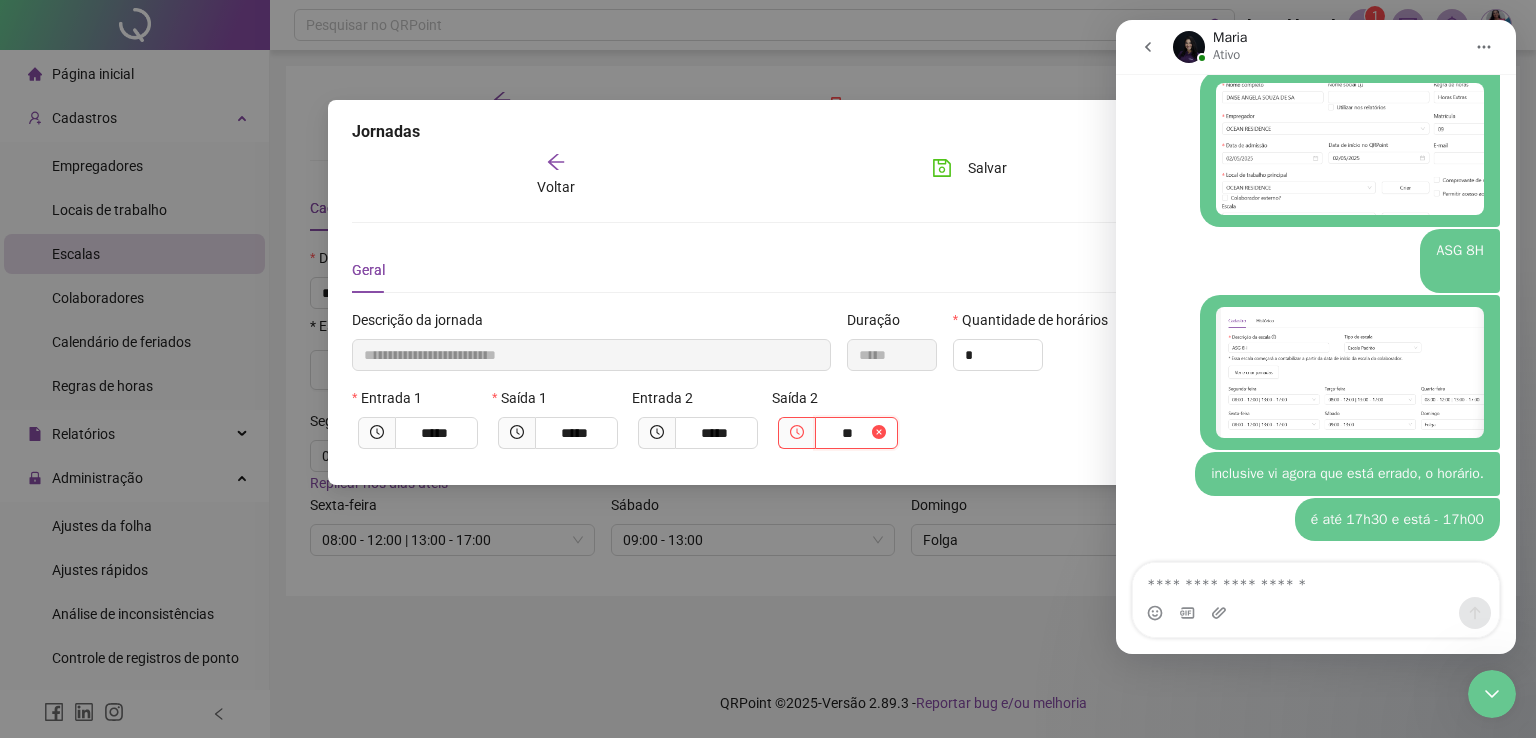type on "**********" 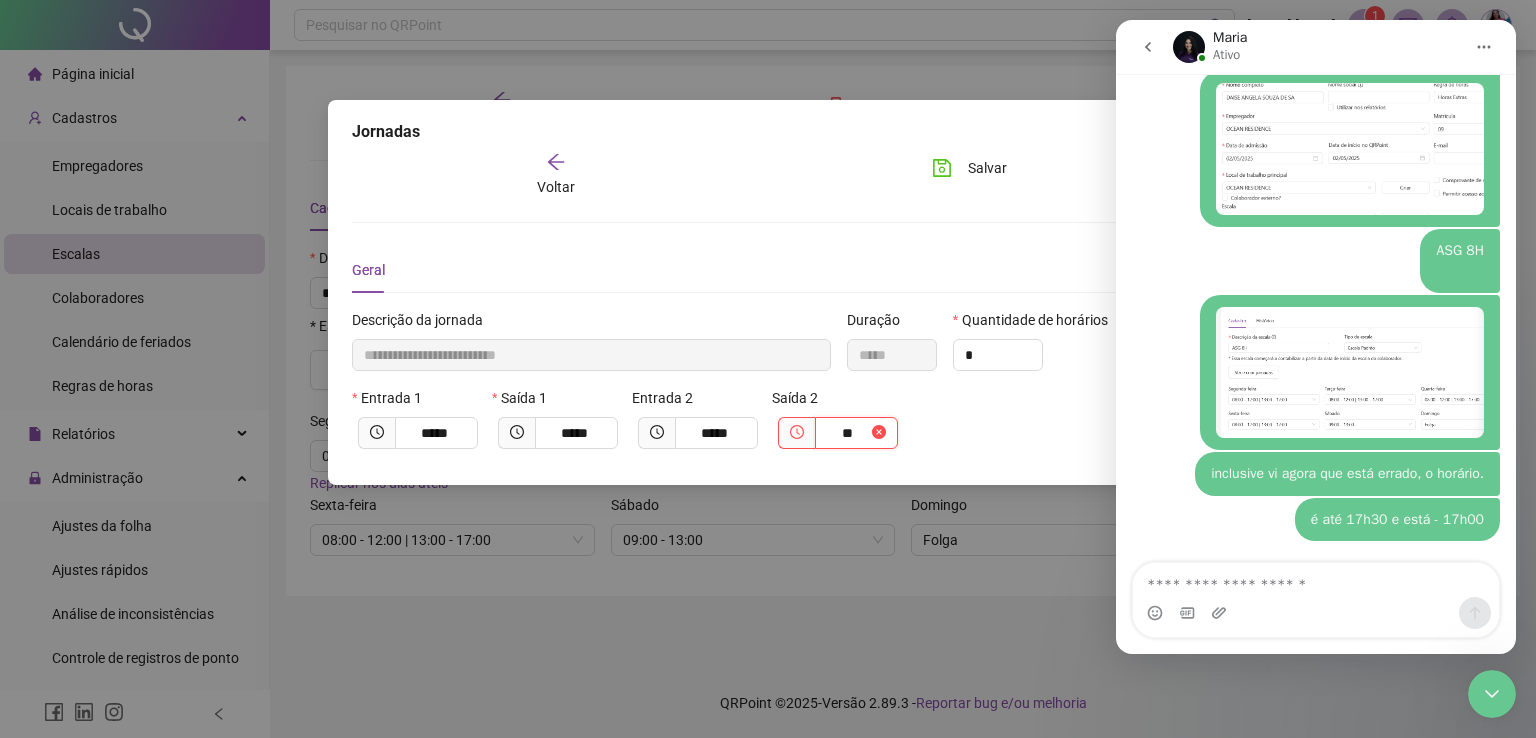 type on "*****" 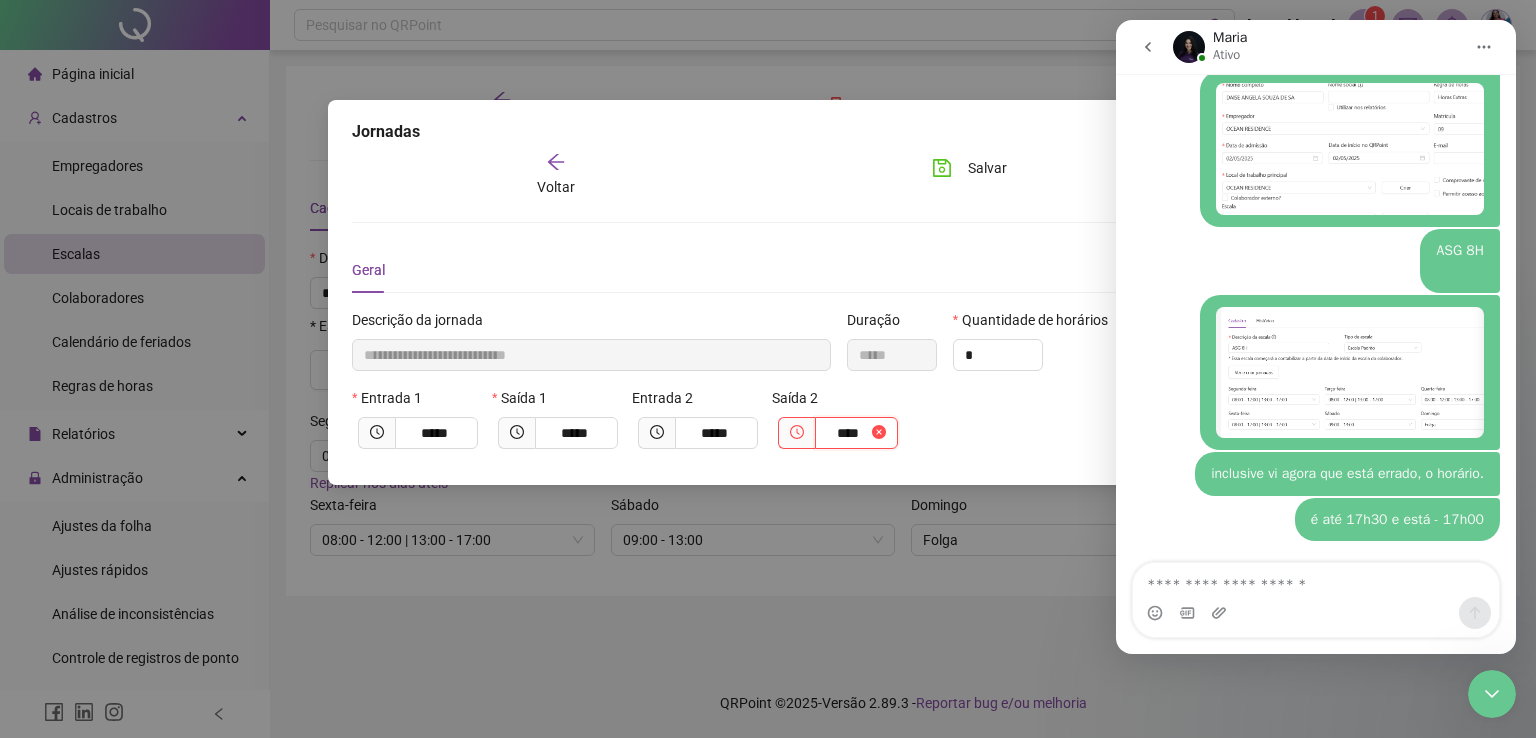 type on "**********" 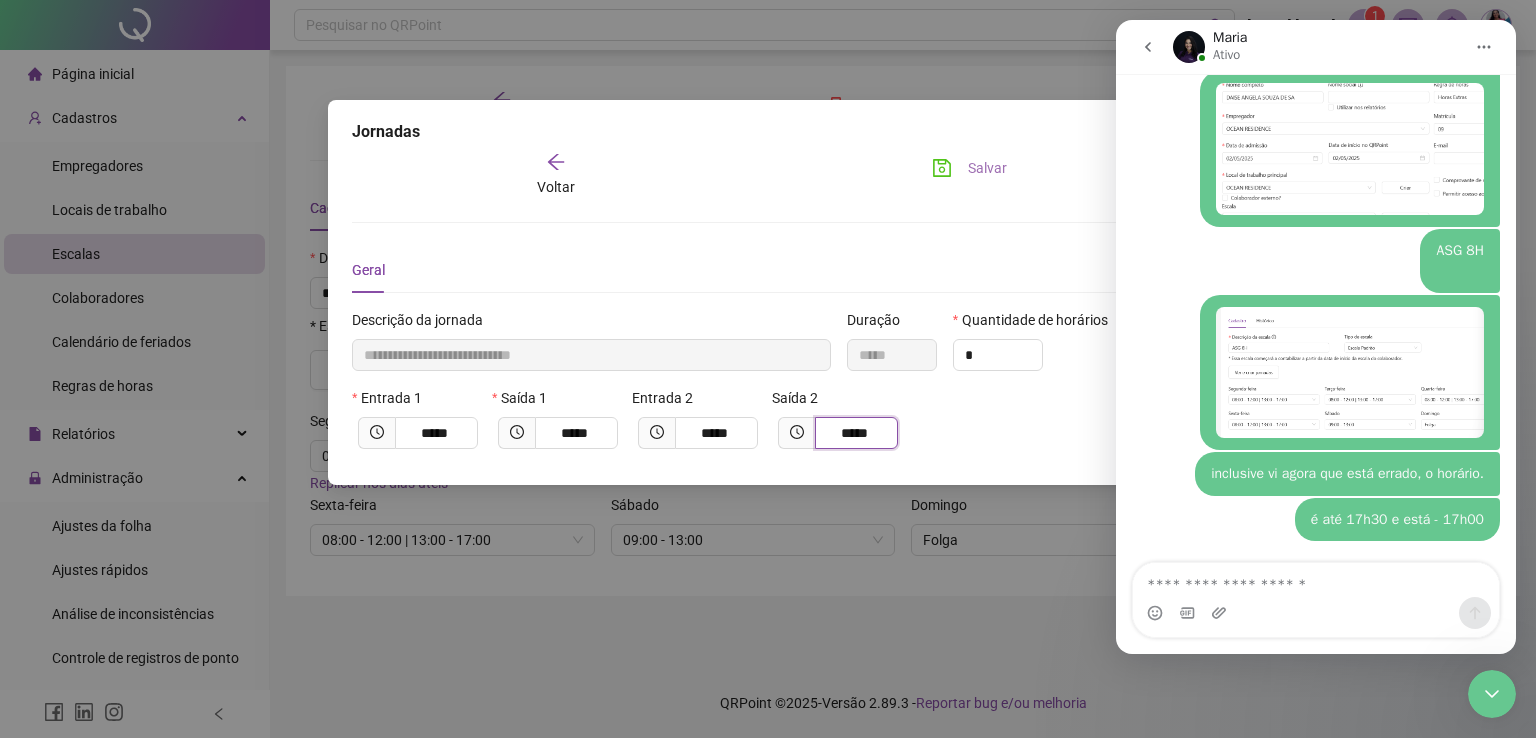 type on "*****" 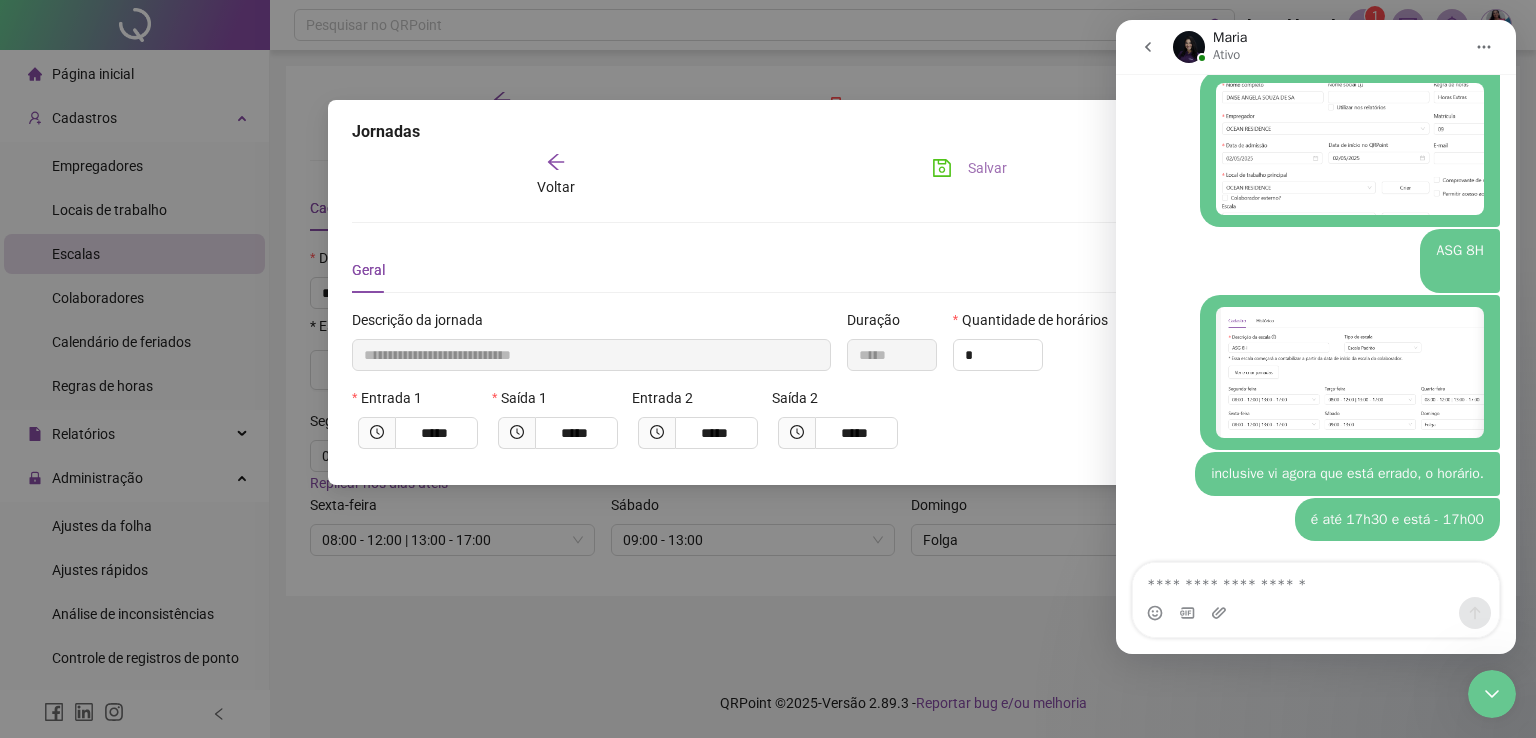 click on "Salvar" at bounding box center [987, 168] 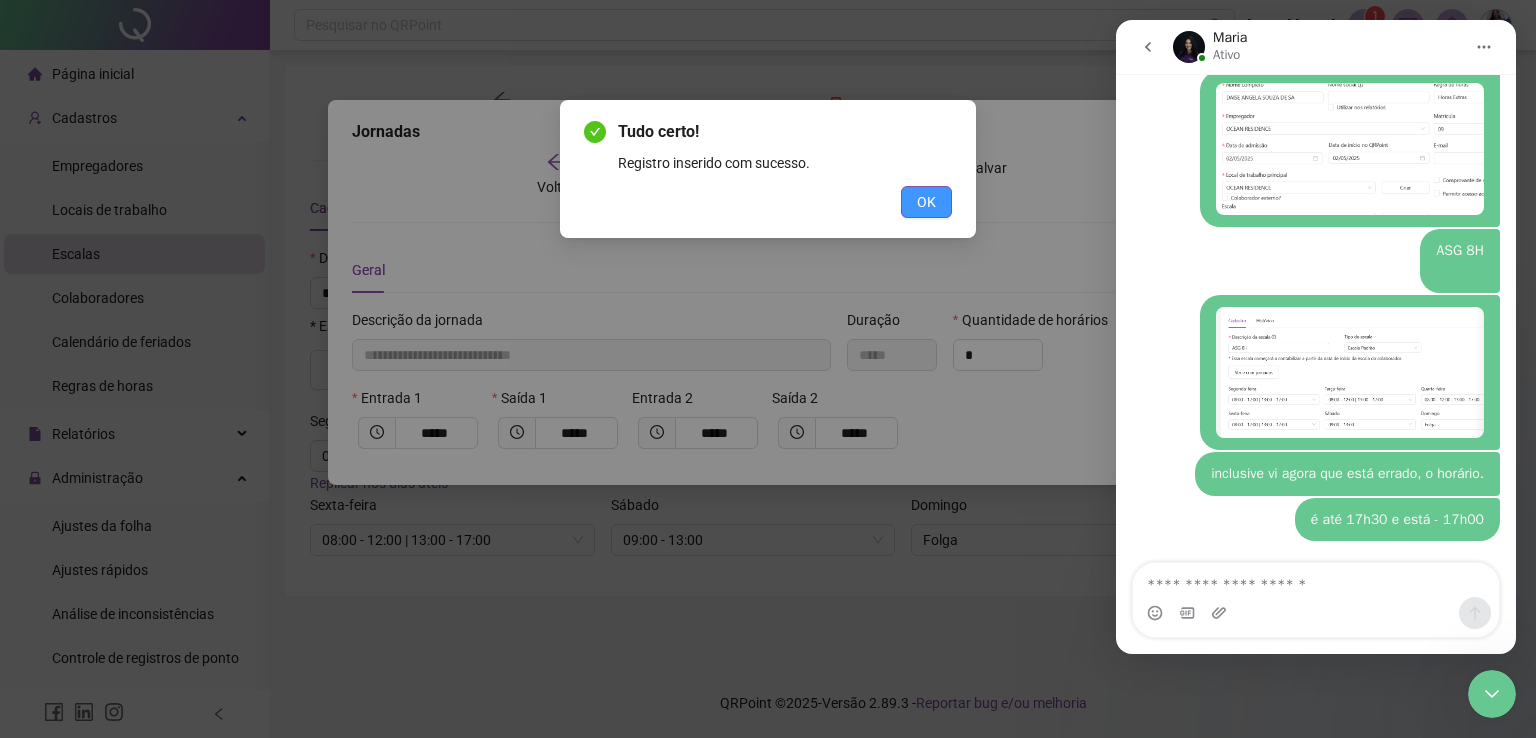 click on "OK" at bounding box center [926, 202] 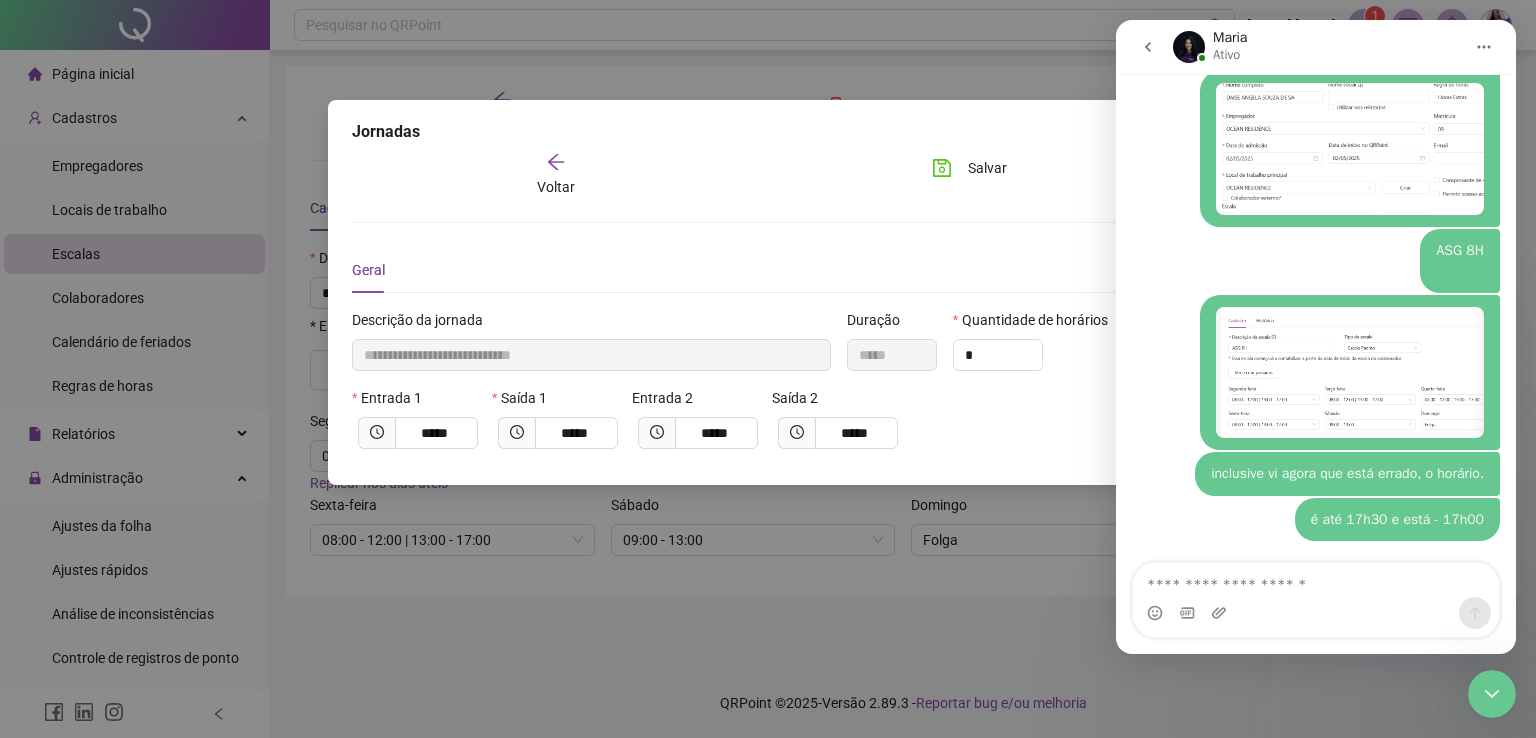 drag, startPoint x: 790, startPoint y: 132, endPoint x: 686, endPoint y: 126, distance: 104.172935 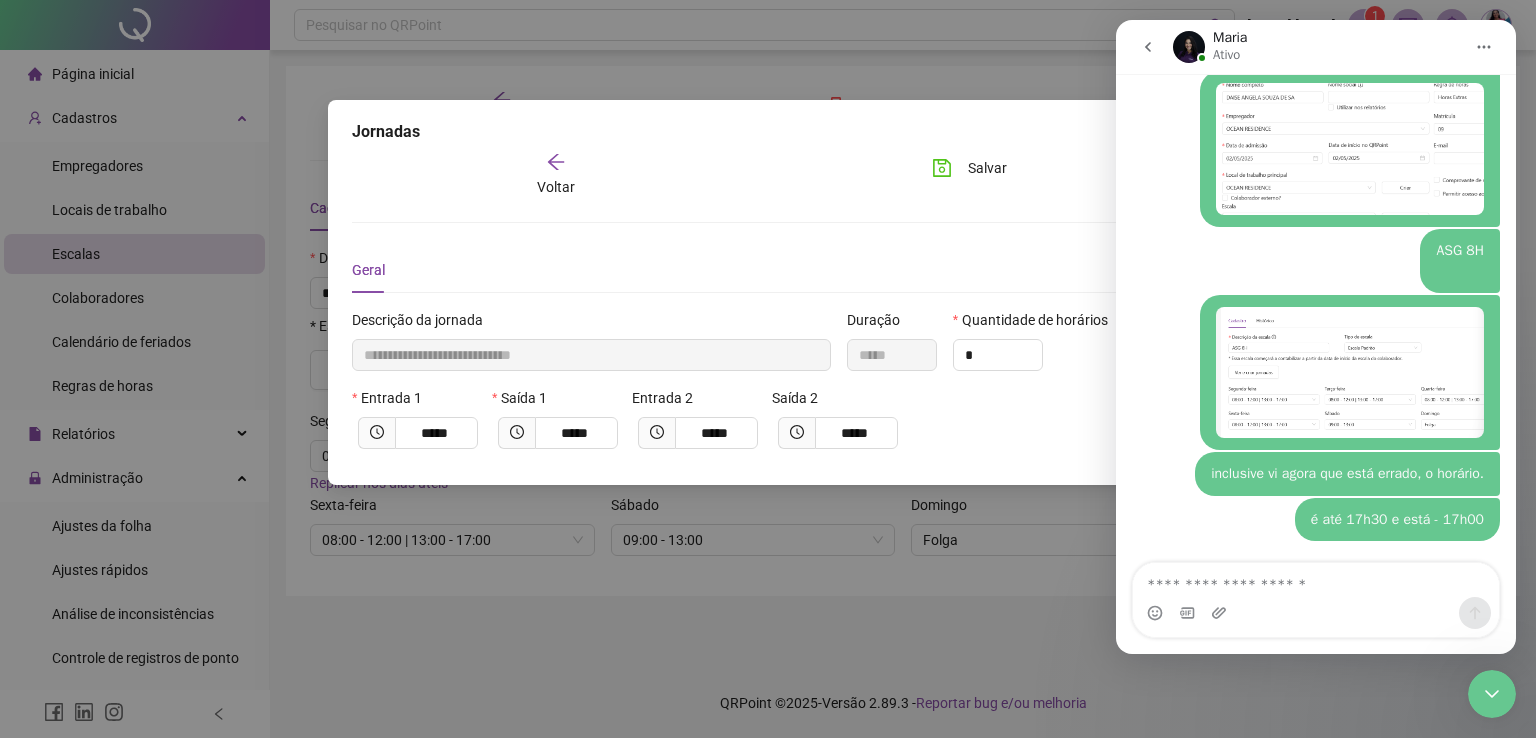 click 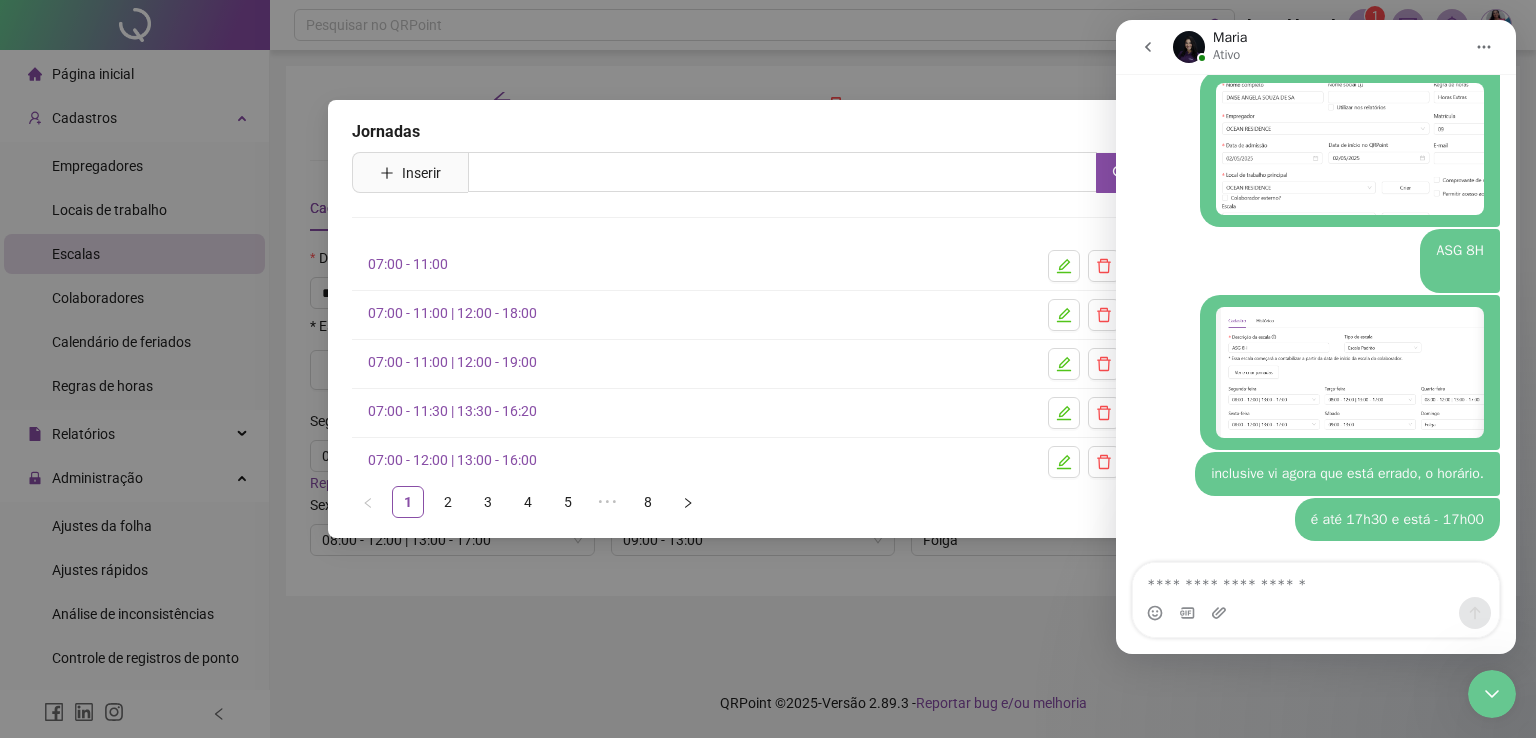 drag, startPoint x: 641, startPoint y: 103, endPoint x: 508, endPoint y: 109, distance: 133.13527 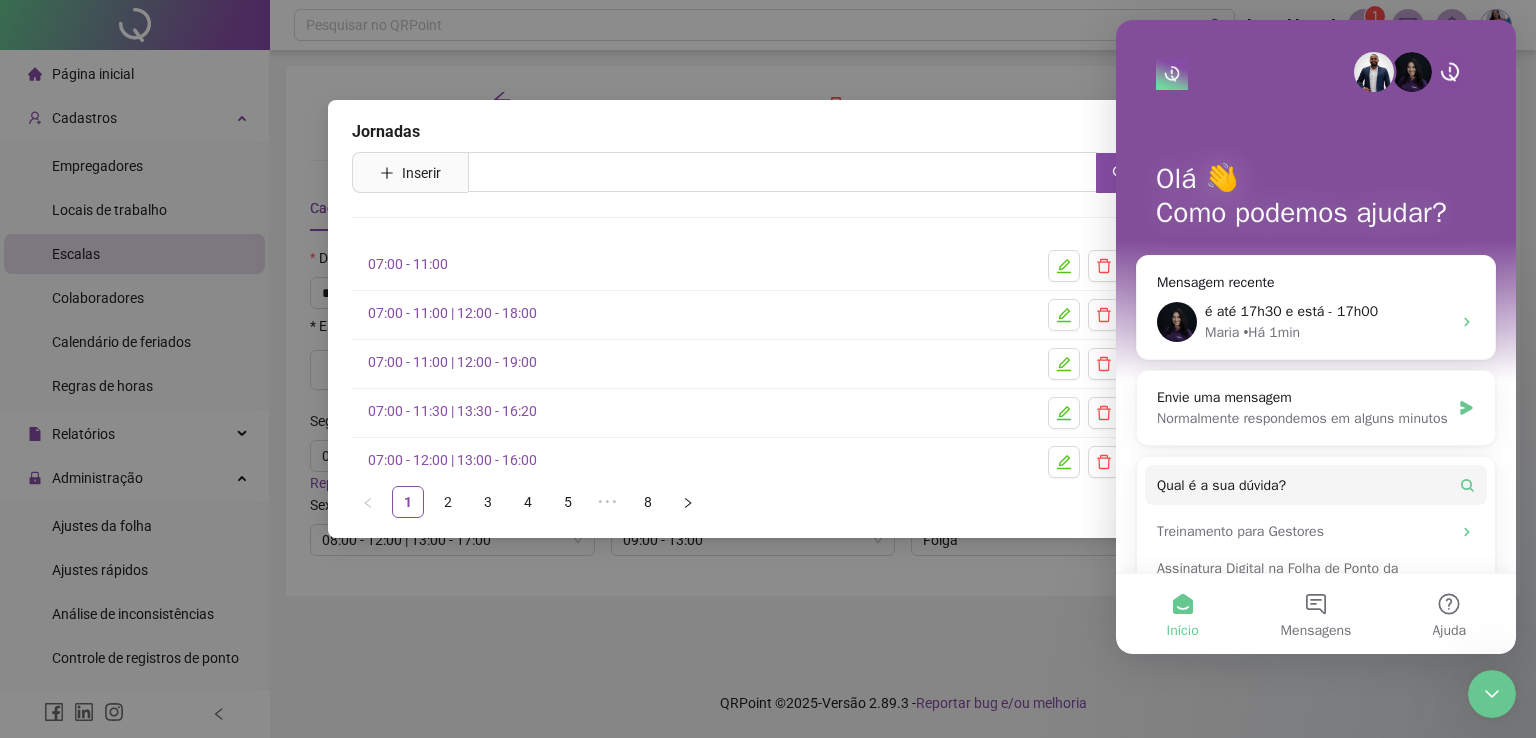 scroll, scrollTop: 0, scrollLeft: 0, axis: both 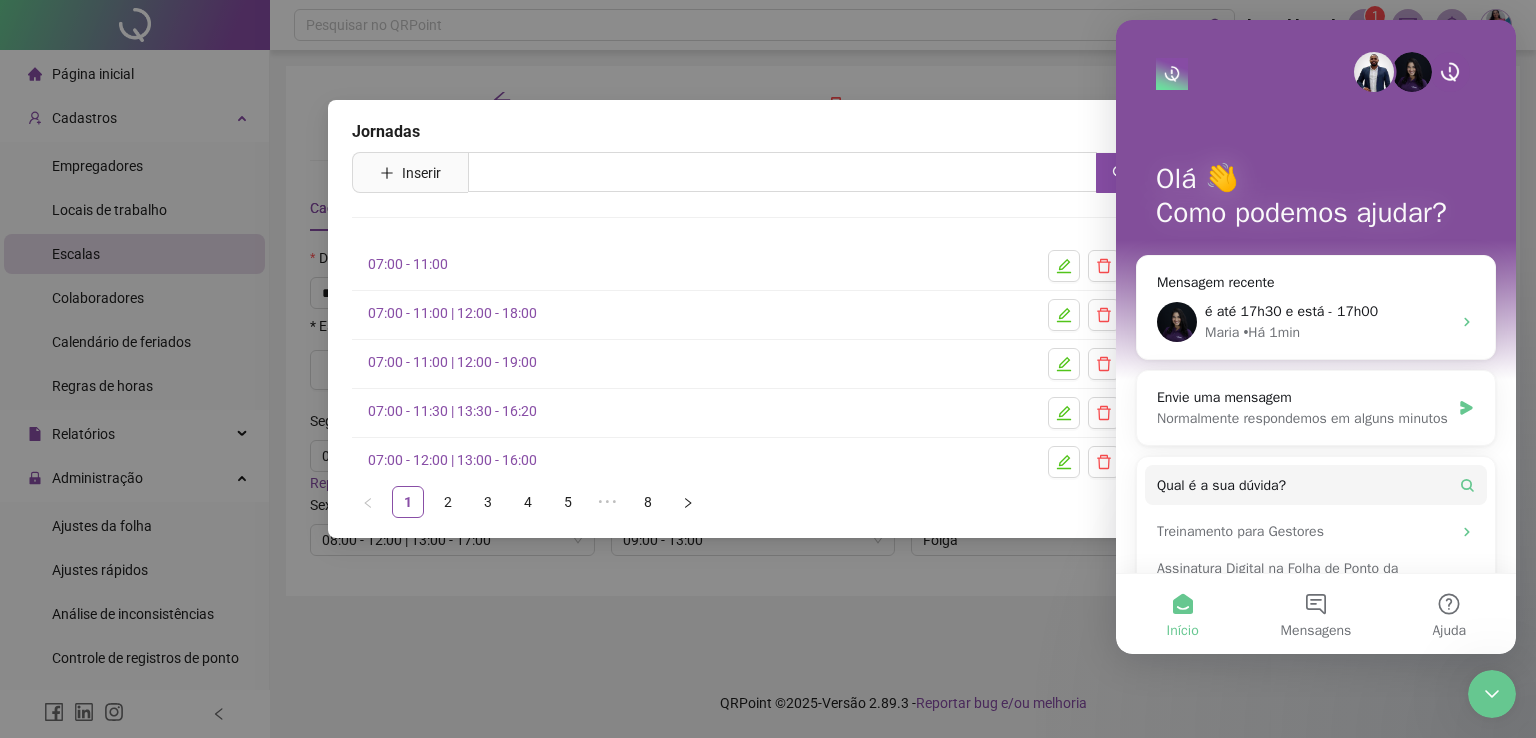 click 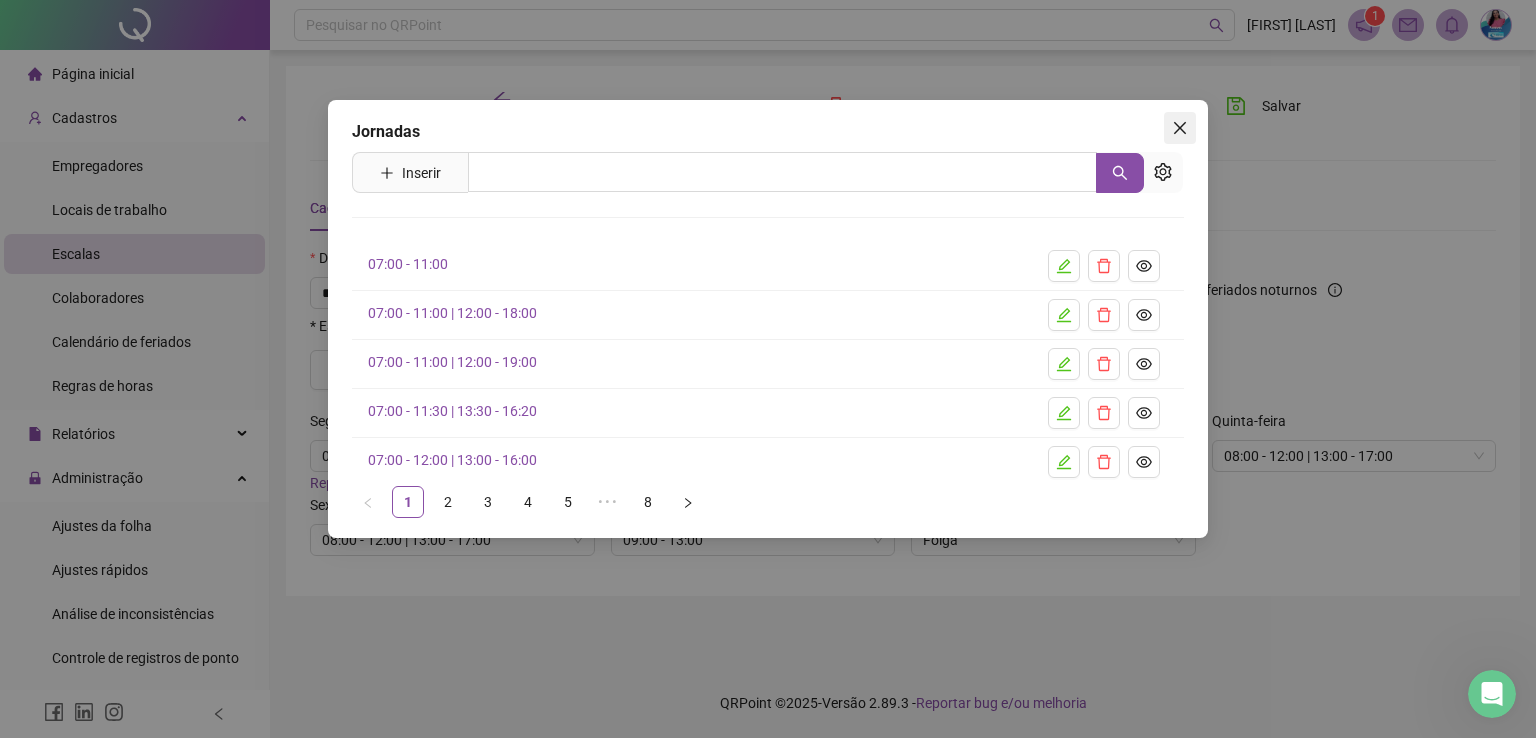click at bounding box center (1180, 128) 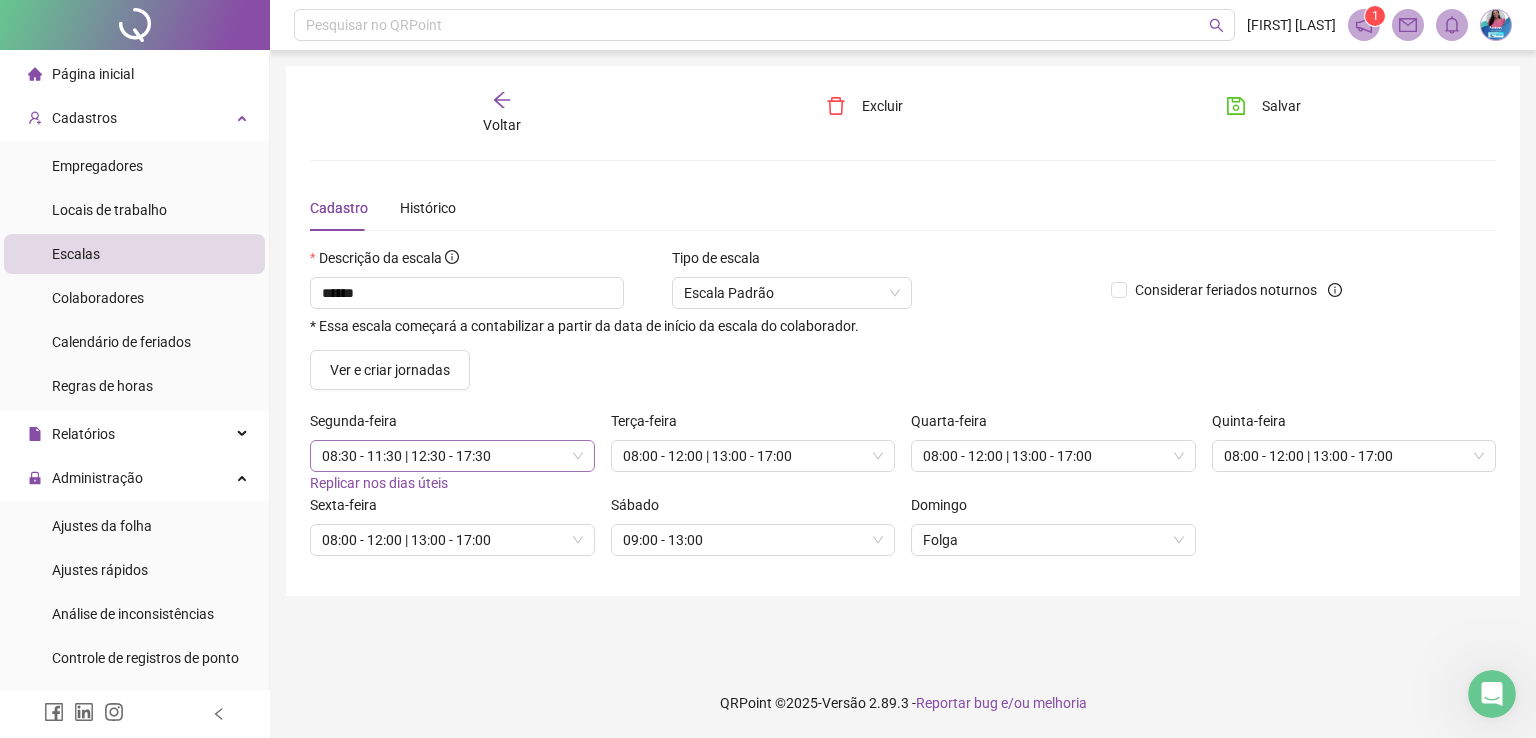 click on "08:30 - 11:30 | 12:30 - 17:30" at bounding box center (452, 456) 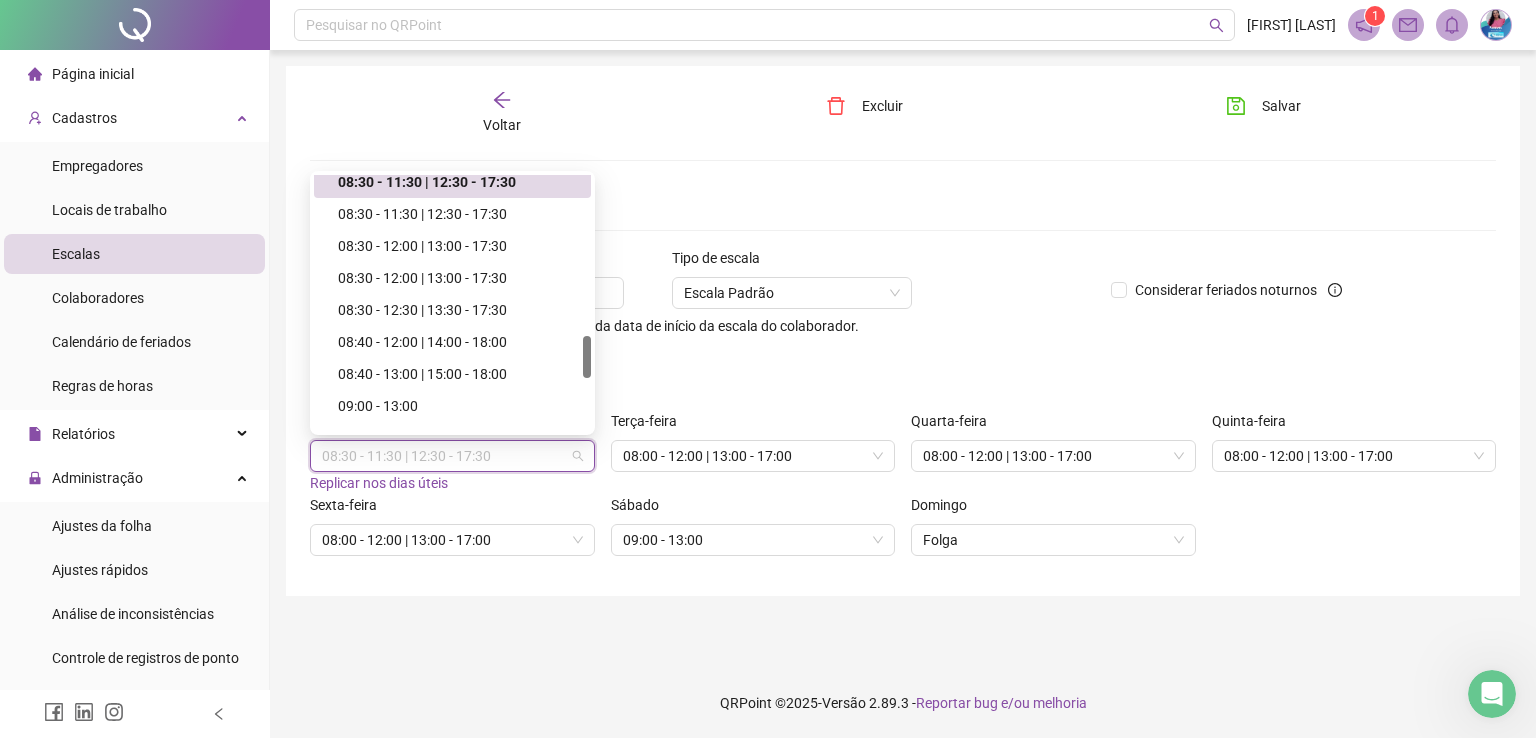 scroll, scrollTop: 970, scrollLeft: 0, axis: vertical 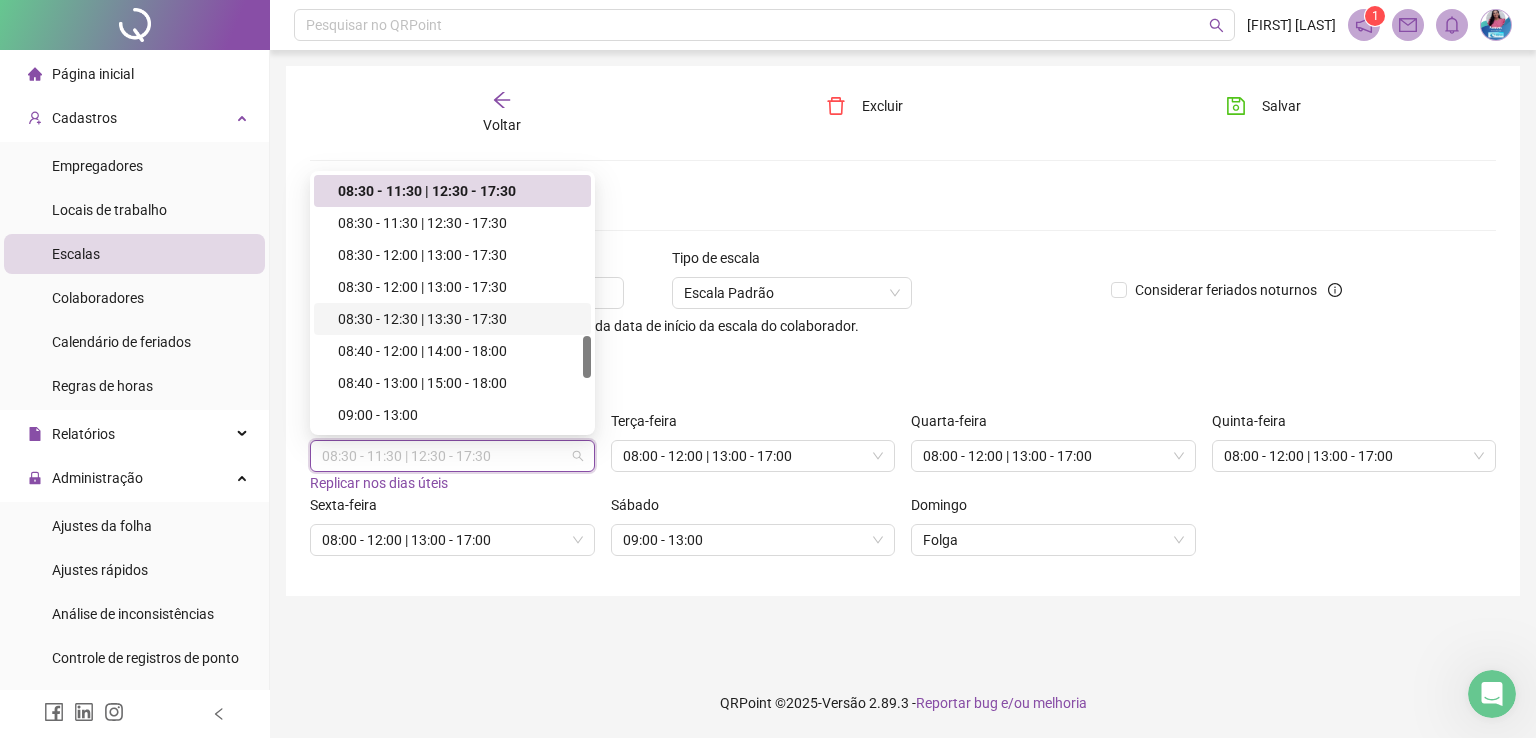 click on "08:30 - 12:30 | 13:30 - 17:30" at bounding box center (458, 319) 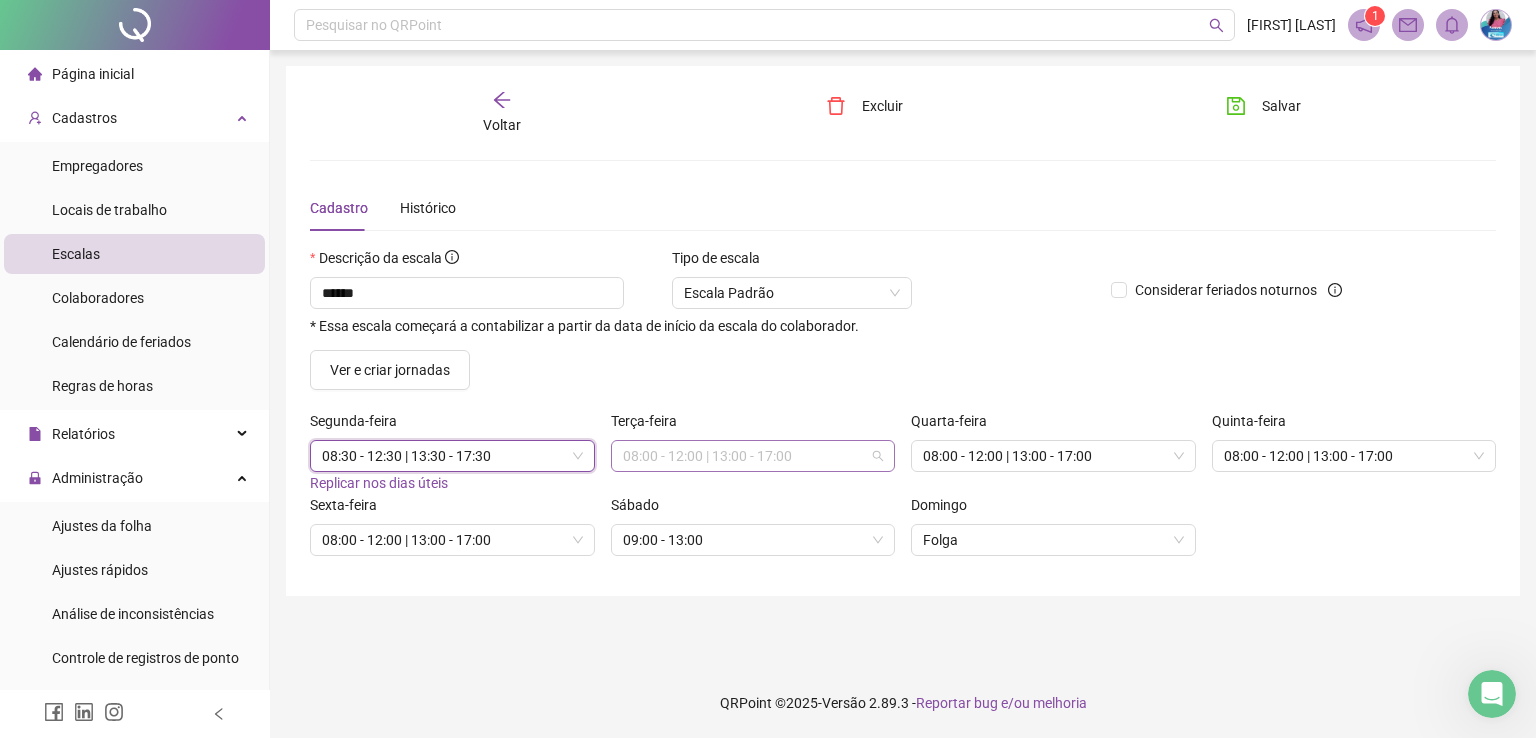 click on "08:00 - 12:00 | 13:00 - 17:00" at bounding box center [753, 456] 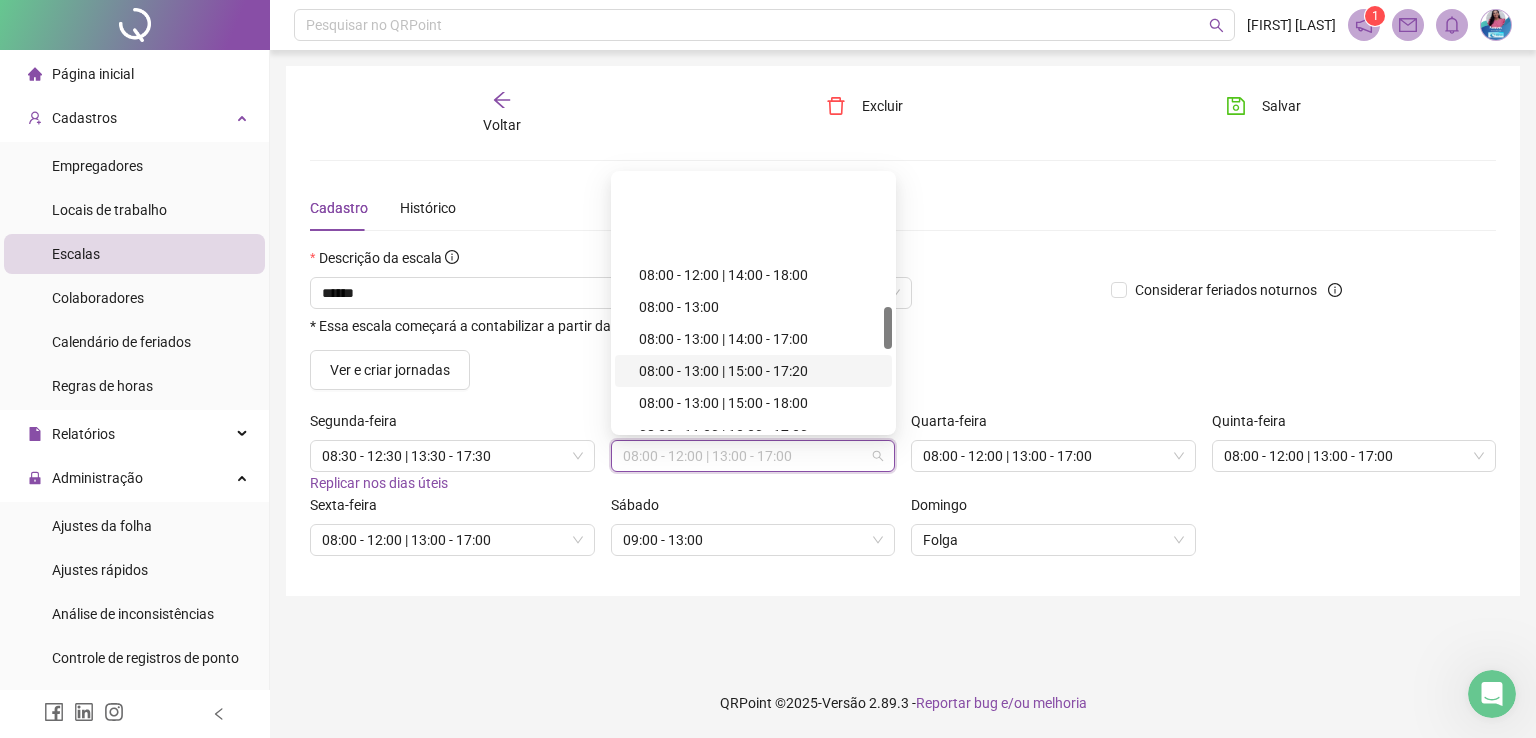 scroll, scrollTop: 794, scrollLeft: 0, axis: vertical 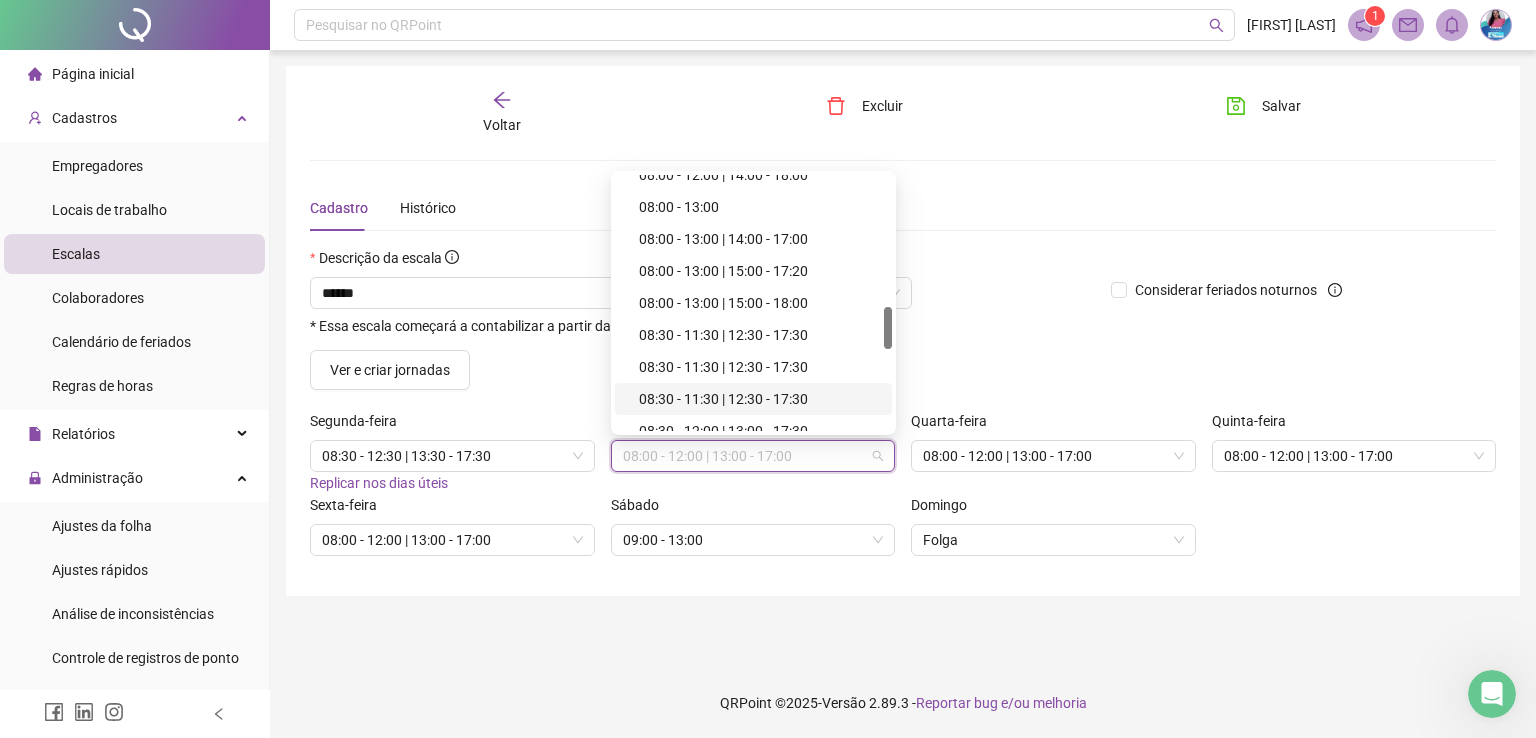 click on "08:30 - 11:30 | 12:30 - 17:30" at bounding box center [759, 399] 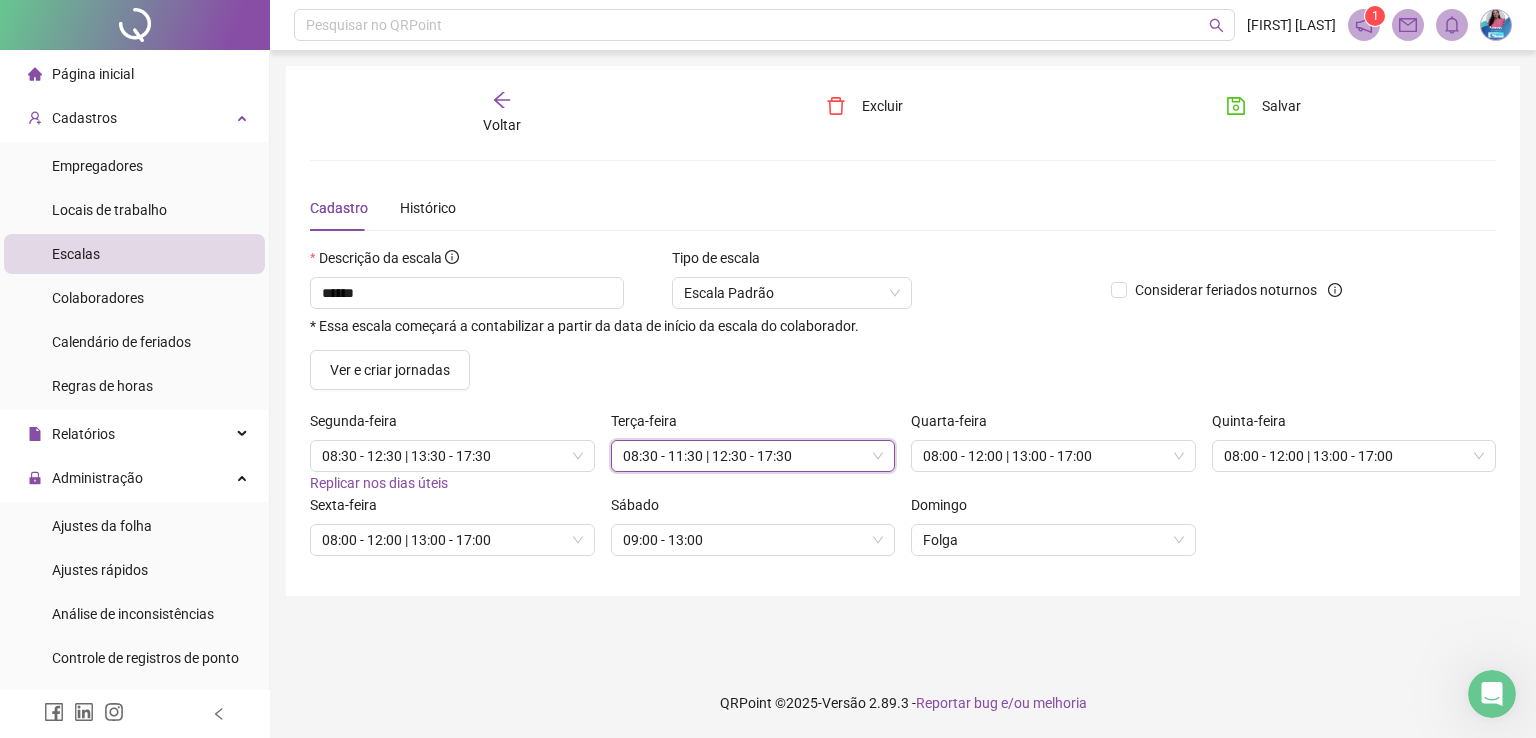 click on "08:30 - 11:30 | 12:30 - 17:30" at bounding box center (753, 456) 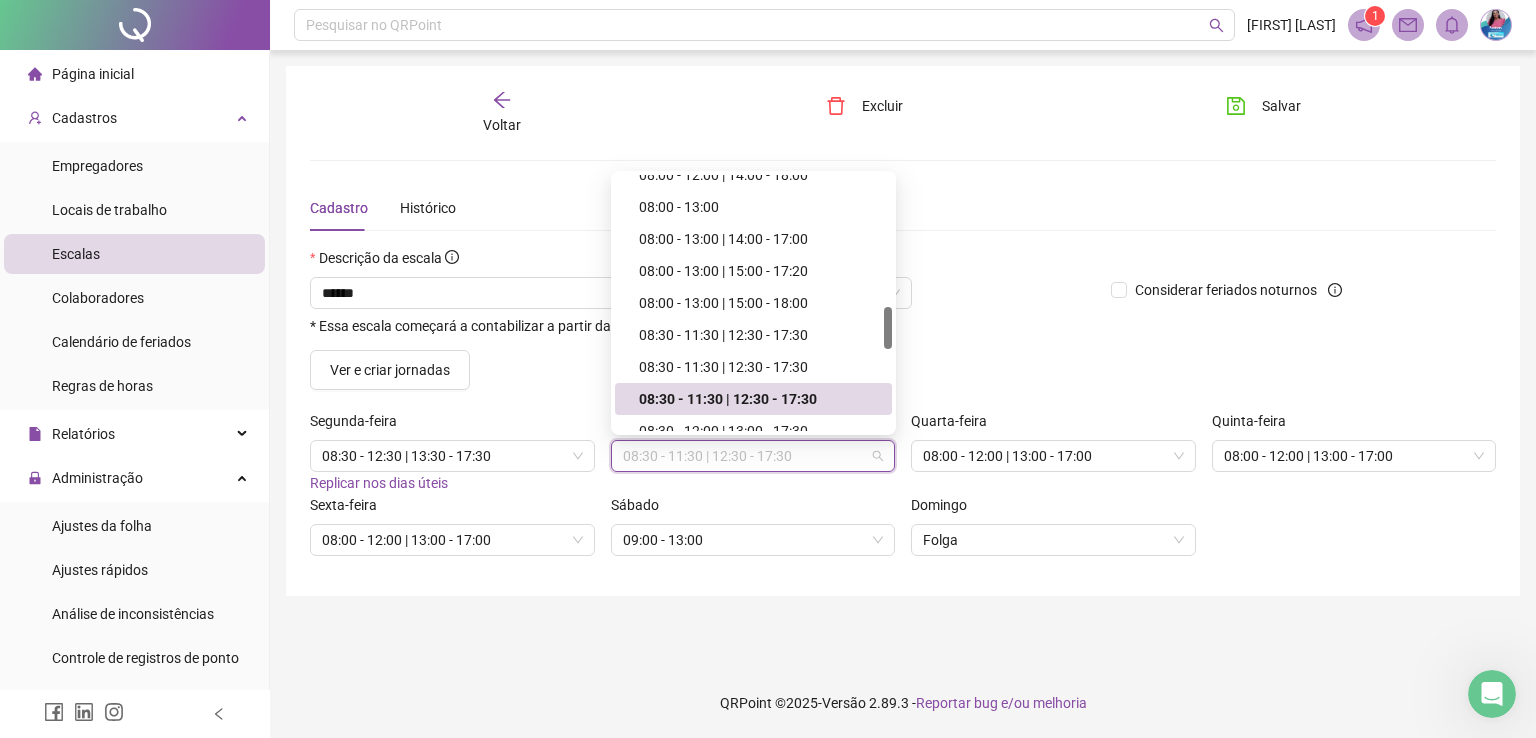 scroll, scrollTop: 894, scrollLeft: 0, axis: vertical 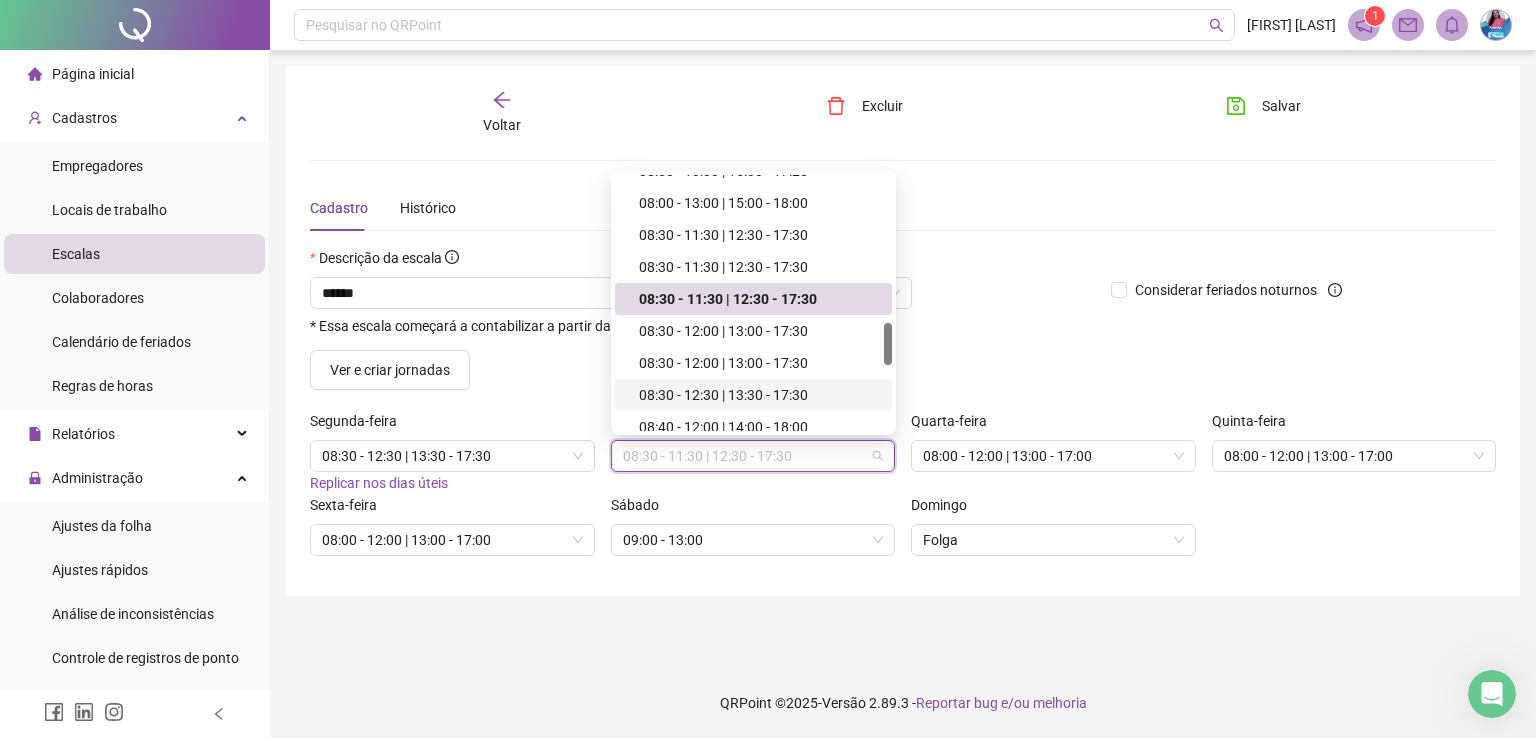 click on "08:30 - 12:30 | 13:30 - 17:30" at bounding box center [759, 395] 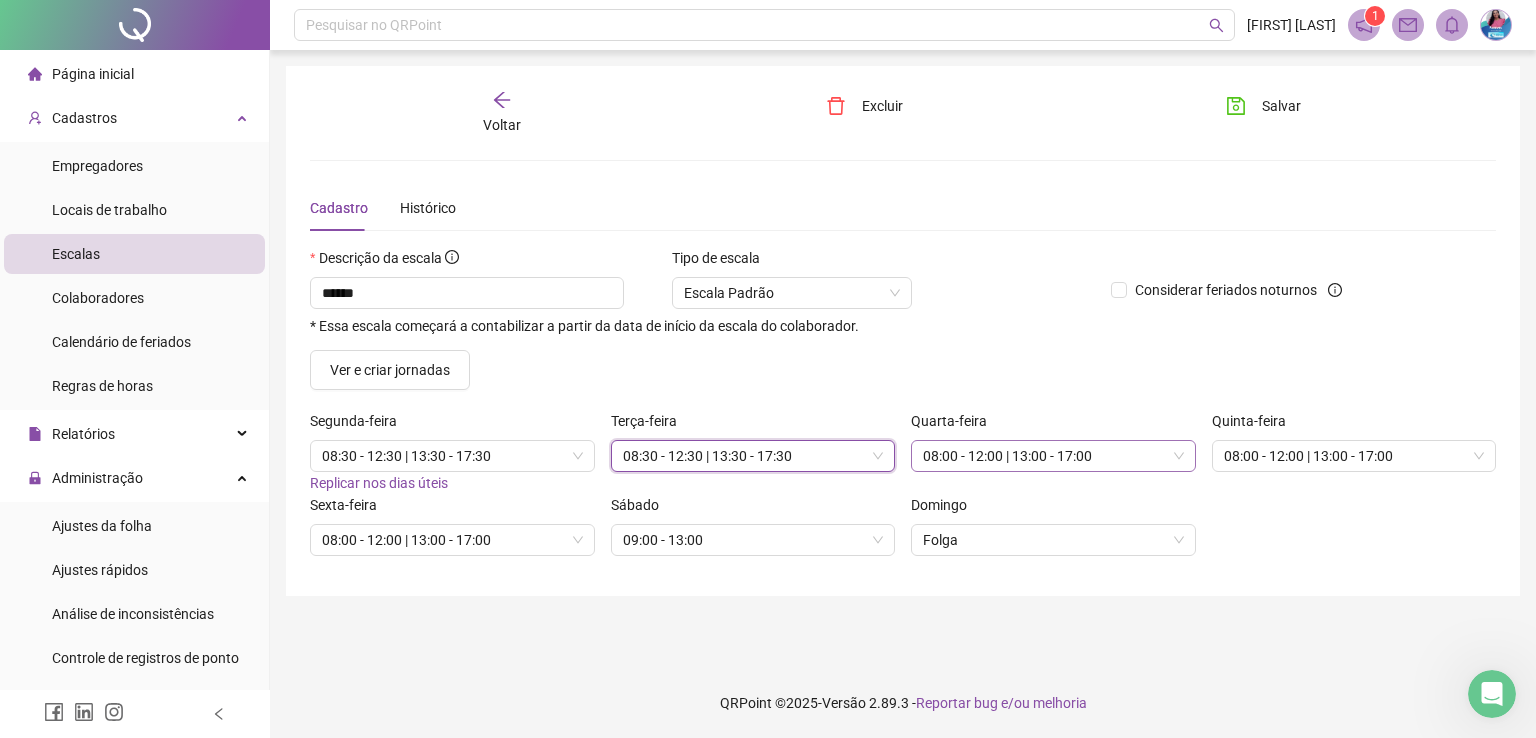 click on "08:00 - 12:00 | 13:00 - 17:00" at bounding box center [1053, 456] 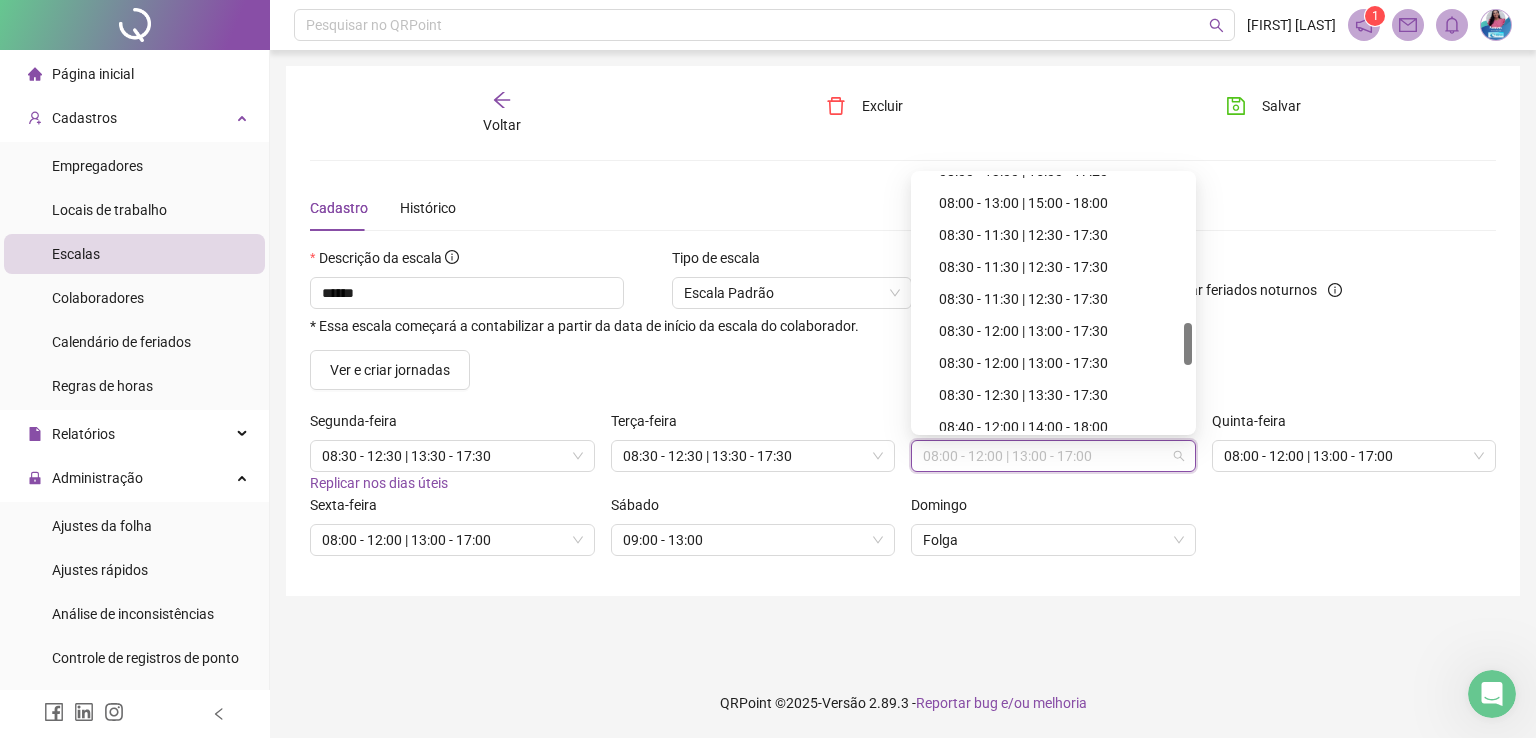 scroll, scrollTop: 994, scrollLeft: 0, axis: vertical 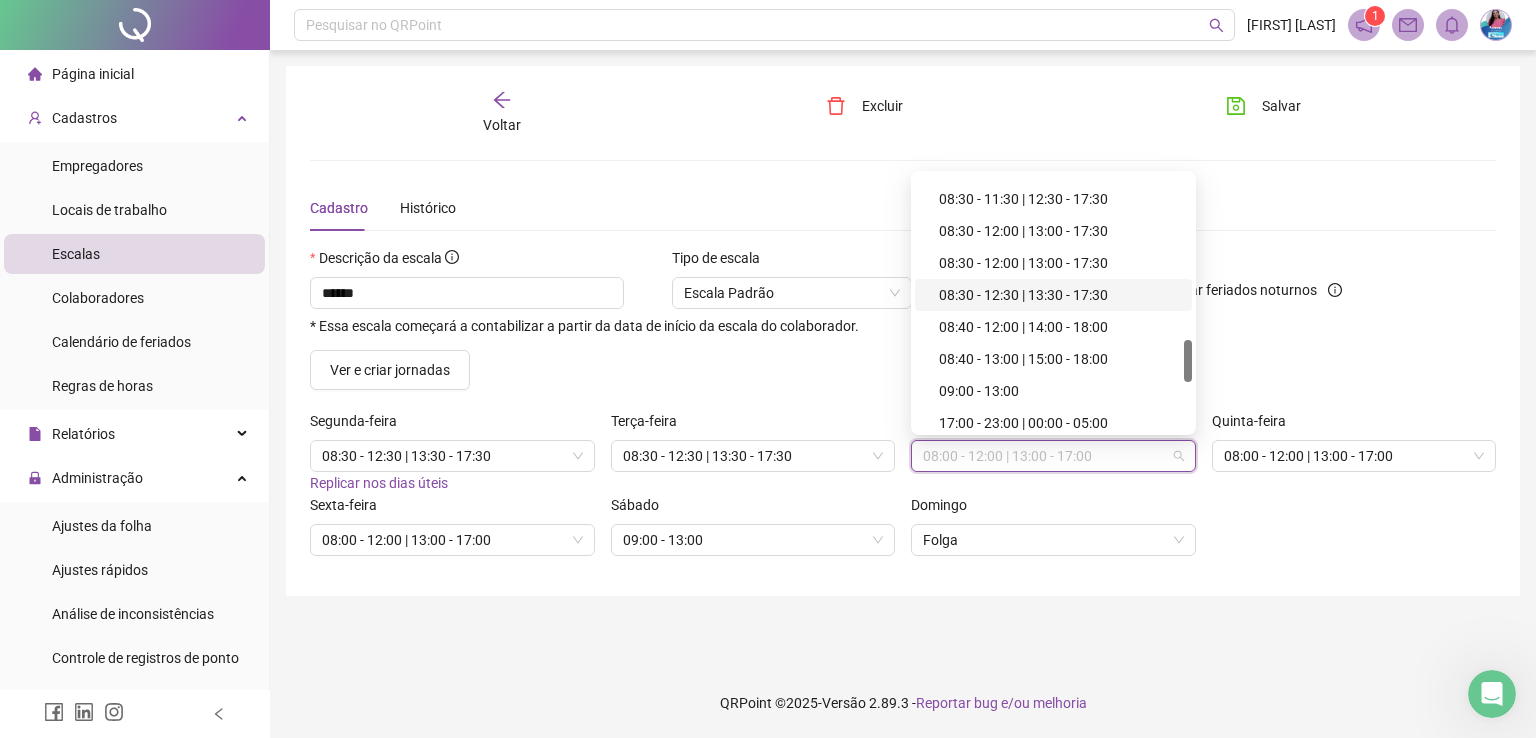 click on "08:30 - 12:30 | 13:30 - 17:30" at bounding box center (1059, 295) 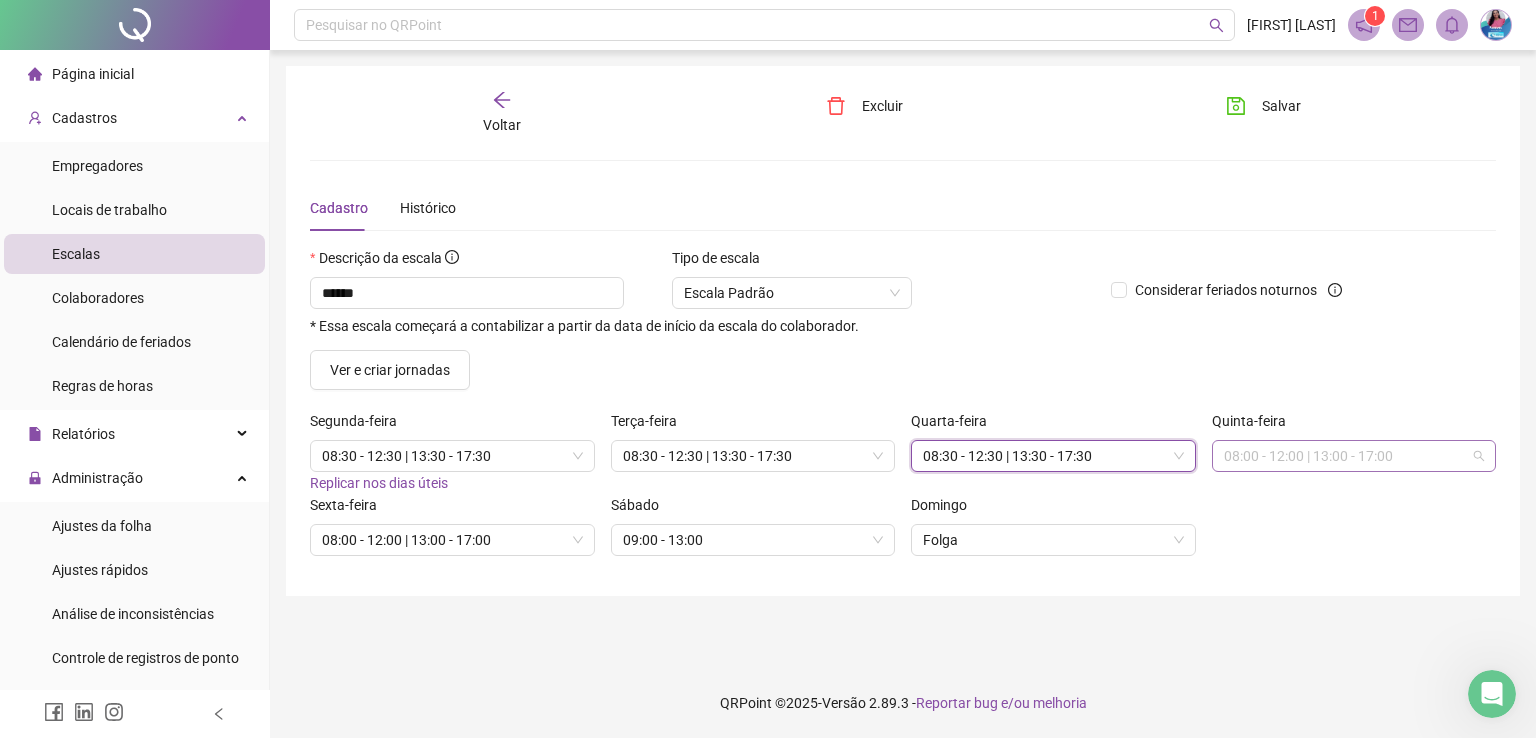 click on "08:00 - 12:00 | 13:00 - 17:00" at bounding box center [1354, 456] 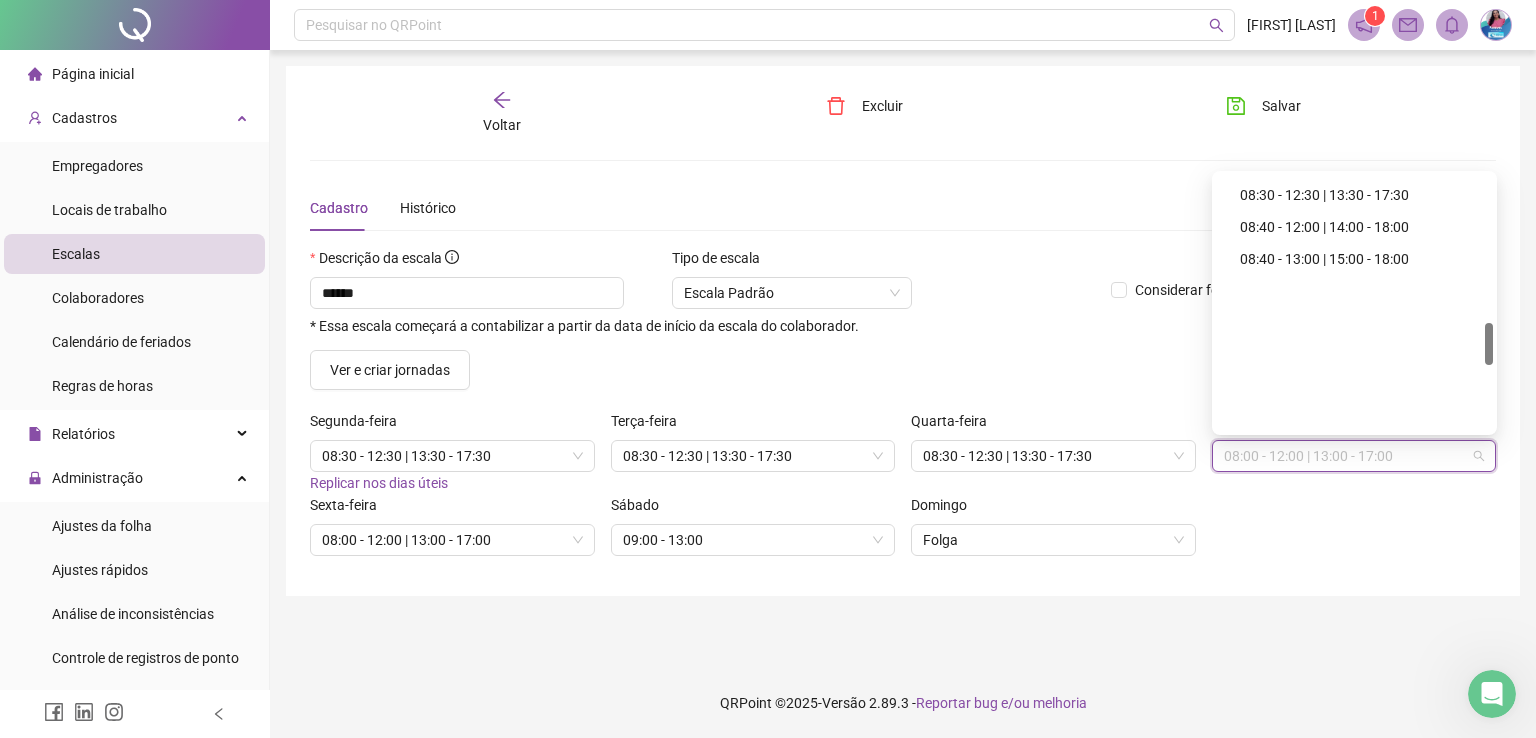 scroll, scrollTop: 1094, scrollLeft: 0, axis: vertical 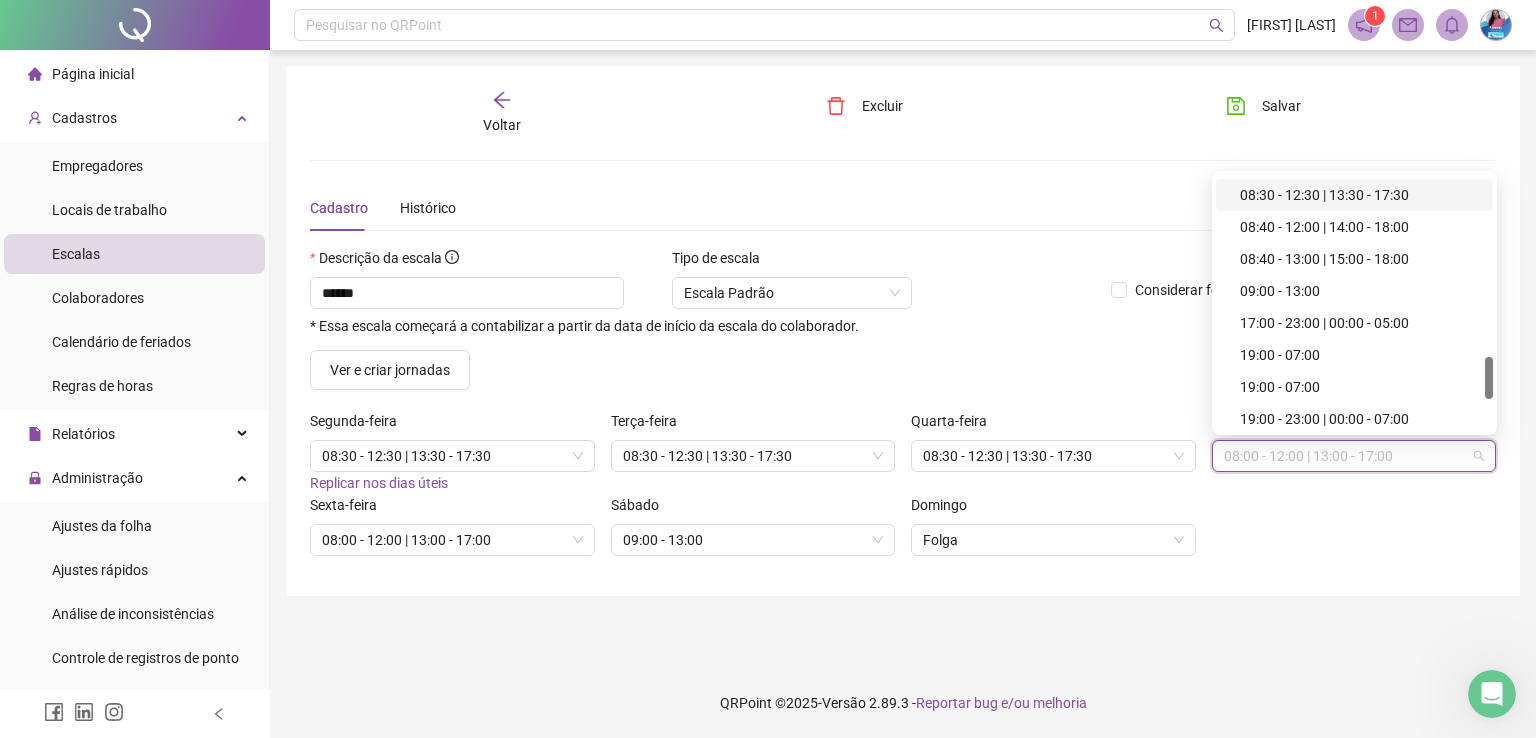 click on "08:30 - 12:30 | 13:30 - 17:30" at bounding box center [1360, 195] 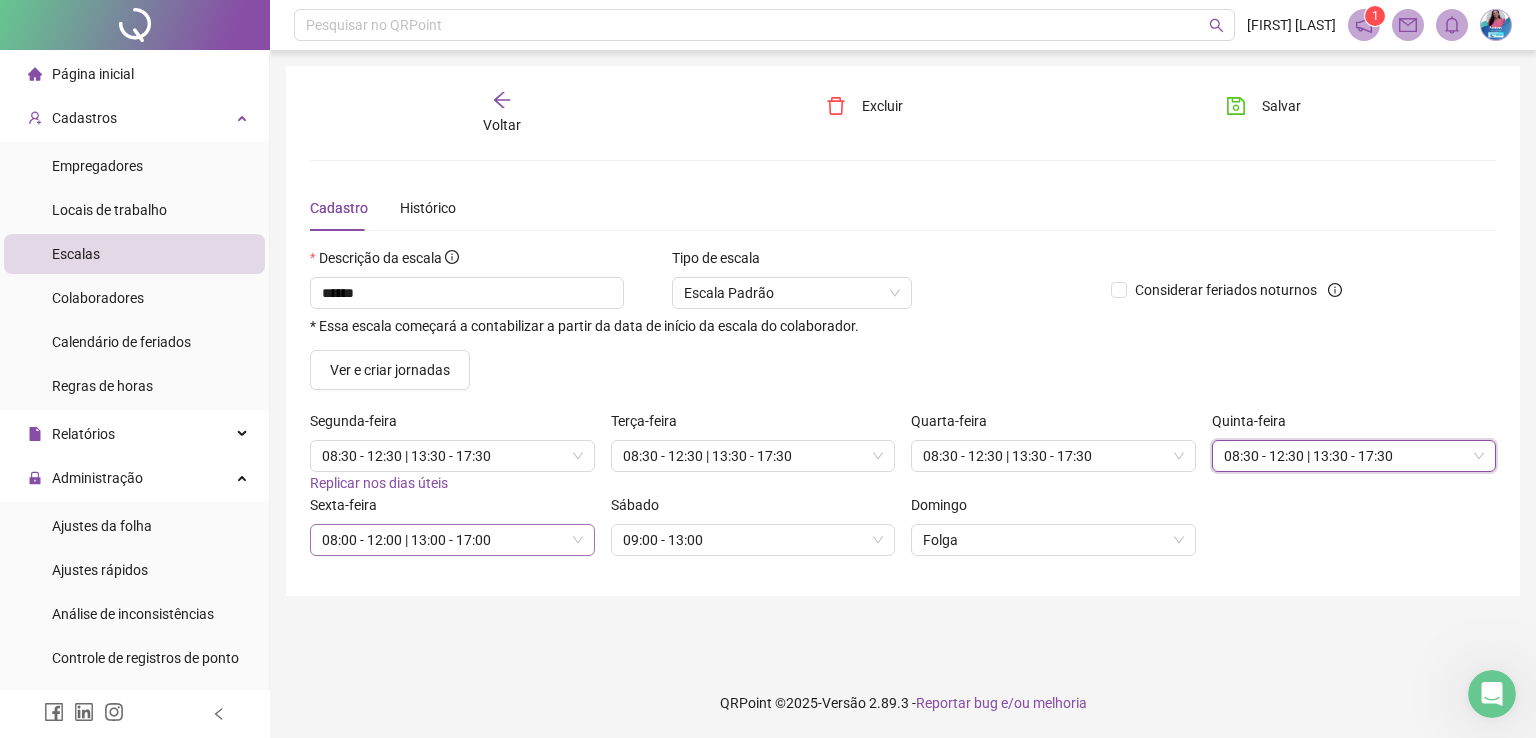 click on "08:00 - 12:00 | 13:00 - 17:00" at bounding box center [452, 540] 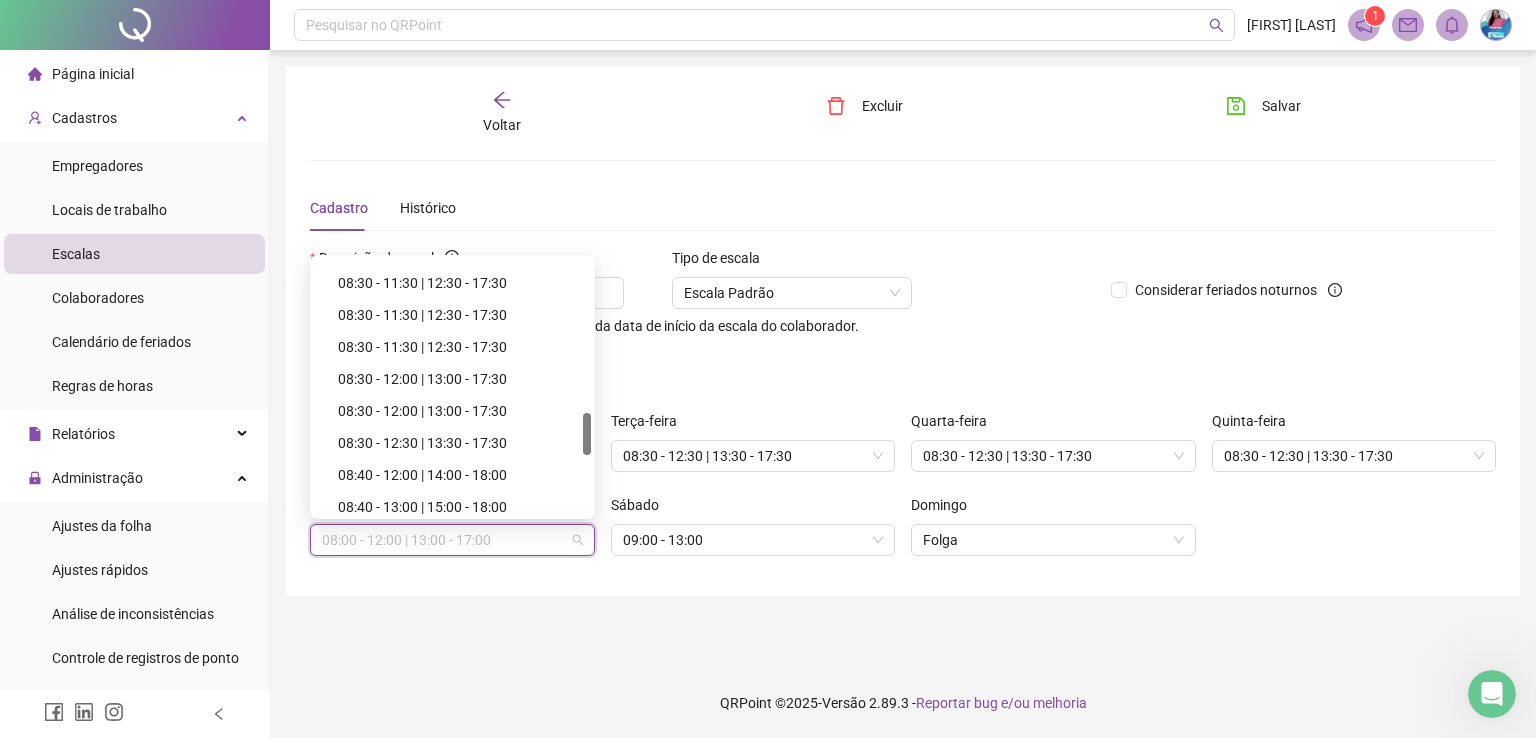 scroll, scrollTop: 936, scrollLeft: 0, axis: vertical 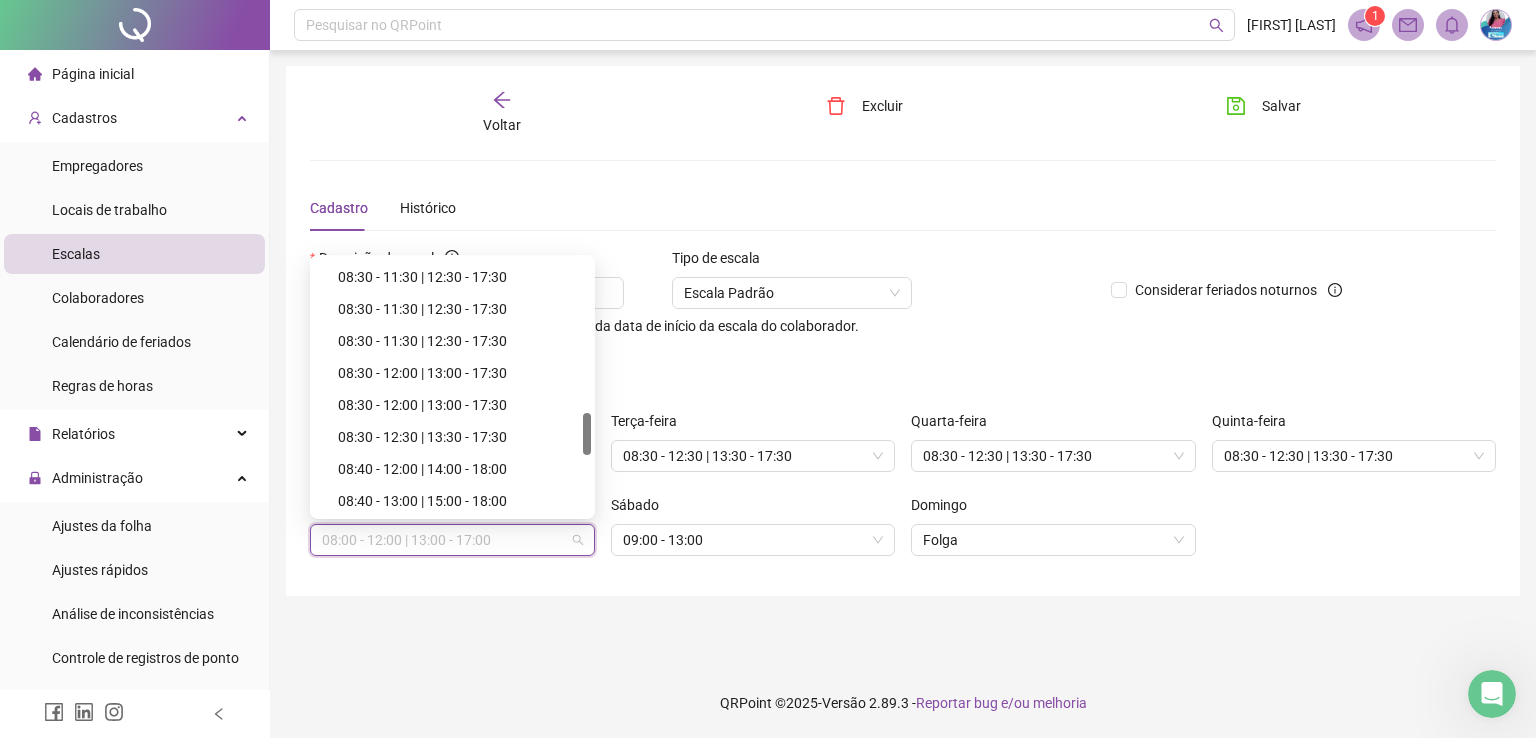 drag, startPoint x: 585, startPoint y: 401, endPoint x: 597, endPoint y: 441, distance: 41.761227 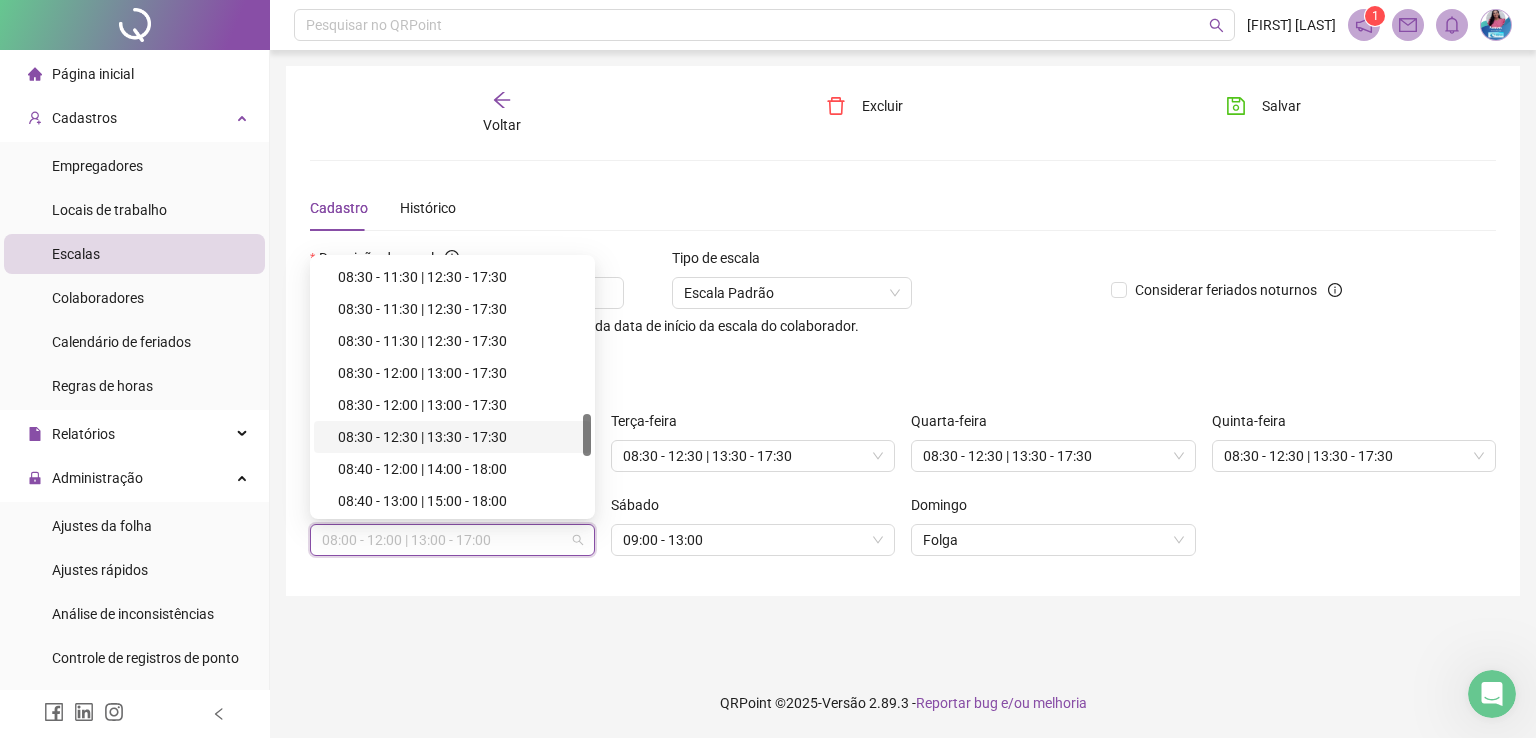 click on "08:30 - 12:30 | 13:30 - 17:30" at bounding box center (458, 437) 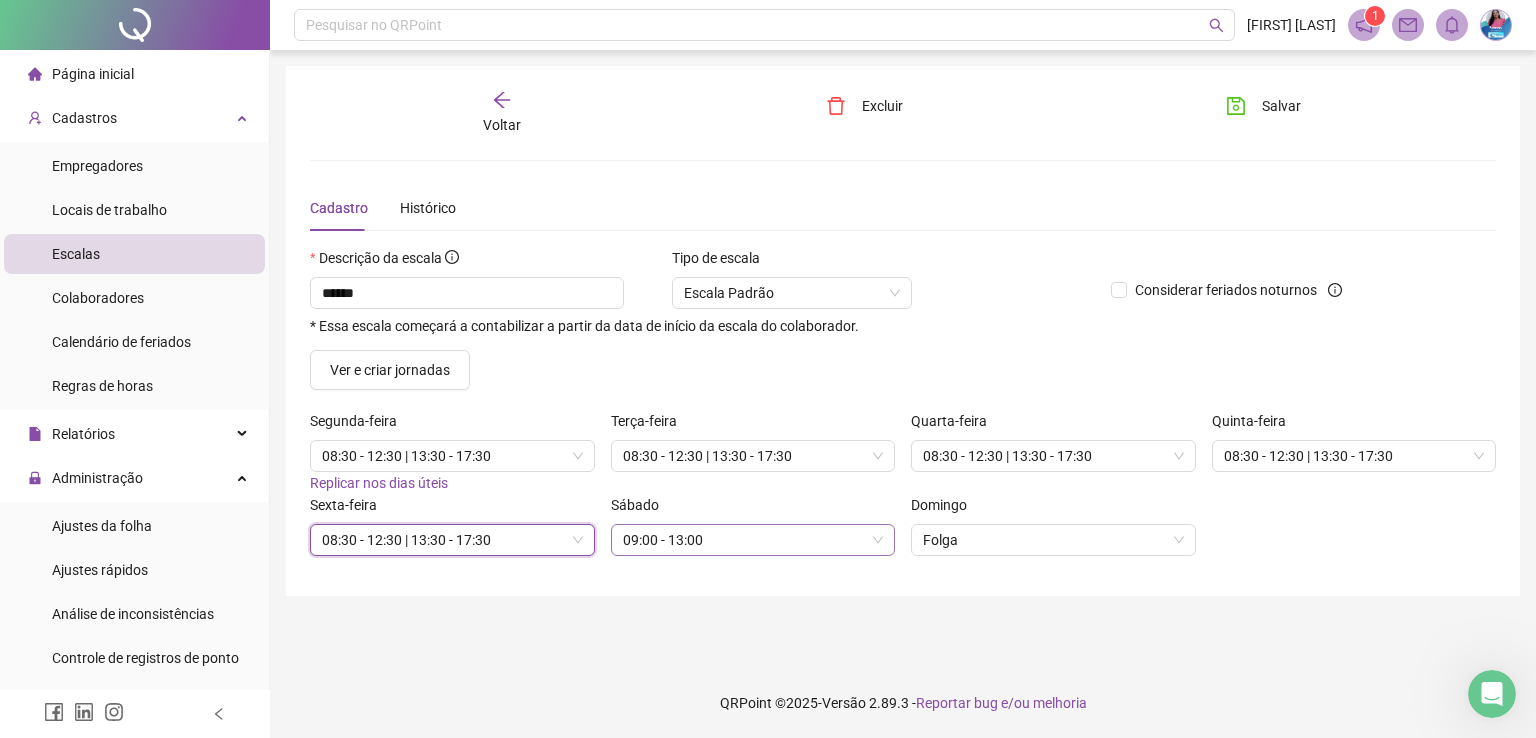 click on "09:00 - 13:00" at bounding box center (753, 540) 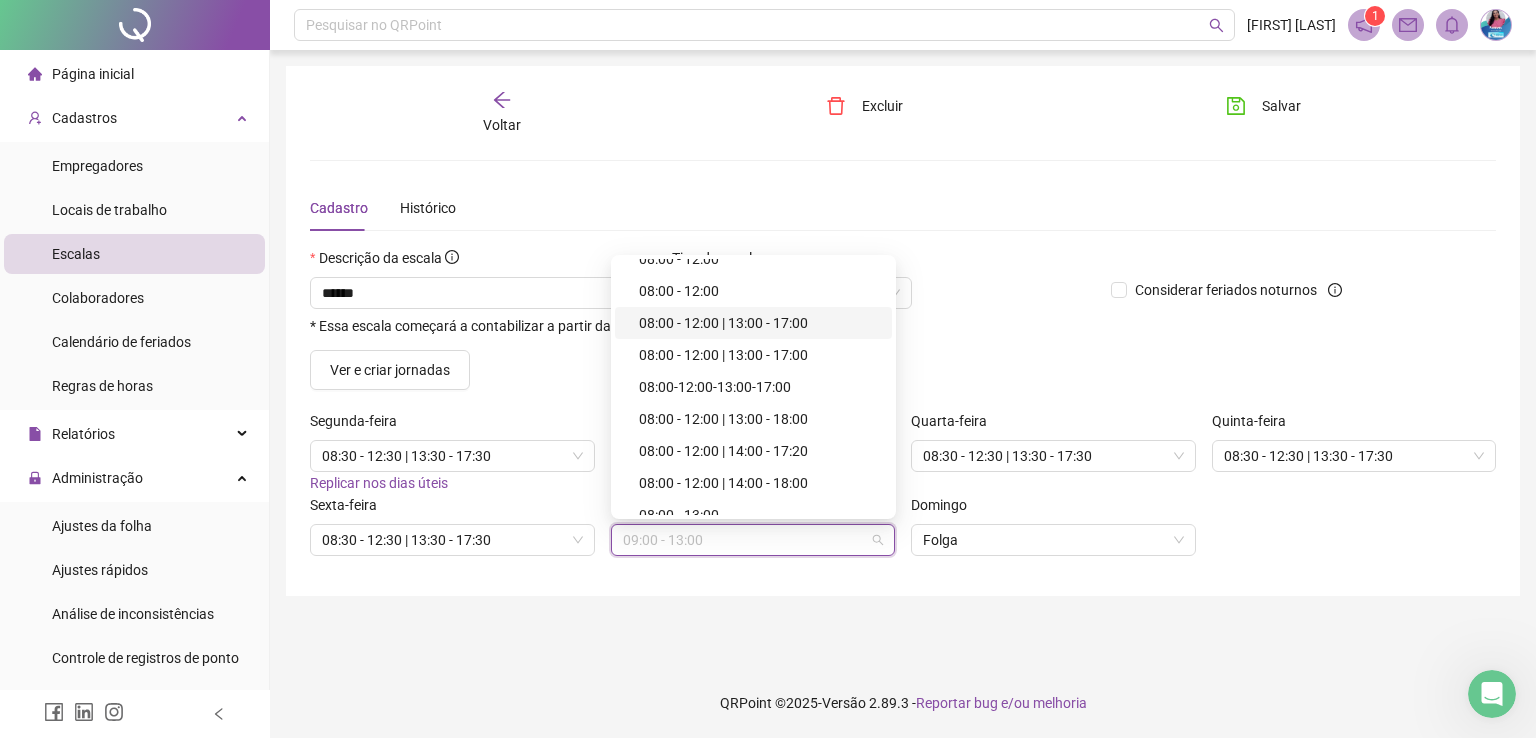 scroll, scrollTop: 470, scrollLeft: 0, axis: vertical 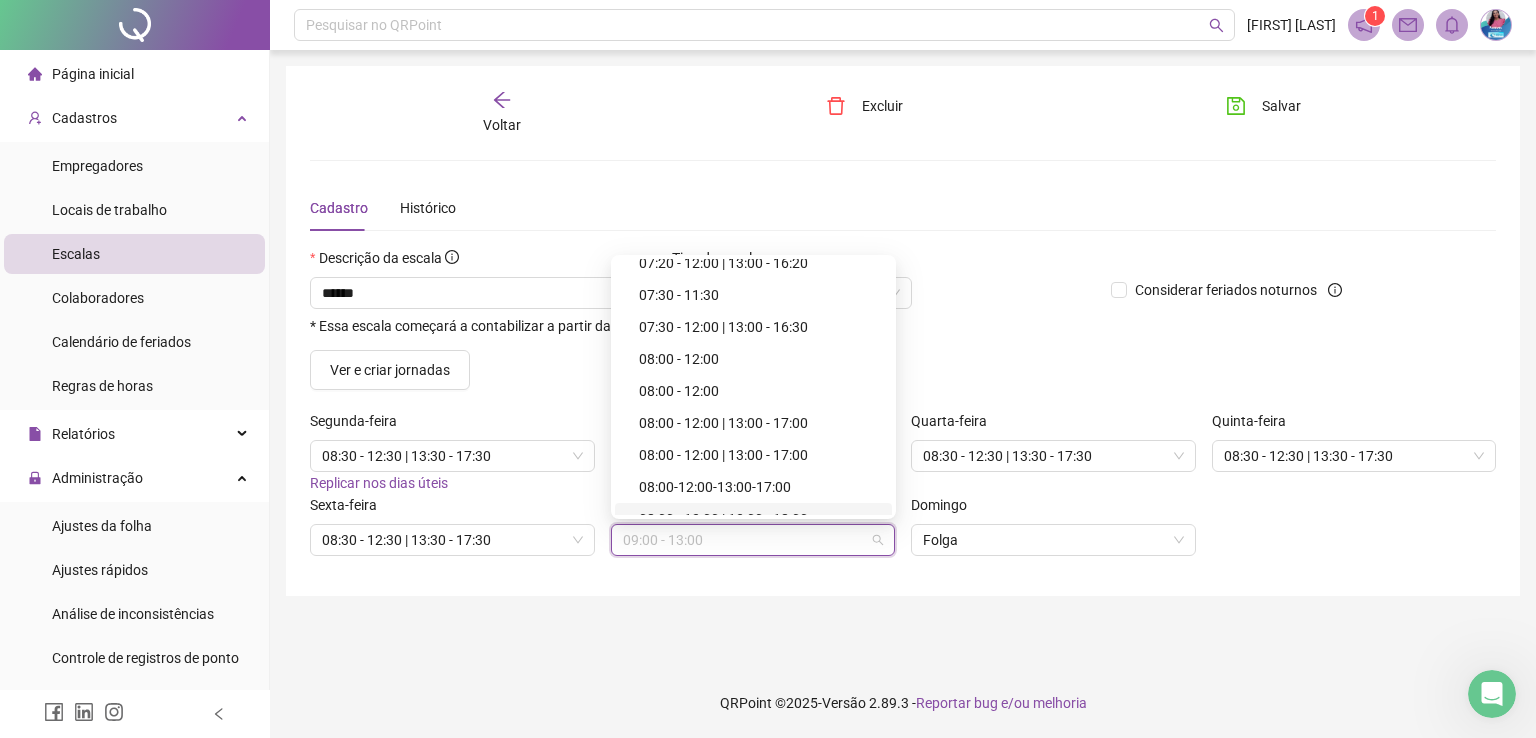 click on "Voltar Excluir Salvar Cadastro Histórico Descrição da escala   ****** * Essa escala começará a contabilizar a partir da data de início da escala do colaborador. Tipo de escala Escala Padrão Considerar feriados noturnos   Ver e criar jornadas Segunda-feira 08:30 - 12:30 | 13:30 - 17:30   Replicar nos dias úteis Terça-feira 08:30 - 12:30 | 13:30 - 17:30   Quarta-feira 08:30 - 12:30 | 13:30 - 17:30   Quinta-feira 08:30 - 12:30 | 13:30 - 17:30   Sexta-feira 08:30 - 12:30 | 13:30 - 17:30   Sábado 09:00 - 13:00   Domingo Folga" at bounding box center (903, 359) 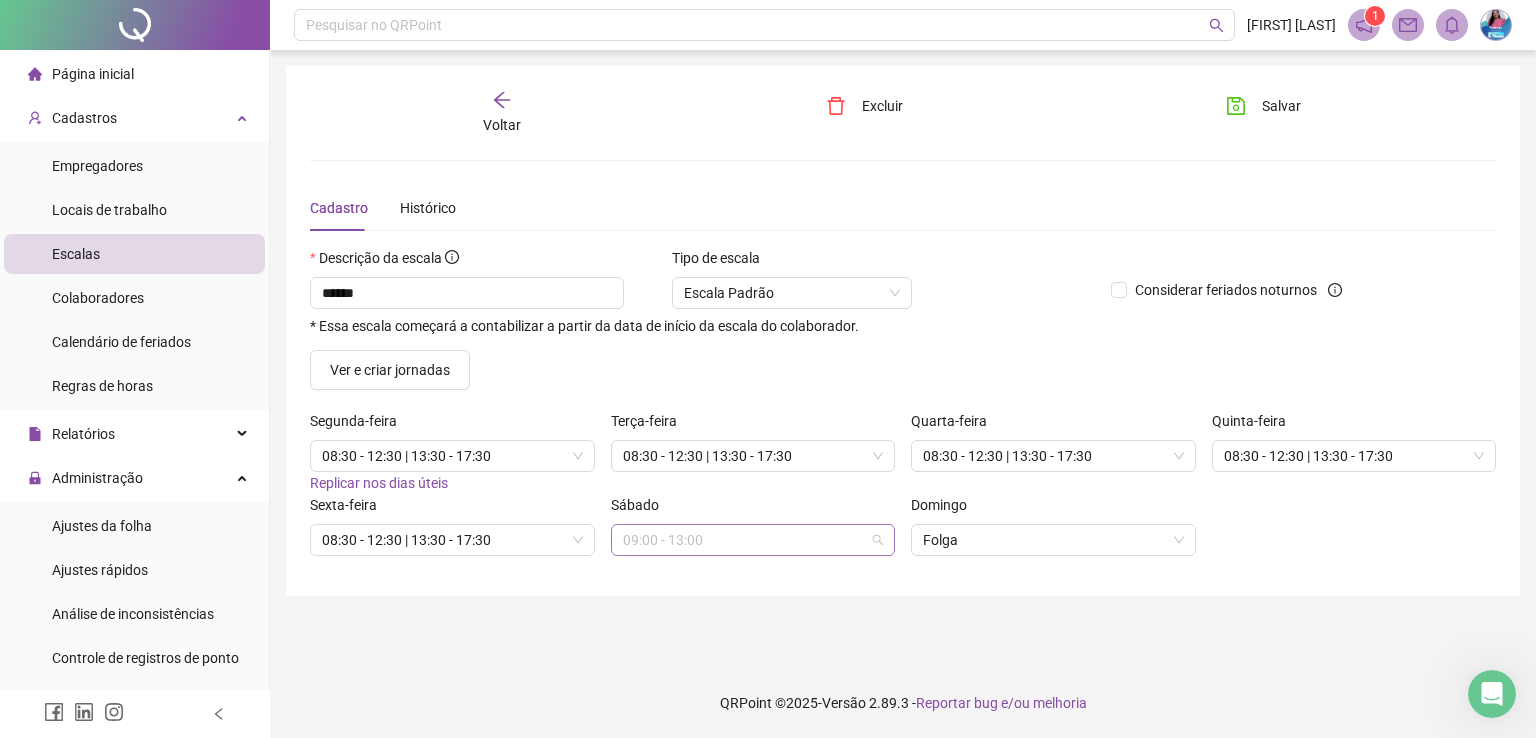 click on "09:00 - 13:00" at bounding box center (753, 540) 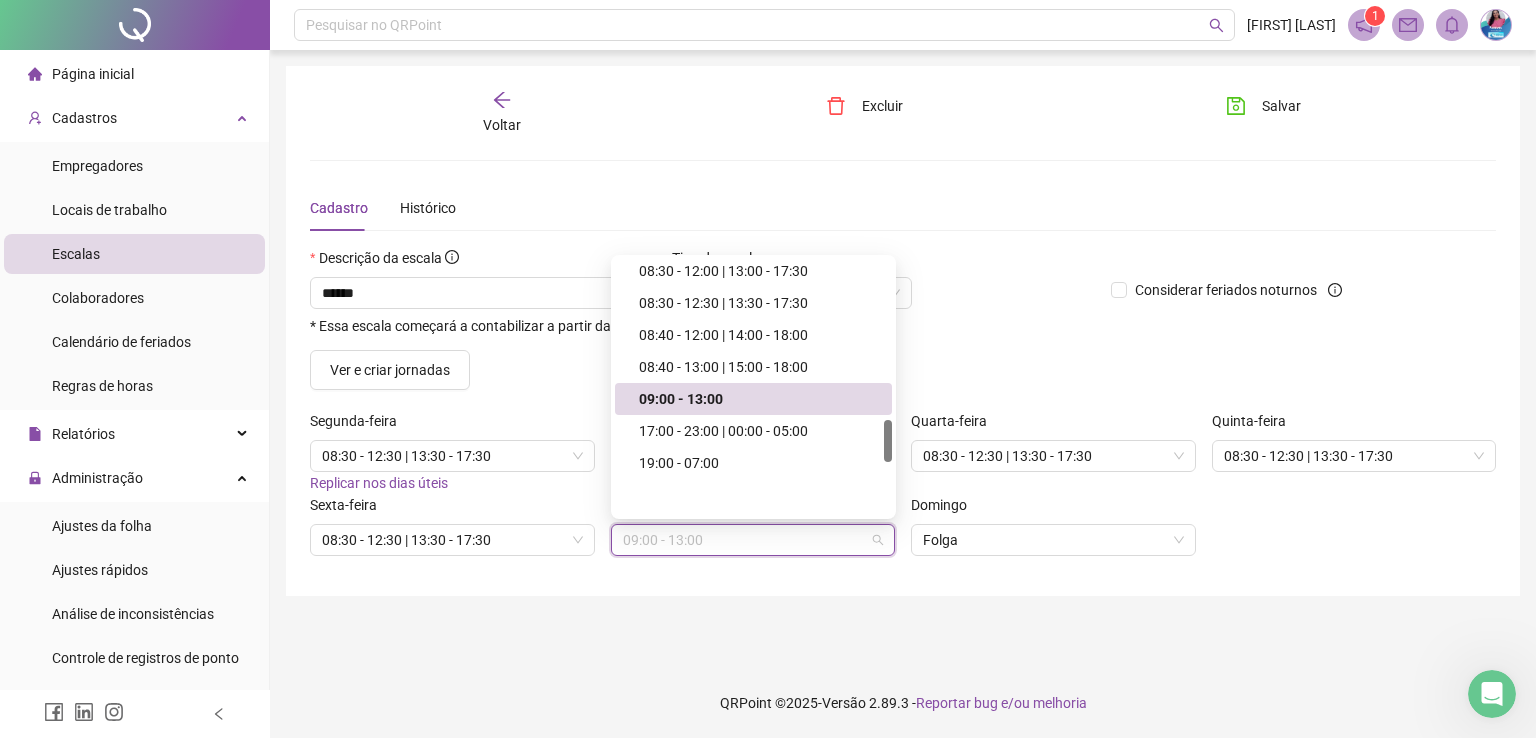 scroll, scrollTop: 970, scrollLeft: 0, axis: vertical 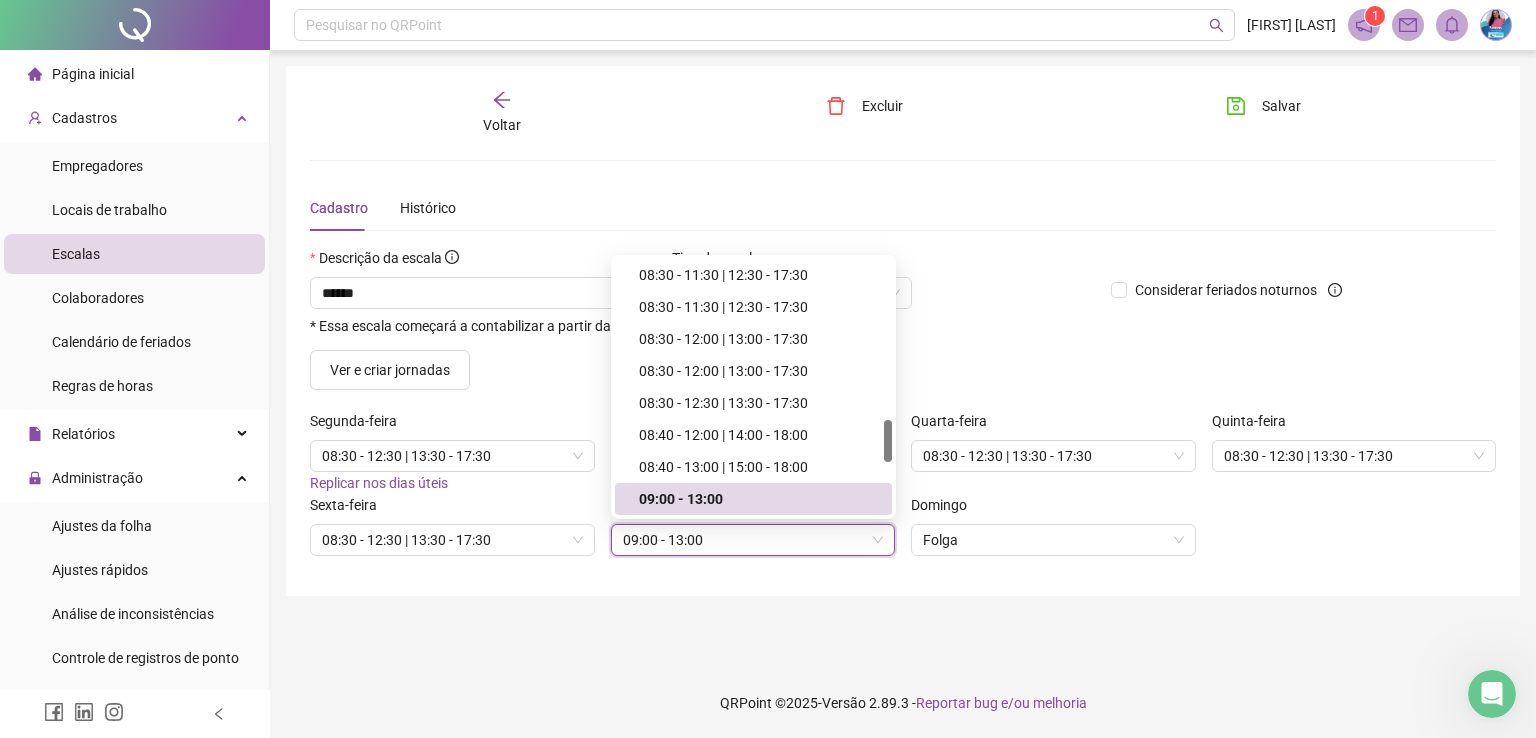 click on "Voltar Excluir Salvar Cadastro Histórico Descrição da escala   ****** * Essa escala começará a contabilizar a partir da data de início da escala do colaborador. Tipo de escala Escala Padrão Considerar feriados noturnos   Ver e criar jornadas Segunda-feira 08:30 - 12:30 | 13:30 - 17:30   Replicar nos dias úteis Terça-feira 08:30 - 12:30 | 13:30 - 17:30   Quarta-feira 08:30 - 12:30 | 13:30 - 17:30   Quinta-feira 08:30 - 12:30 | 13:30 - 17:30   Sexta-feira 08:30 - 12:30 | 13:30 - 17:30   Sábado [NUMBER] 09:00 - 13:00   Domingo Folga" at bounding box center (903, 331) 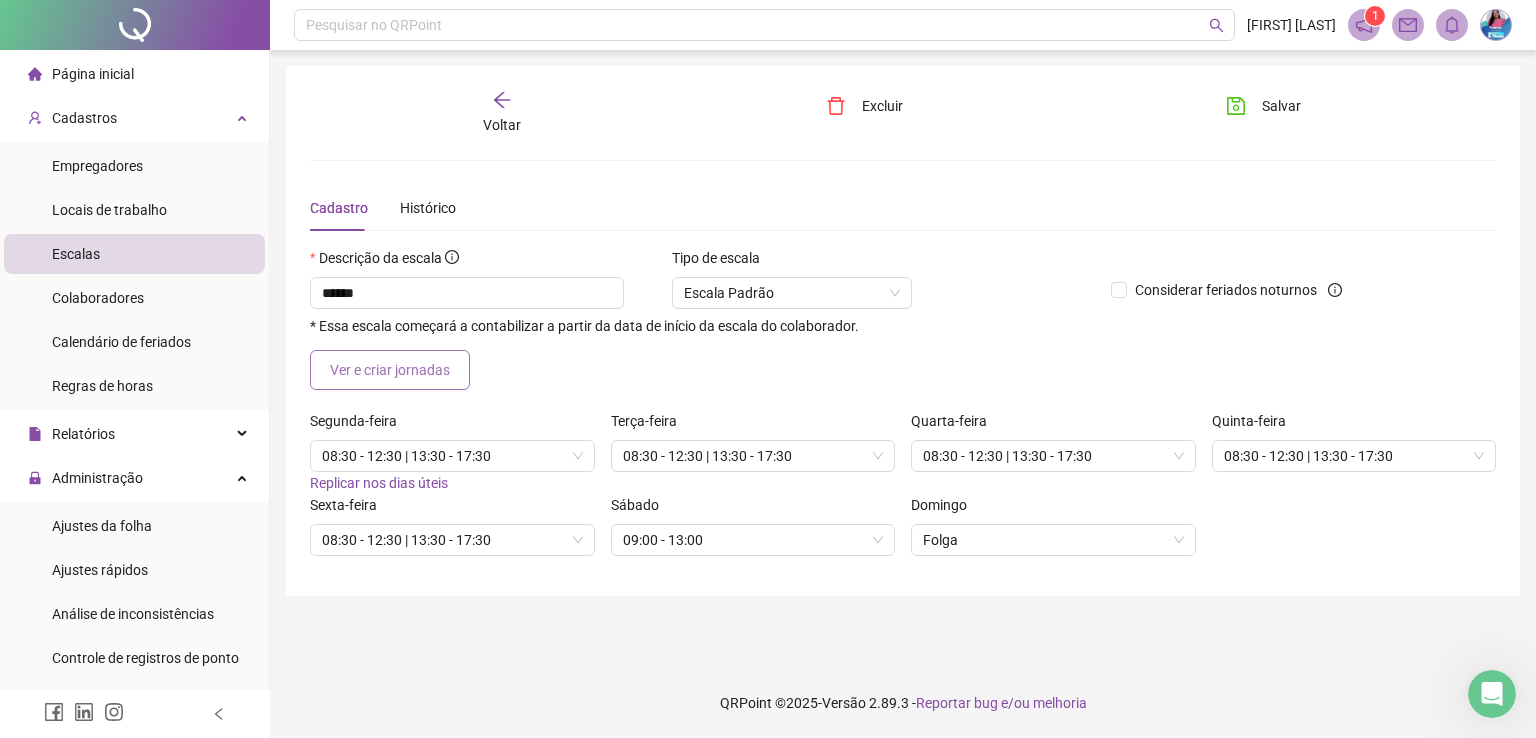 click on "Ver e criar jornadas" at bounding box center (390, 370) 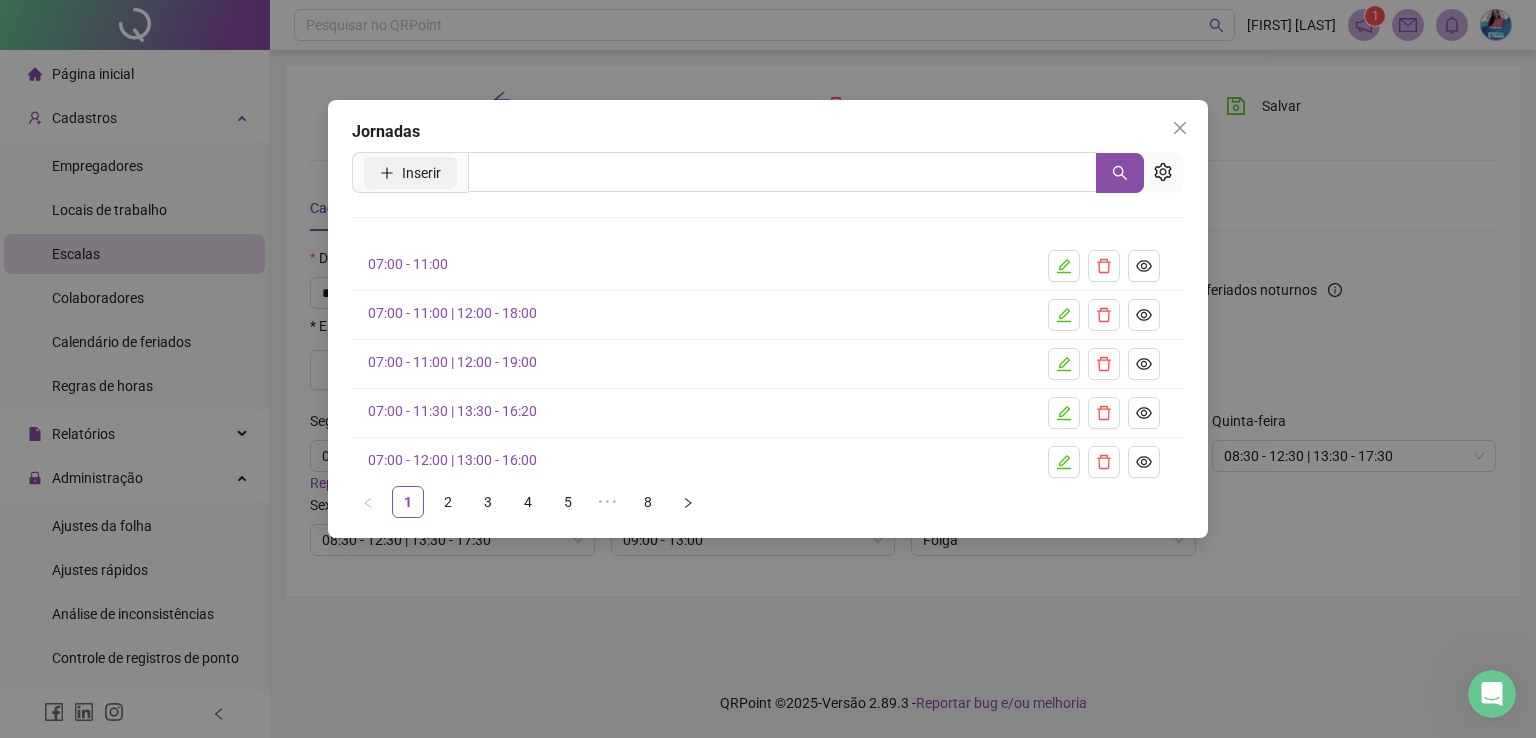 click on "Inserir" at bounding box center [421, 173] 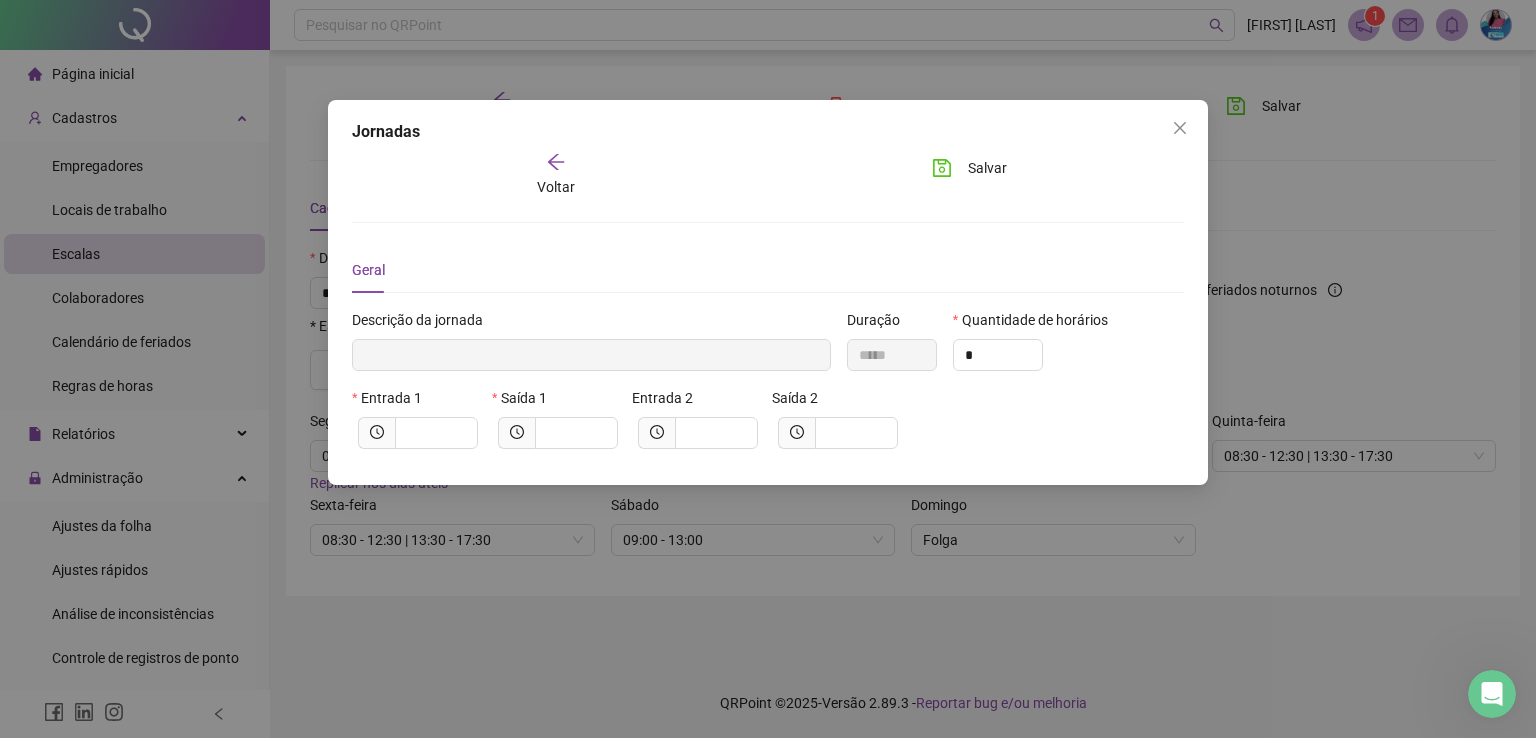 type 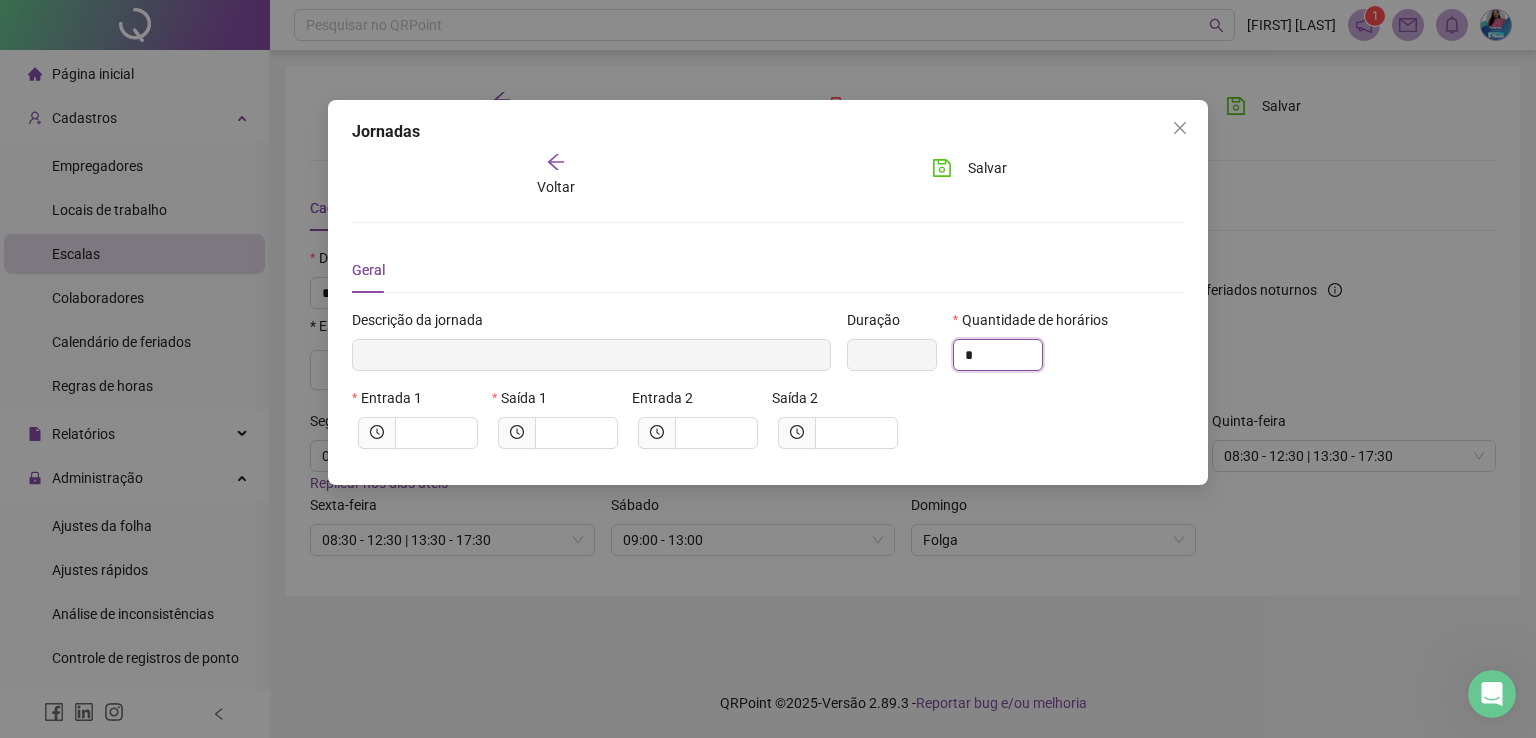 click on "Descrição da jornada   Duração Quantidade de horários *" at bounding box center (768, 348) 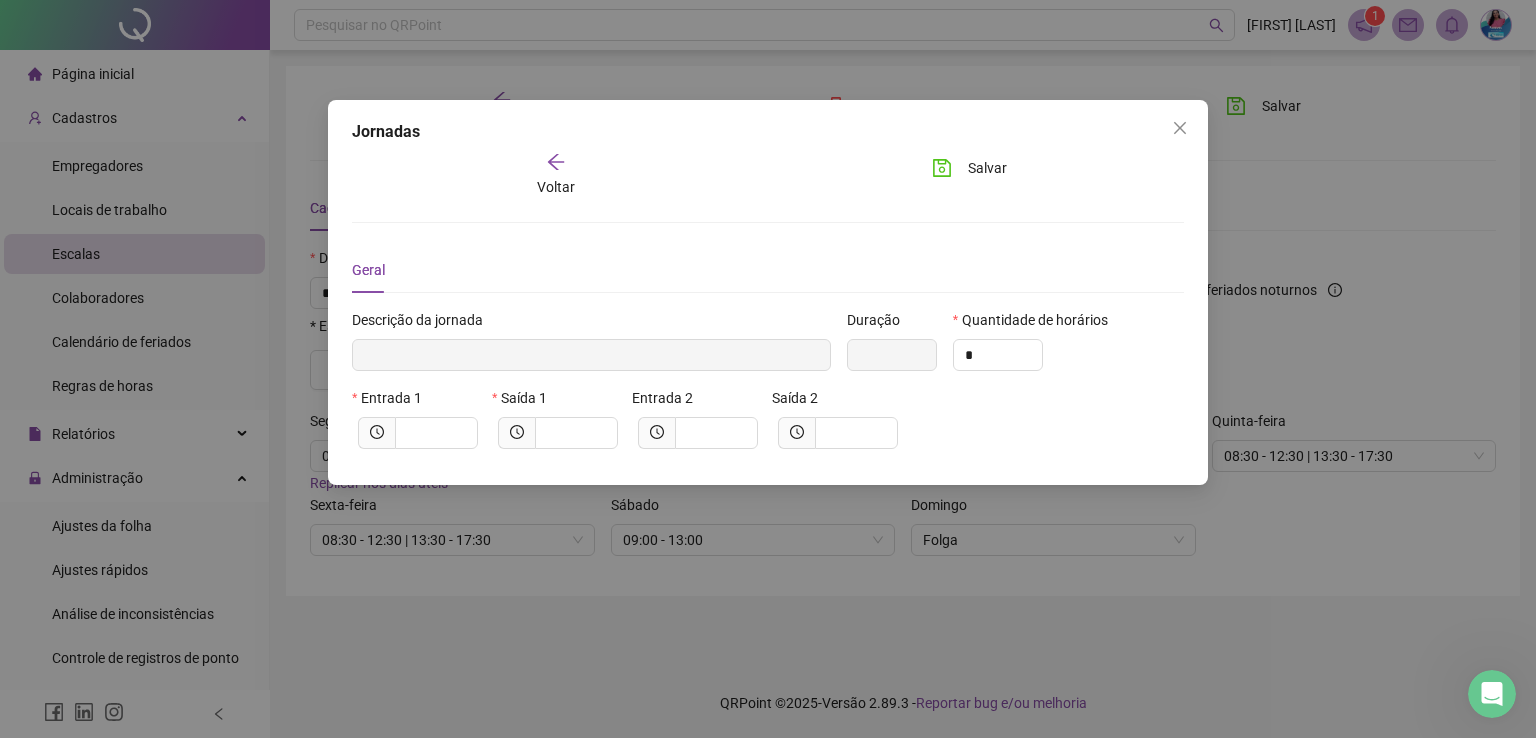 type on "*" 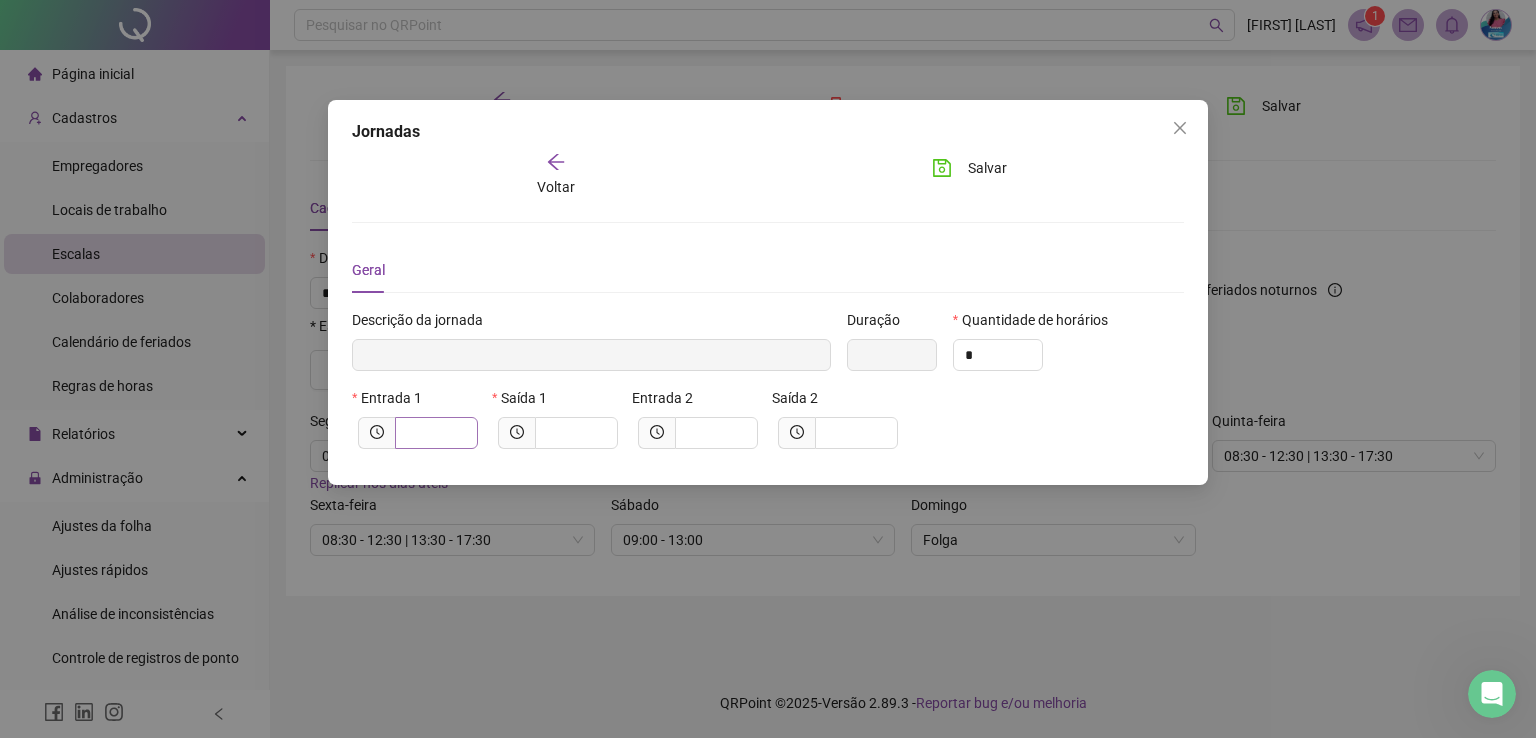 click at bounding box center (436, 433) 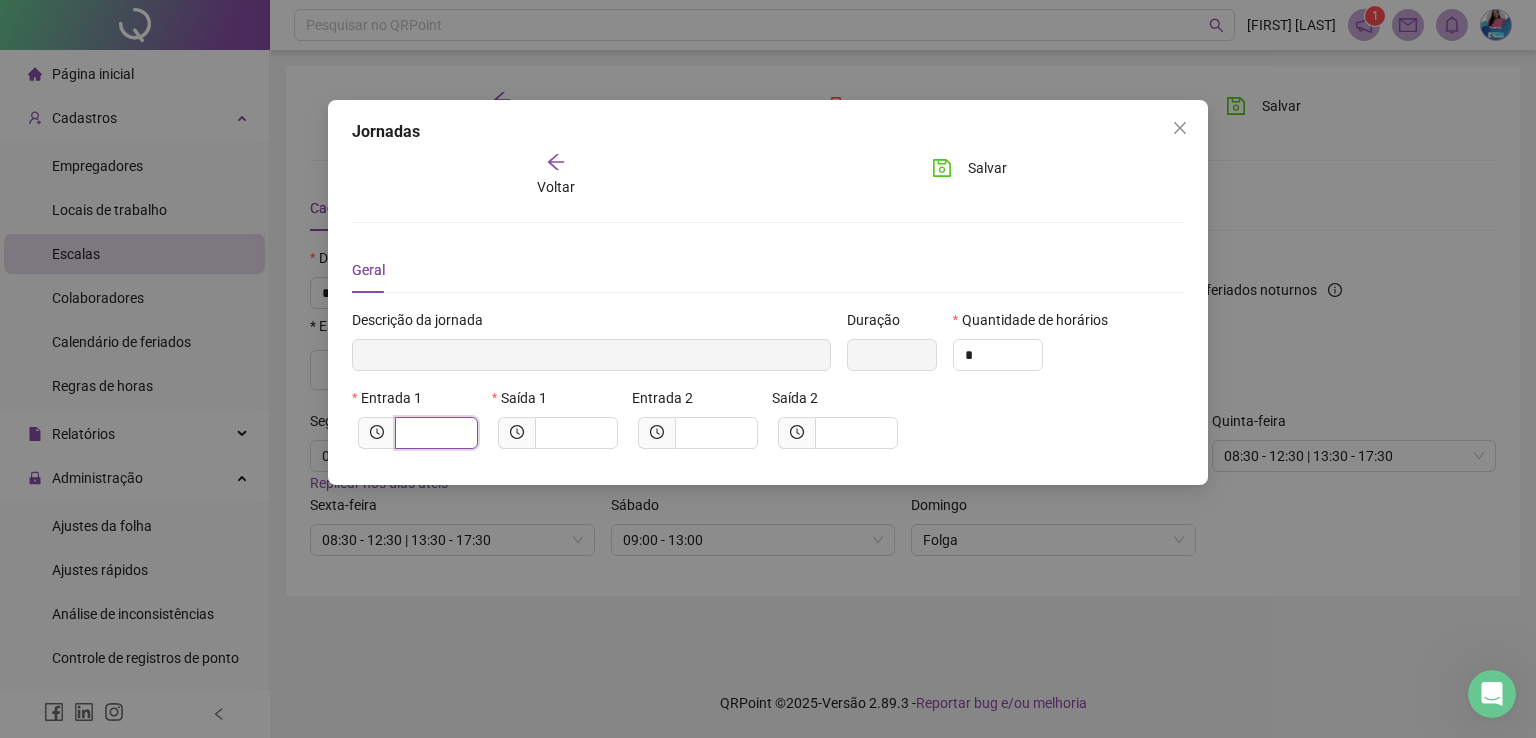 type on "*****" 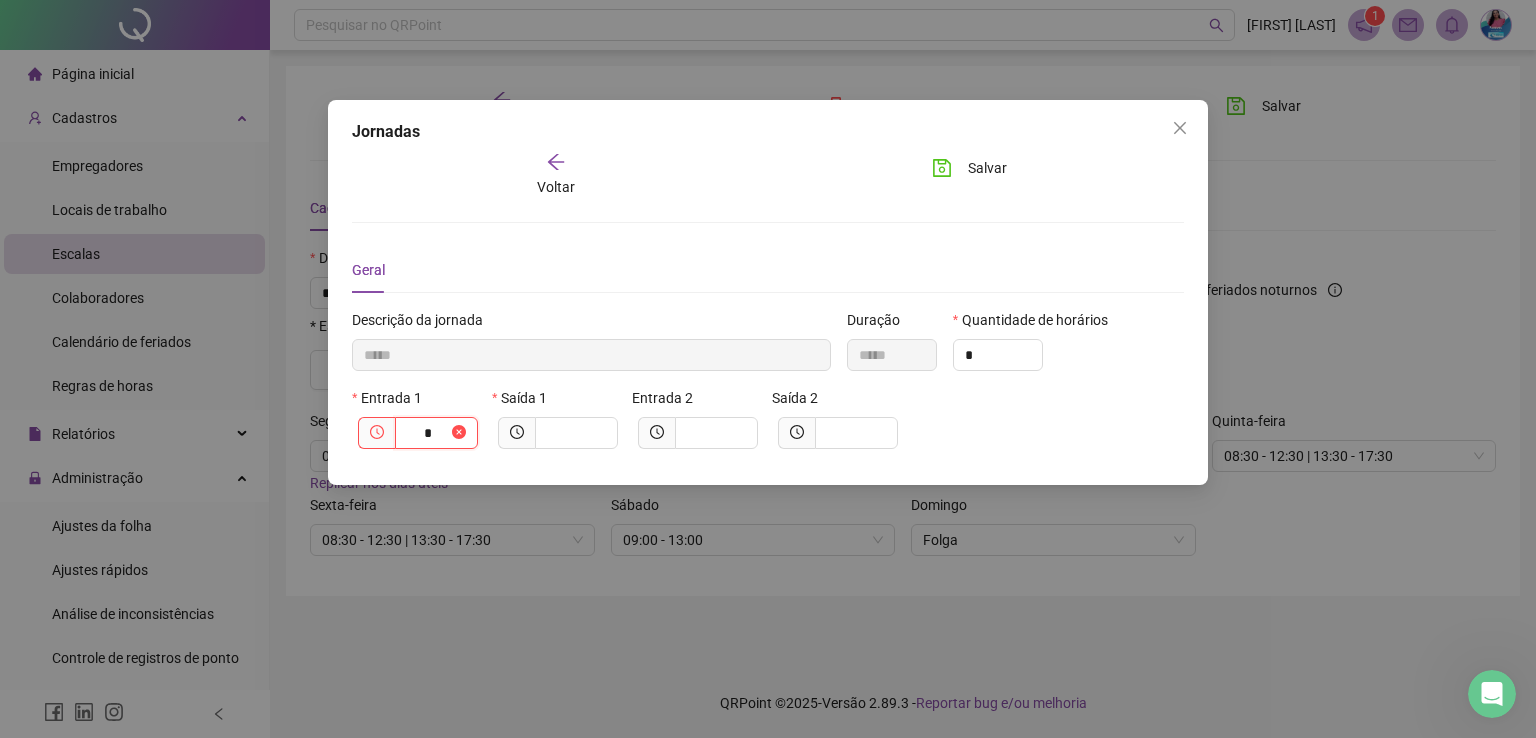 type on "******" 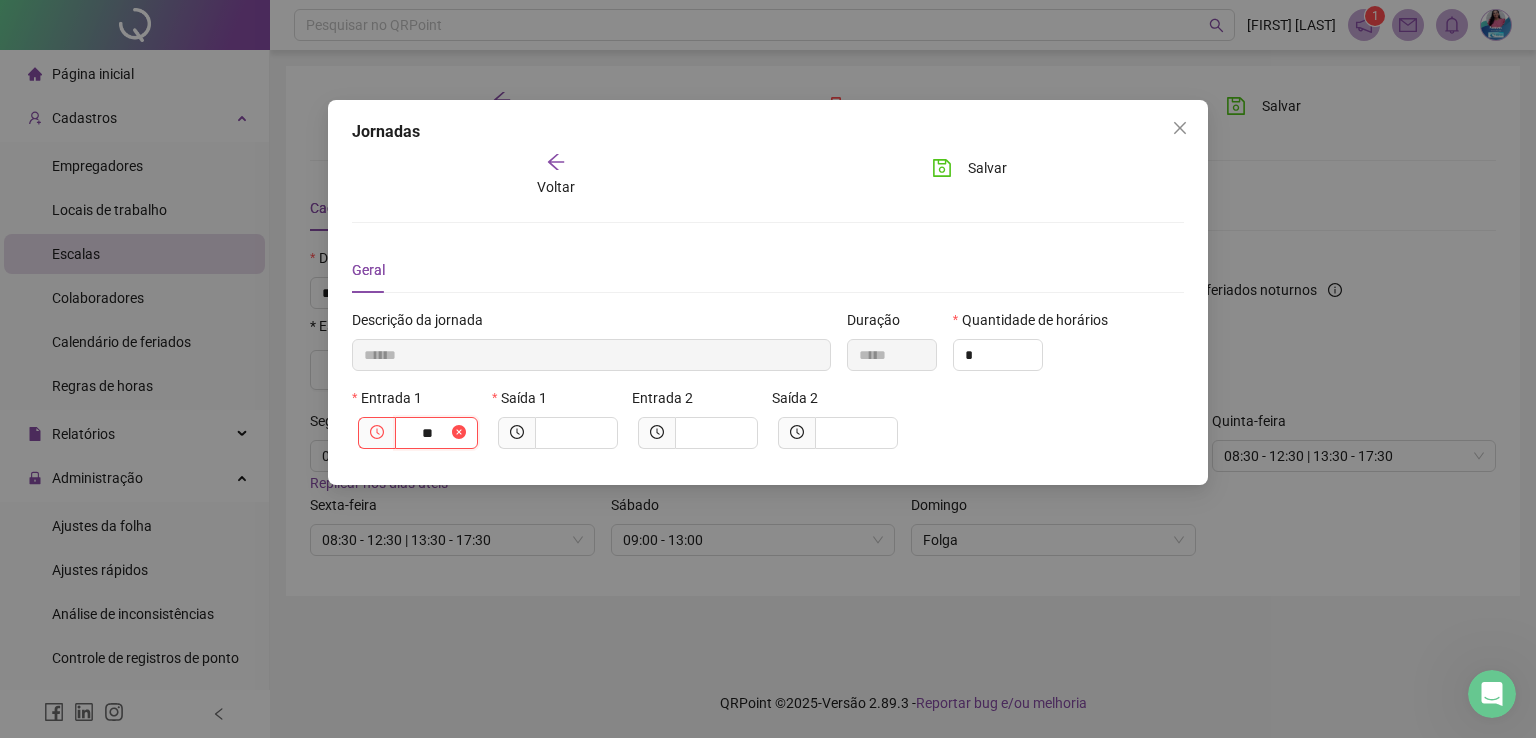 type on "********" 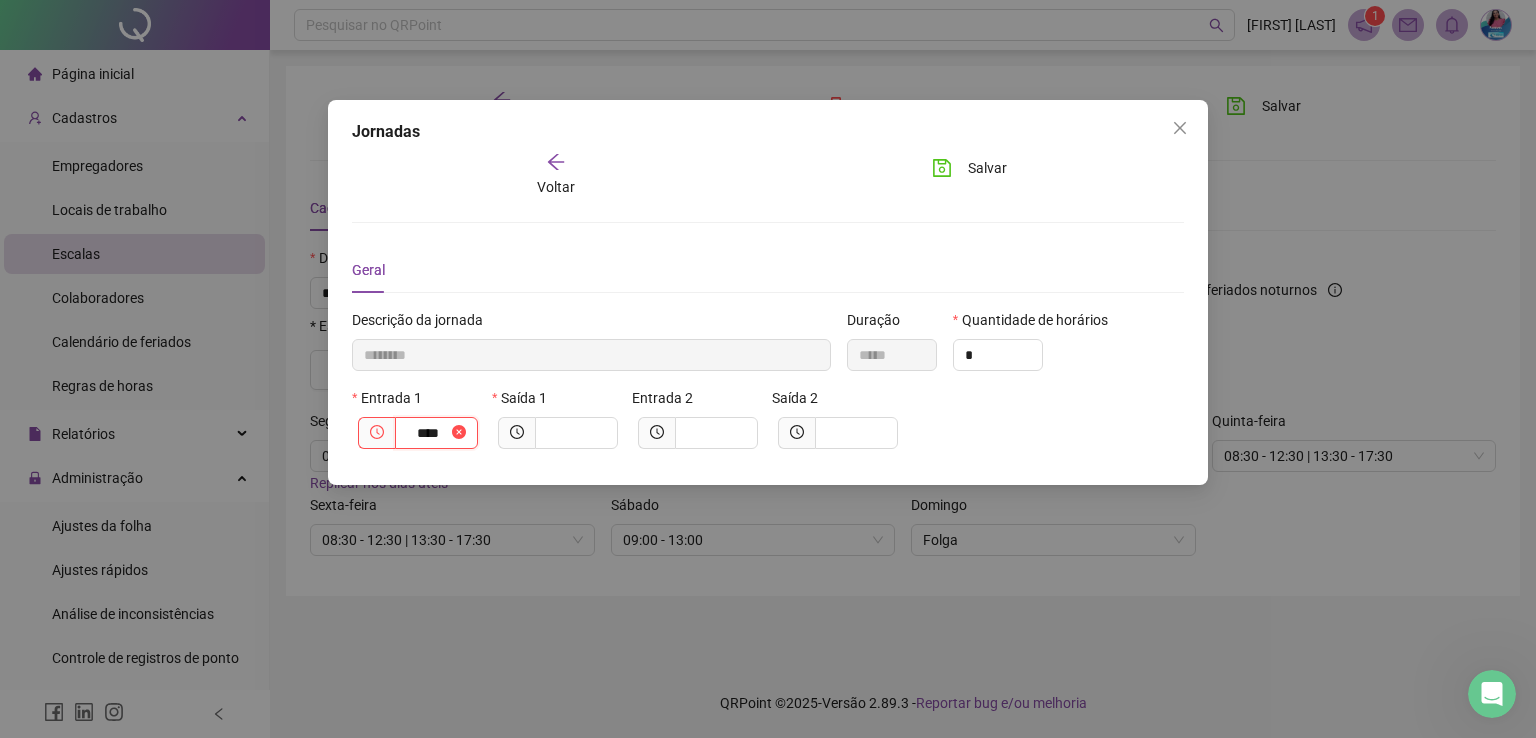type on "*********" 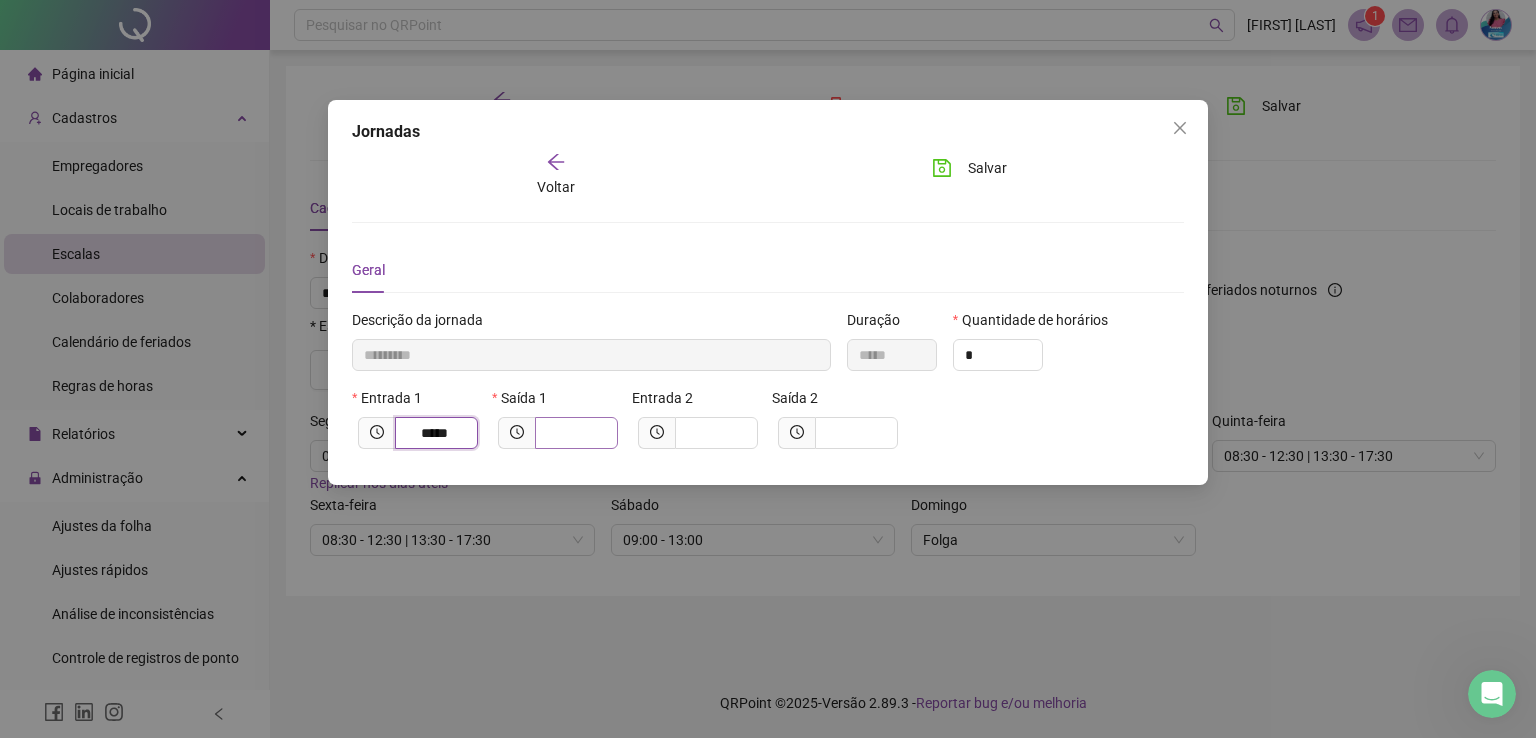 type on "*****" 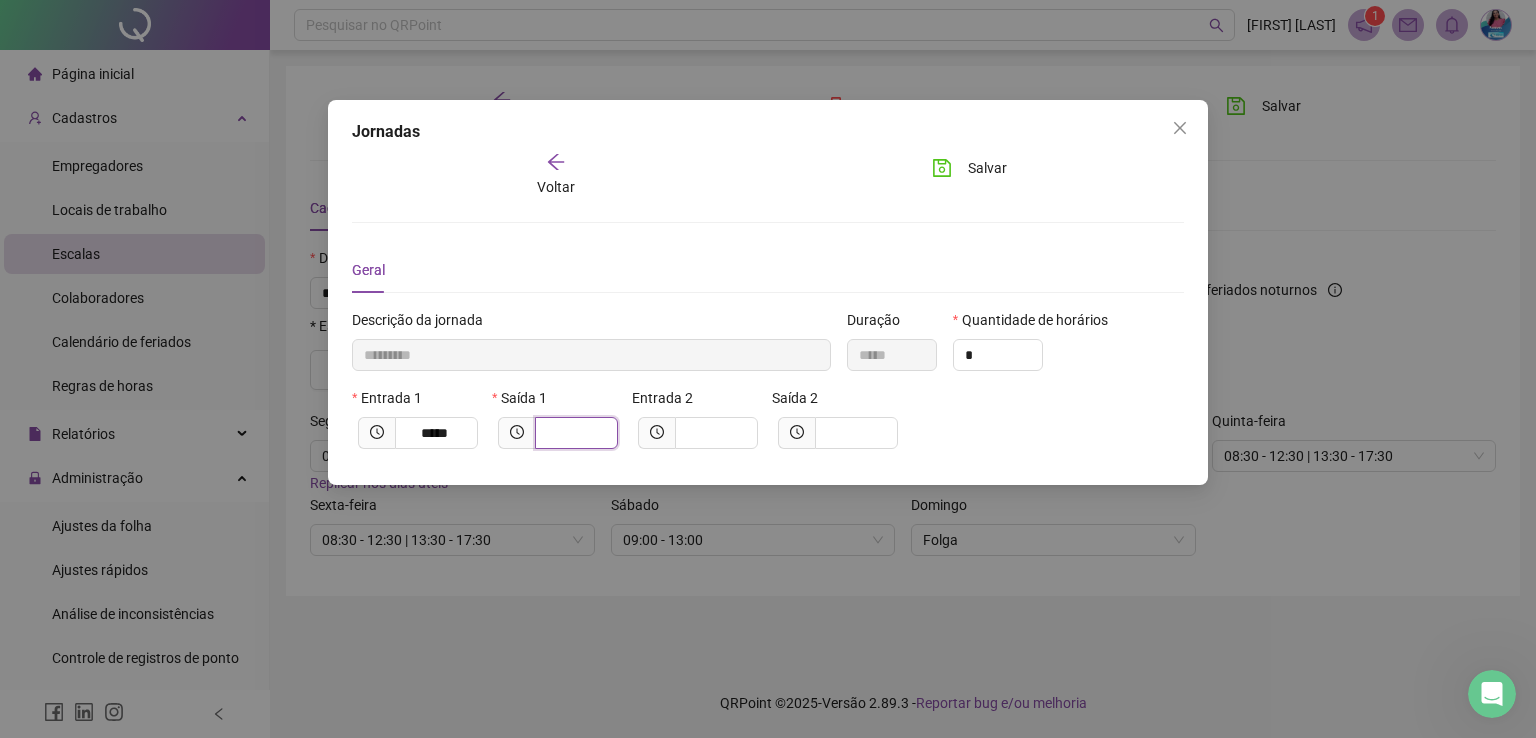 click at bounding box center [574, 433] 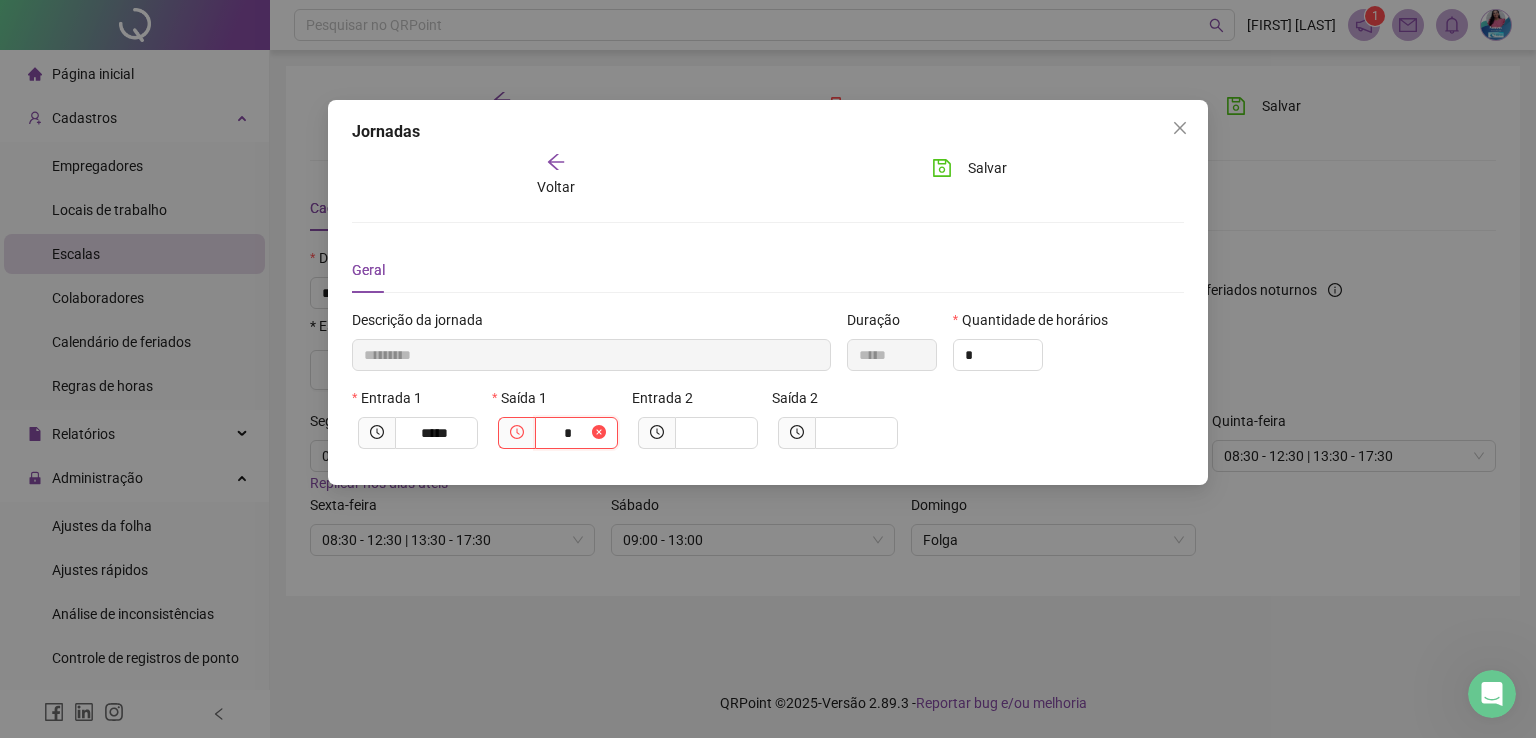 type on "**********" 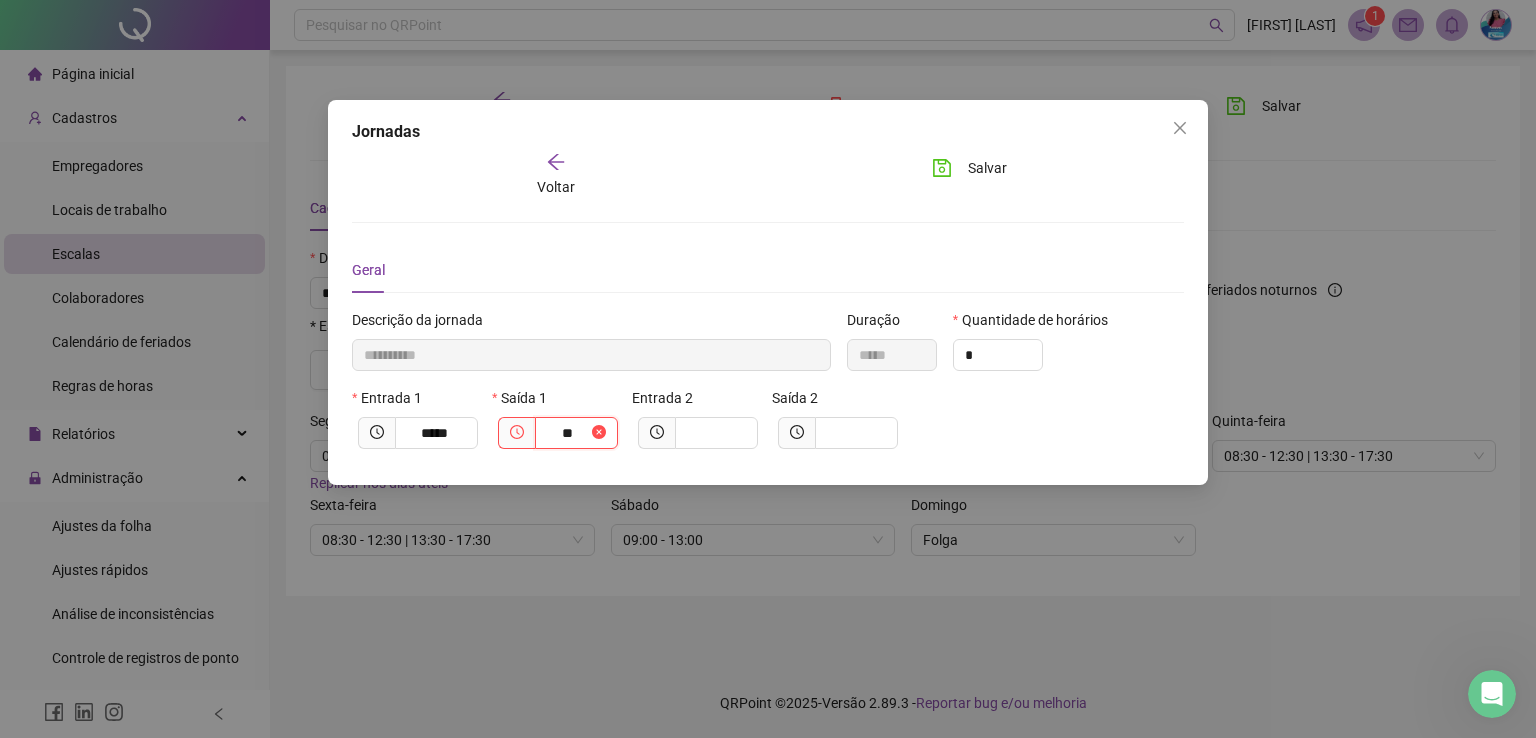 type on "**********" 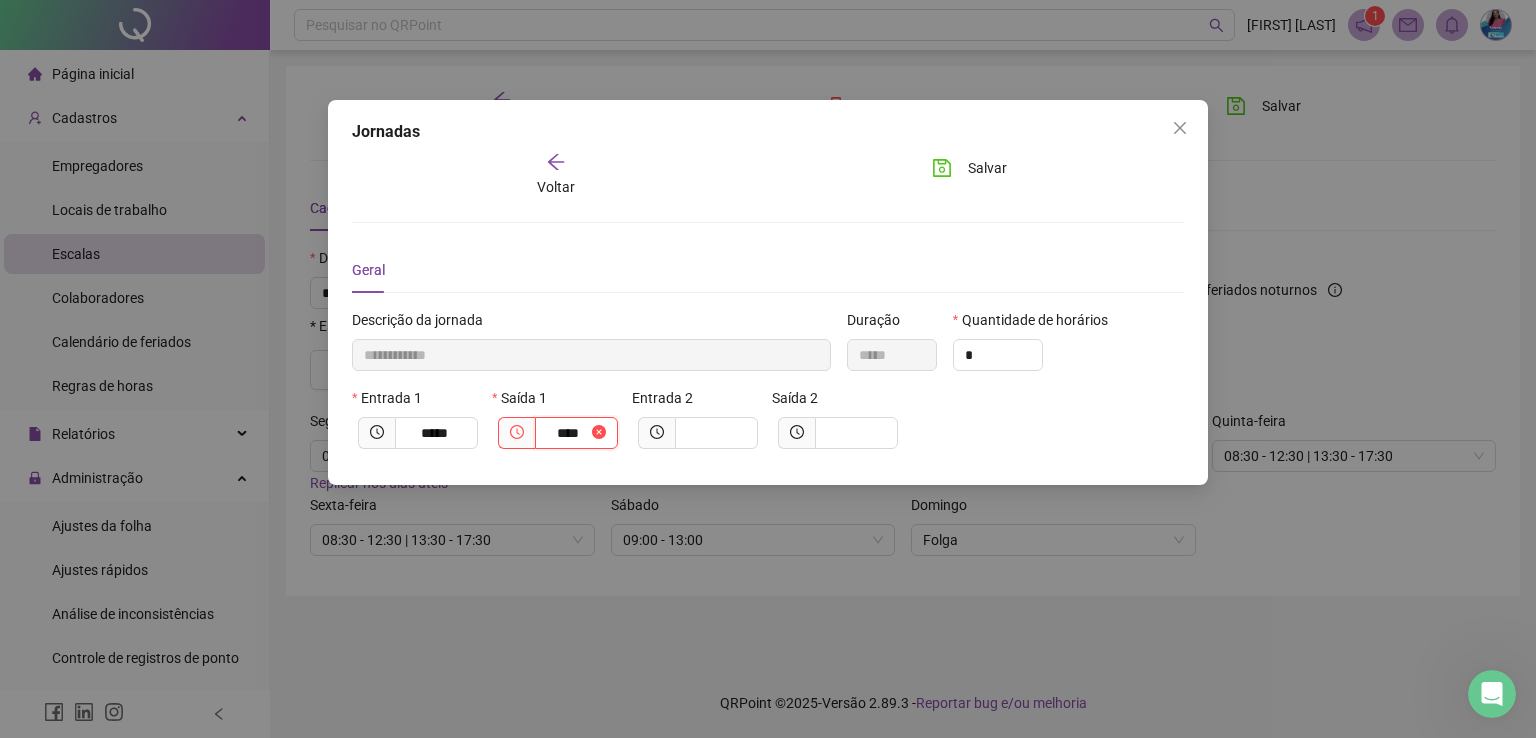 type on "**********" 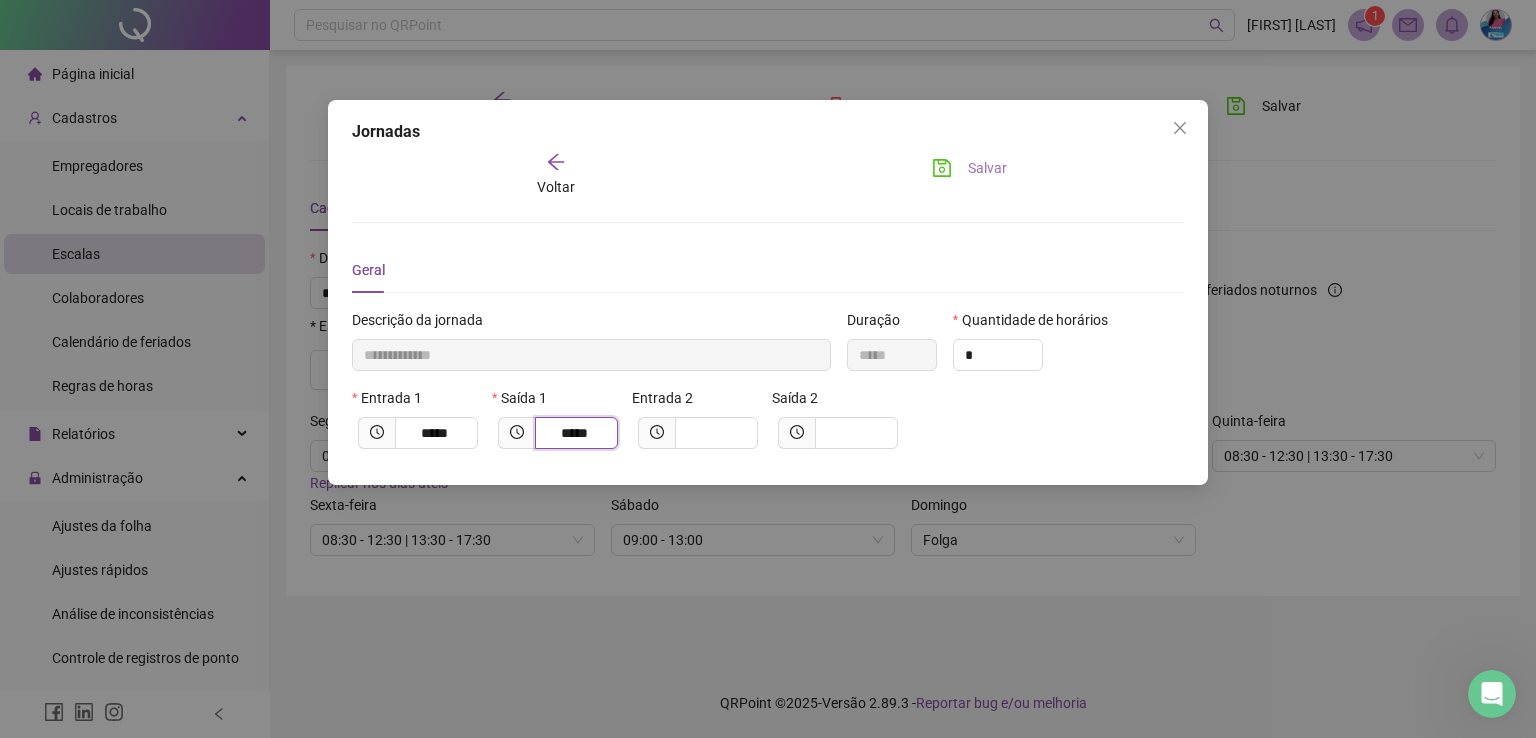 type on "*****" 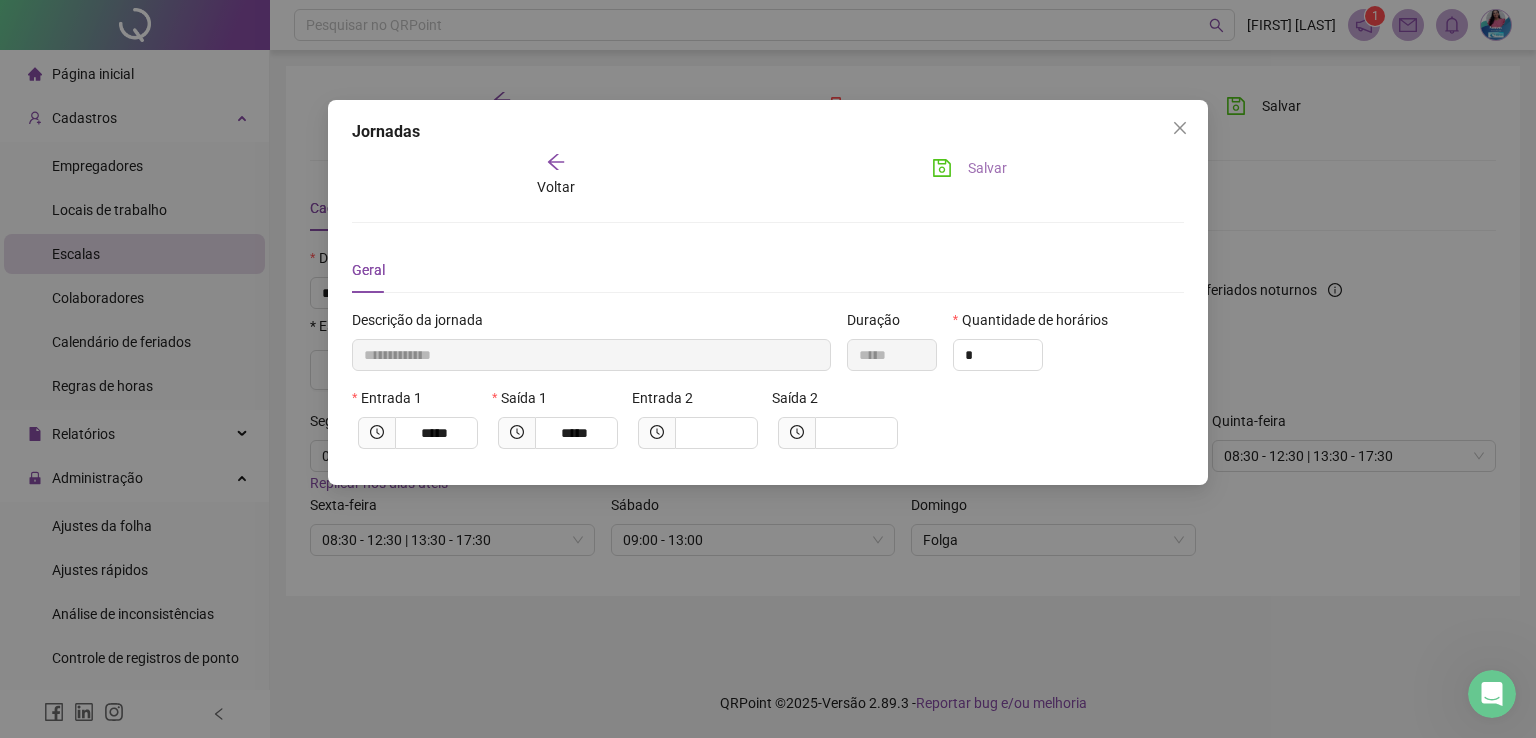 click on "Salvar" at bounding box center [987, 168] 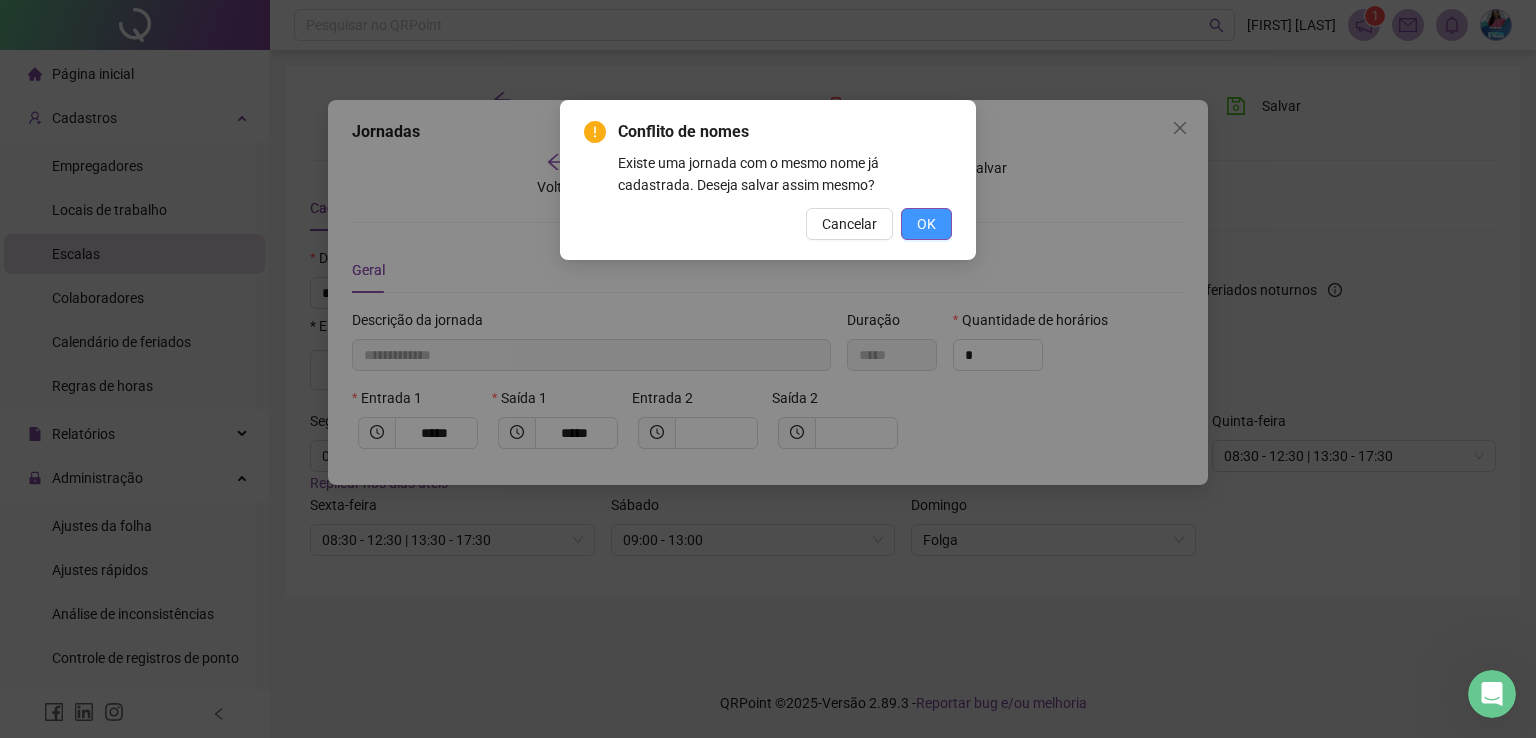 click on "OK" at bounding box center [926, 224] 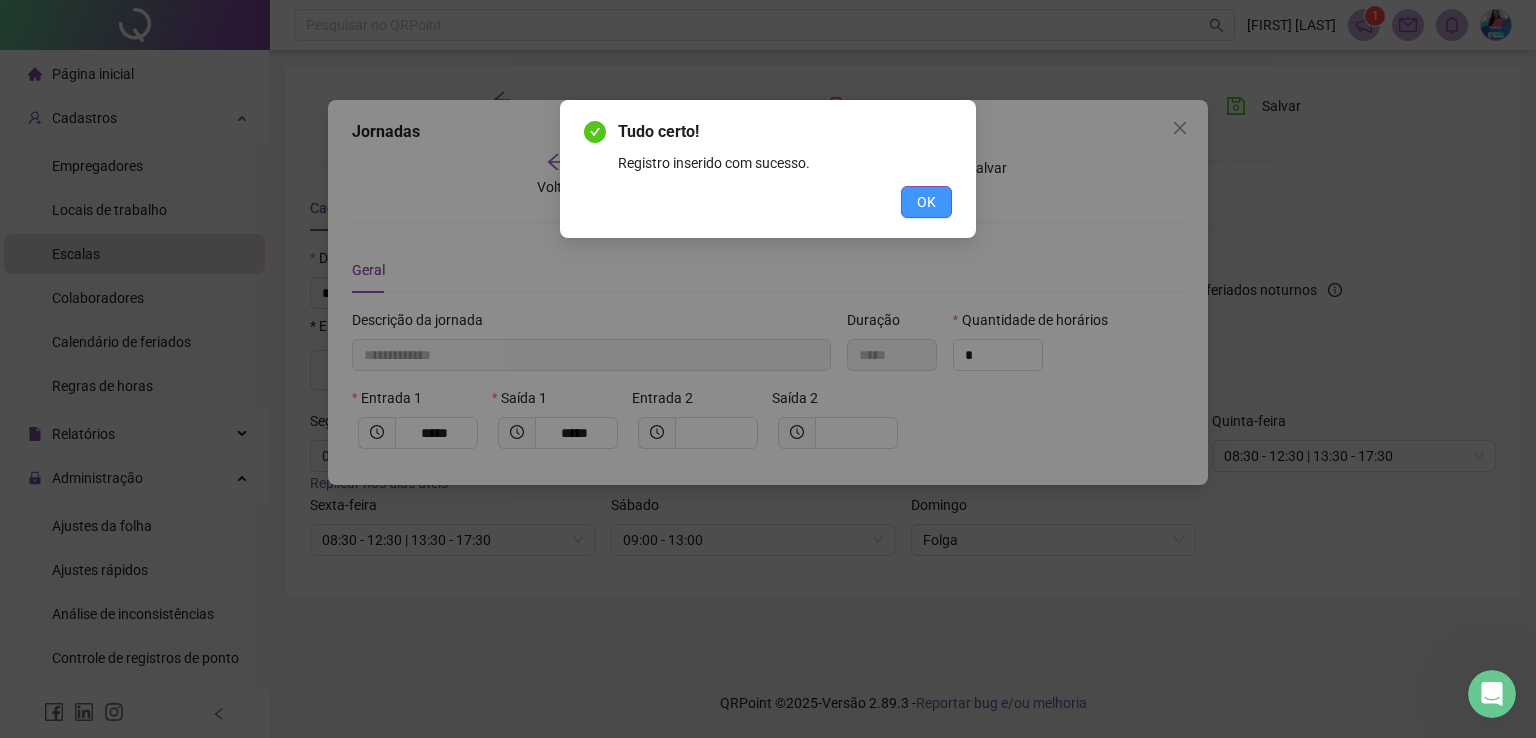 click on "OK" at bounding box center (926, 202) 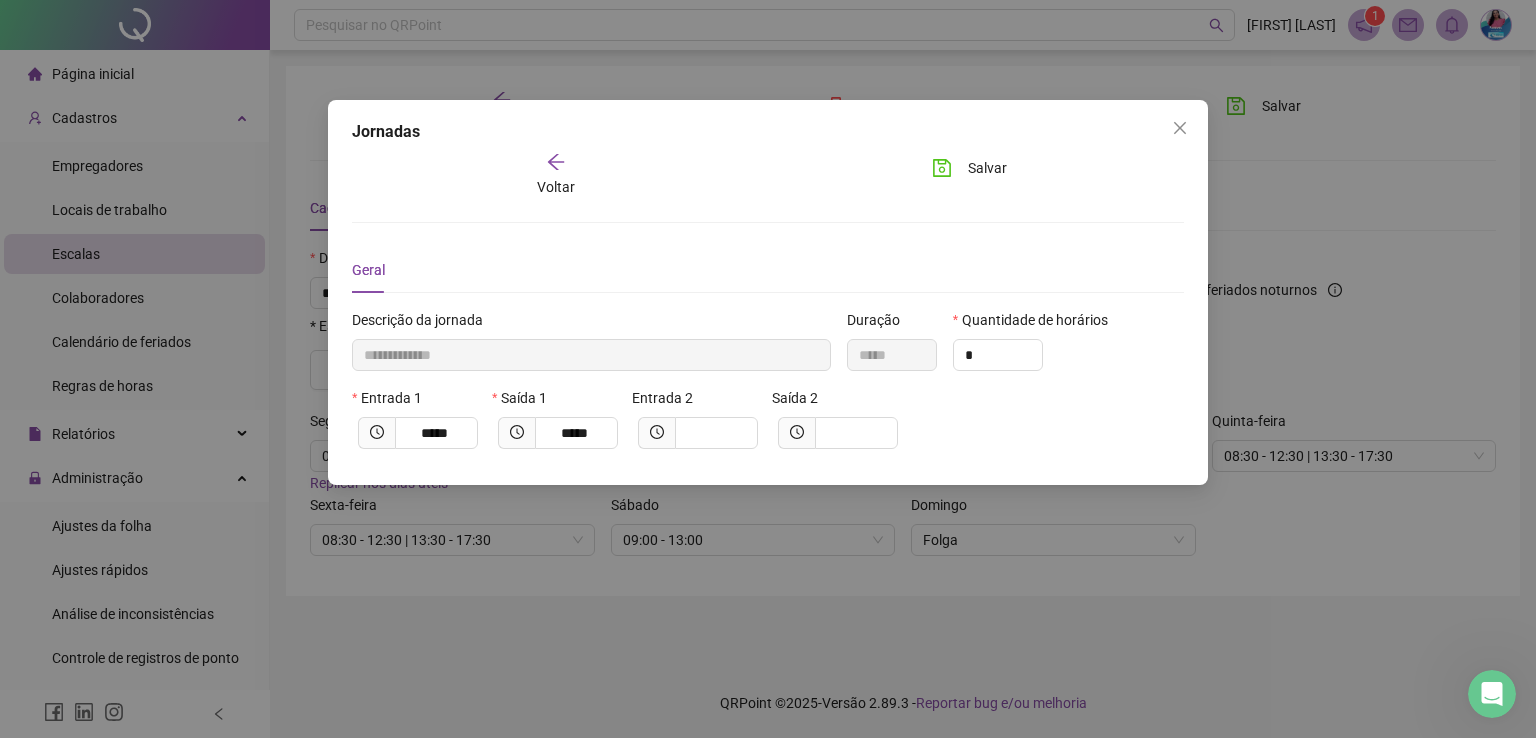 click 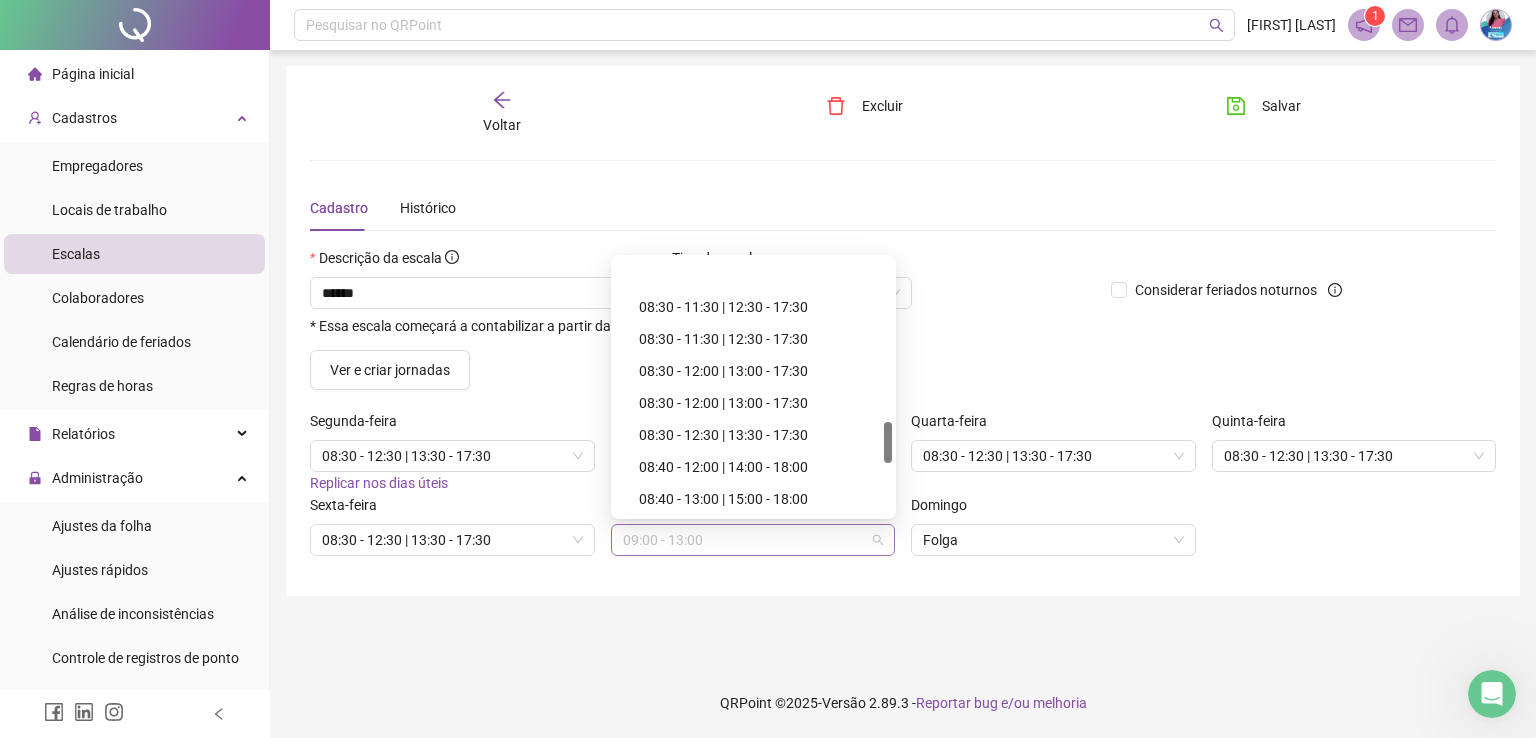 click on "09:00 - 13:00" at bounding box center (753, 540) 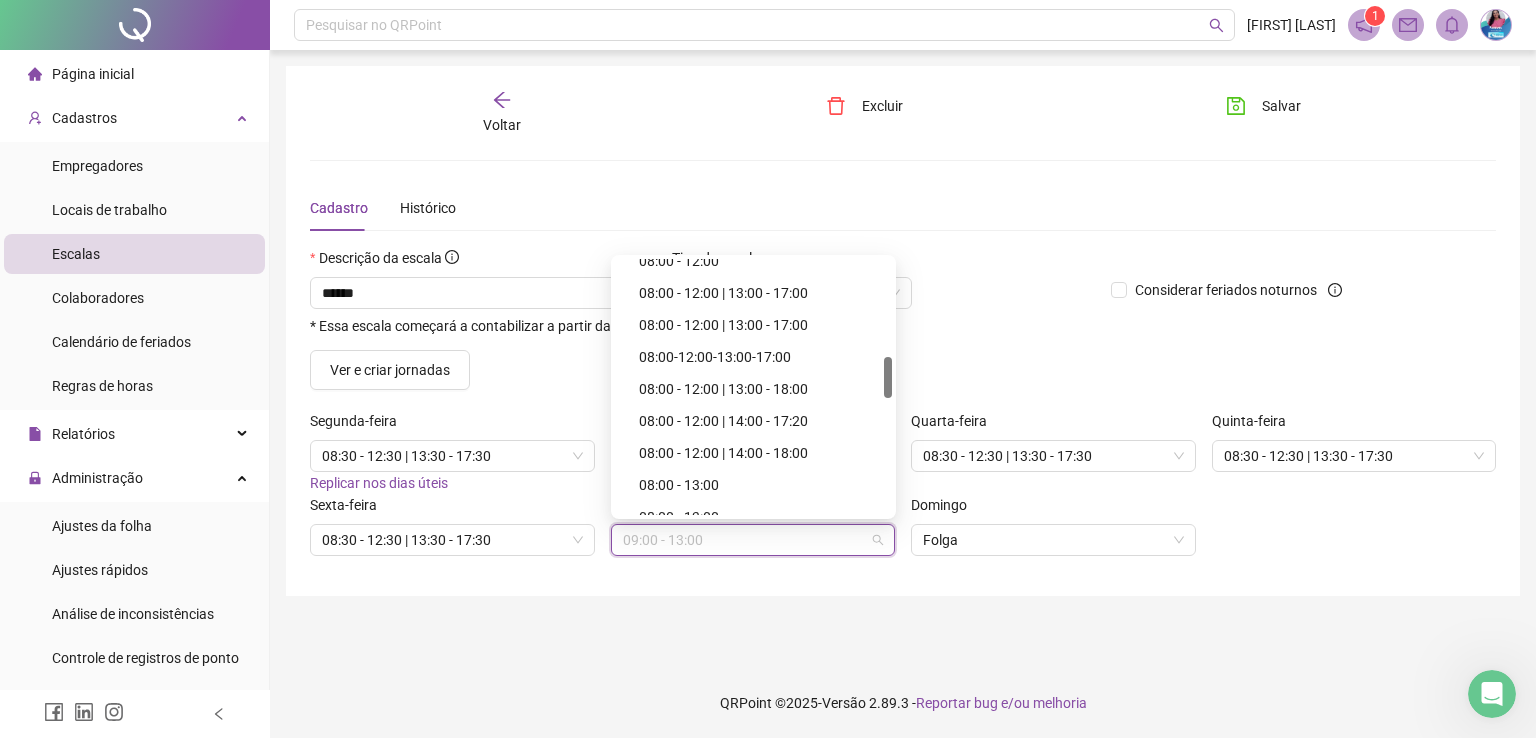 scroll, scrollTop: 700, scrollLeft: 0, axis: vertical 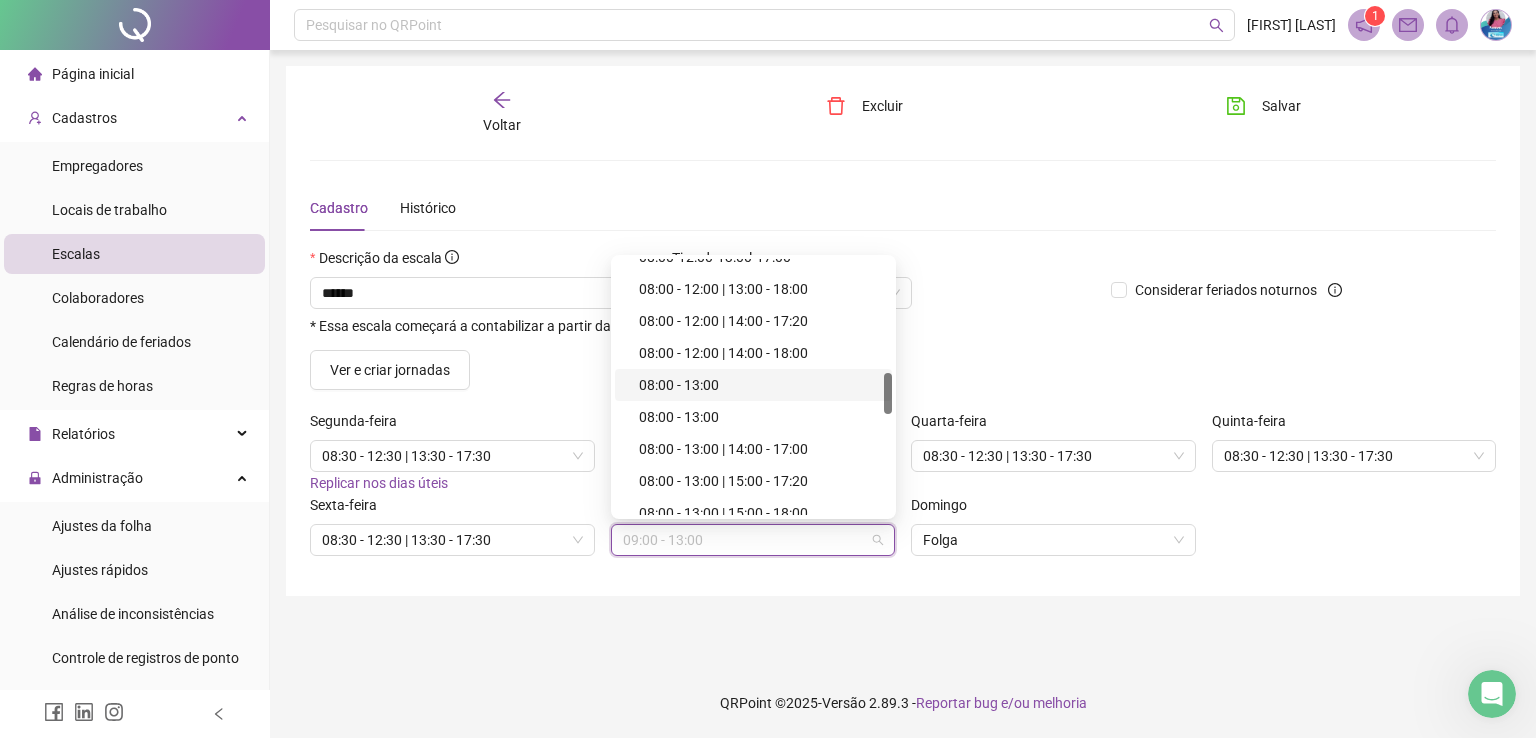 click on "08:00 - 13:00" at bounding box center (759, 385) 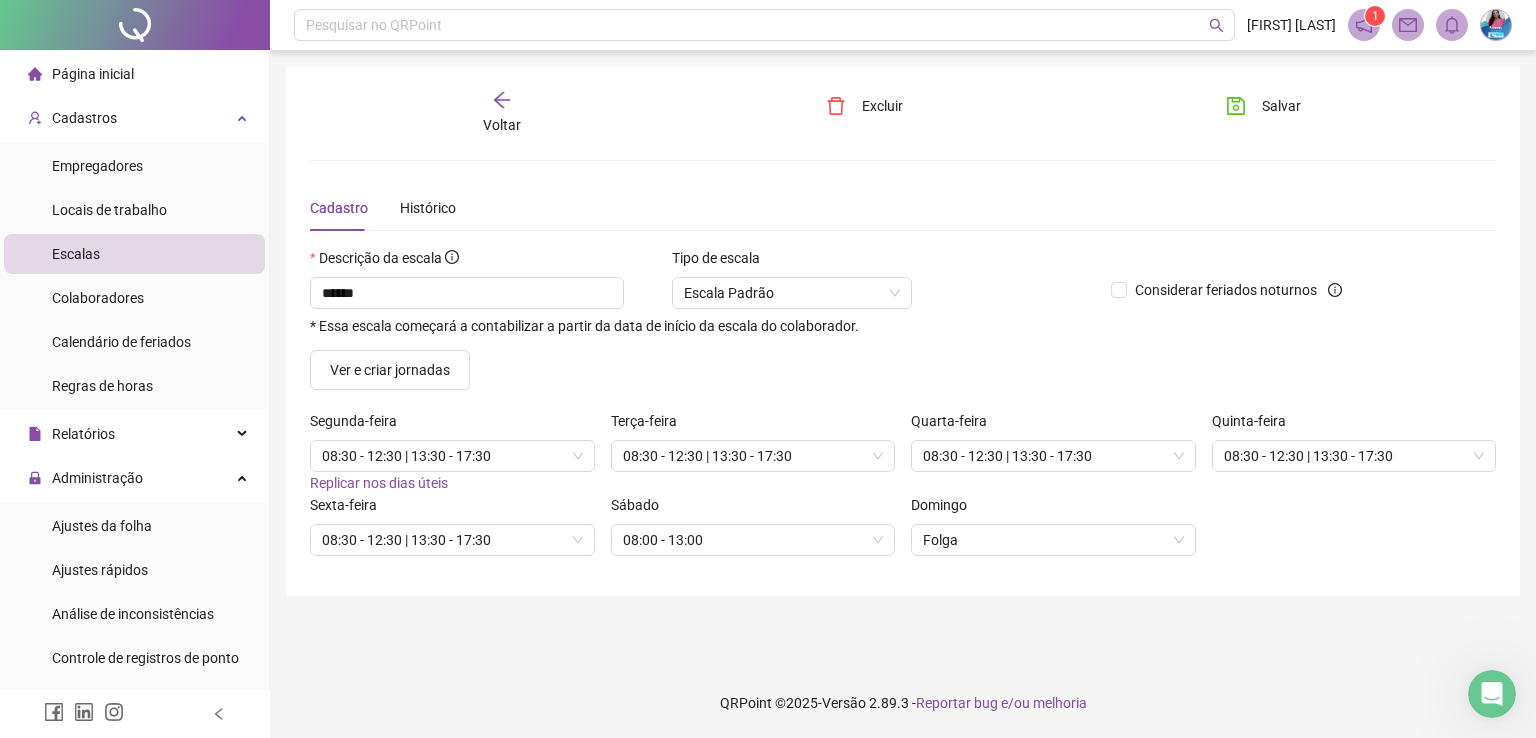 click 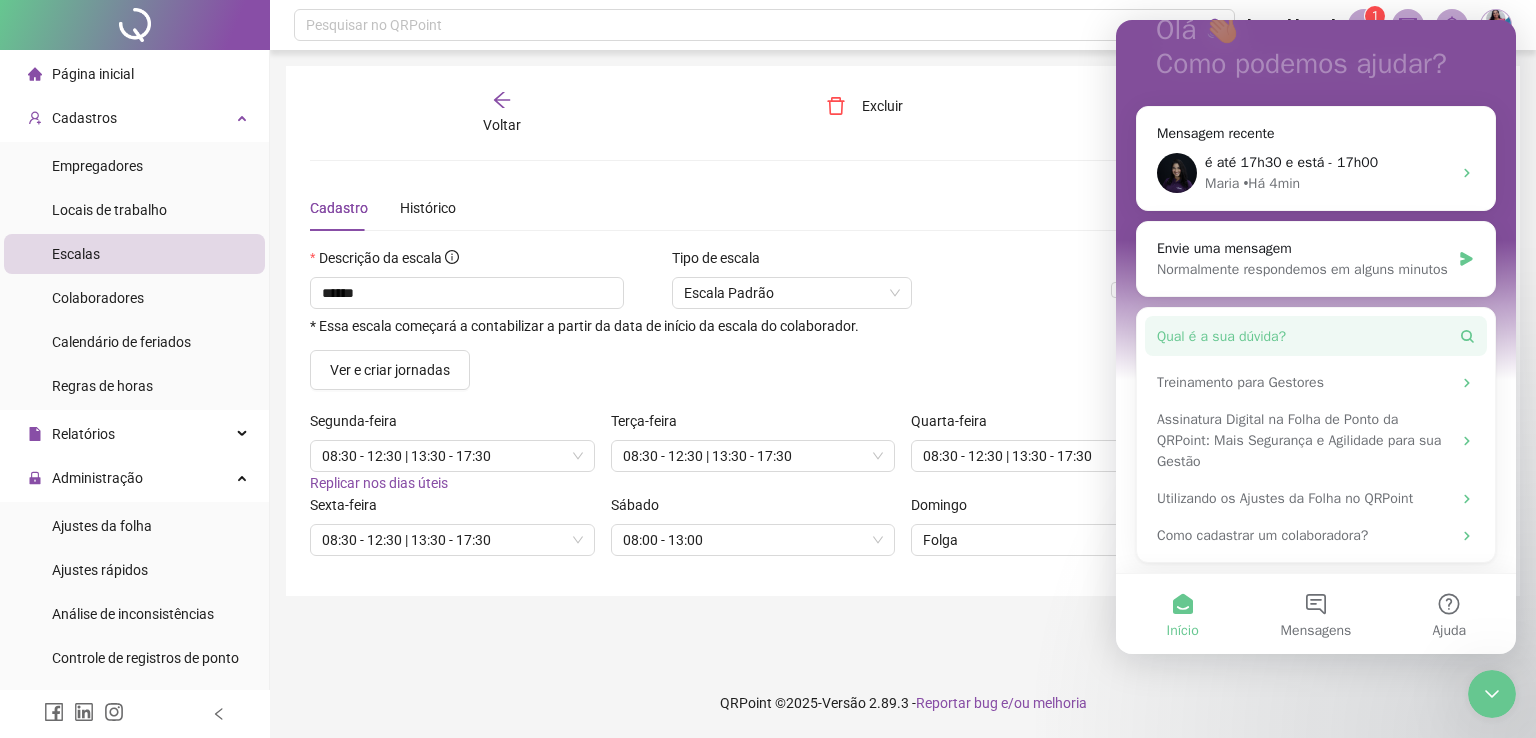 scroll, scrollTop: 168, scrollLeft: 0, axis: vertical 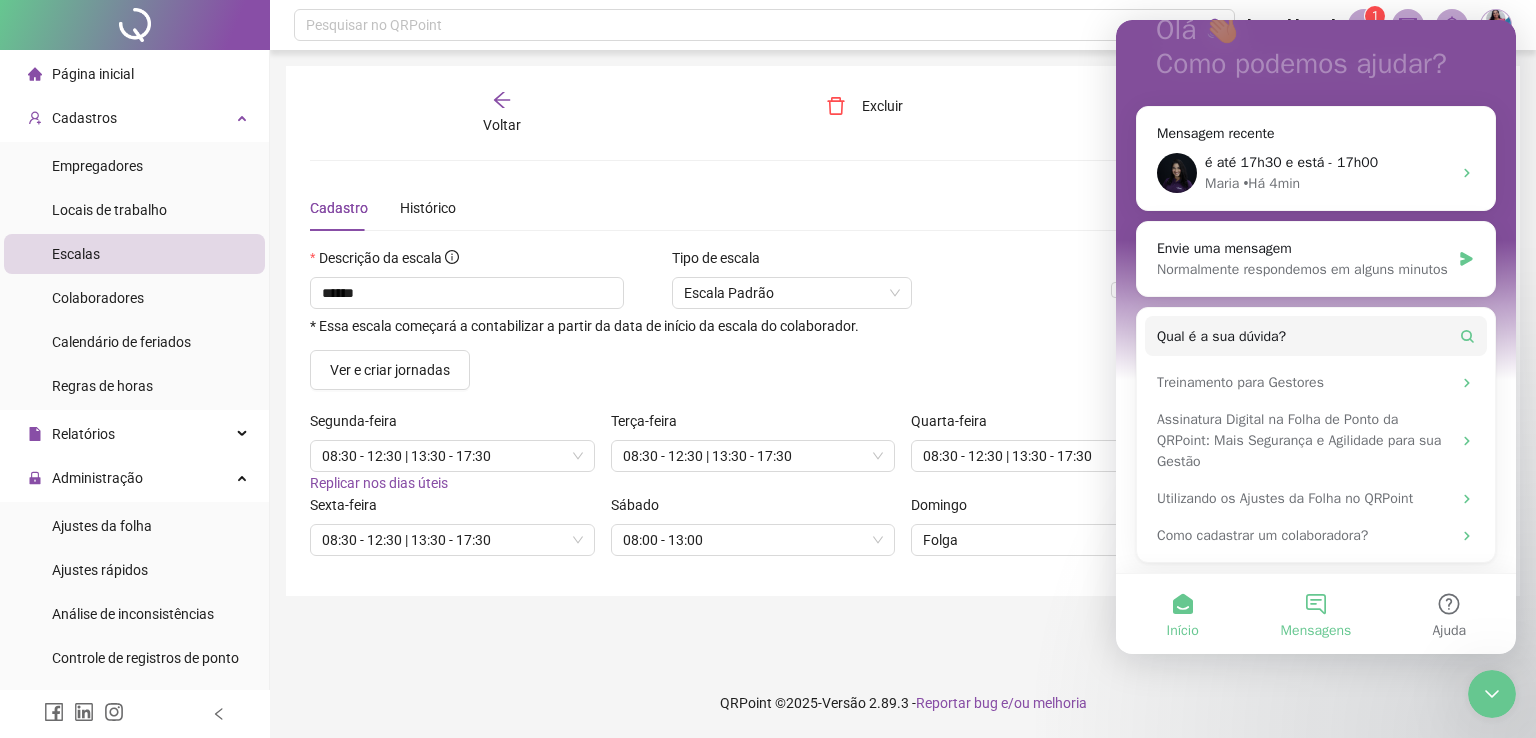 click on "Mensagens" at bounding box center (1315, 614) 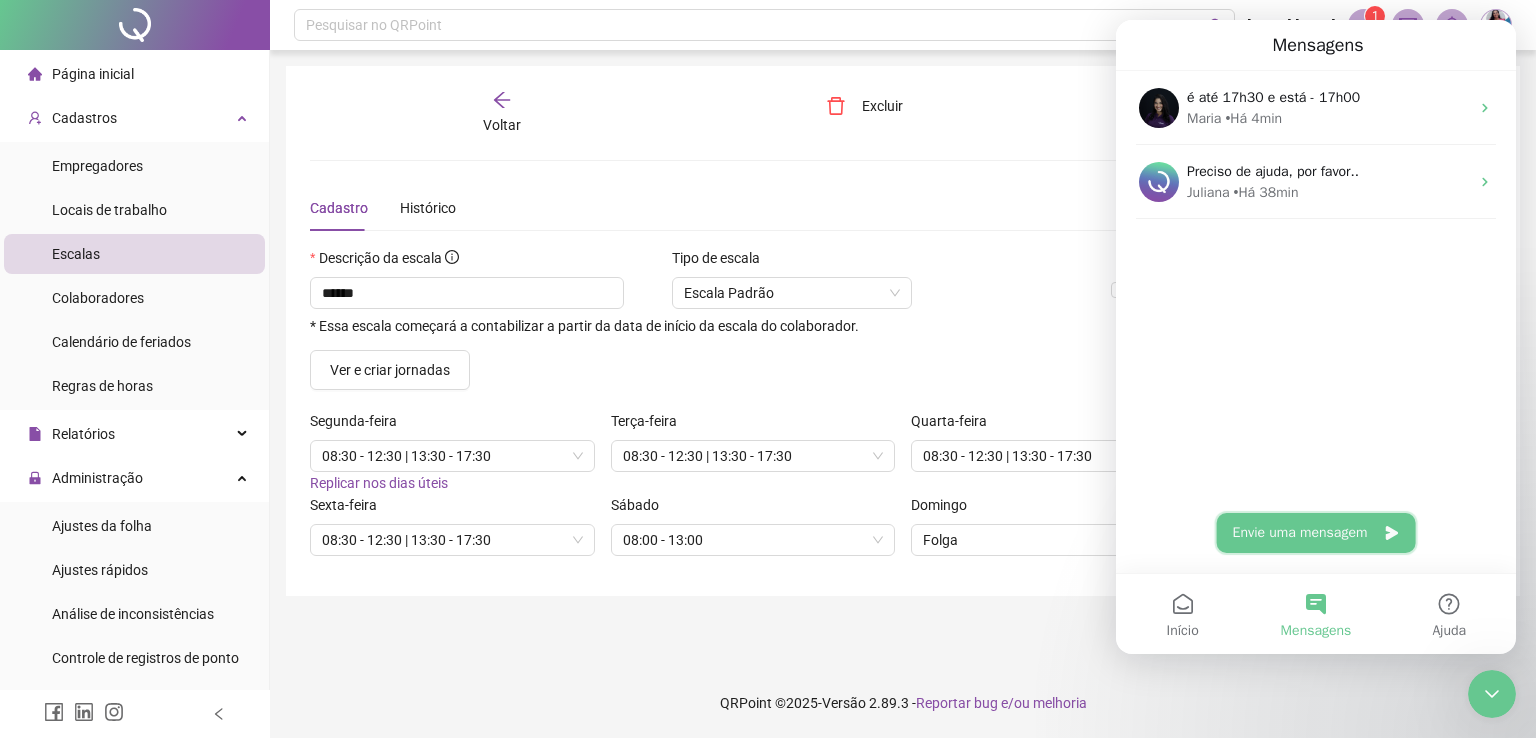 click on "Envie uma mensagem" at bounding box center [1316, 533] 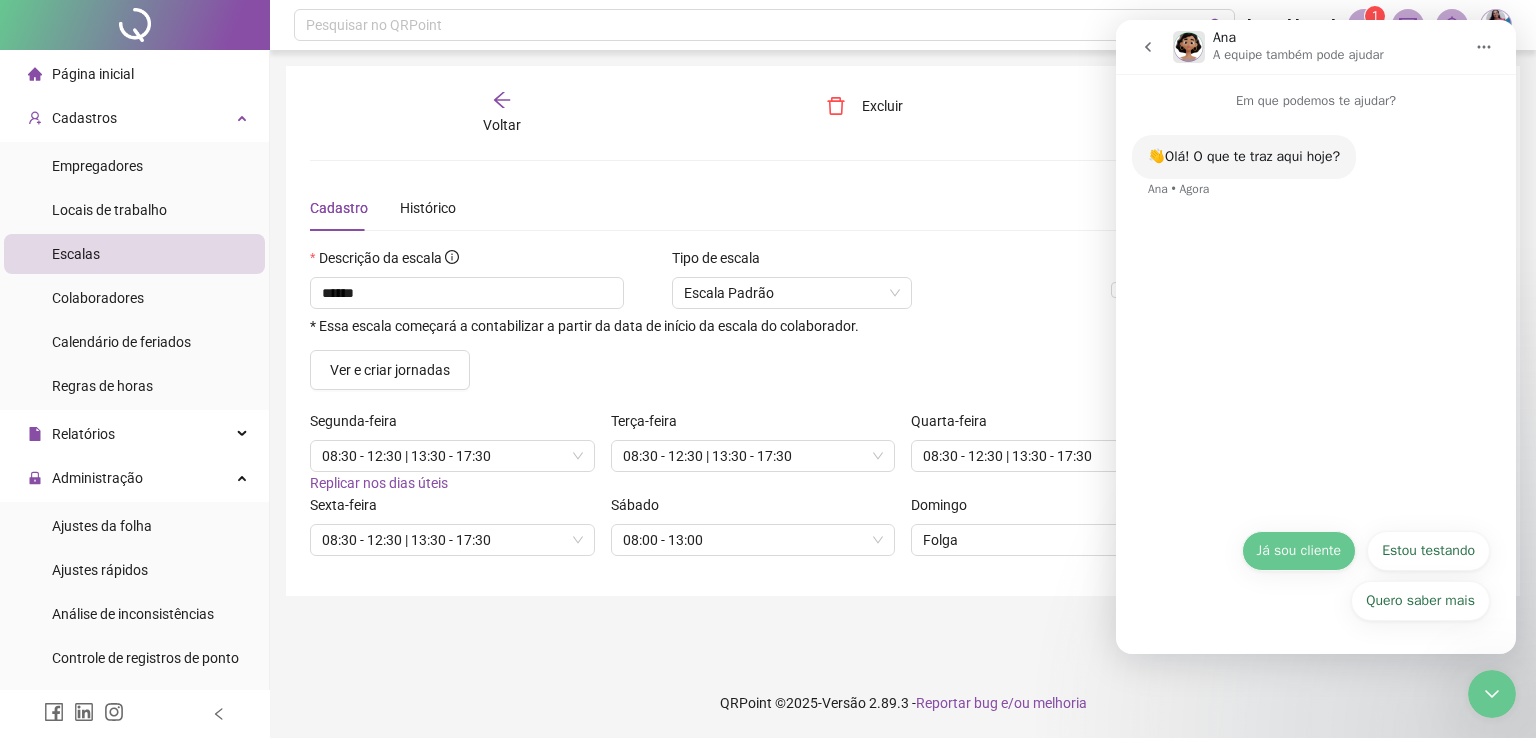 click on "Já sou cliente" at bounding box center (1299, 551) 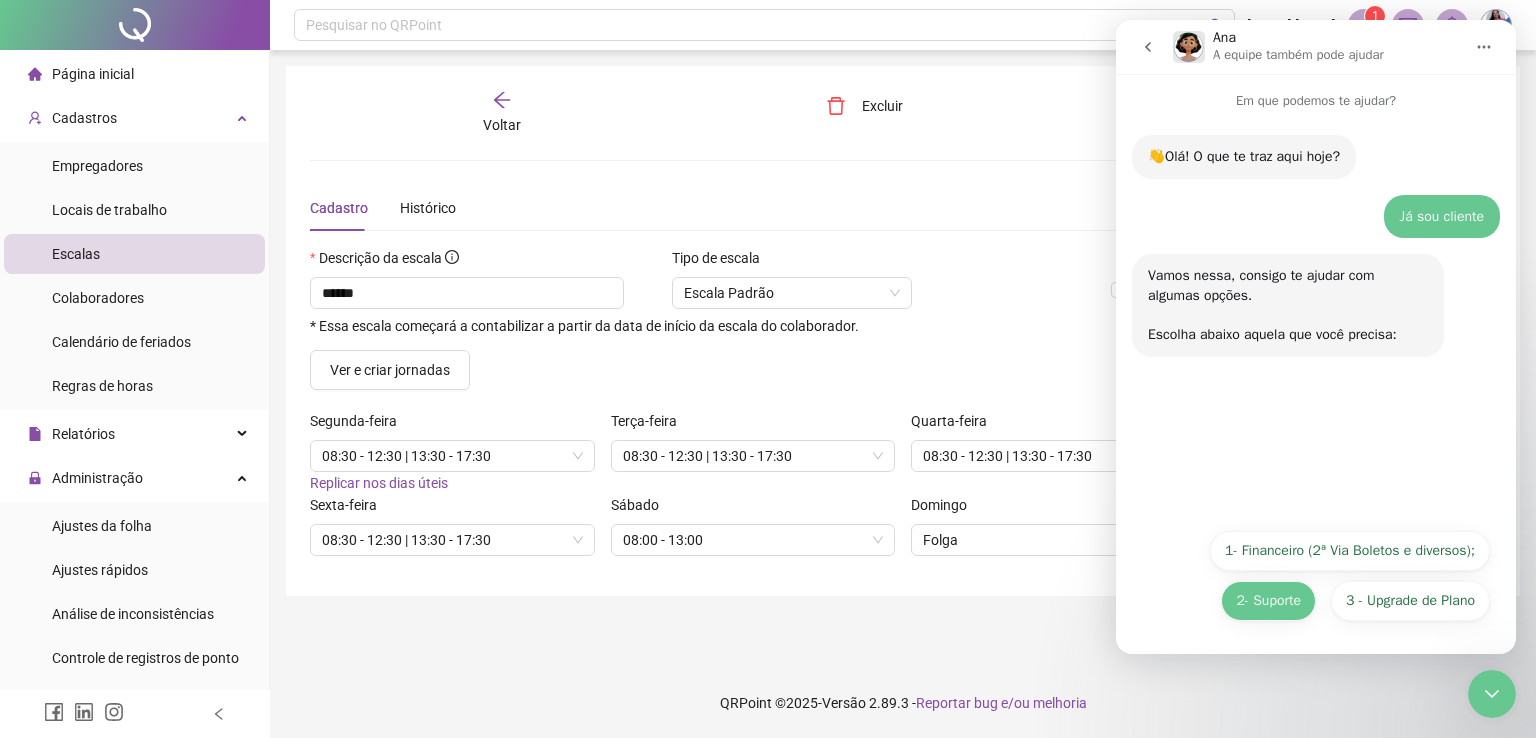 click on "2- Suporte" at bounding box center (1268, 601) 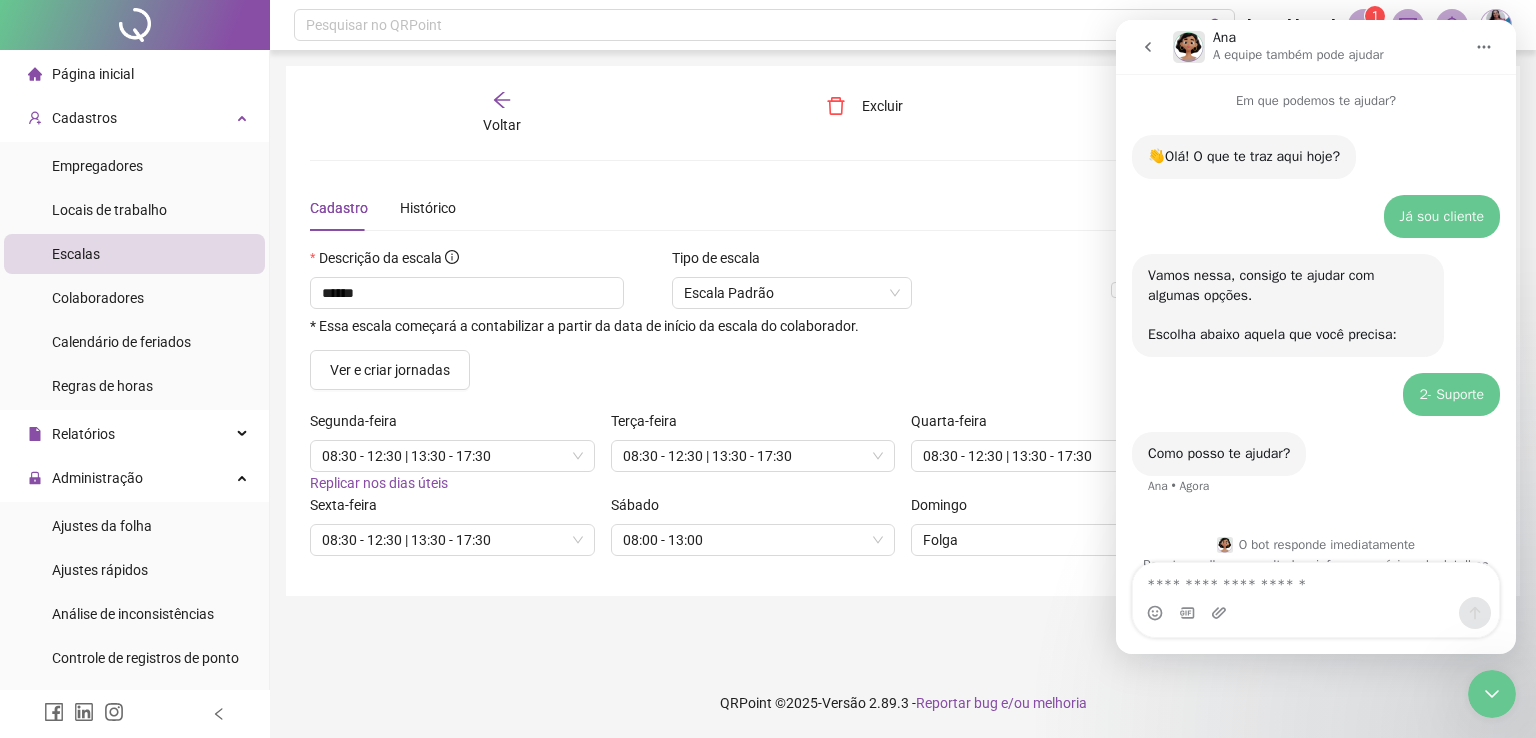 scroll, scrollTop: 44, scrollLeft: 0, axis: vertical 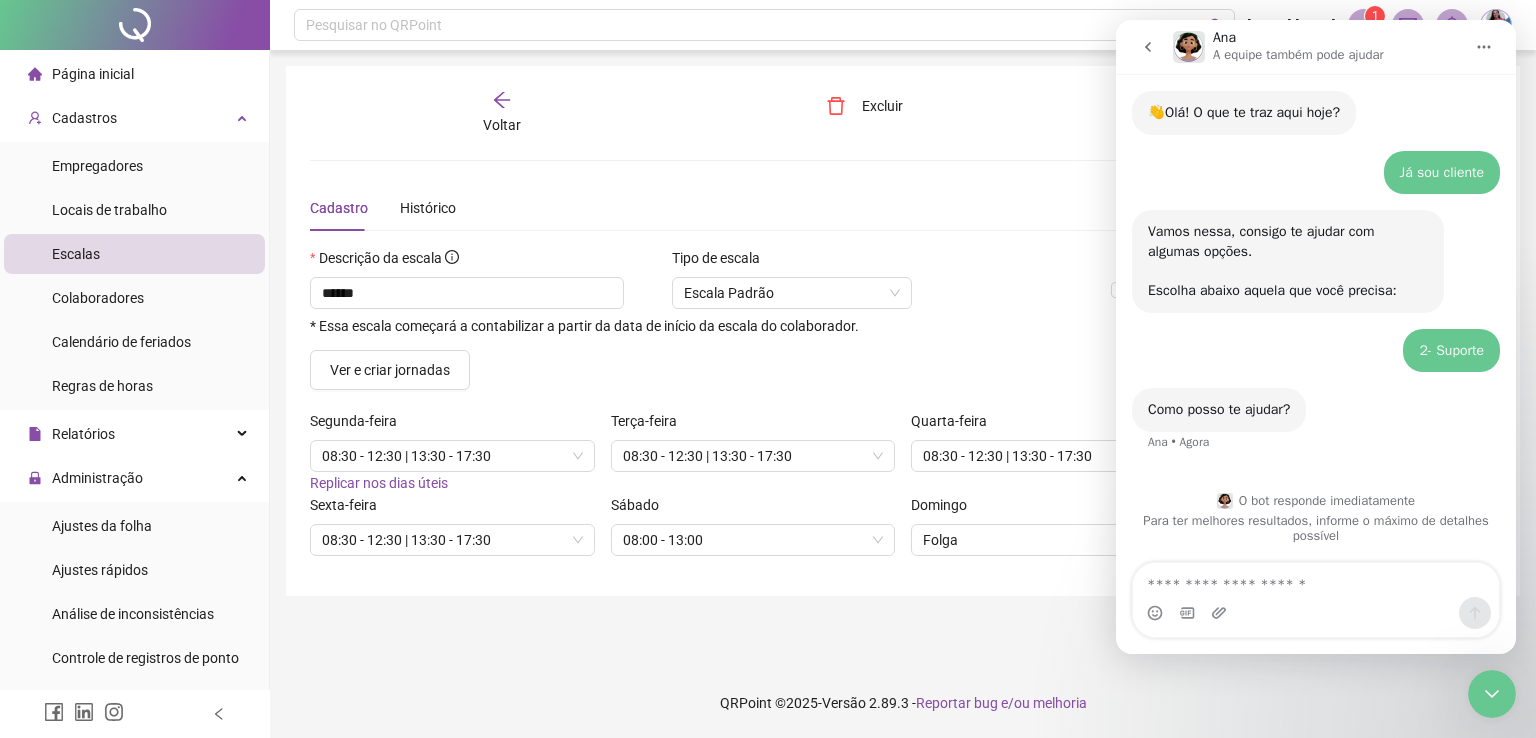 click at bounding box center (1316, 580) 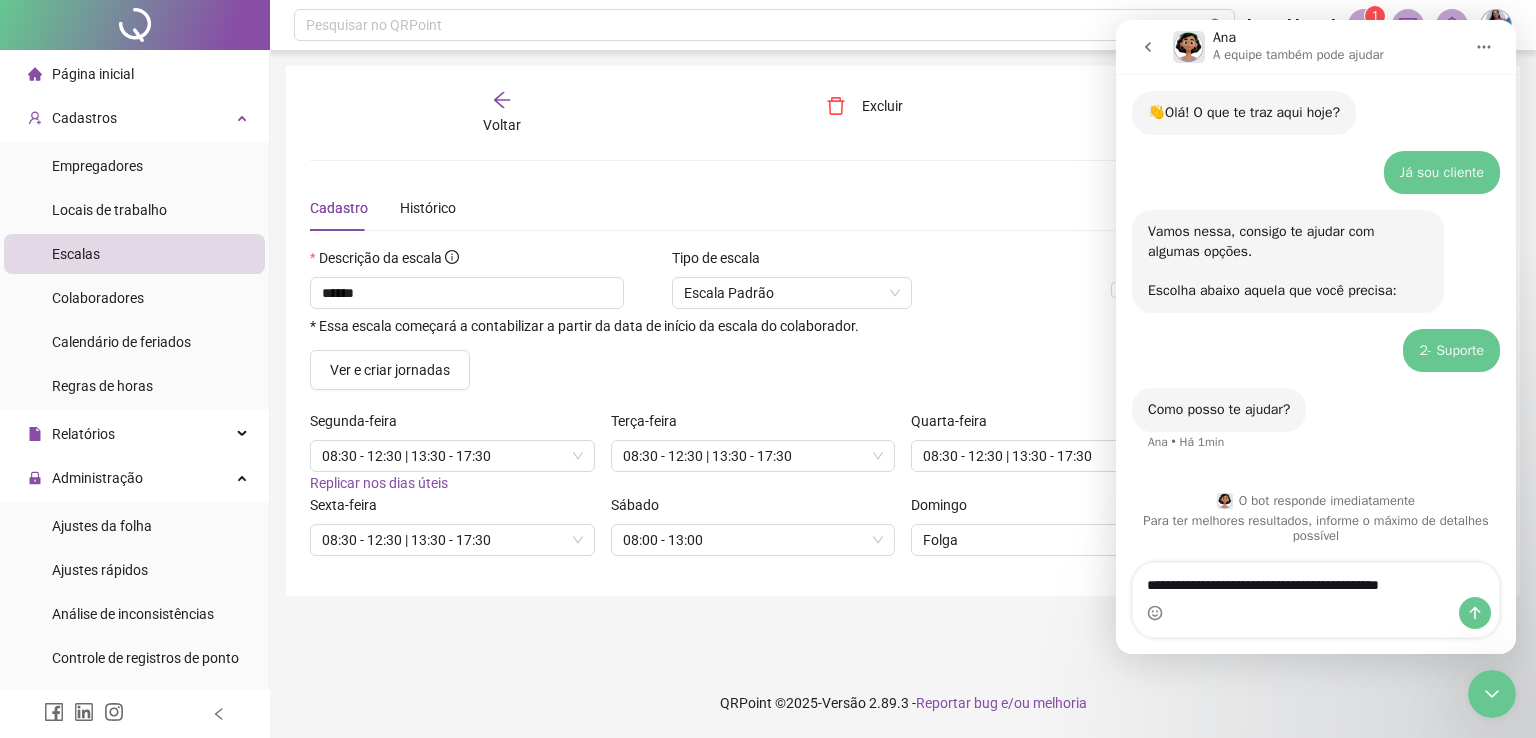 type on "**********" 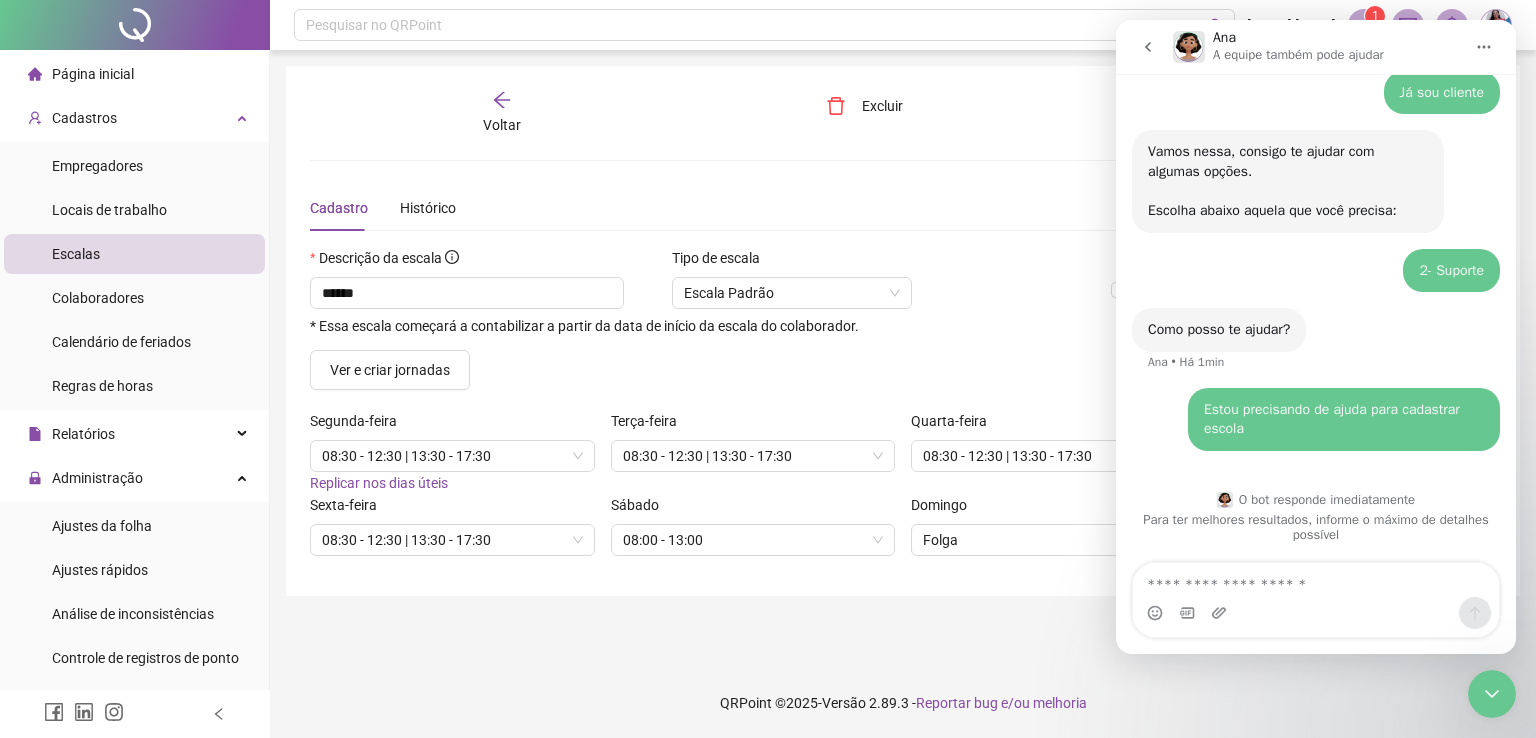 scroll, scrollTop: 99, scrollLeft: 0, axis: vertical 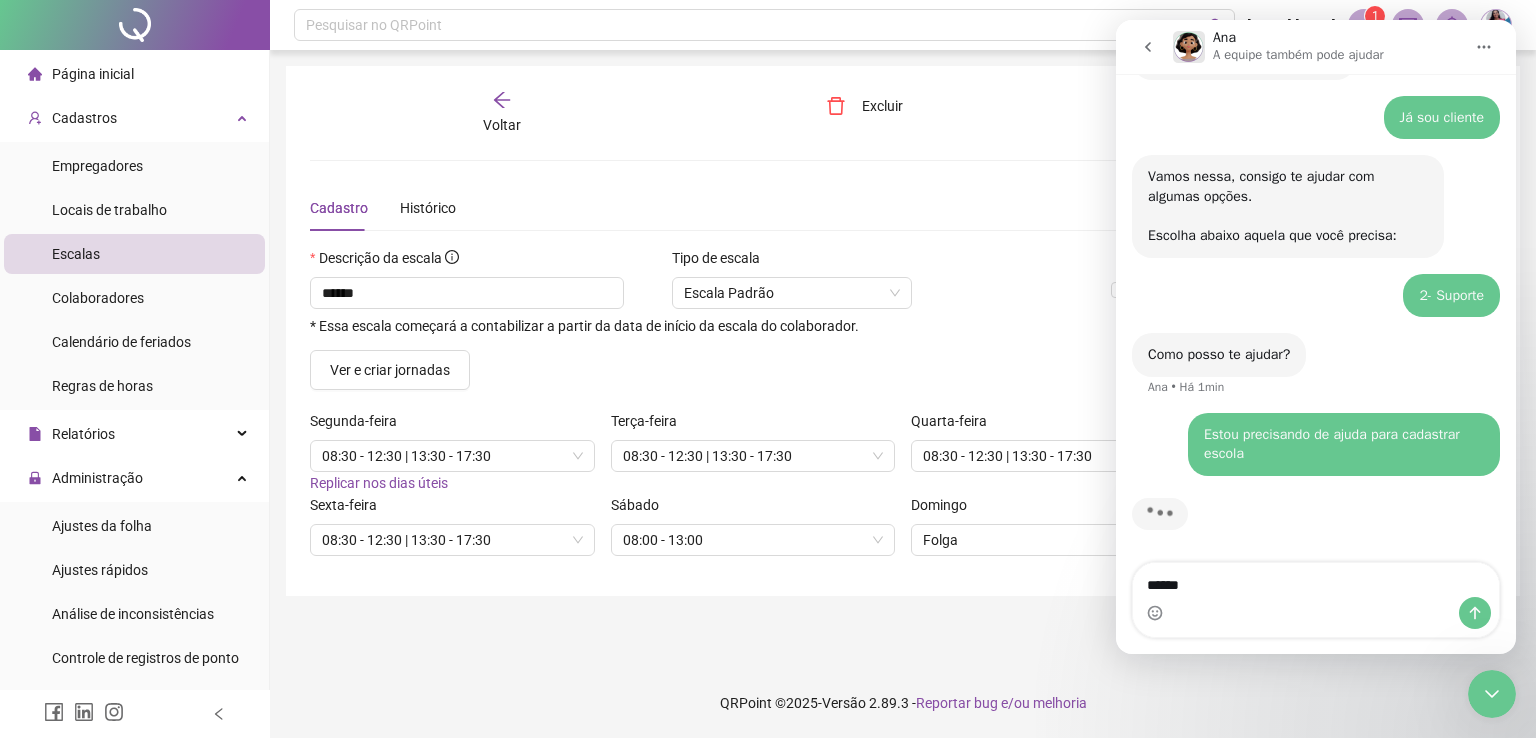 type on "*******" 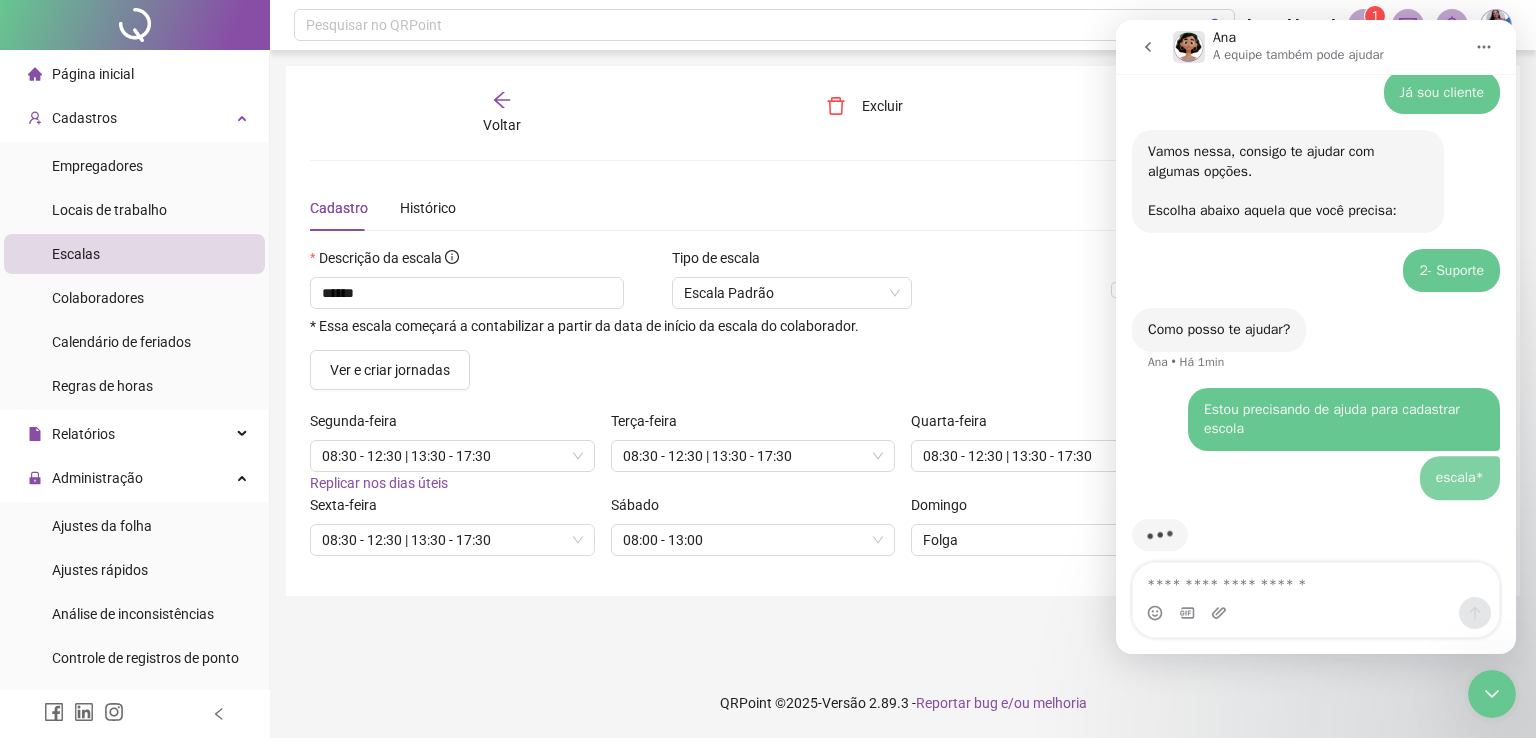 scroll, scrollTop: 144, scrollLeft: 0, axis: vertical 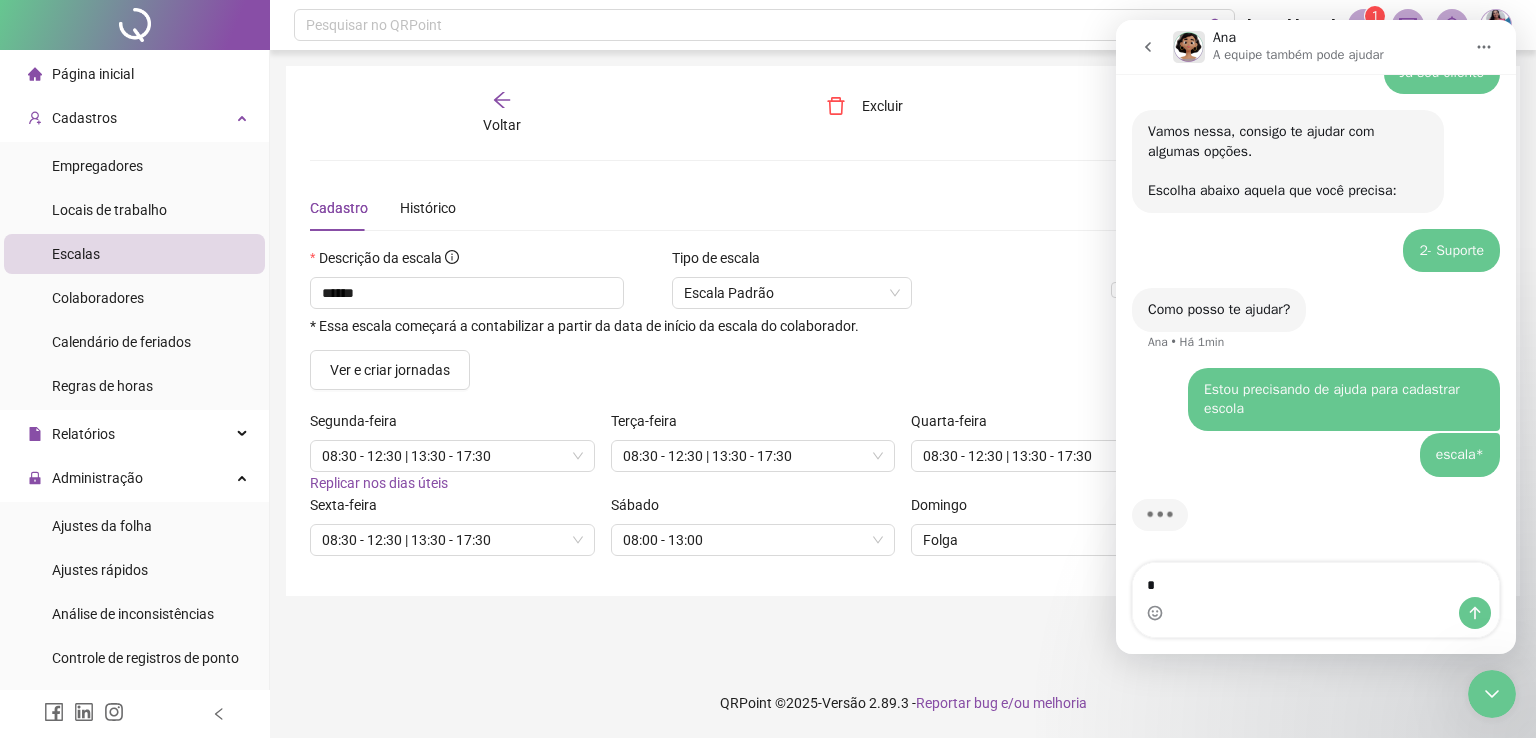 type on "**" 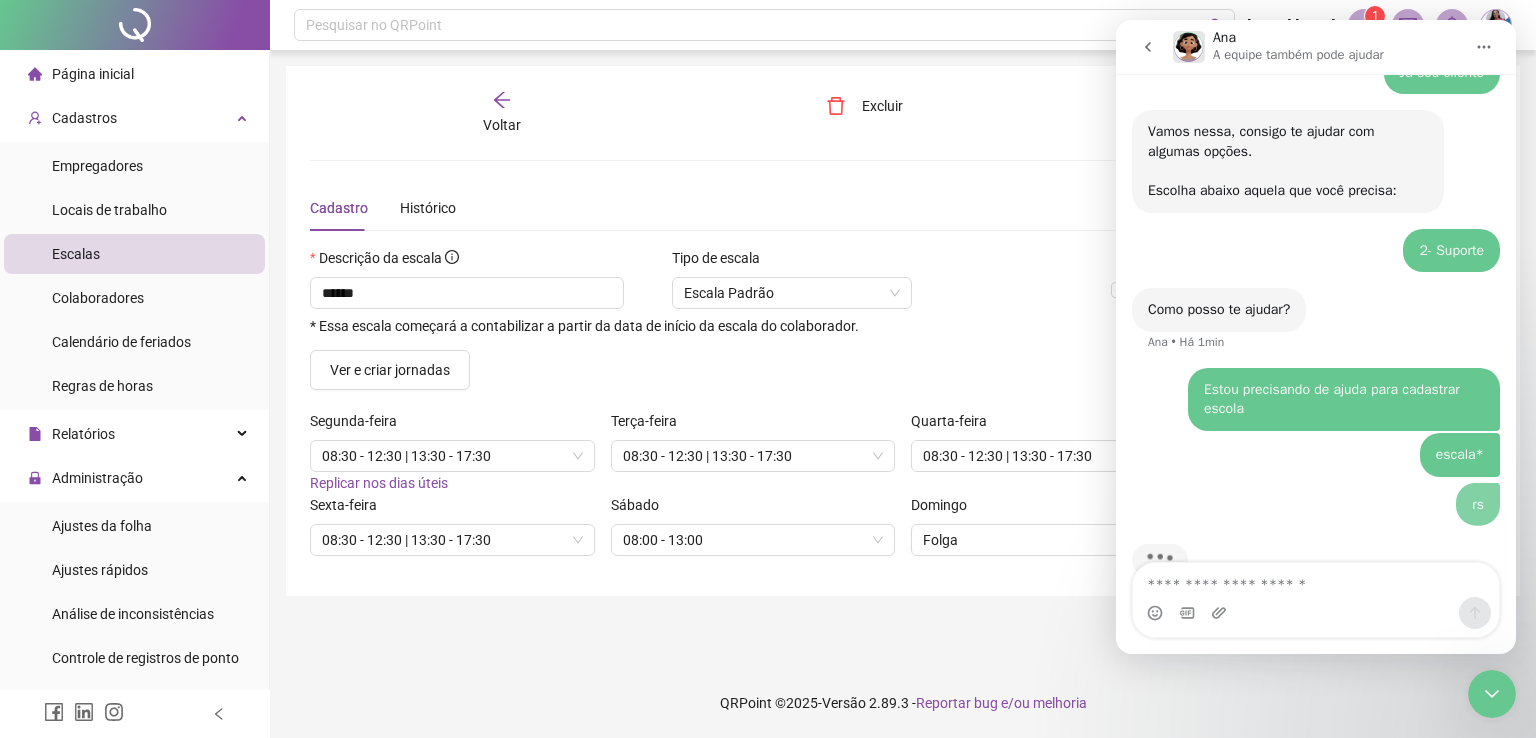 scroll, scrollTop: 190, scrollLeft: 0, axis: vertical 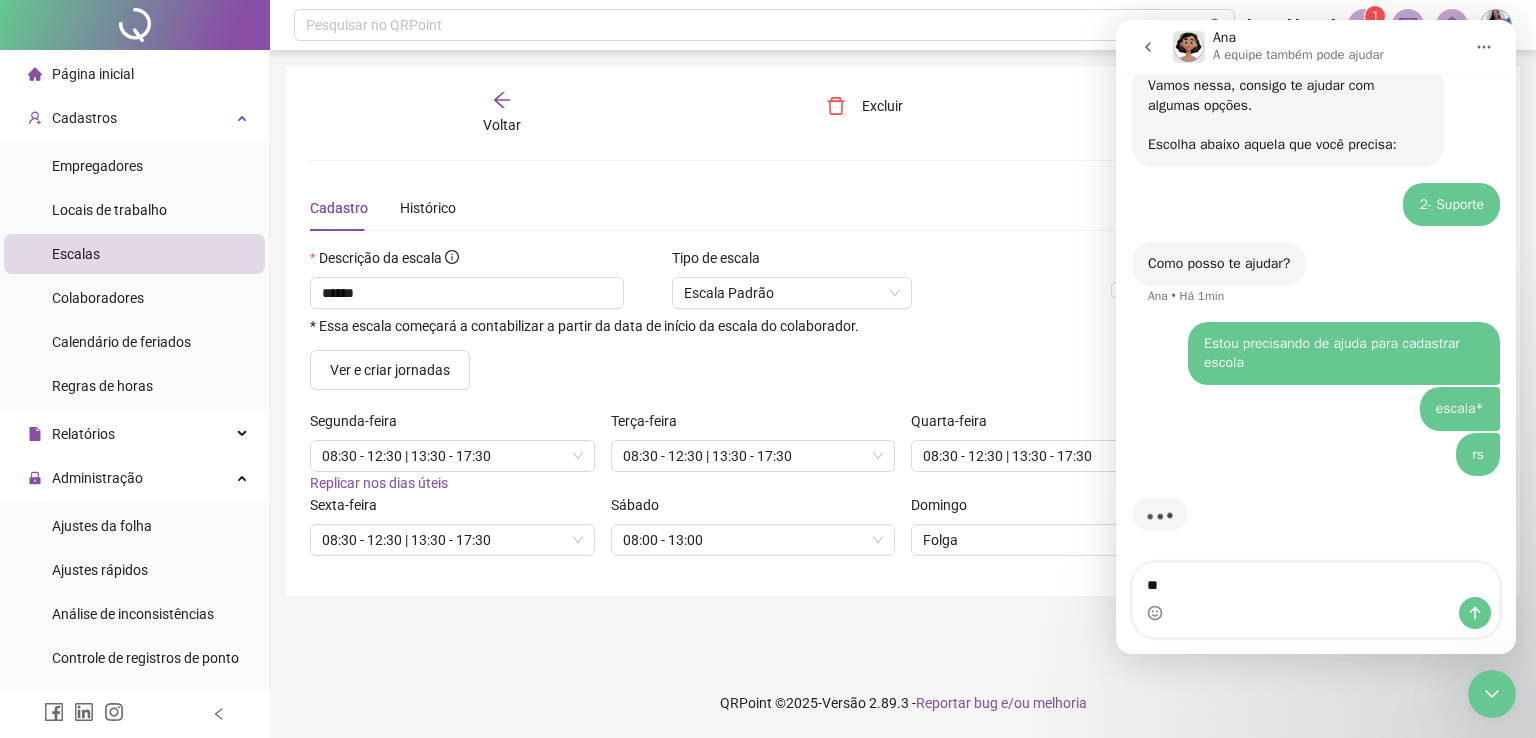 type on "*" 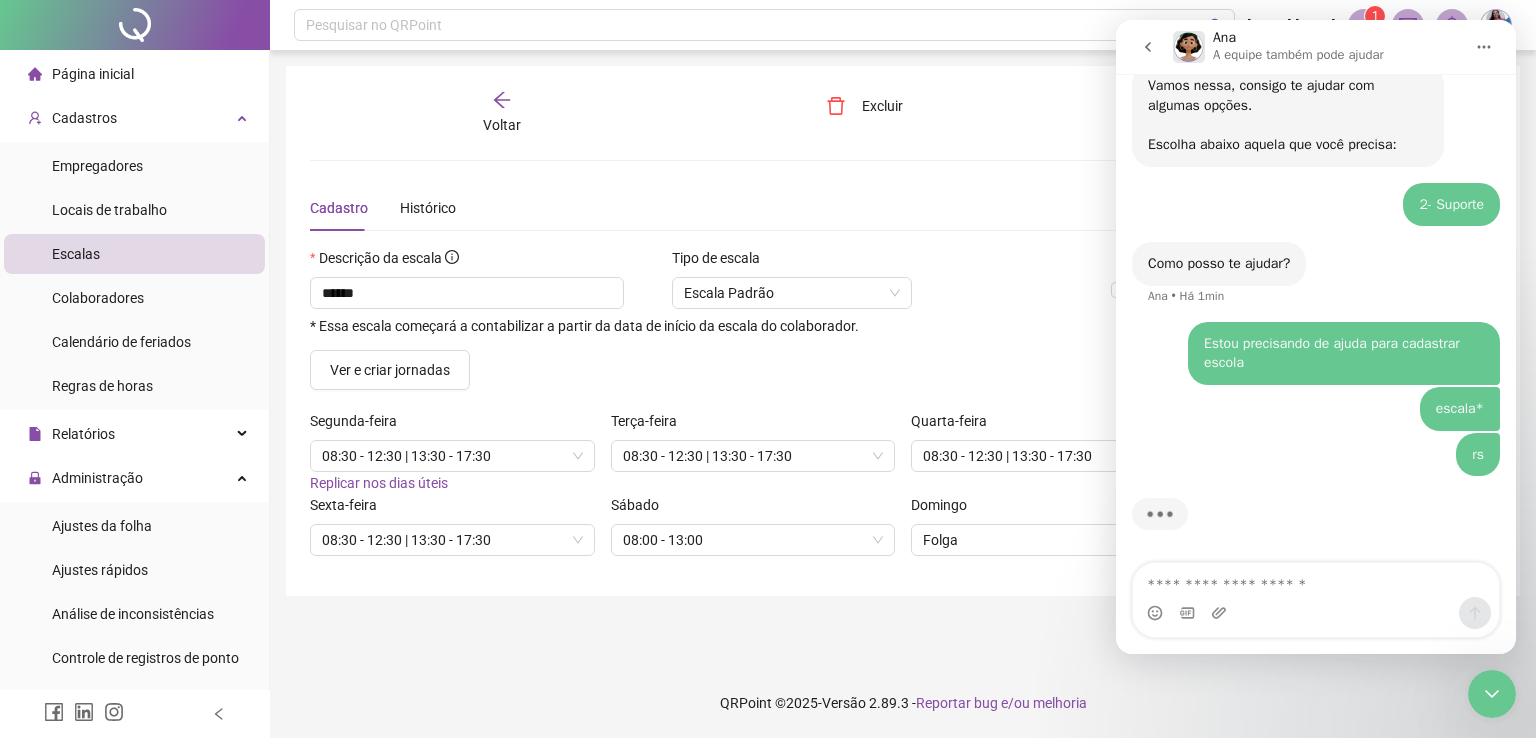scroll, scrollTop: 195, scrollLeft: 0, axis: vertical 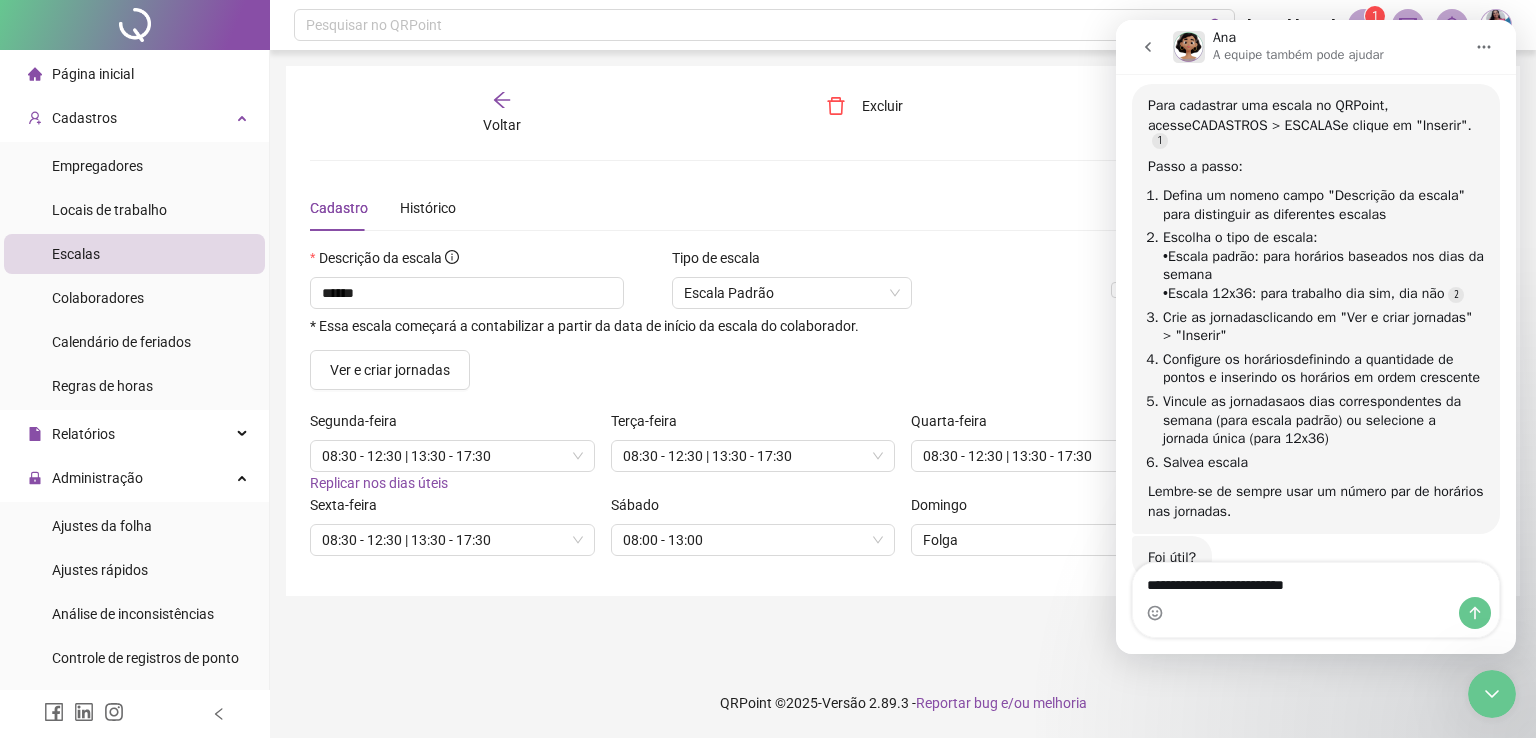 type on "**********" 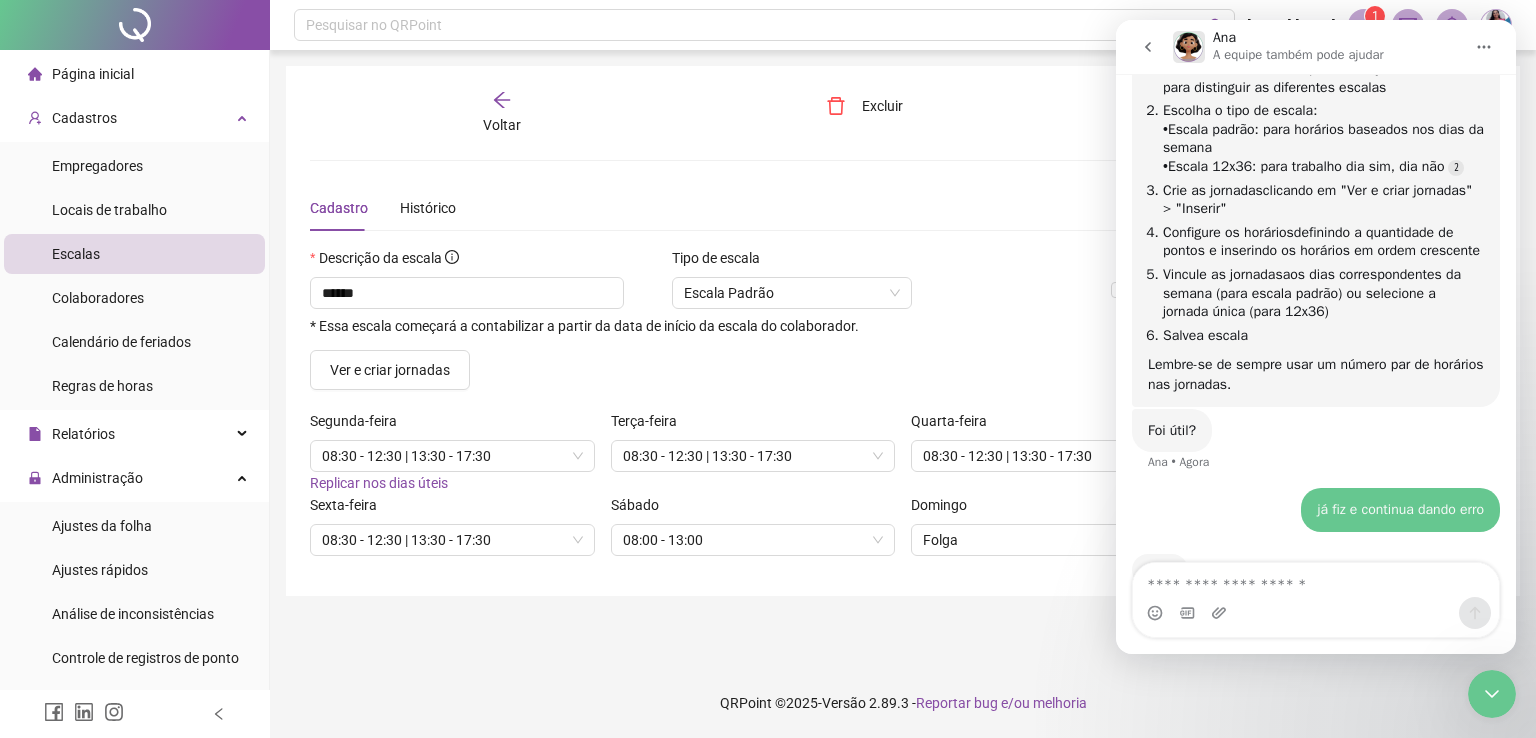 scroll, scrollTop: 767, scrollLeft: 0, axis: vertical 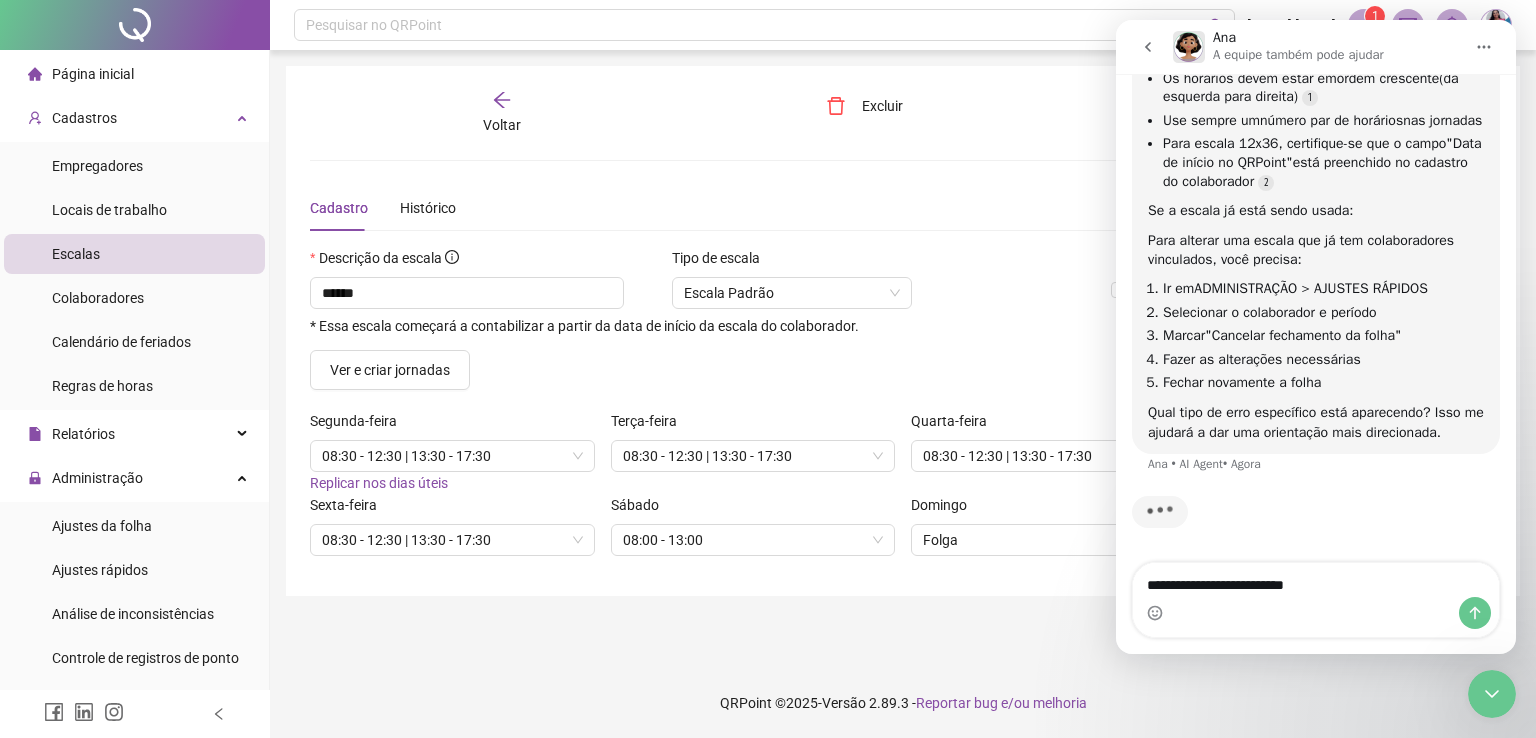 type on "**********" 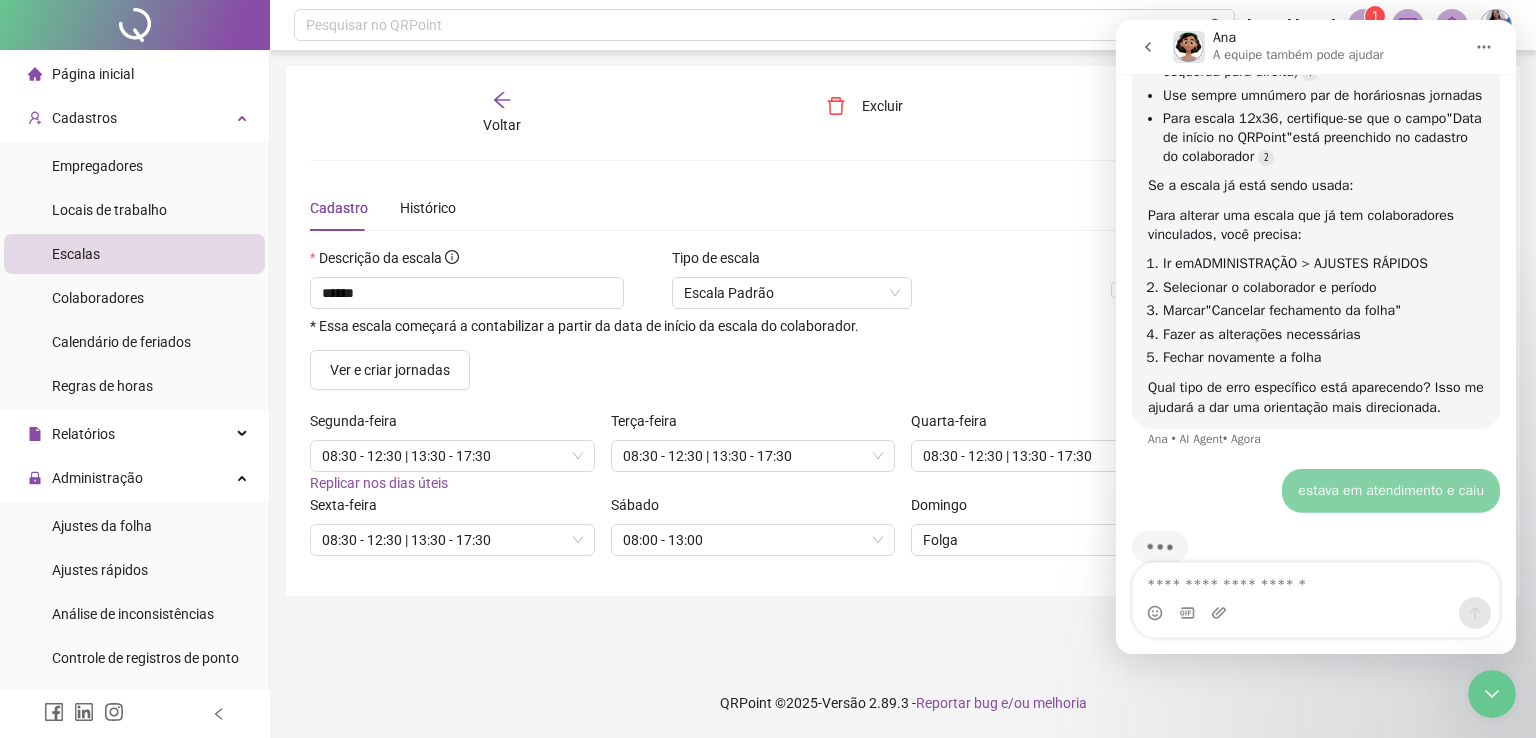 scroll, scrollTop: 1337, scrollLeft: 0, axis: vertical 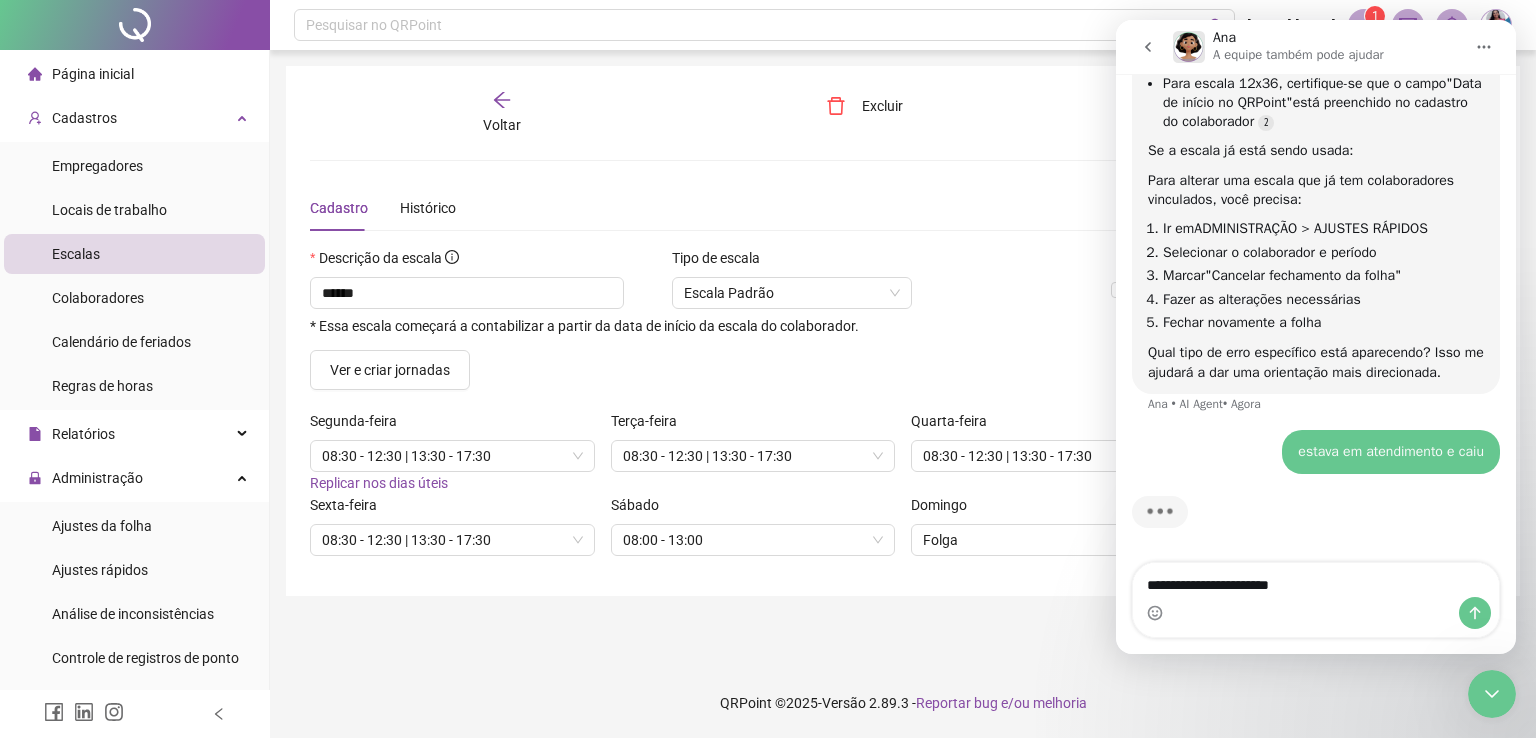 type on "**********" 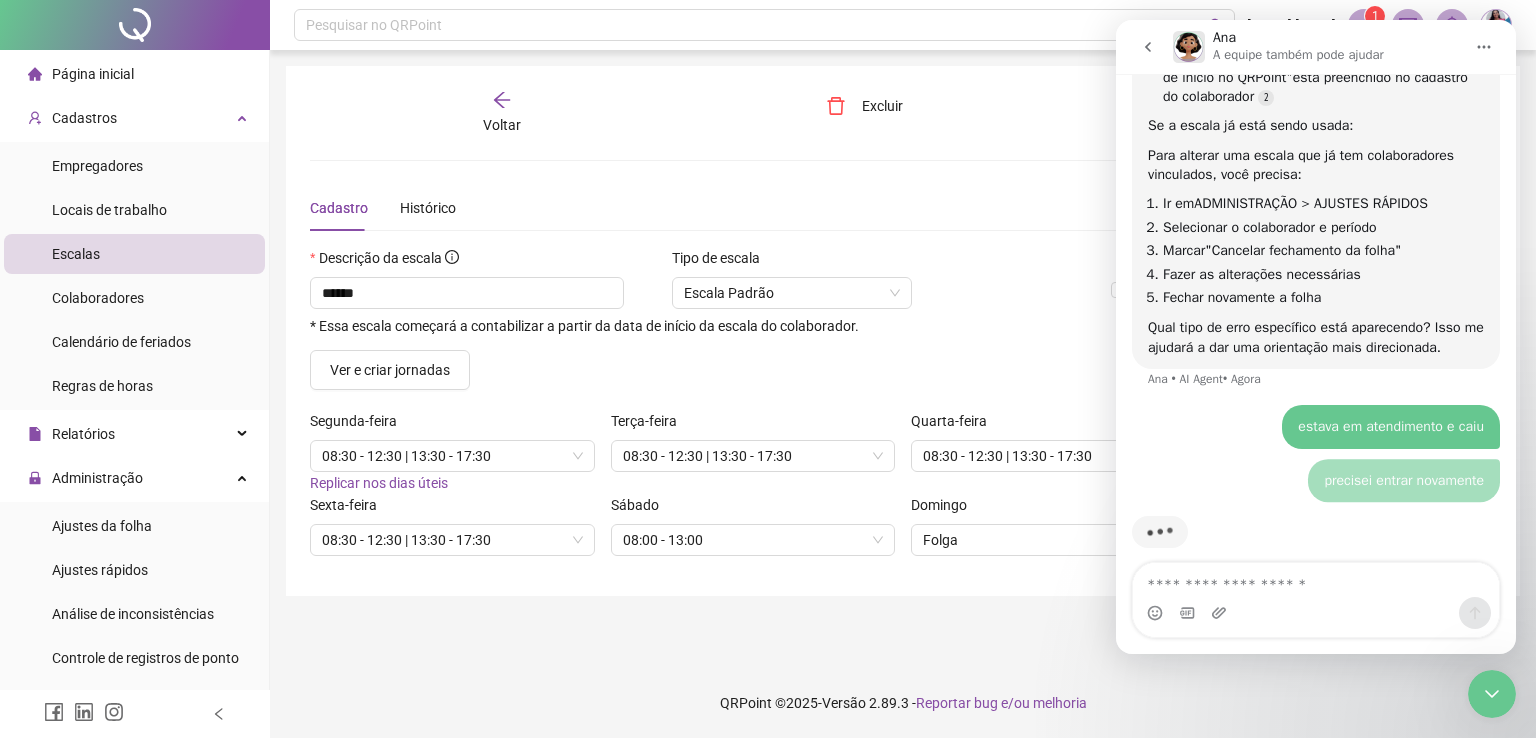 scroll, scrollTop: 1383, scrollLeft: 0, axis: vertical 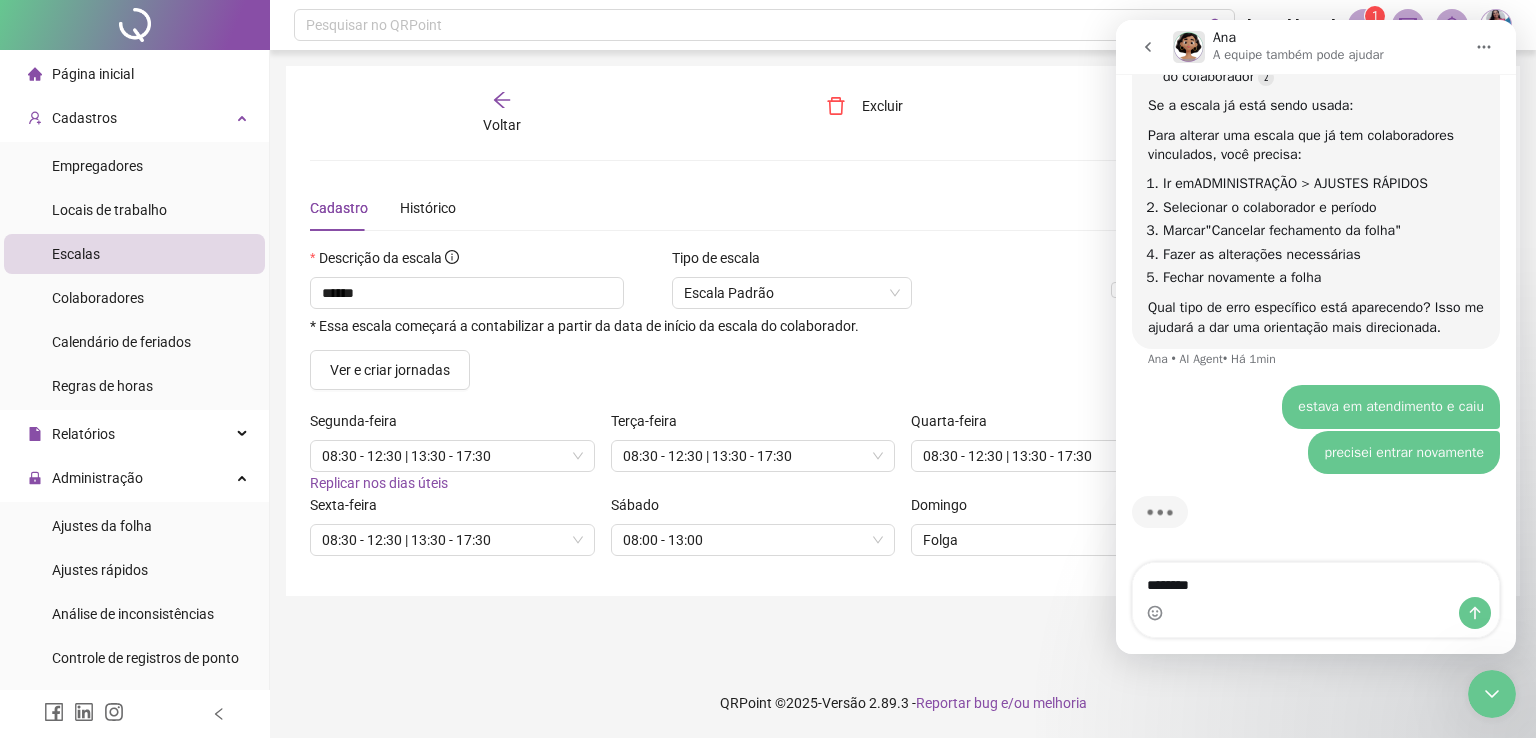 type on "*********" 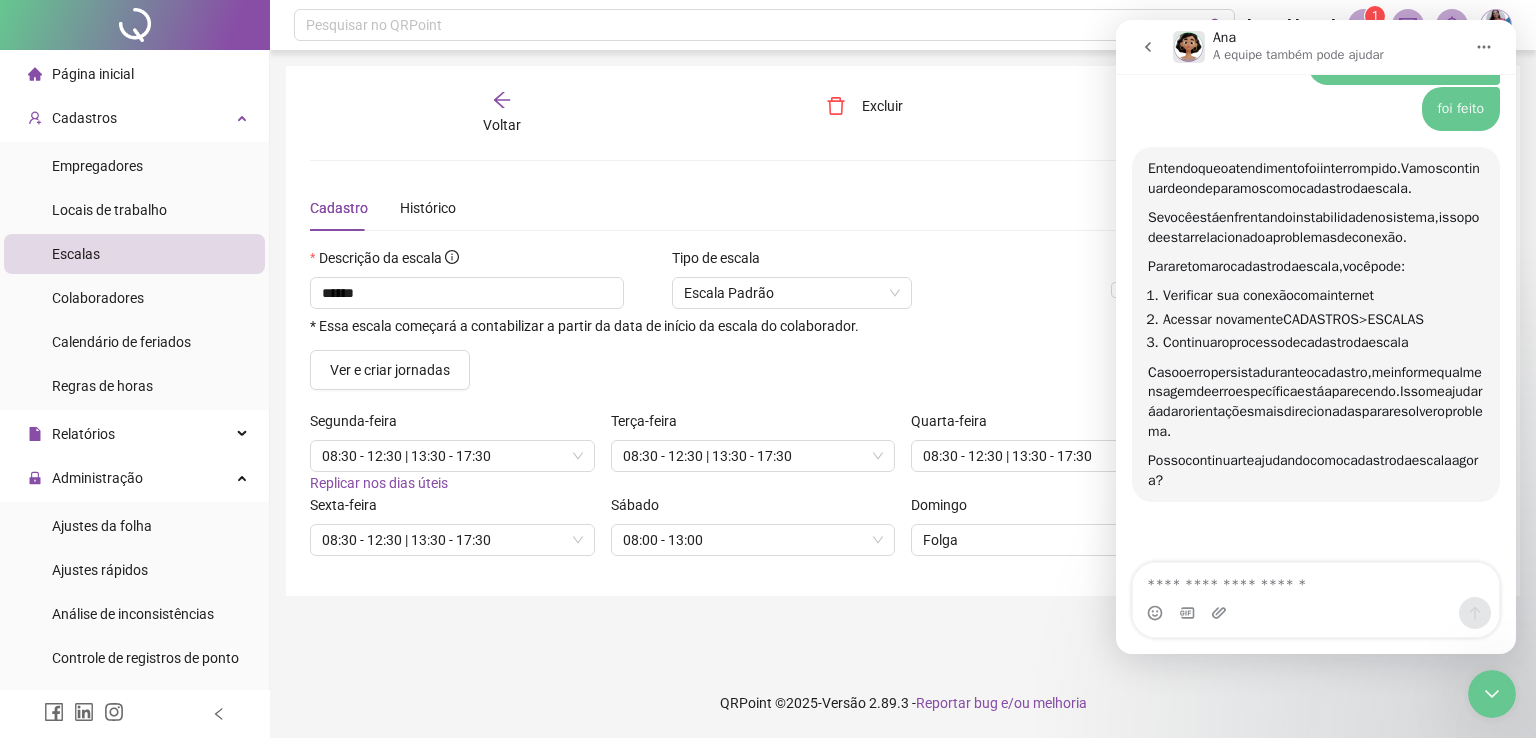 scroll, scrollTop: 1752, scrollLeft: 0, axis: vertical 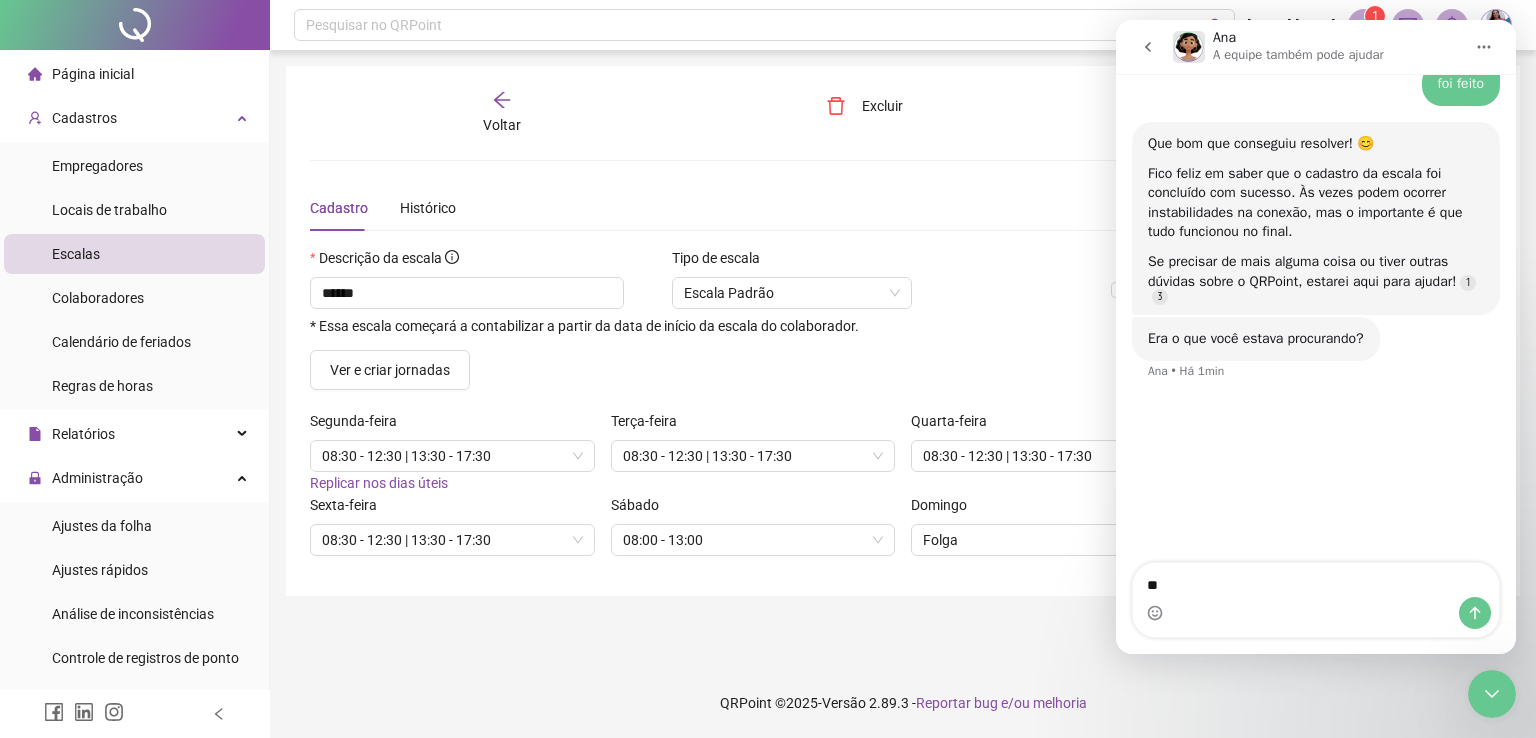 type on "***" 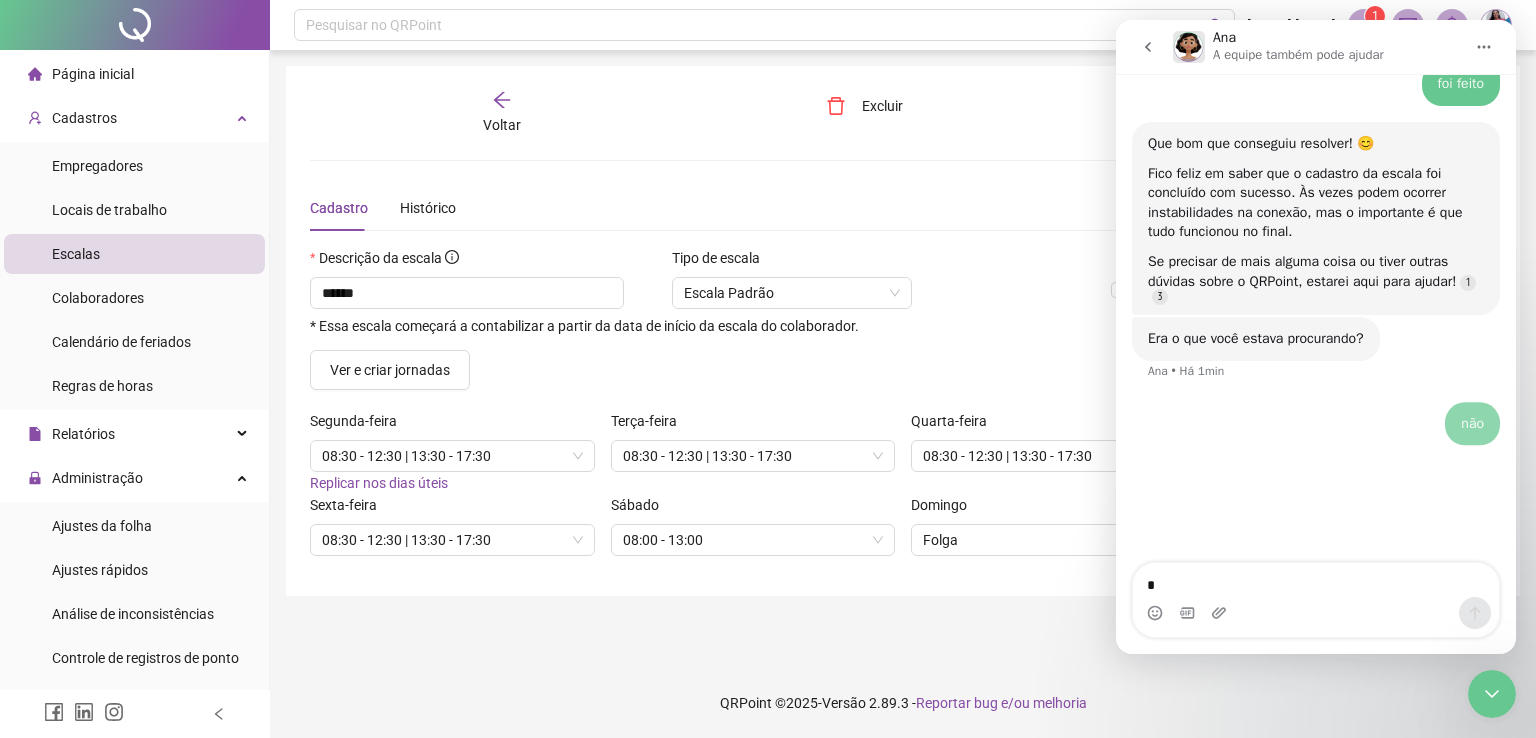 scroll, scrollTop: 1752, scrollLeft: 0, axis: vertical 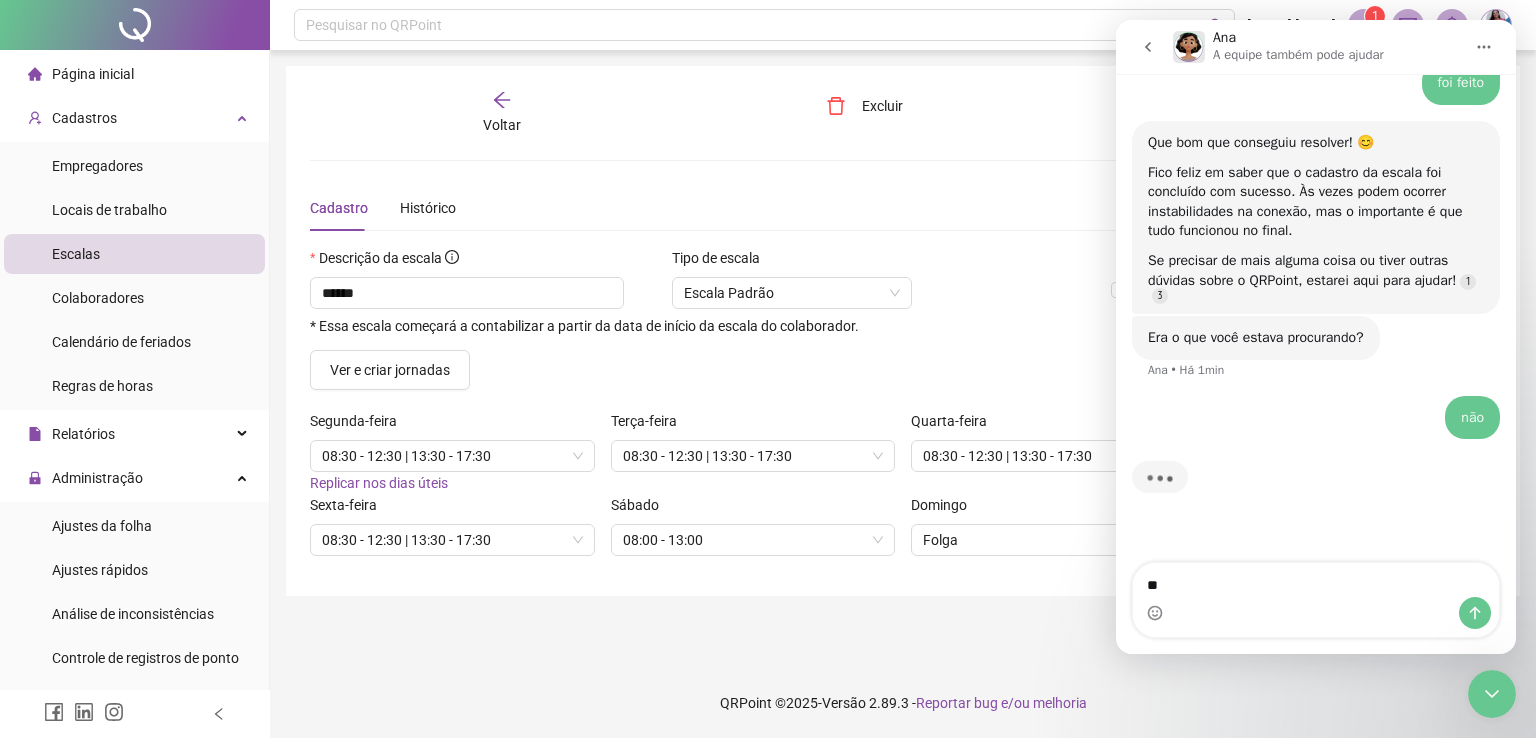 type on "*" 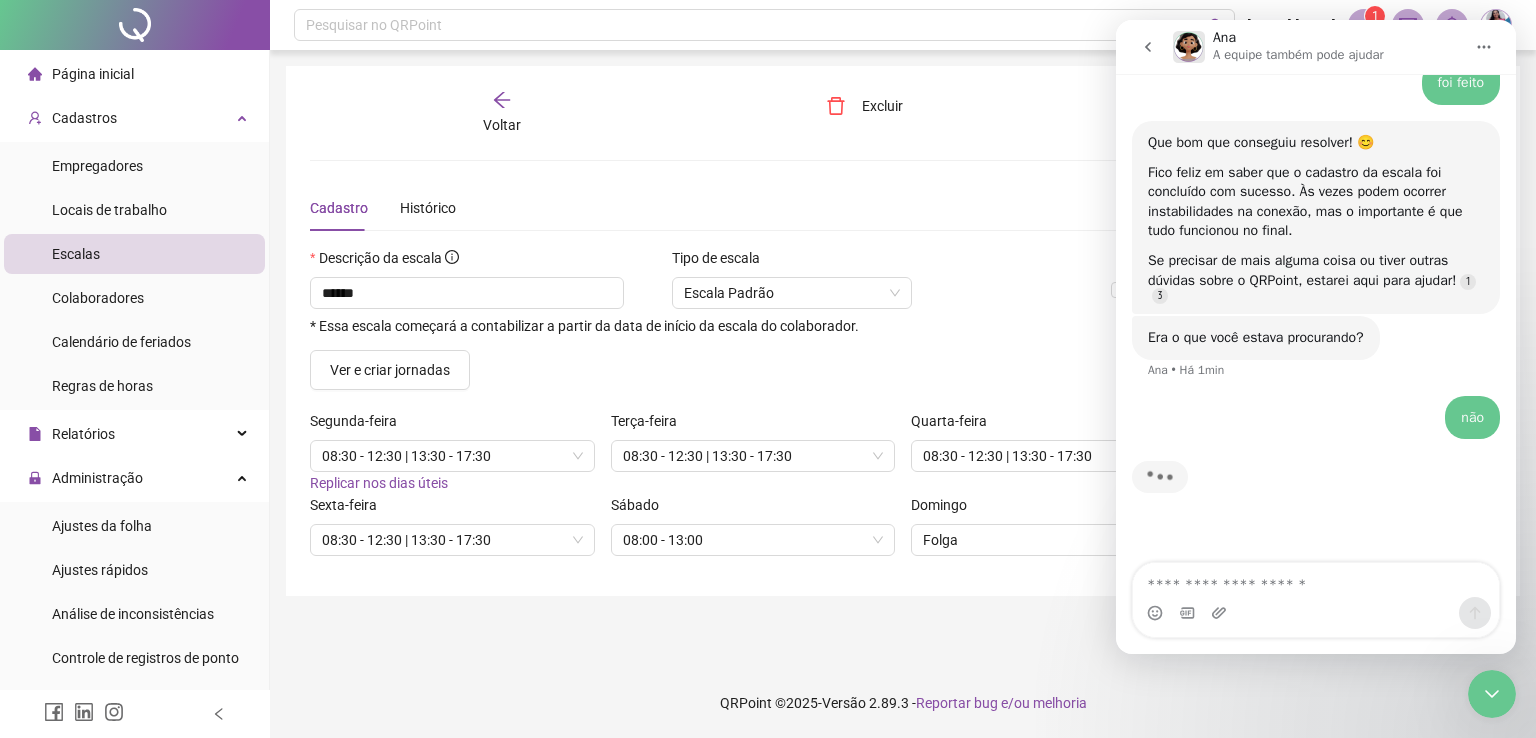 type on "*" 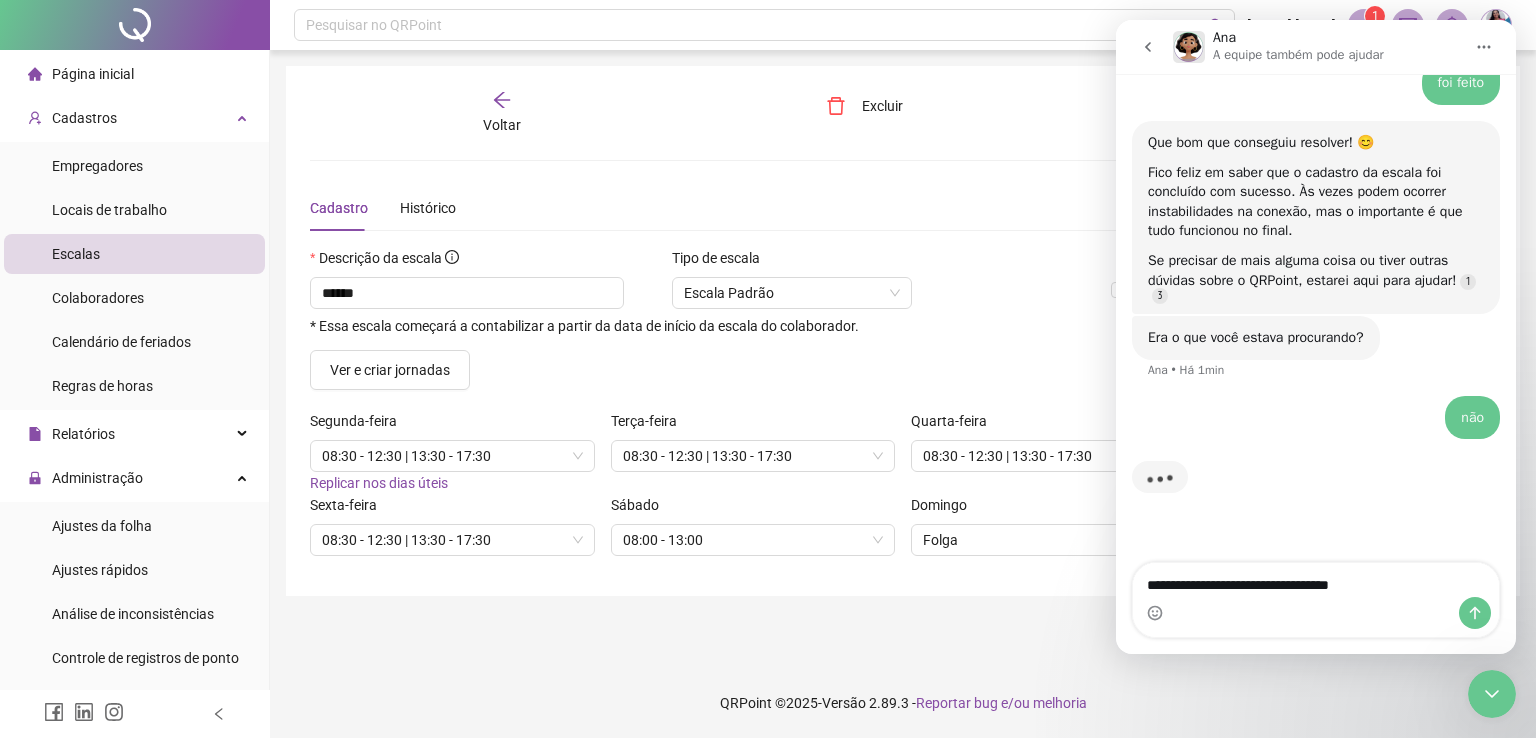 type on "**********" 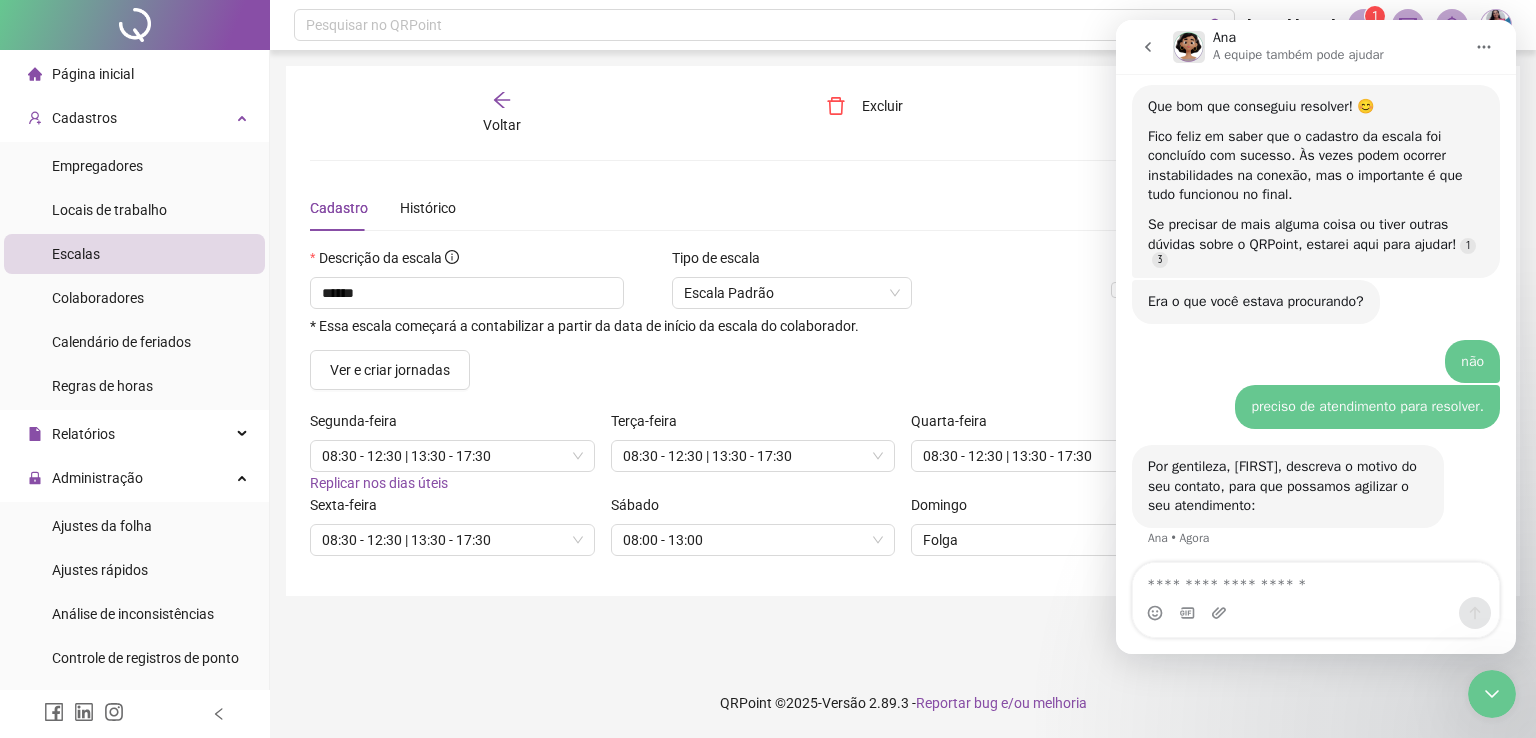scroll, scrollTop: 1822, scrollLeft: 0, axis: vertical 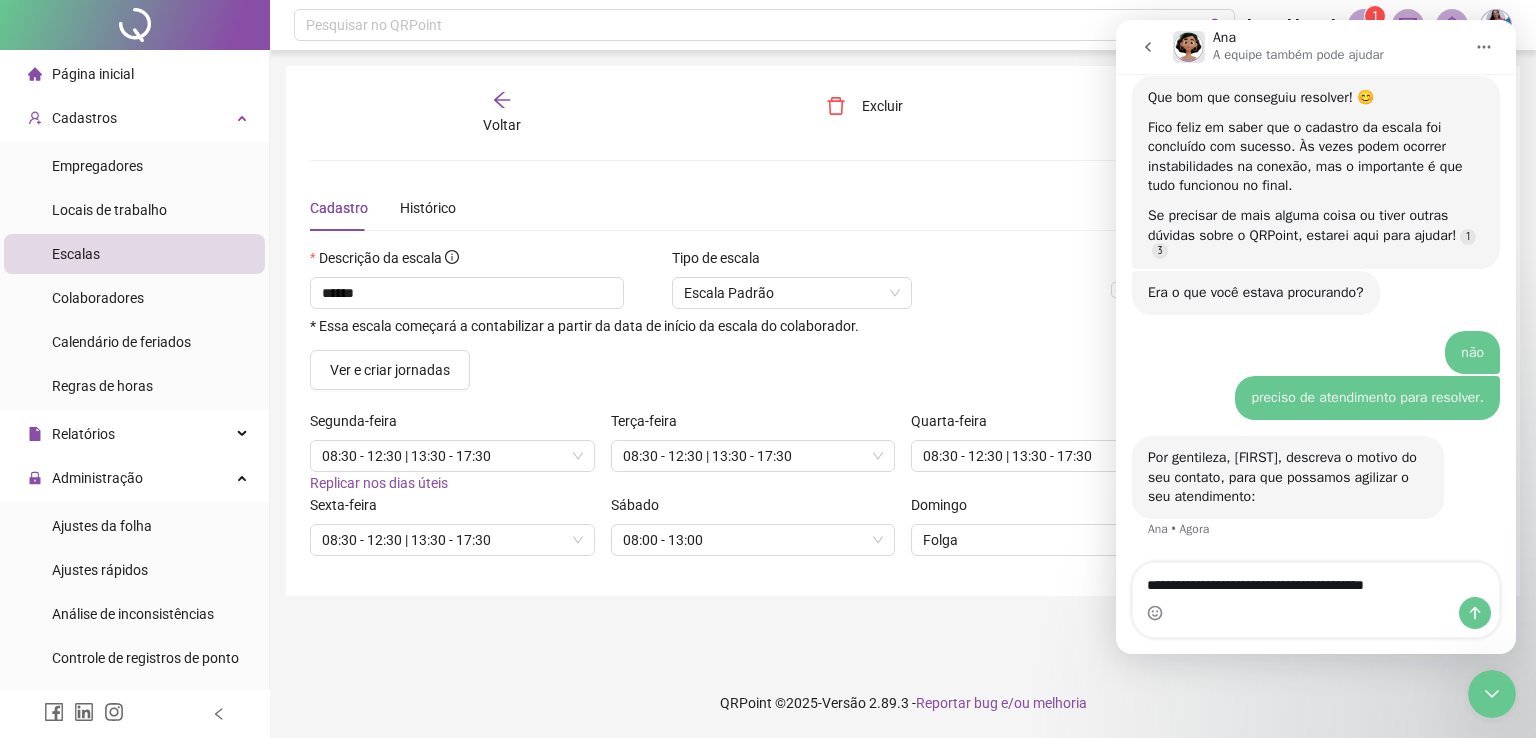 type on "**********" 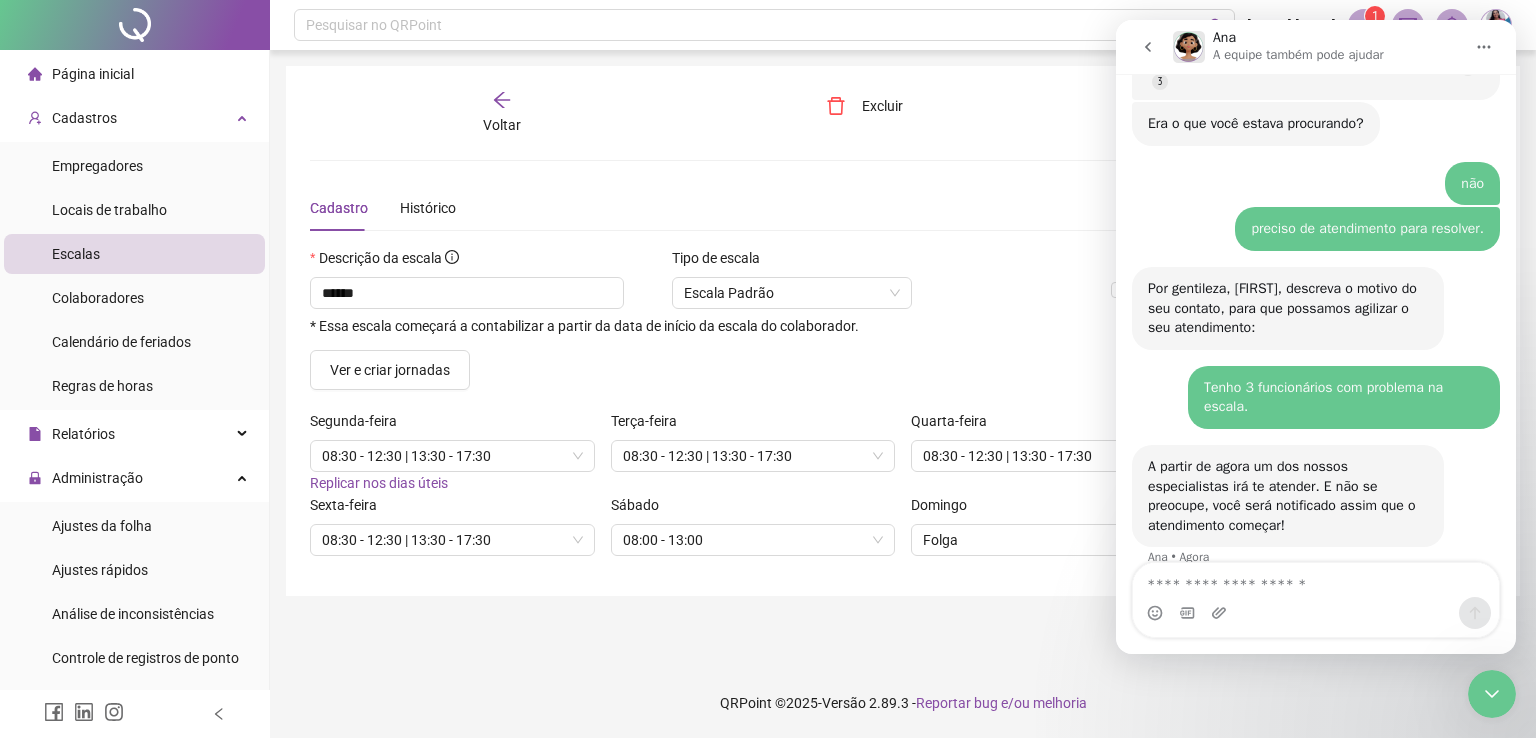 scroll, scrollTop: 2020, scrollLeft: 0, axis: vertical 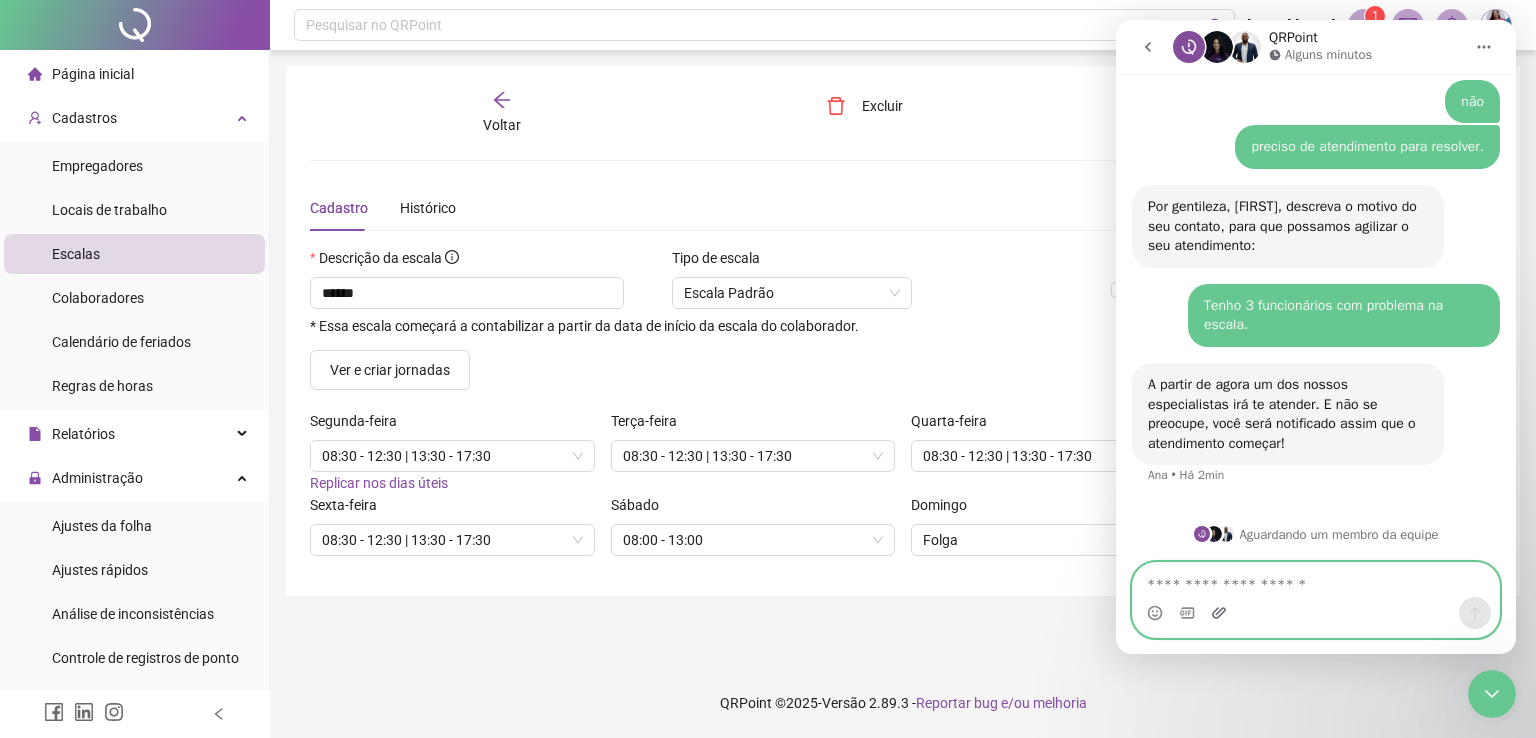 click 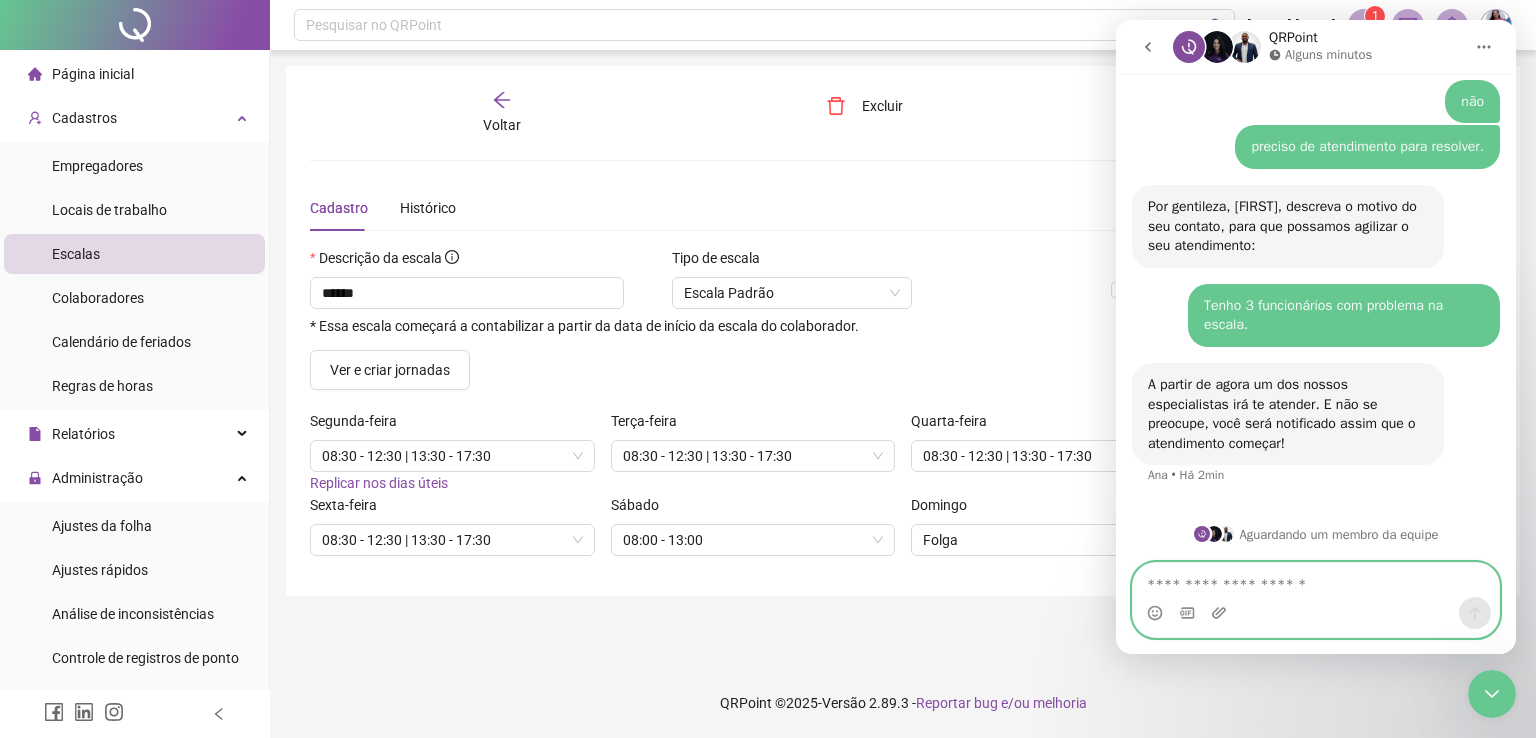 click at bounding box center [1316, 580] 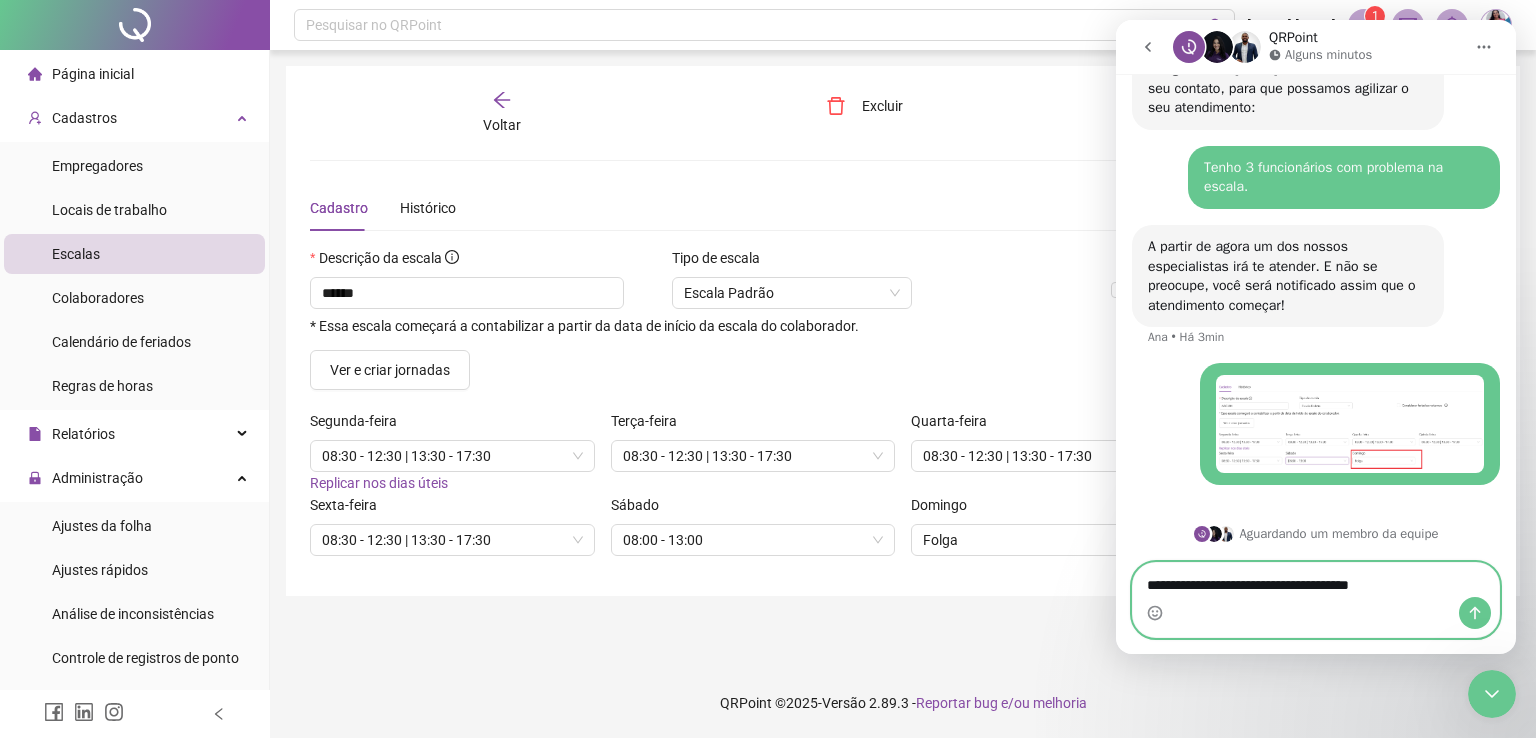 type on "**********" 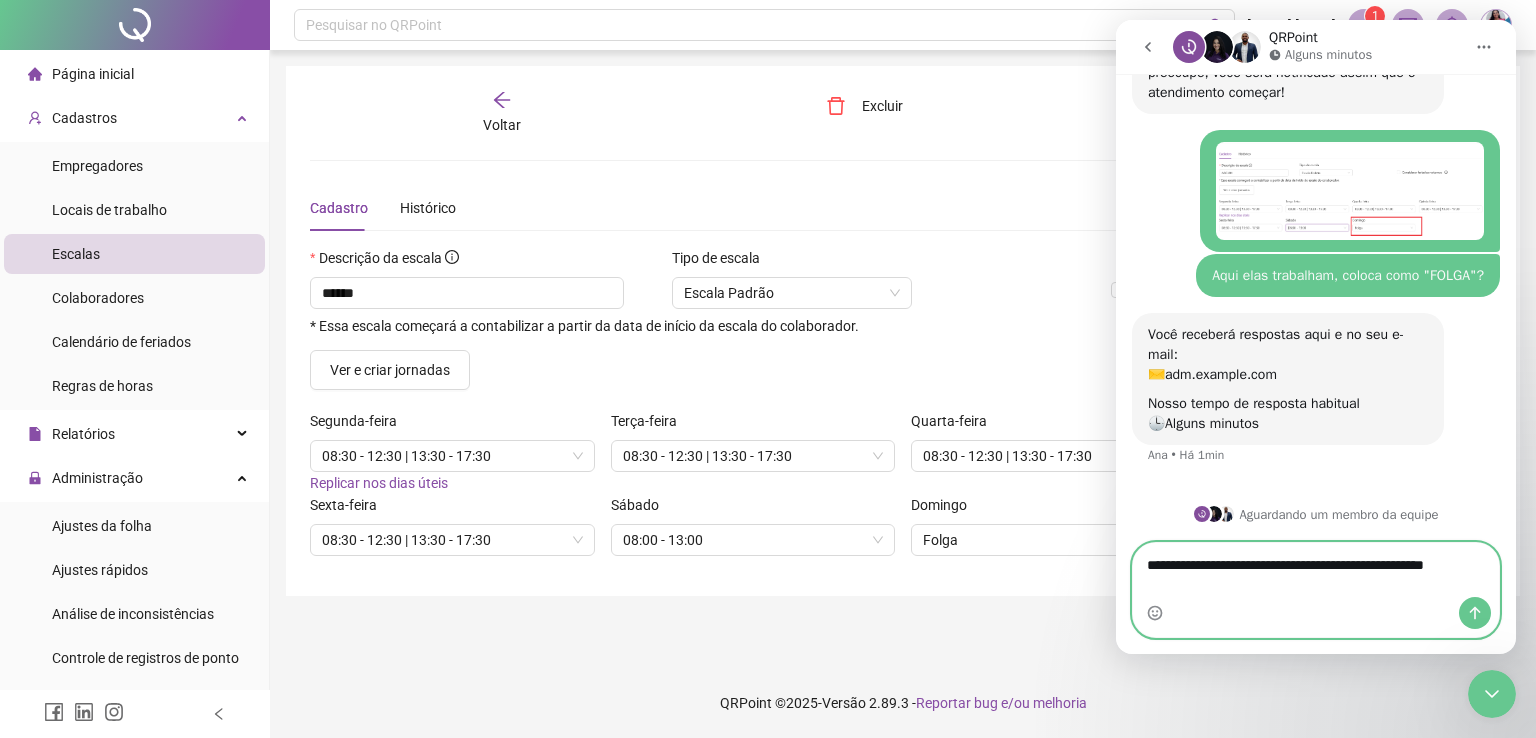 scroll, scrollTop: 2427, scrollLeft: 0, axis: vertical 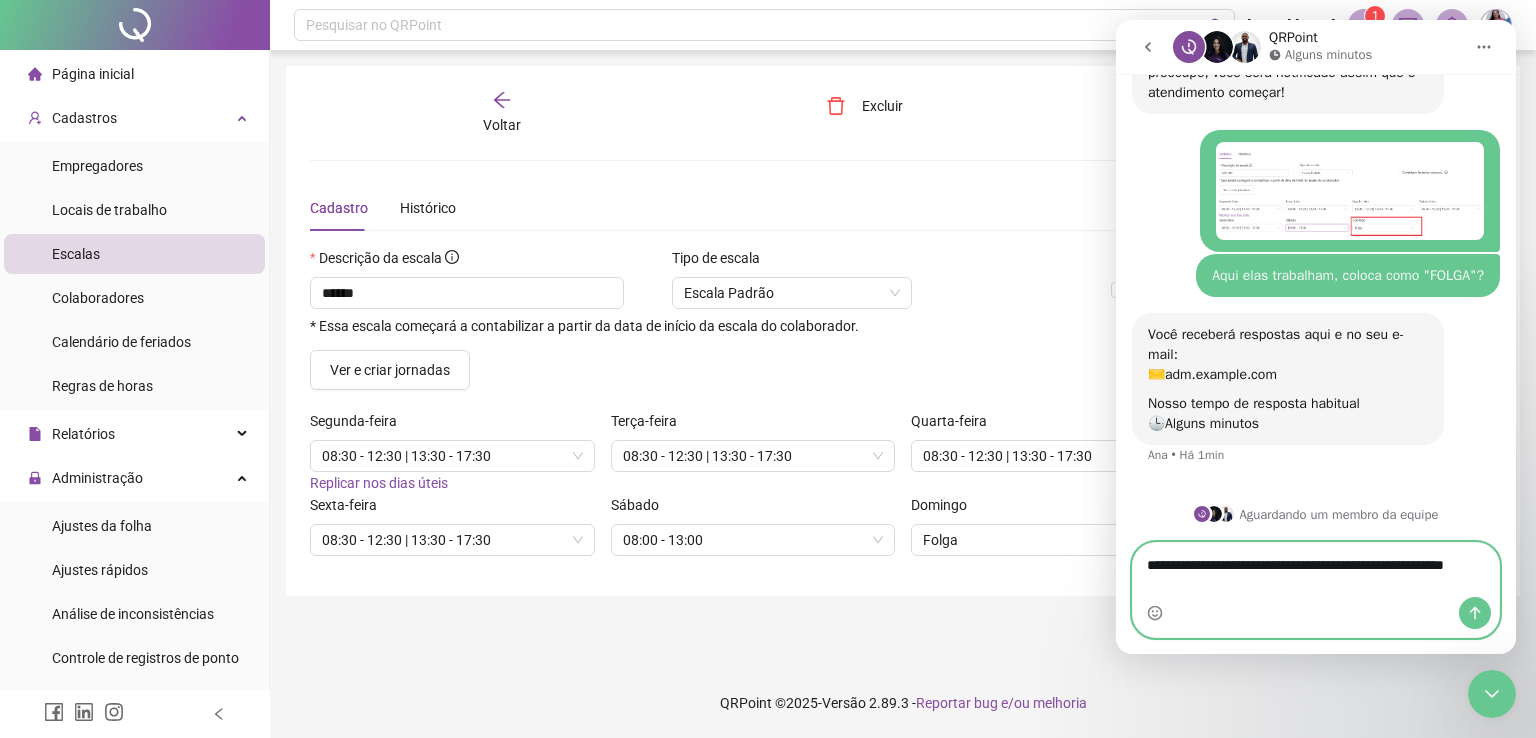 type on "**********" 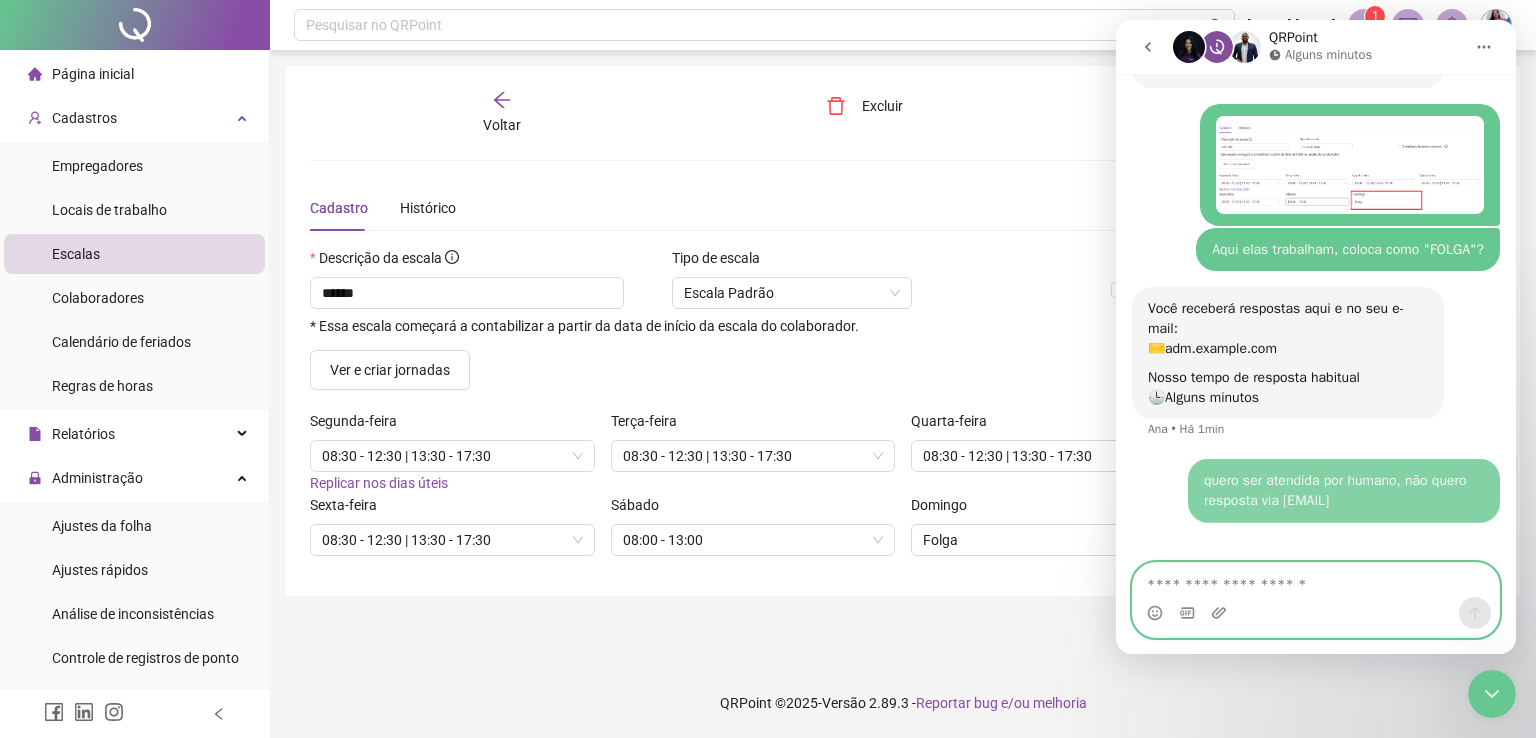 scroll, scrollTop: 2486, scrollLeft: 0, axis: vertical 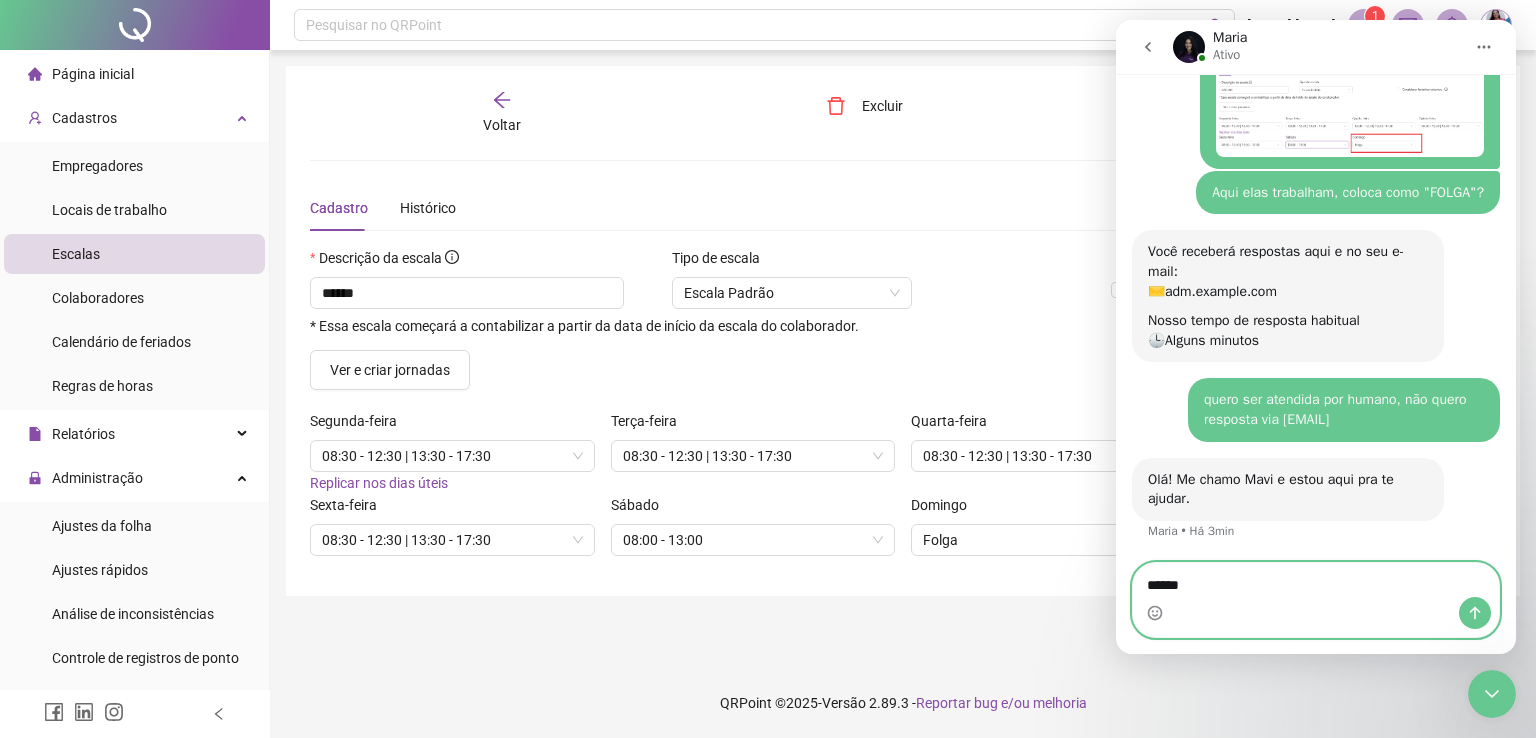 type on "*******" 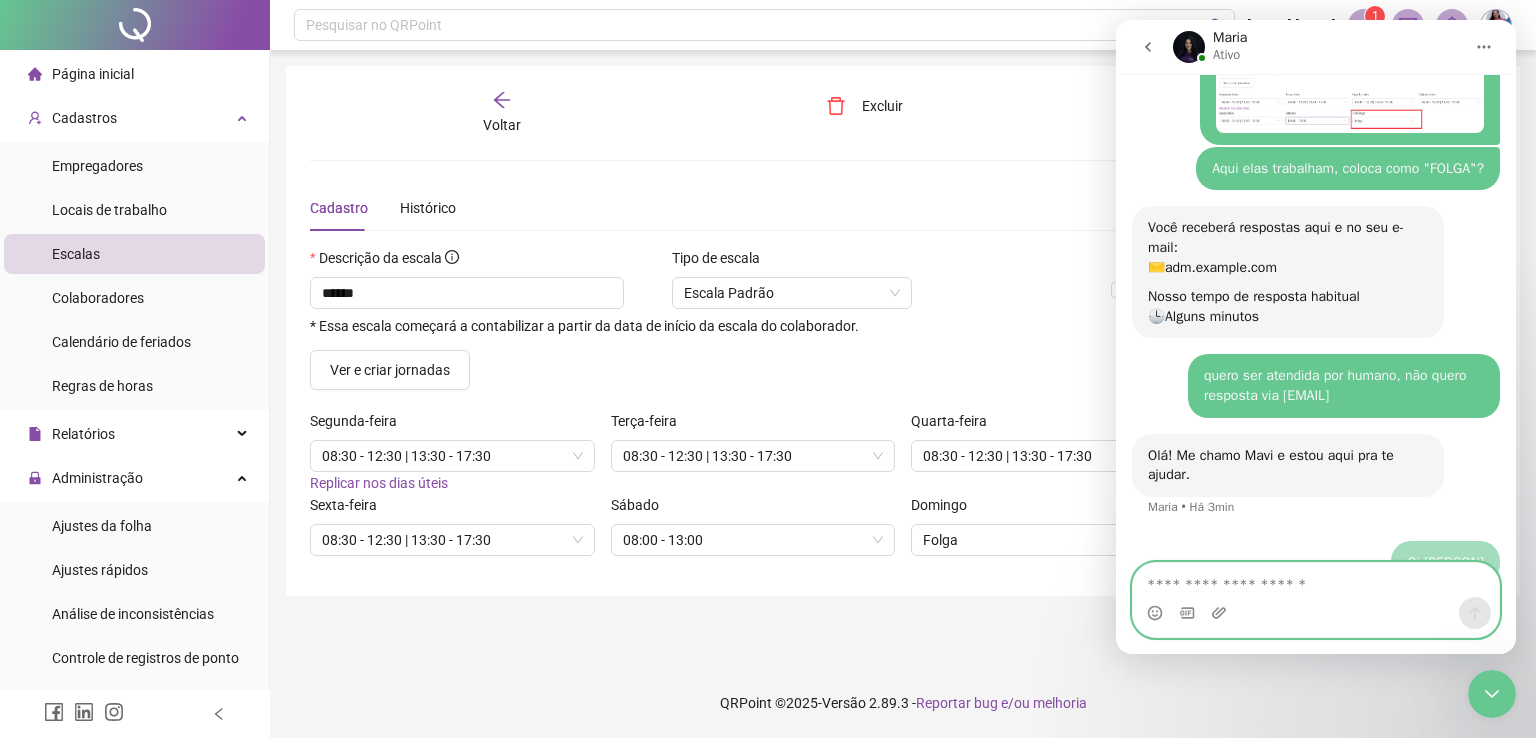 scroll, scrollTop: 2568, scrollLeft: 0, axis: vertical 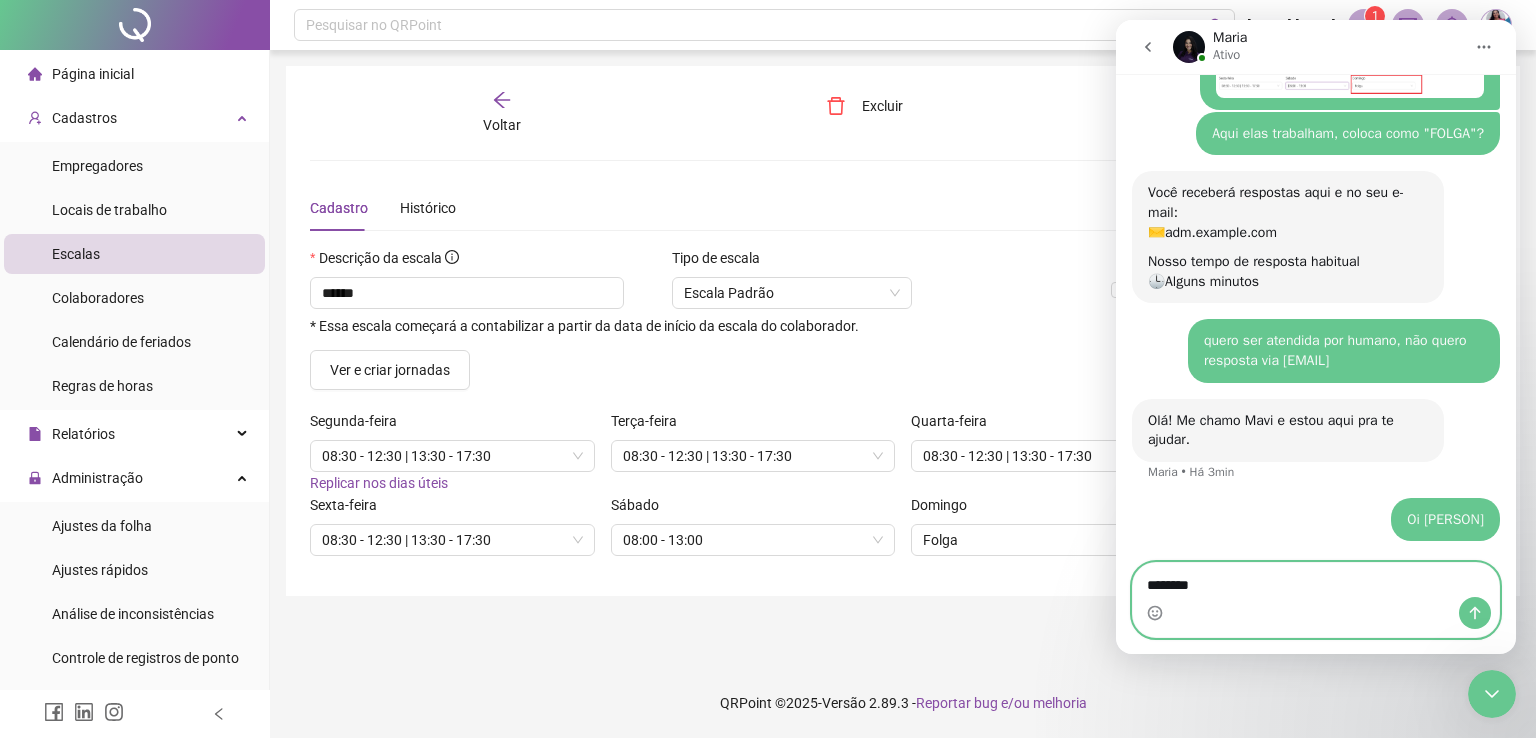 type on "*********" 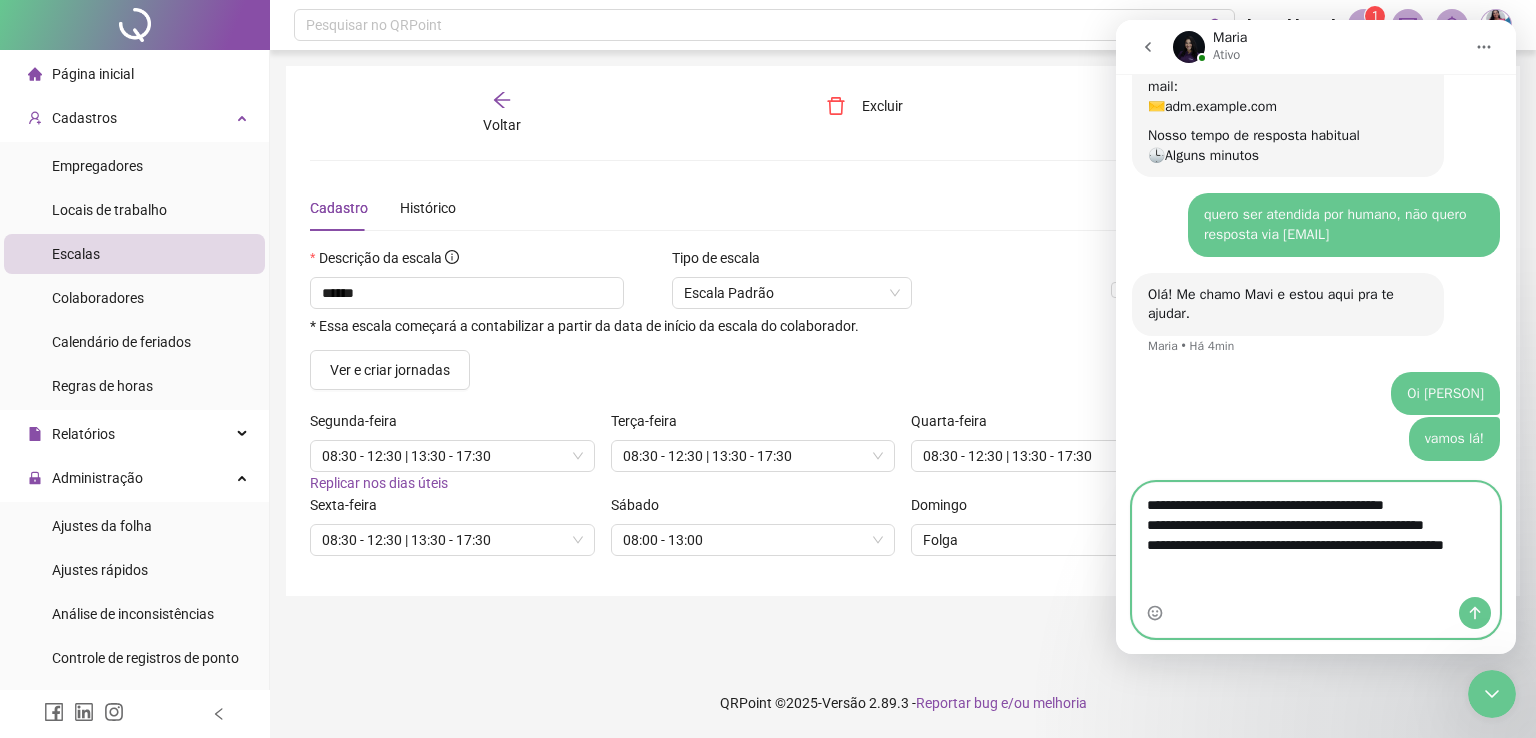 scroll, scrollTop: 2714, scrollLeft: 0, axis: vertical 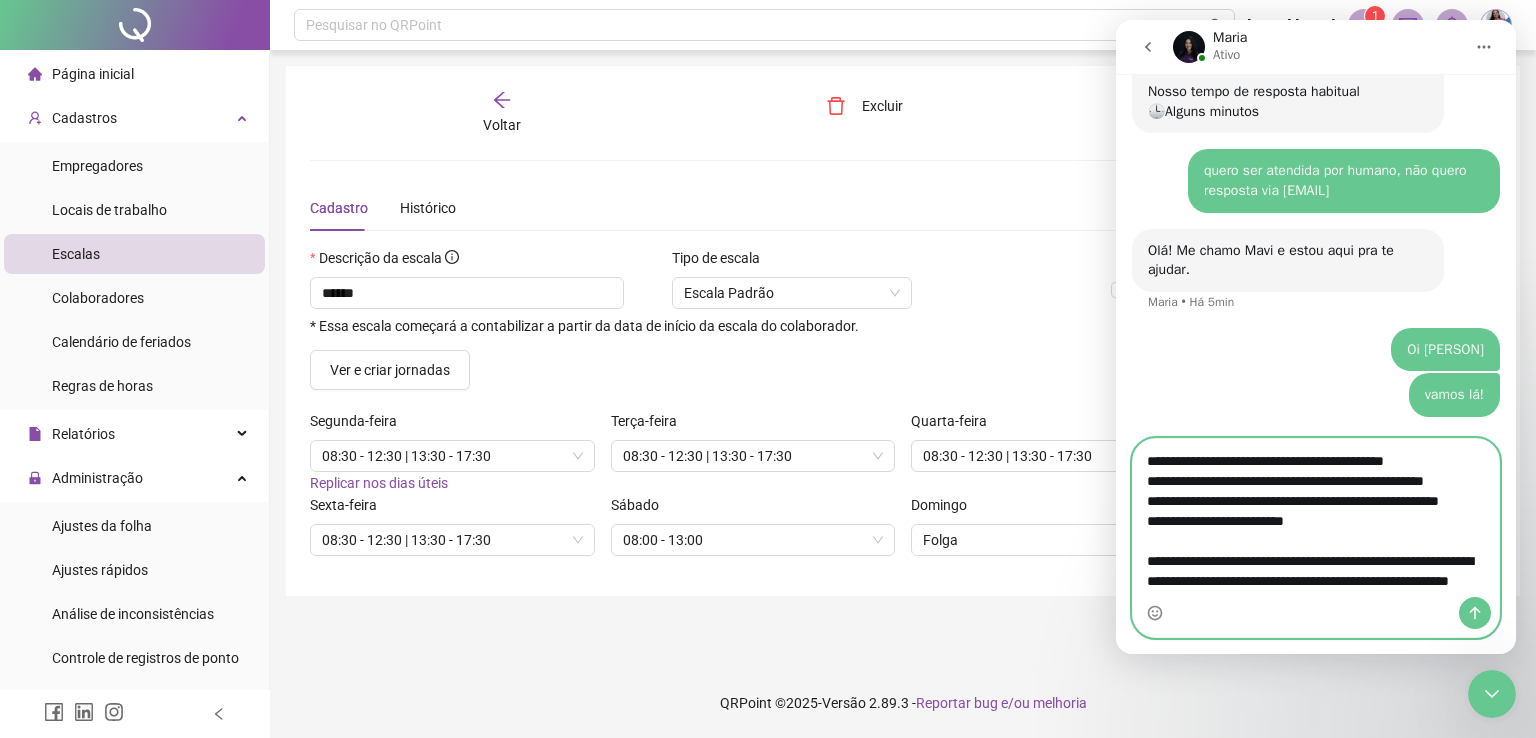 type on "**********" 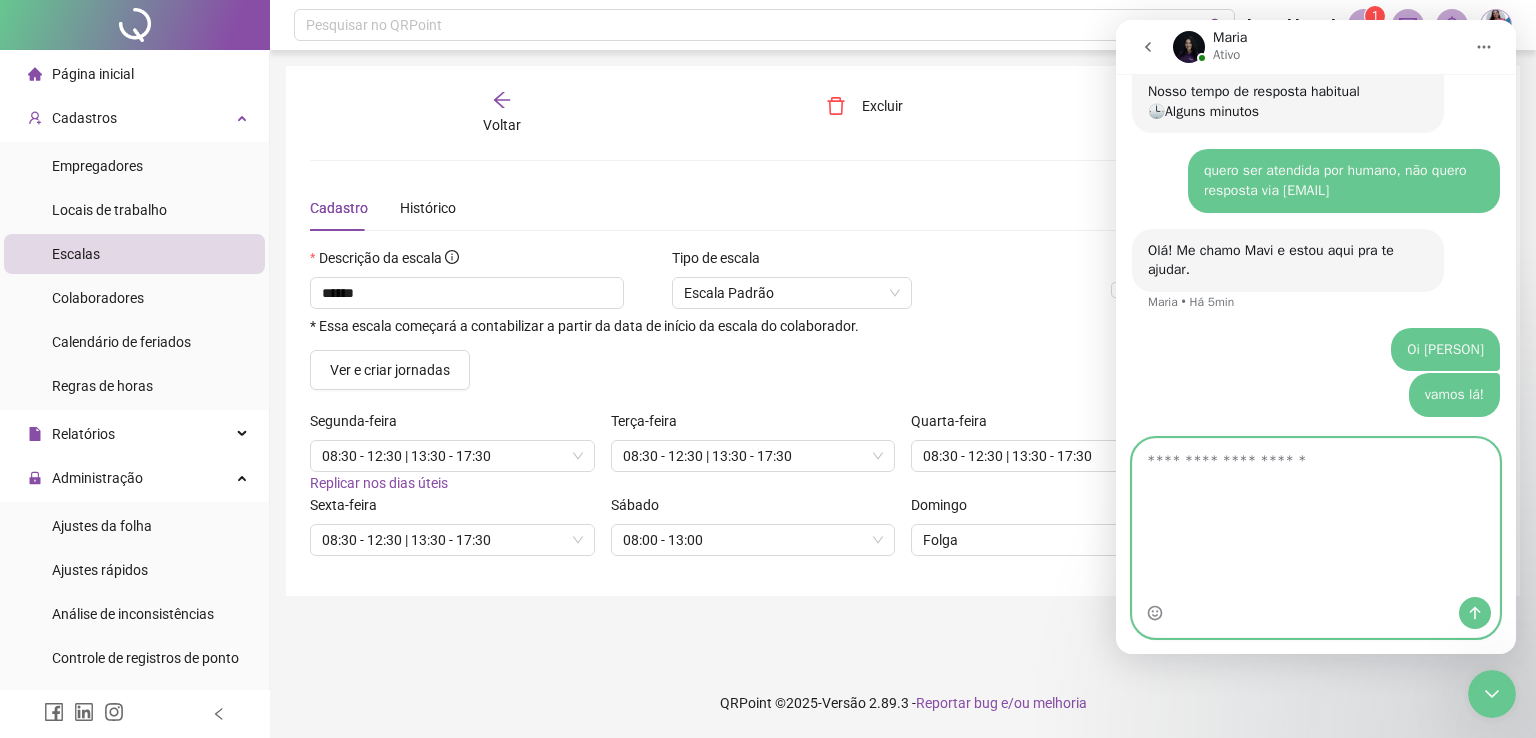 scroll, scrollTop: 0, scrollLeft: 0, axis: both 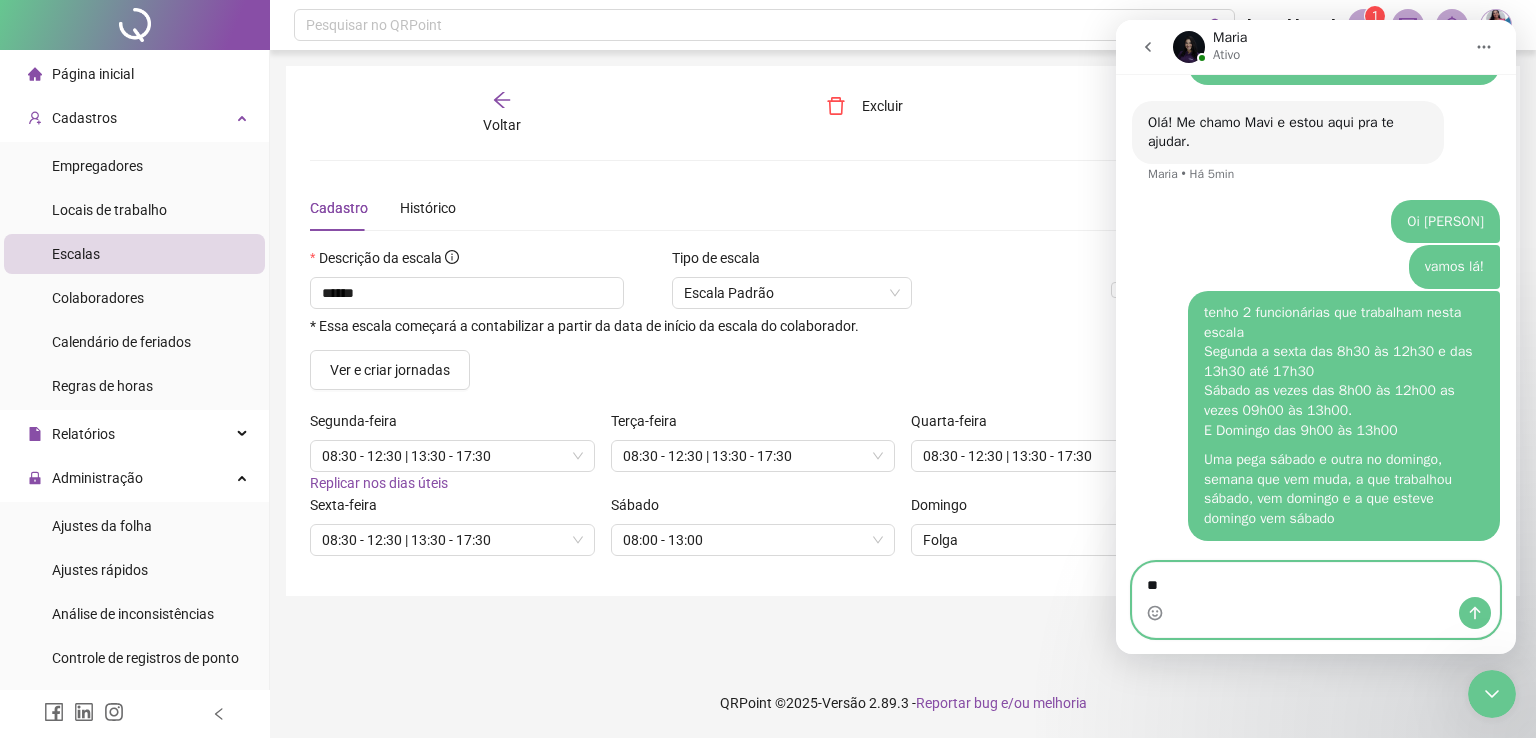 type on "*" 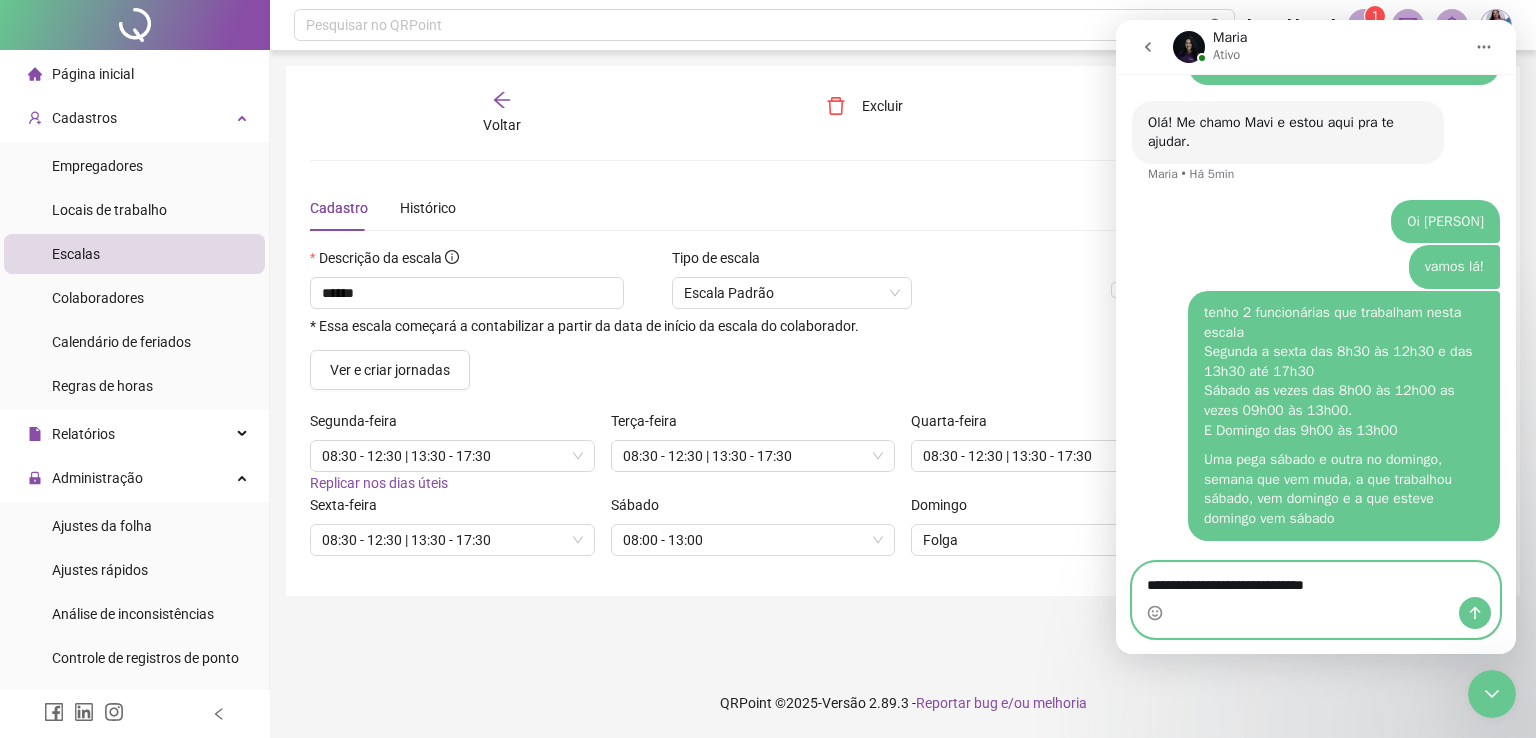 type on "**********" 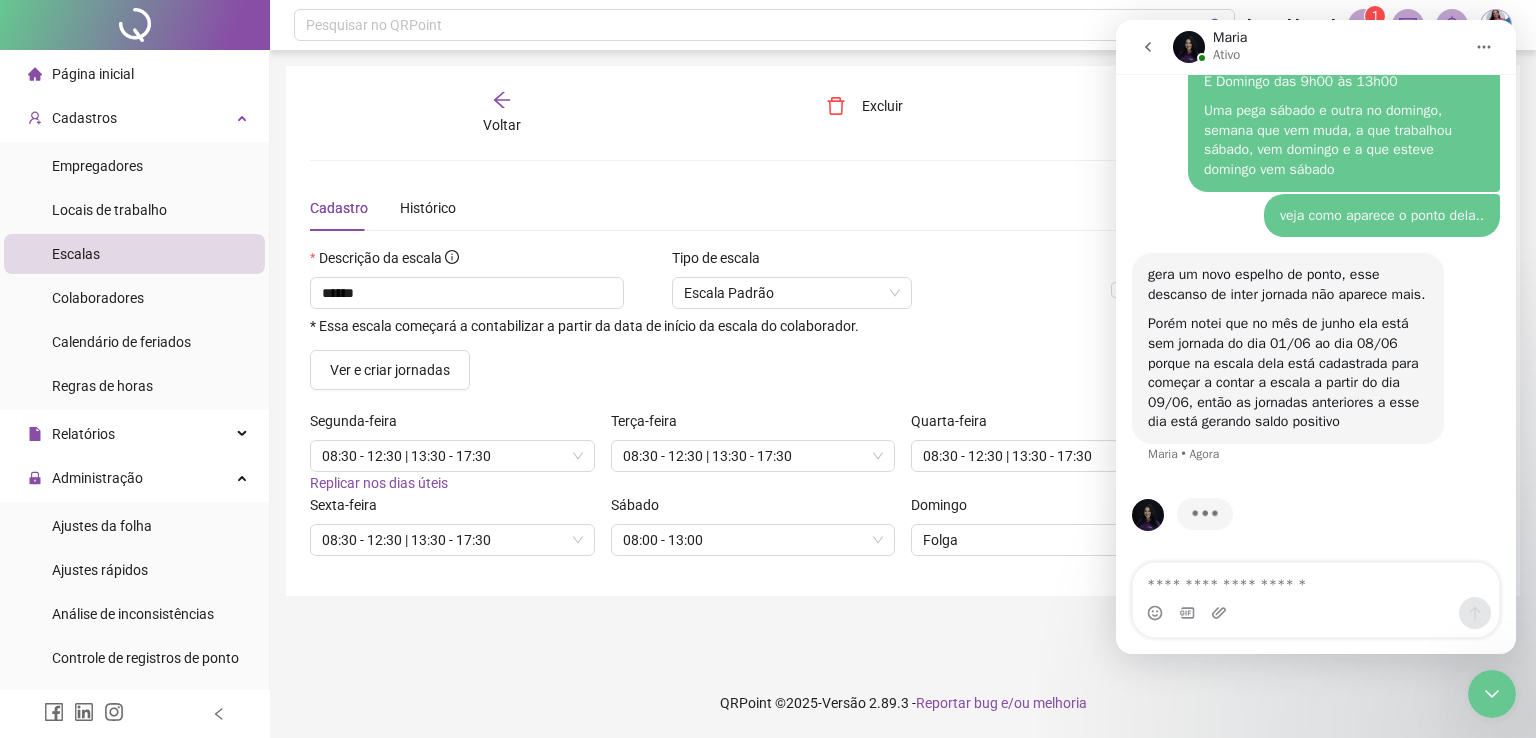 scroll, scrollTop: 3118, scrollLeft: 0, axis: vertical 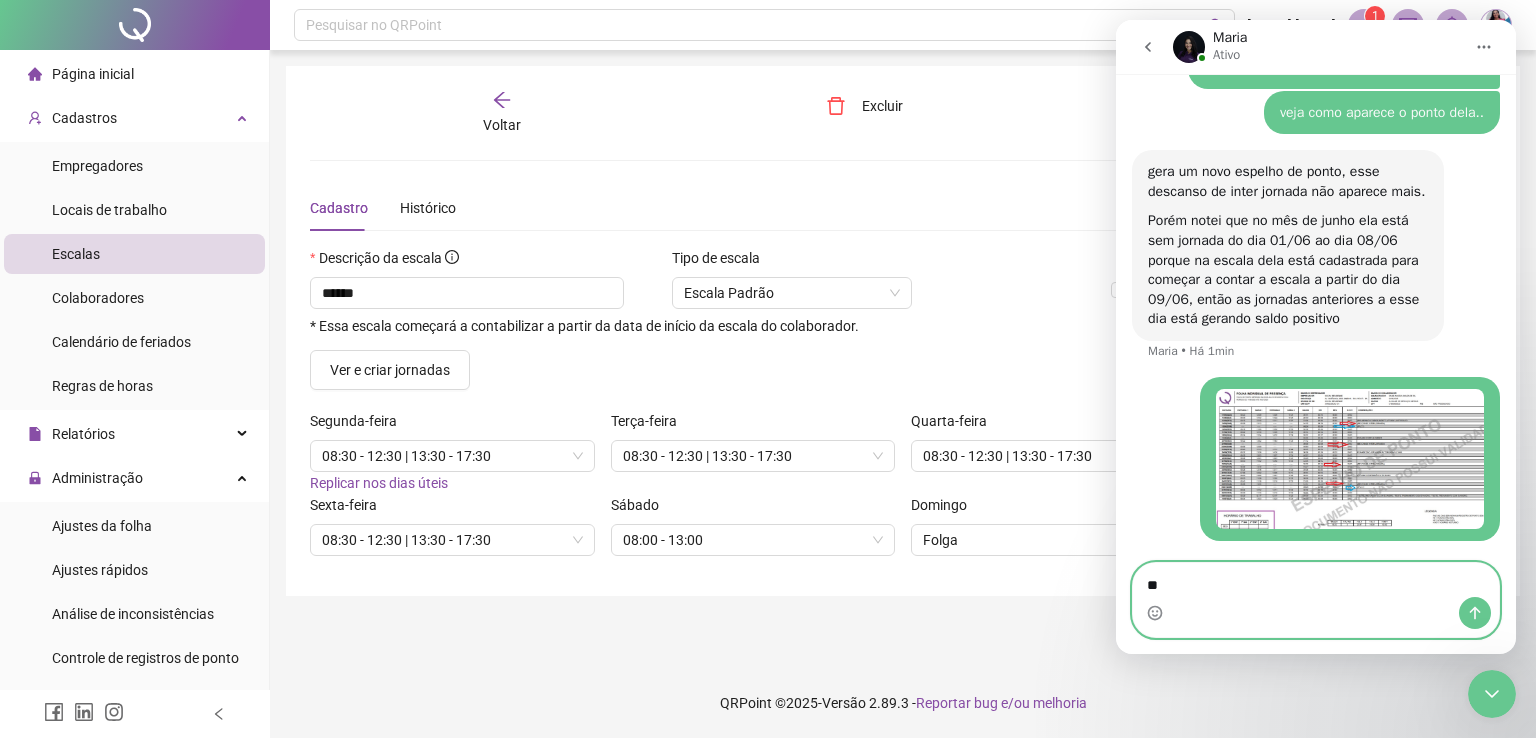type on "*" 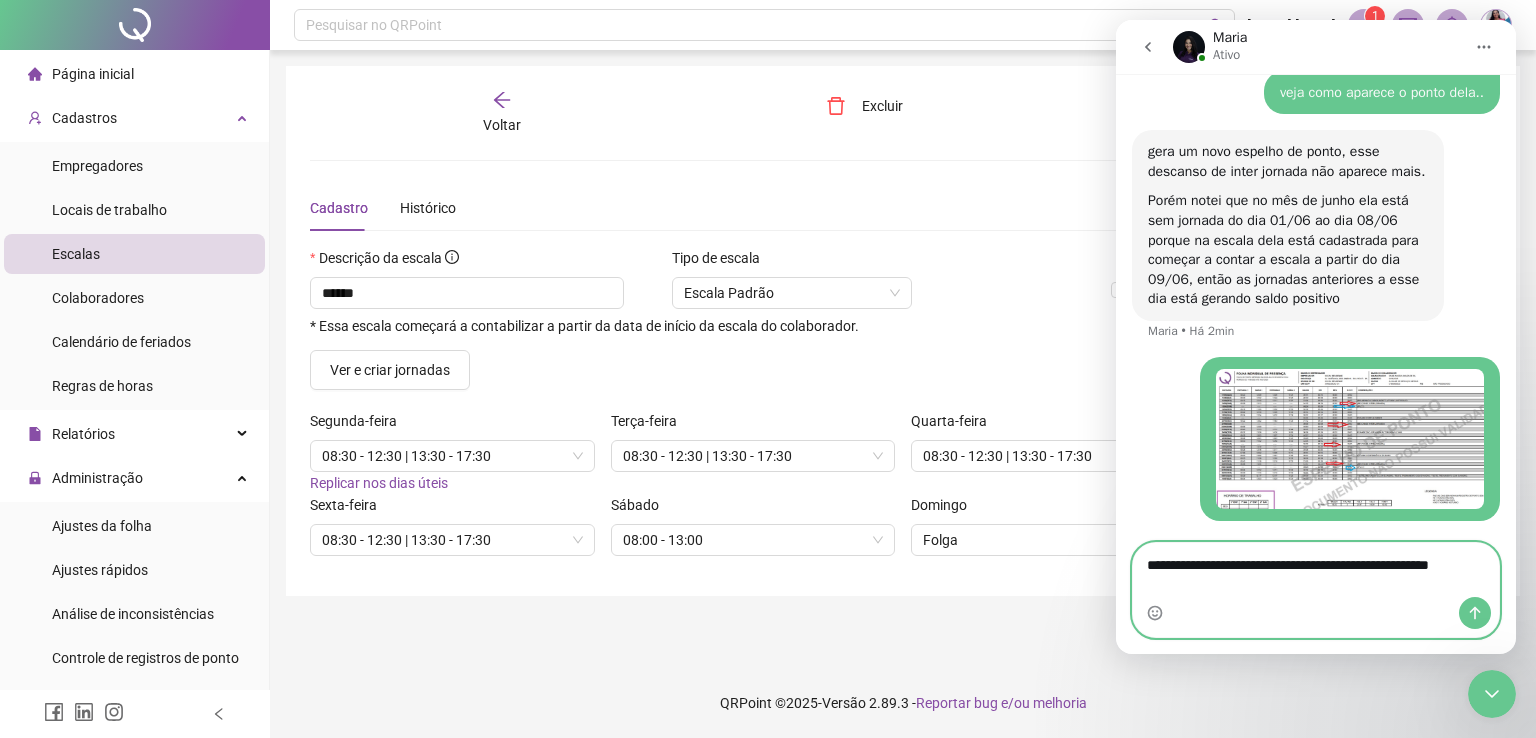 scroll, scrollTop: 3319, scrollLeft: 0, axis: vertical 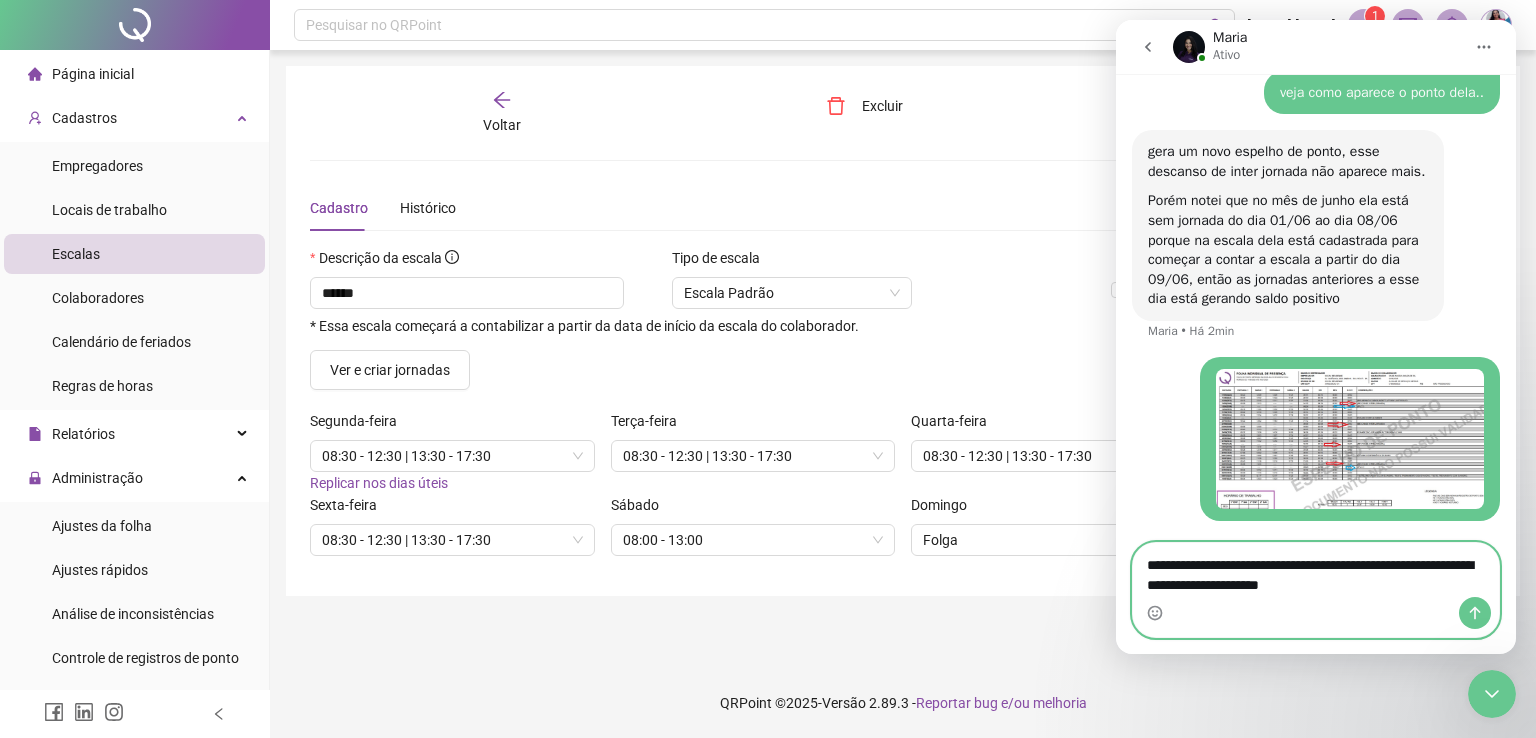 type on "**********" 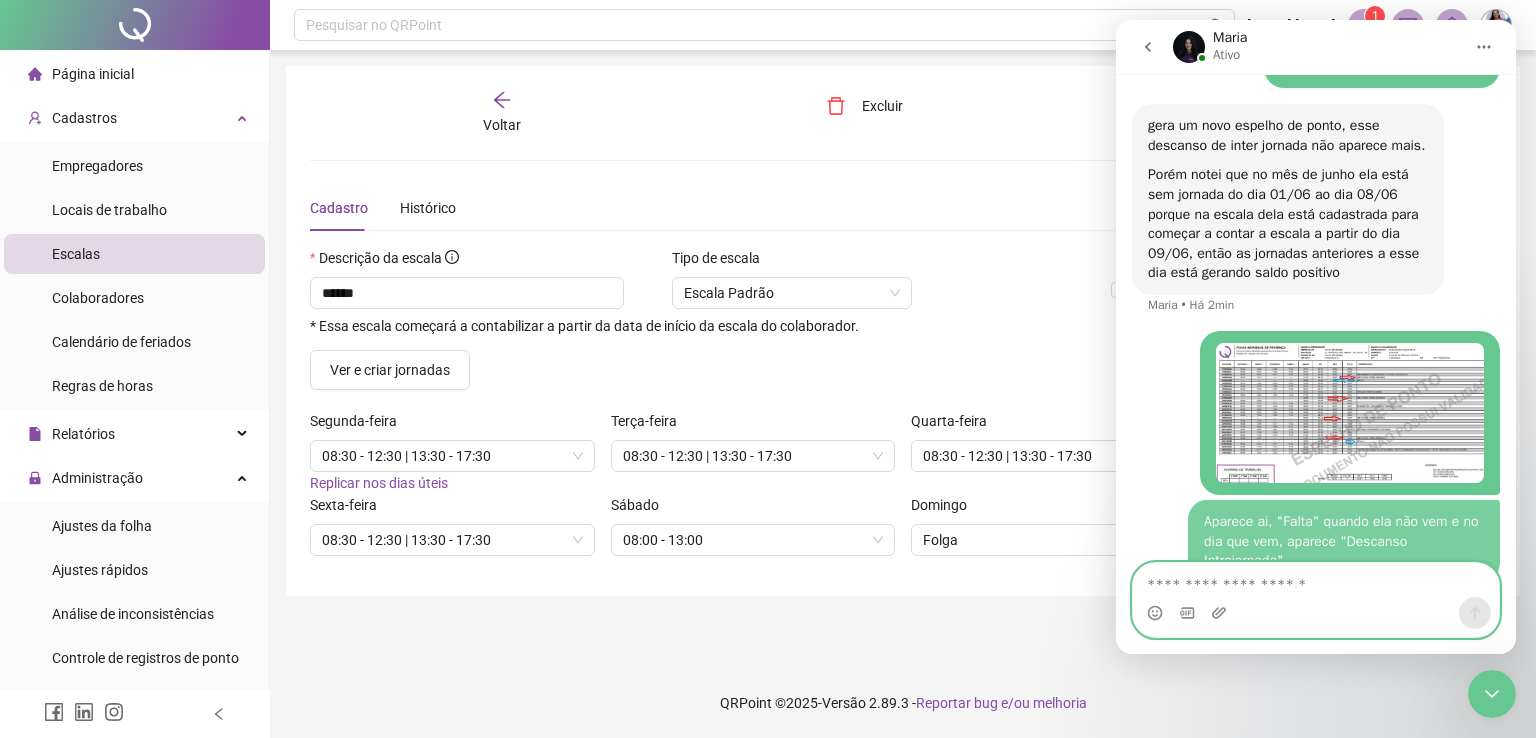scroll, scrollTop: 3384, scrollLeft: 0, axis: vertical 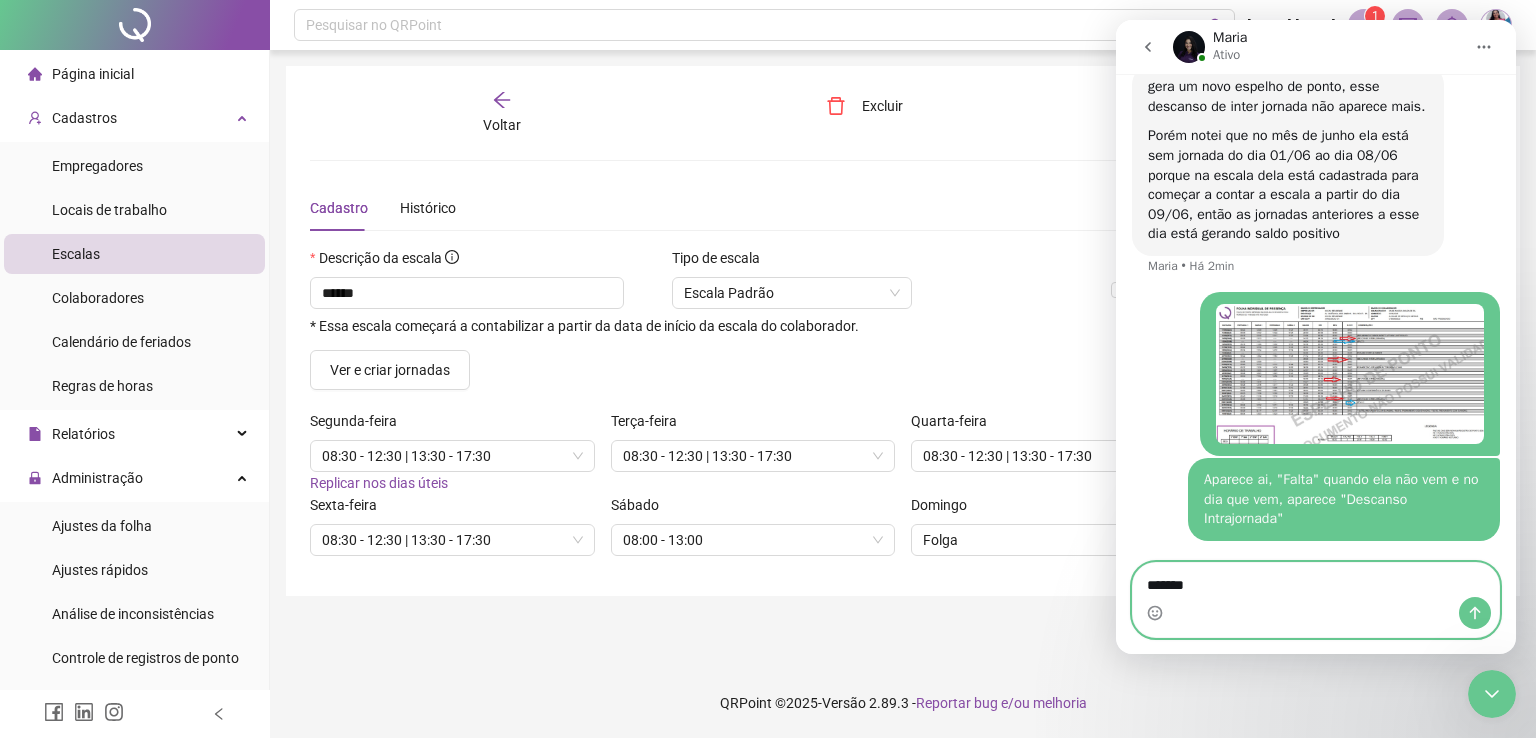 type on "*******" 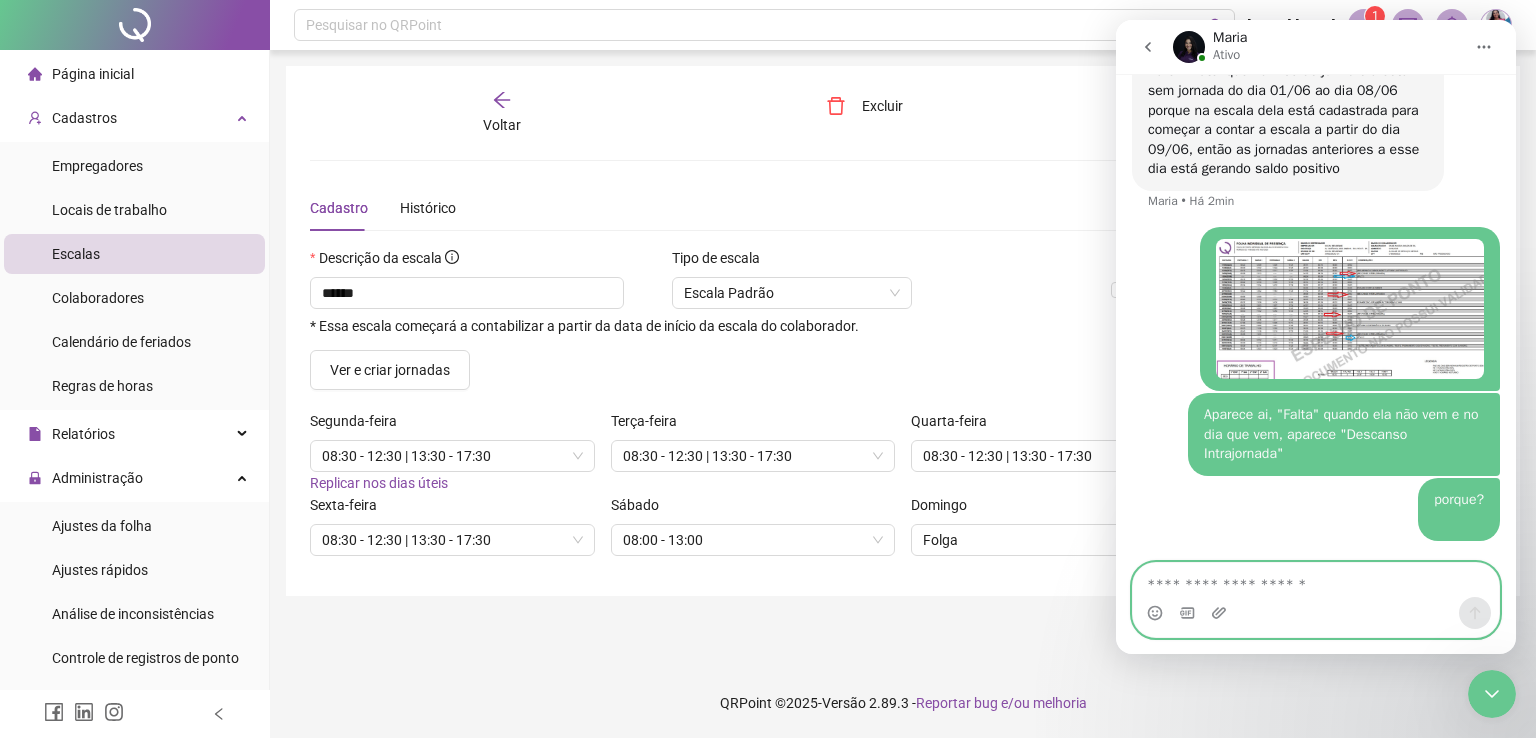 scroll, scrollTop: 3448, scrollLeft: 0, axis: vertical 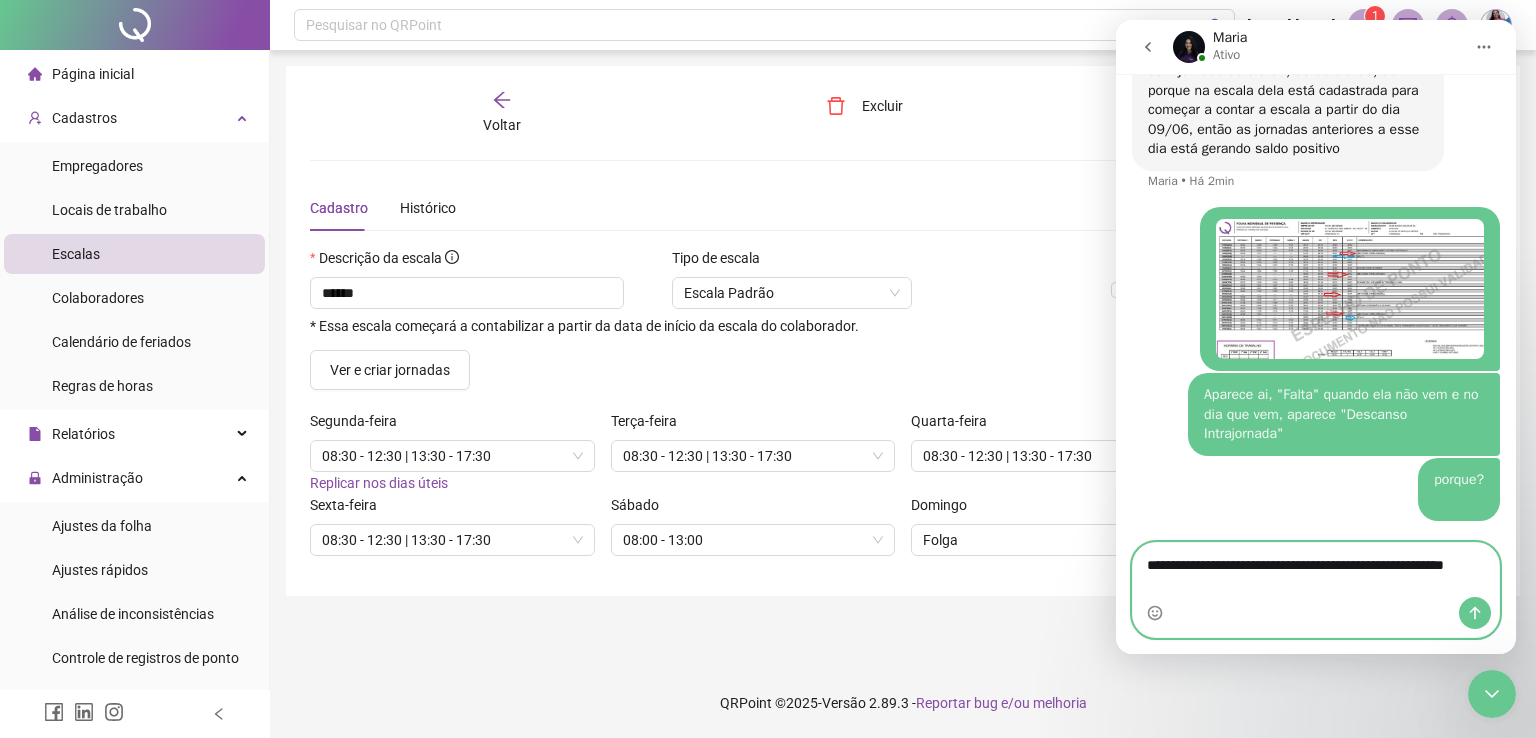 type on "**********" 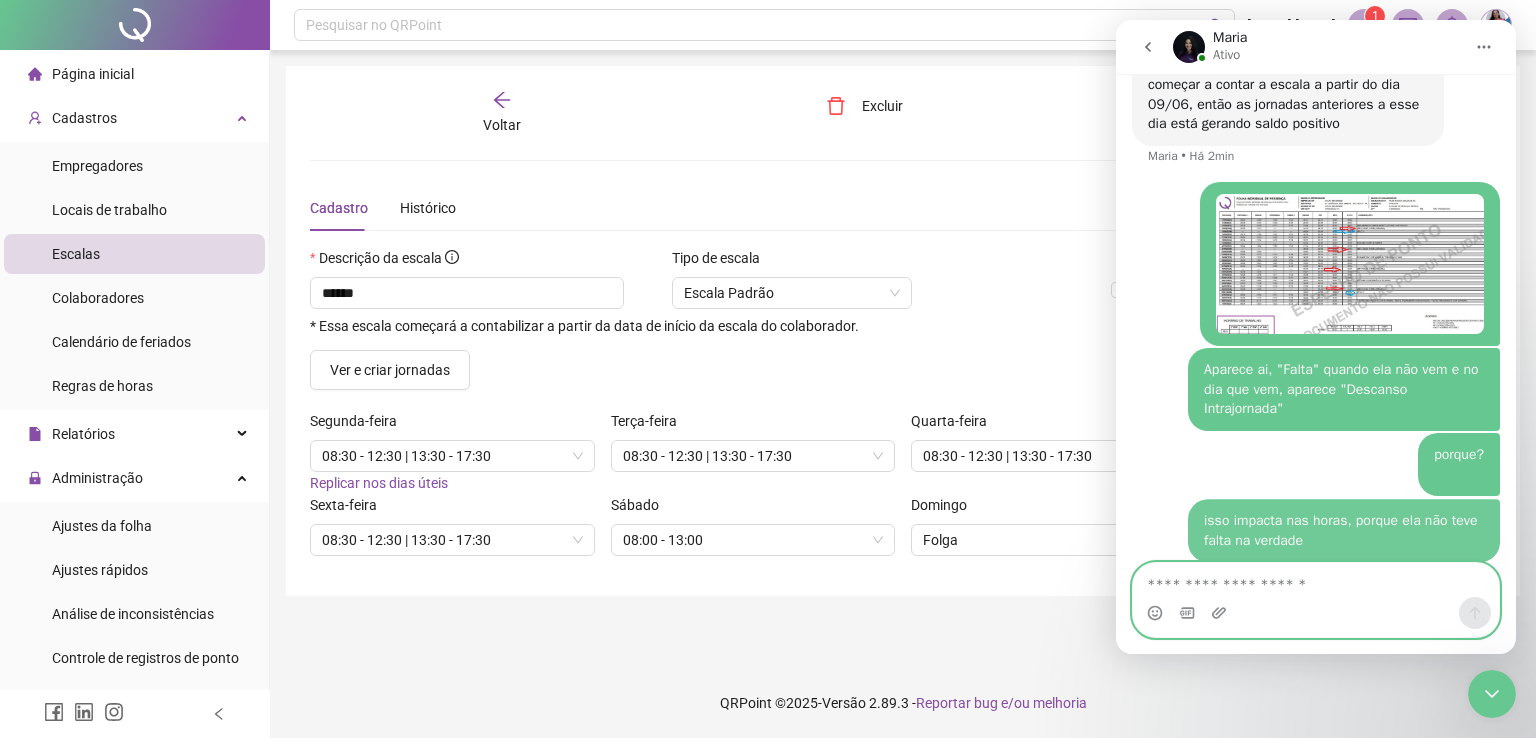 scroll, scrollTop: 3514, scrollLeft: 0, axis: vertical 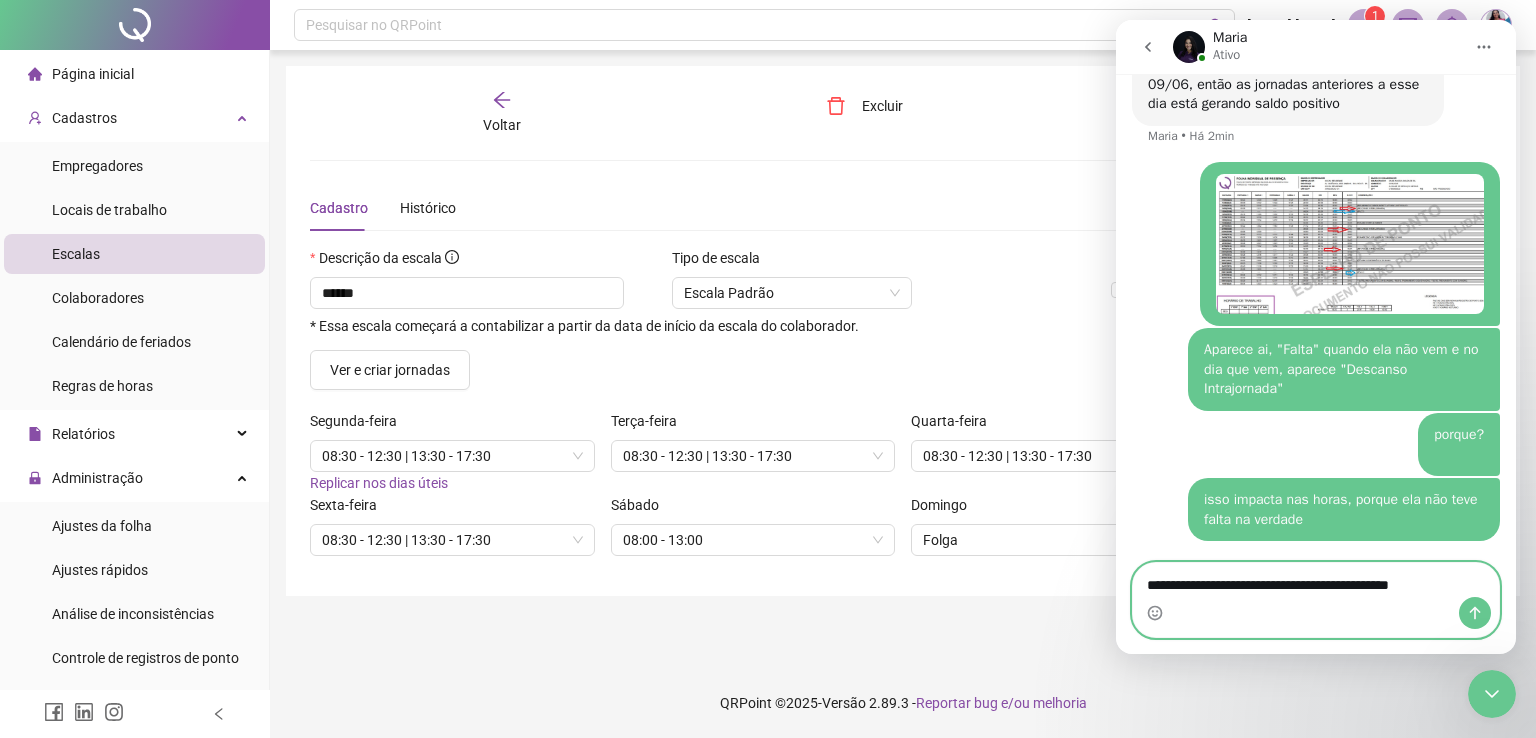 type on "**********" 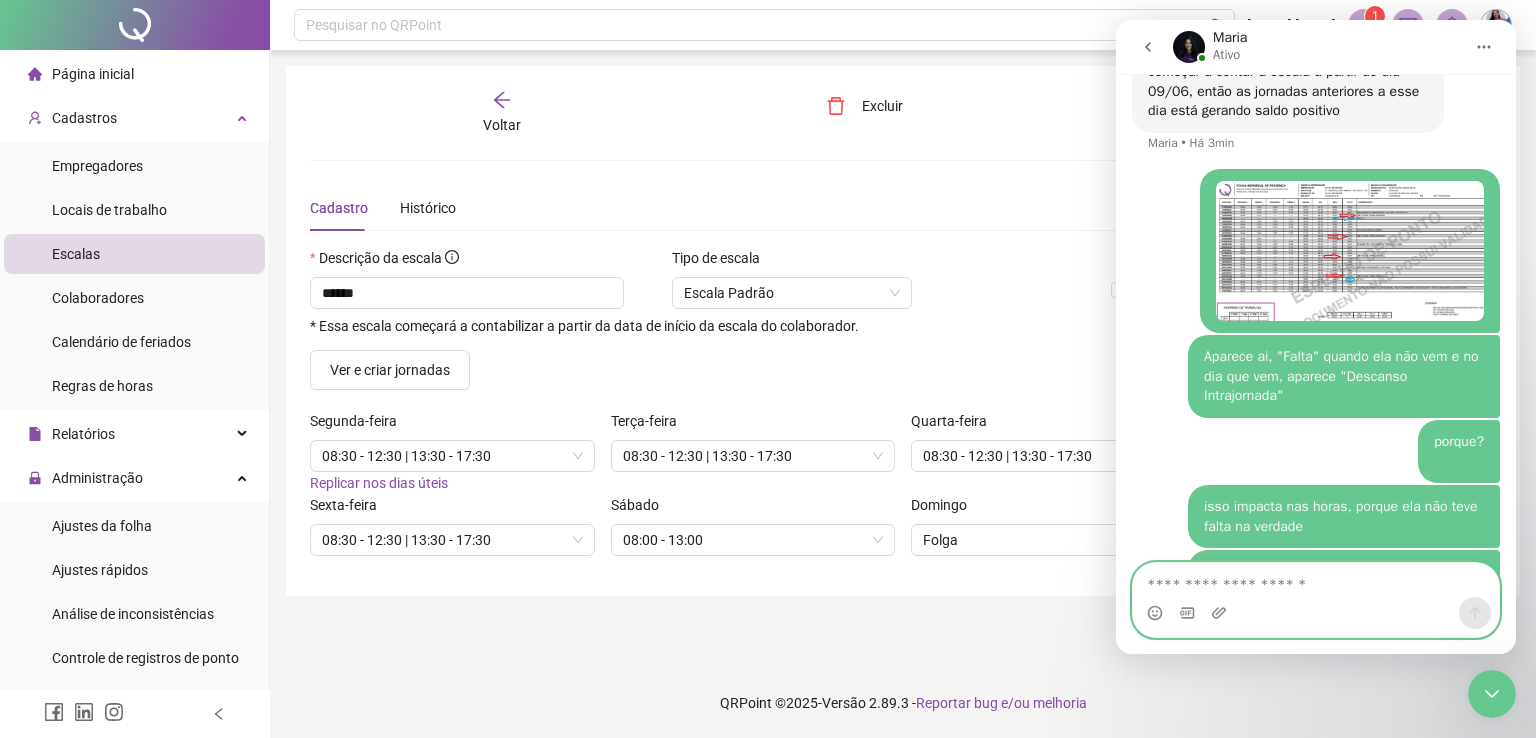 scroll, scrollTop: 3379, scrollLeft: 0, axis: vertical 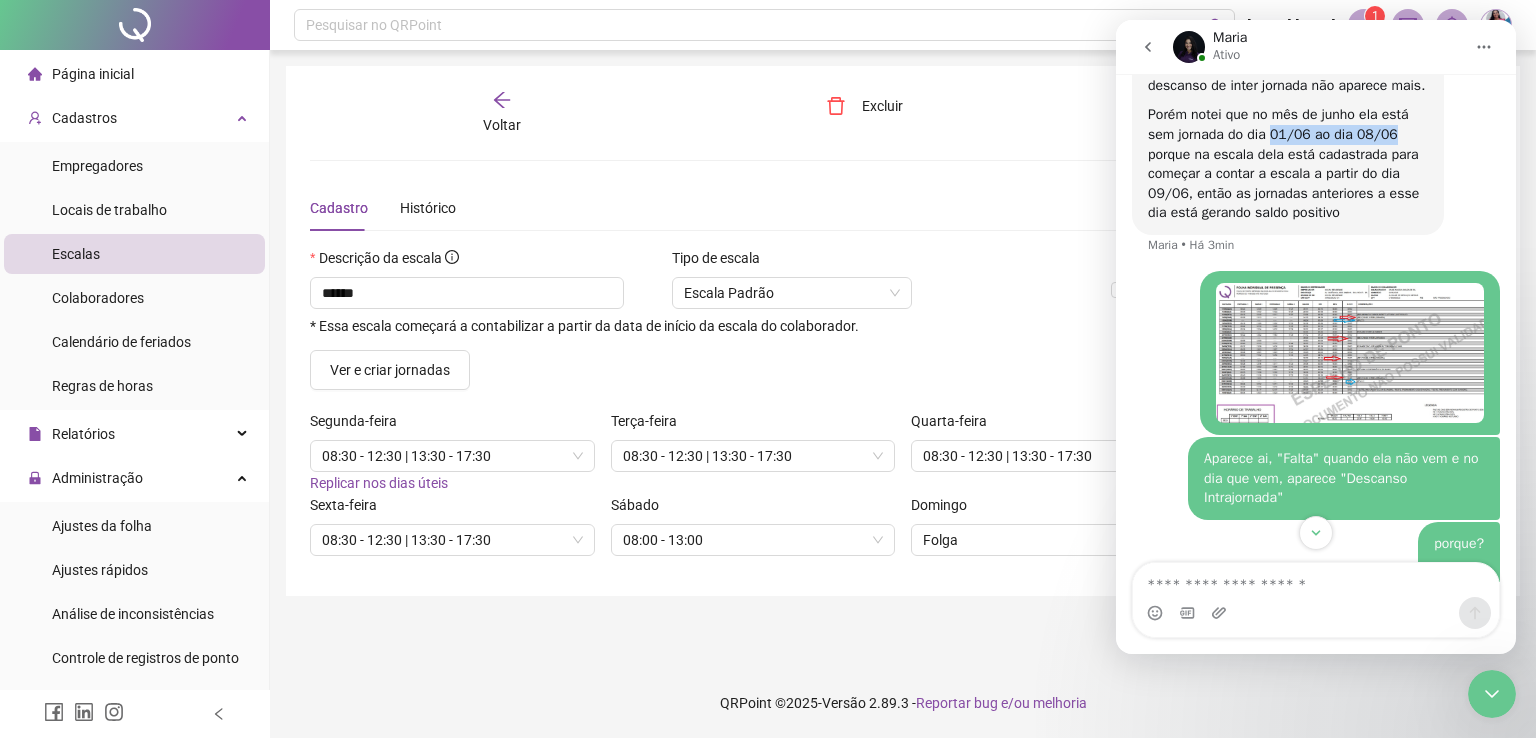 drag, startPoint x: 1273, startPoint y: 159, endPoint x: 1384, endPoint y: 157, distance: 111.01801 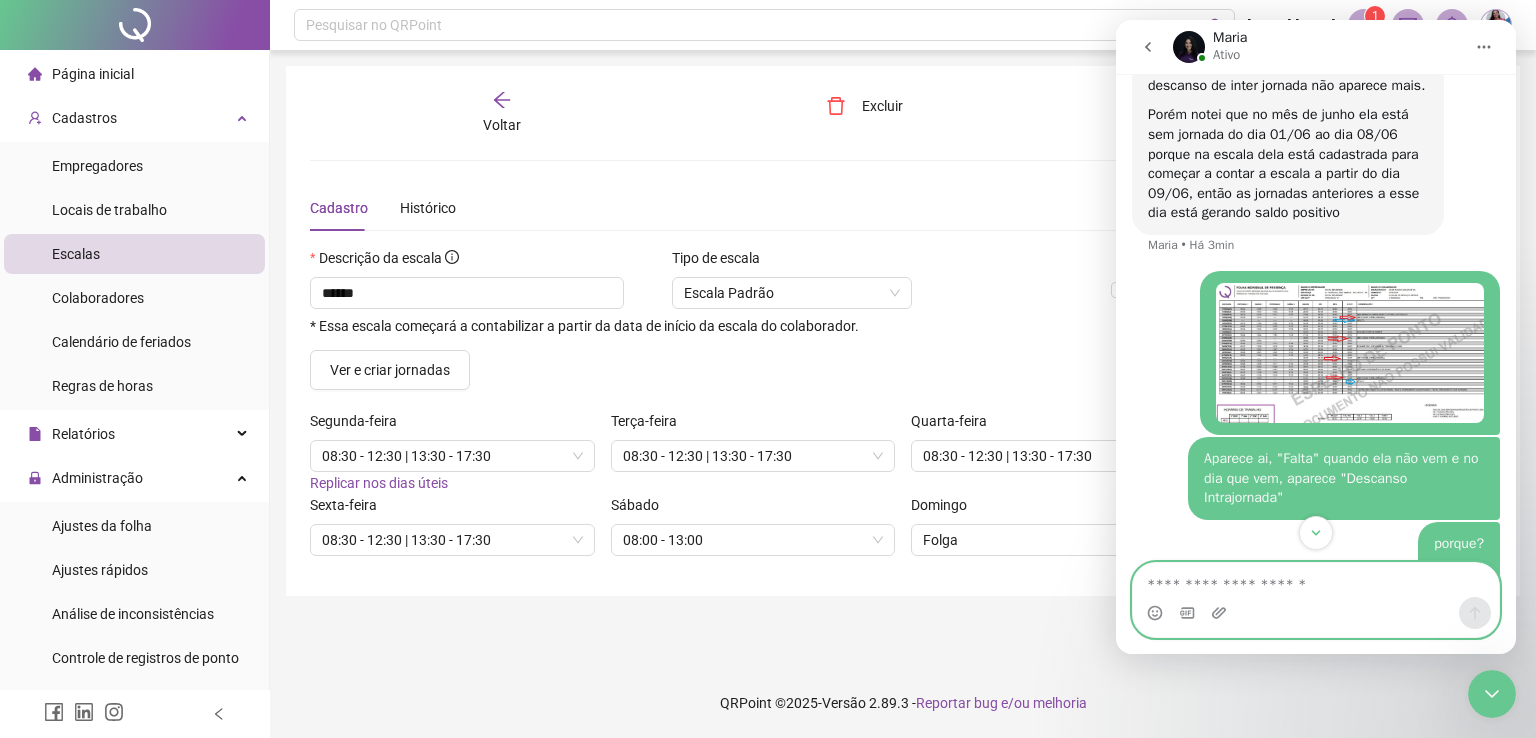 click at bounding box center (1316, 580) 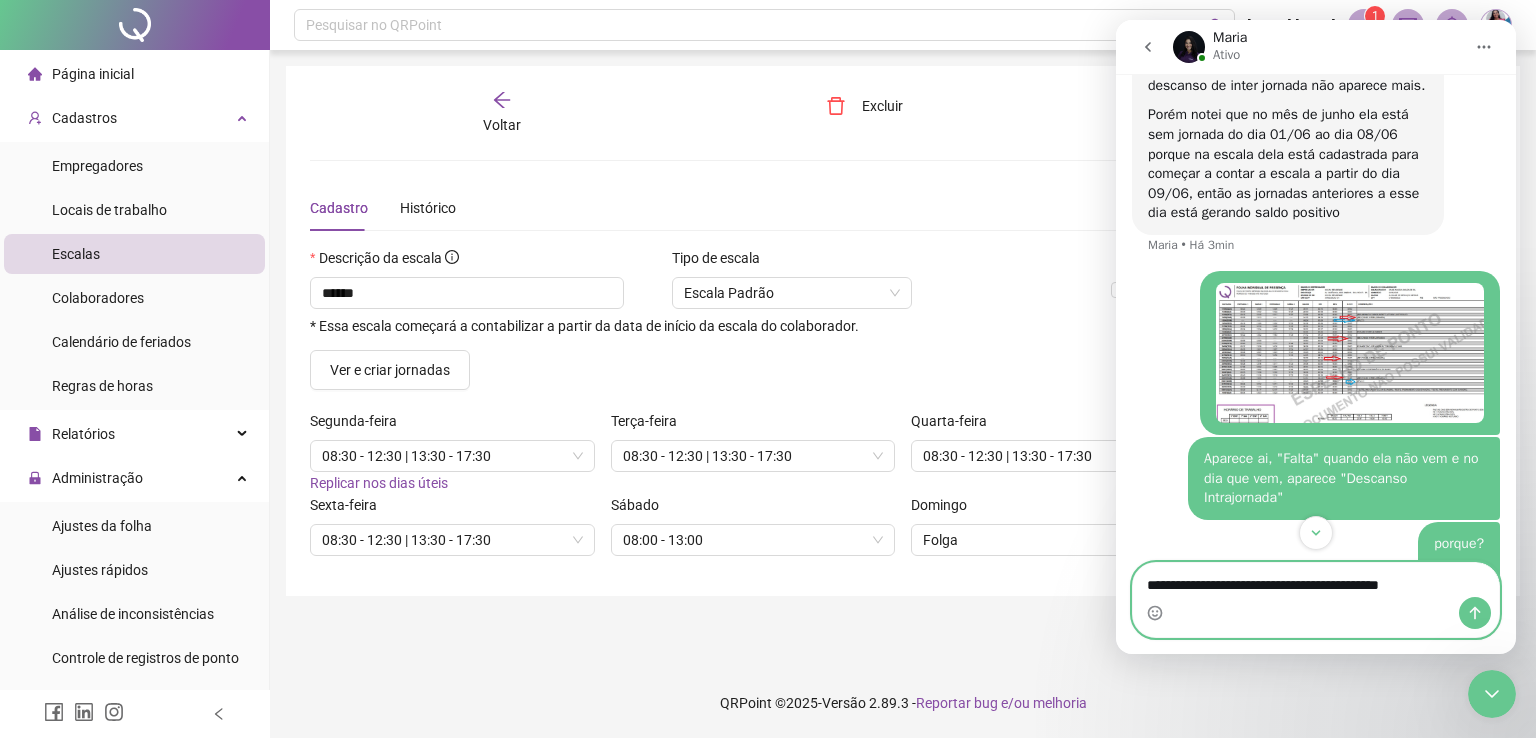 paste on "**********" 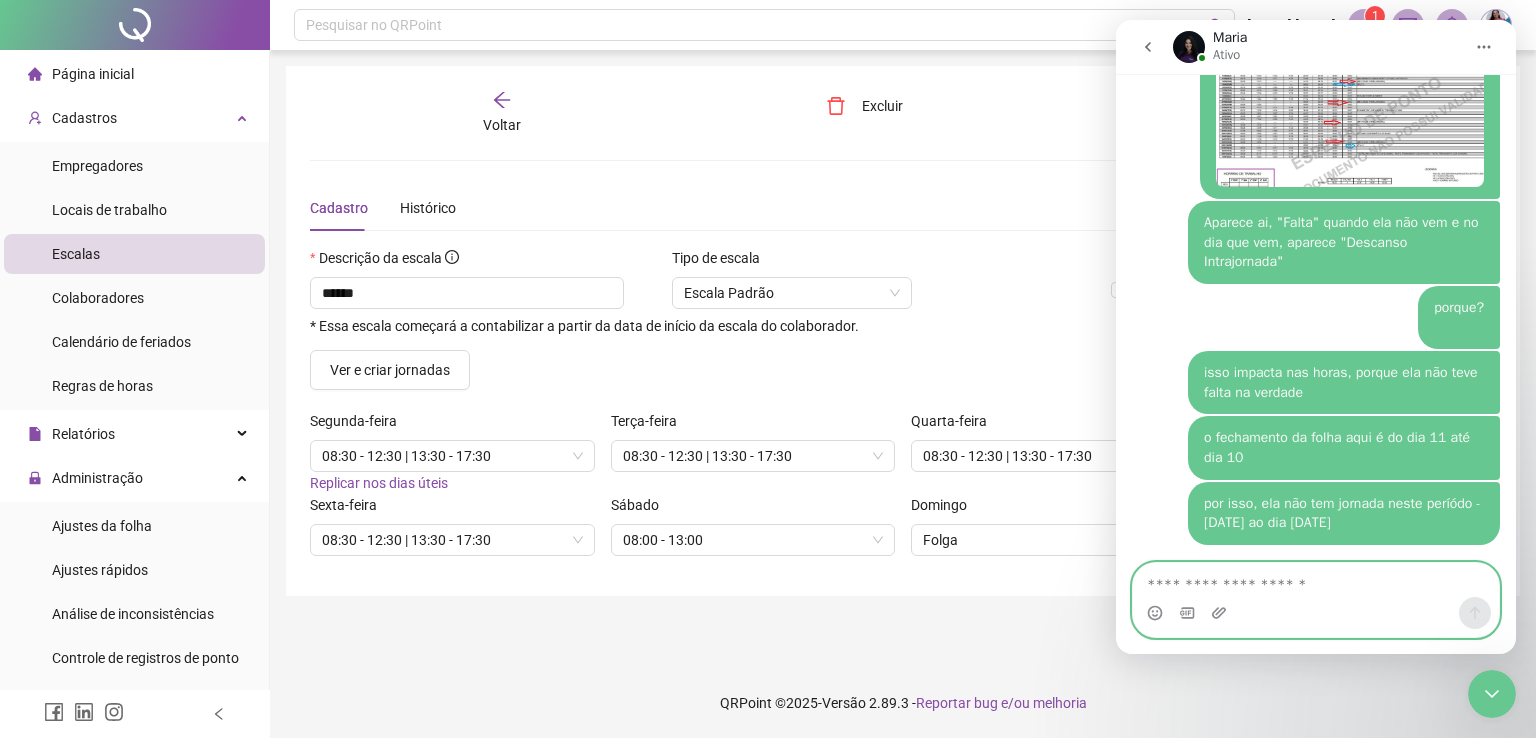 scroll, scrollTop: 3644, scrollLeft: 0, axis: vertical 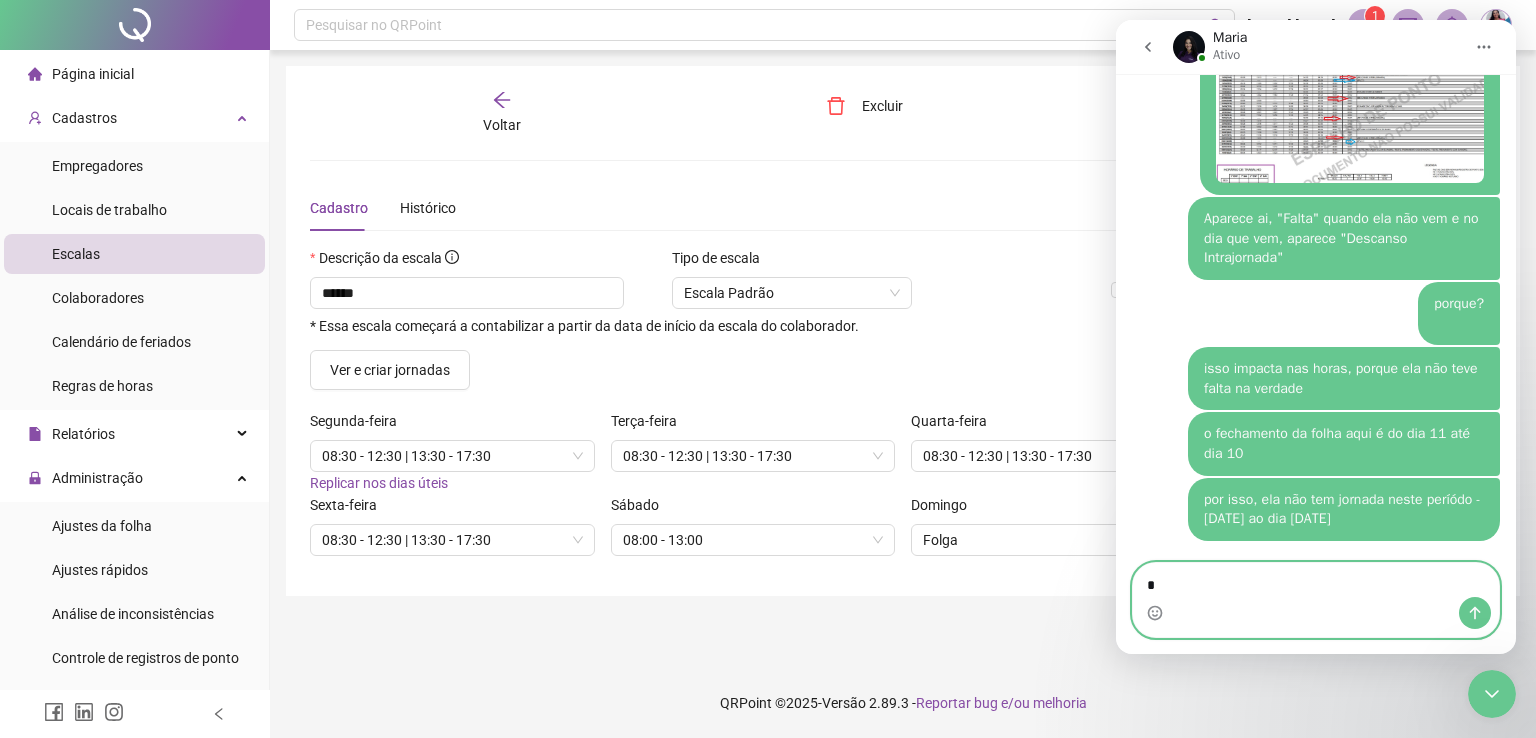 type on "**" 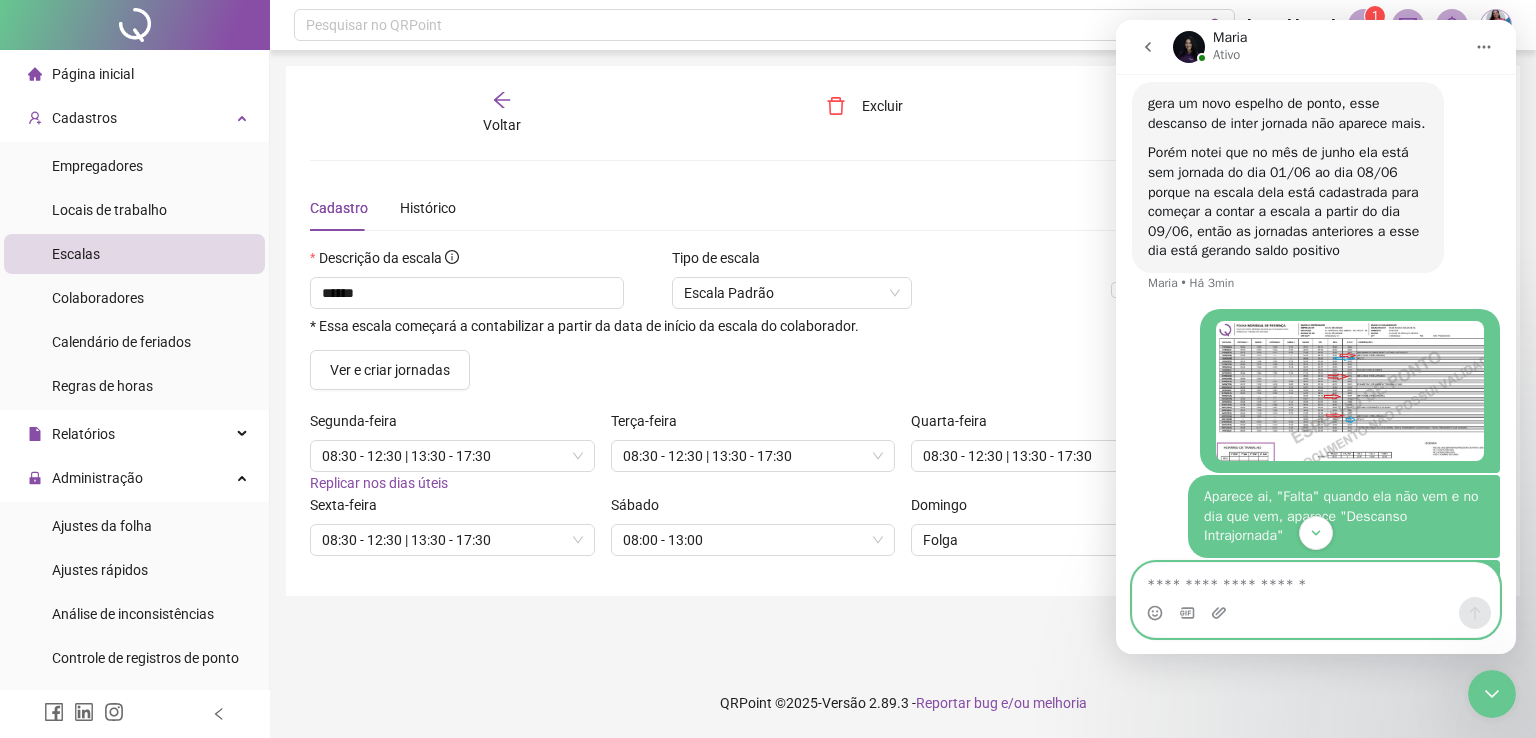 scroll, scrollTop: 3290, scrollLeft: 0, axis: vertical 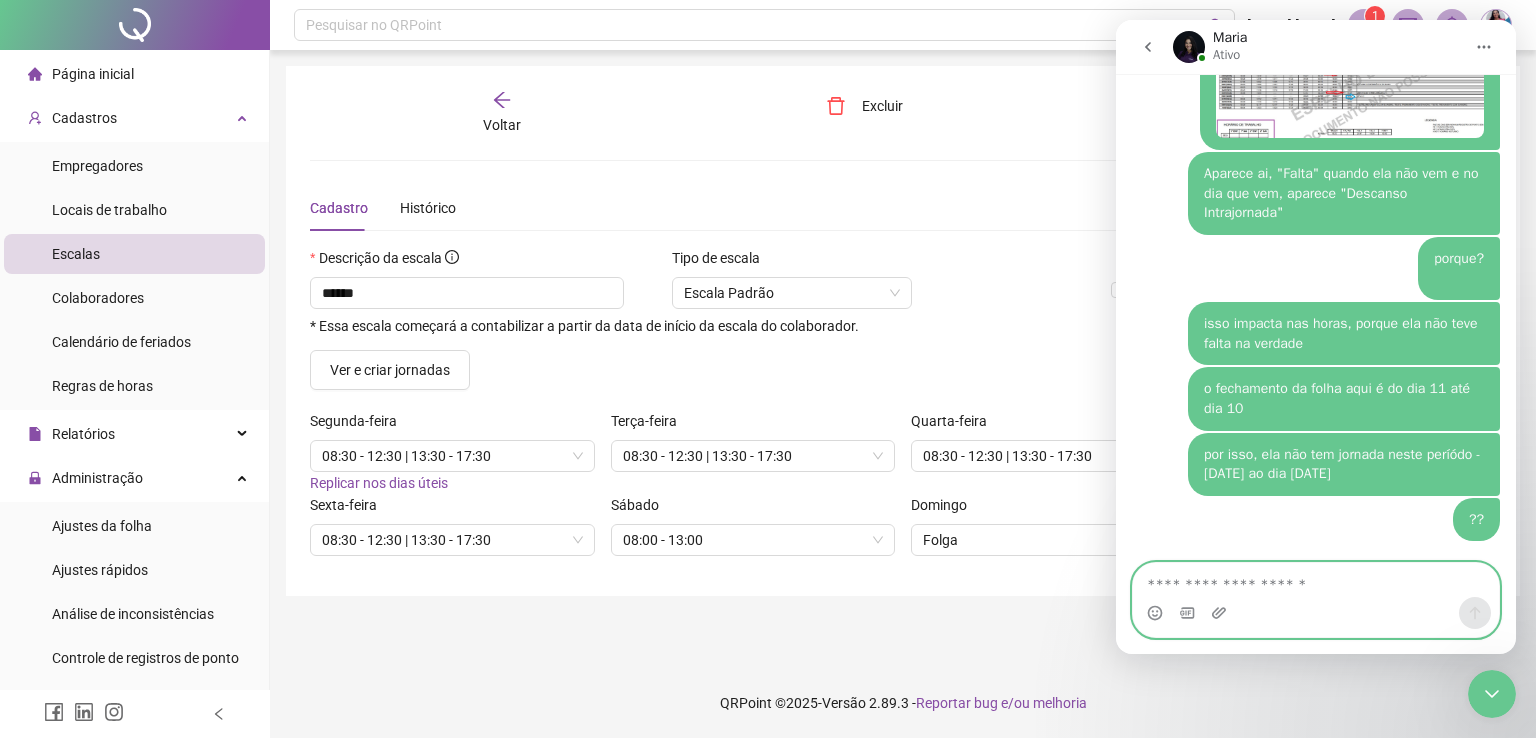 paste on "*" 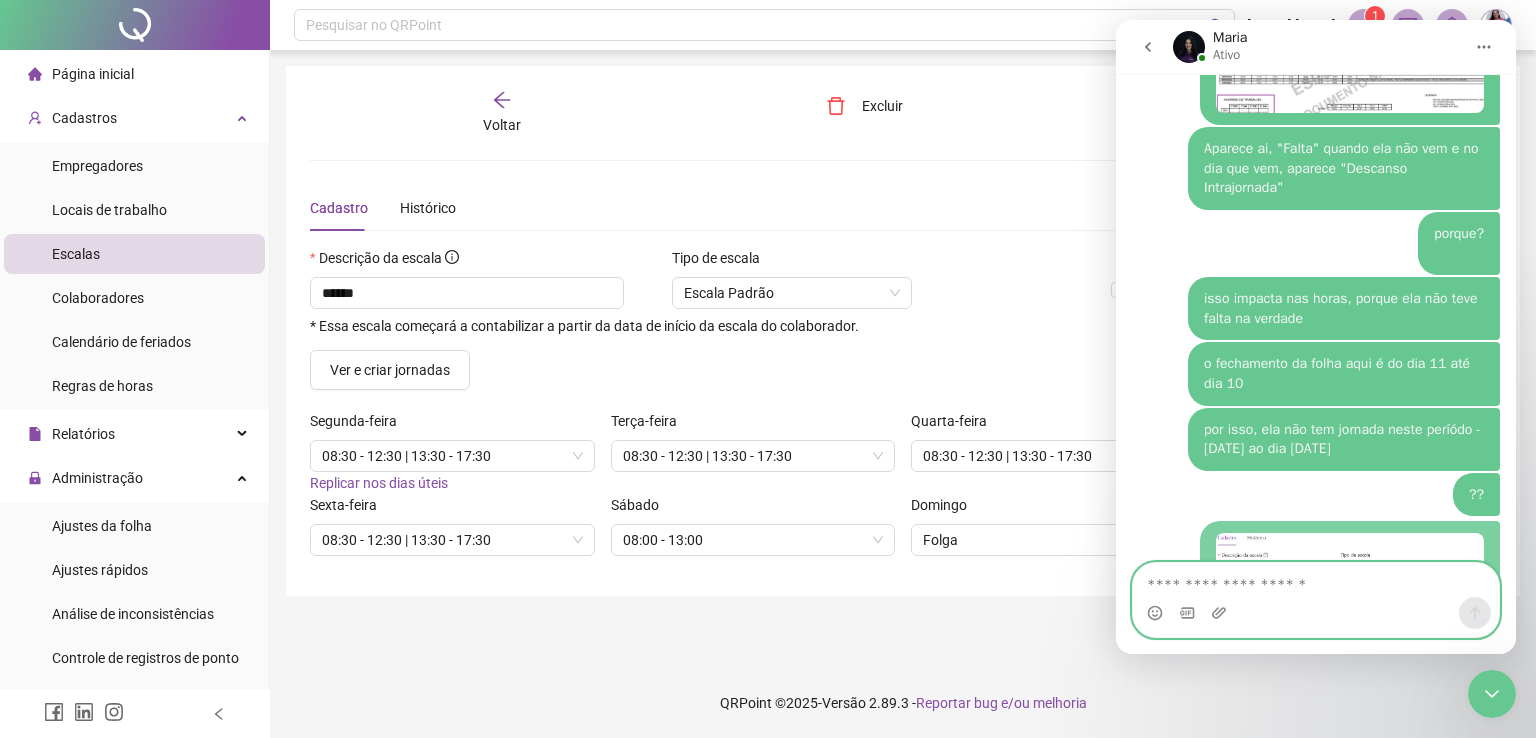 scroll, scrollTop: 3851, scrollLeft: 0, axis: vertical 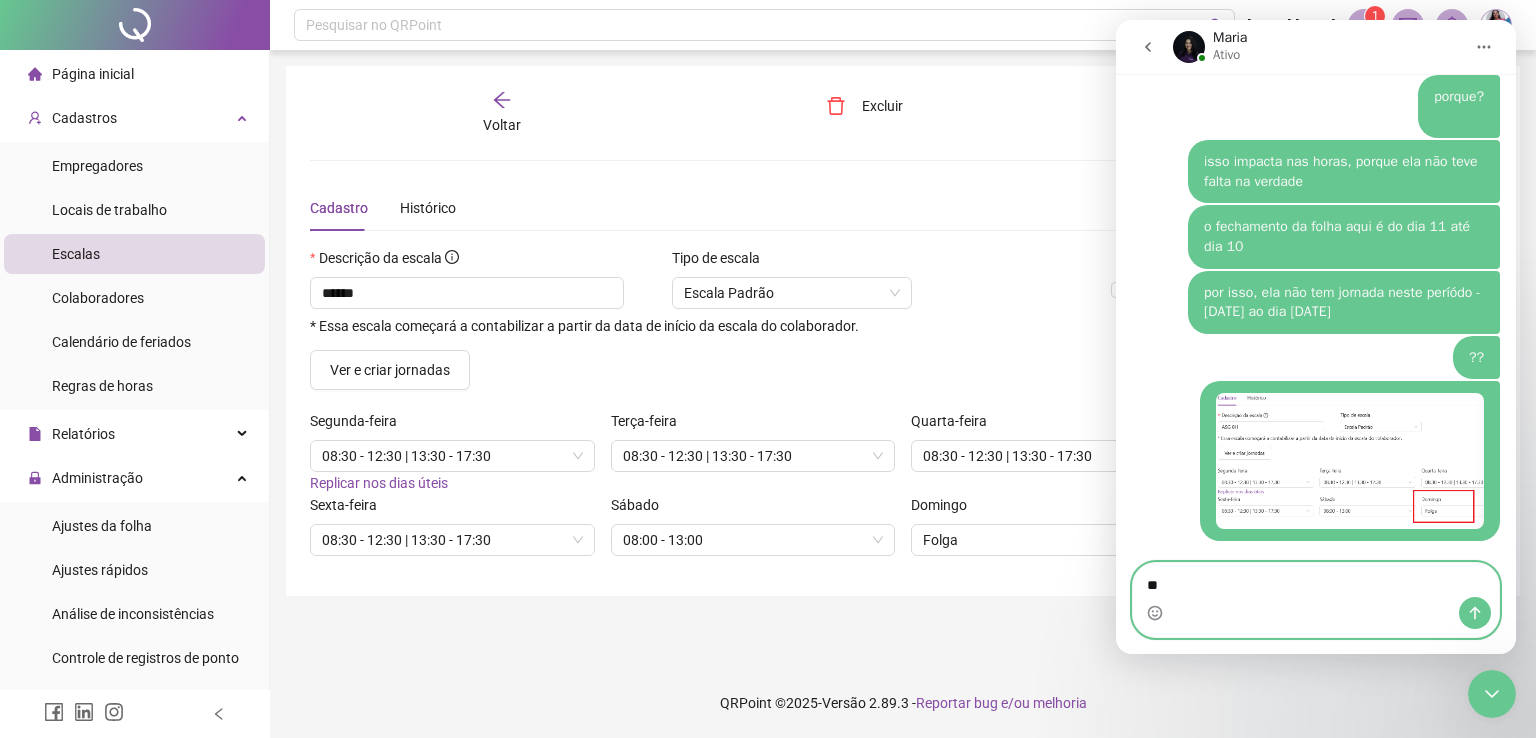 type on "*" 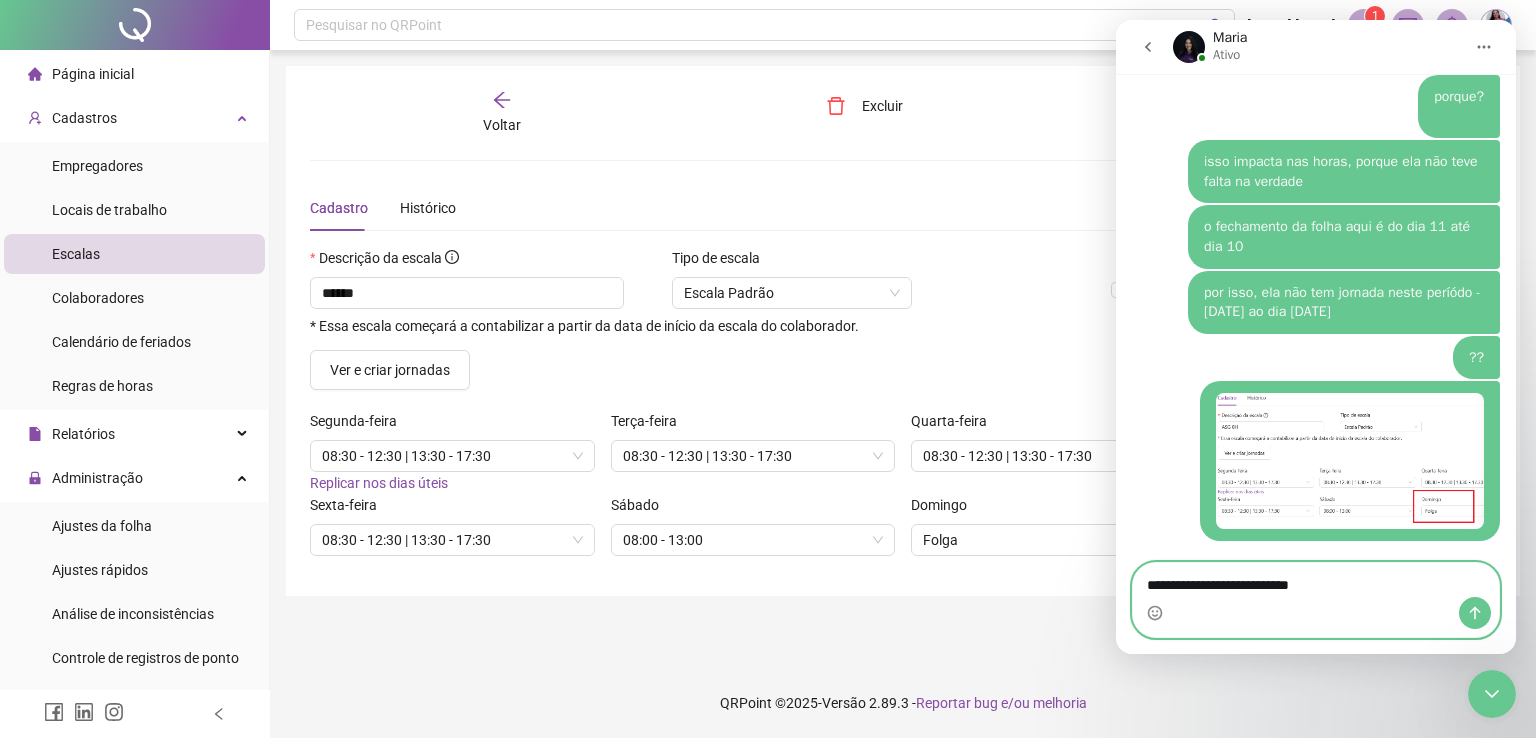 type on "**********" 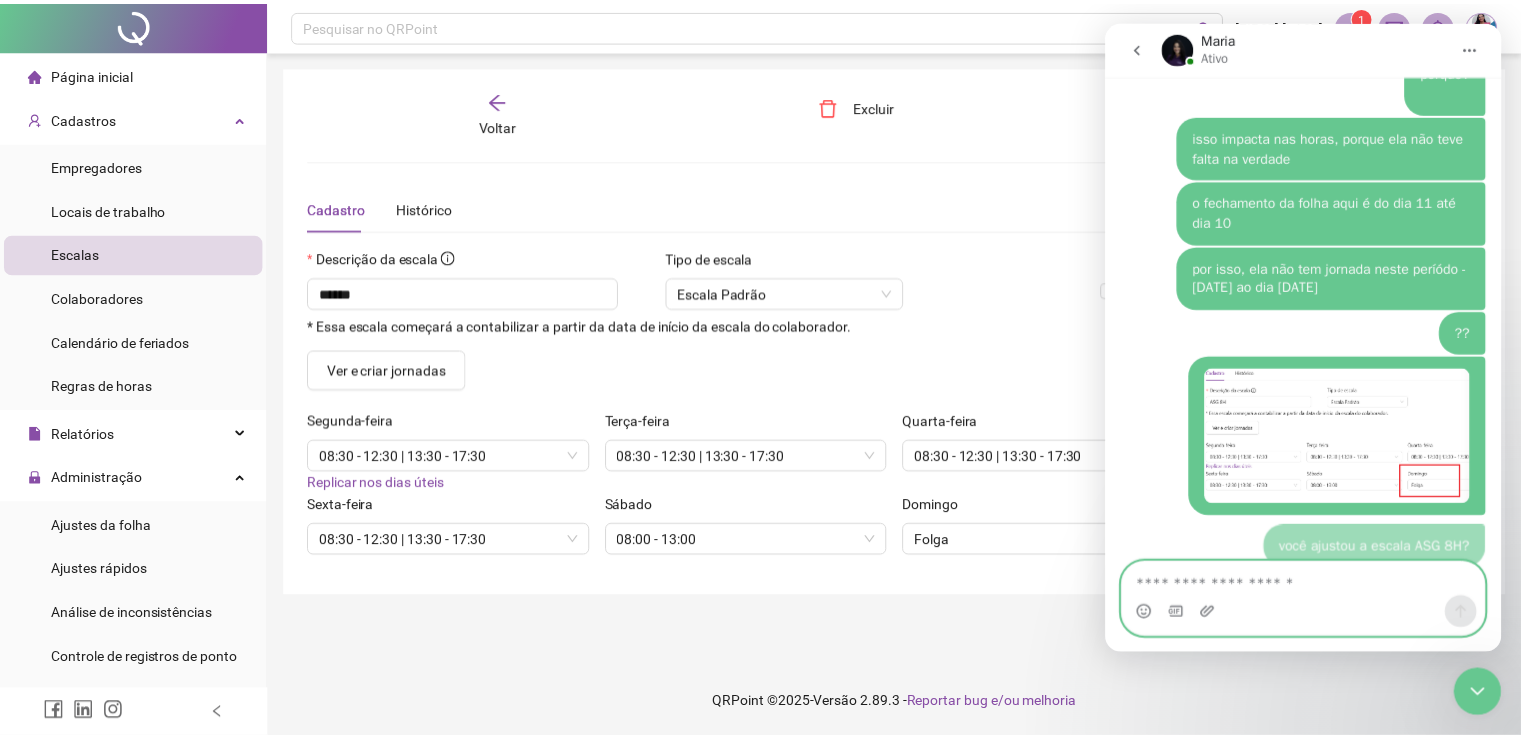 scroll, scrollTop: 3896, scrollLeft: 0, axis: vertical 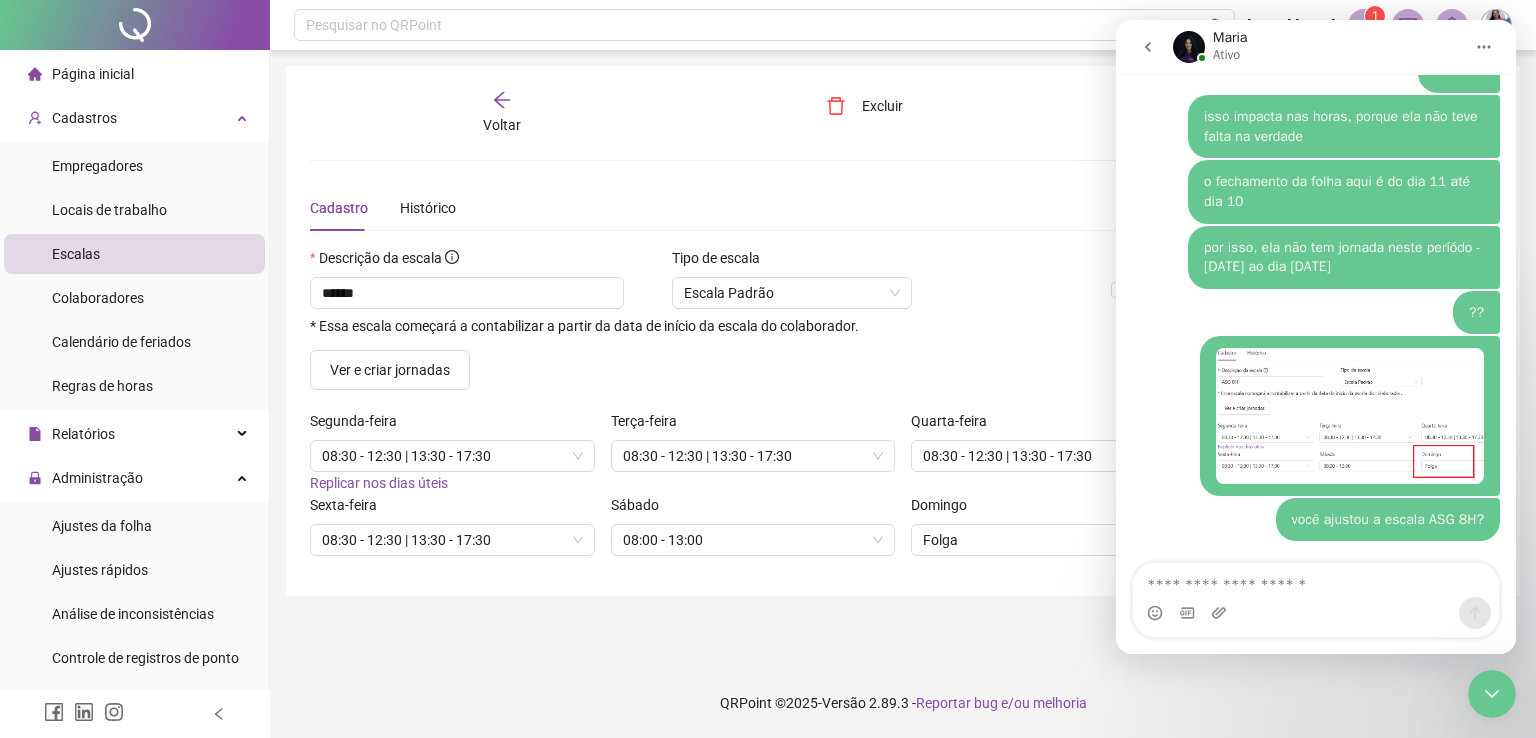 click on "Escalas" at bounding box center [76, 254] 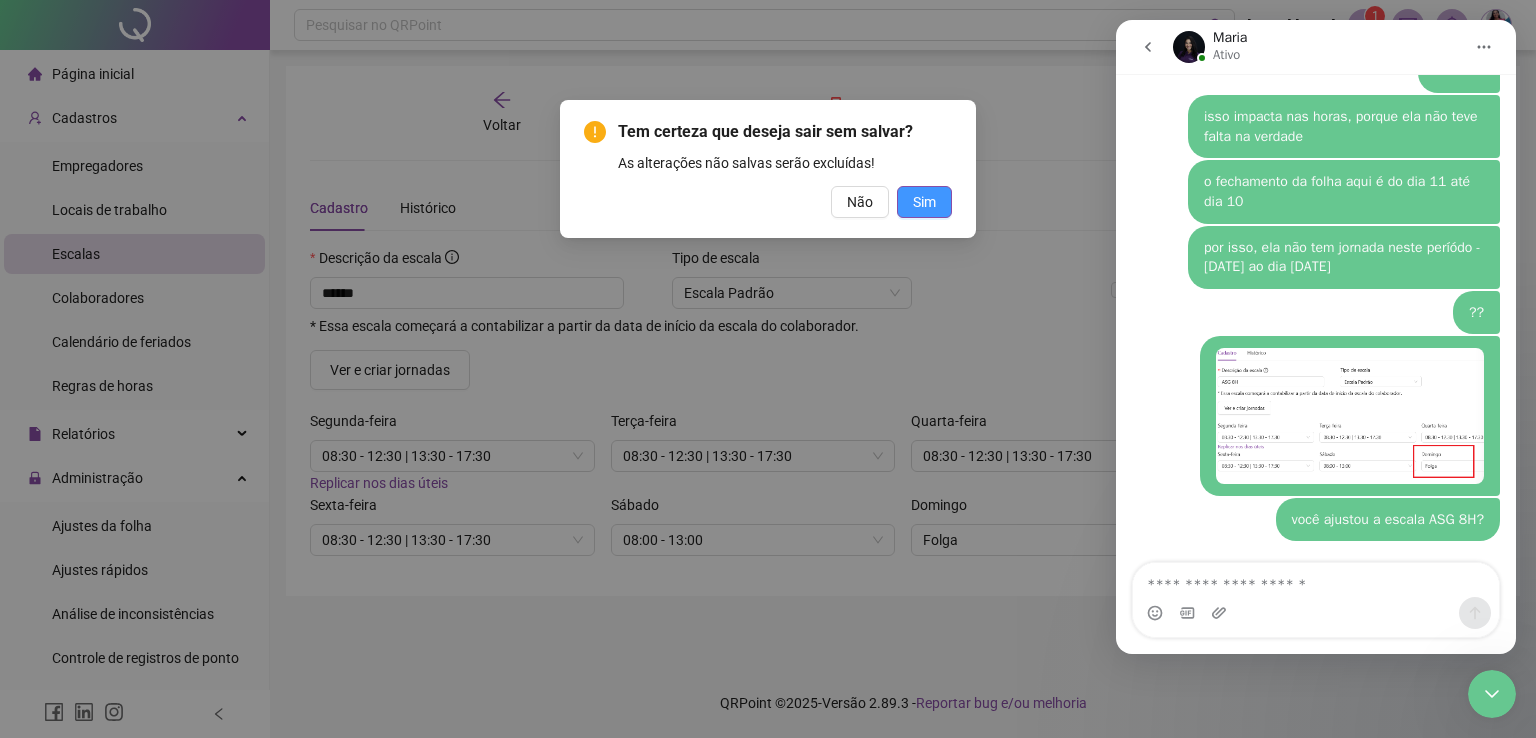 click on "Sim" at bounding box center (924, 202) 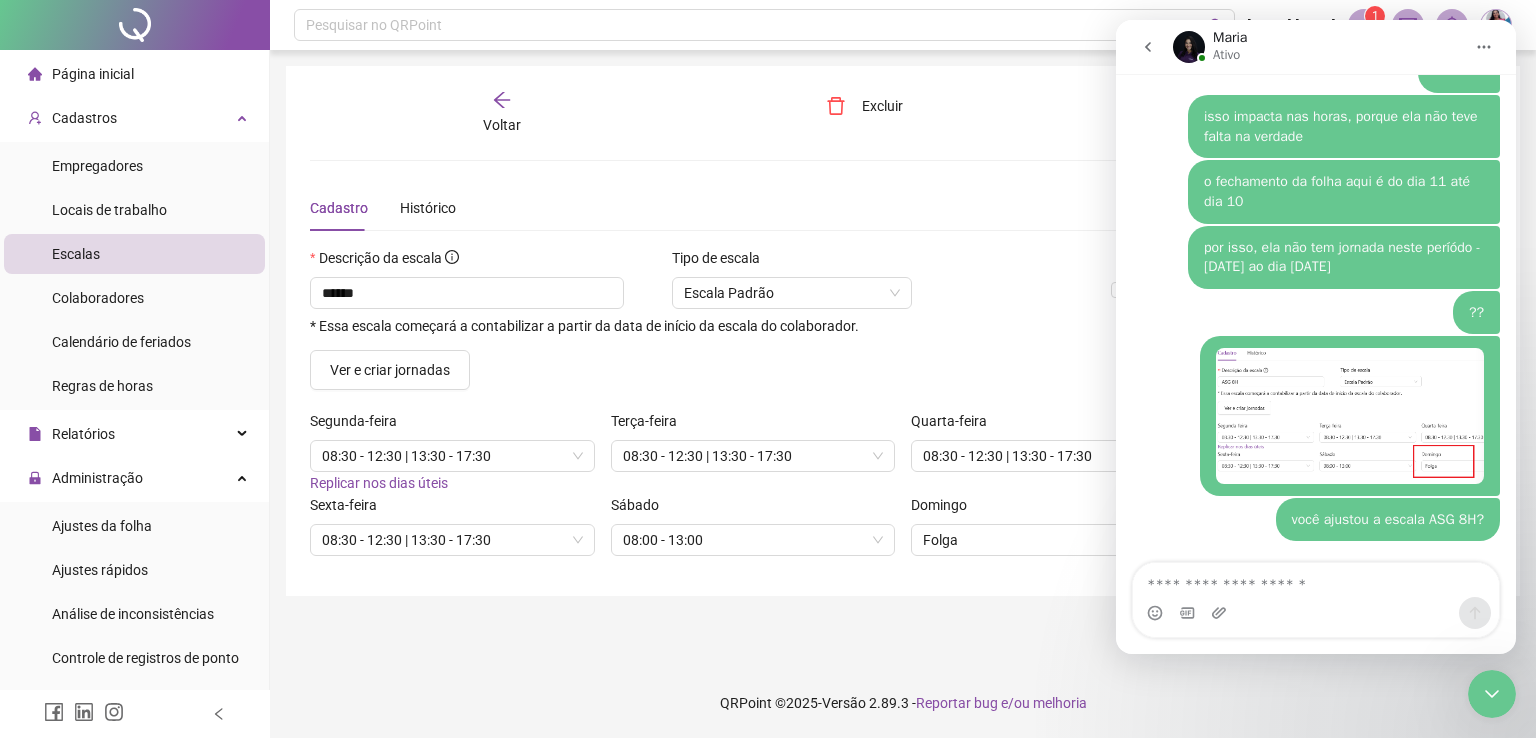 click at bounding box center [135, 25] 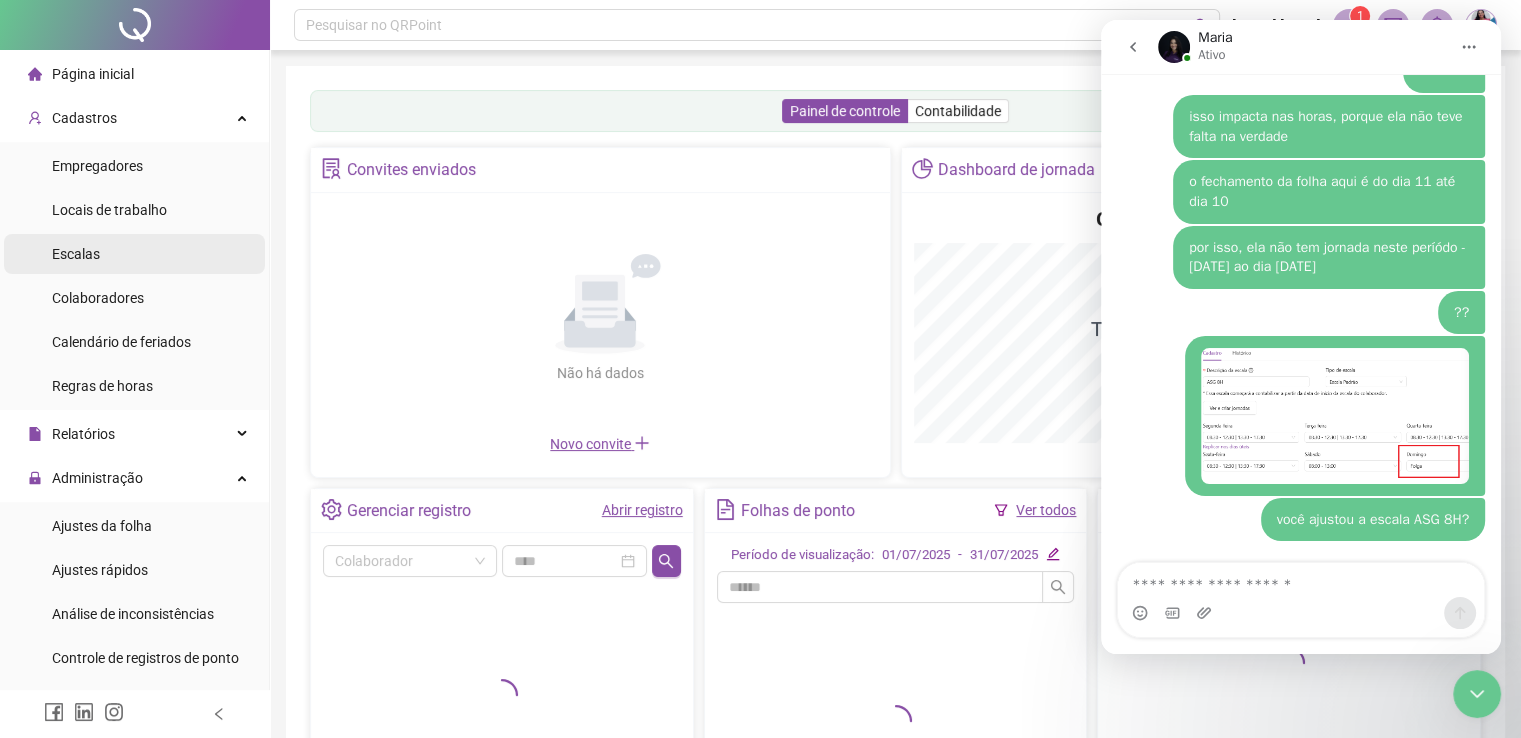 click on "Escalas" at bounding box center (76, 254) 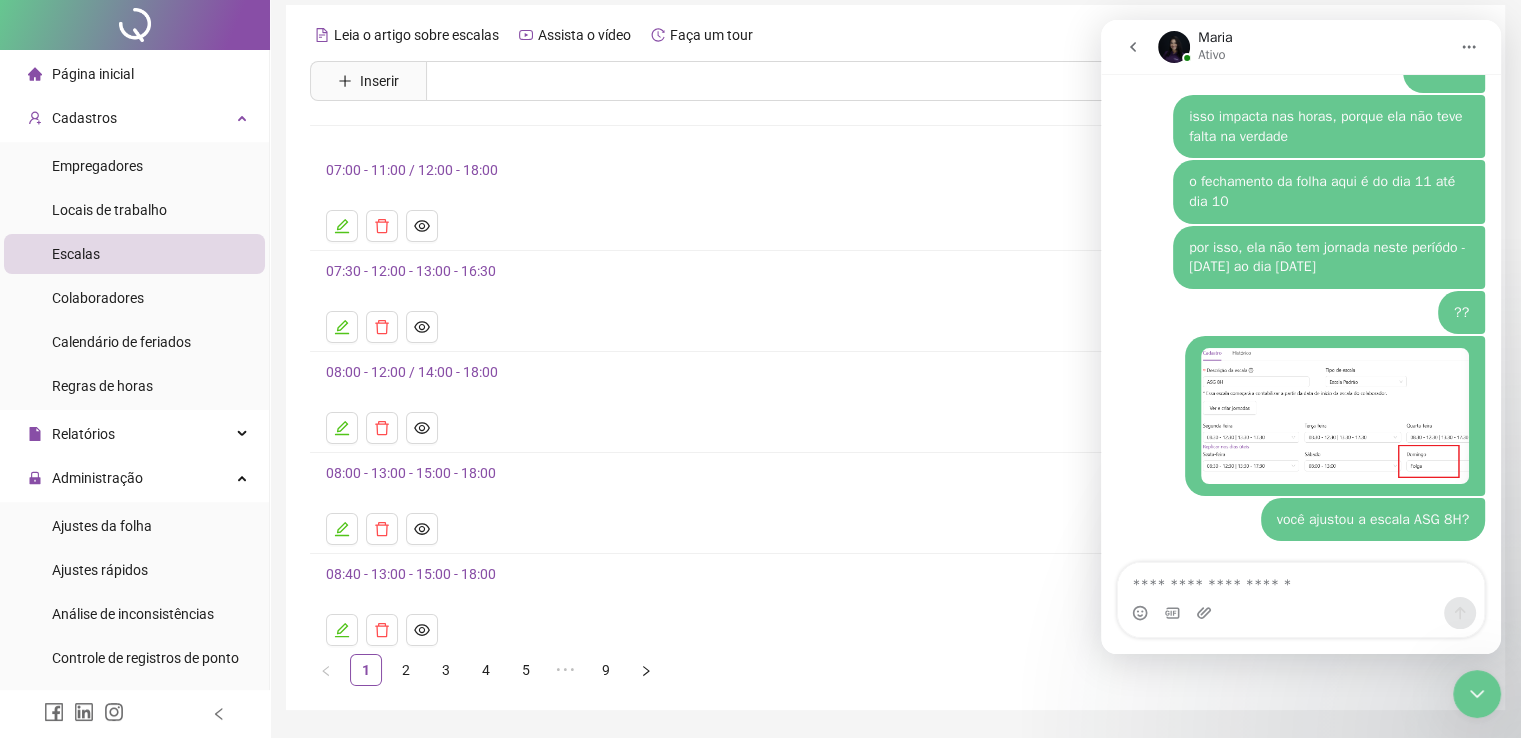 scroll, scrollTop: 118, scrollLeft: 0, axis: vertical 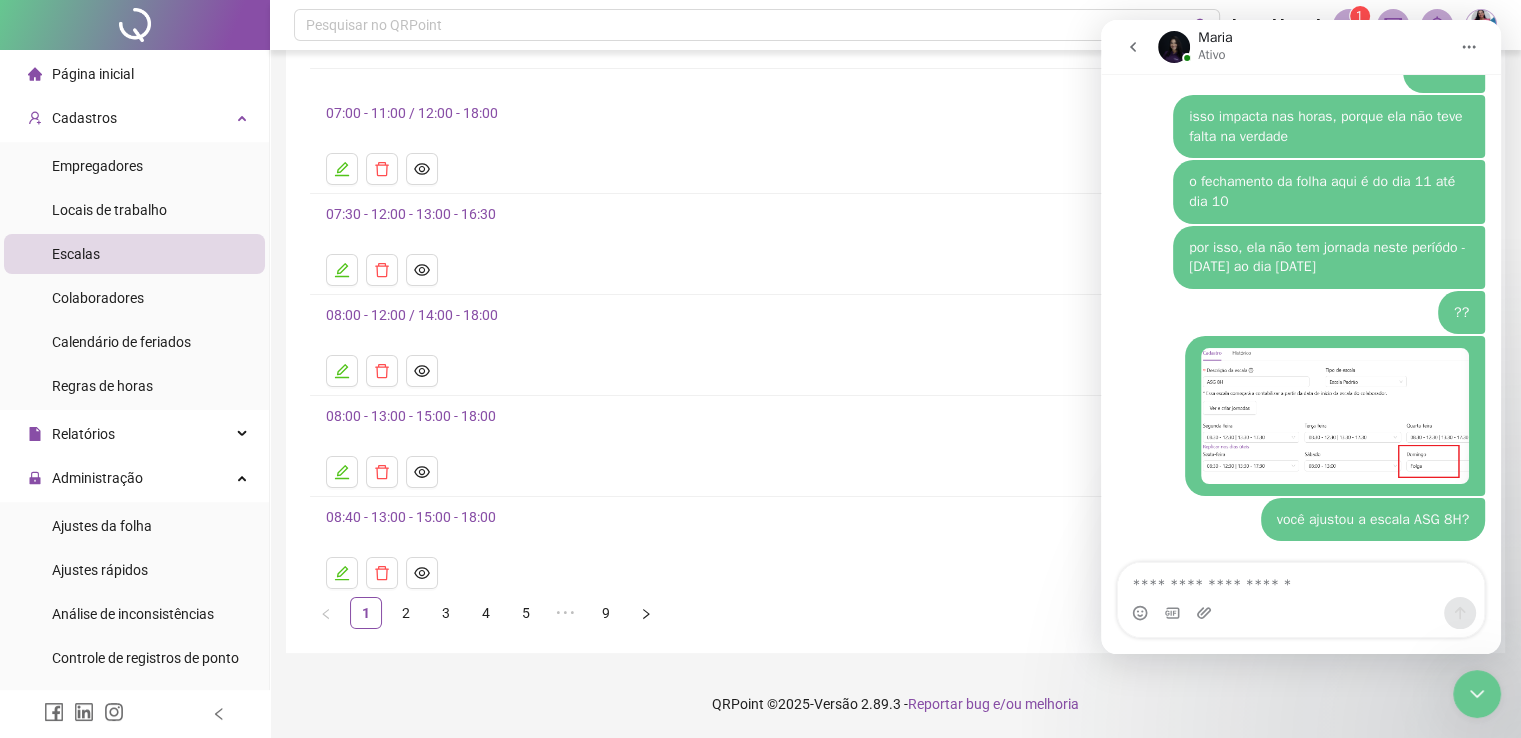 click on "4" at bounding box center (486, 613) 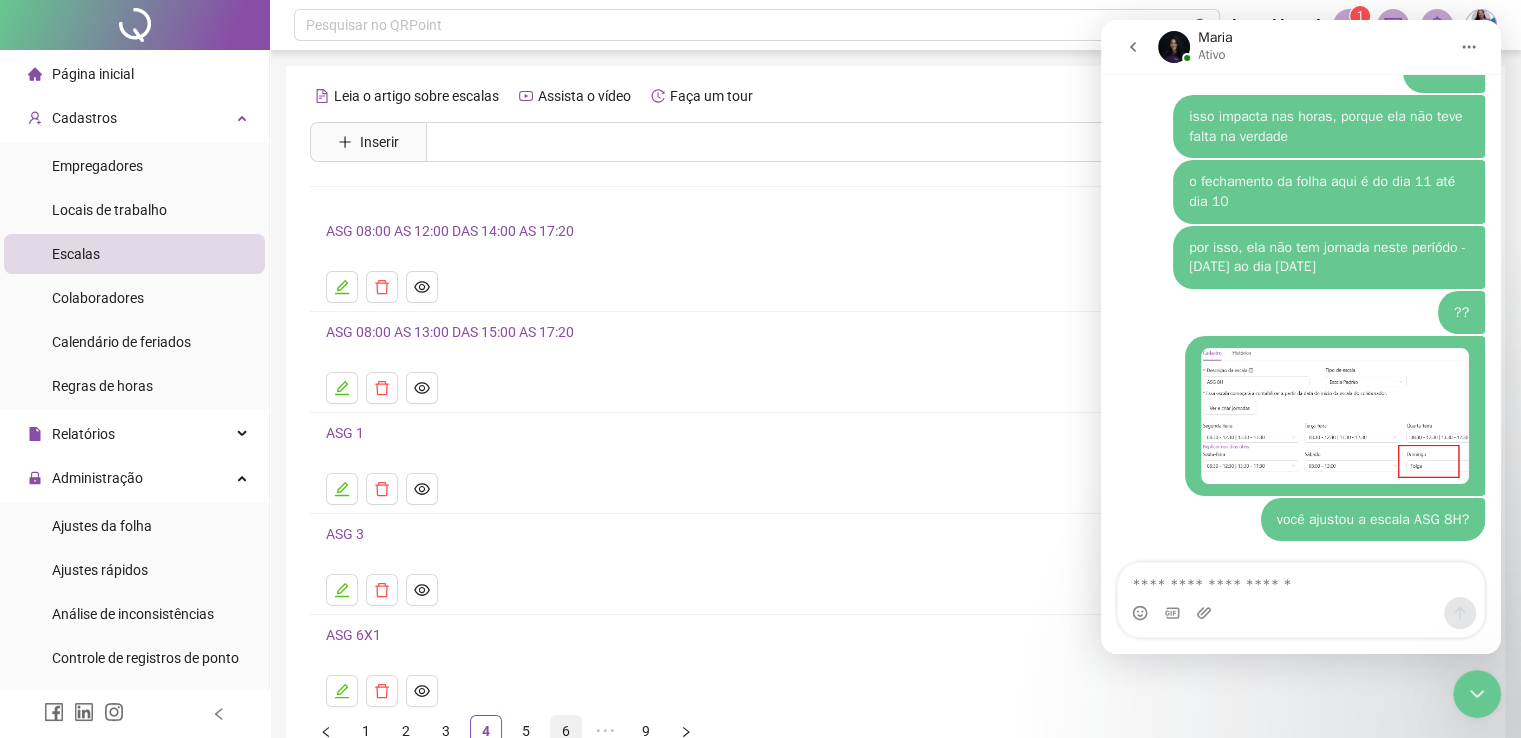 scroll, scrollTop: 118, scrollLeft: 0, axis: vertical 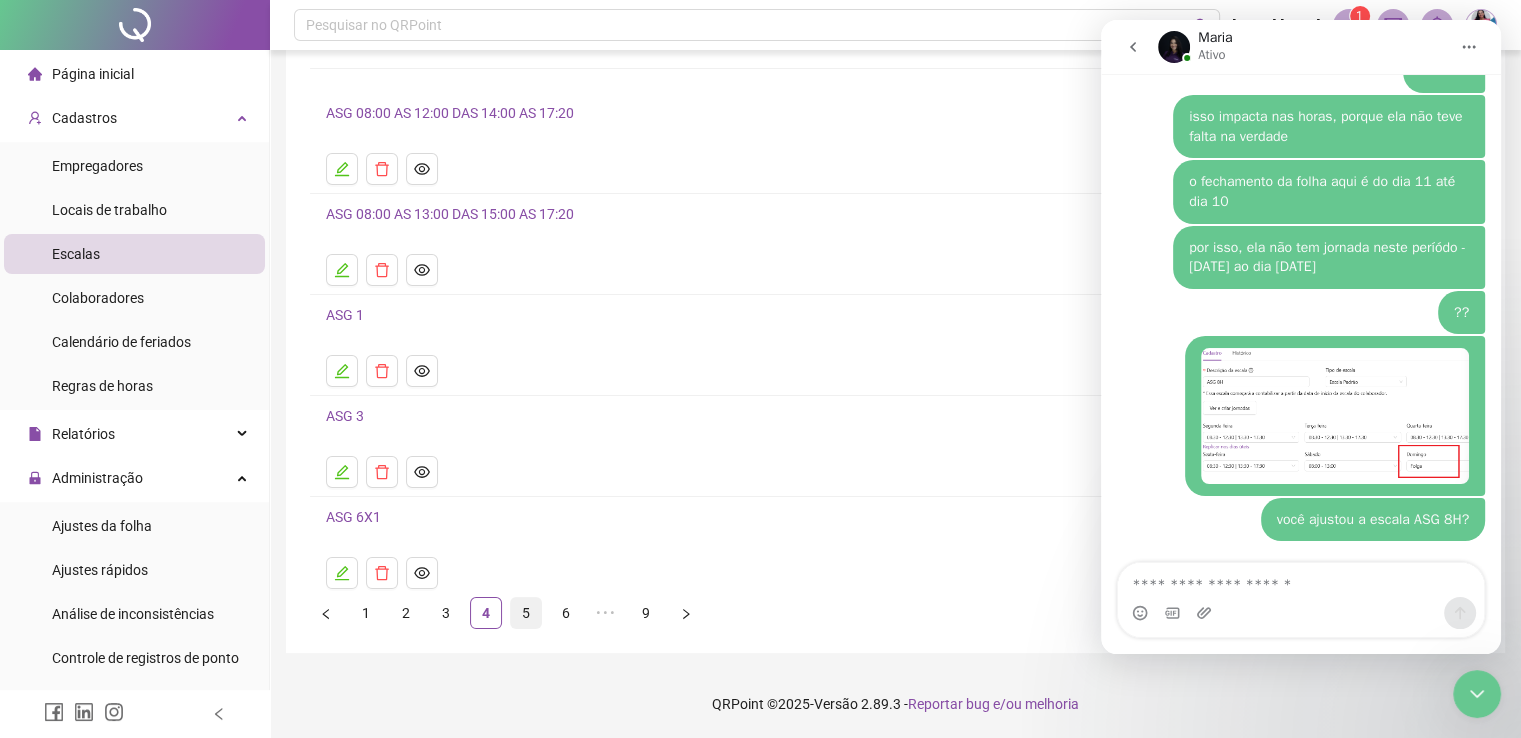 click on "5" at bounding box center [526, 613] 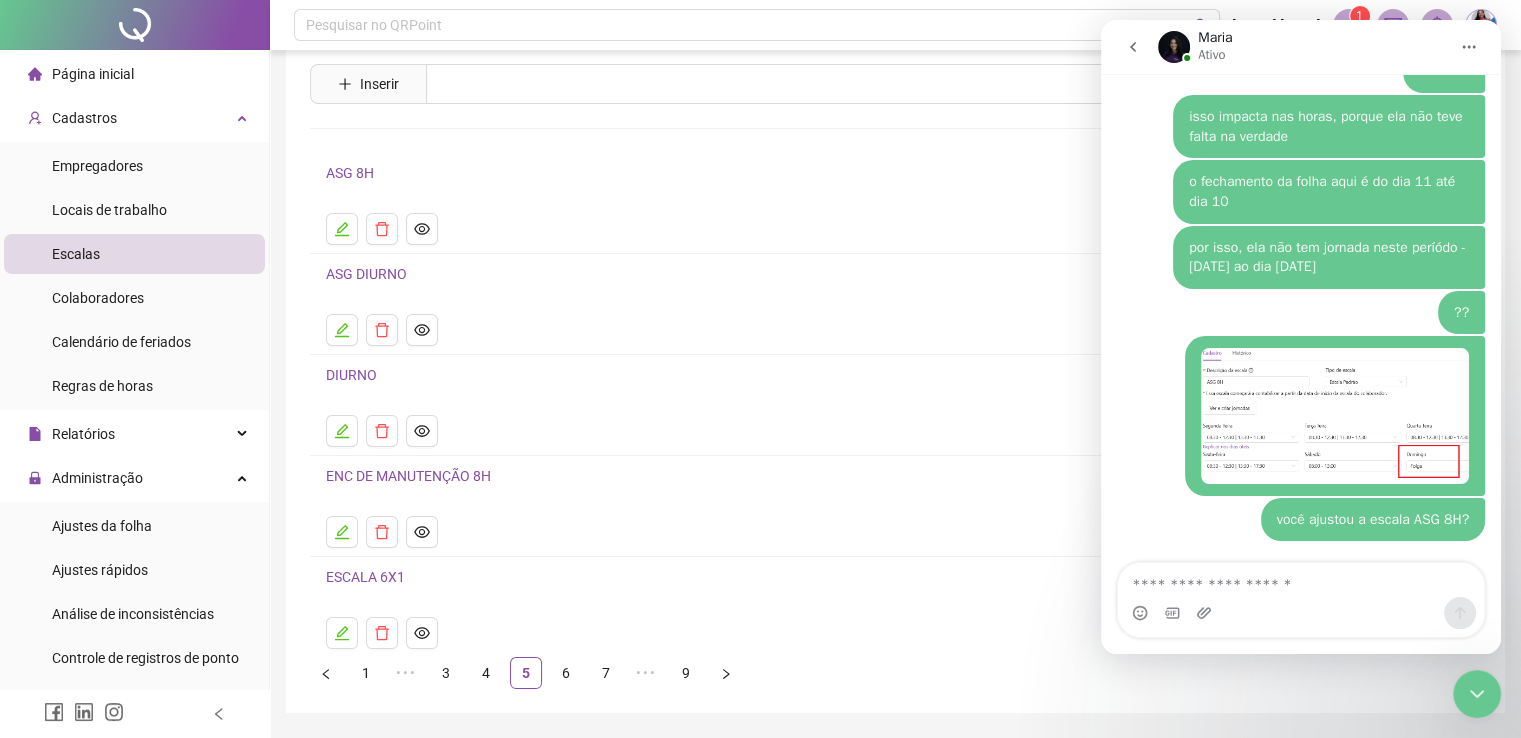 scroll, scrollTop: 118, scrollLeft: 0, axis: vertical 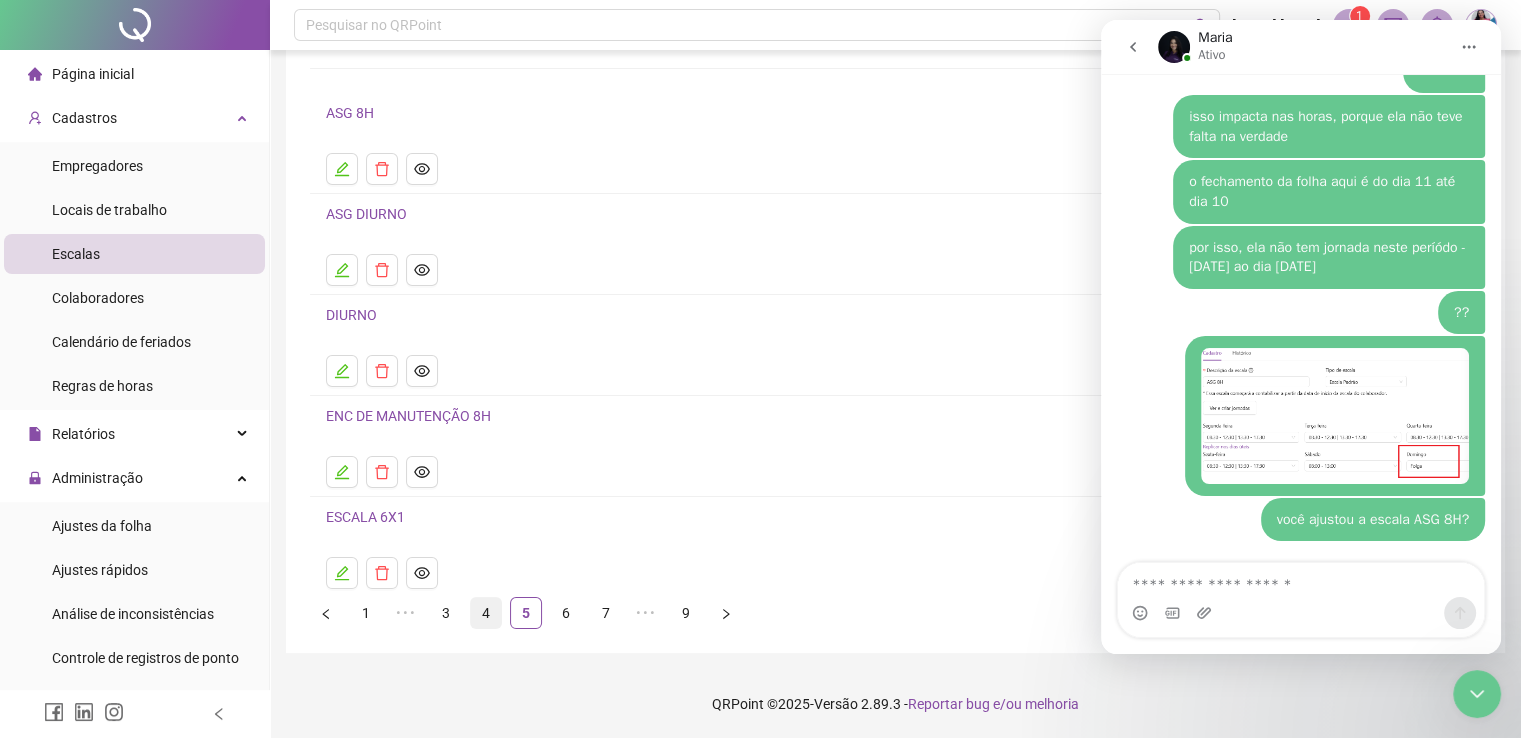 click on "4" at bounding box center (486, 613) 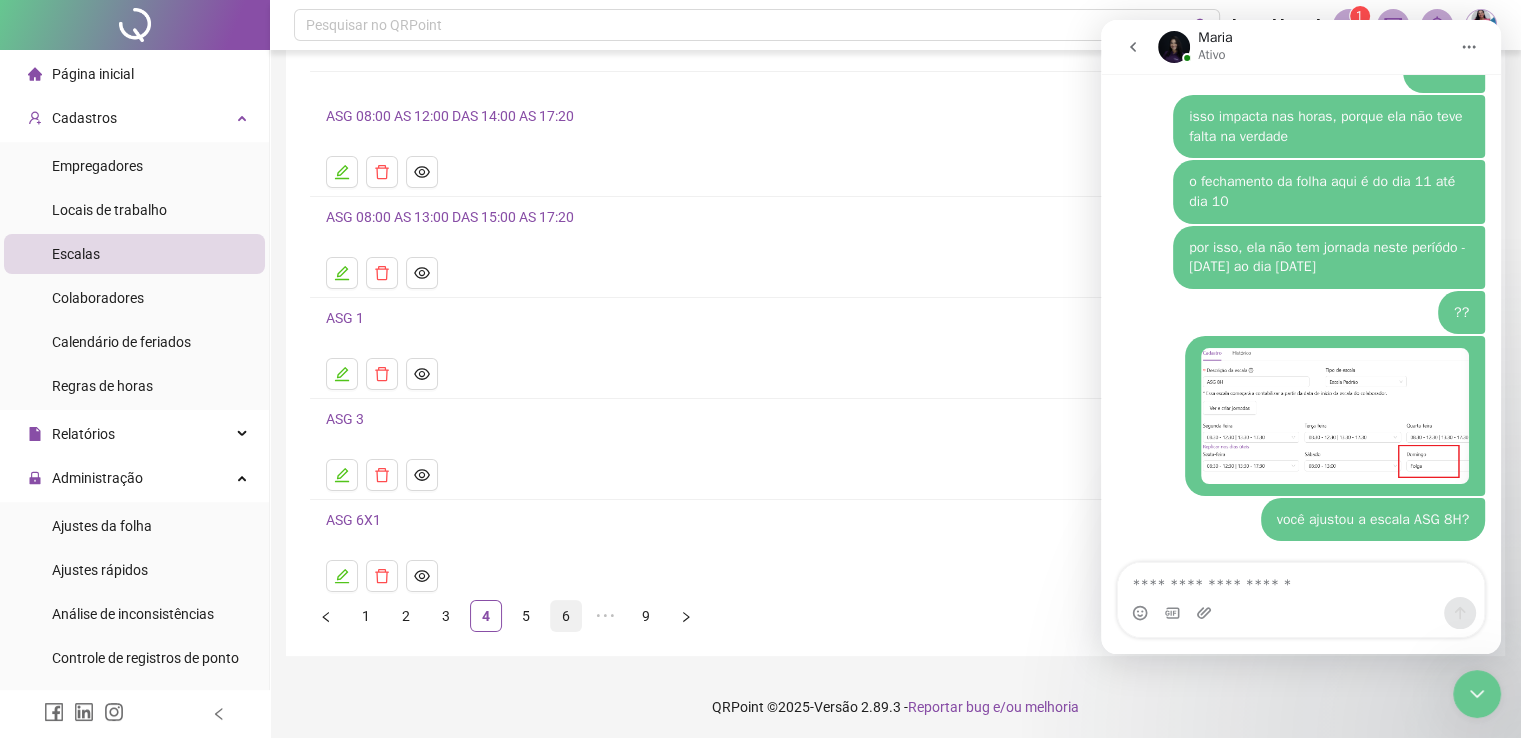 scroll, scrollTop: 118, scrollLeft: 0, axis: vertical 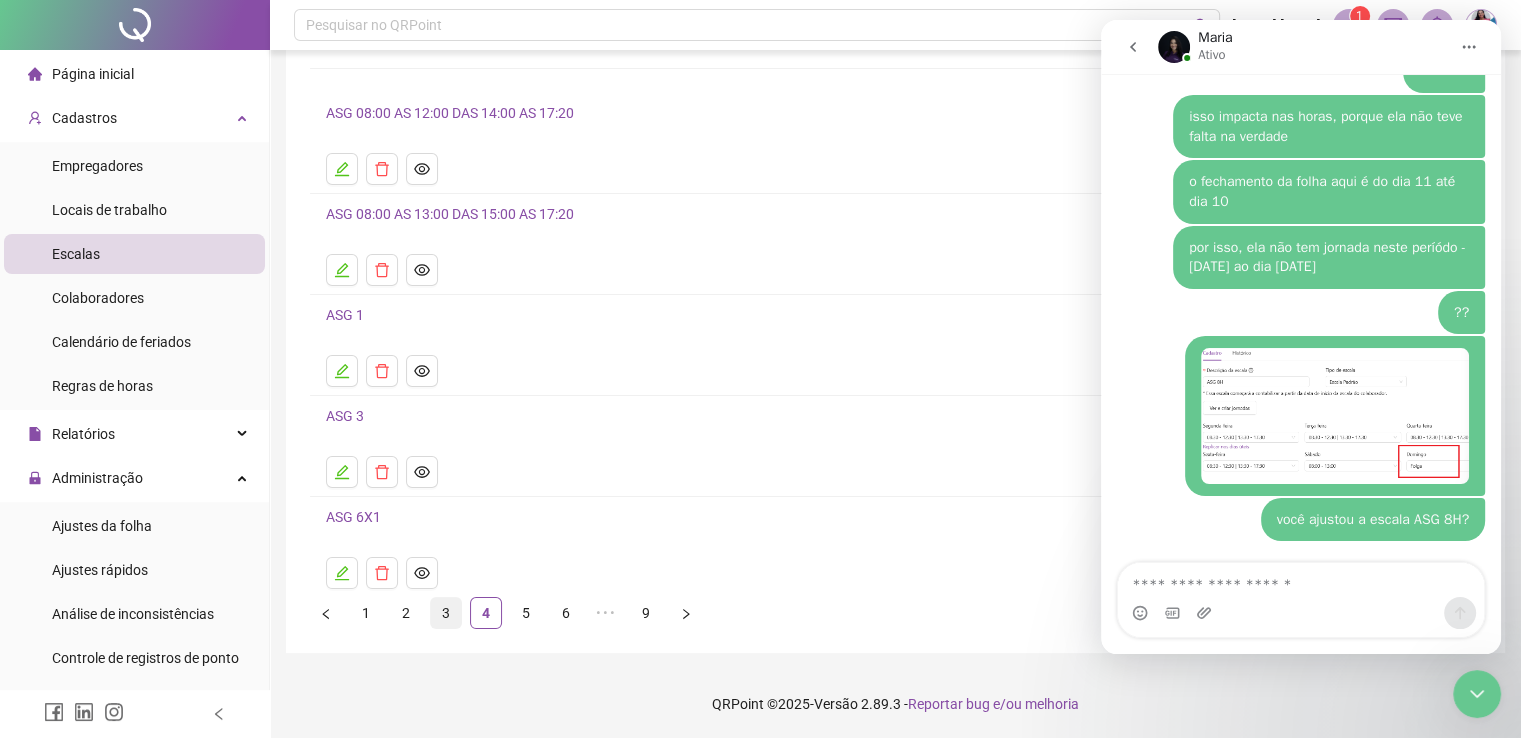 click on "3" at bounding box center [446, 613] 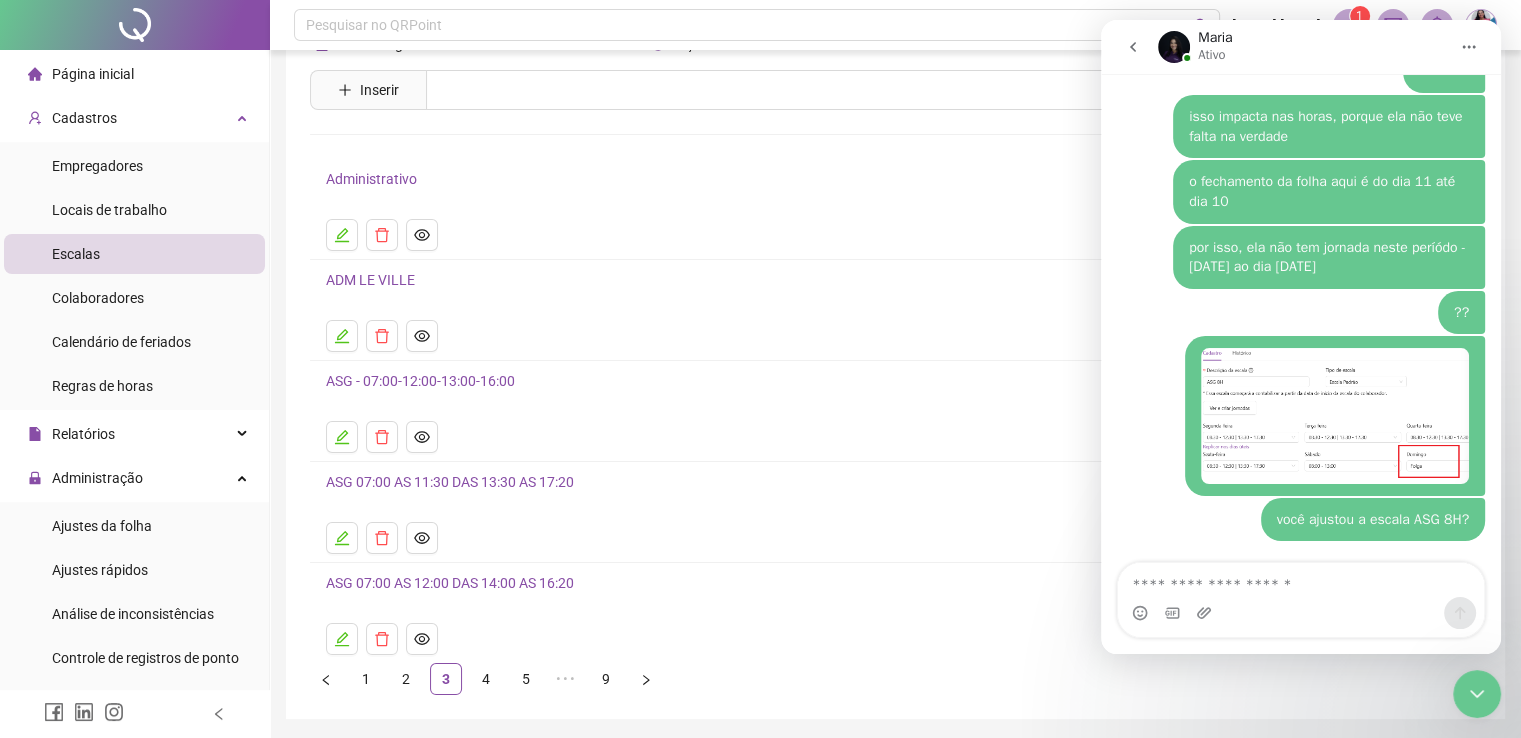 scroll, scrollTop: 118, scrollLeft: 0, axis: vertical 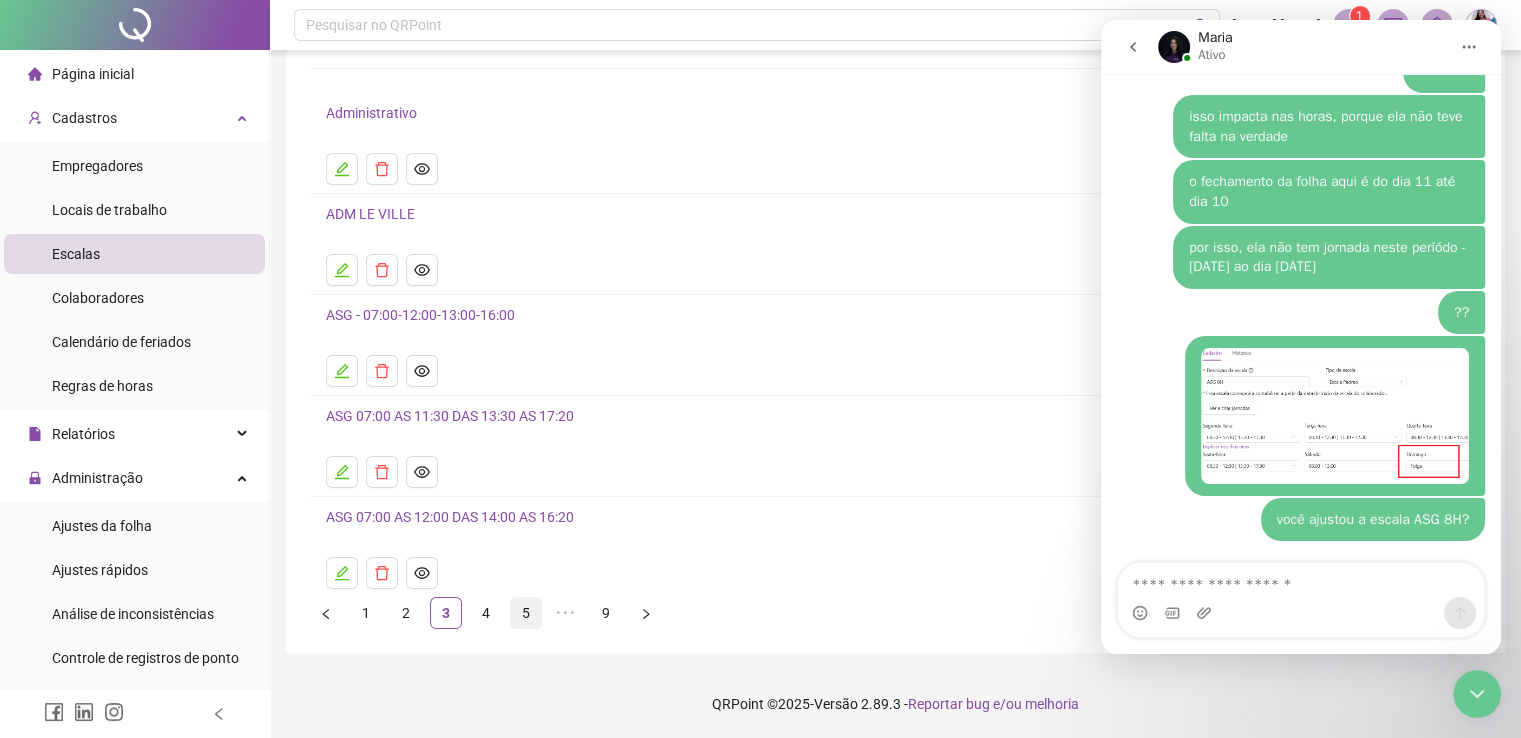 click on "5" at bounding box center (526, 613) 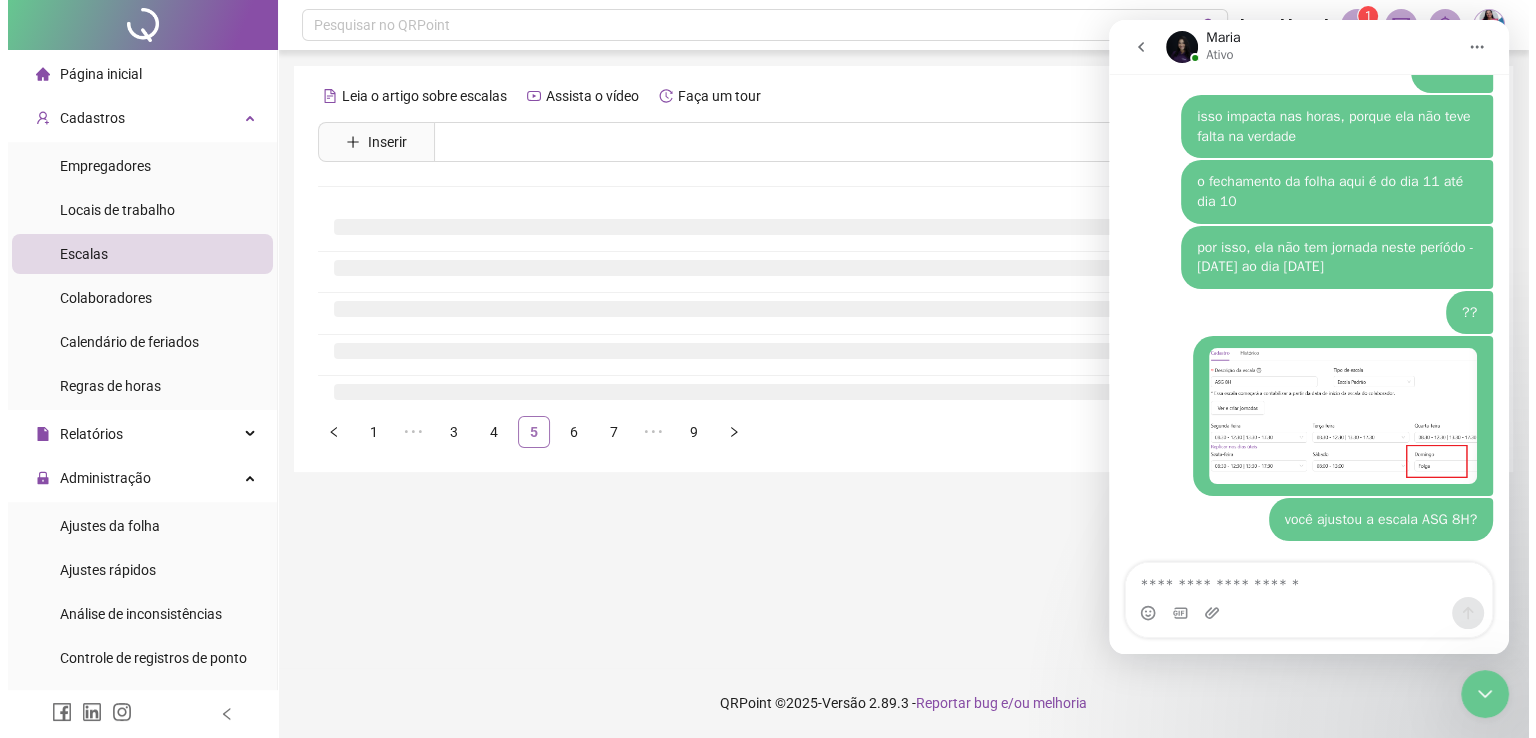 scroll, scrollTop: 0, scrollLeft: 0, axis: both 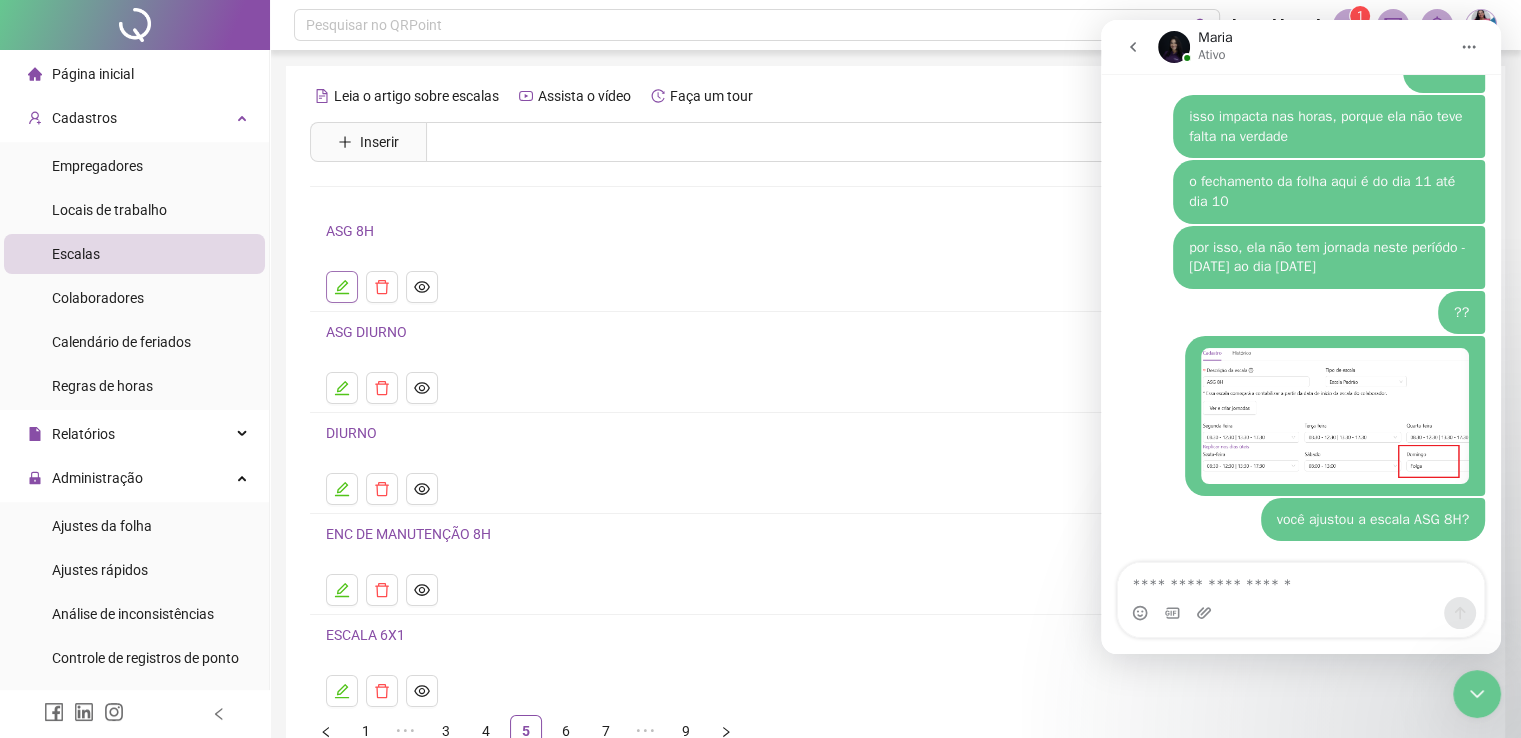 click 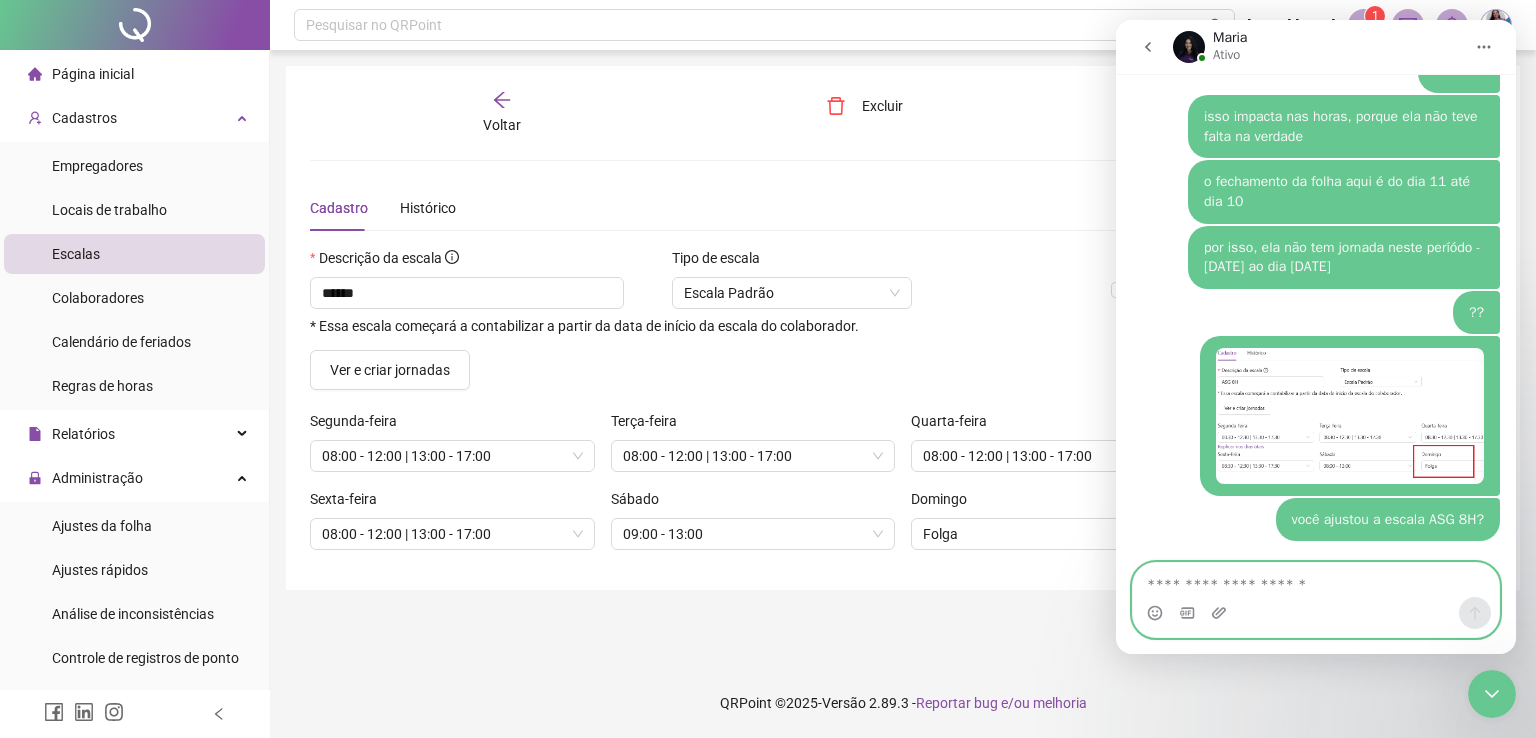 click at bounding box center (1316, 580) 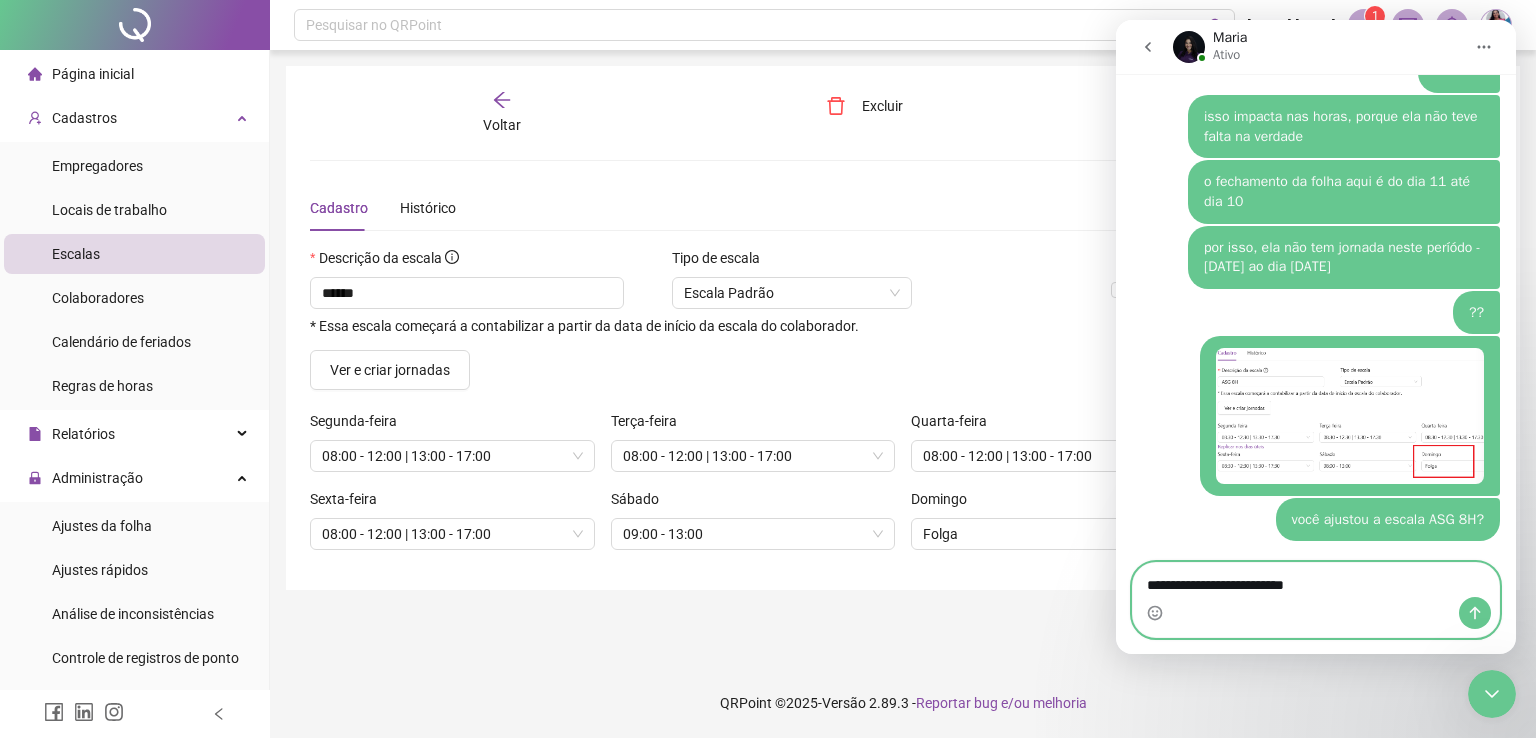 type on "**********" 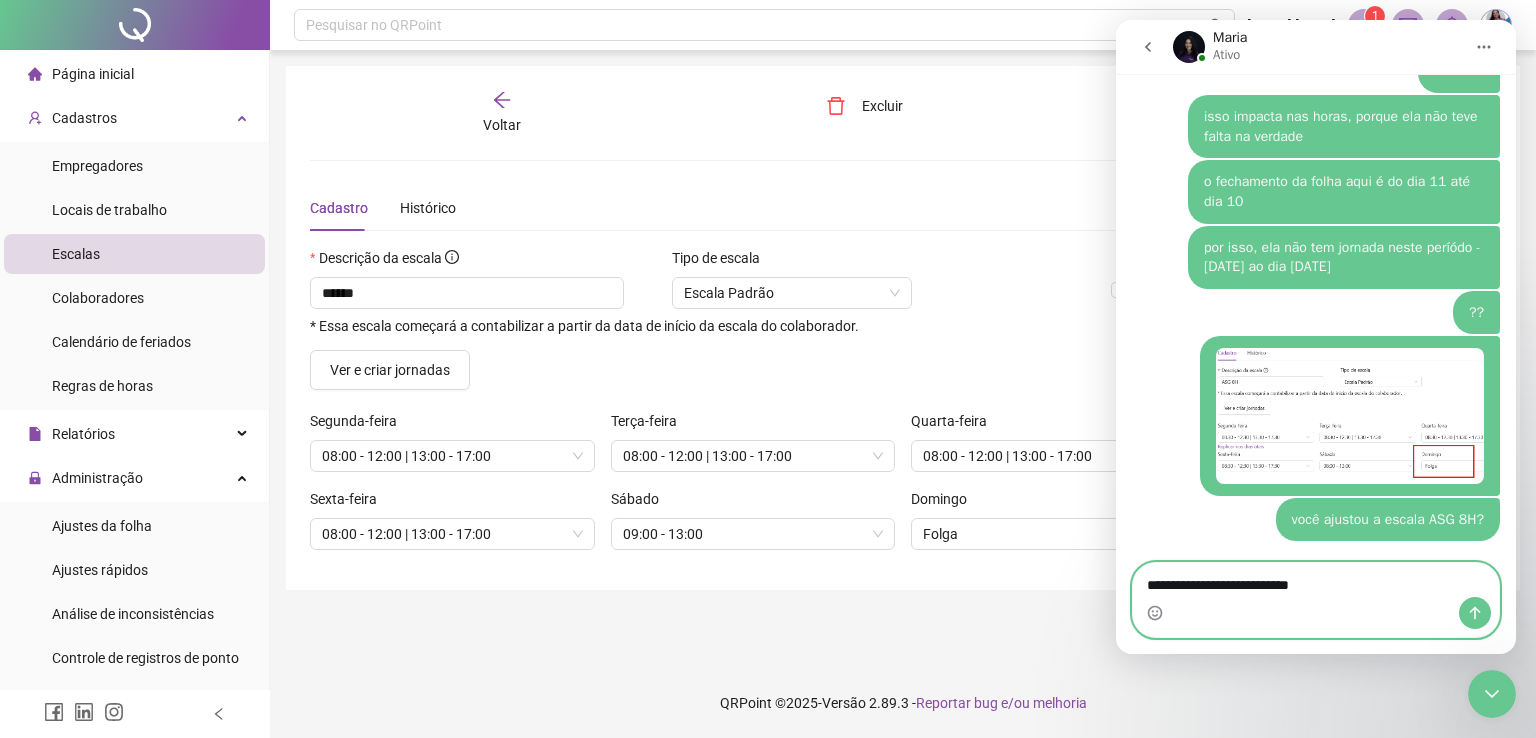 type 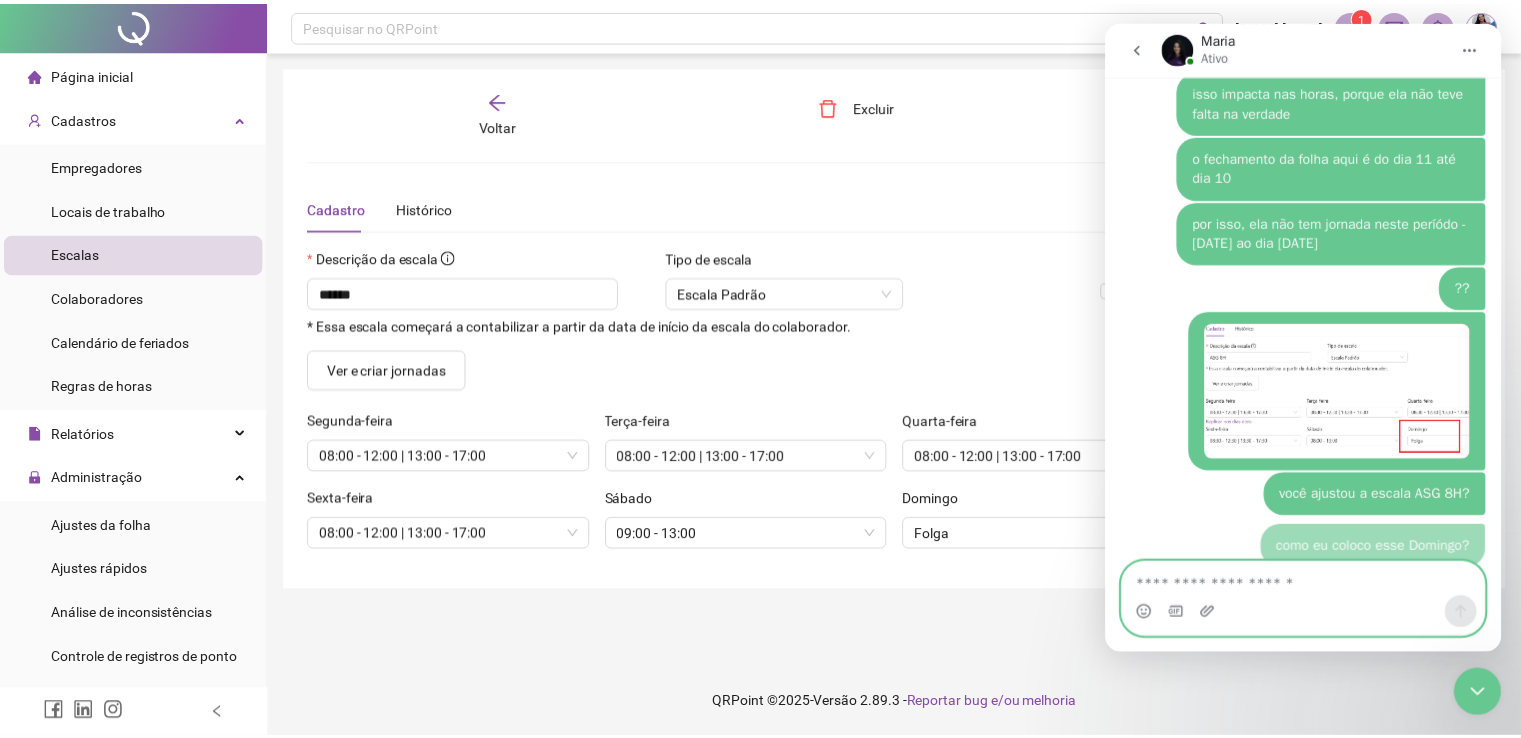 scroll, scrollTop: 3942, scrollLeft: 0, axis: vertical 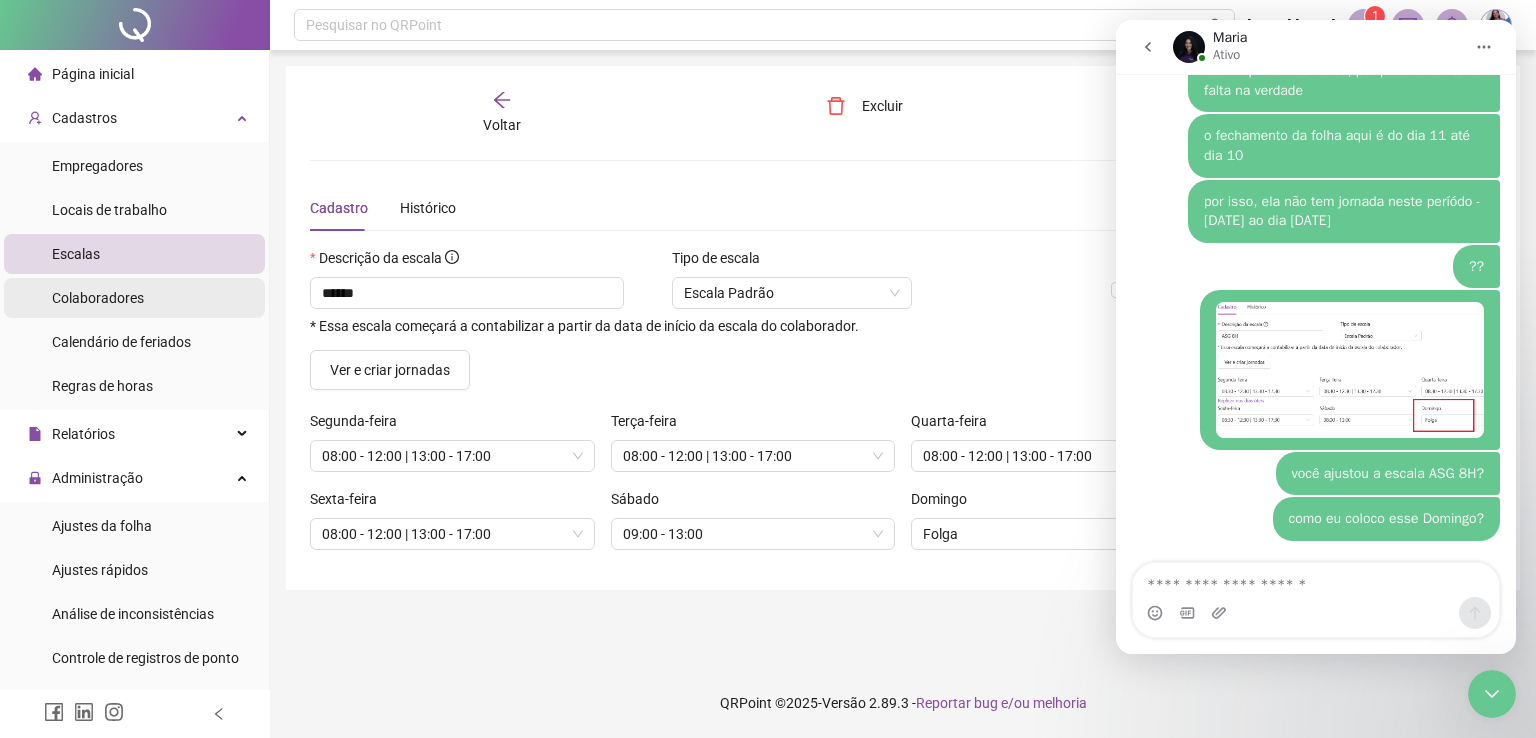 click on "Colaboradores" at bounding box center [98, 298] 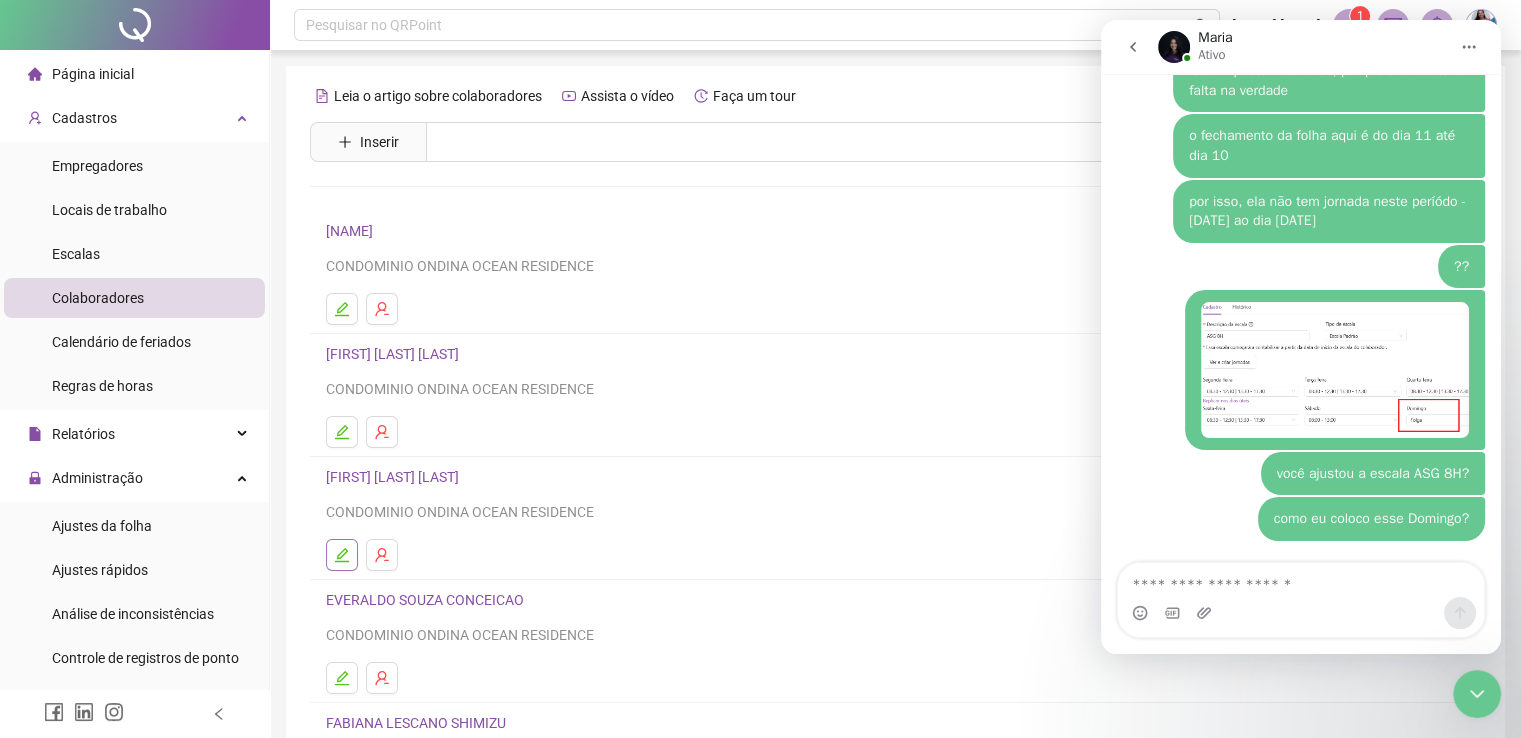 click at bounding box center (342, 555) 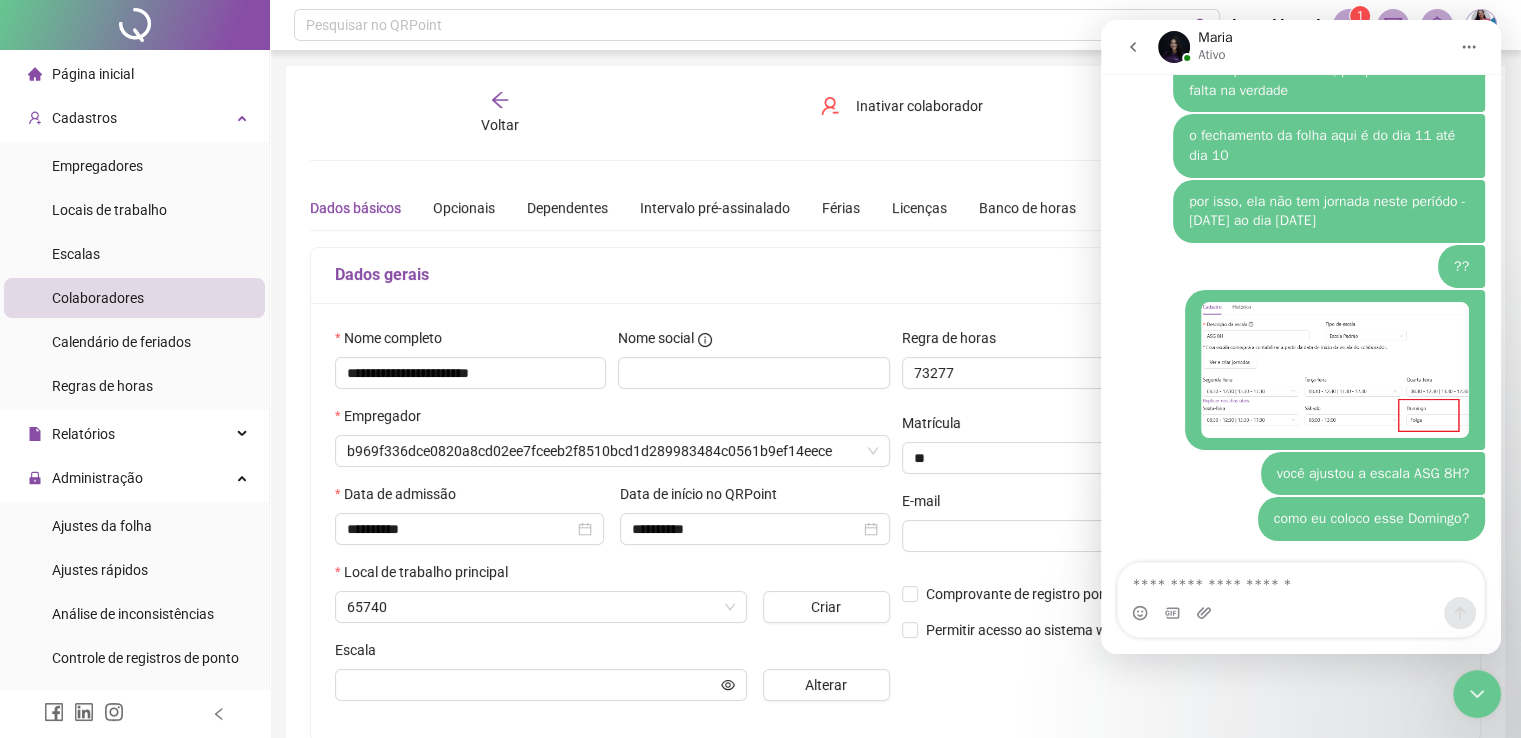 type on "**********" 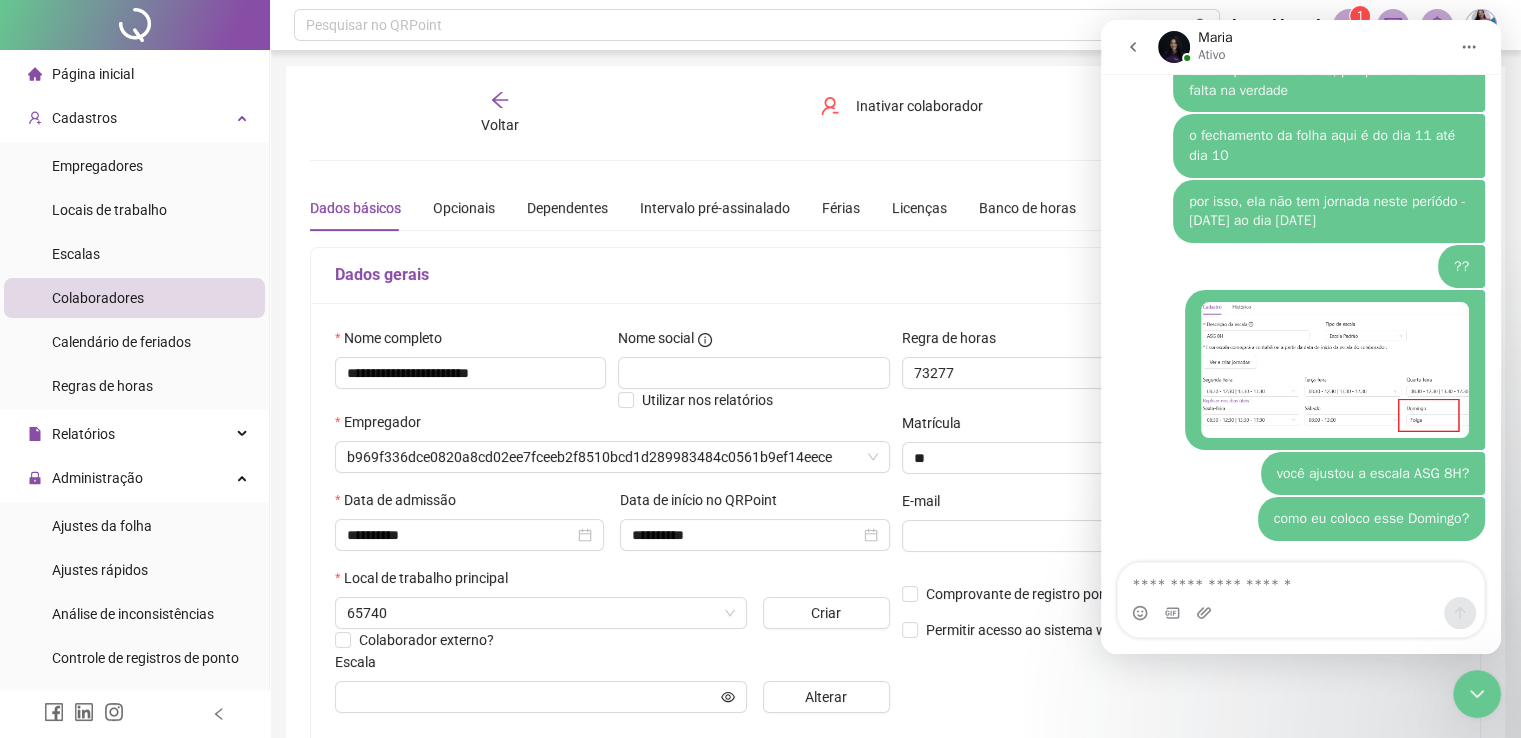 type on "******" 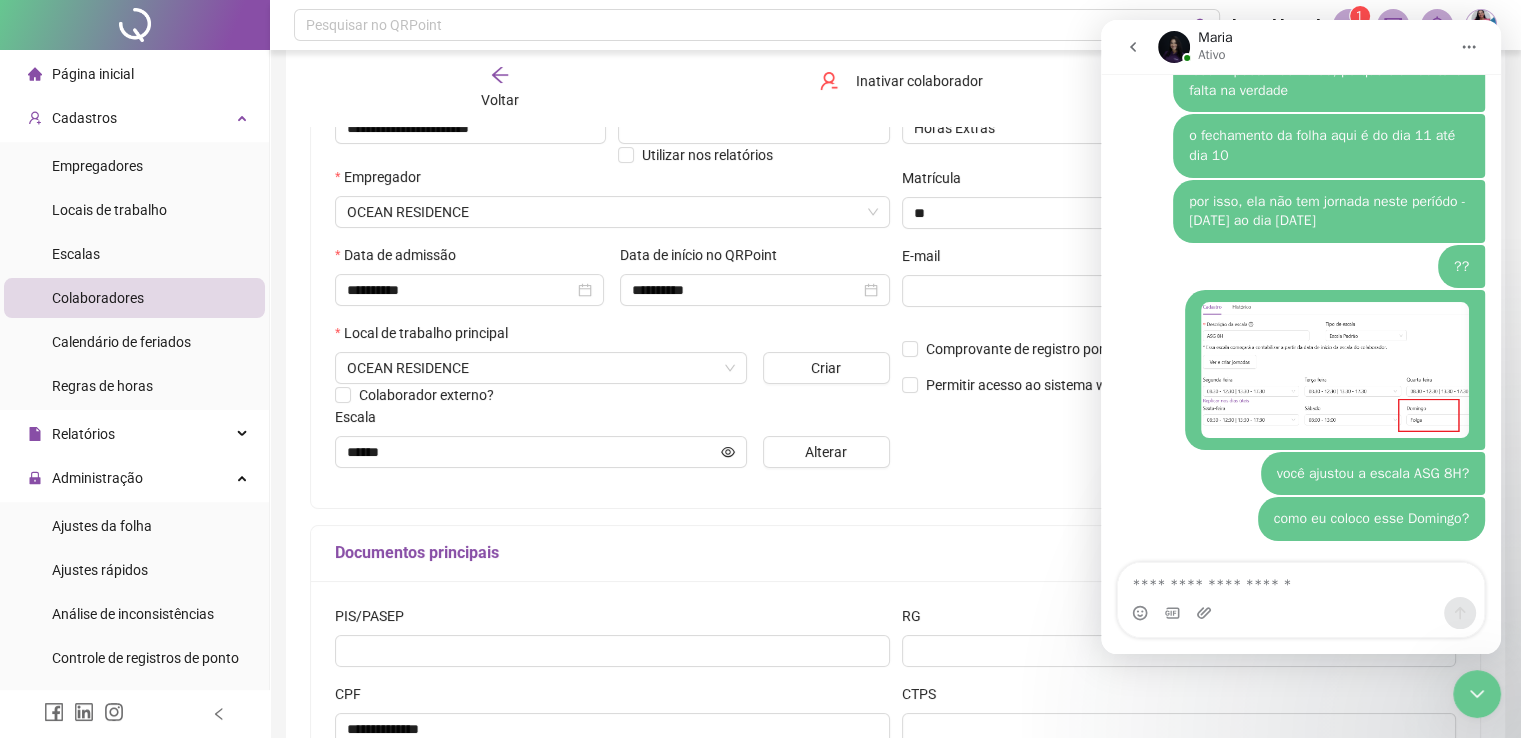 scroll, scrollTop: 300, scrollLeft: 0, axis: vertical 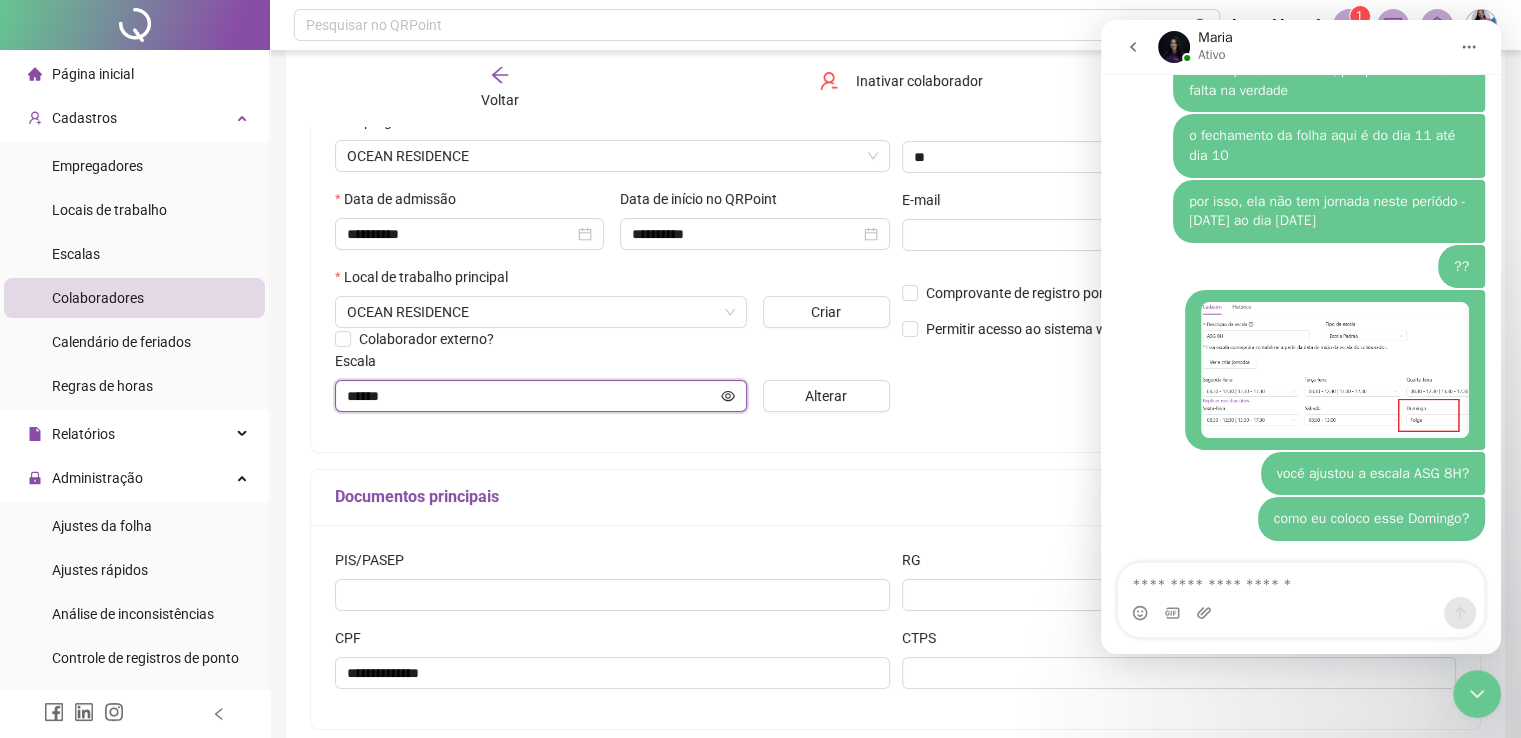click 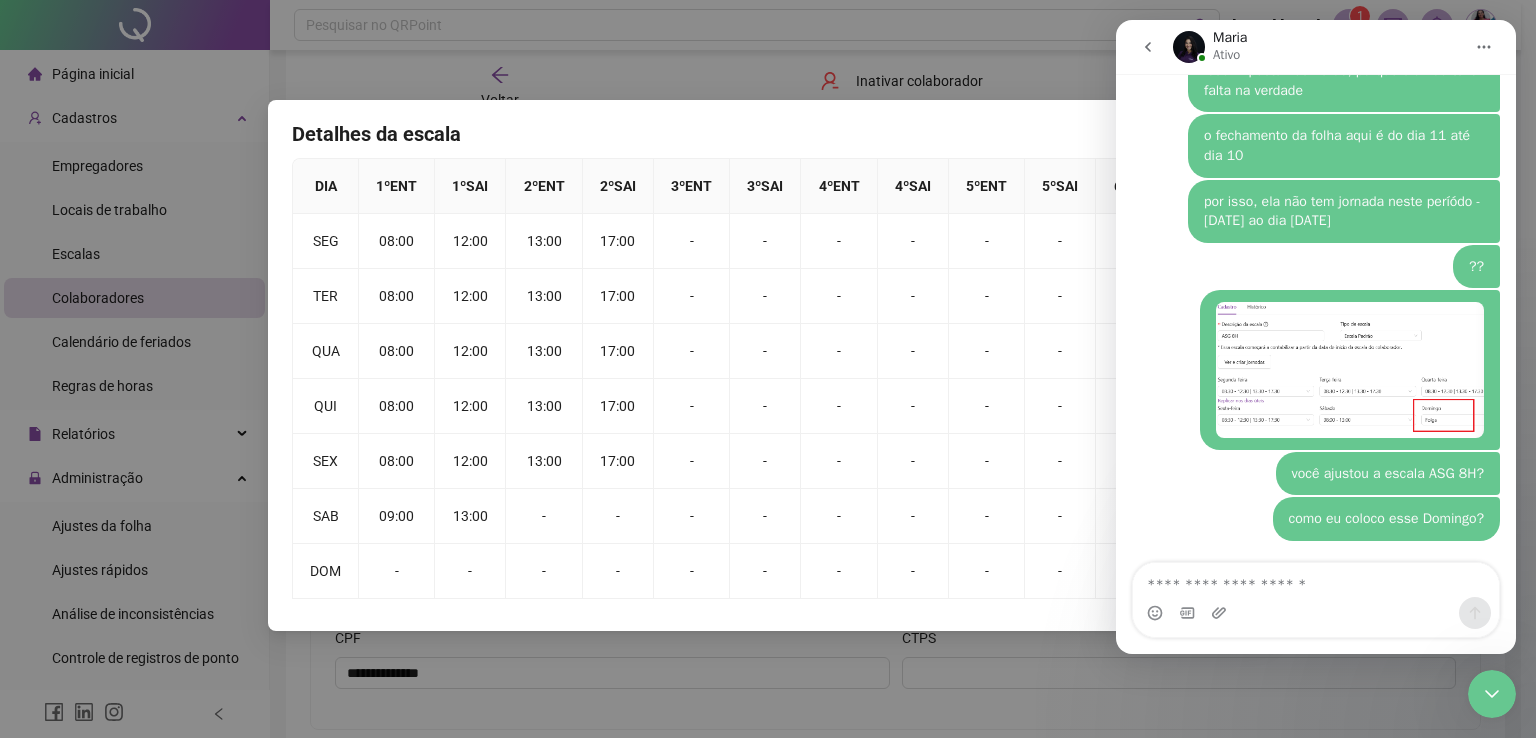 drag, startPoint x: 614, startPoint y: 119, endPoint x: 543, endPoint y: 113, distance: 71.25307 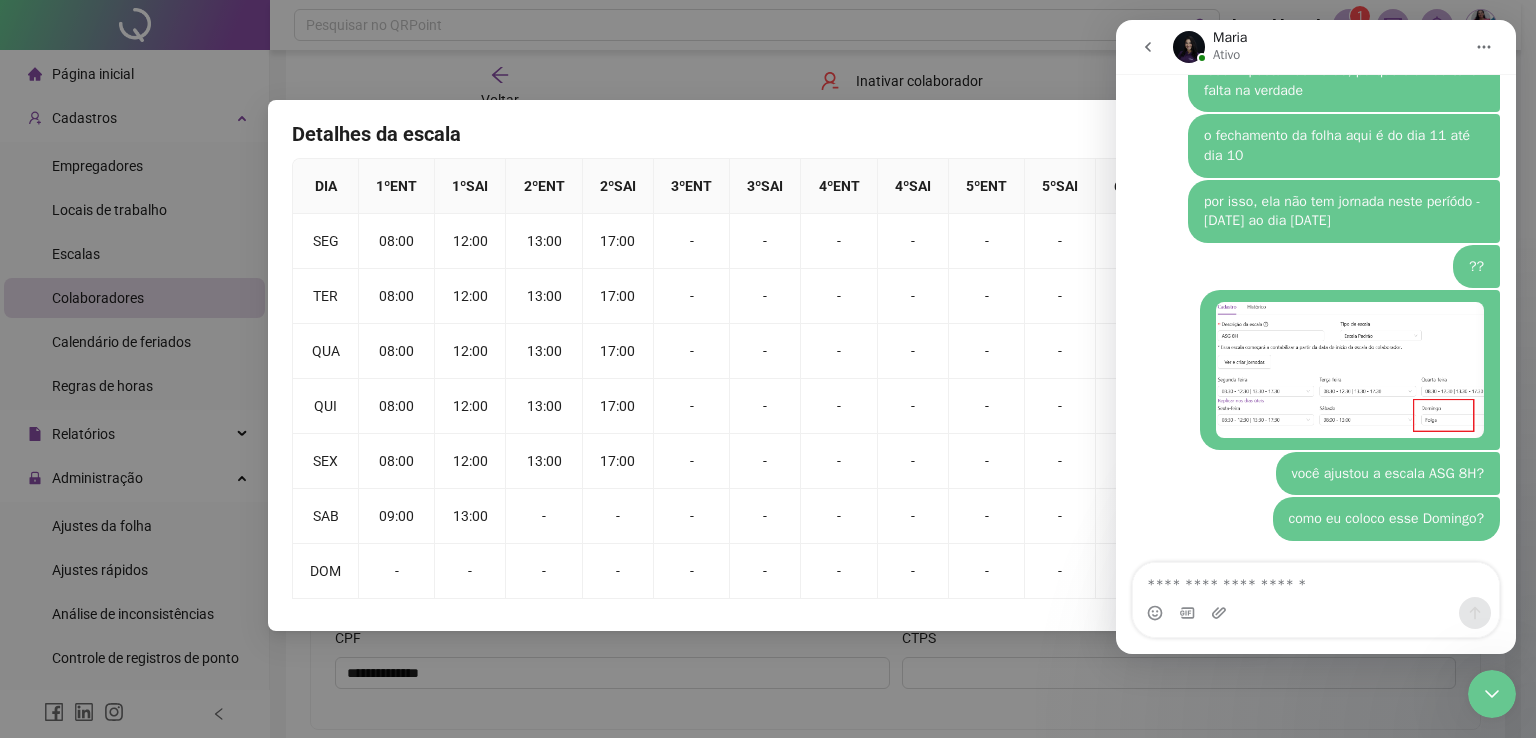 click on "Detalhes da escala DIA 1 º  ENT 1 º  SAI 2 º  ENT 2 º  SAI 3 º  ENT 3 º  SAI 4 º  ENT 4 º  SAI 5 º  ENT 5 º  SAI 6 º  ENT 6 º  SAI                           SEG 08:00 12:00 13:00 17:00 - - - - - - - - TER 08:00 12:00 13:00 17:00 - - - - - - - - QUA 08:00 12:00 13:00 17:00 - - - - - - - - QUI 08:00 12:00 13:00 17:00 - - - - - - - - SEX 08:00 12:00 13:00 17:00 - - - - - - - - SAB 09:00 13:00 - - - - - - - - - - DOM - - - - - - - - - - - -" at bounding box center [768, 369] 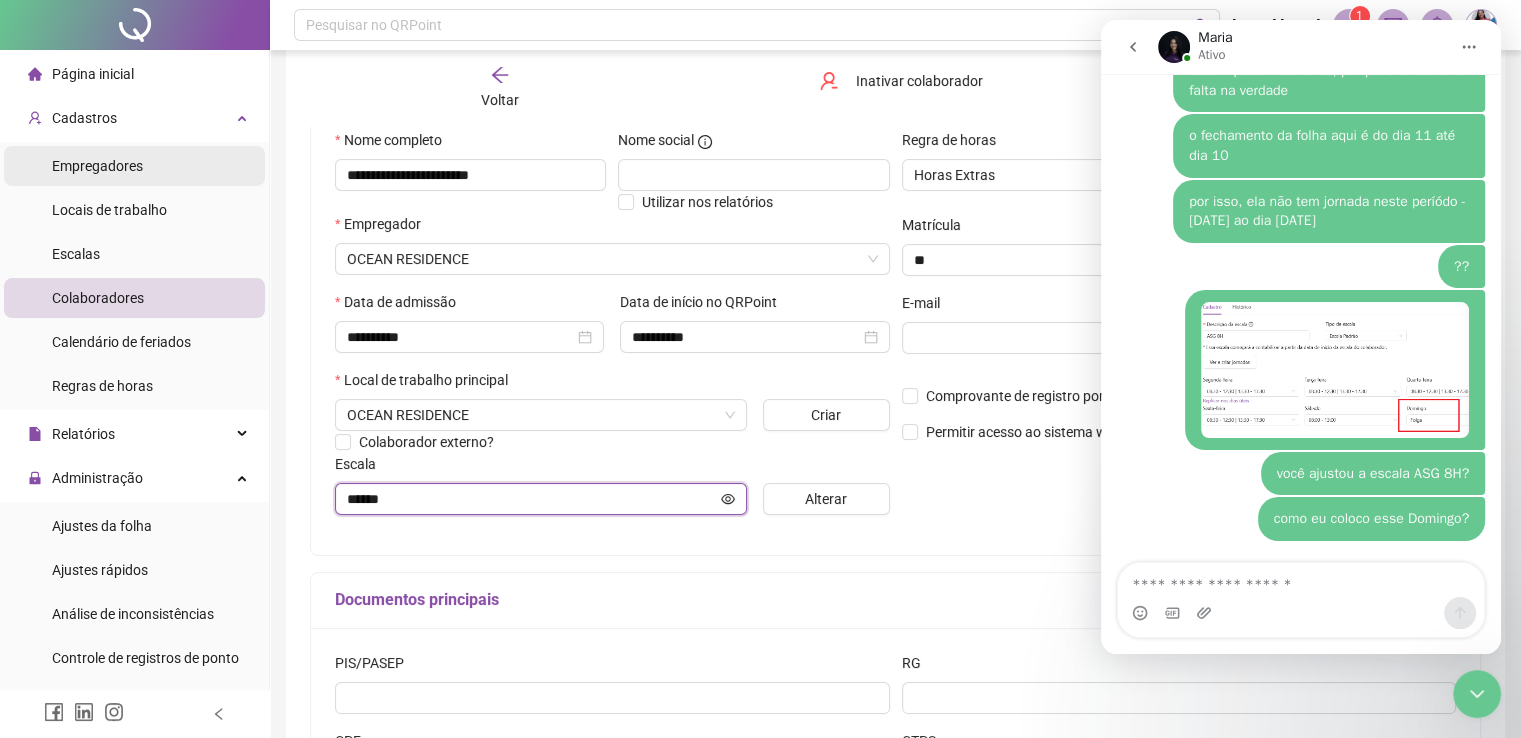 scroll, scrollTop: 100, scrollLeft: 0, axis: vertical 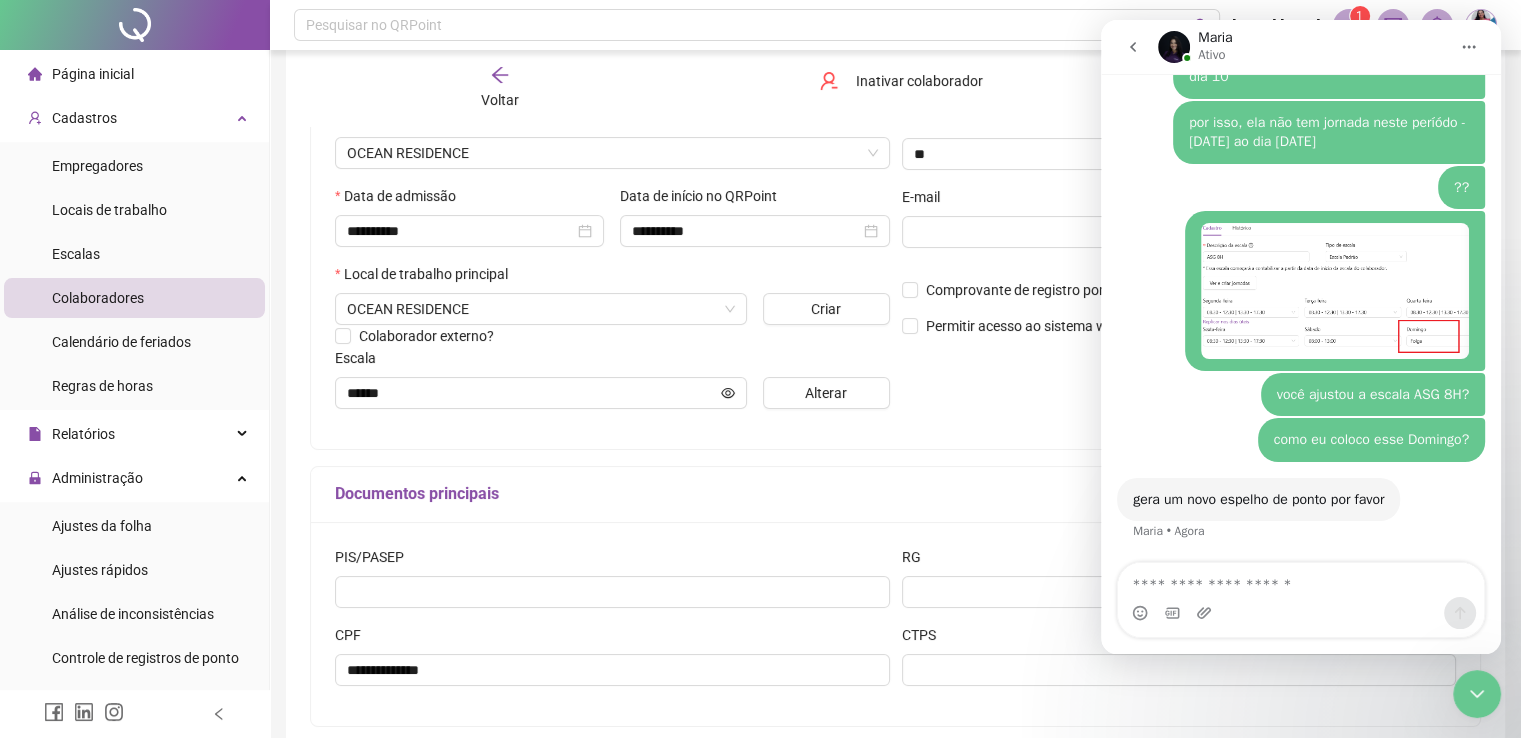 drag, startPoint x: 1317, startPoint y: 35, endPoint x: 1292, endPoint y: 36, distance: 25.019993 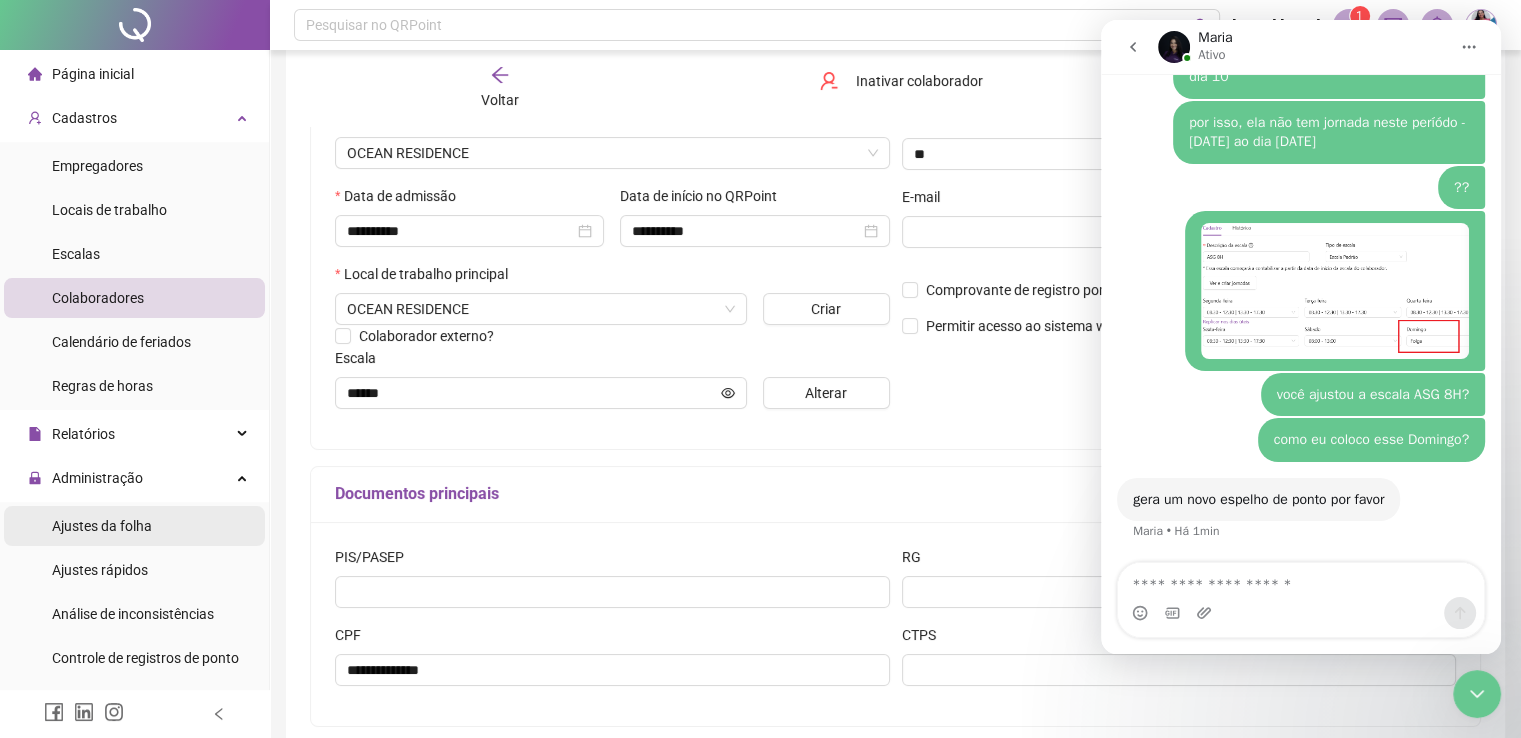 click on "Ajustes da folha" at bounding box center (102, 526) 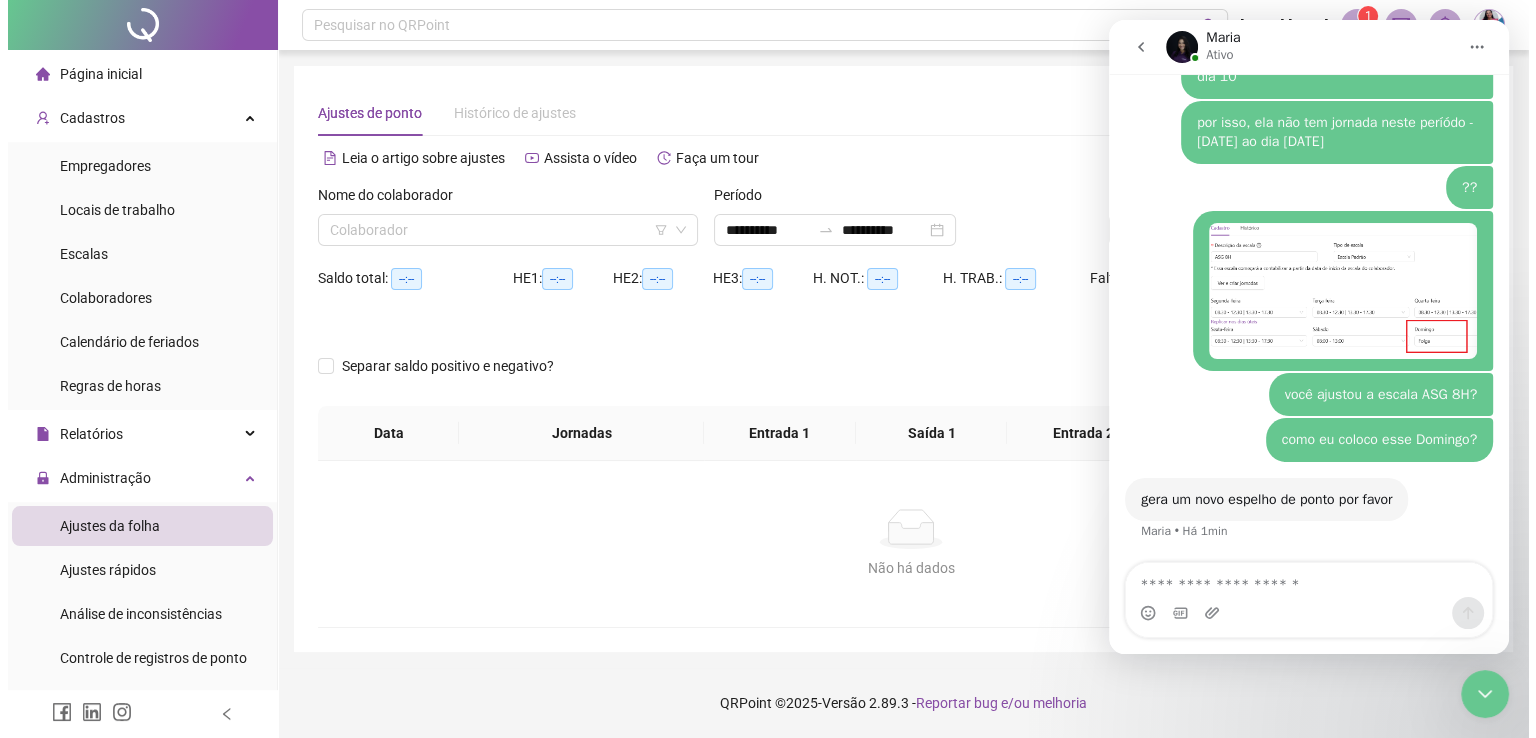 scroll, scrollTop: 0, scrollLeft: 0, axis: both 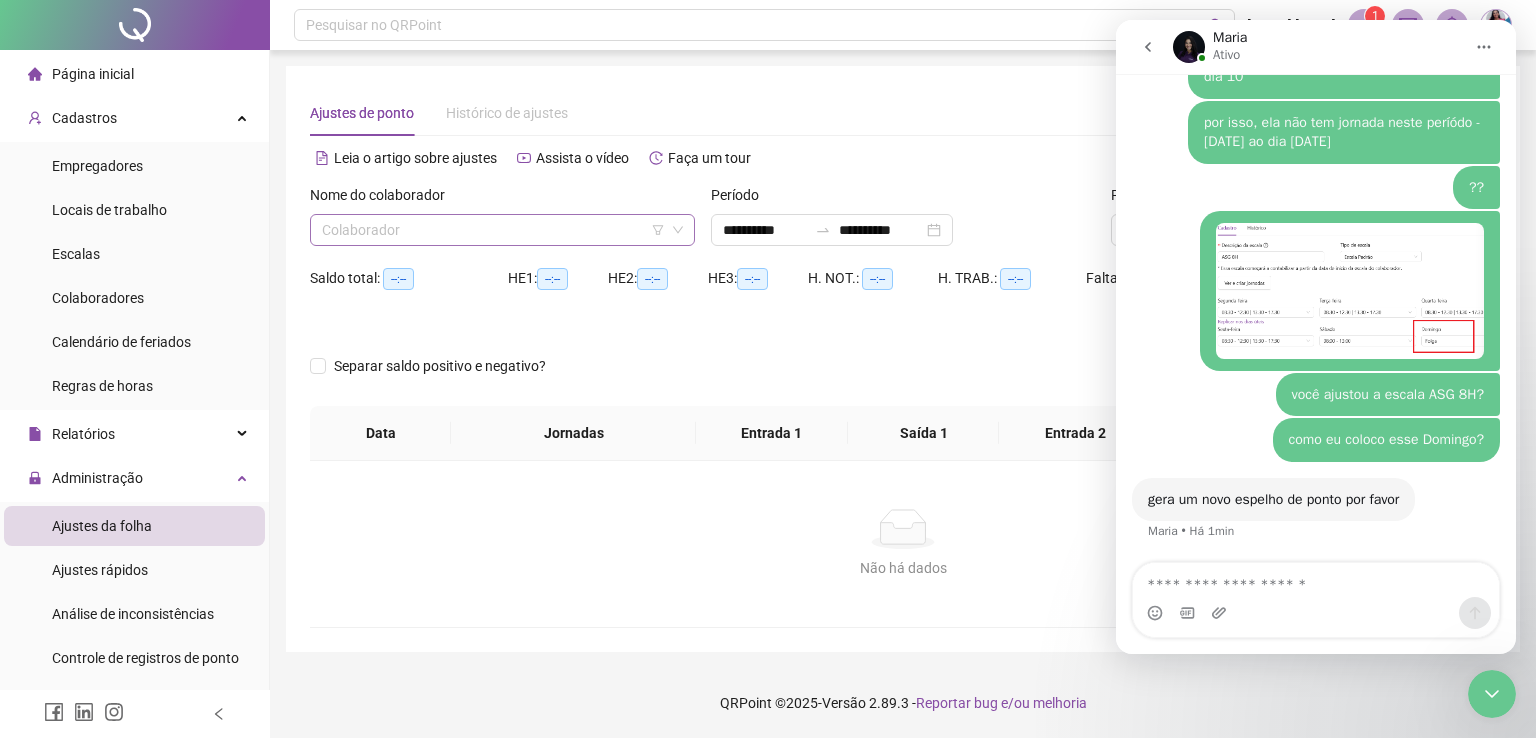 click at bounding box center (493, 230) 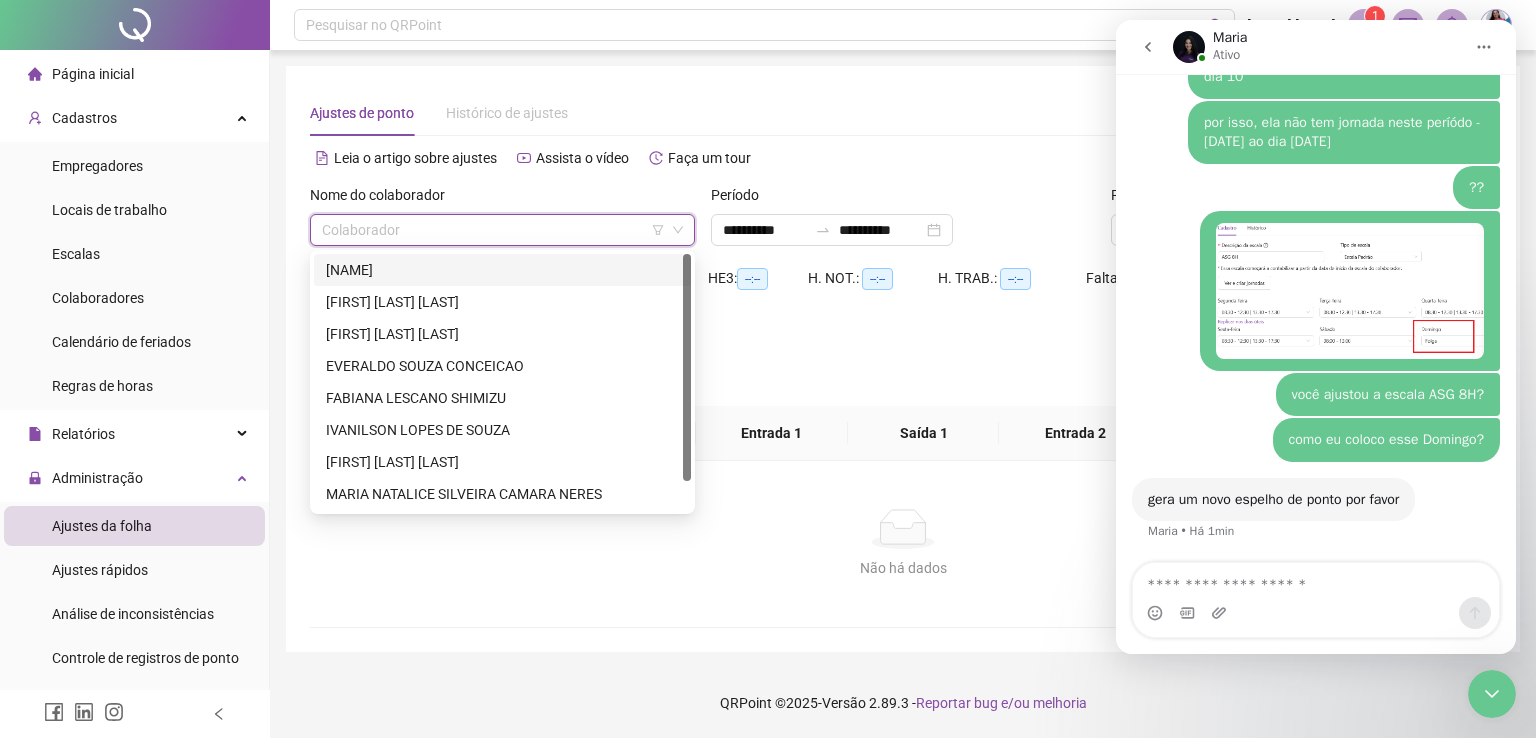 scroll, scrollTop: 4099, scrollLeft: 0, axis: vertical 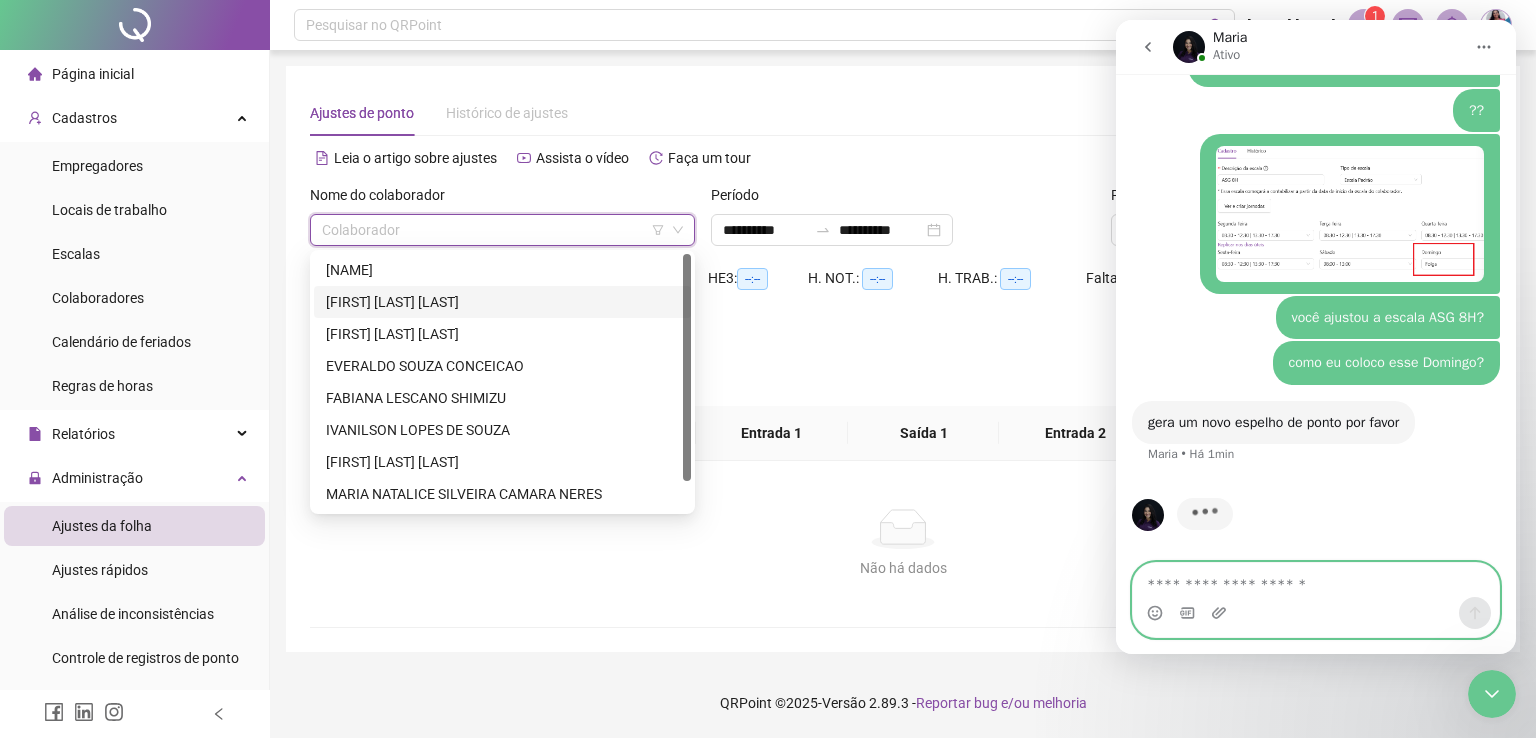 click at bounding box center (1316, 580) 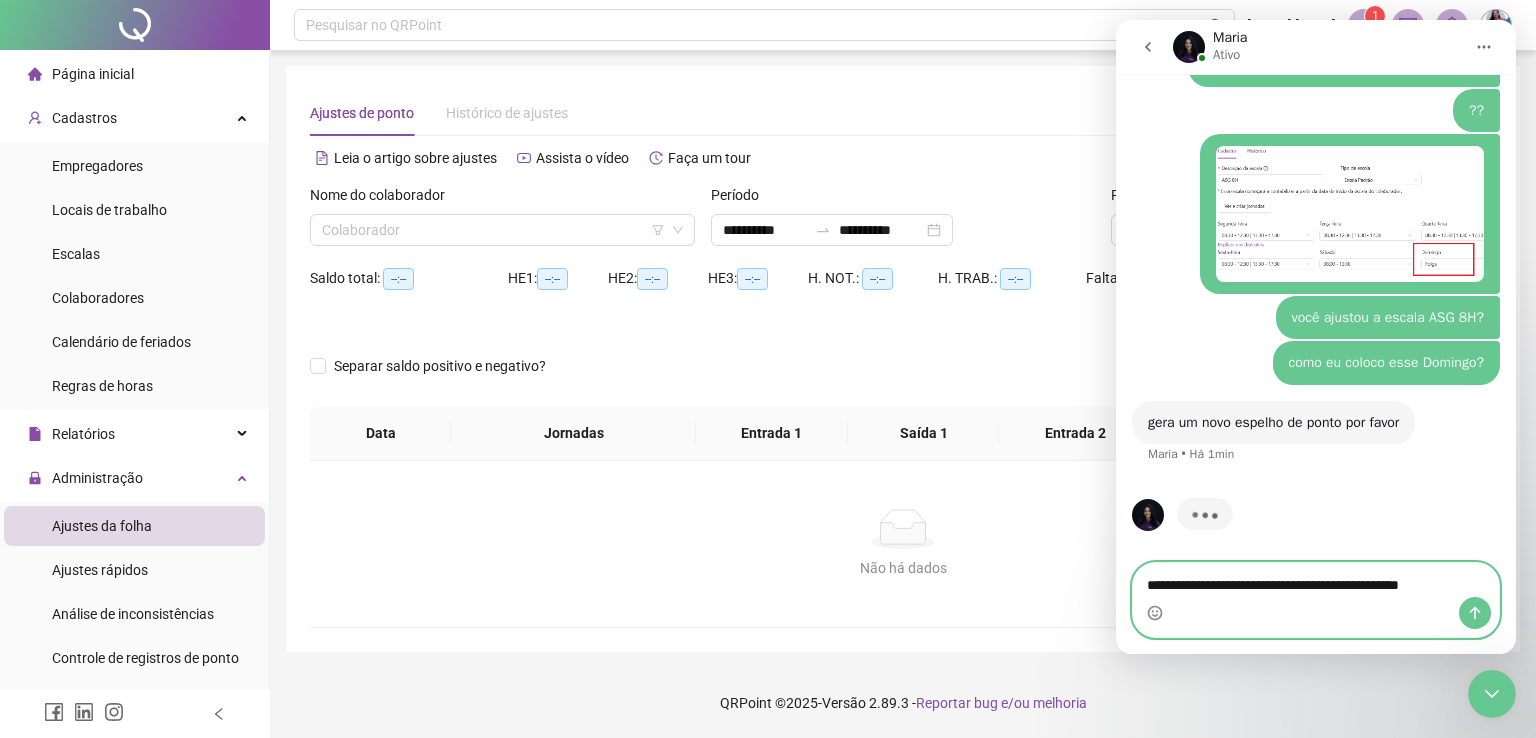 type on "**********" 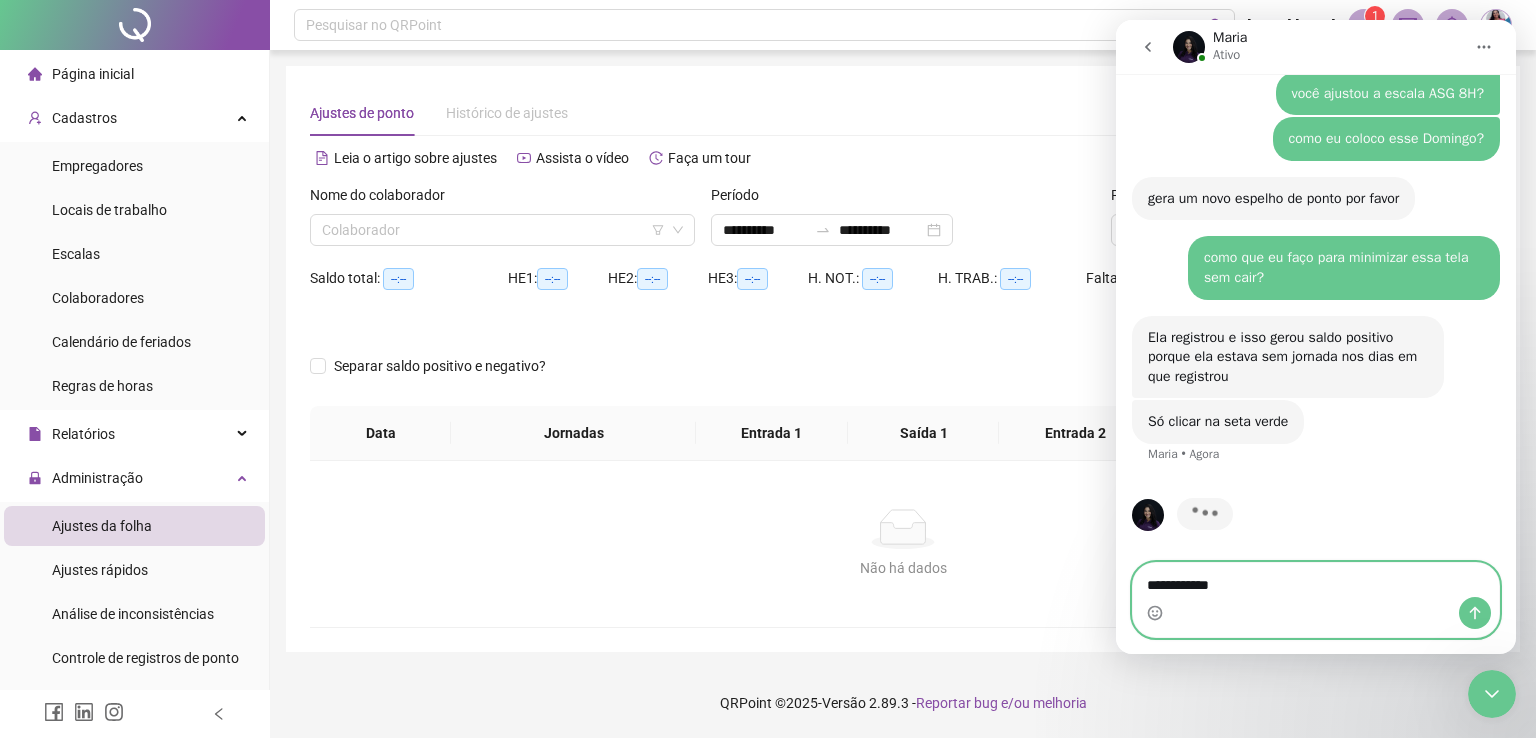 scroll, scrollTop: 4323, scrollLeft: 0, axis: vertical 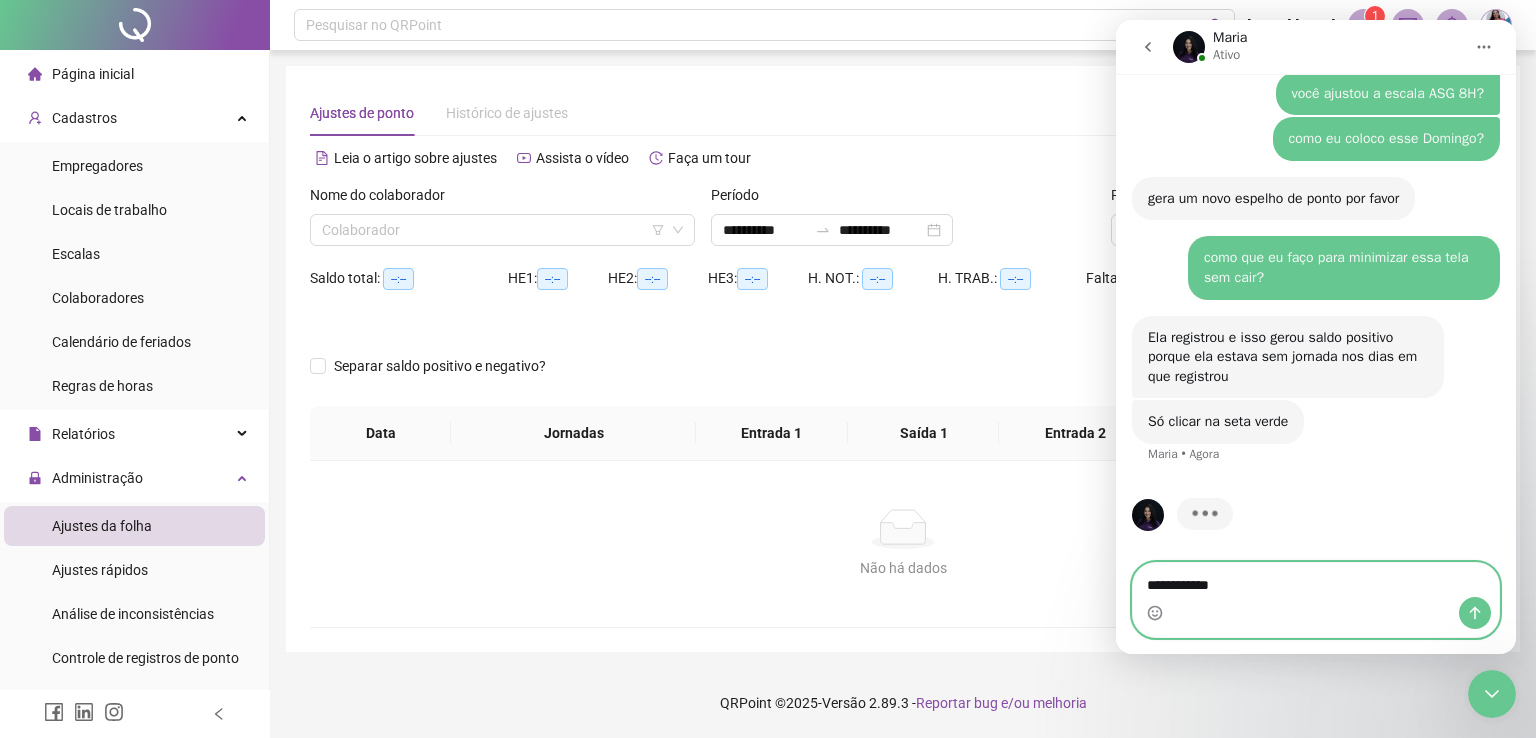 drag, startPoint x: 1250, startPoint y: 588, endPoint x: 1044, endPoint y: 579, distance: 206.1965 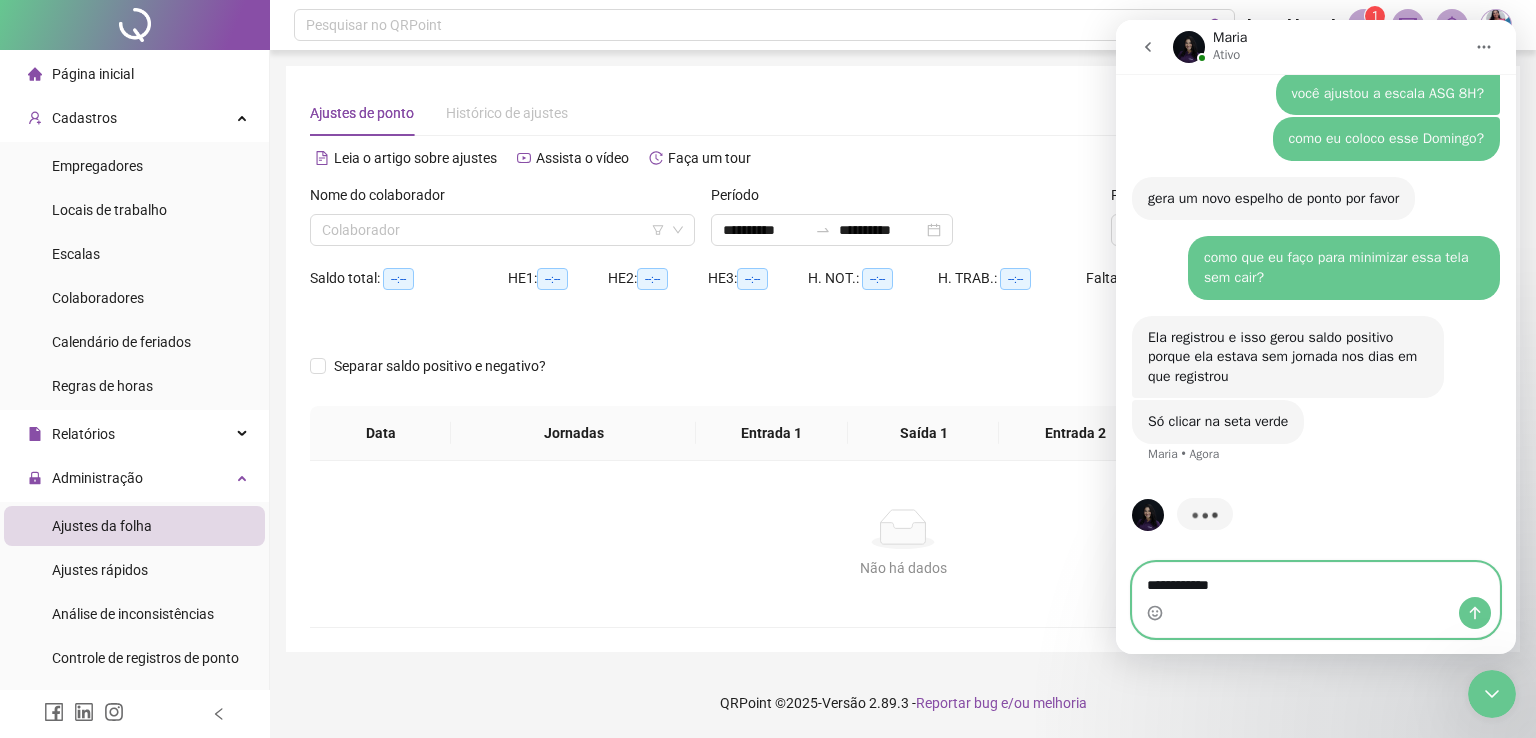 click on "Maria Ativo Em que podemos te ajudar? 👋Olá! O que te traz aqui hoje? Ana    •   Há 20min Já sou cliente Fabiana    •   Há 20min Vamos nessa, consigo te ajudar com algumas opções.  ​ Escolha abaixo aquela que você precisa: Ana    •   Há 20min 2- Suporte Fabiana    •   Há 20min Como posso te ajudar? Ana    •   Há 20min Estou precisando de ajuda para cadastrar escola Fabiana    •   Há 20min escala* Fabiana    •   Há 20min rs Fabiana    •   Há 20min Para cadastrar uma escala no QRPoint, acesse  CADASTROS > ESCALAS  e clique em " Inserir ". Passo a passo: Defina um nome  no campo "Descrição da escala" para distinguir as diferentes escalas Escolha o tipo de escala: •  Escala padrão : para horários baseados nos dias da semana •  Escala 12x36 : para trabalho dia sim, dia não Crie as jornadas  clicando em "Ver e criar jornadas" > "Inserir" Configure os horários  definindo a quantidade de pontos e inserindo os horários em ordem crescente Vincule as jornadas Ana" 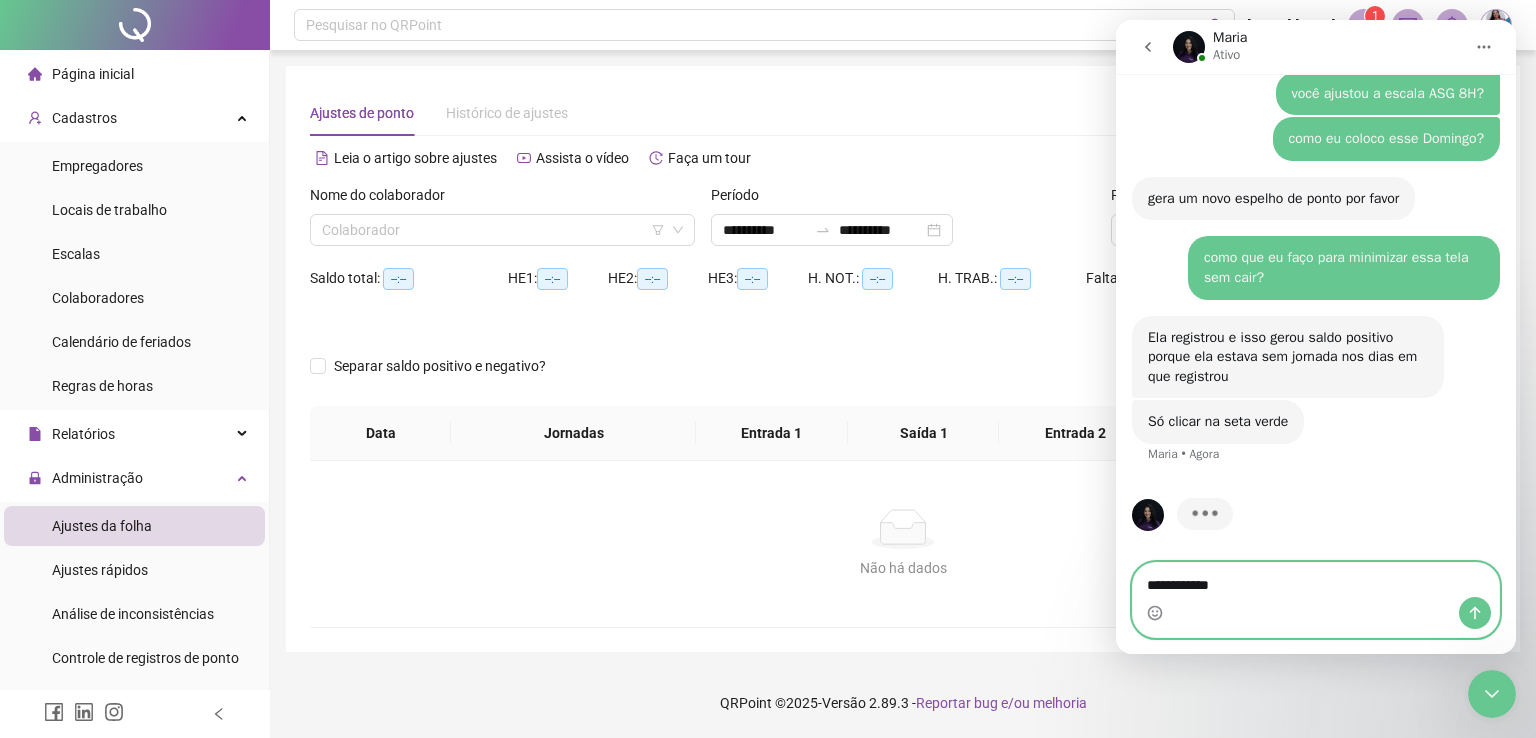 type on "*" 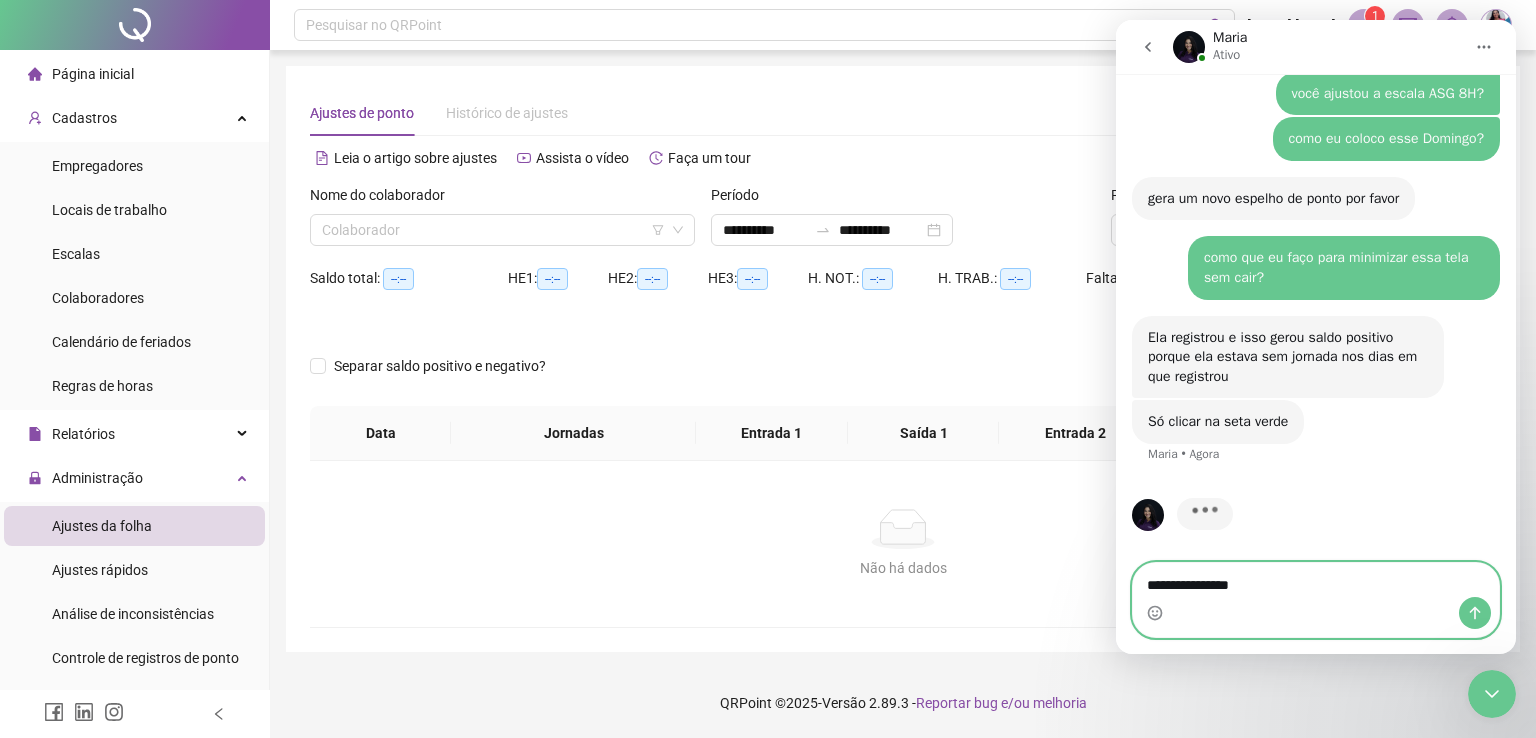 scroll, scrollTop: 4245, scrollLeft: 0, axis: vertical 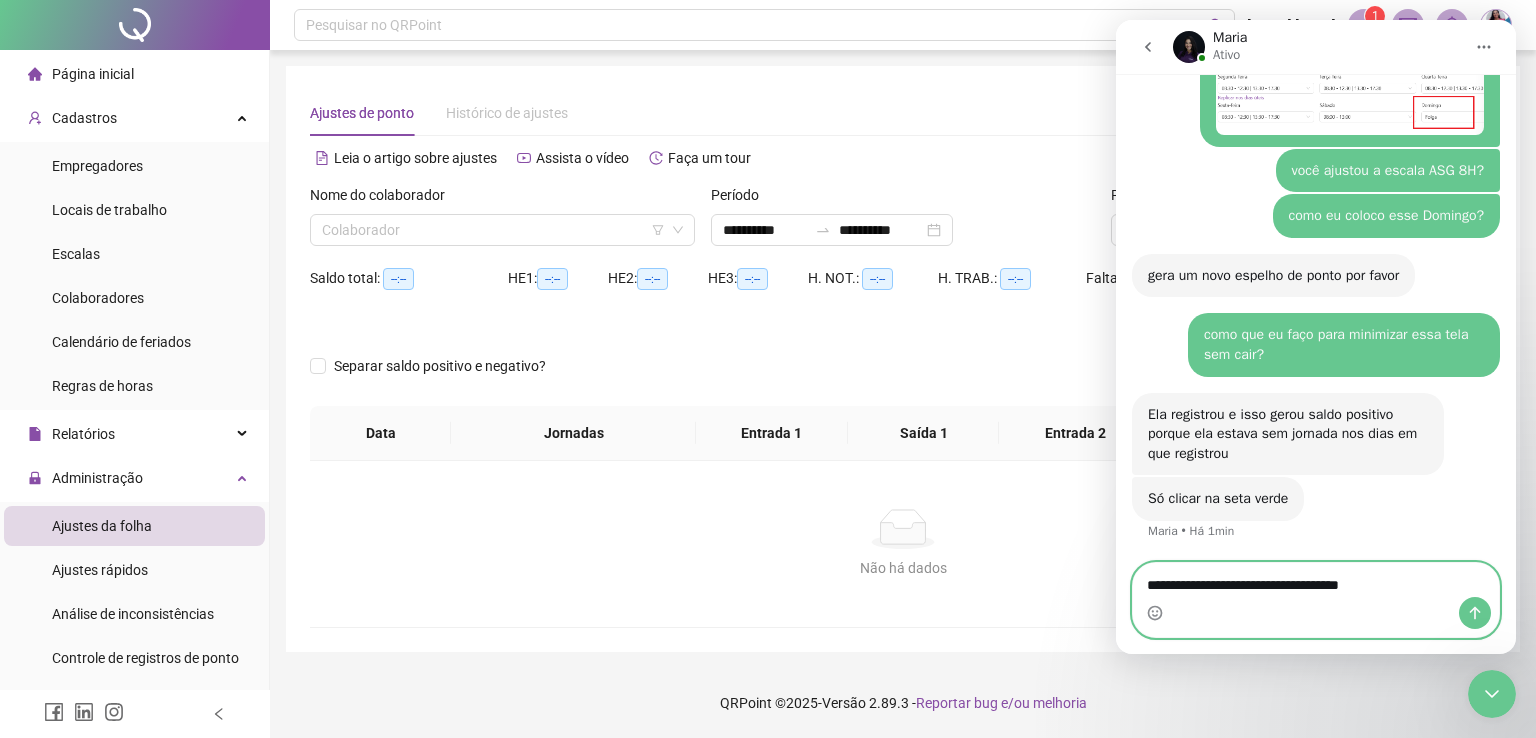 type on "**********" 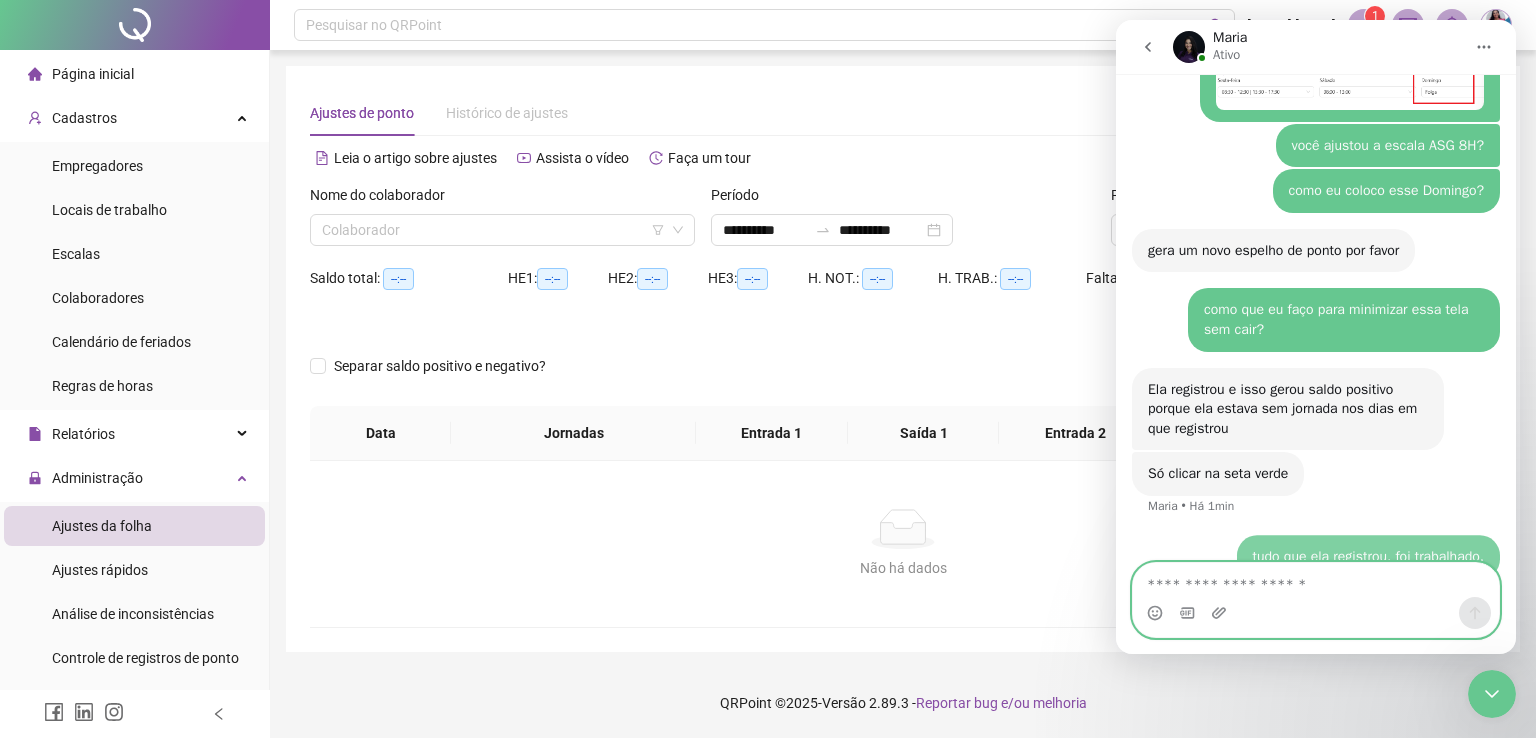 scroll, scrollTop: 4305, scrollLeft: 0, axis: vertical 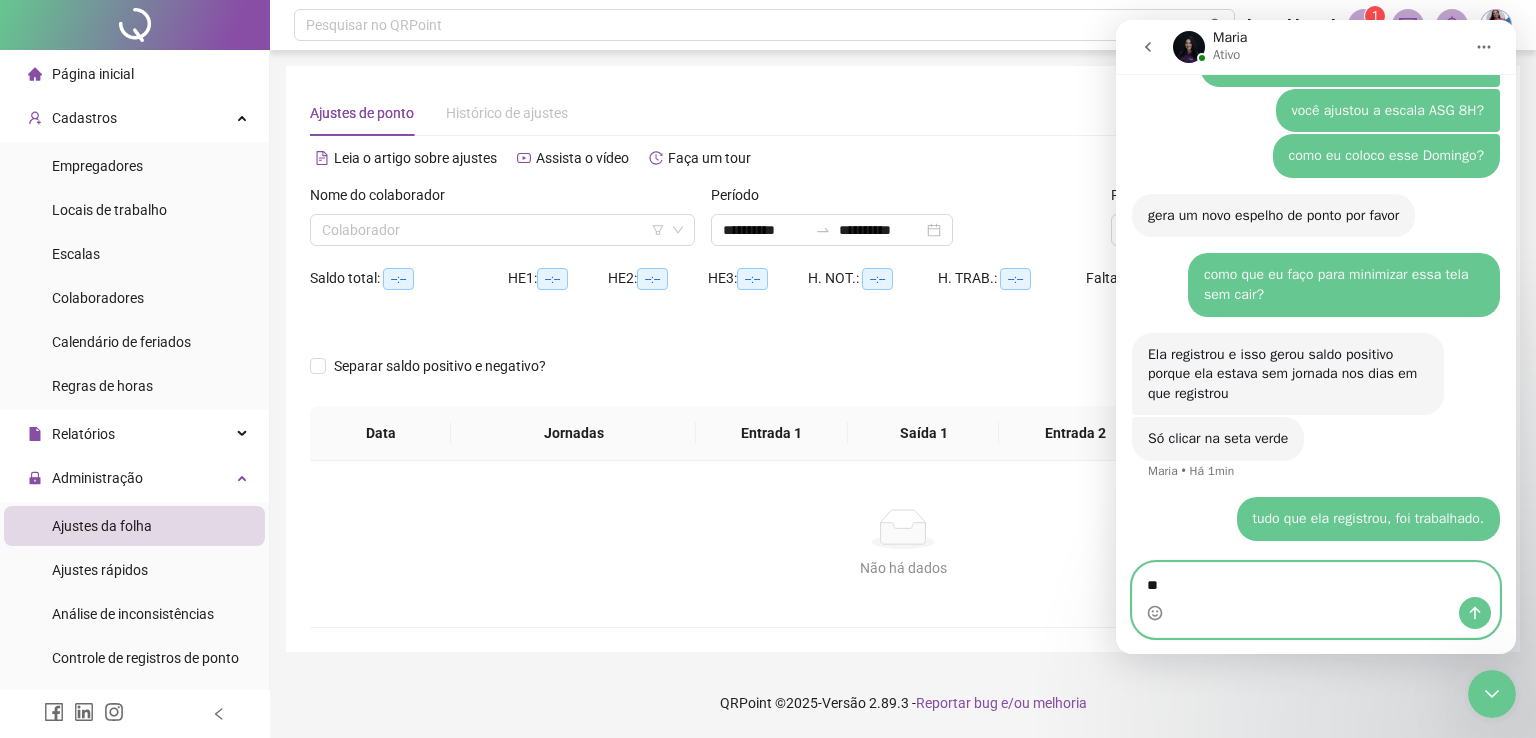 type on "*" 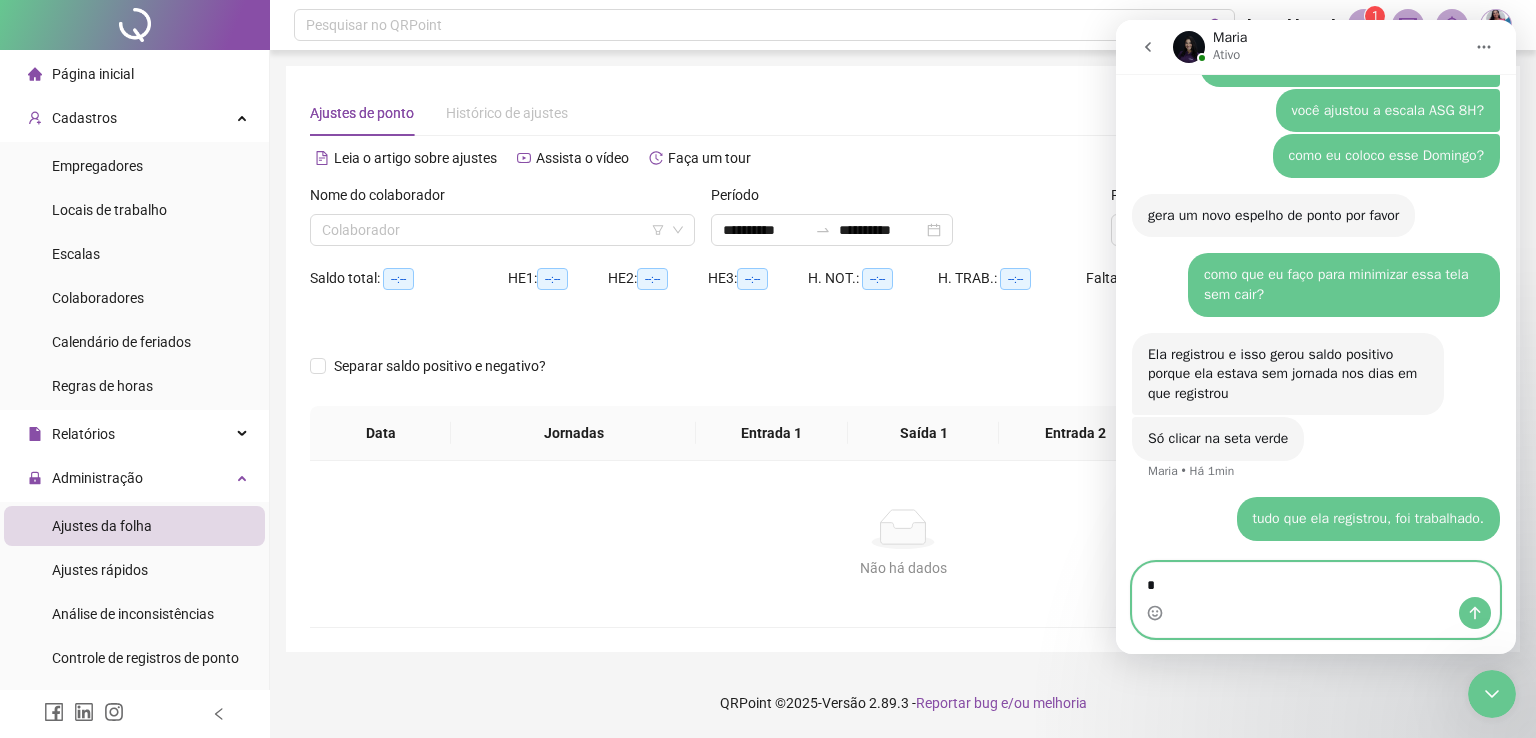 type 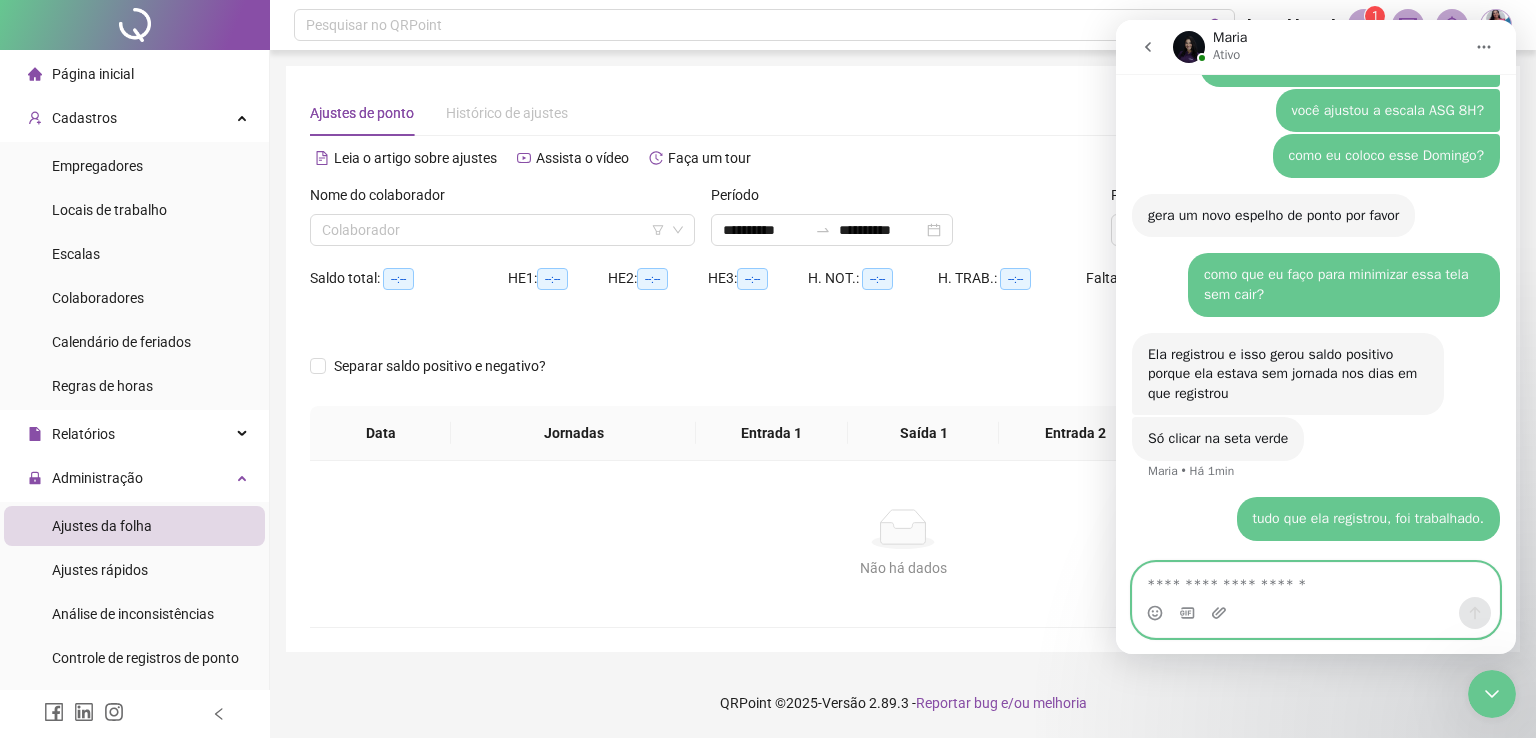 click at bounding box center (1316, 580) 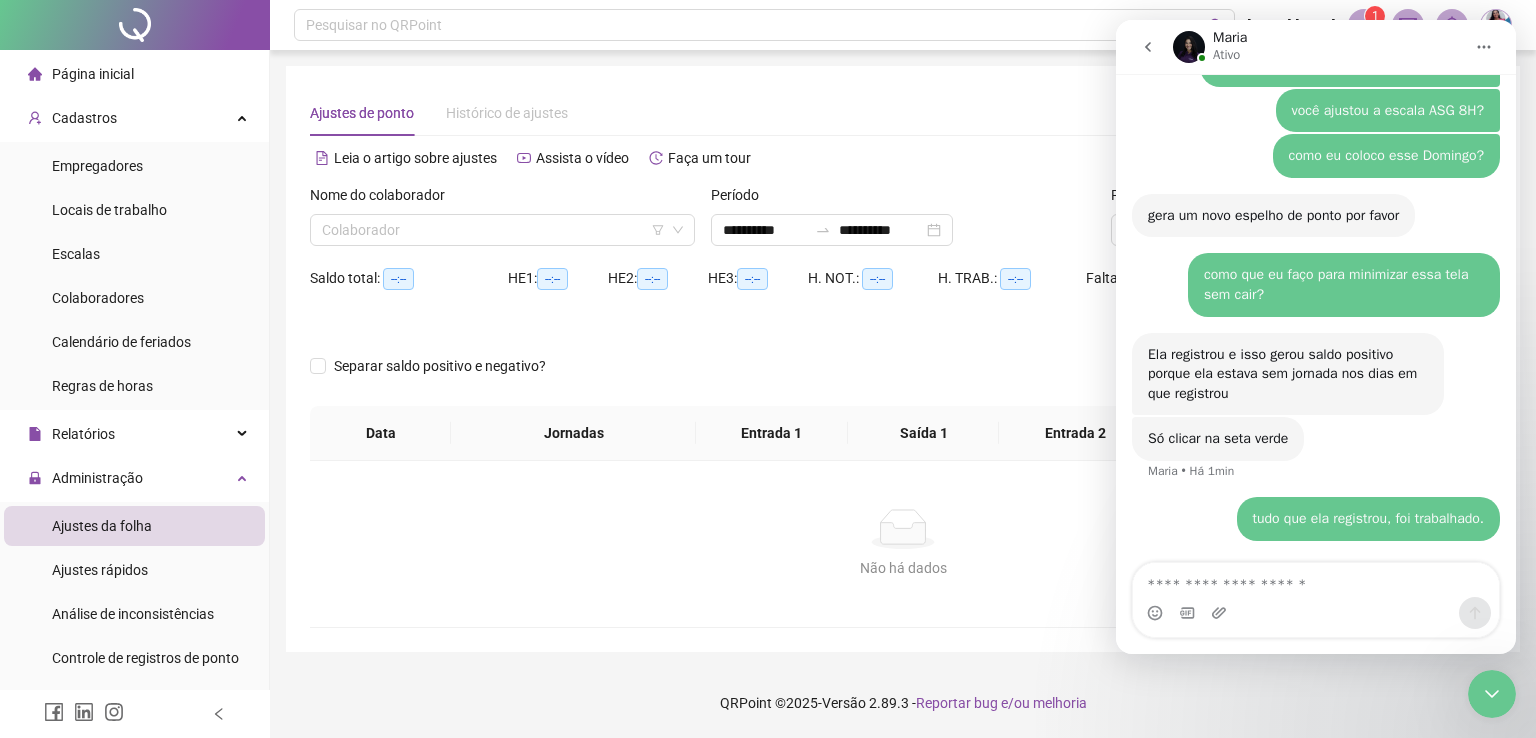 click 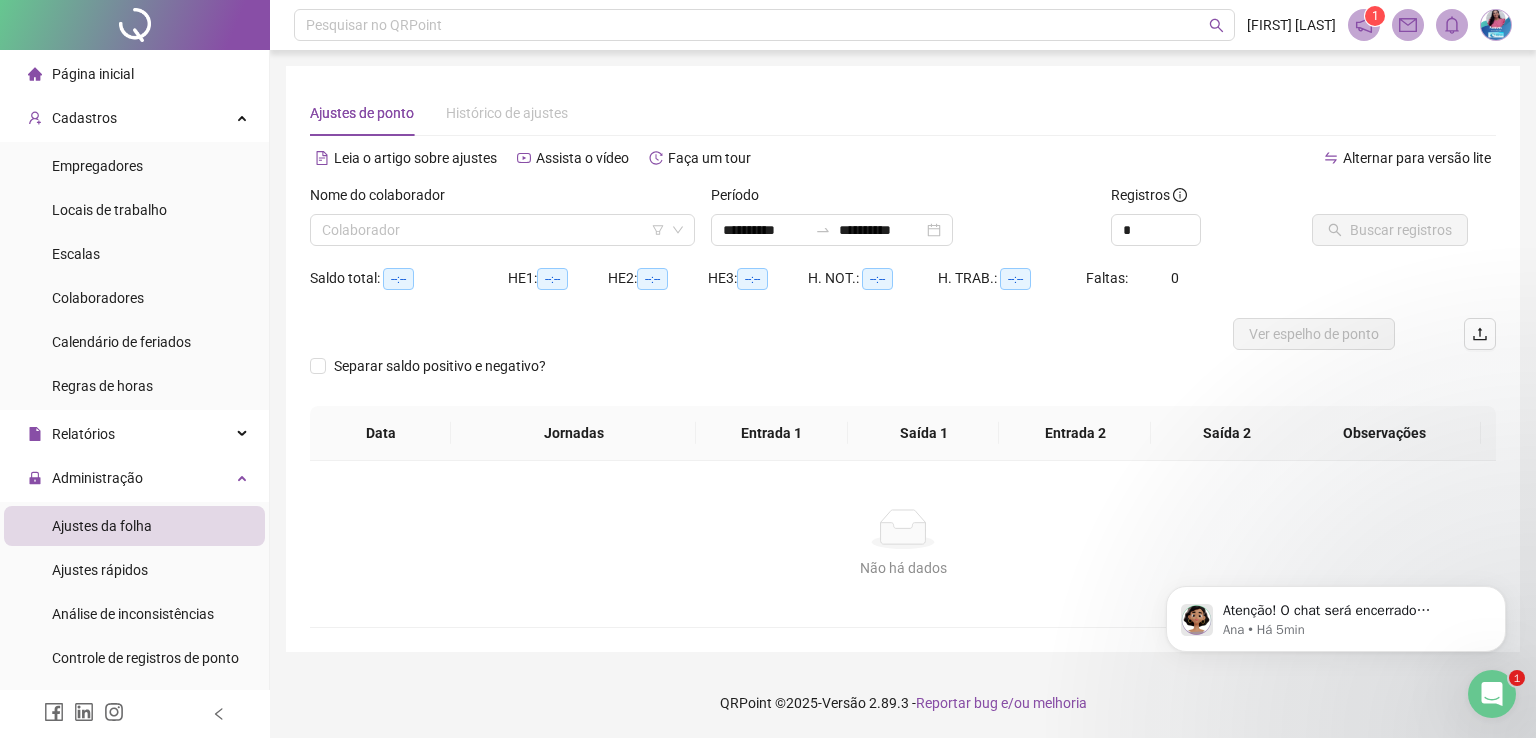 scroll, scrollTop: 0, scrollLeft: 0, axis: both 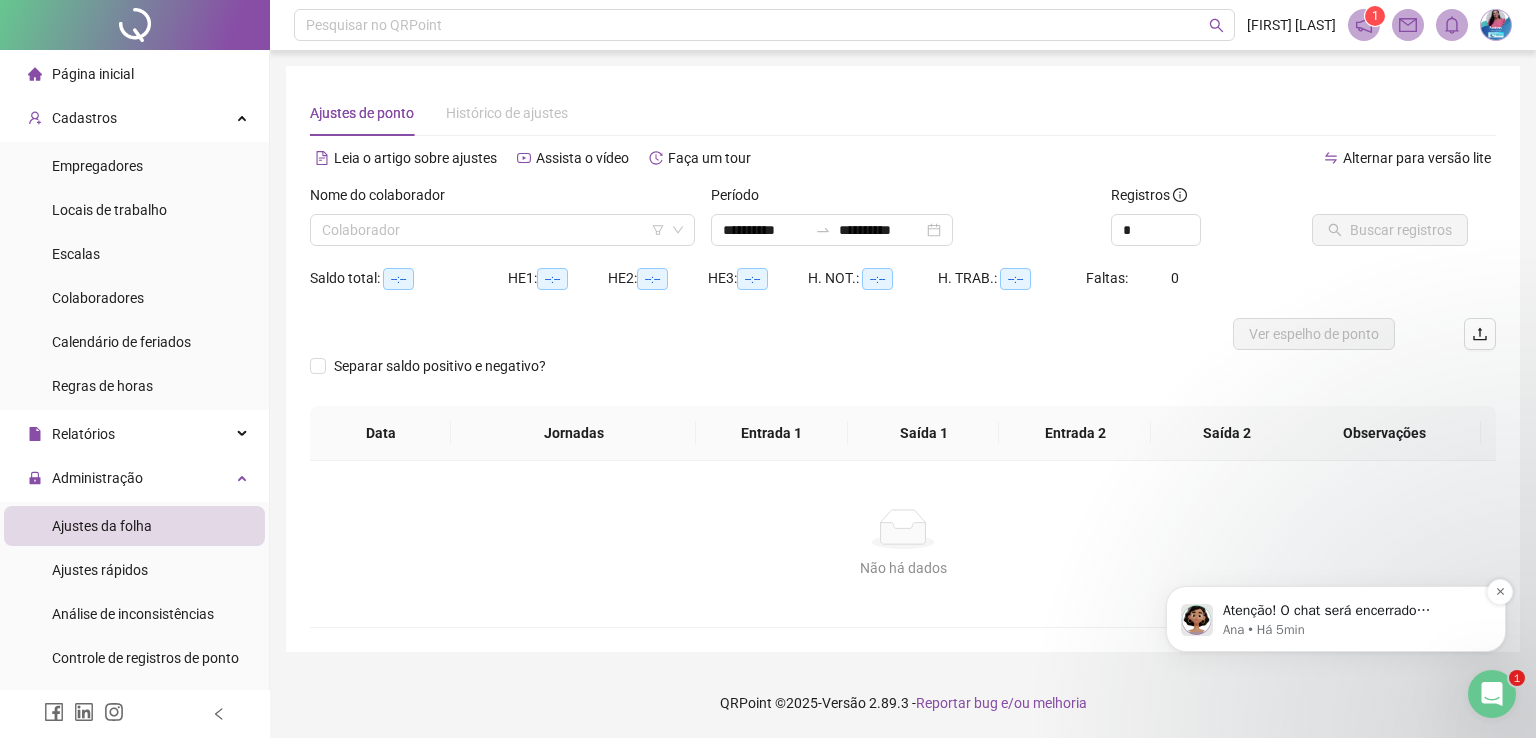 click on "Atenção! O chat será encerrado automaticamente pelo sistema em alguns minutos por inatividade." at bounding box center [1352, 611] 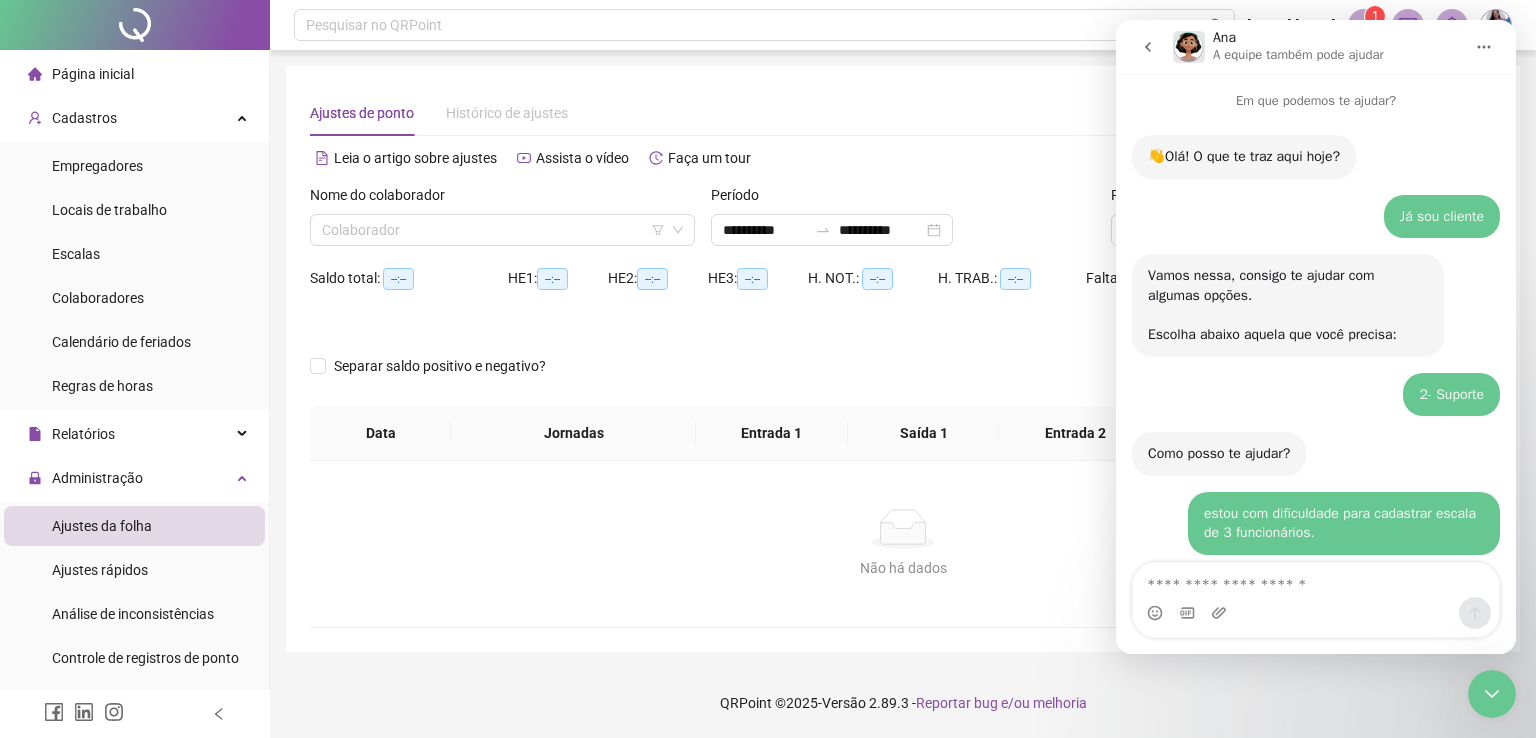 scroll, scrollTop: 3, scrollLeft: 0, axis: vertical 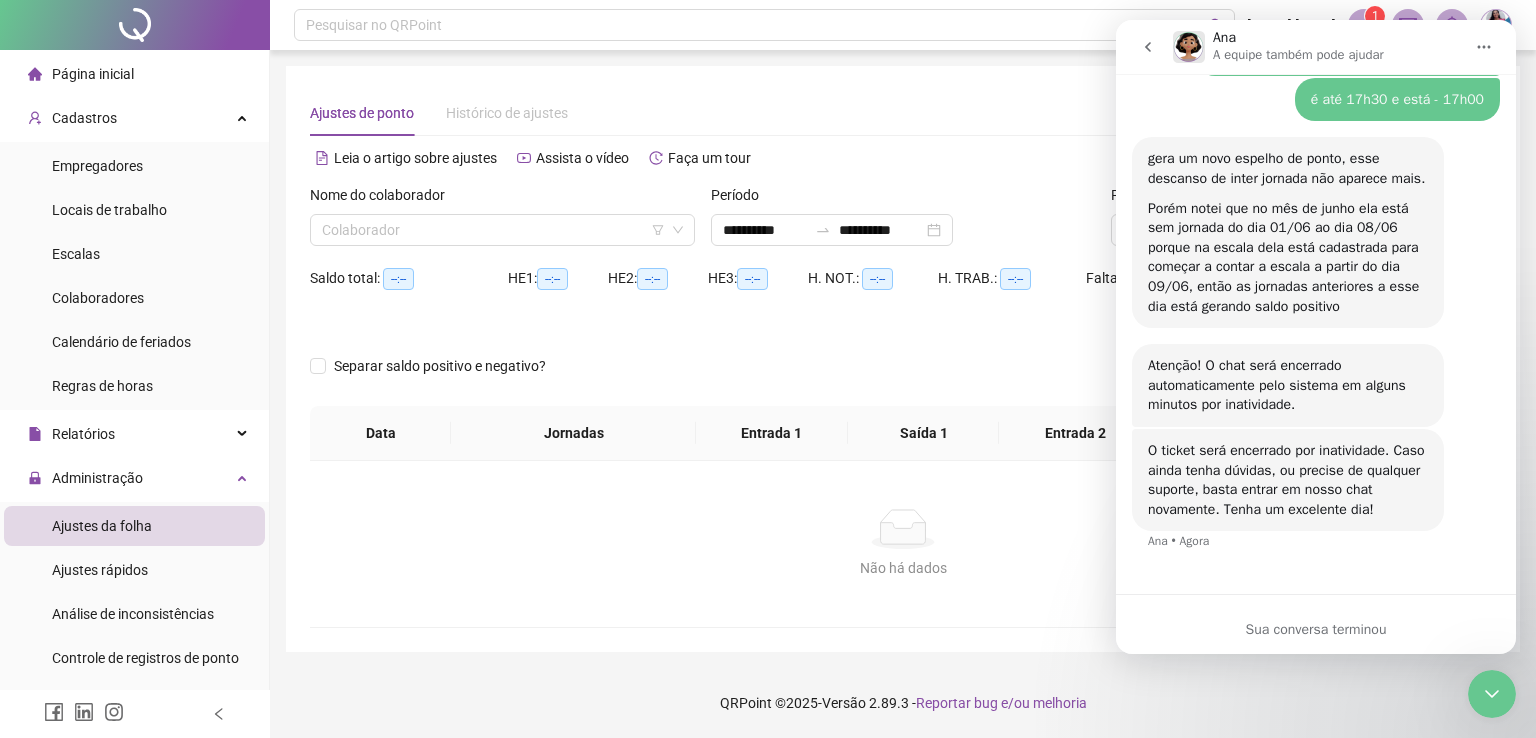 click on "O ticket será encerrado por inatividade. Caso ainda tenha dúvidas, ou precise de qualquer suporte, basta entrar em nosso chat novamente. Tenha um excelente dia! Ana    •   Agora" at bounding box center [1316, 502] 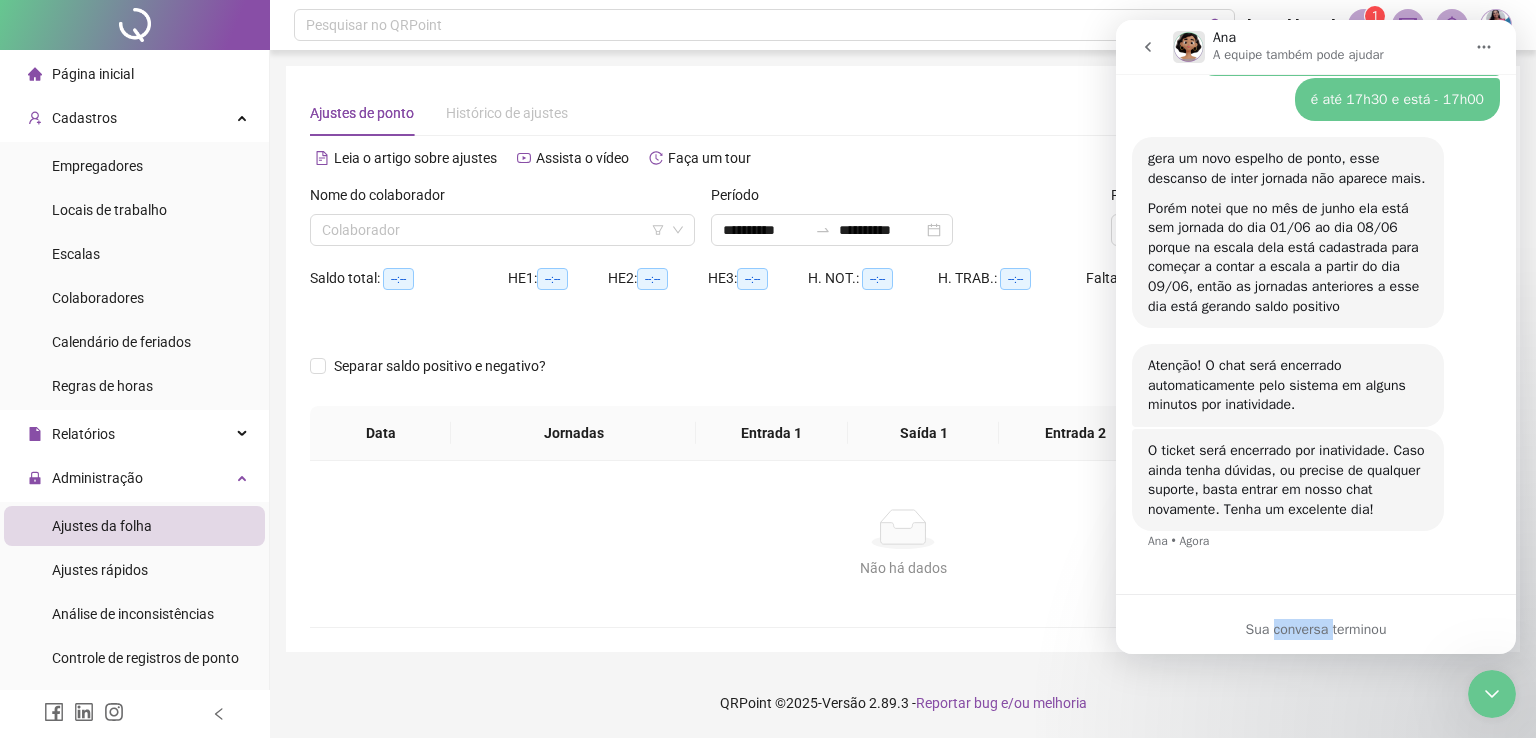 click on "Sua conversa terminou" at bounding box center (1316, 629) 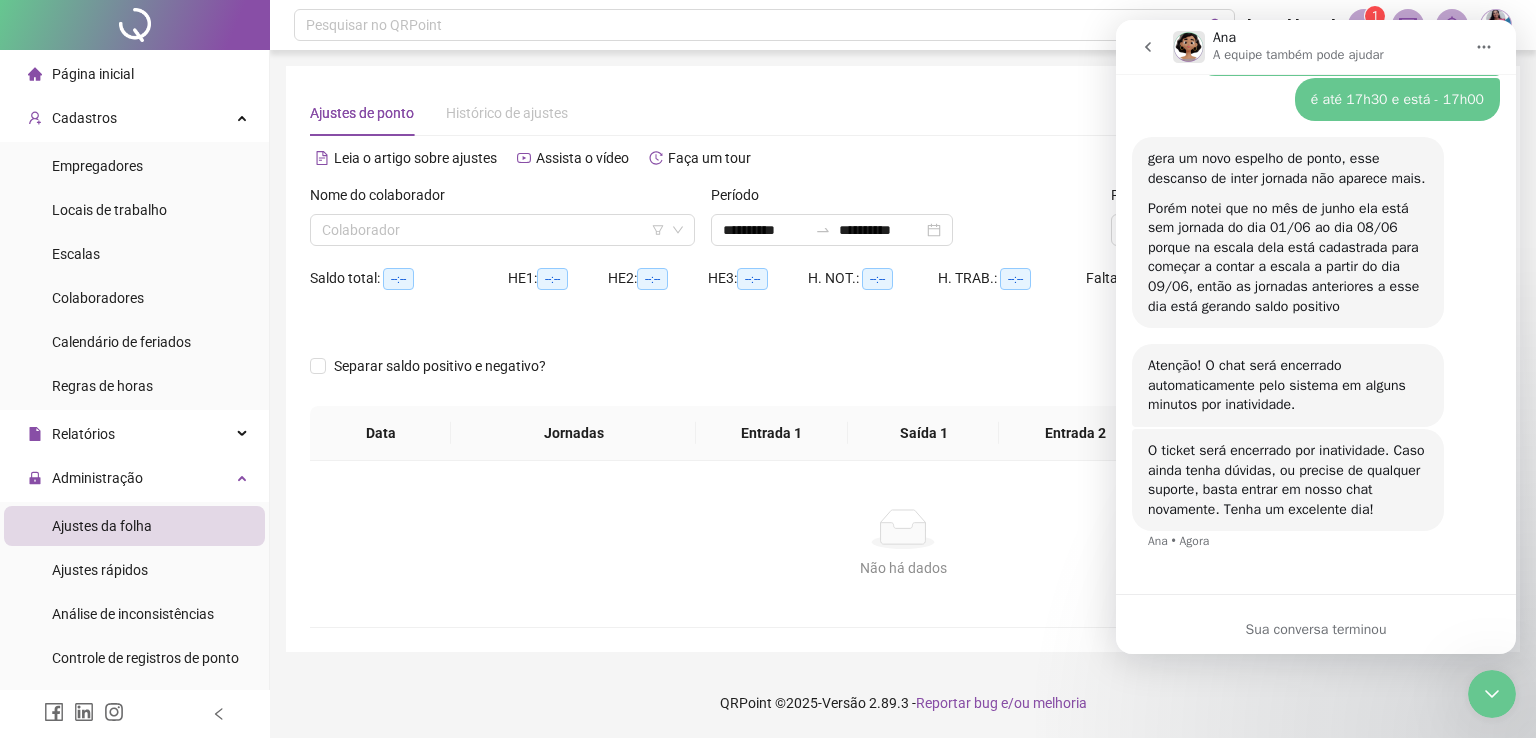 click on "Ajustes de ponto Histórico de ajustes" at bounding box center (903, 113) 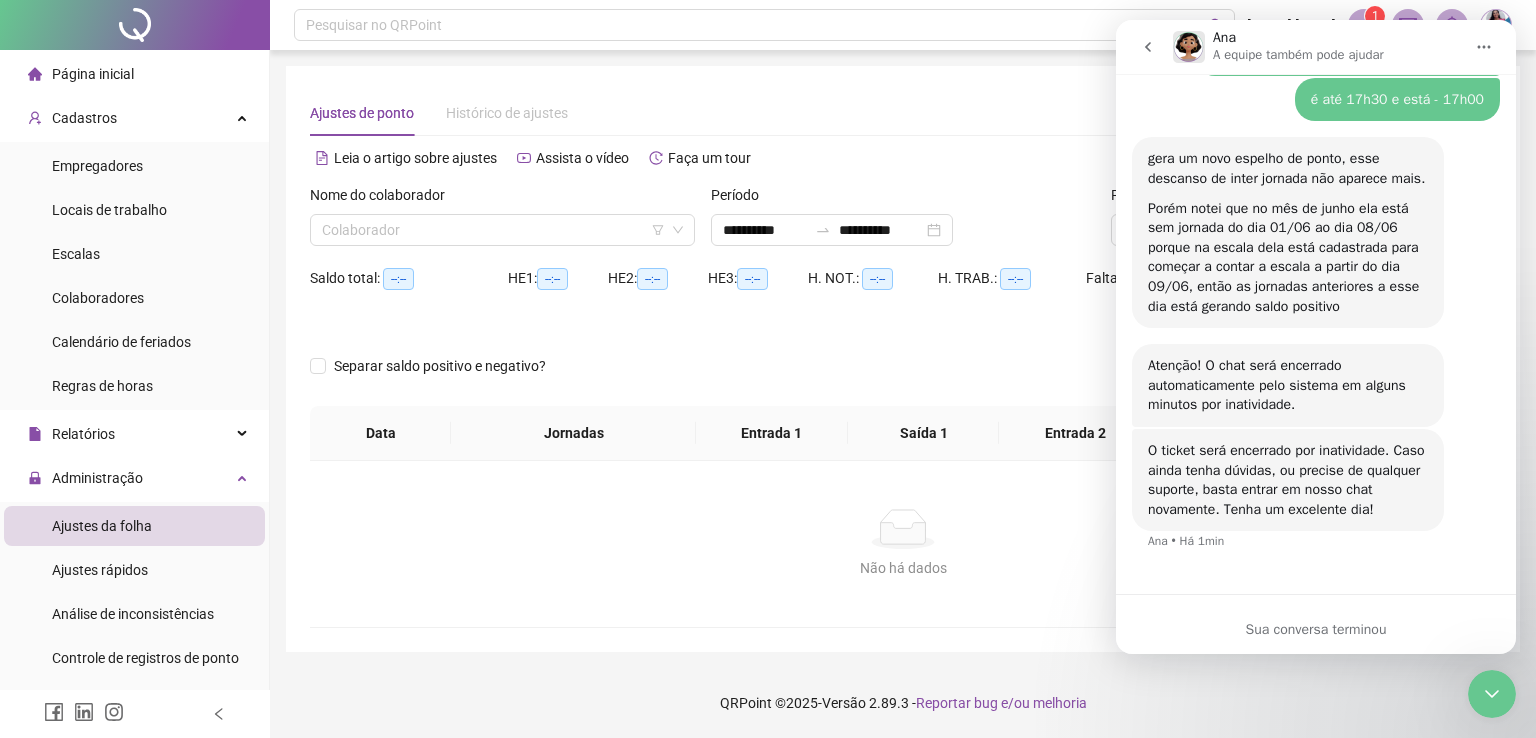click on "**********" at bounding box center [903, 359] 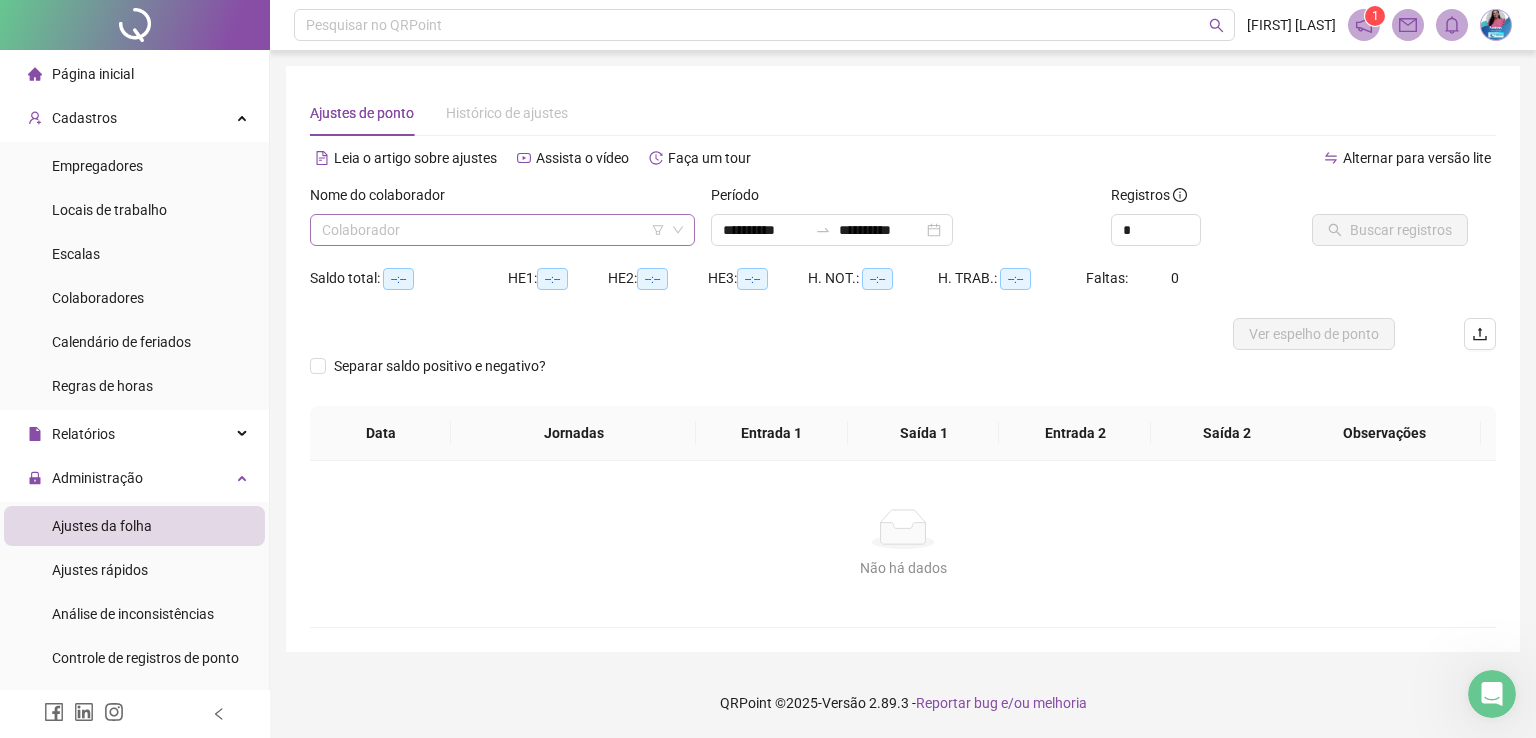 click at bounding box center (493, 230) 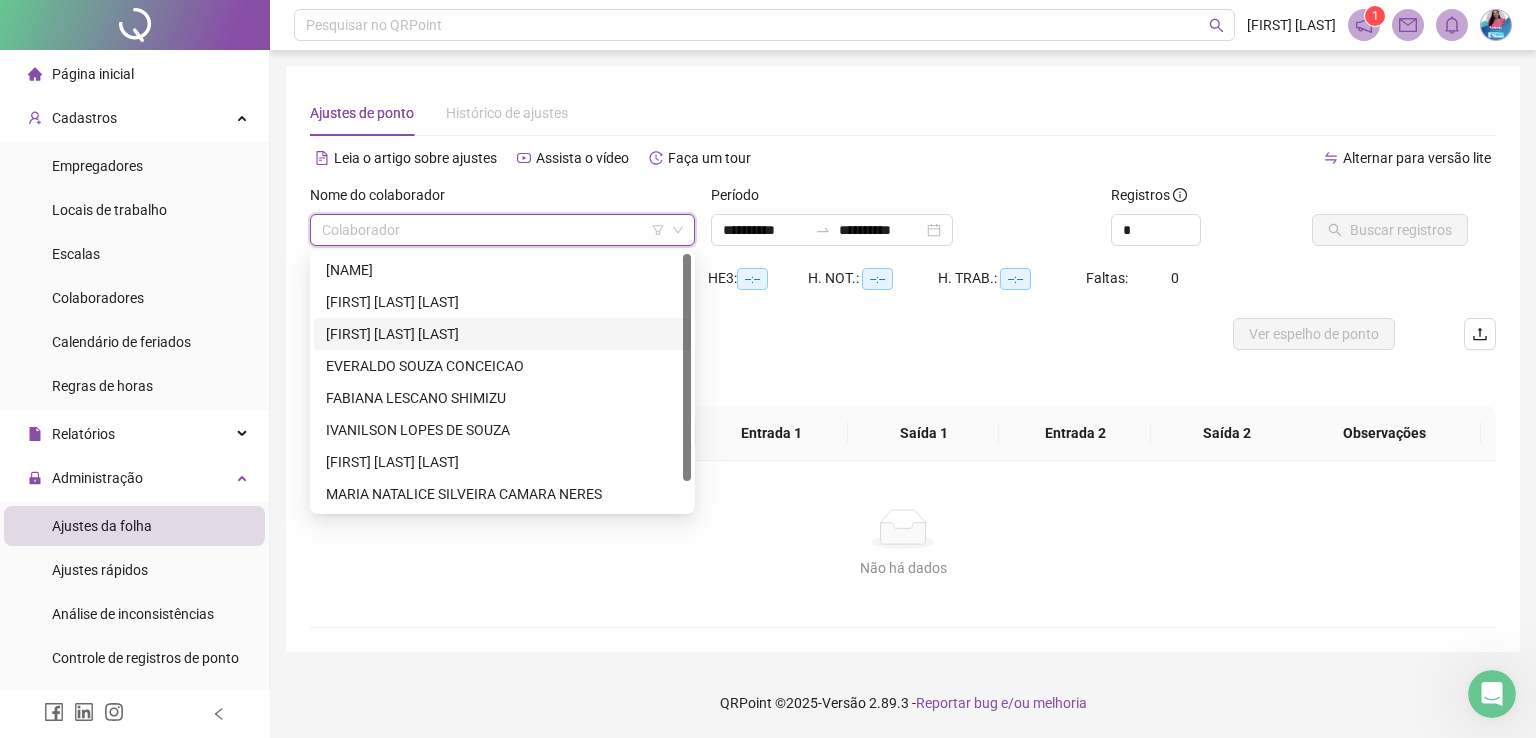 click on "[FIRST] [LAST] [LAST]" at bounding box center (502, 334) 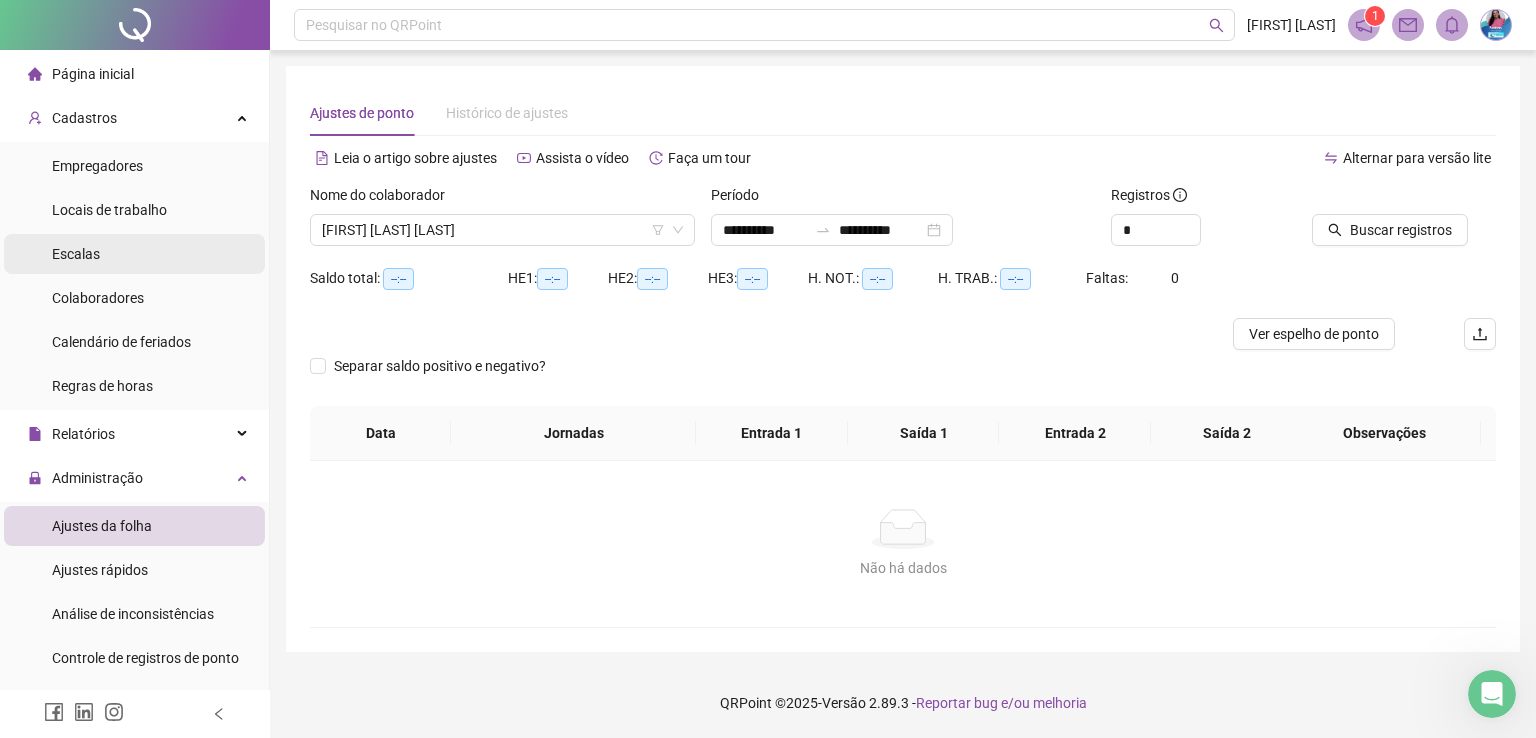 click on "Escalas" at bounding box center (76, 254) 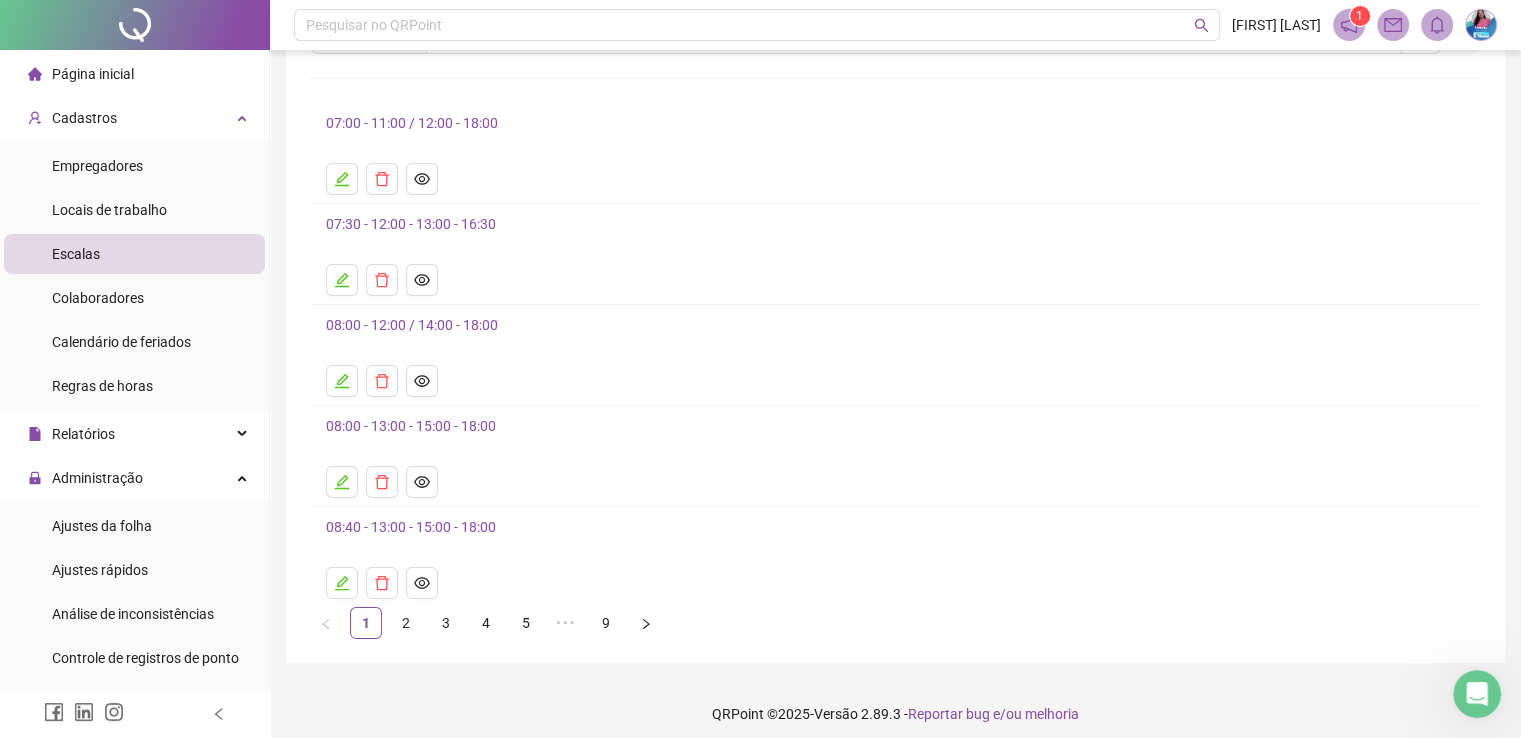 scroll, scrollTop: 118, scrollLeft: 0, axis: vertical 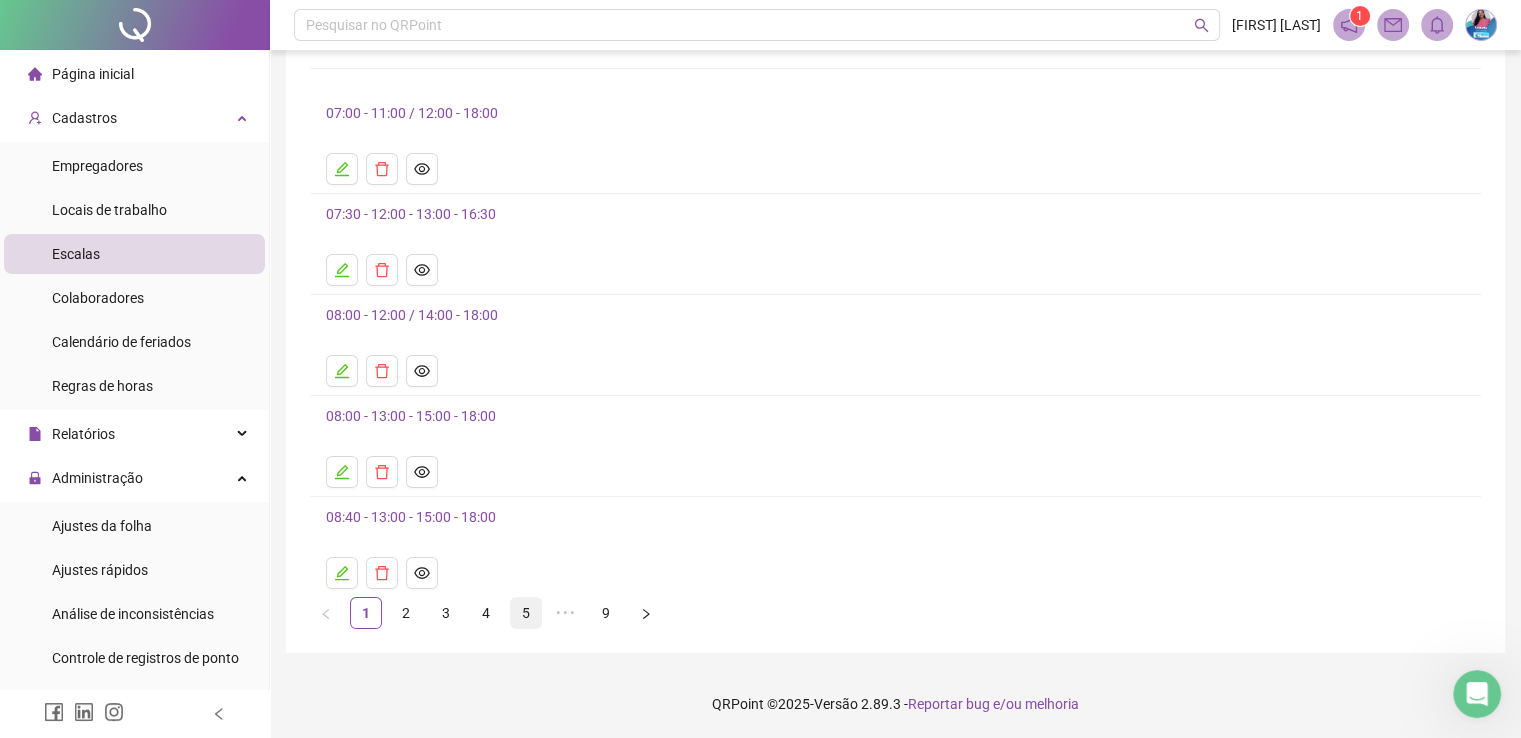 click on "5" at bounding box center [526, 613] 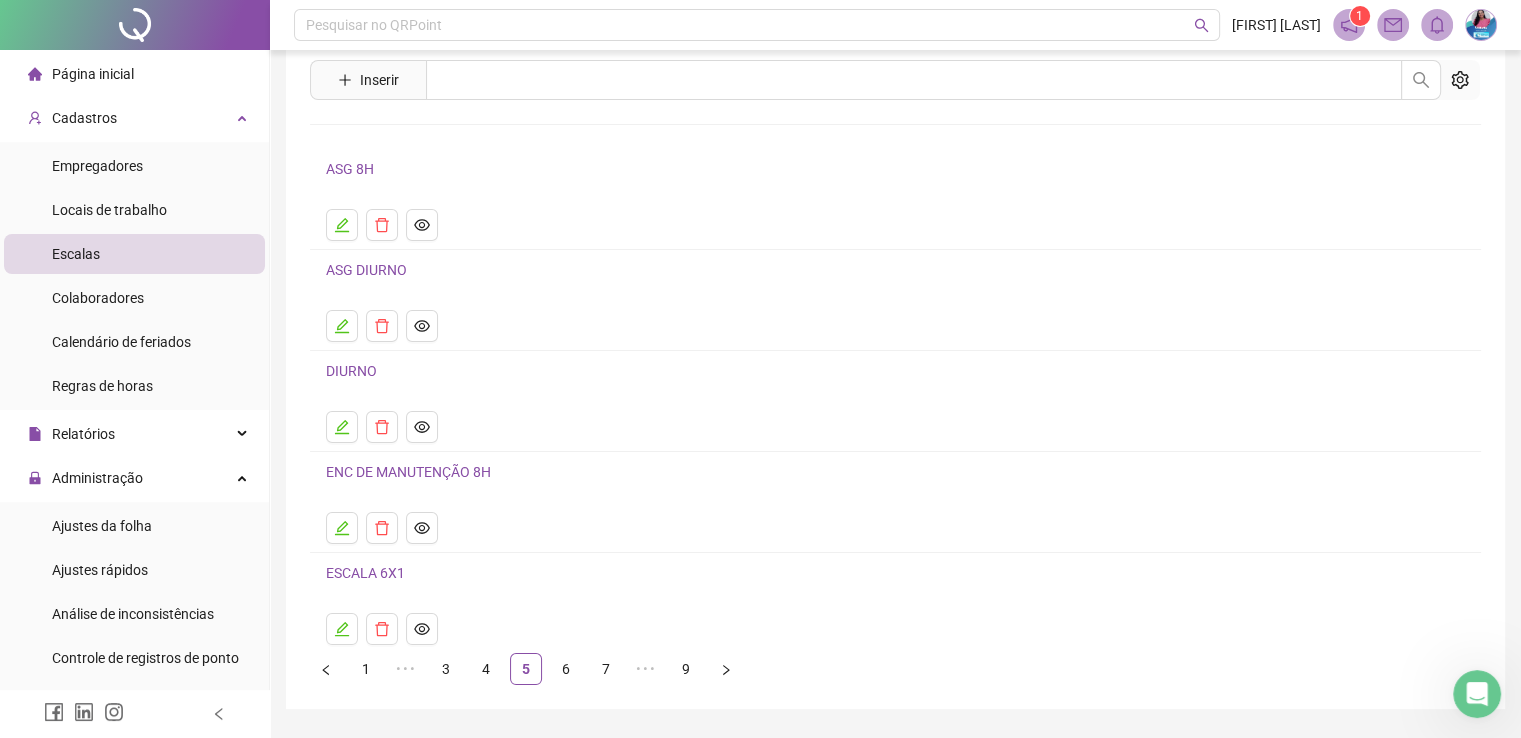 scroll, scrollTop: 118, scrollLeft: 0, axis: vertical 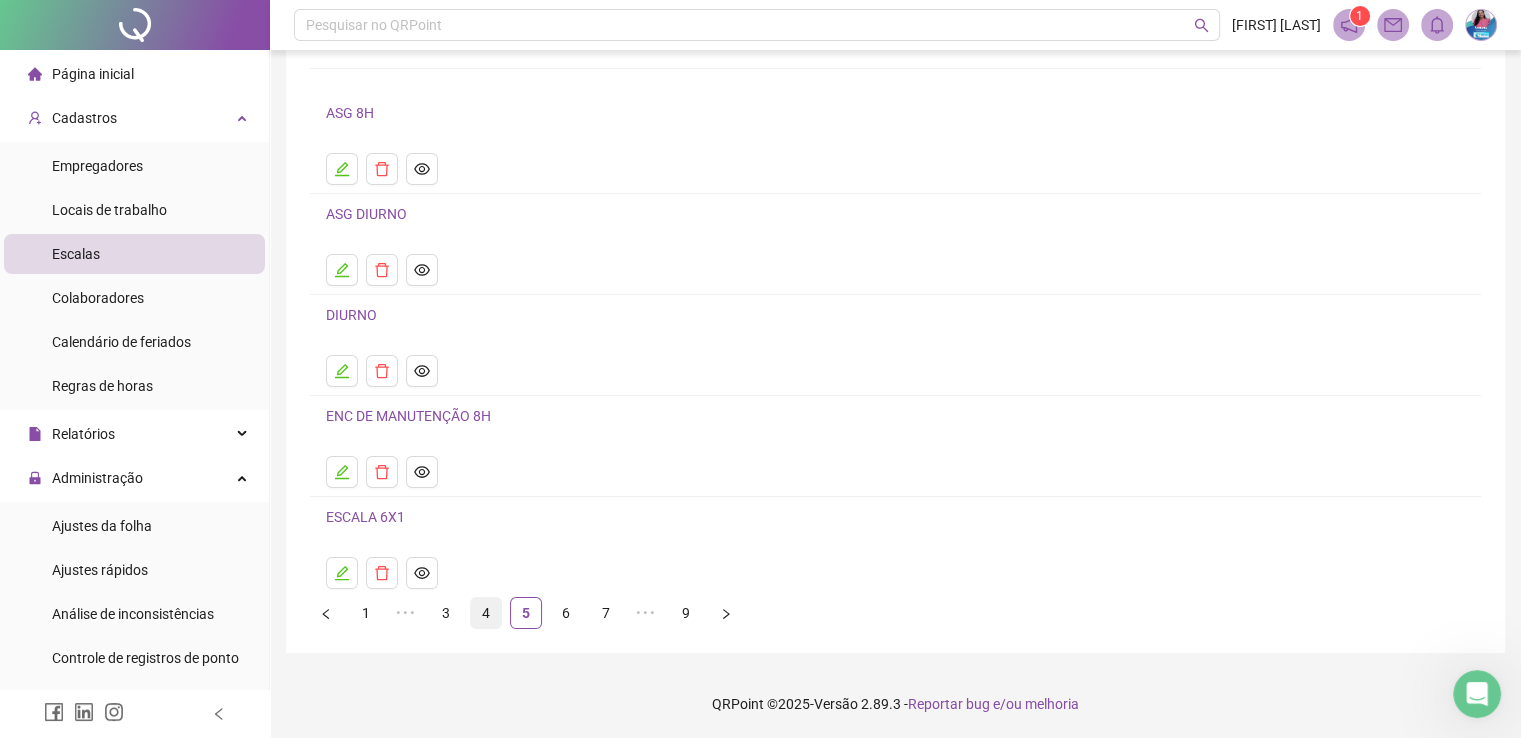 click on "4" at bounding box center [486, 613] 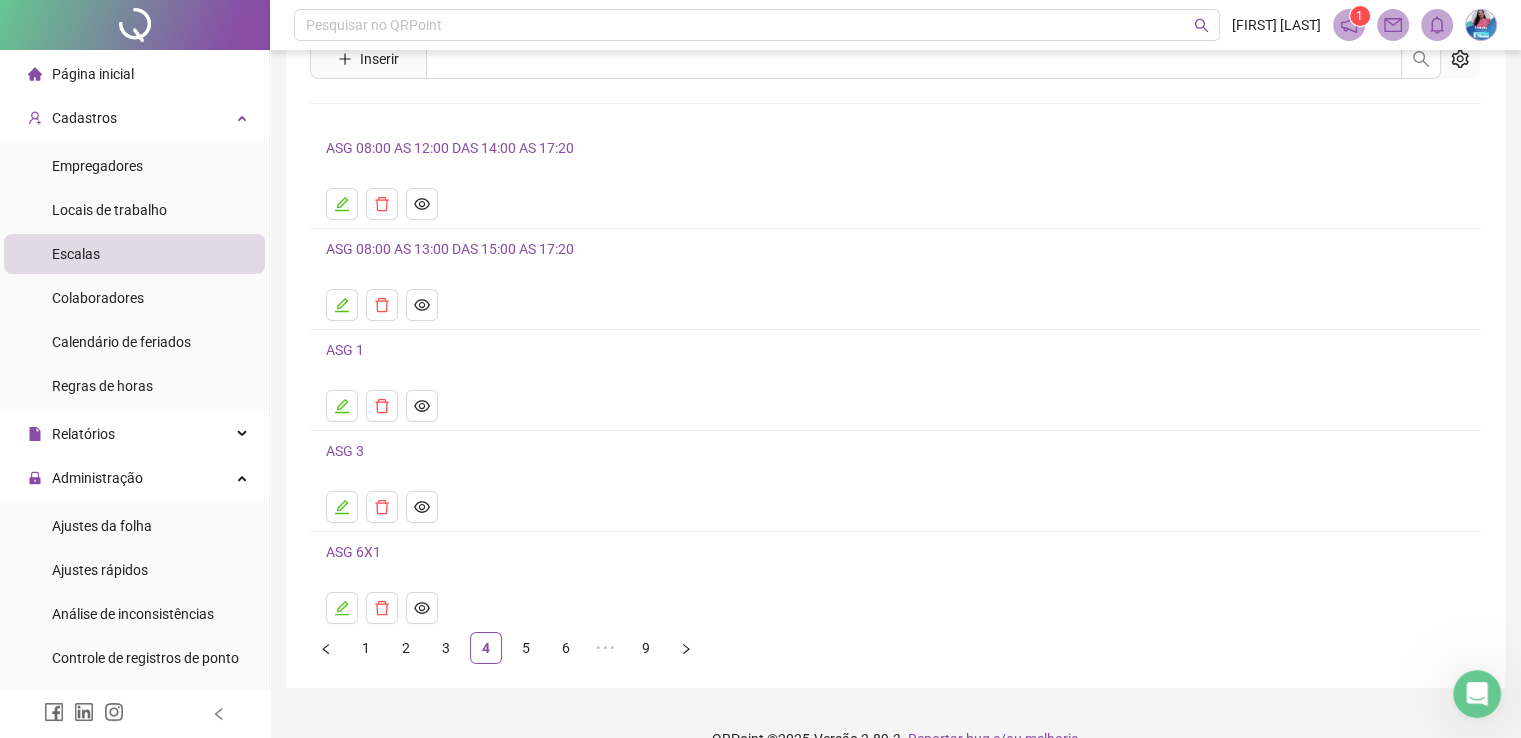 scroll, scrollTop: 118, scrollLeft: 0, axis: vertical 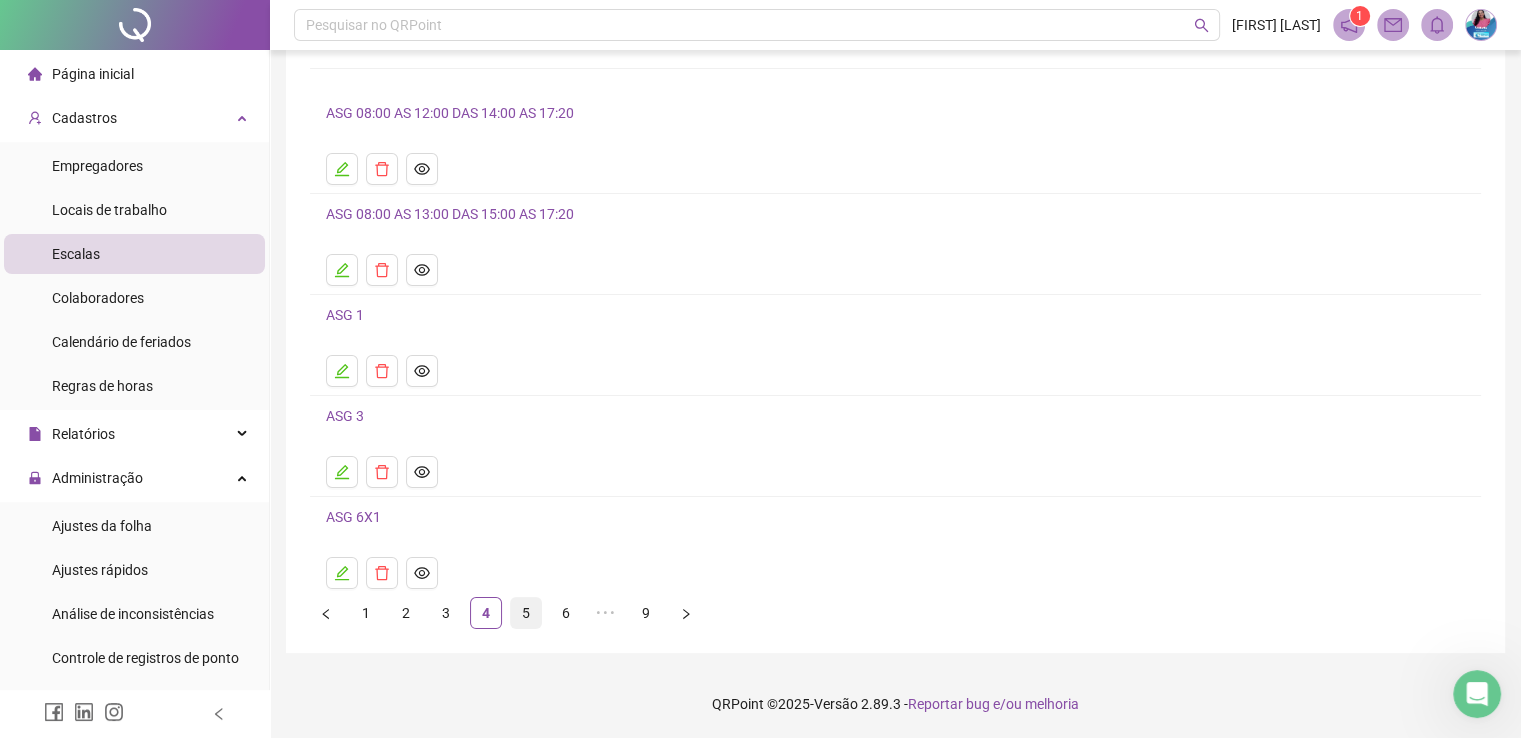 click on "5" at bounding box center [526, 613] 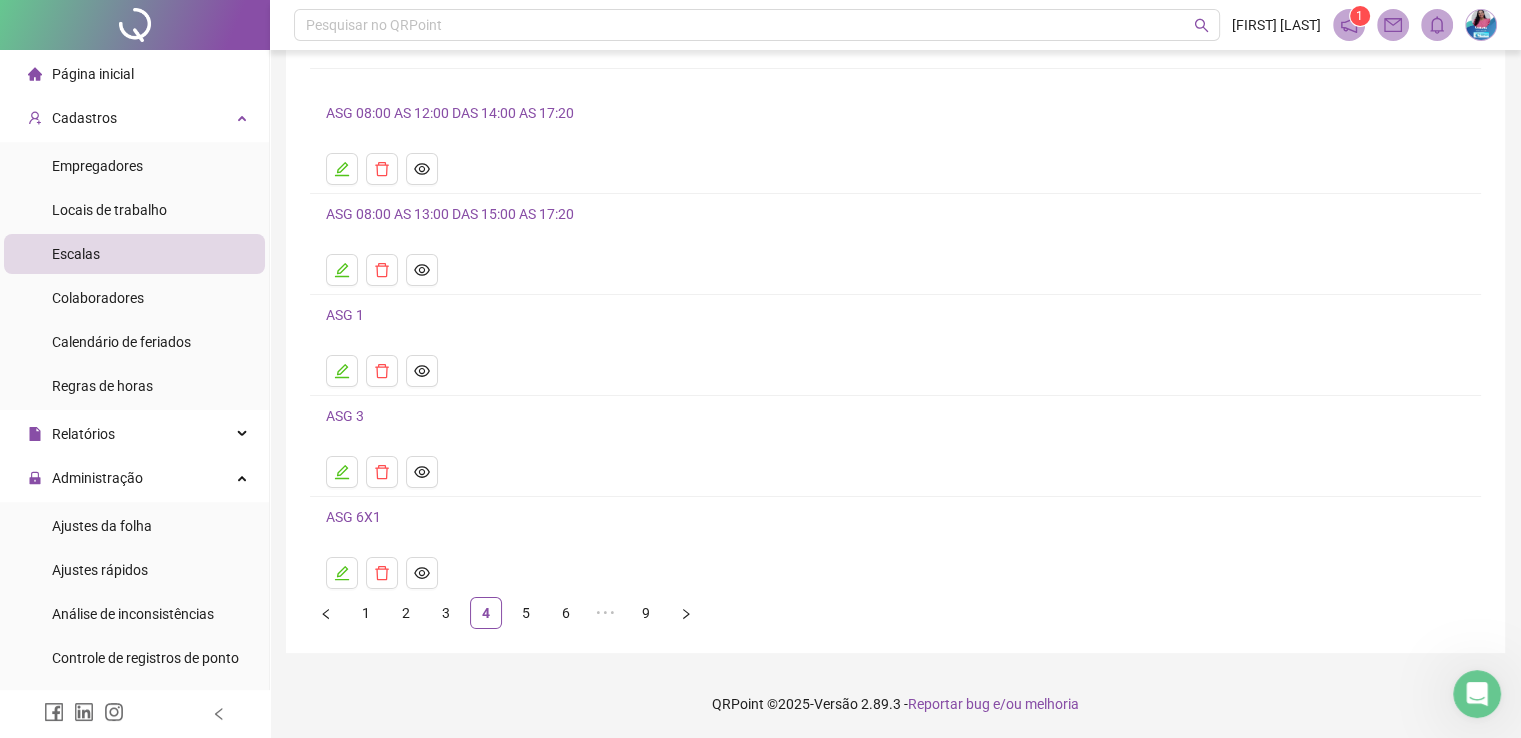 scroll, scrollTop: 0, scrollLeft: 0, axis: both 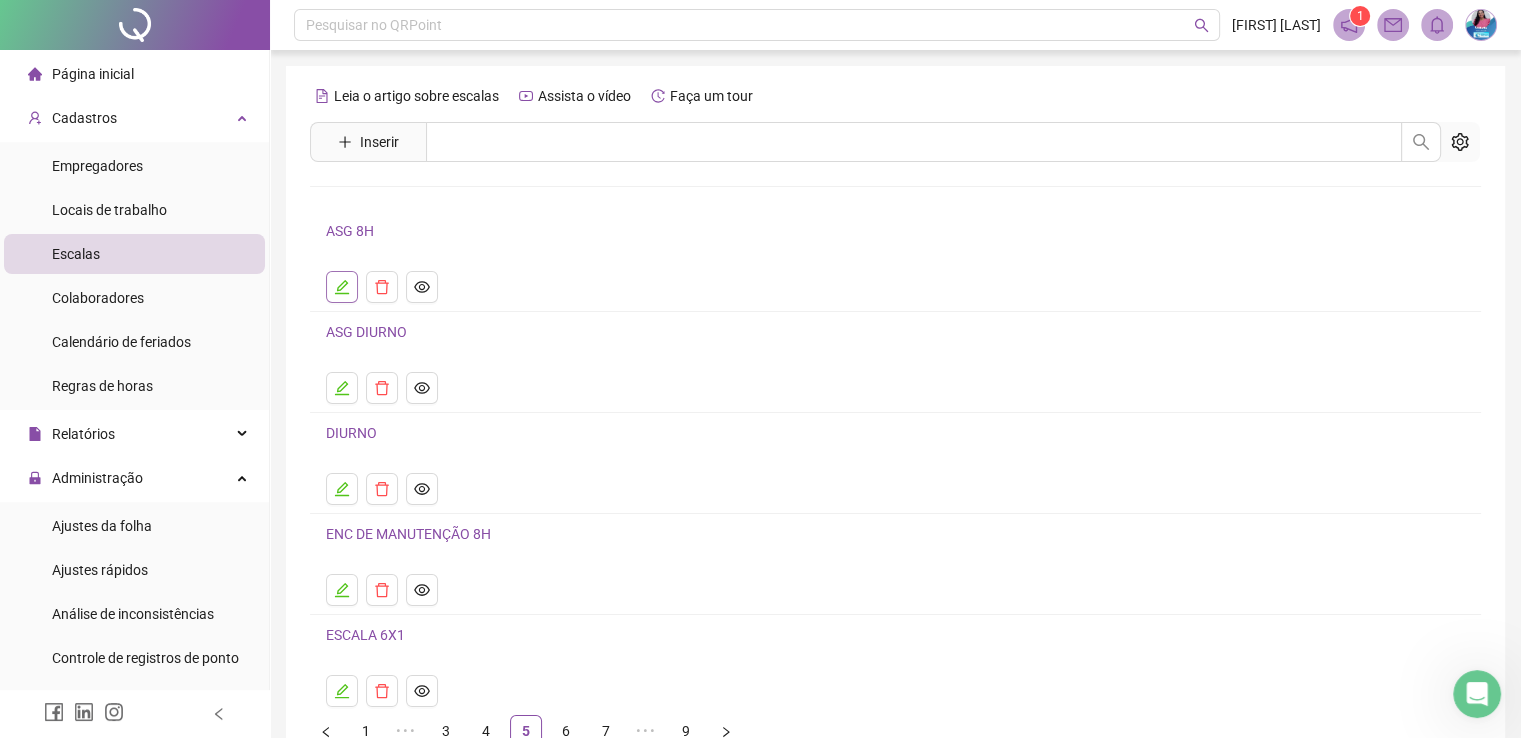 click at bounding box center [342, 287] 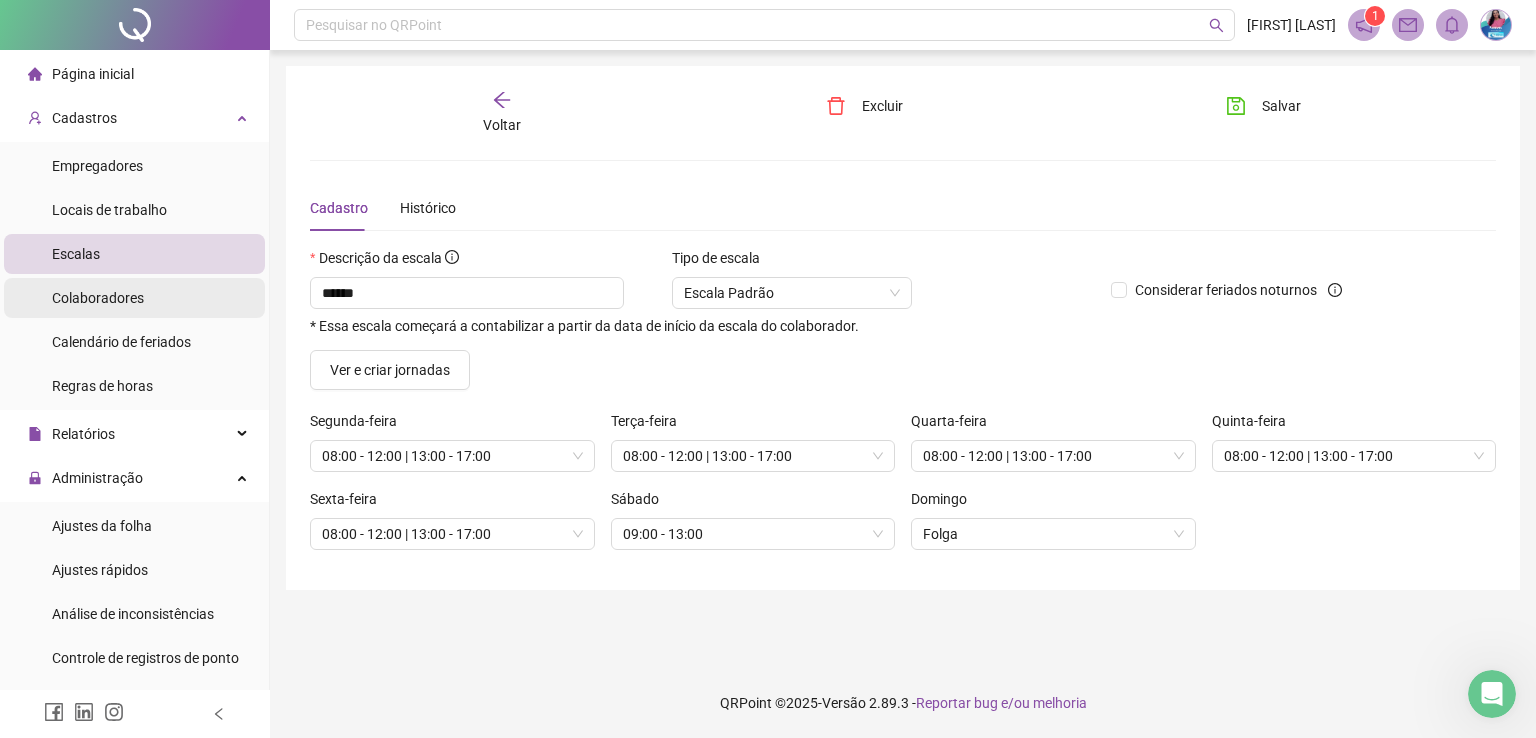 click on "Colaboradores" at bounding box center [98, 298] 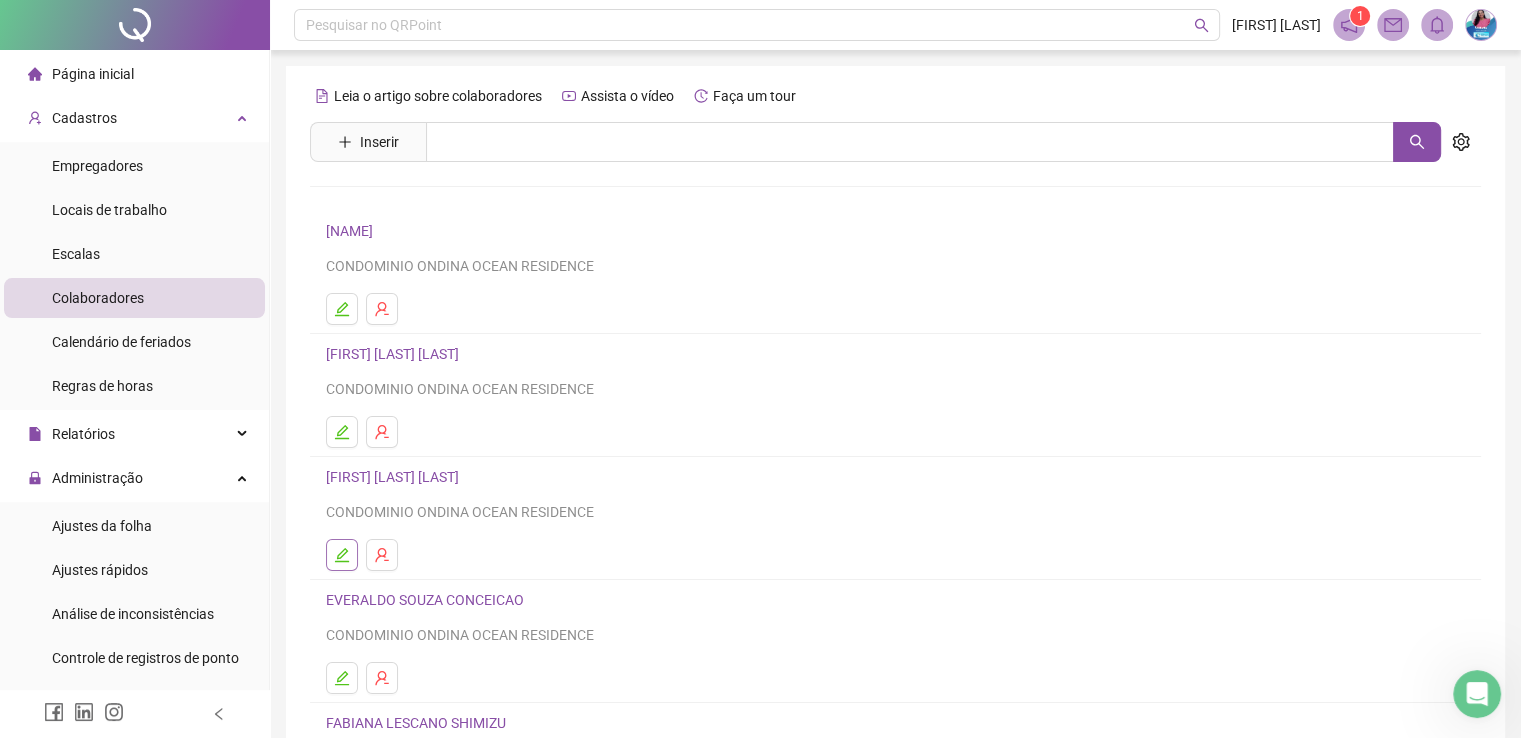 click 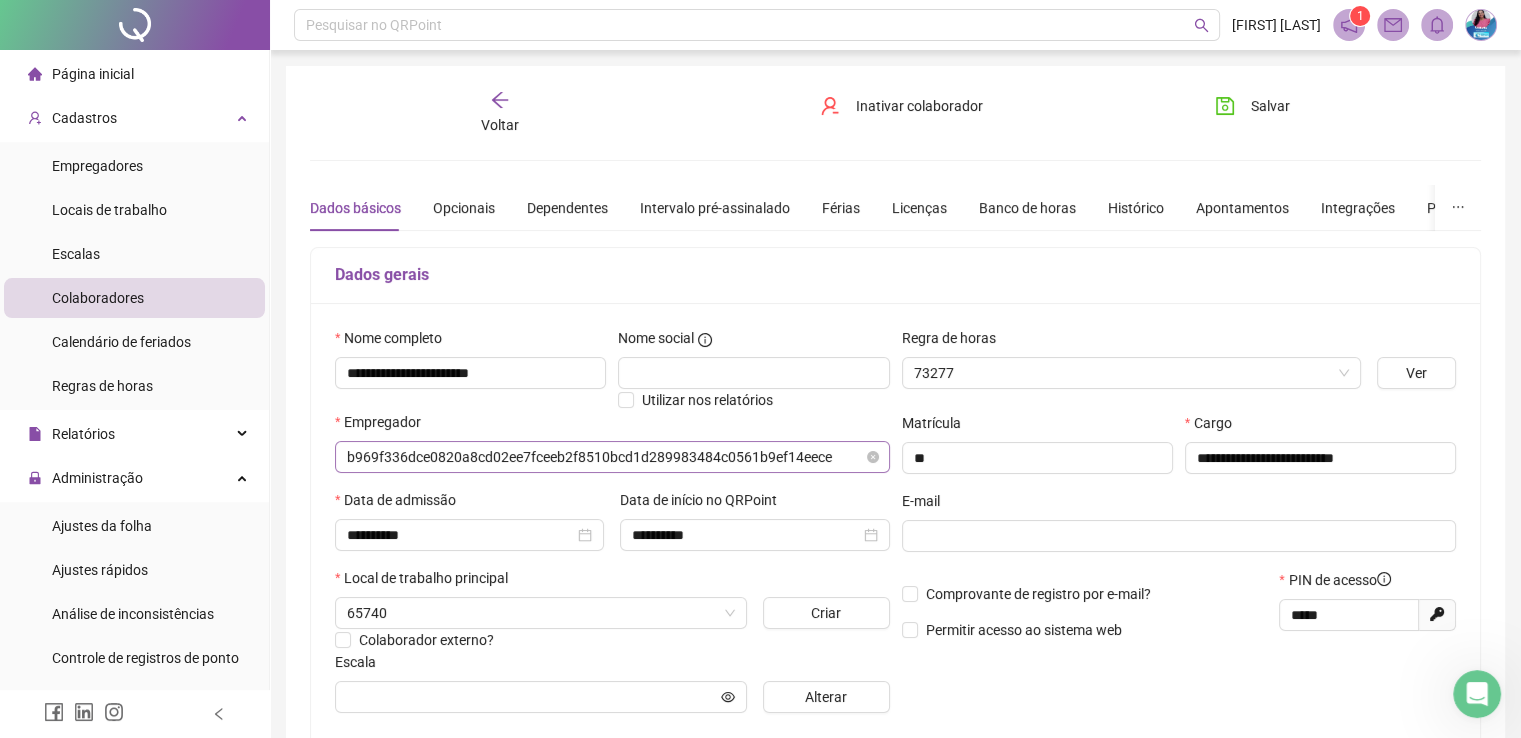 type on "******" 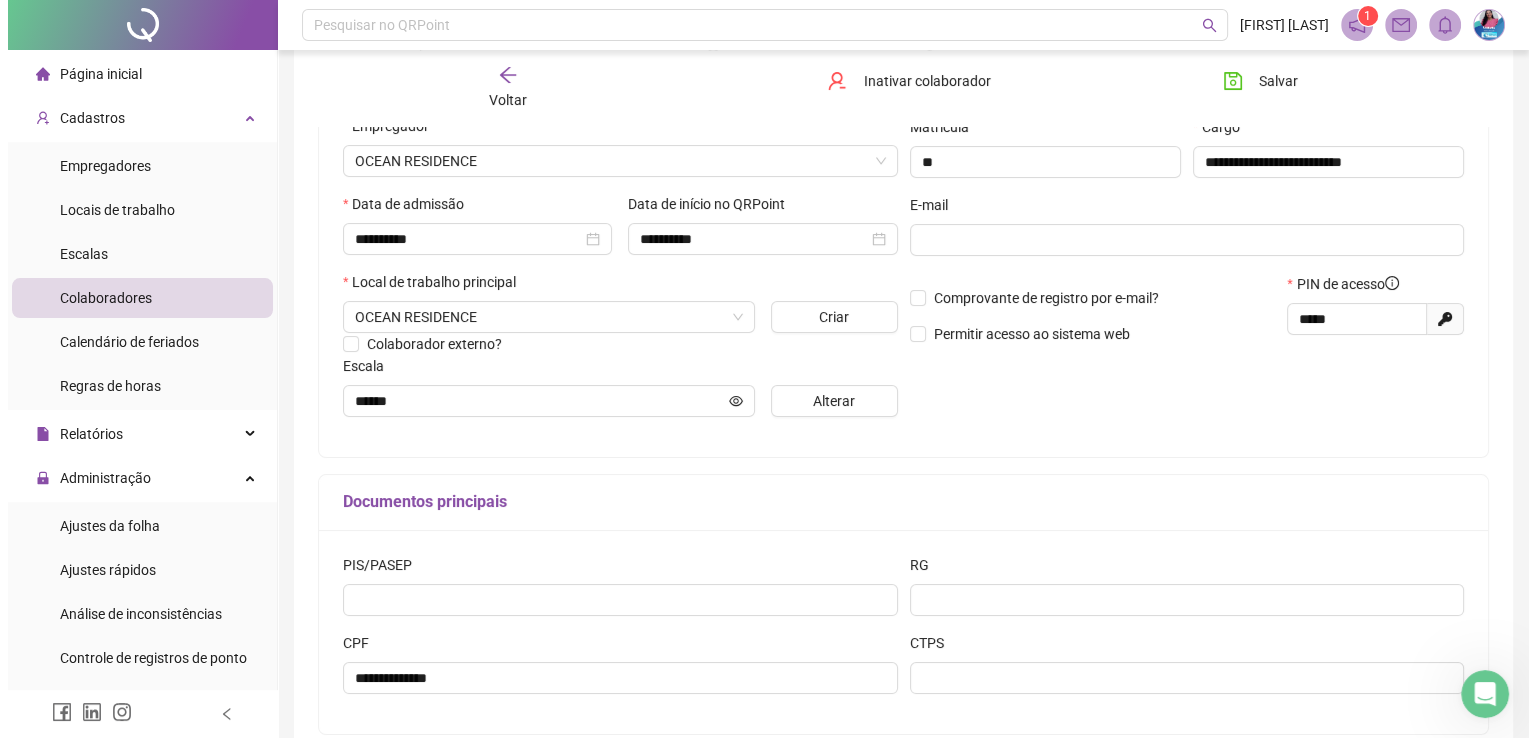 scroll, scrollTop: 300, scrollLeft: 0, axis: vertical 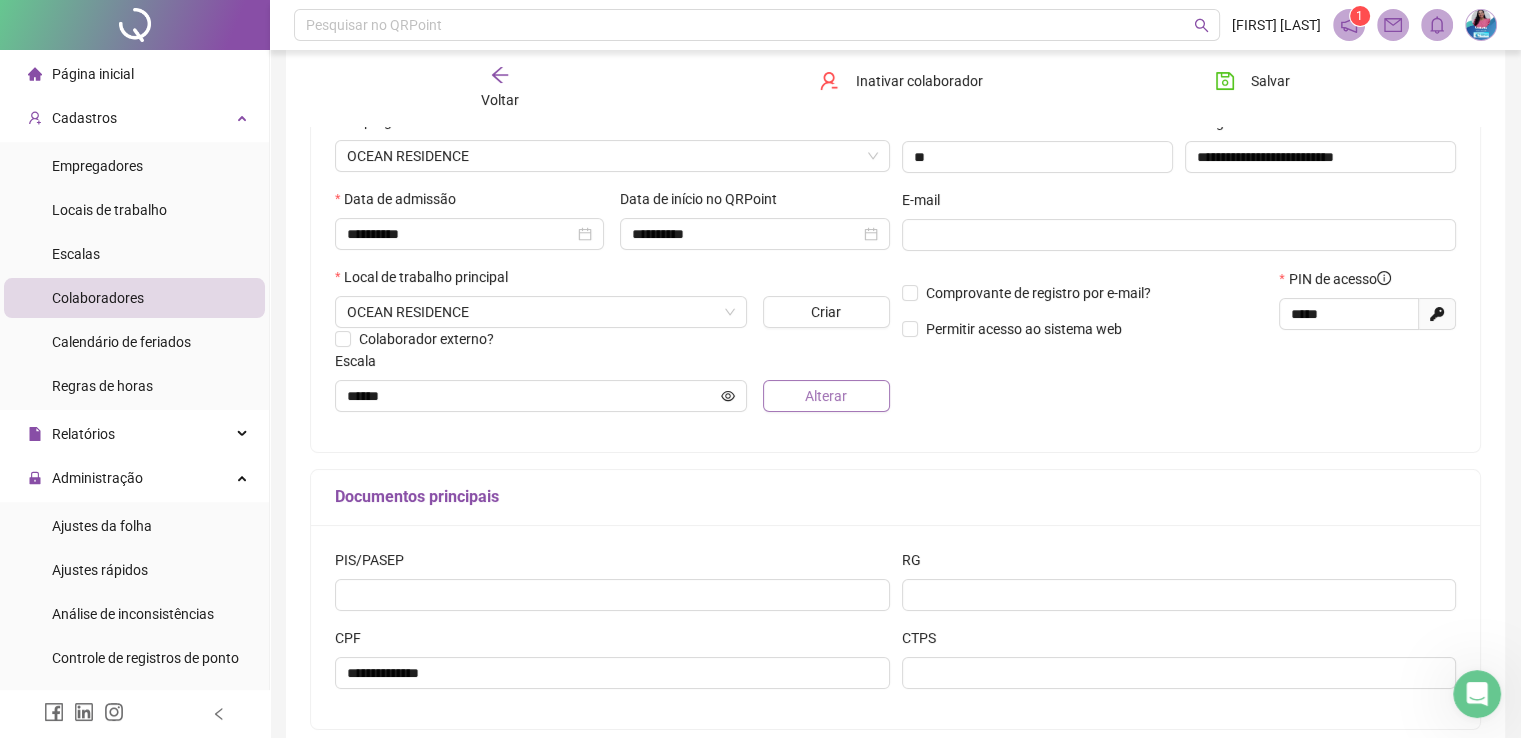 click on "Alterar" at bounding box center [826, 396] 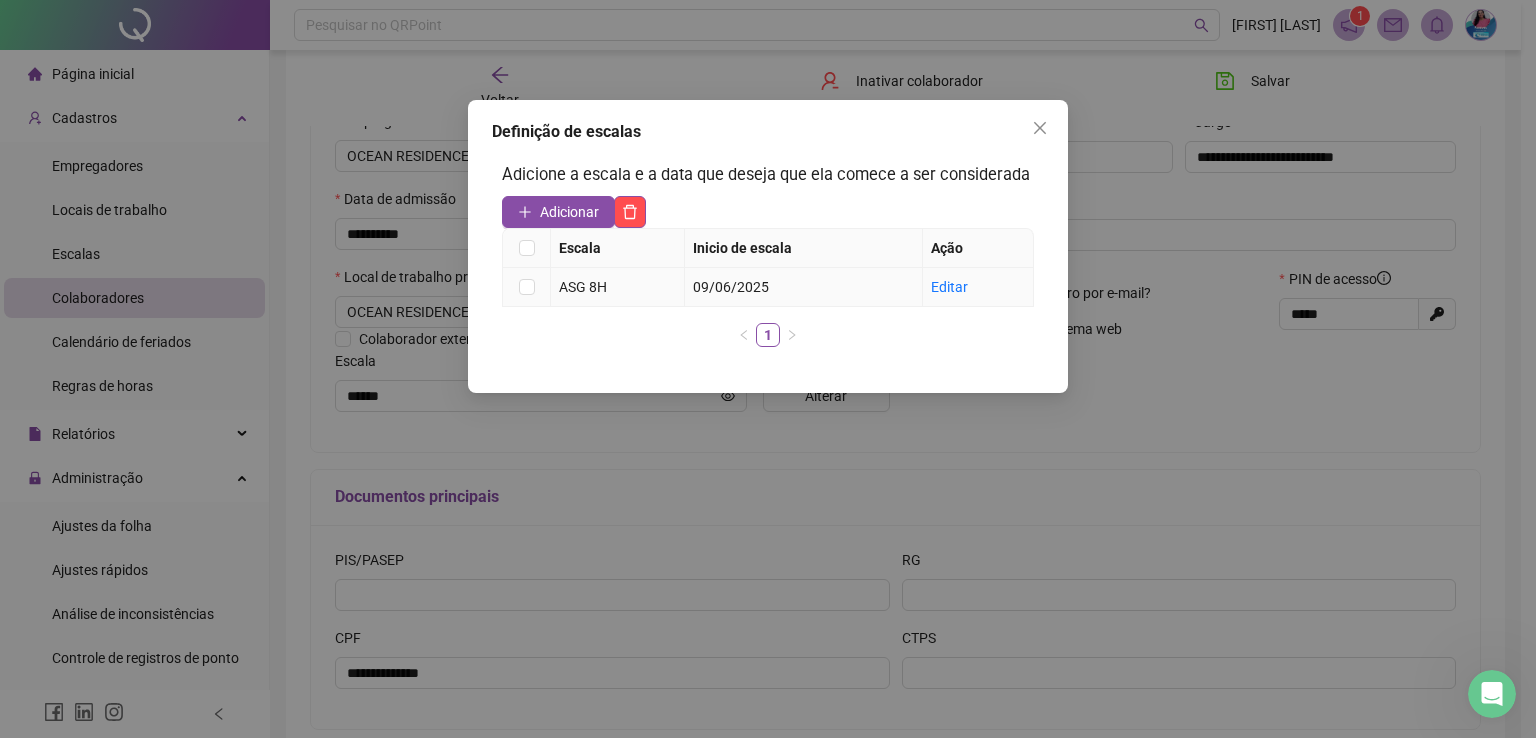 click on "09/06/2025" at bounding box center (804, 287) 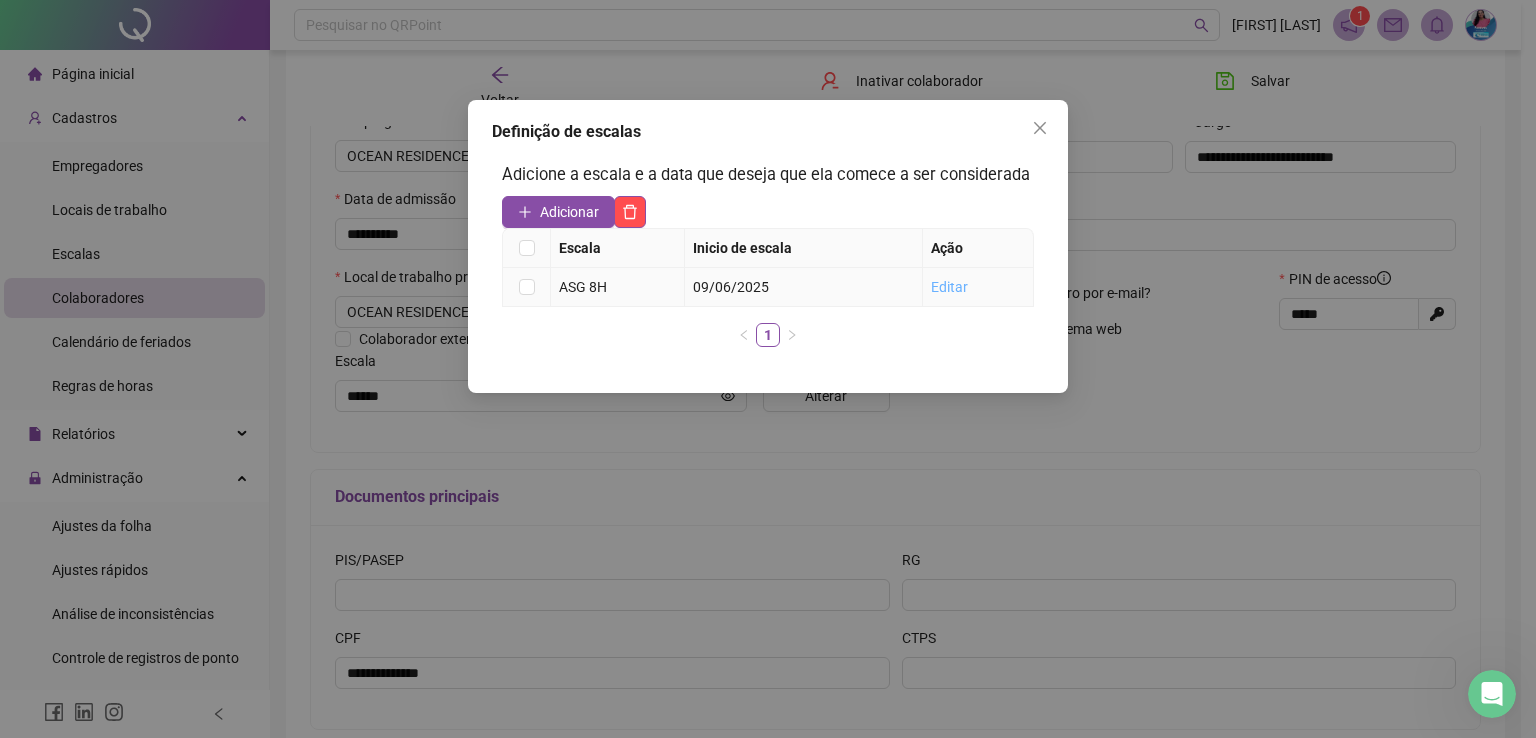 click on "Editar" at bounding box center [949, 287] 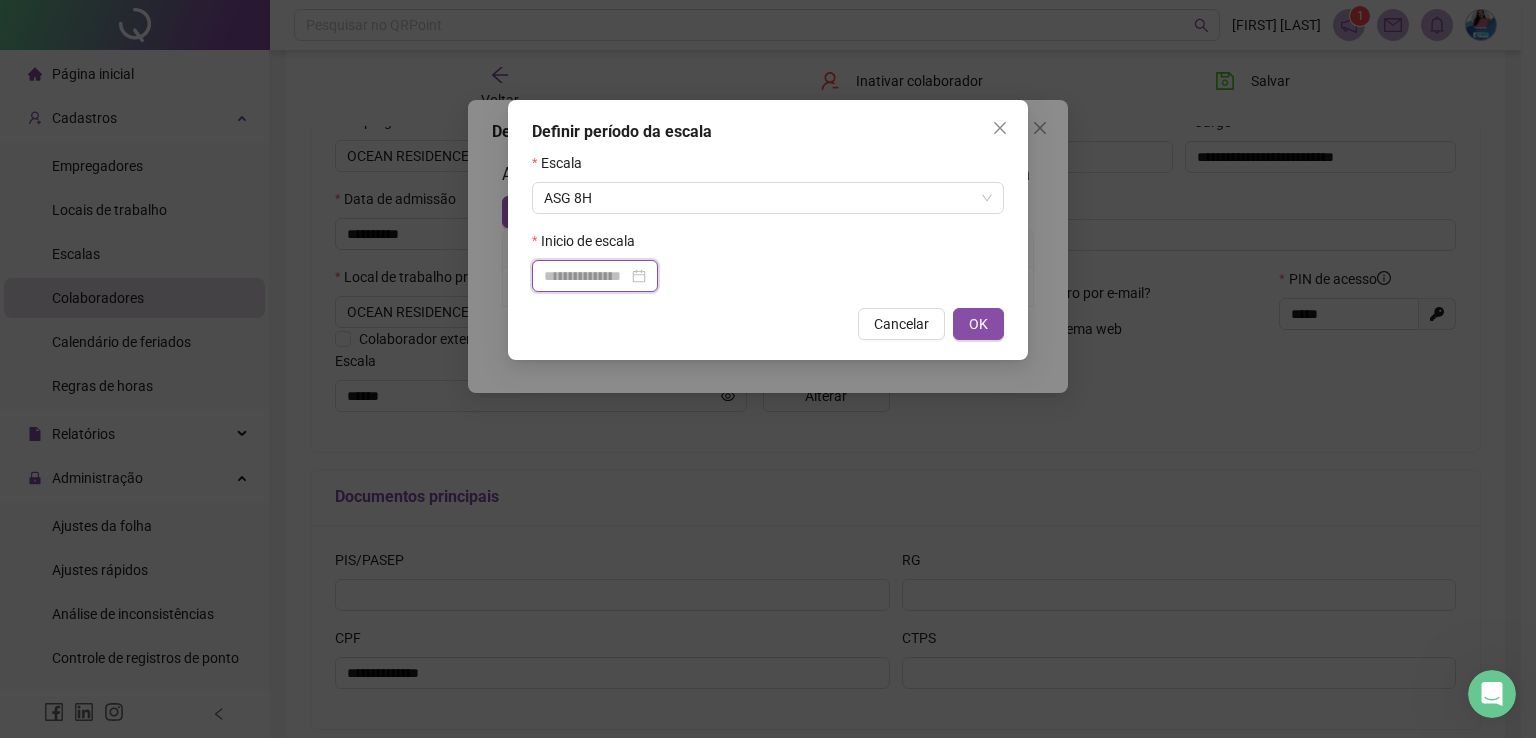 click at bounding box center [586, 276] 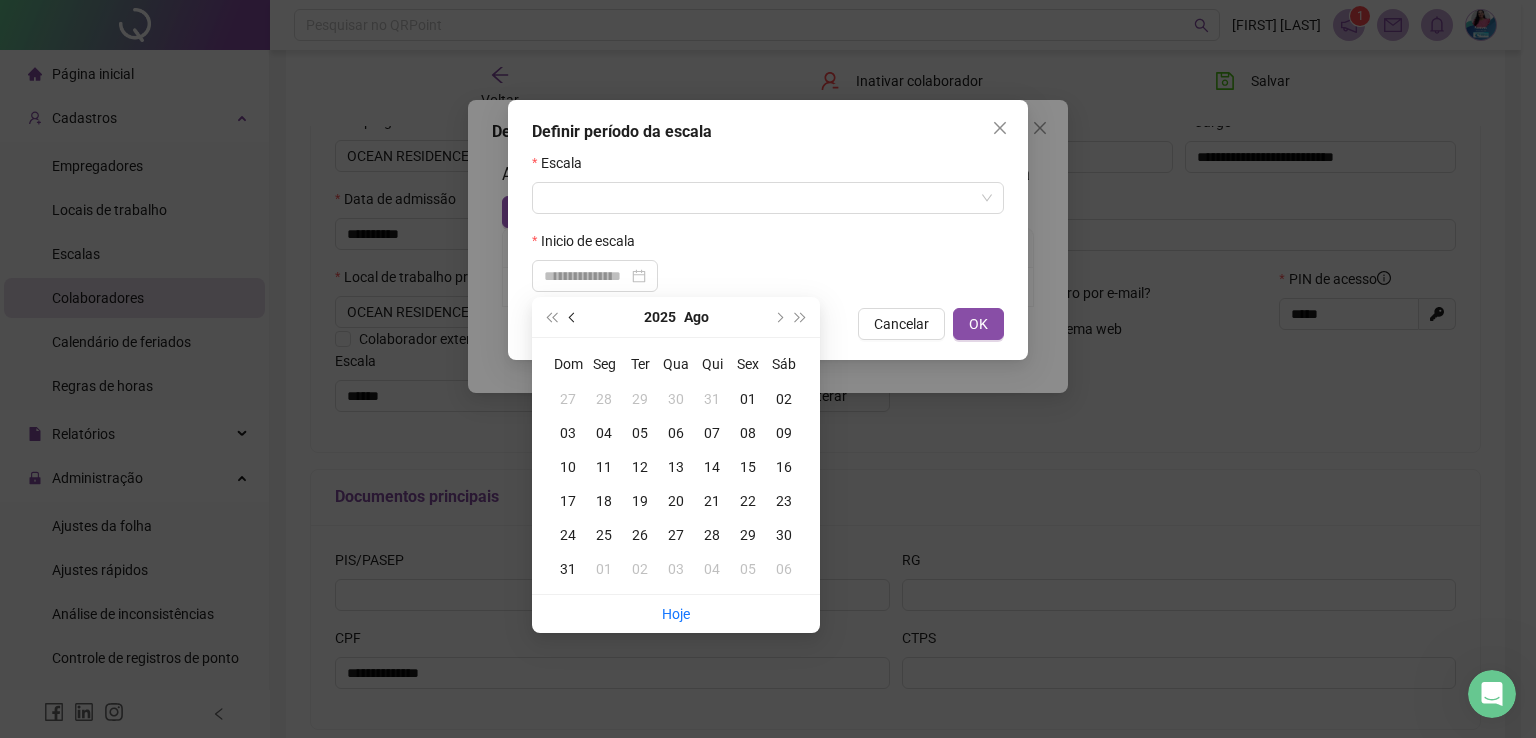 click at bounding box center (574, 317) 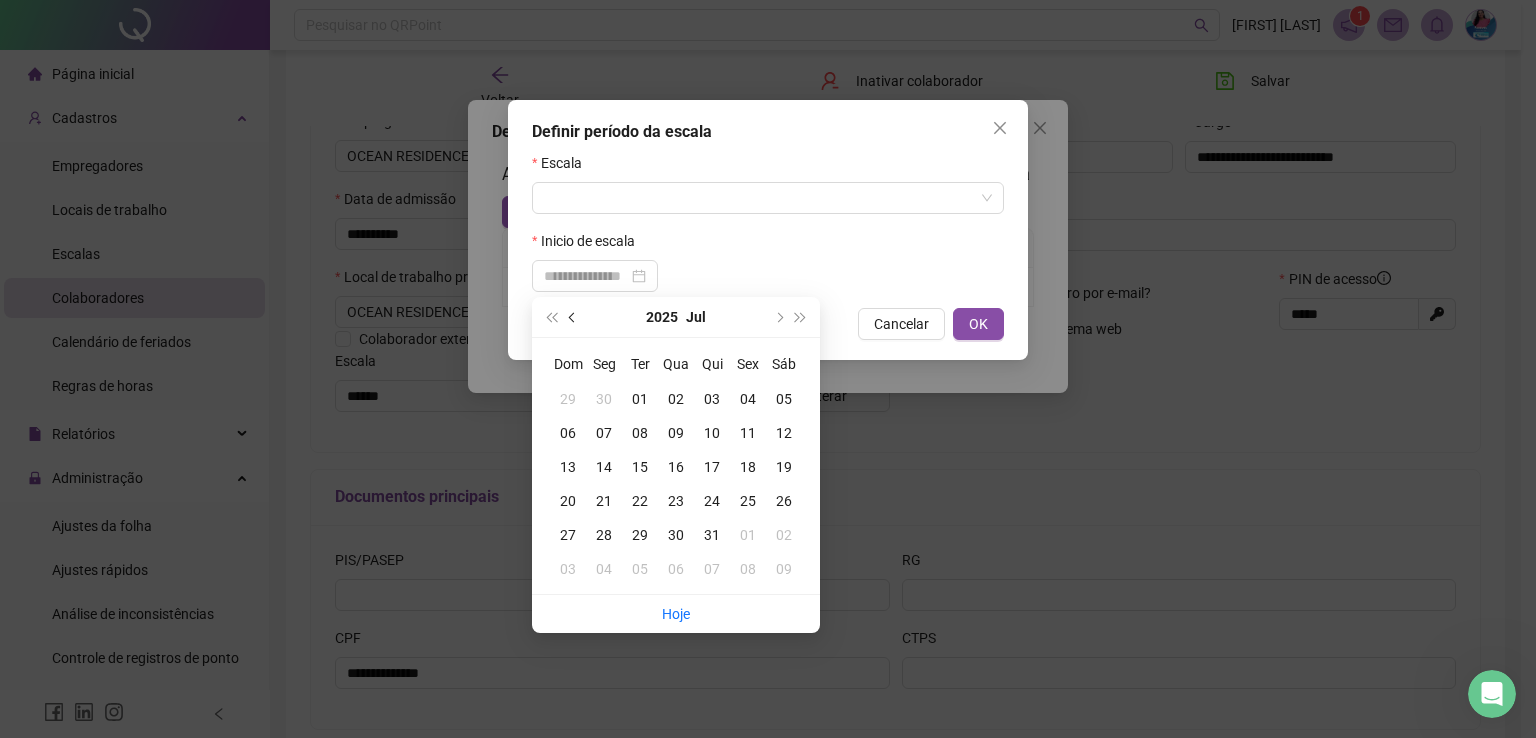 click at bounding box center (574, 317) 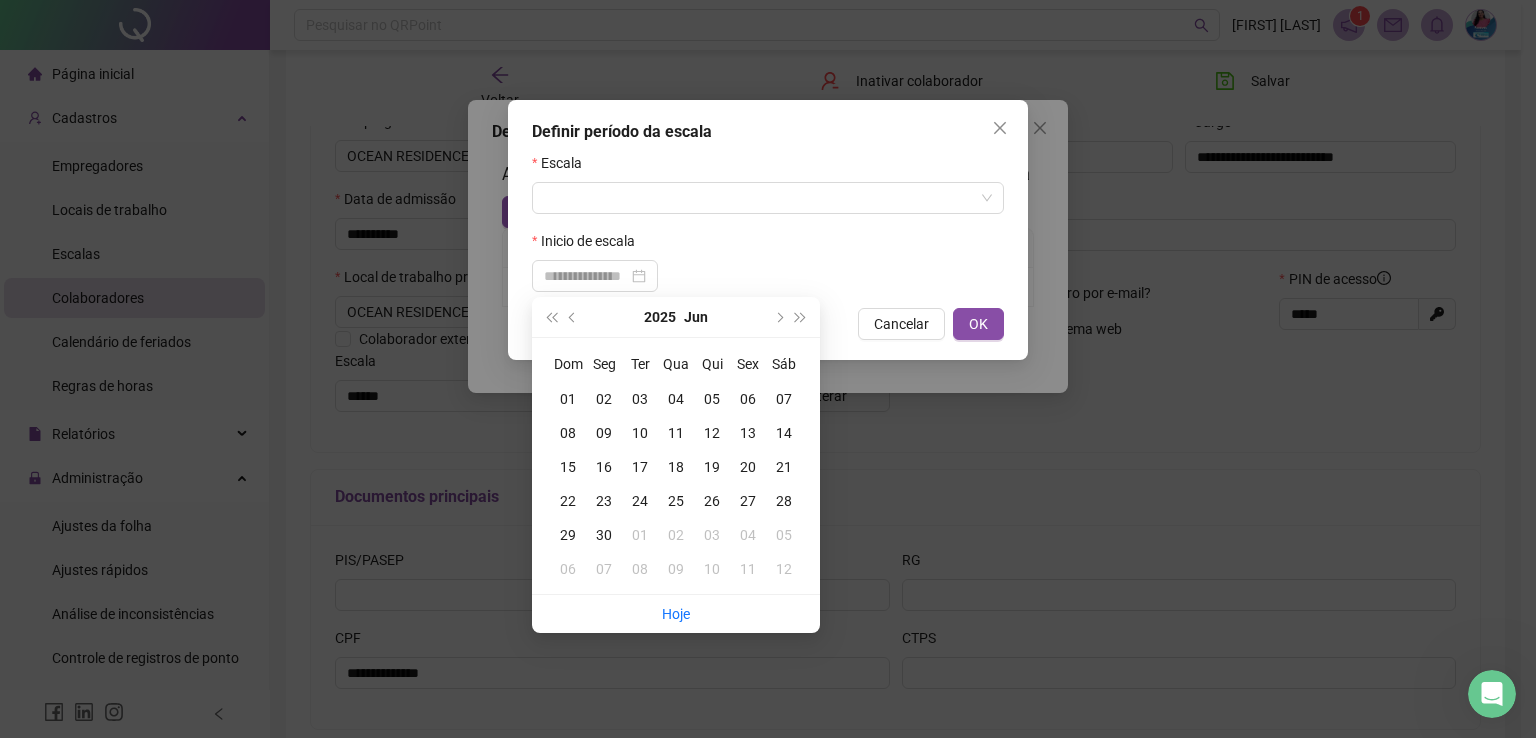 type on "**********" 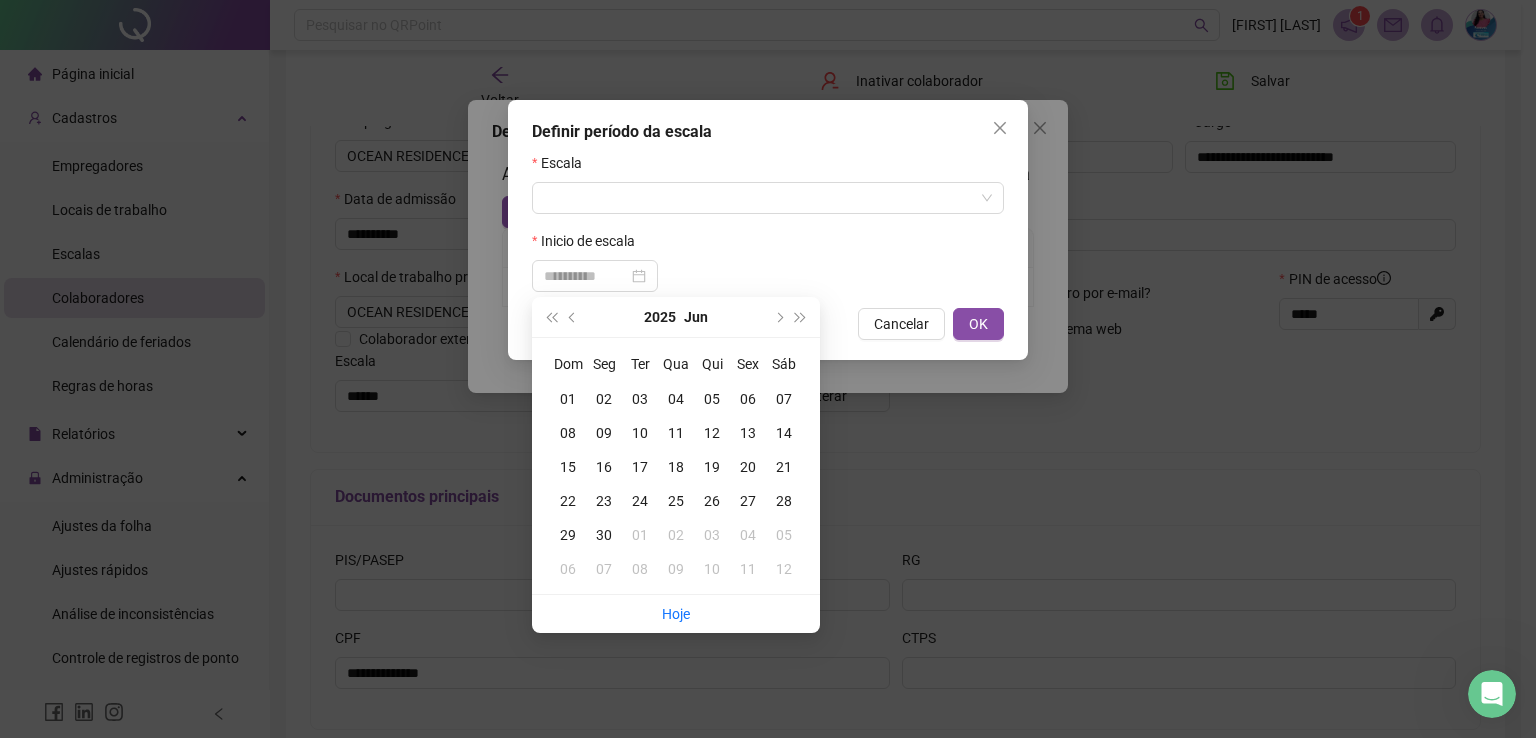 click on "01" at bounding box center [568, 399] 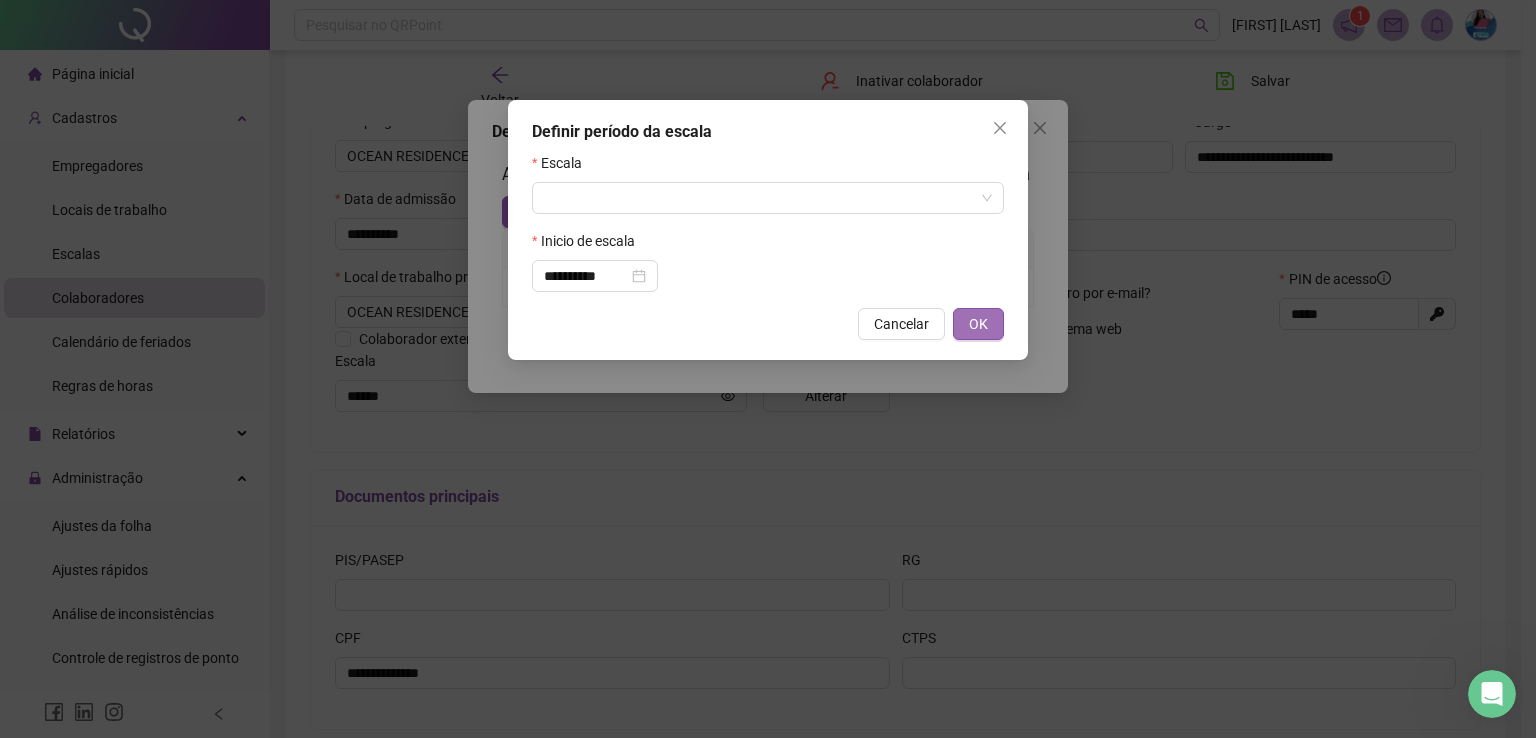 click on "OK" at bounding box center [978, 324] 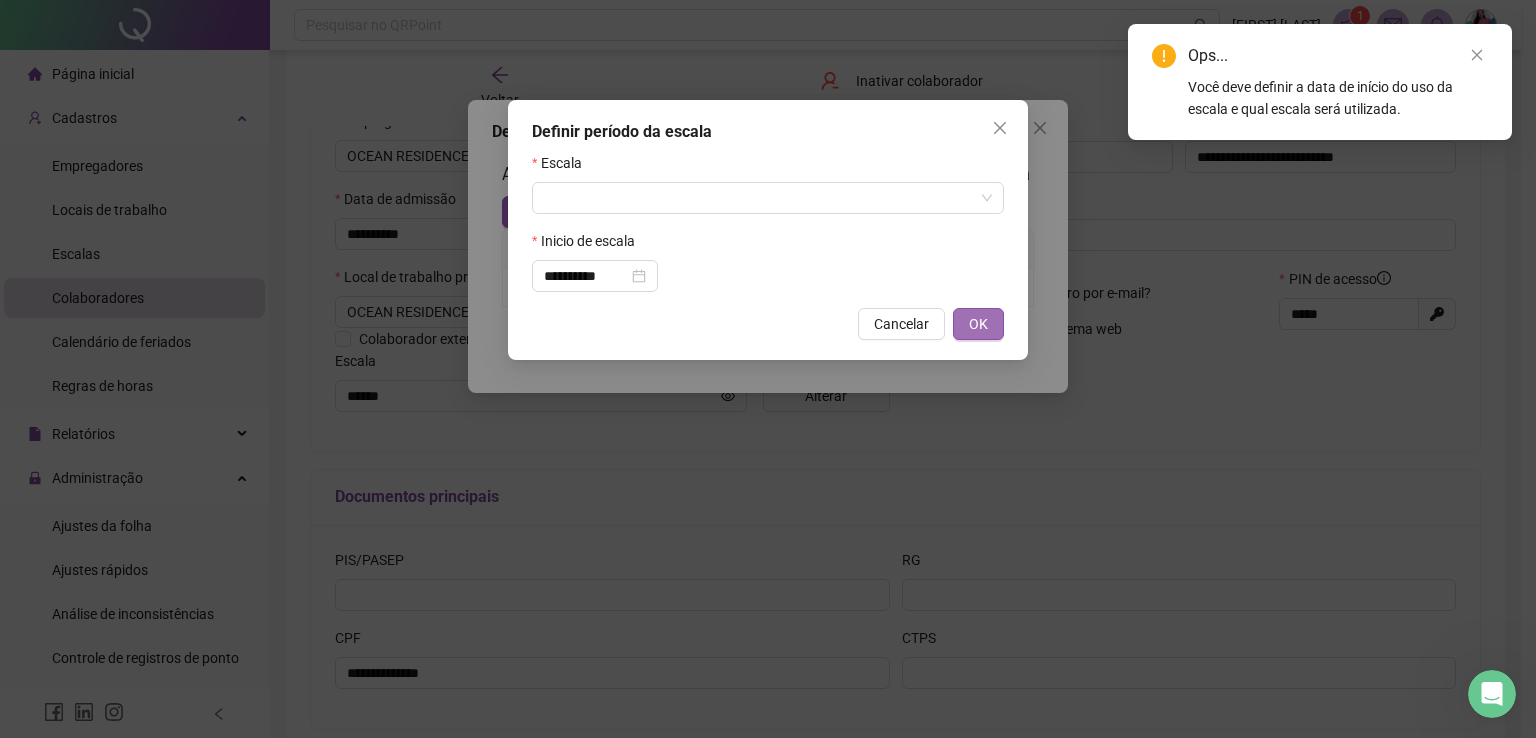 click on "OK" at bounding box center (978, 324) 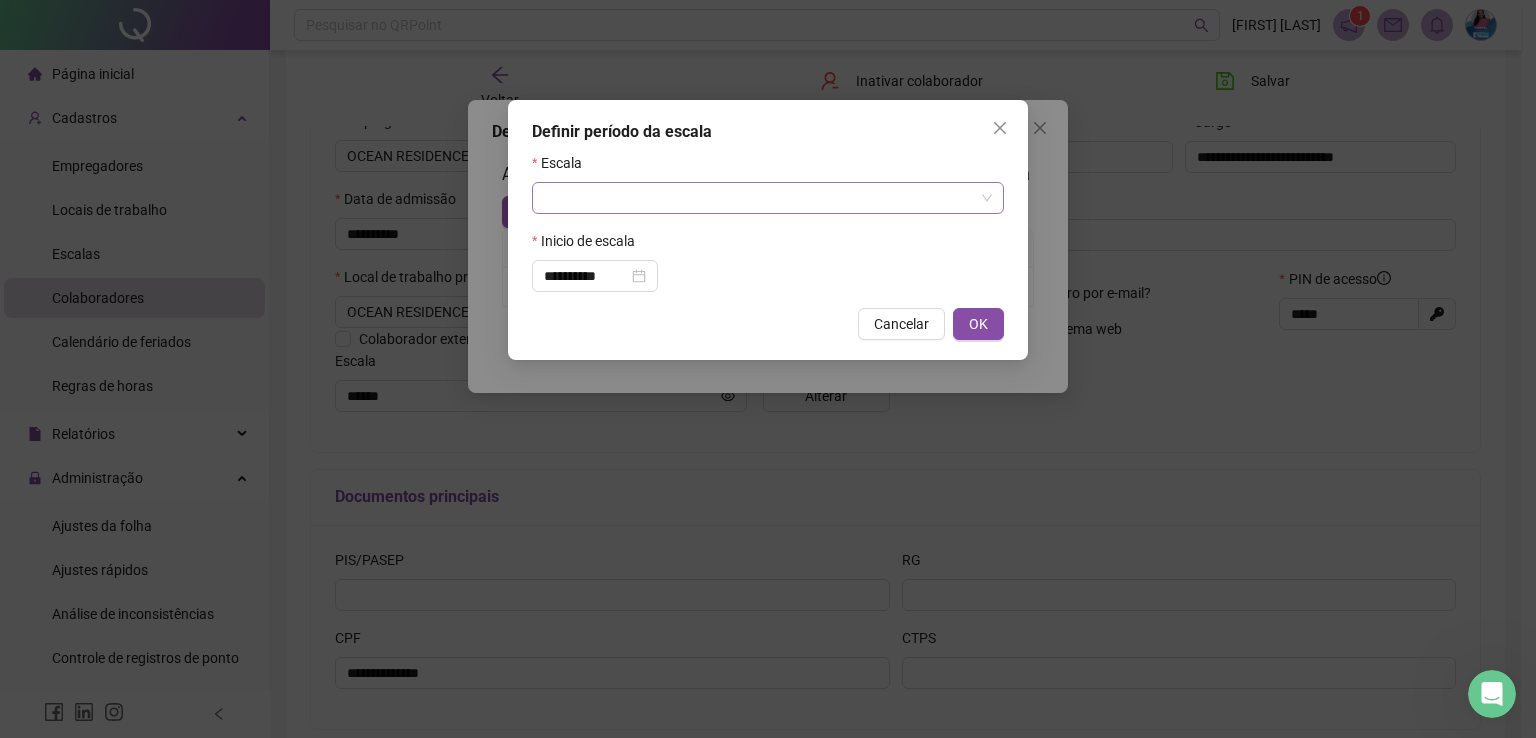click at bounding box center [759, 198] 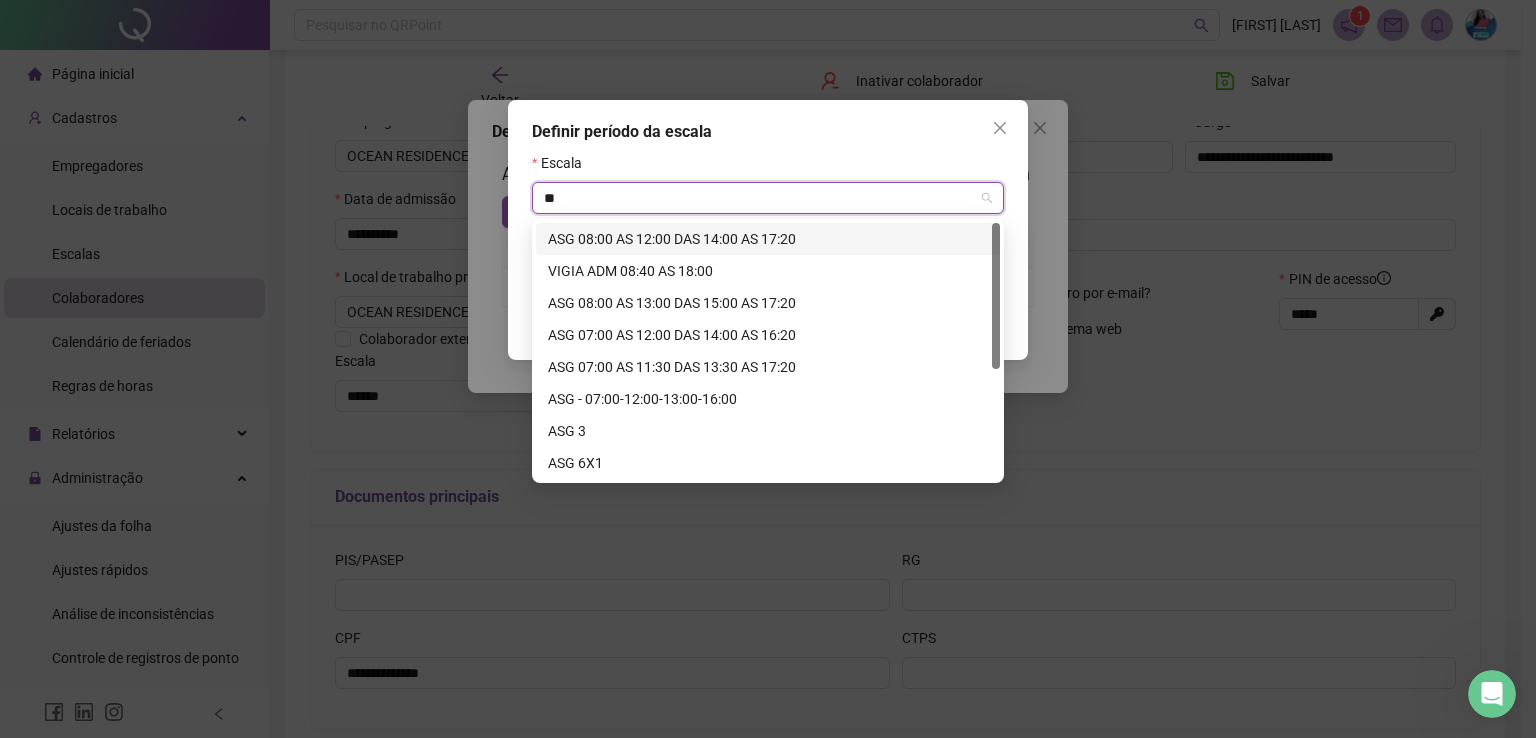 type on "***" 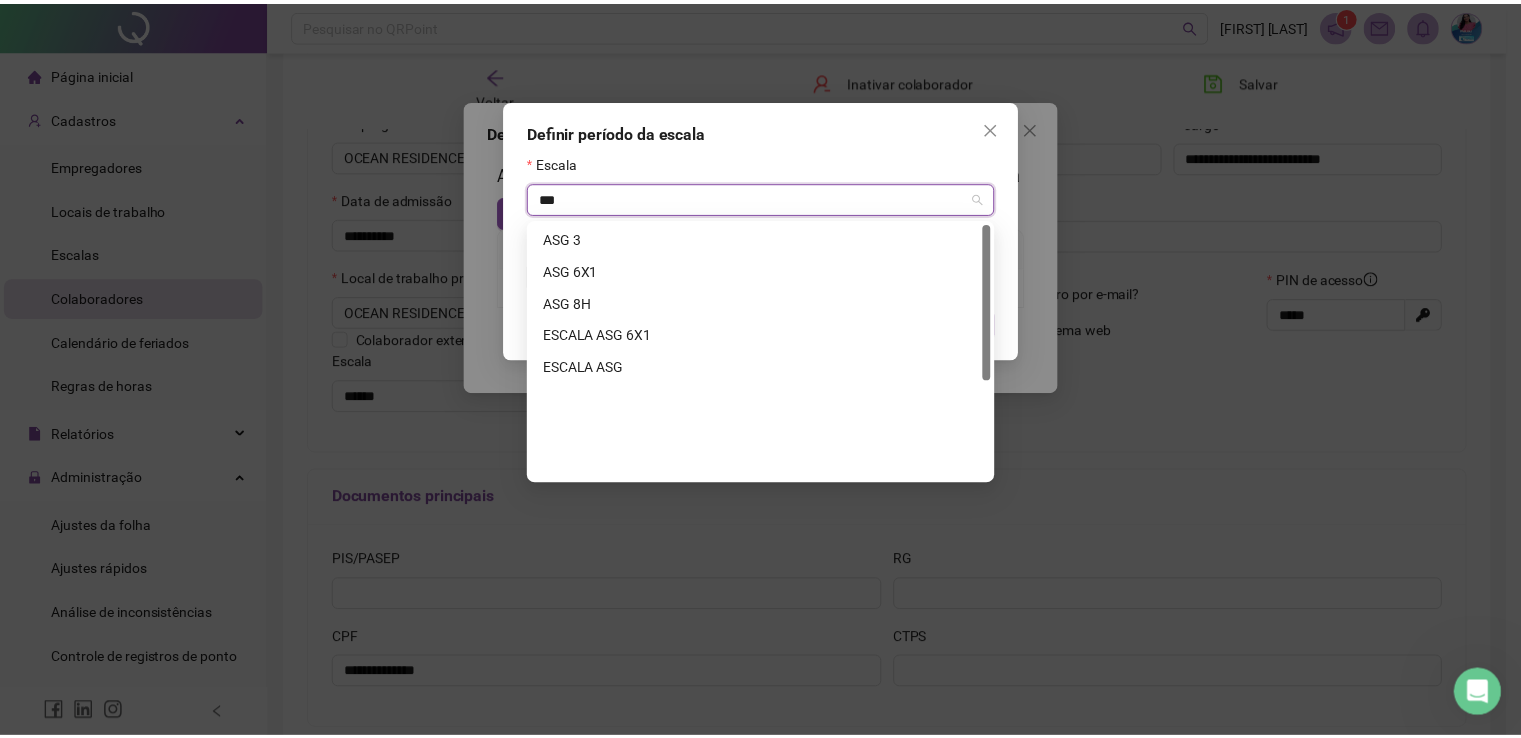 scroll, scrollTop: 160, scrollLeft: 0, axis: vertical 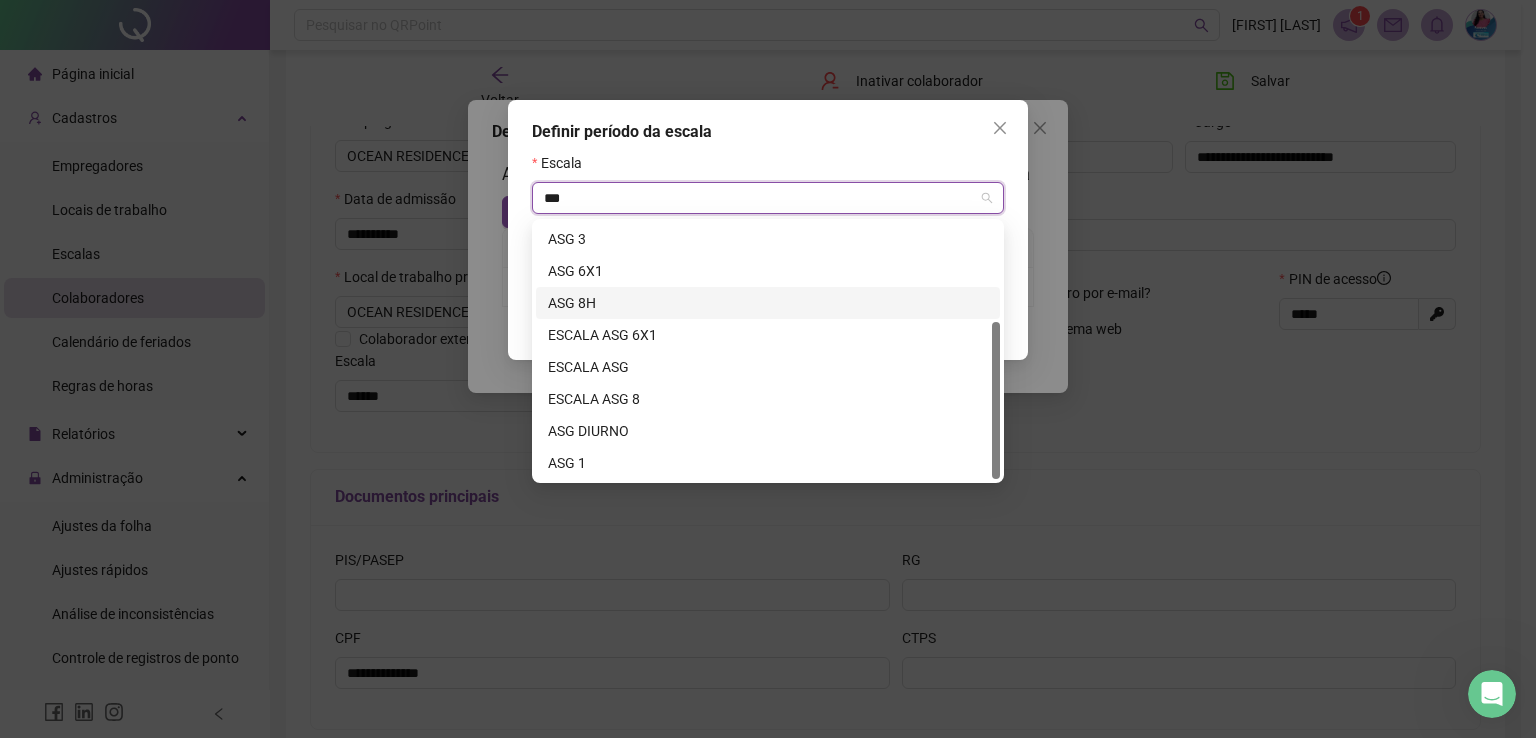 click on "ASG 8H" at bounding box center [768, 303] 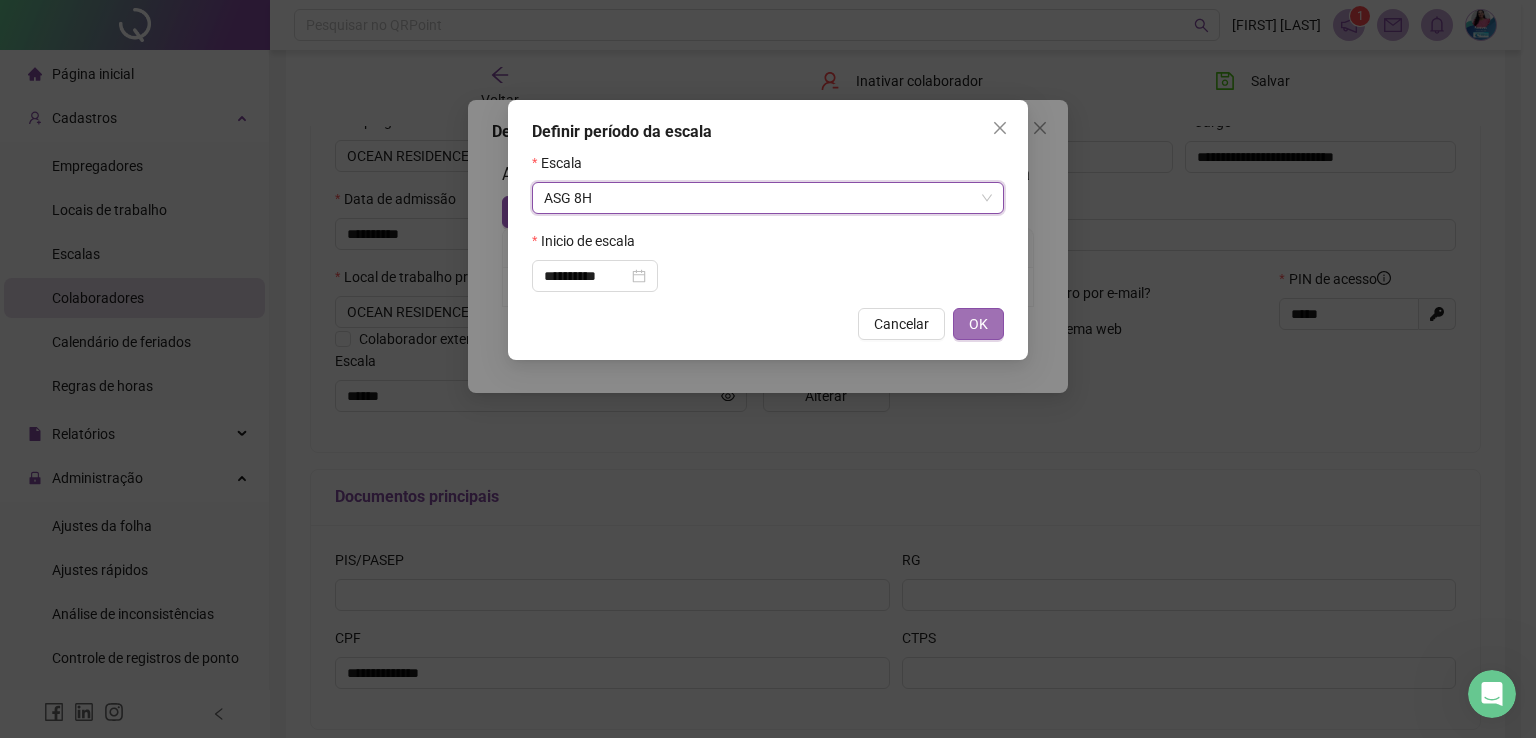 click on "OK" at bounding box center (978, 324) 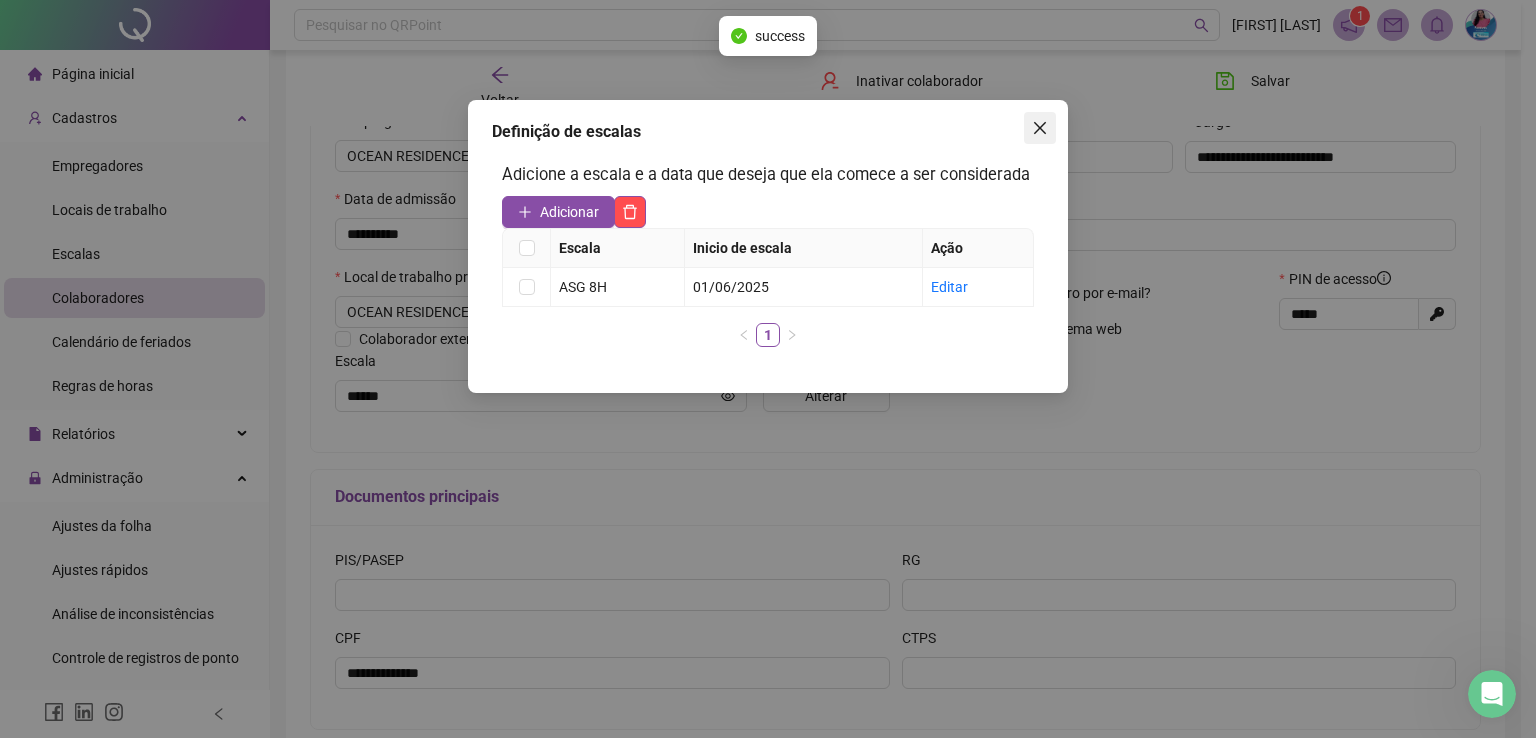 click 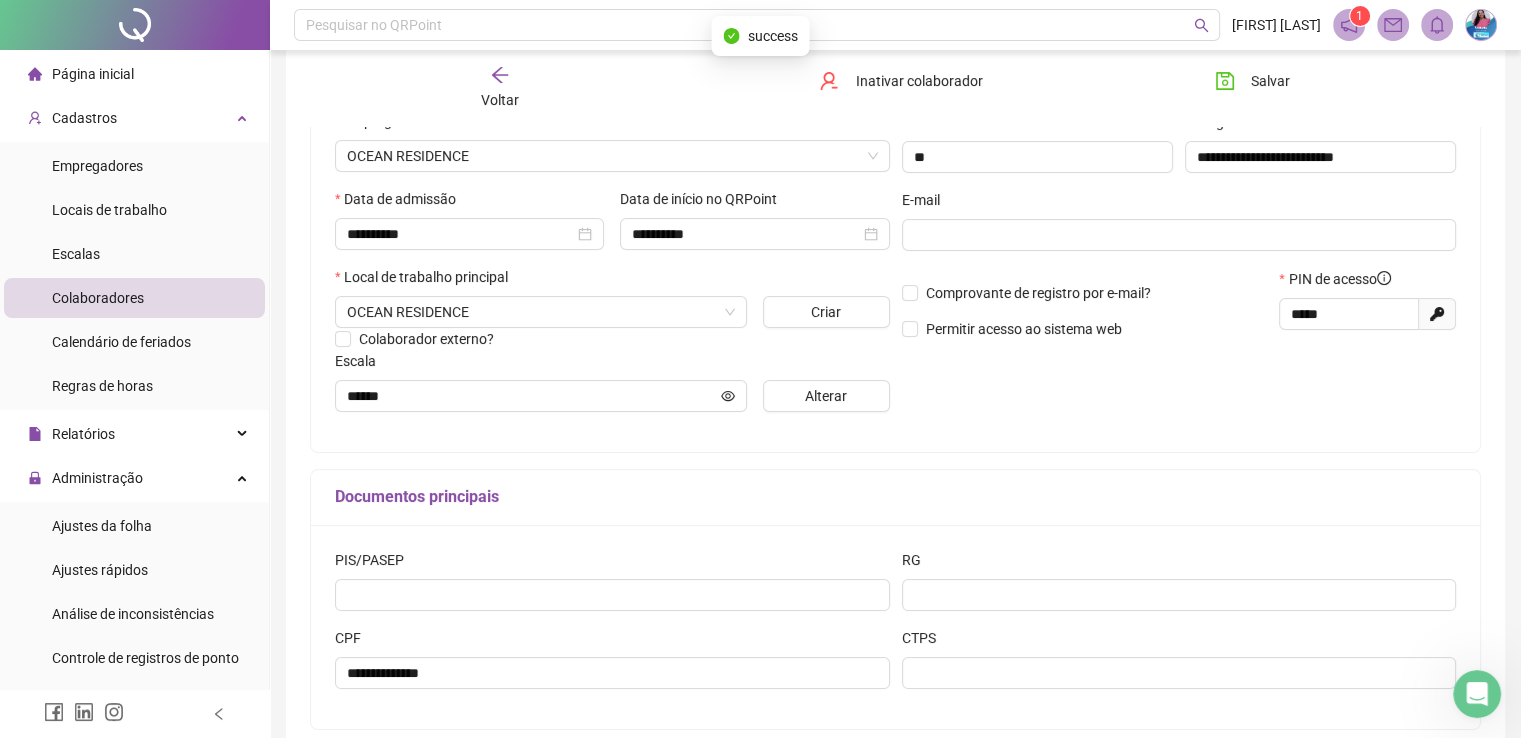 click on "Documentos principais" at bounding box center [895, 497] 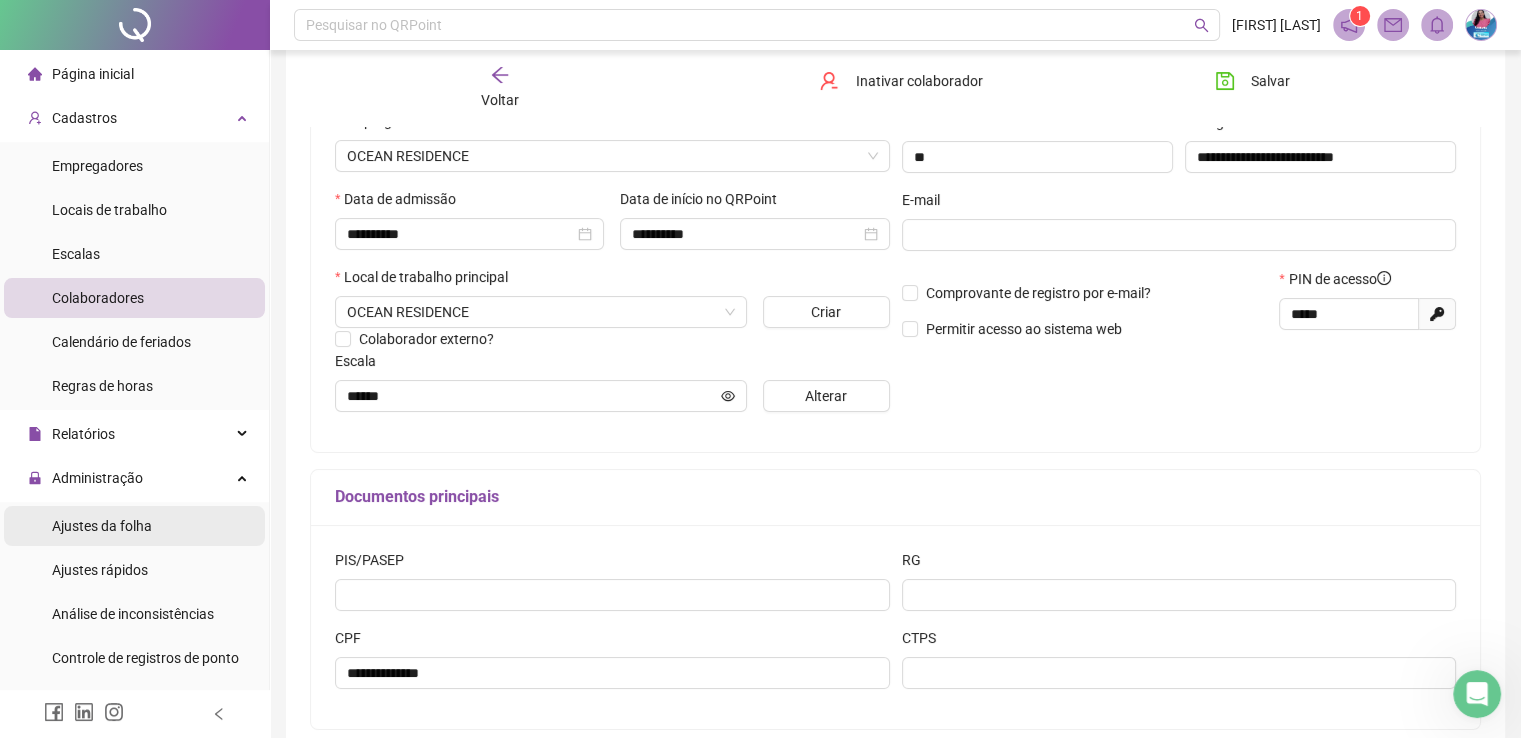 click on "Ajustes da folha" at bounding box center [102, 526] 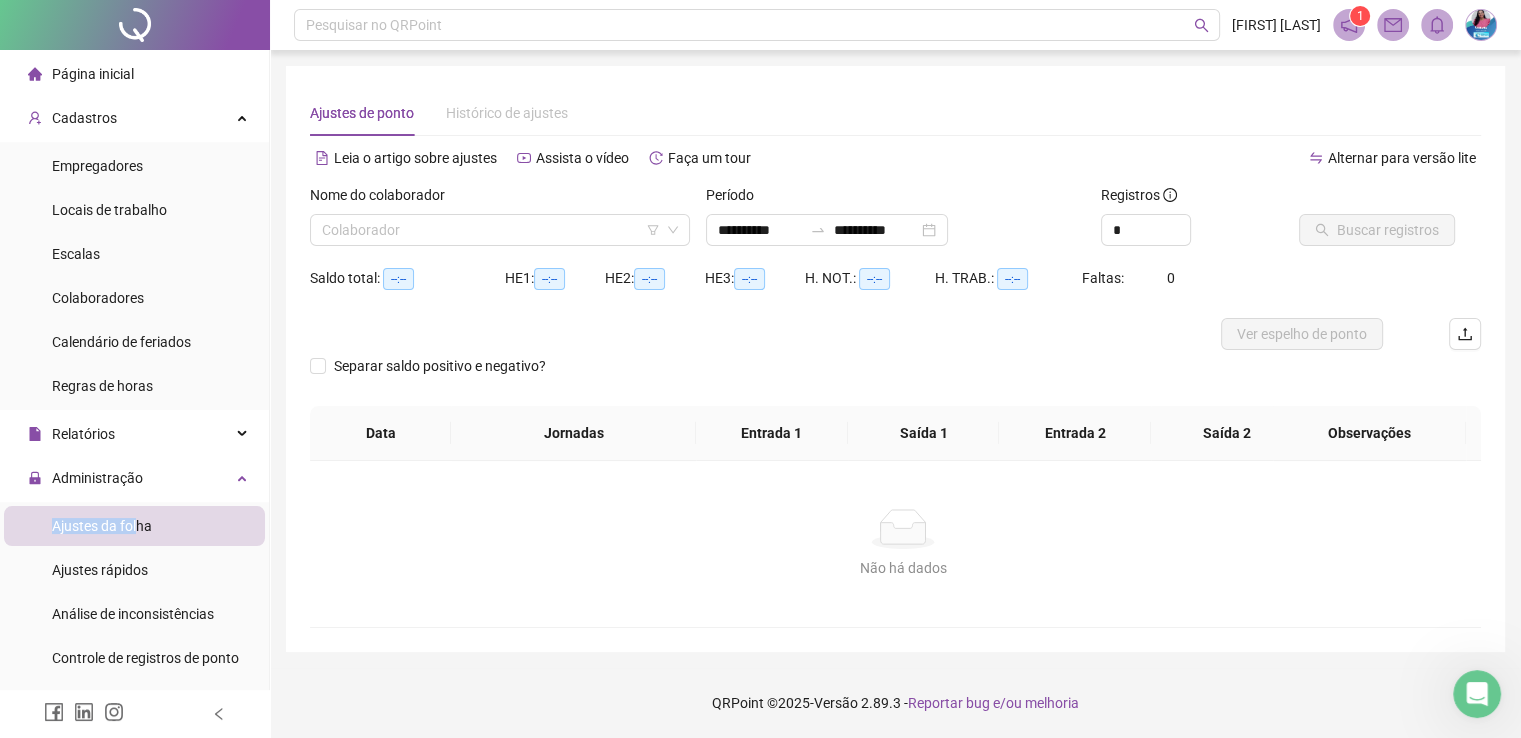 scroll, scrollTop: 0, scrollLeft: 0, axis: both 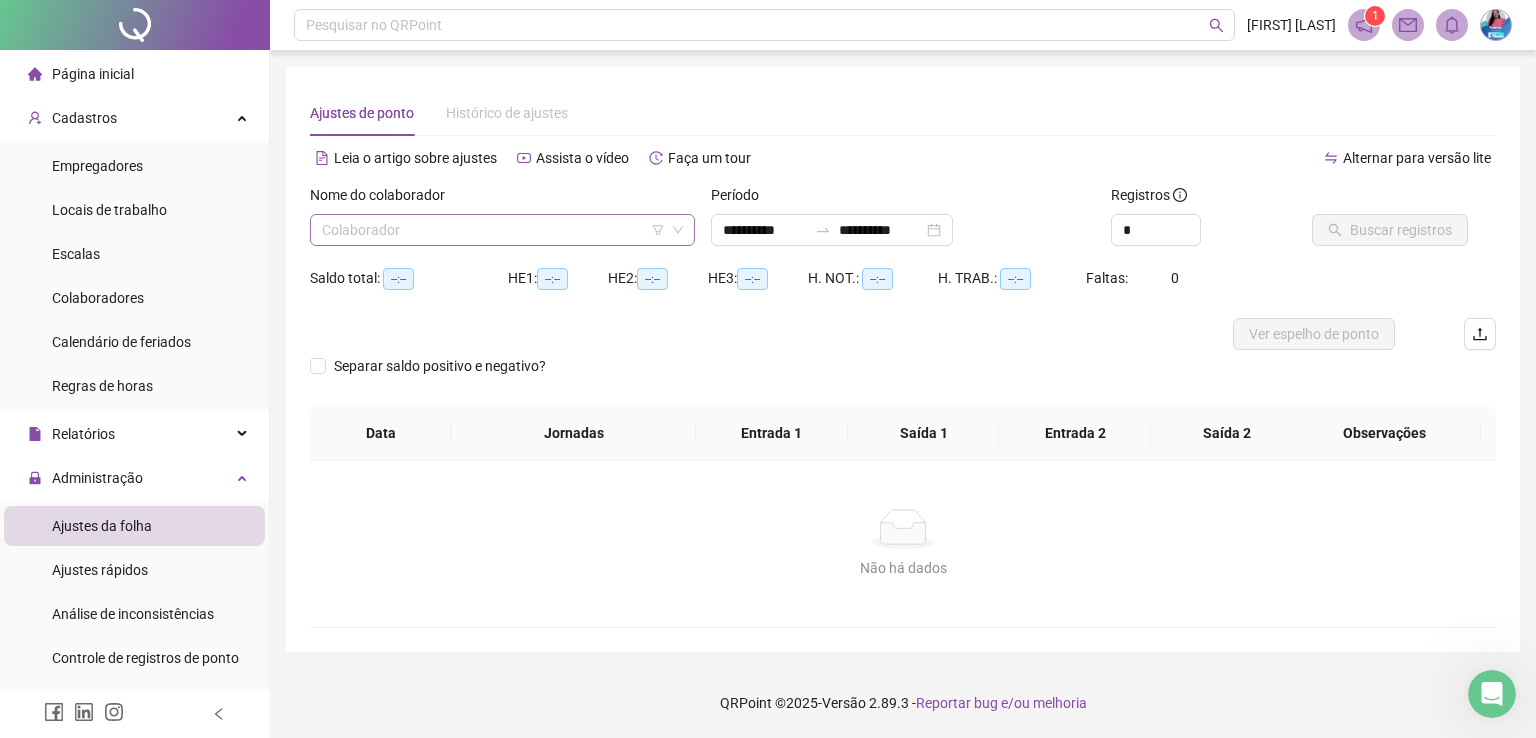 click at bounding box center [493, 230] 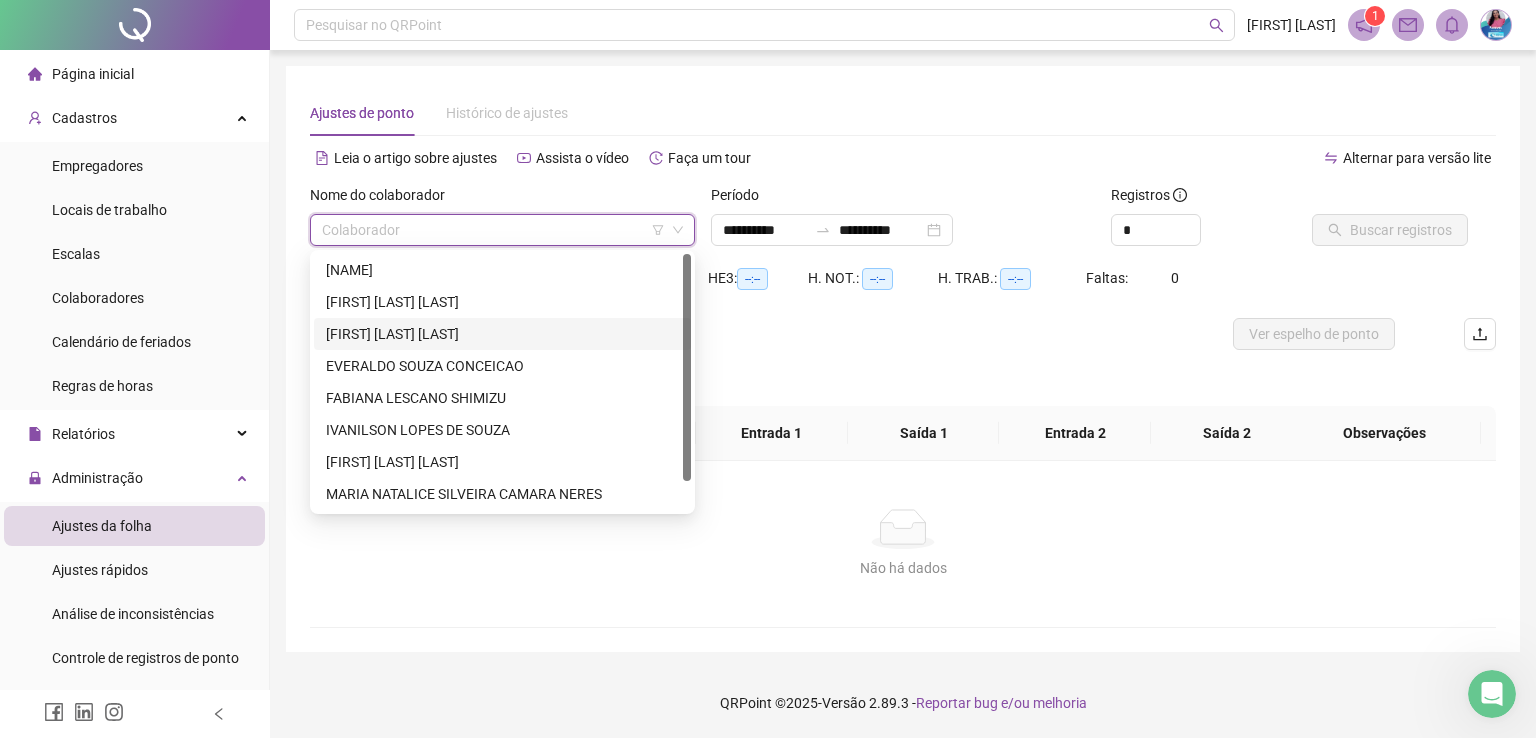 click on "[FIRST] [LAST] [LAST]" at bounding box center (502, 334) 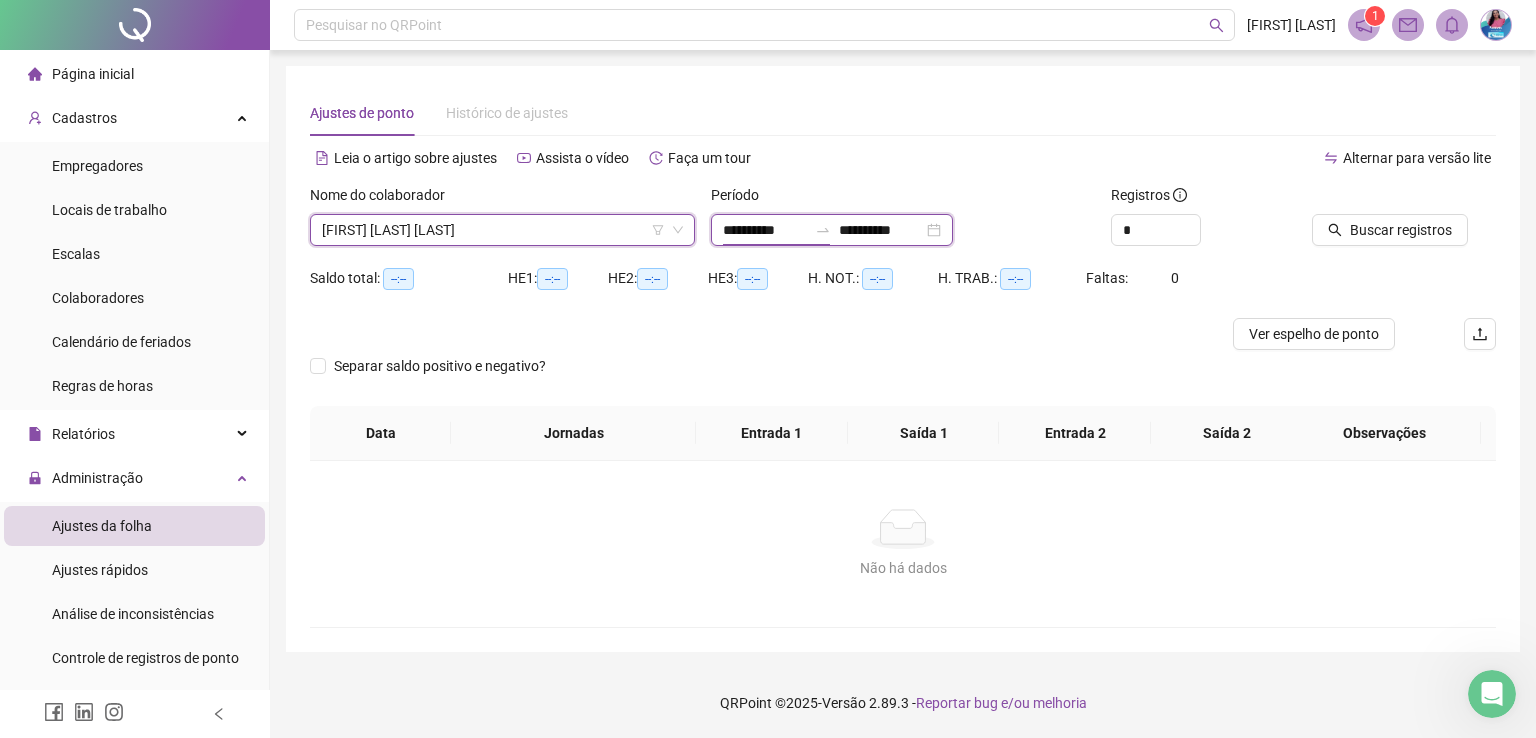 click on "**********" at bounding box center (765, 230) 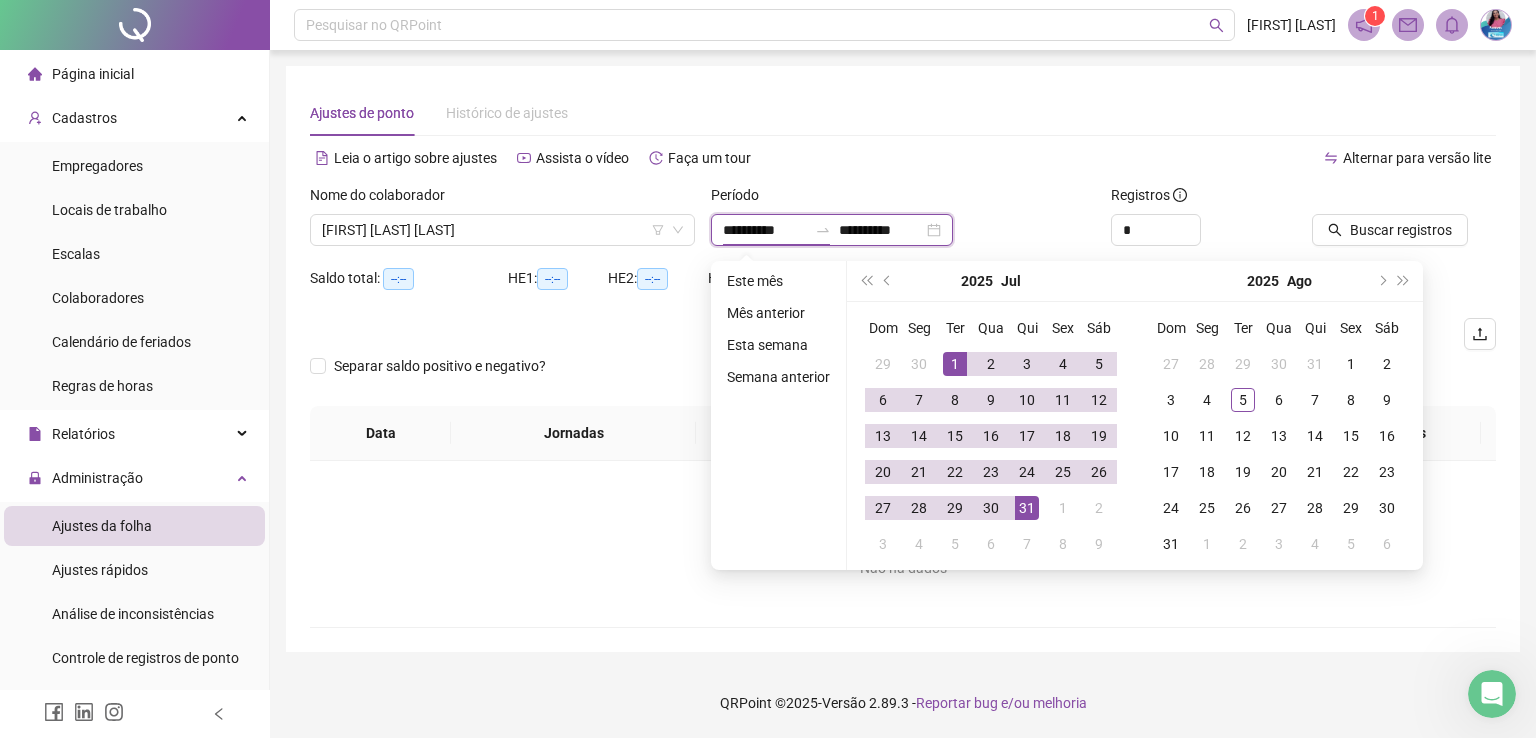 click on "**********" at bounding box center (765, 230) 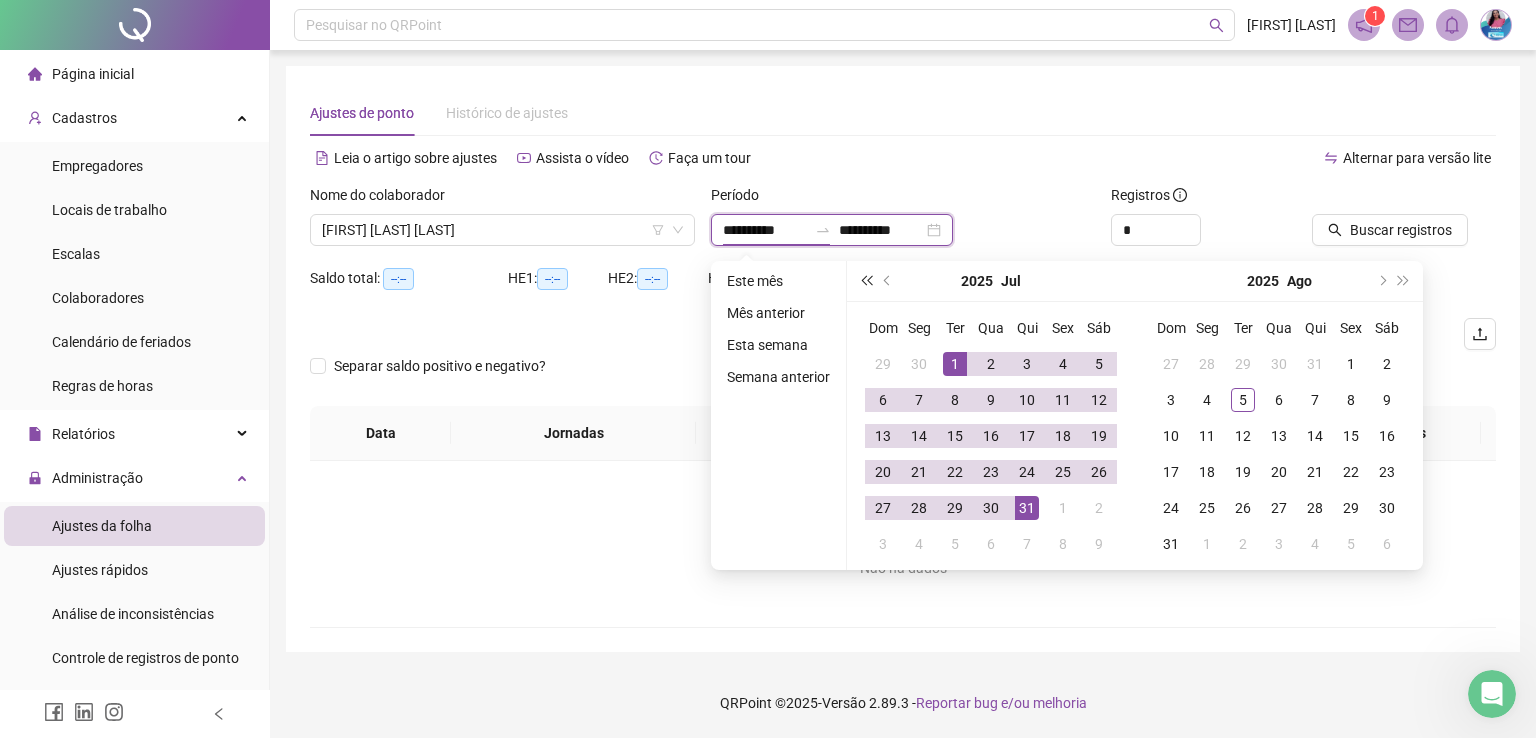 type on "**********" 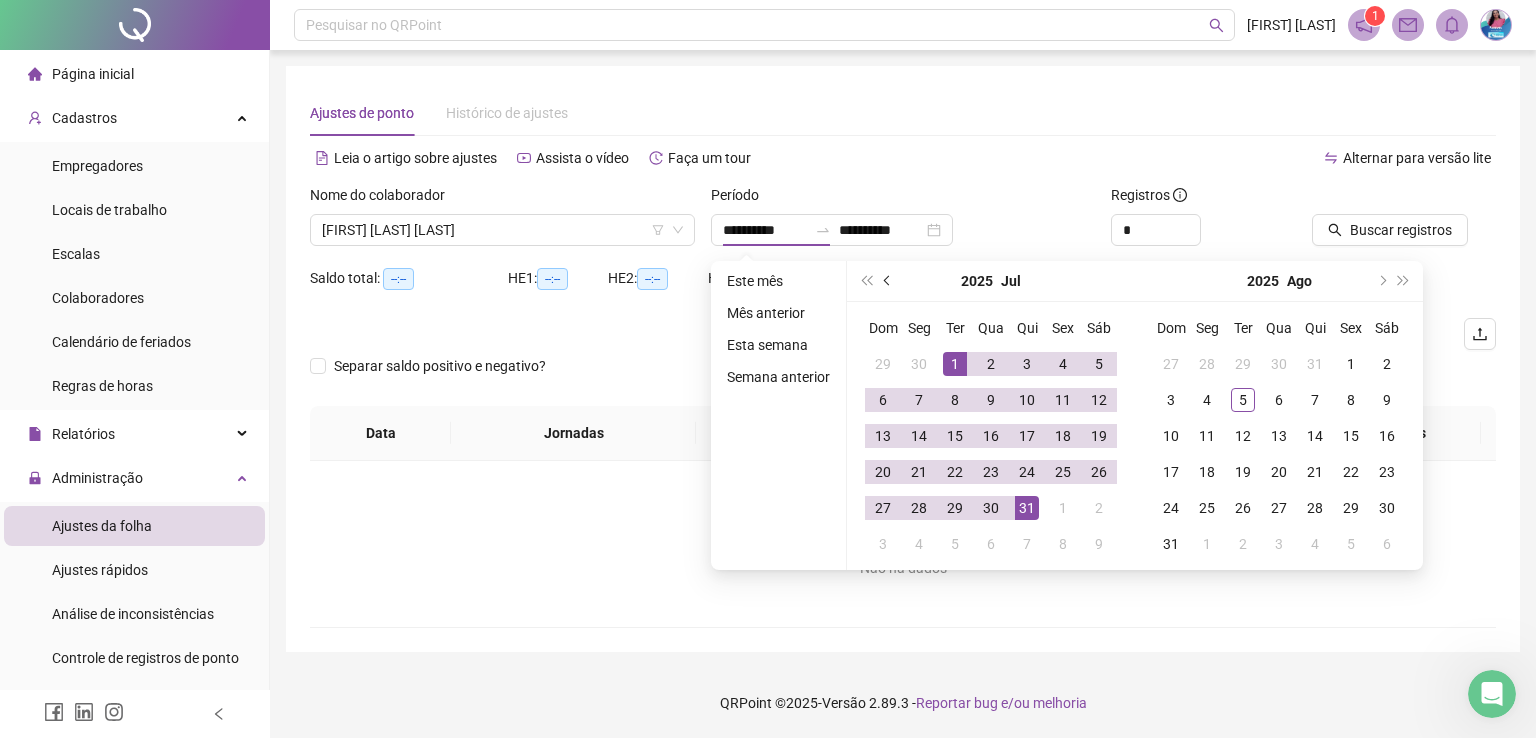 click at bounding box center [888, 281] 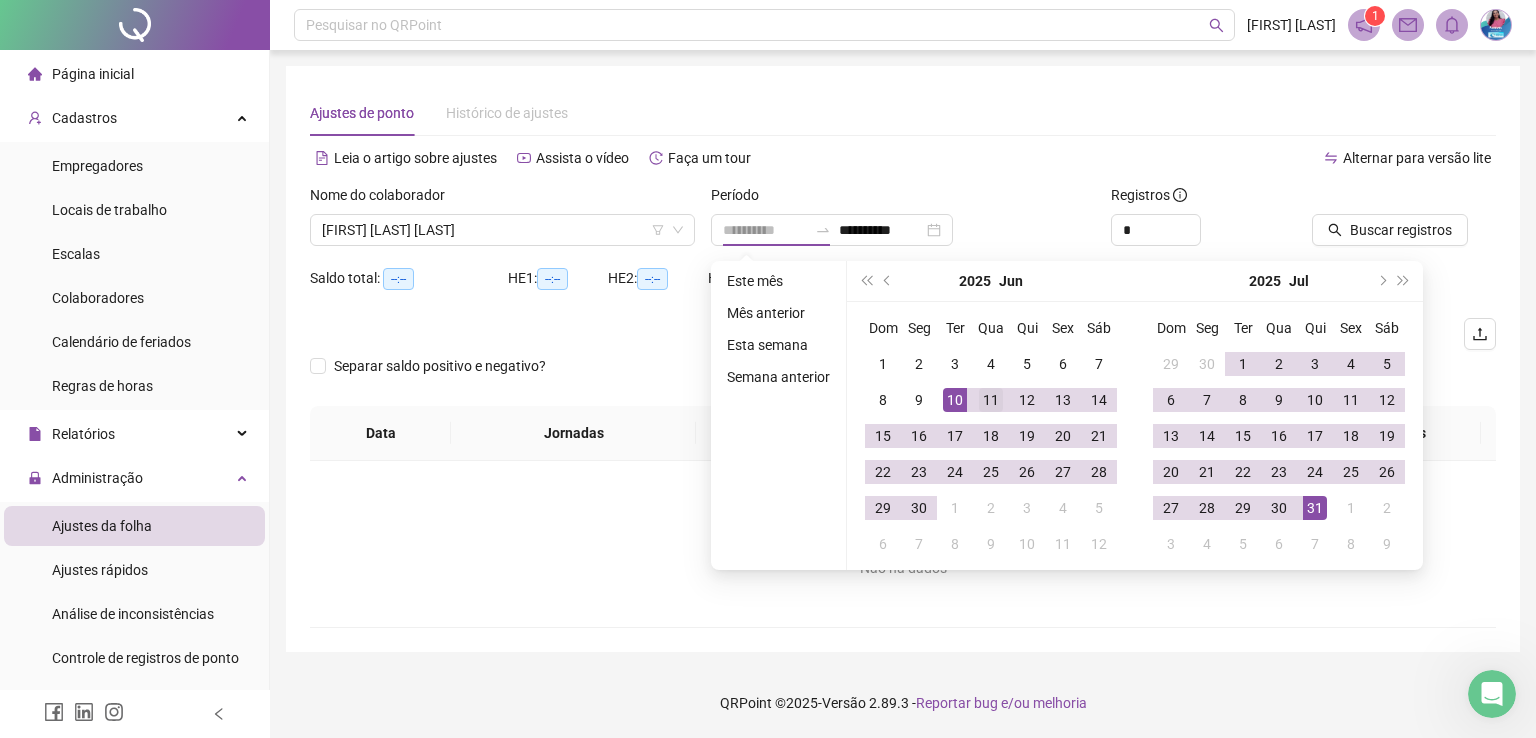 type on "**********" 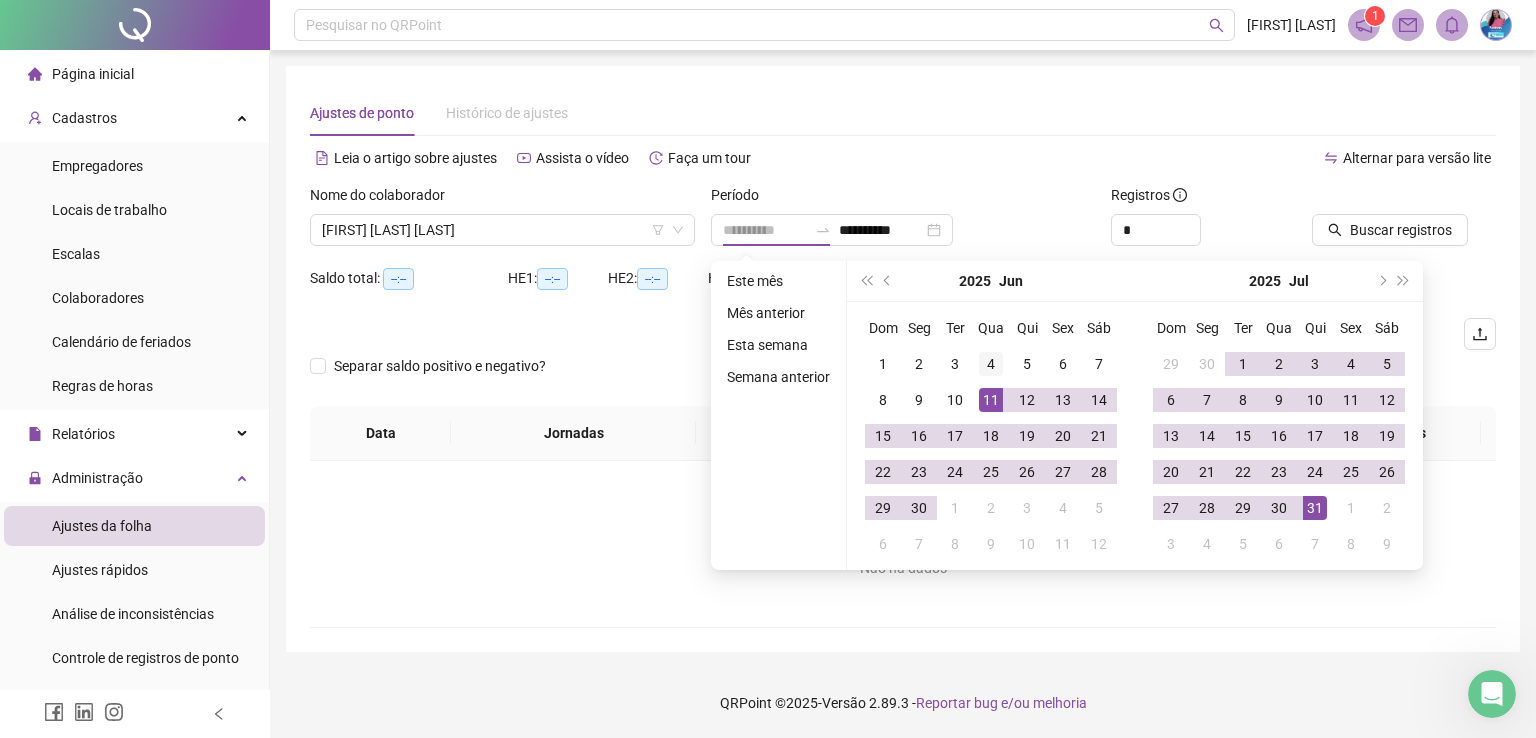 click on "11" at bounding box center (991, 400) 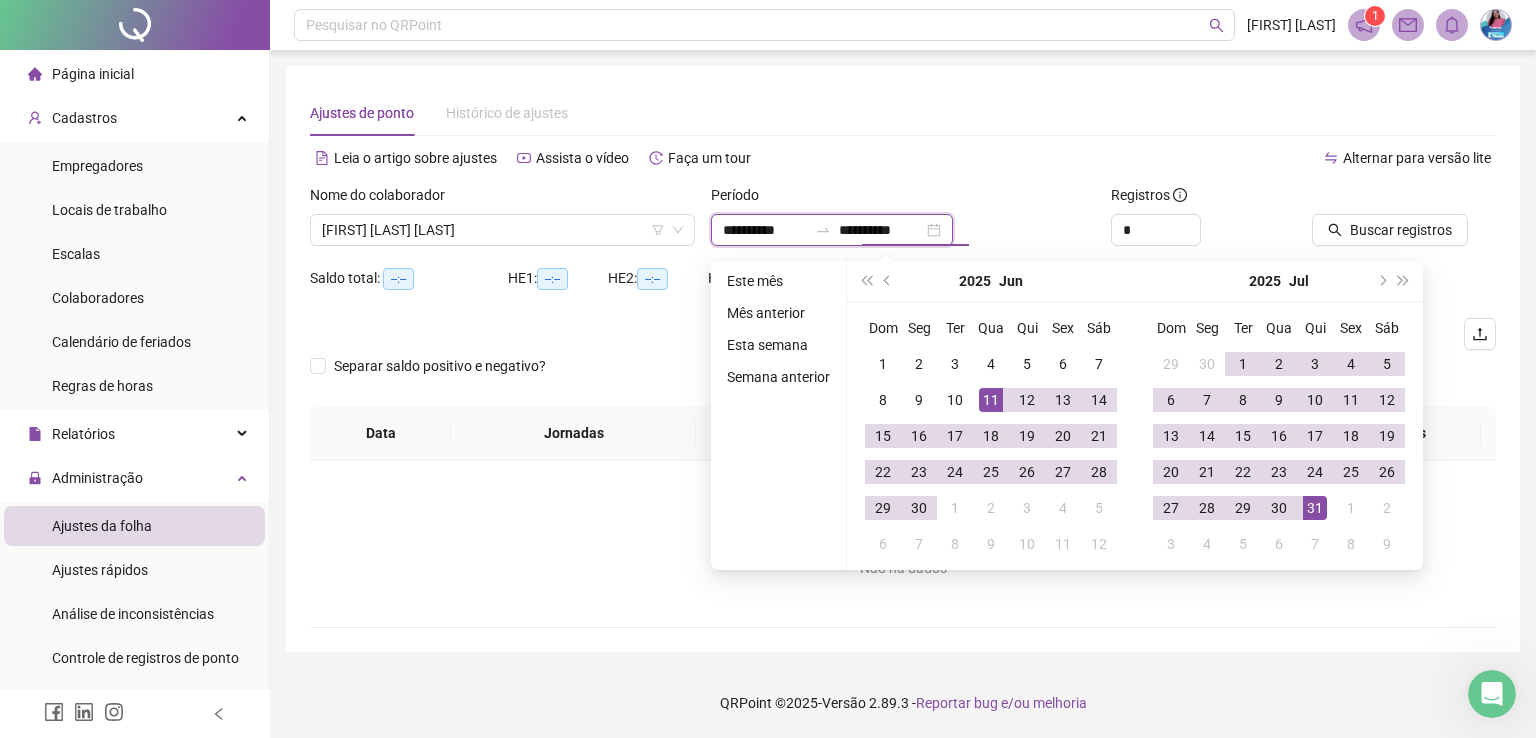 click on "**********" at bounding box center (881, 230) 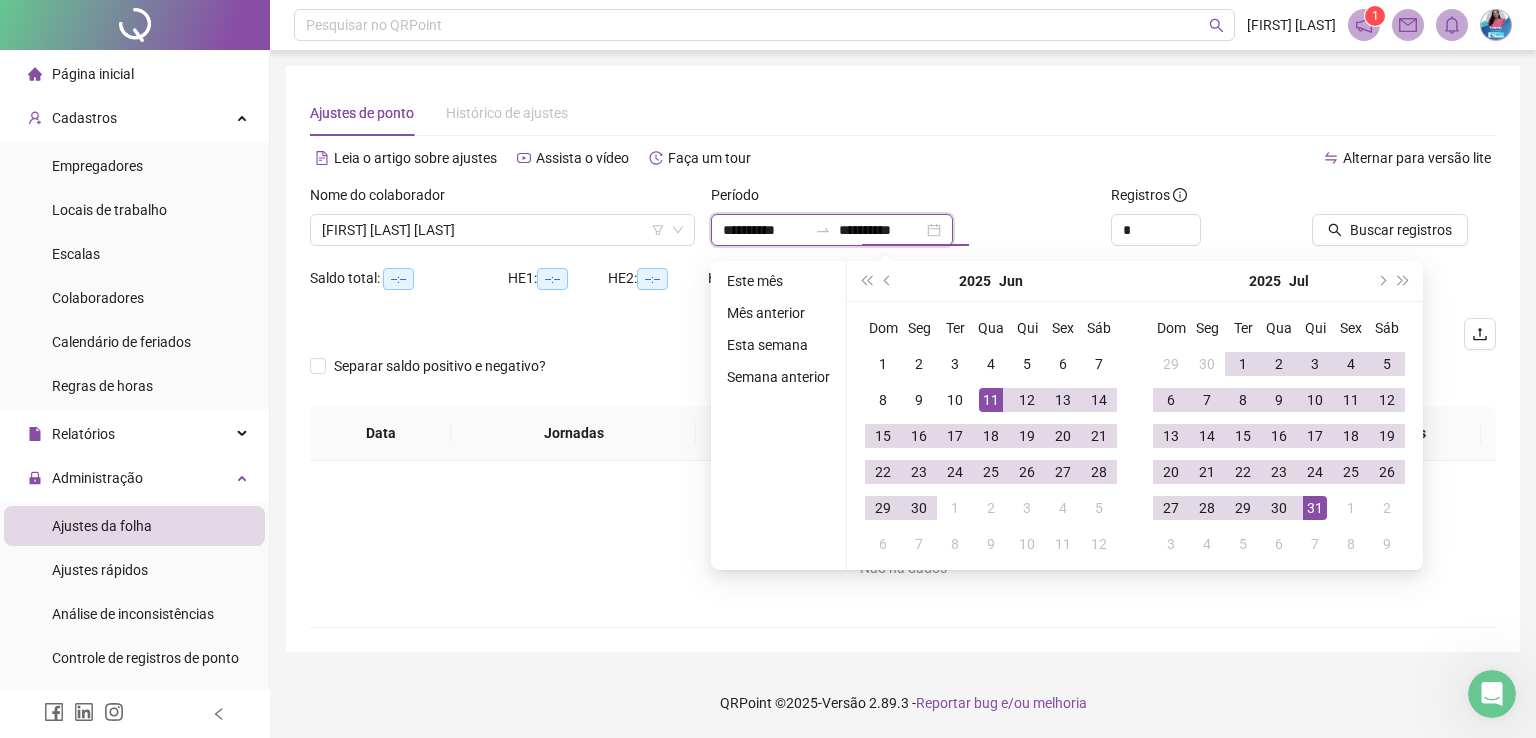 click at bounding box center (823, 230) 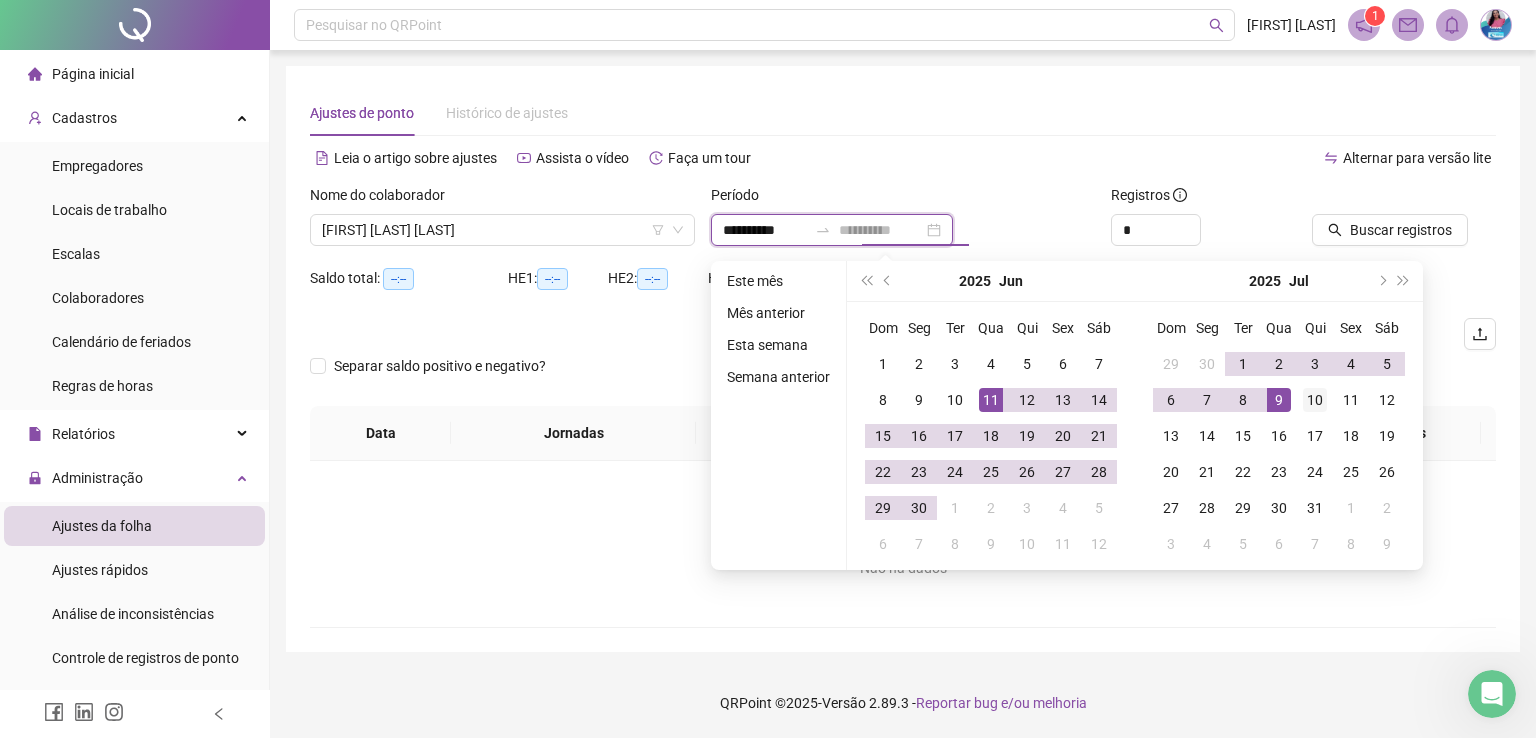 type on "**********" 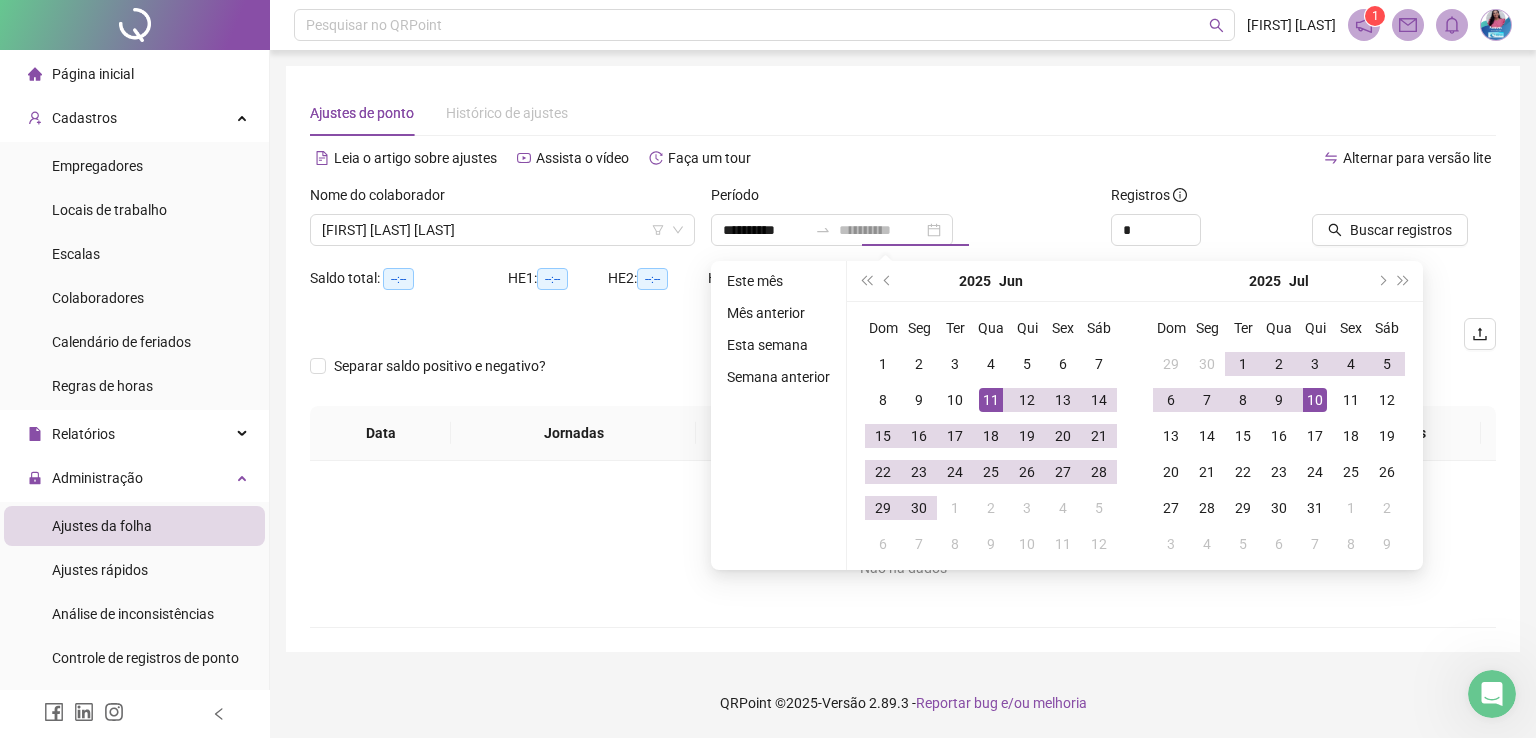 click on "10" at bounding box center (1315, 400) 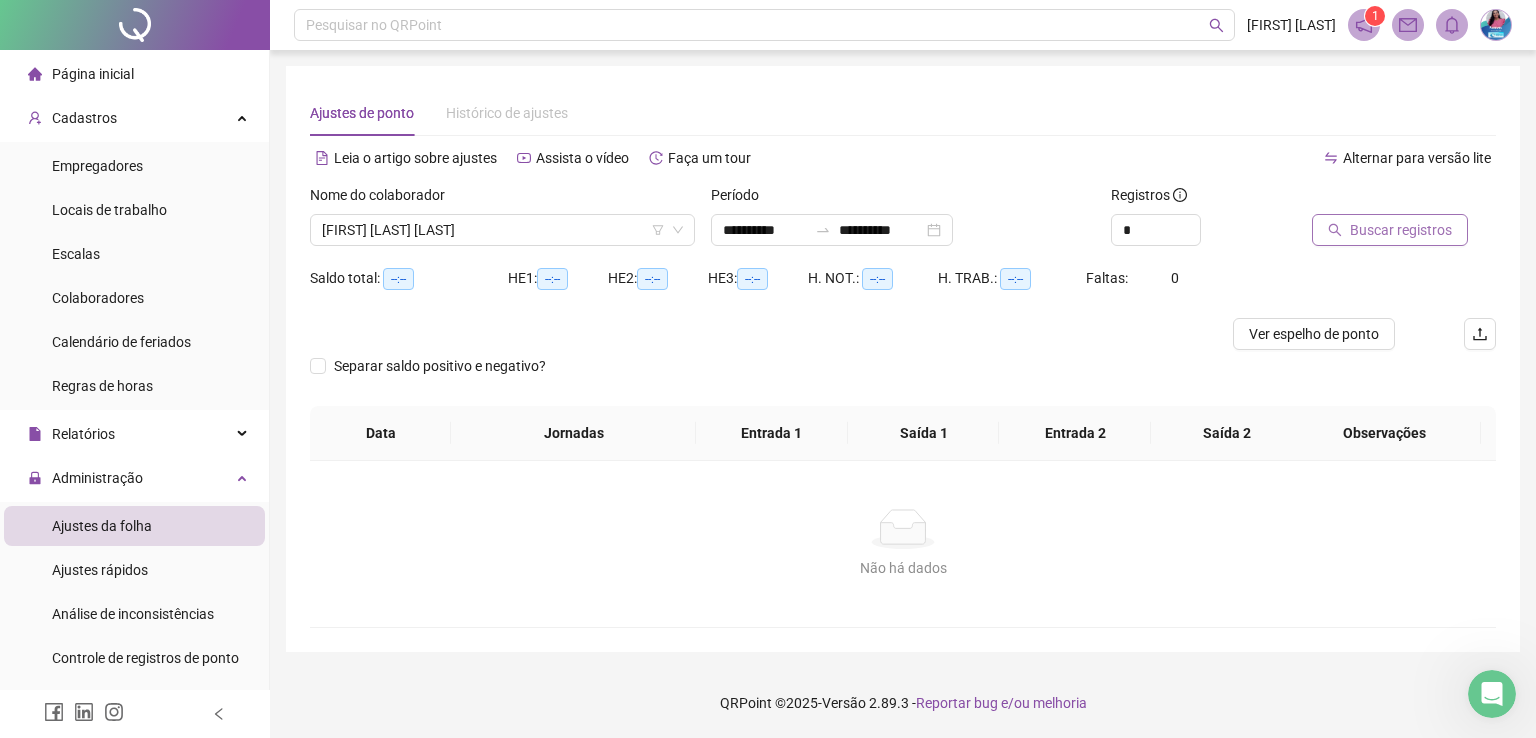 click on "Buscar registros" at bounding box center (1401, 230) 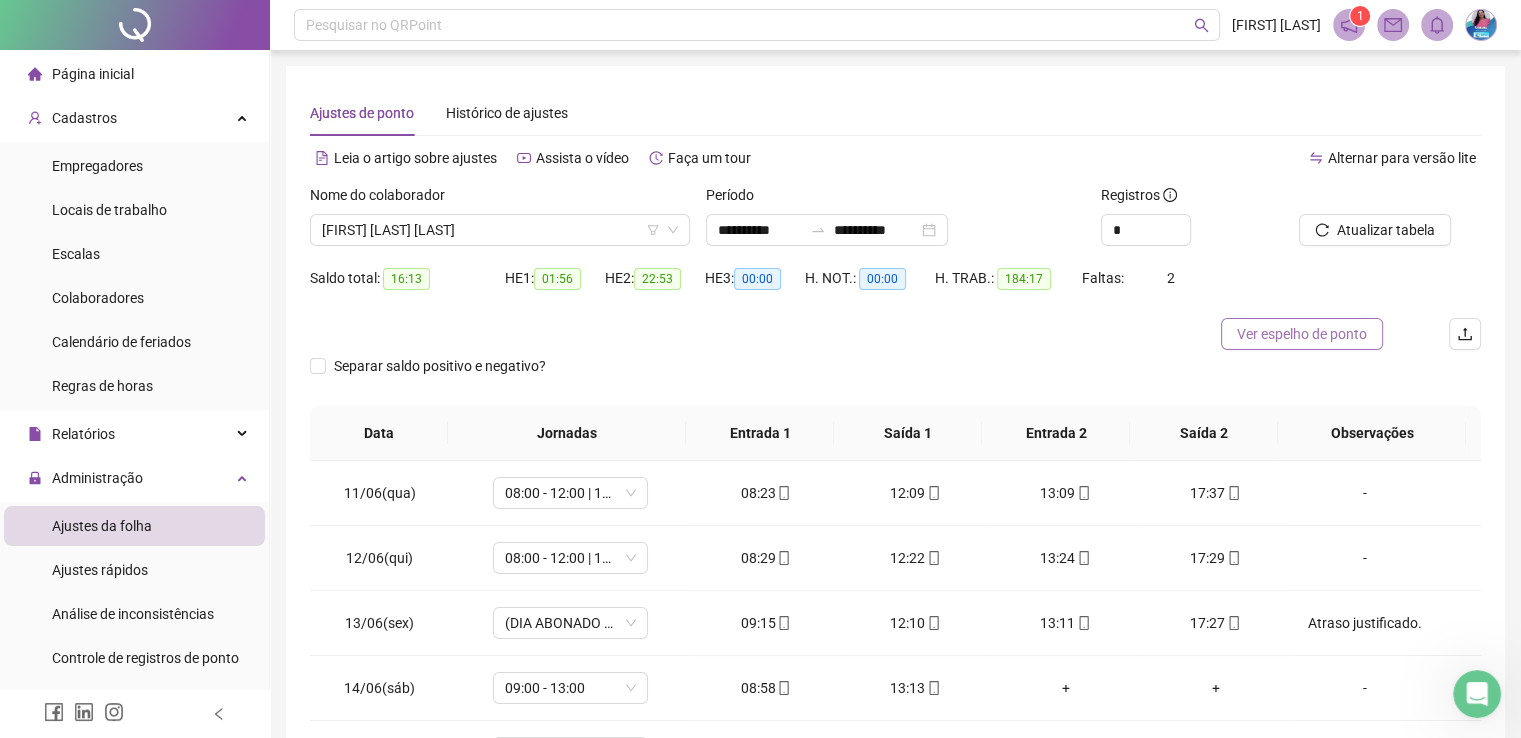 click on "Ver espelho de ponto" at bounding box center [1302, 334] 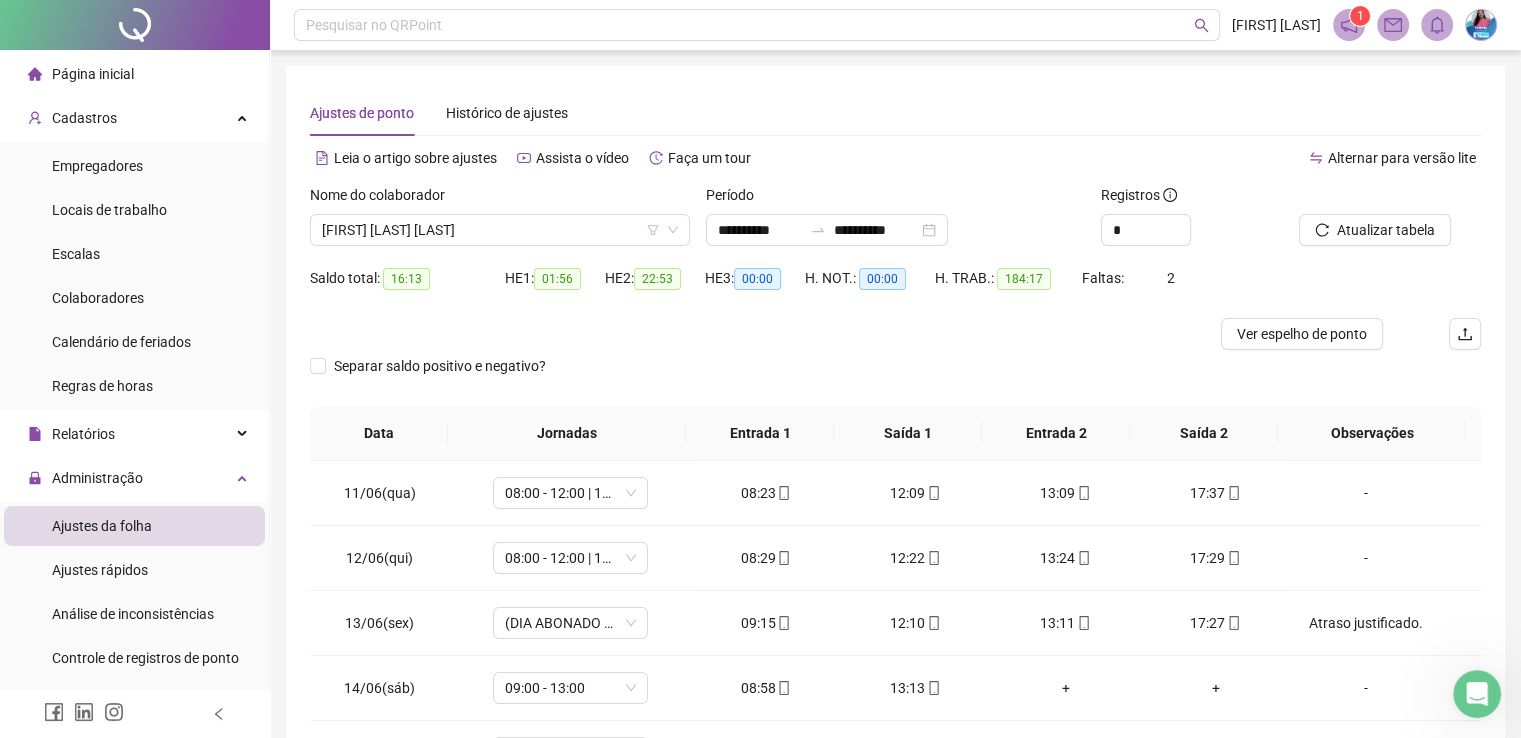 click 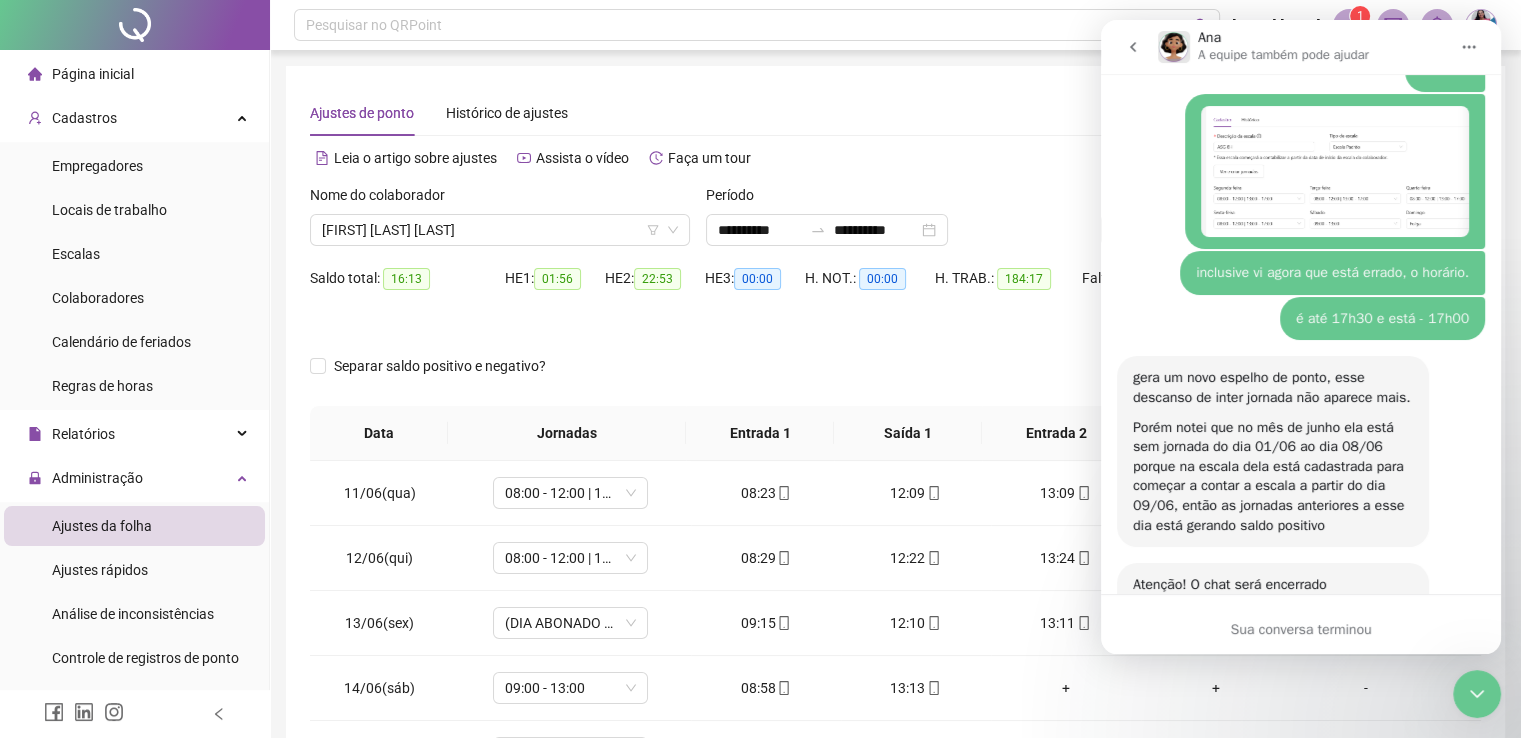 scroll, scrollTop: 3706, scrollLeft: 0, axis: vertical 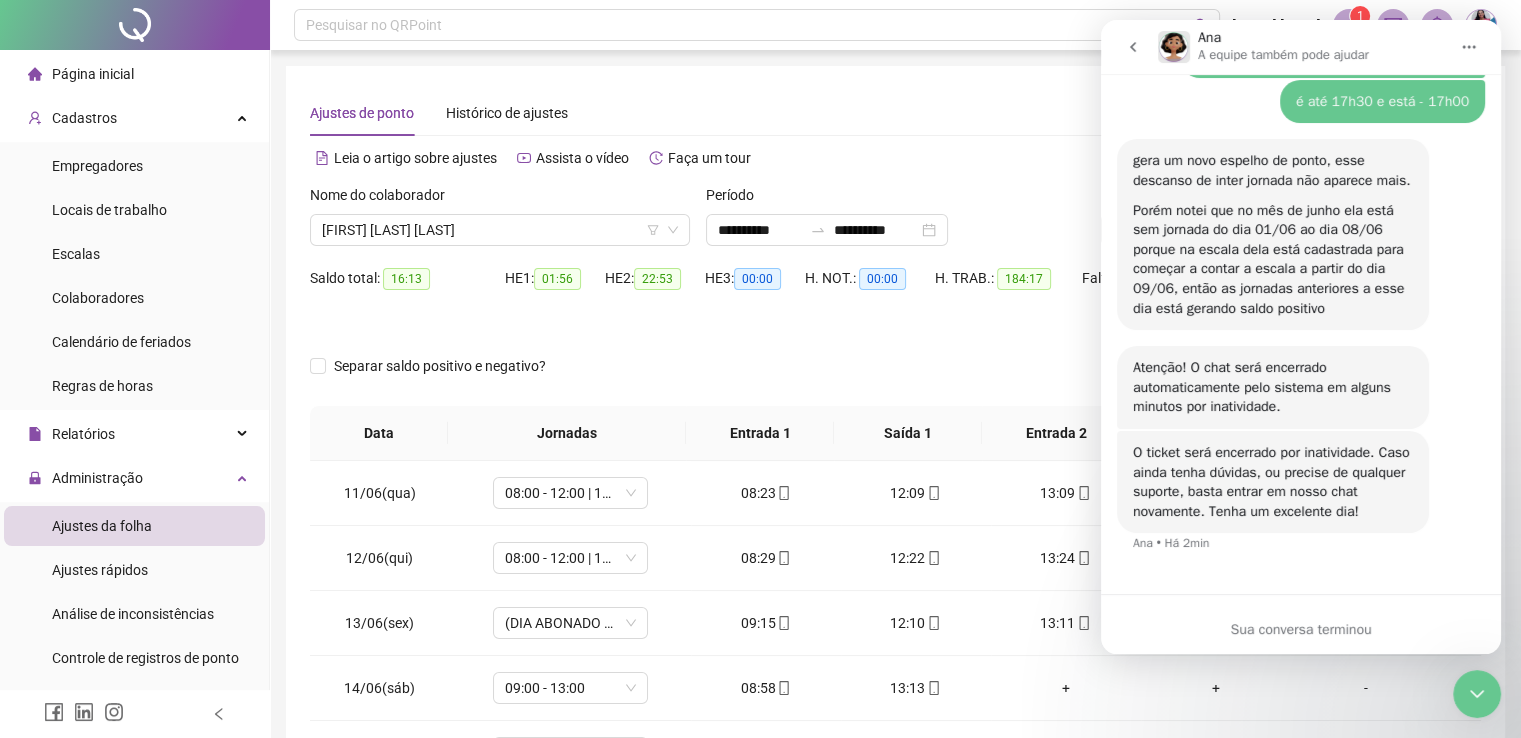 click on "Sua conversa terminou" at bounding box center [1301, 629] 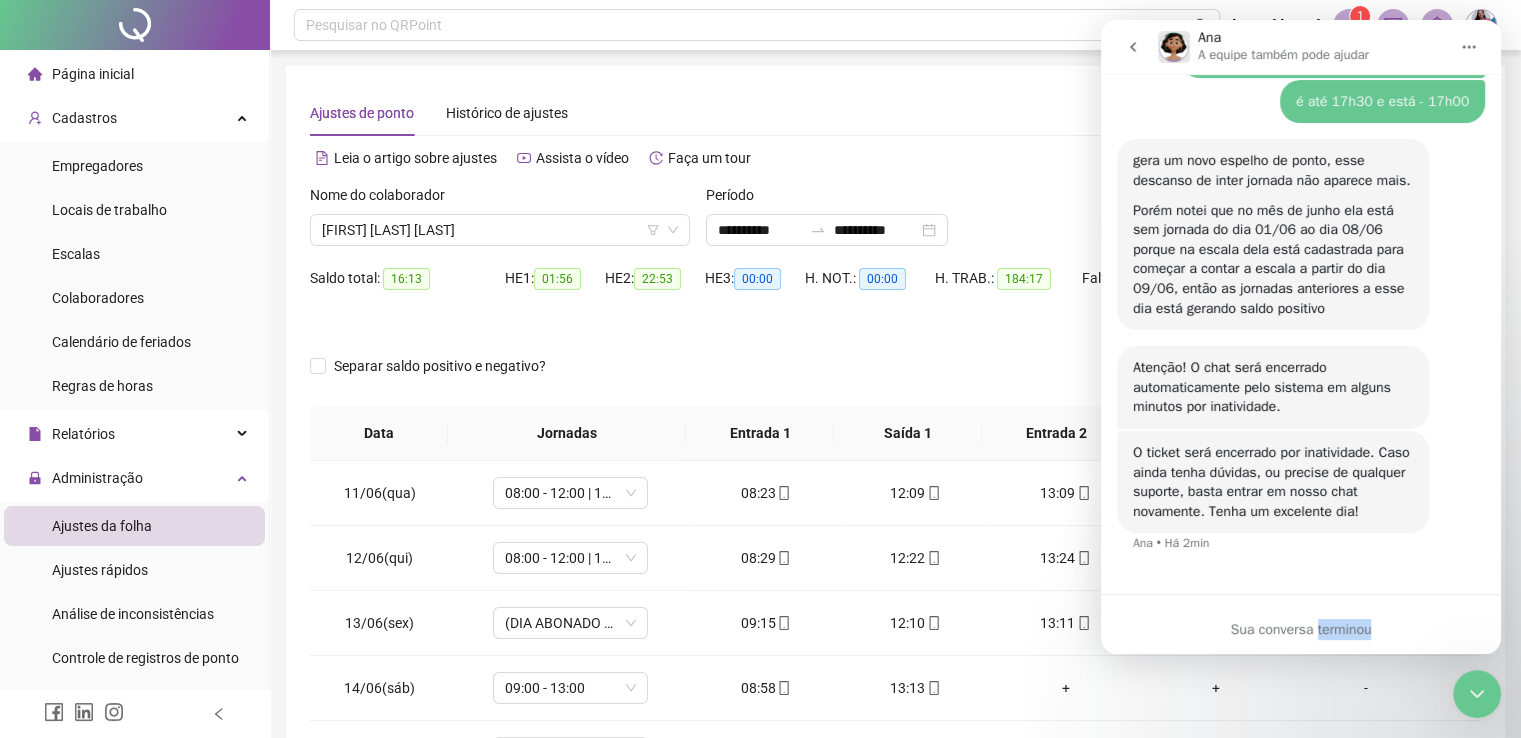 click on "Sua conversa terminou" at bounding box center (1301, 629) 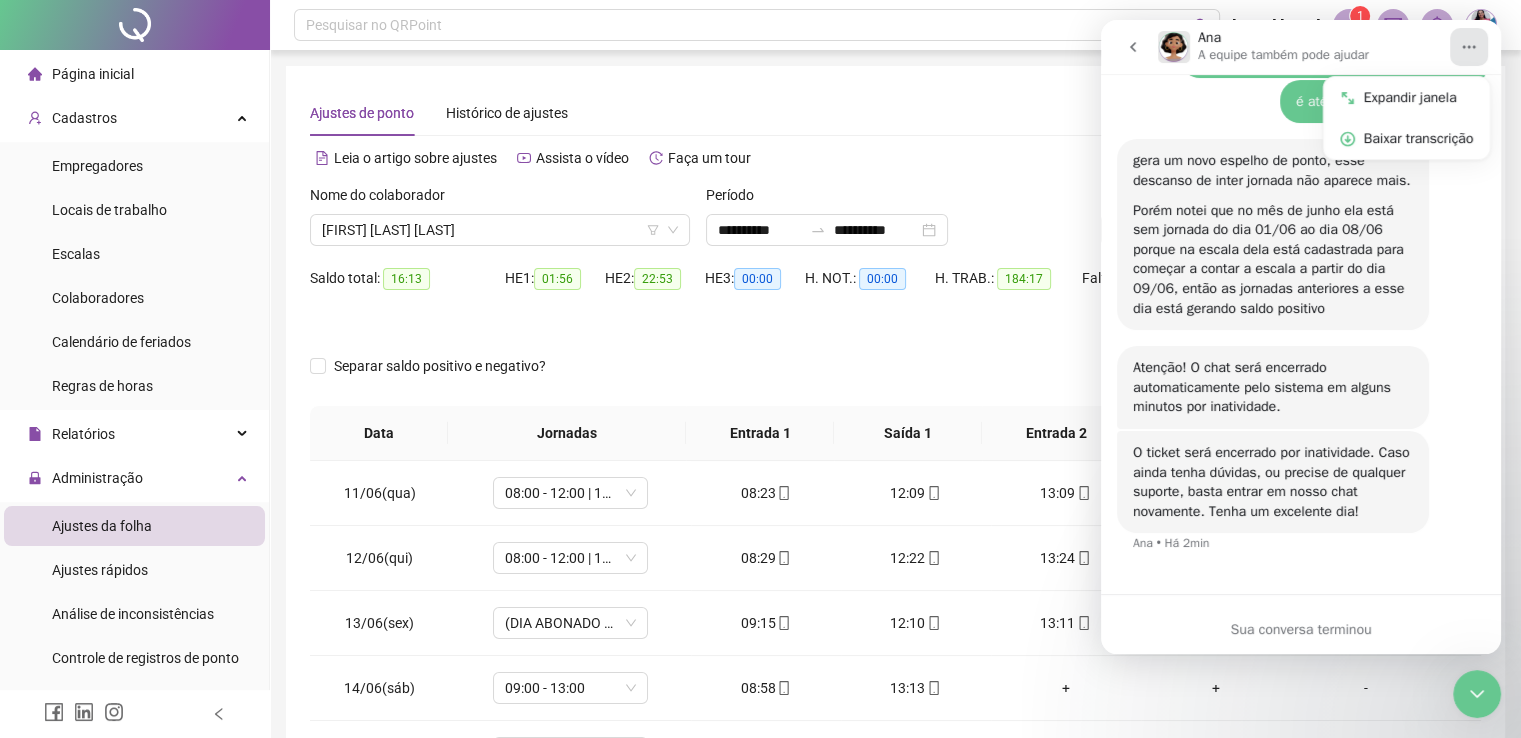 click on "é até [TIME] e está - [TIME] Fabiana    •   Há 26min" at bounding box center (1301, 110) 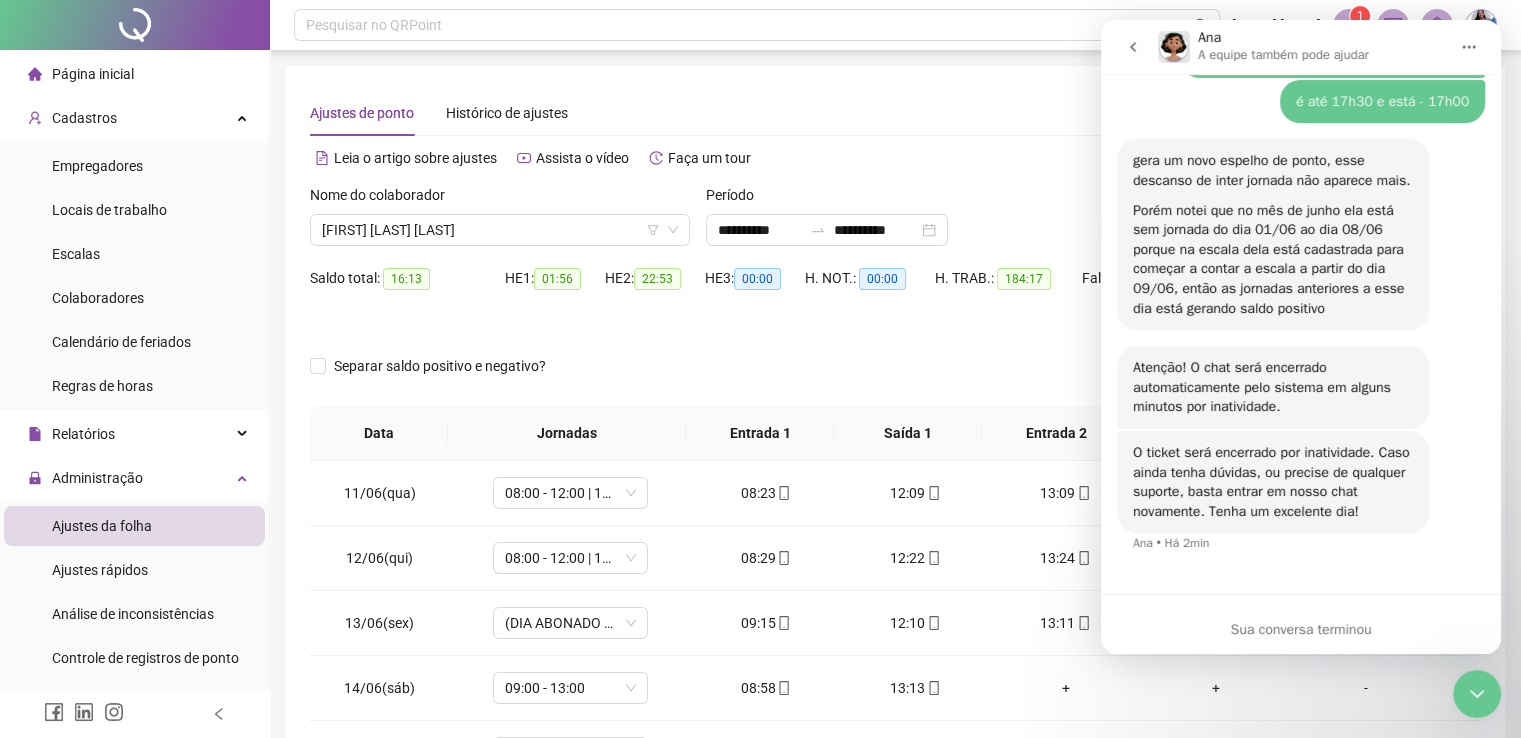 click on "A equipe também pode ajudar" at bounding box center (1283, 55) 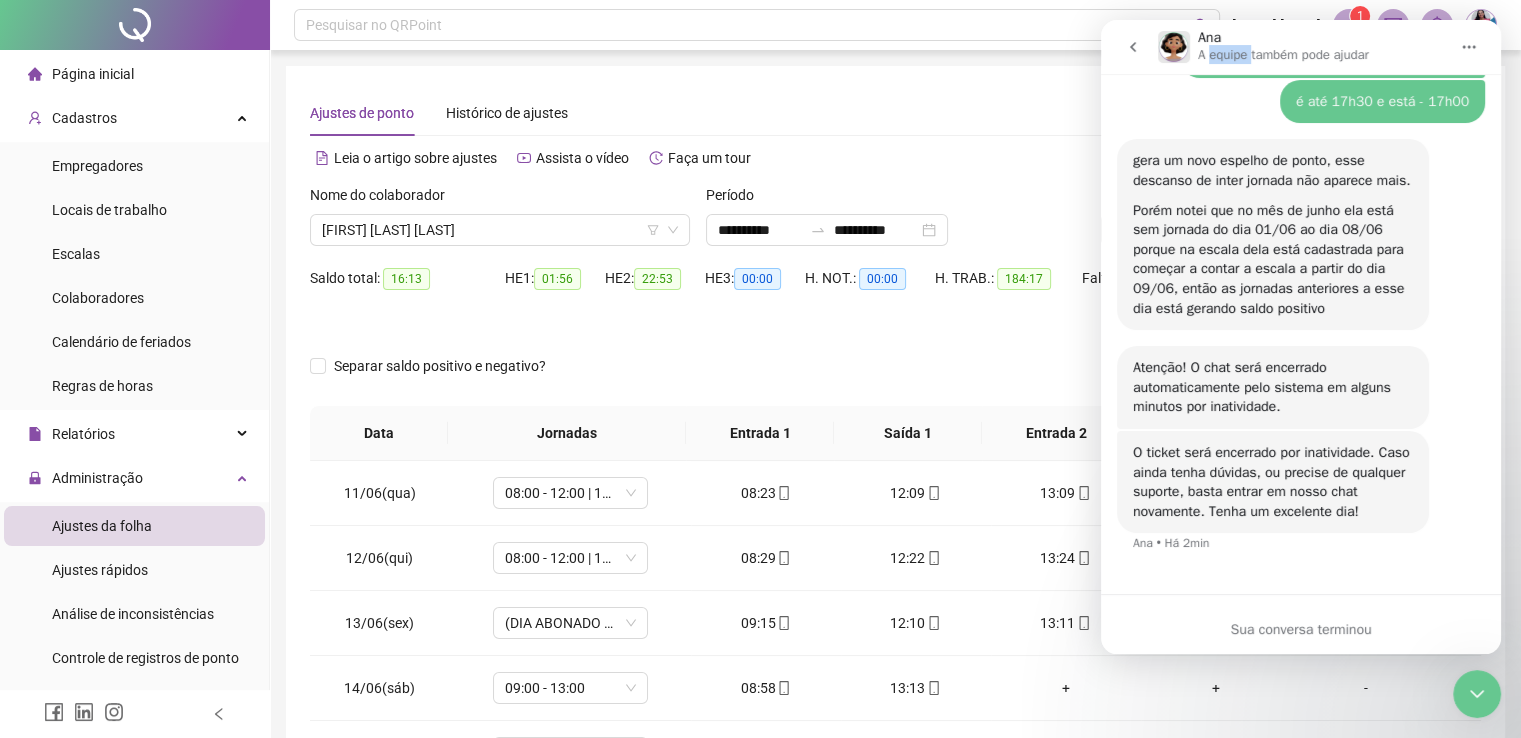click on "A equipe também pode ajudar" at bounding box center (1283, 55) 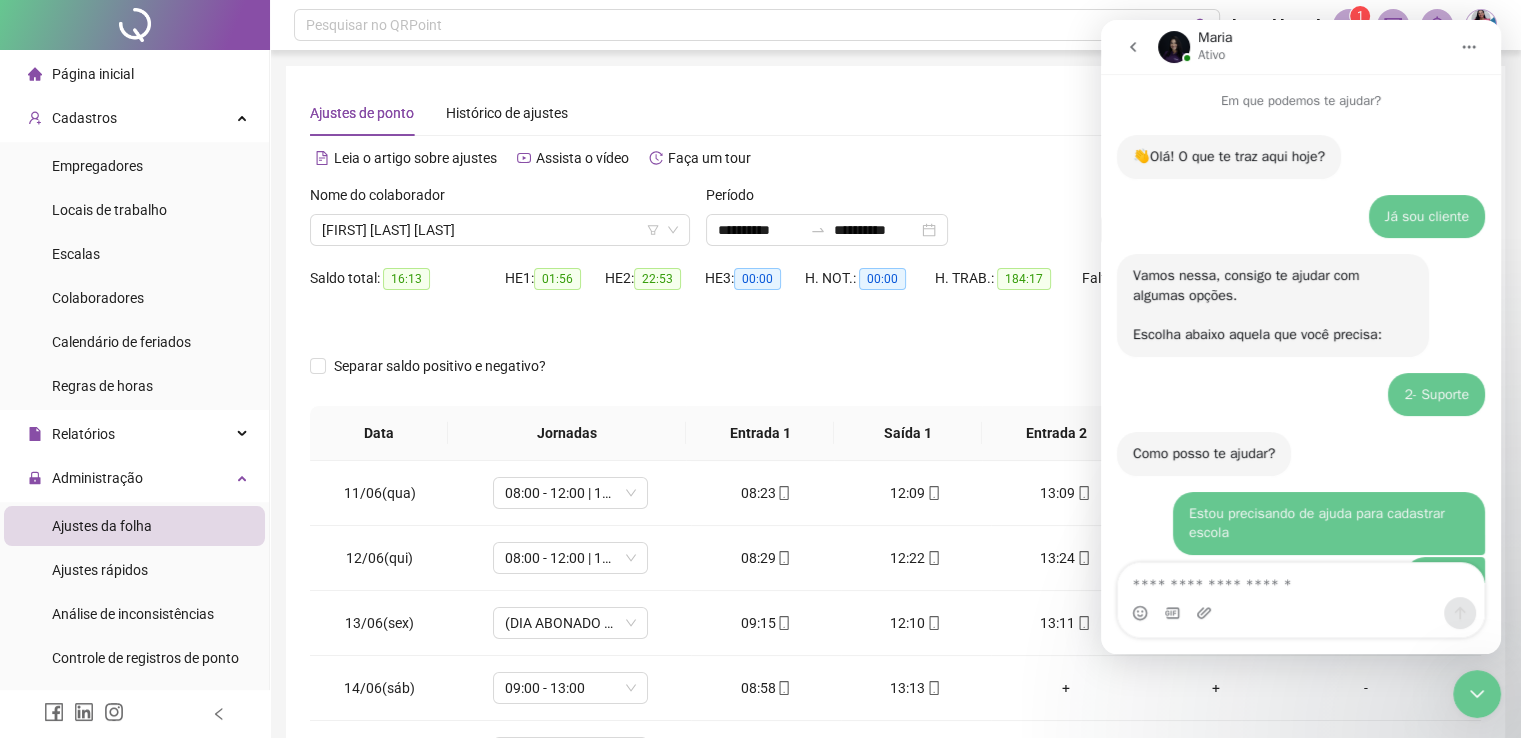 scroll, scrollTop: 3706, scrollLeft: 0, axis: vertical 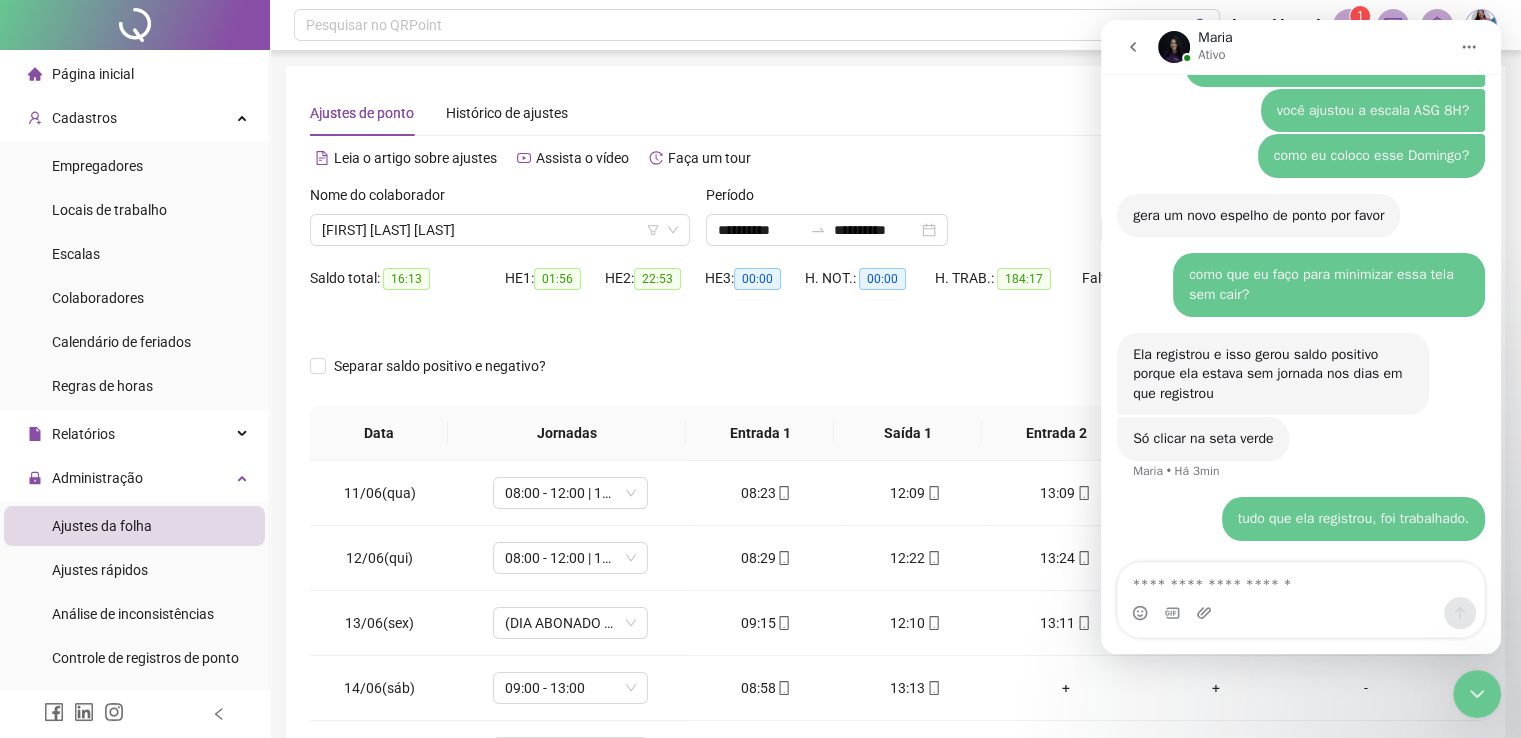click at bounding box center [1301, 580] 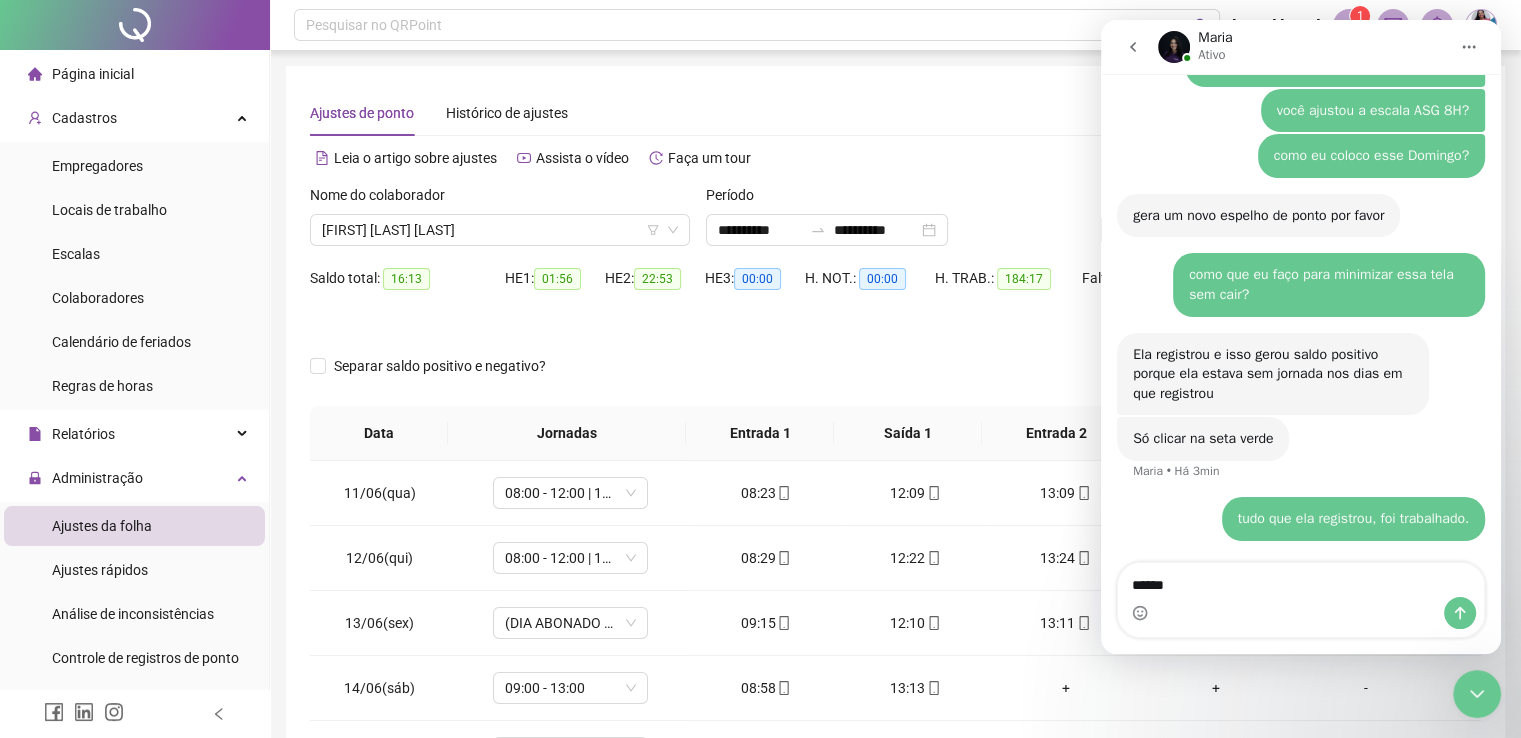 type on "*******" 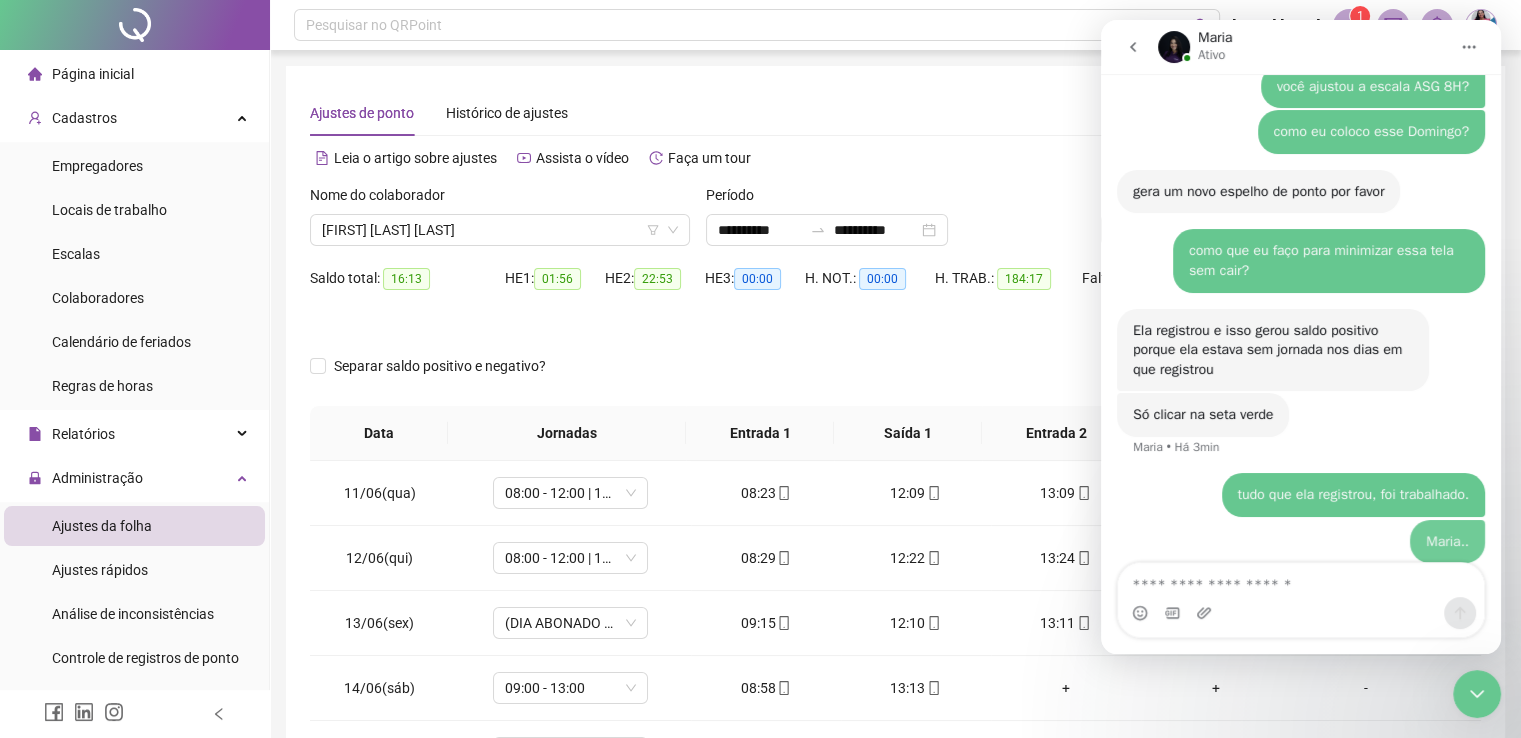 scroll, scrollTop: 4331, scrollLeft: 0, axis: vertical 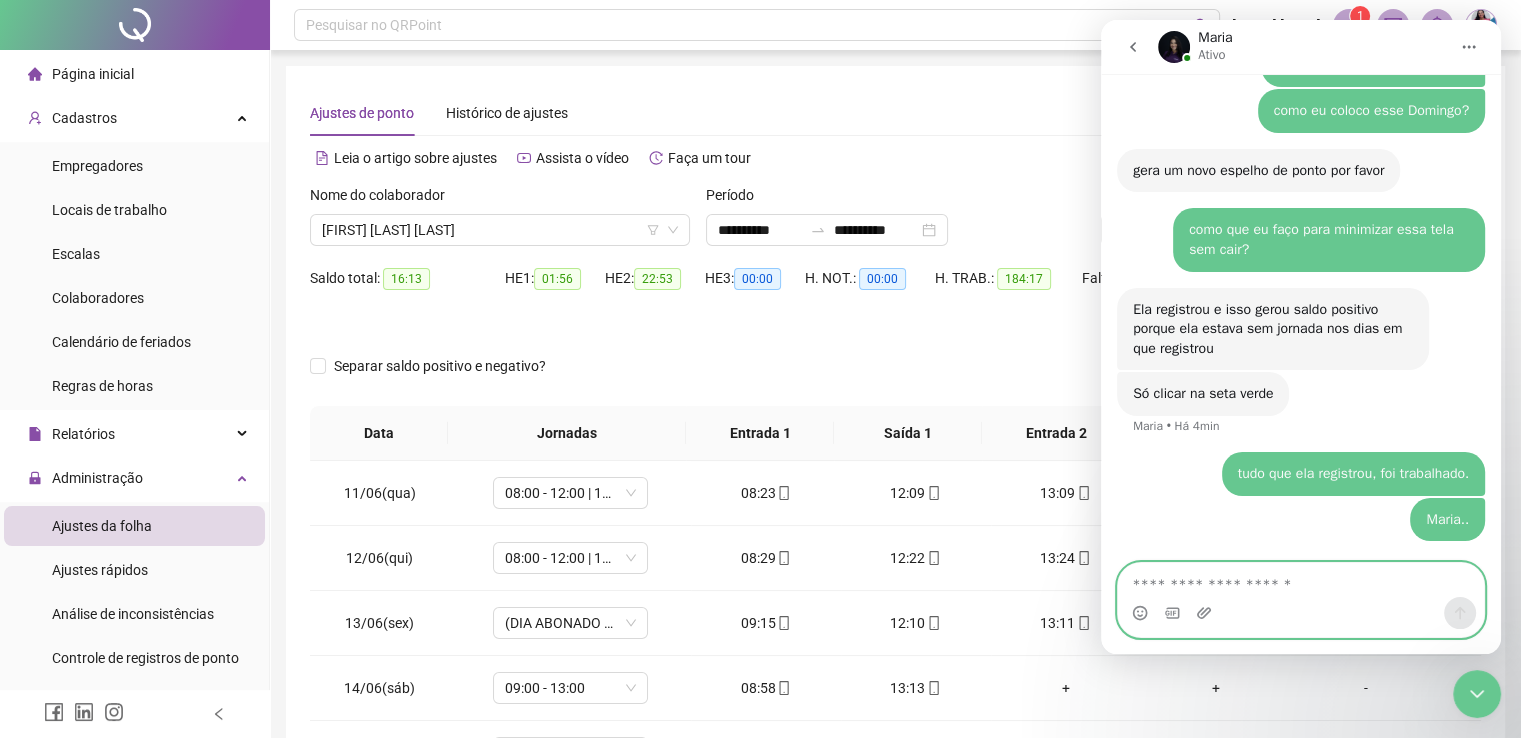 paste on "*" 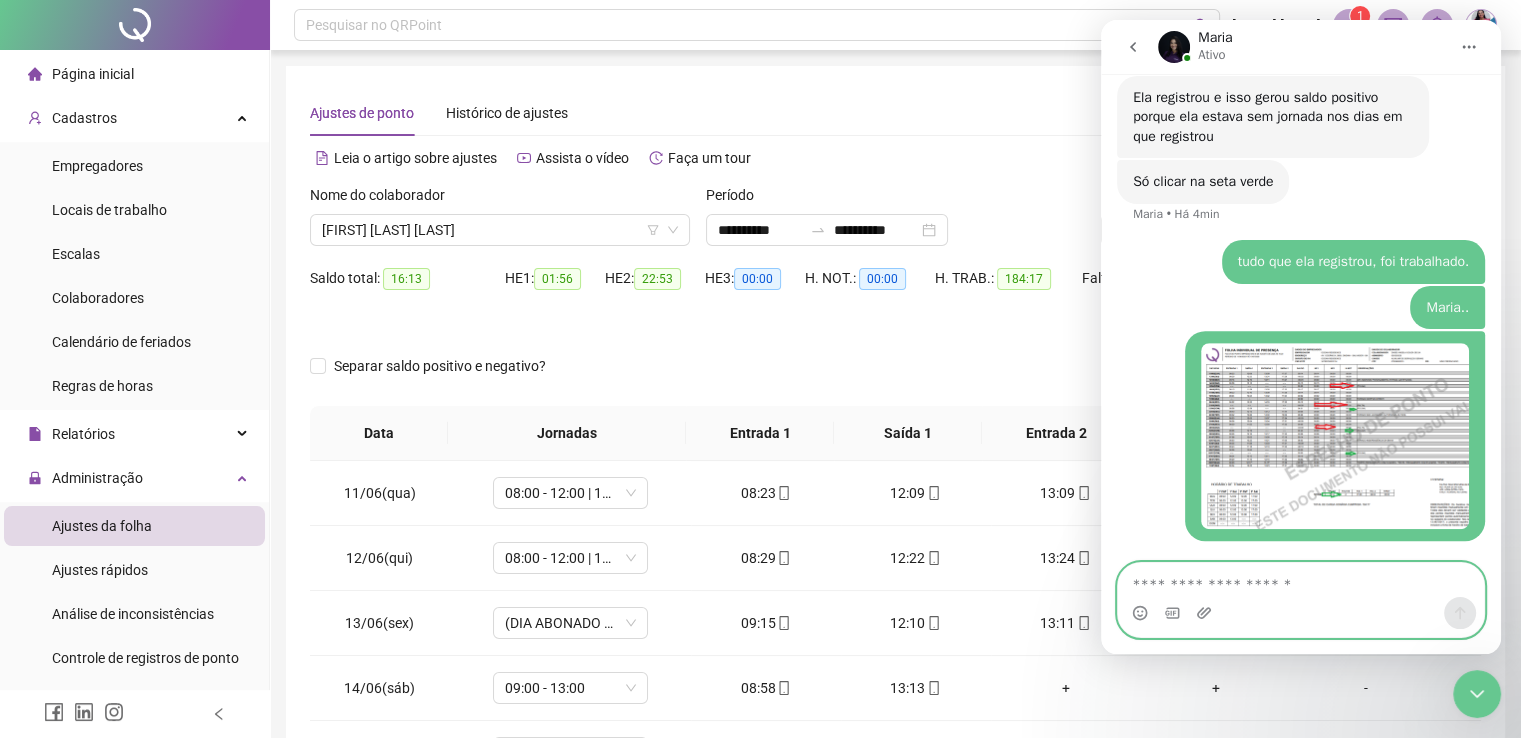 scroll, scrollTop: 4542, scrollLeft: 0, axis: vertical 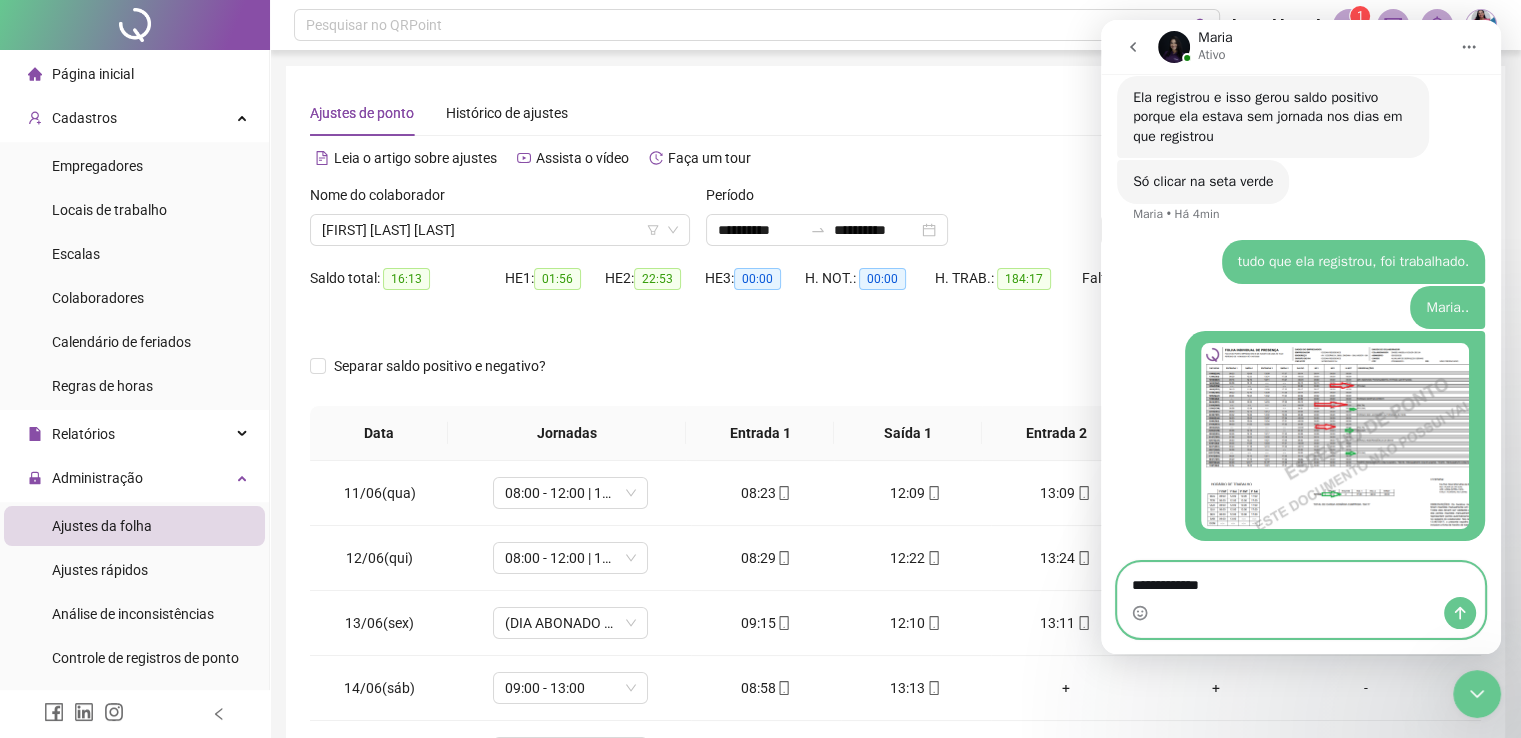 type on "**********" 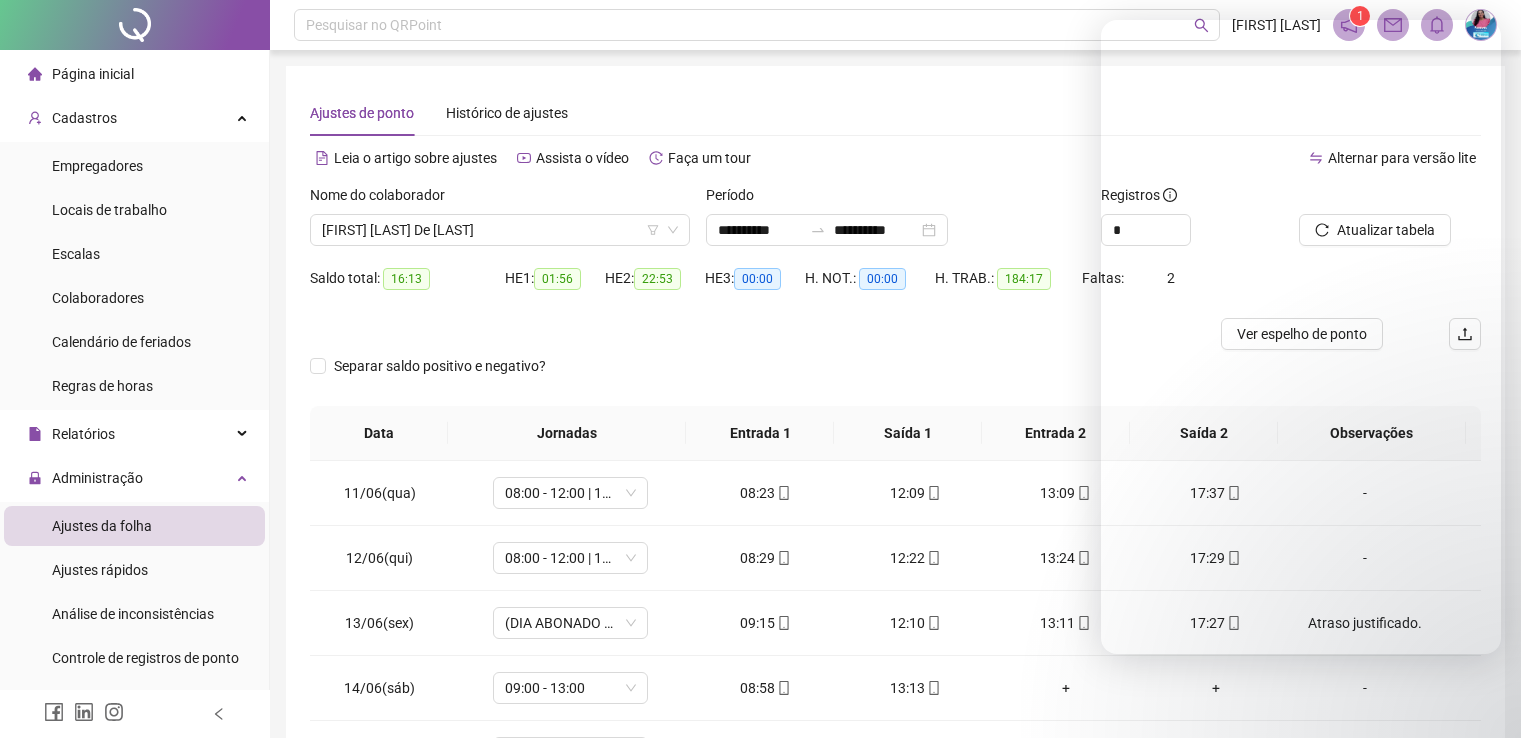 scroll, scrollTop: 0, scrollLeft: 0, axis: both 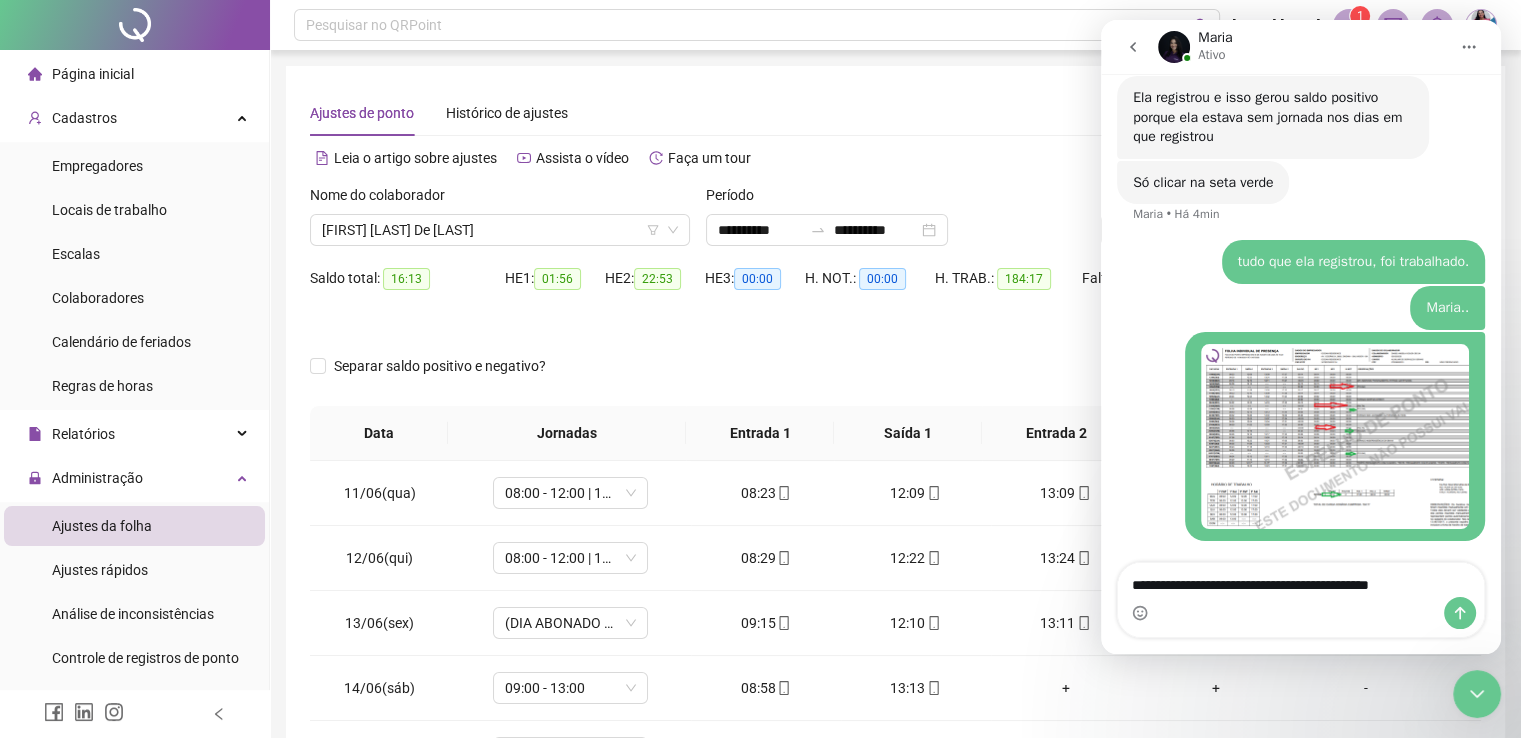 type on "**********" 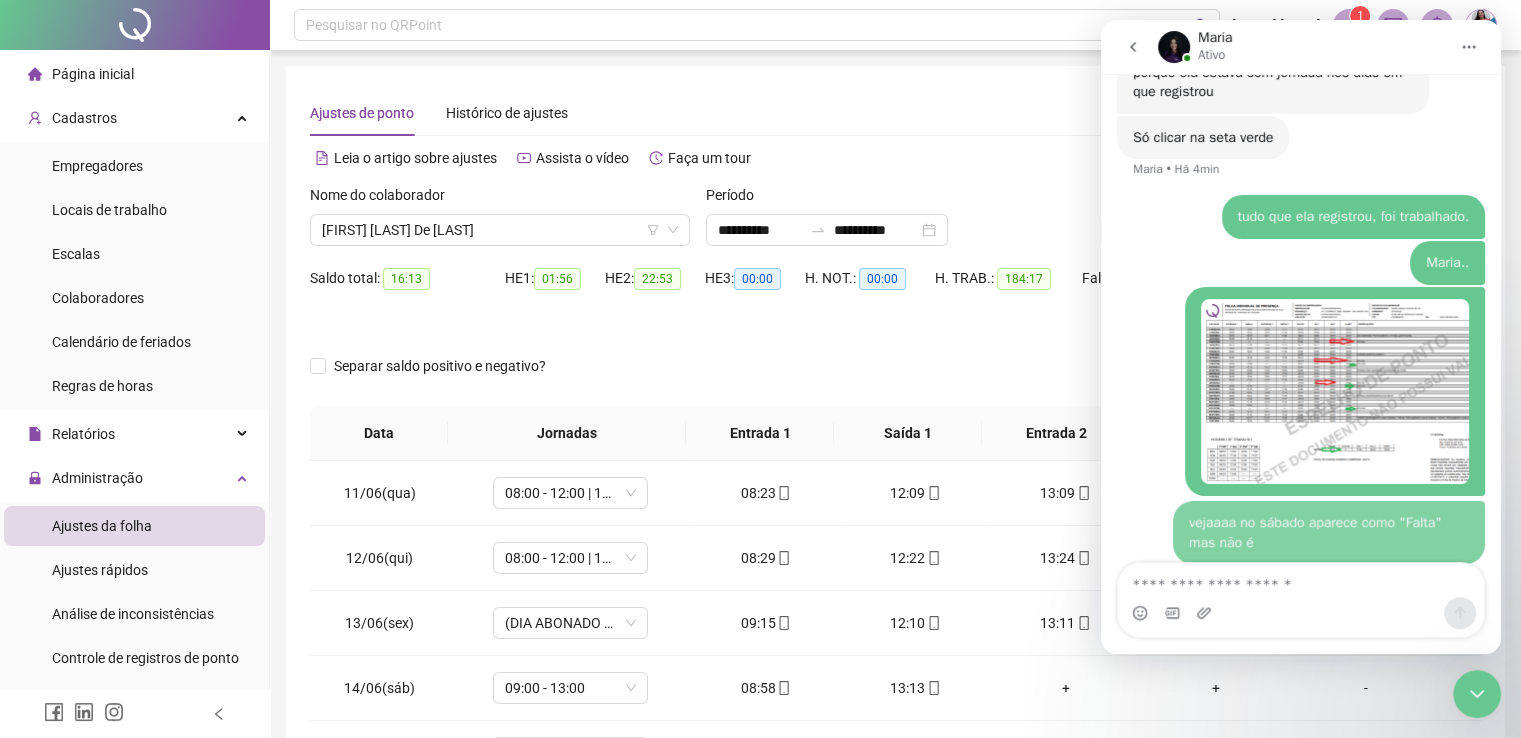 scroll, scrollTop: 4608, scrollLeft: 0, axis: vertical 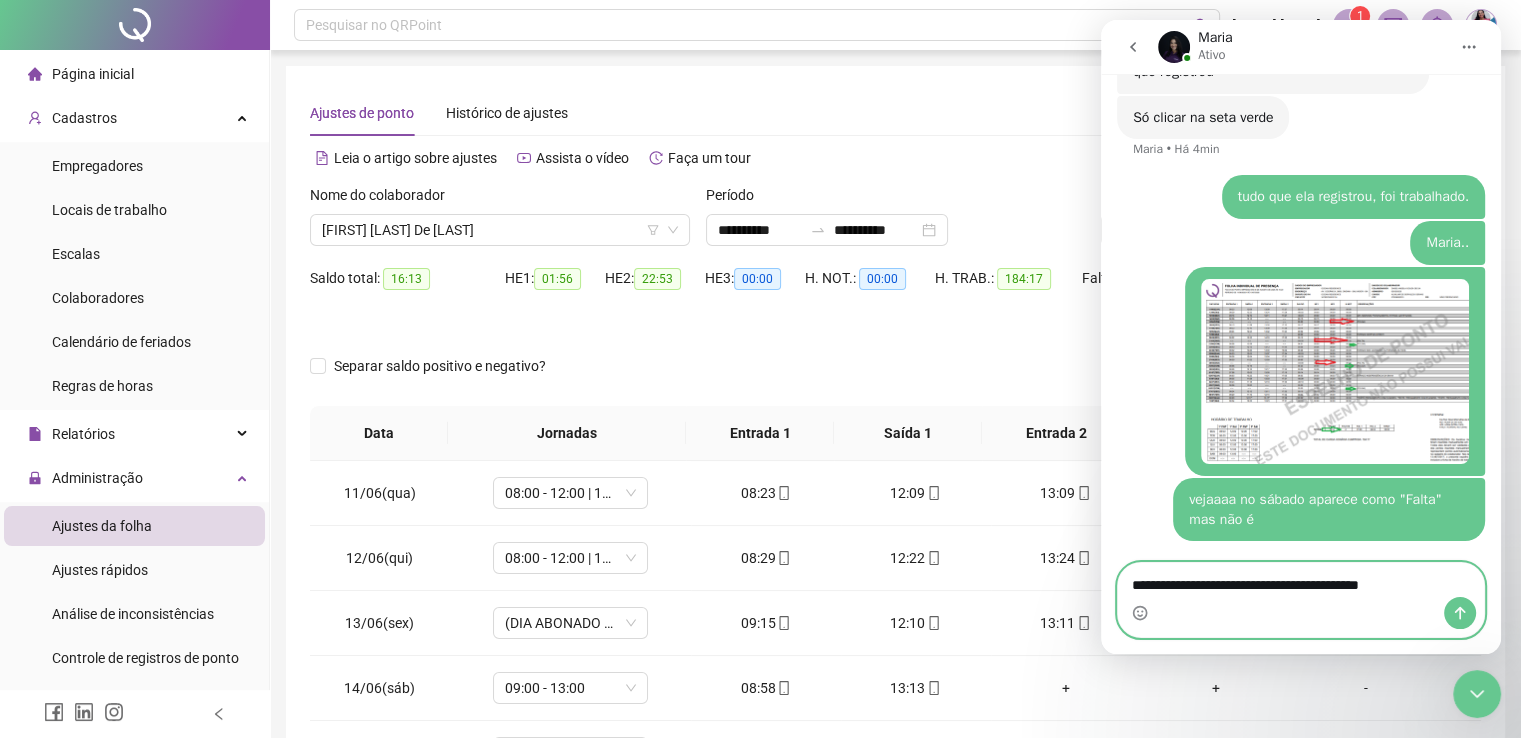 type on "**********" 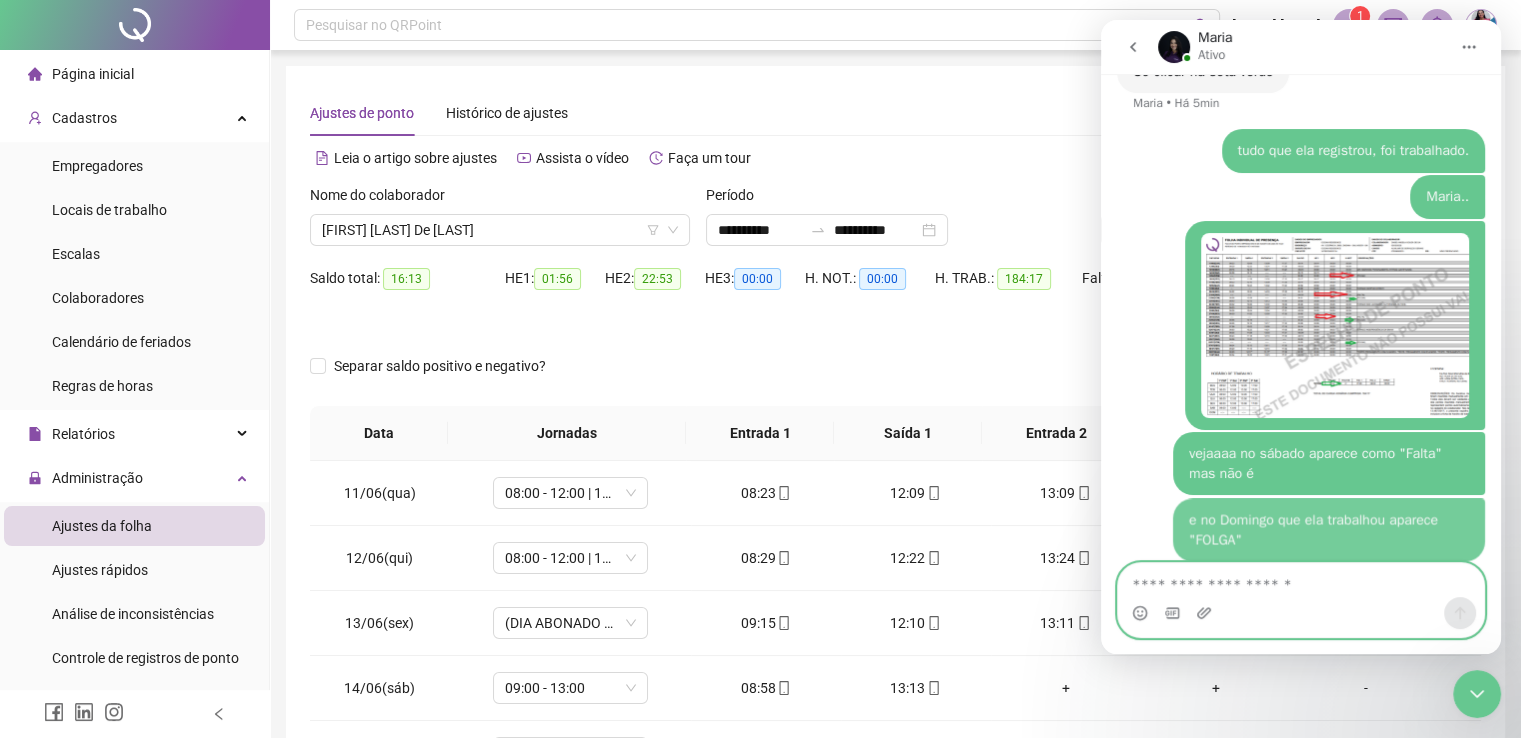 scroll, scrollTop: 4672, scrollLeft: 0, axis: vertical 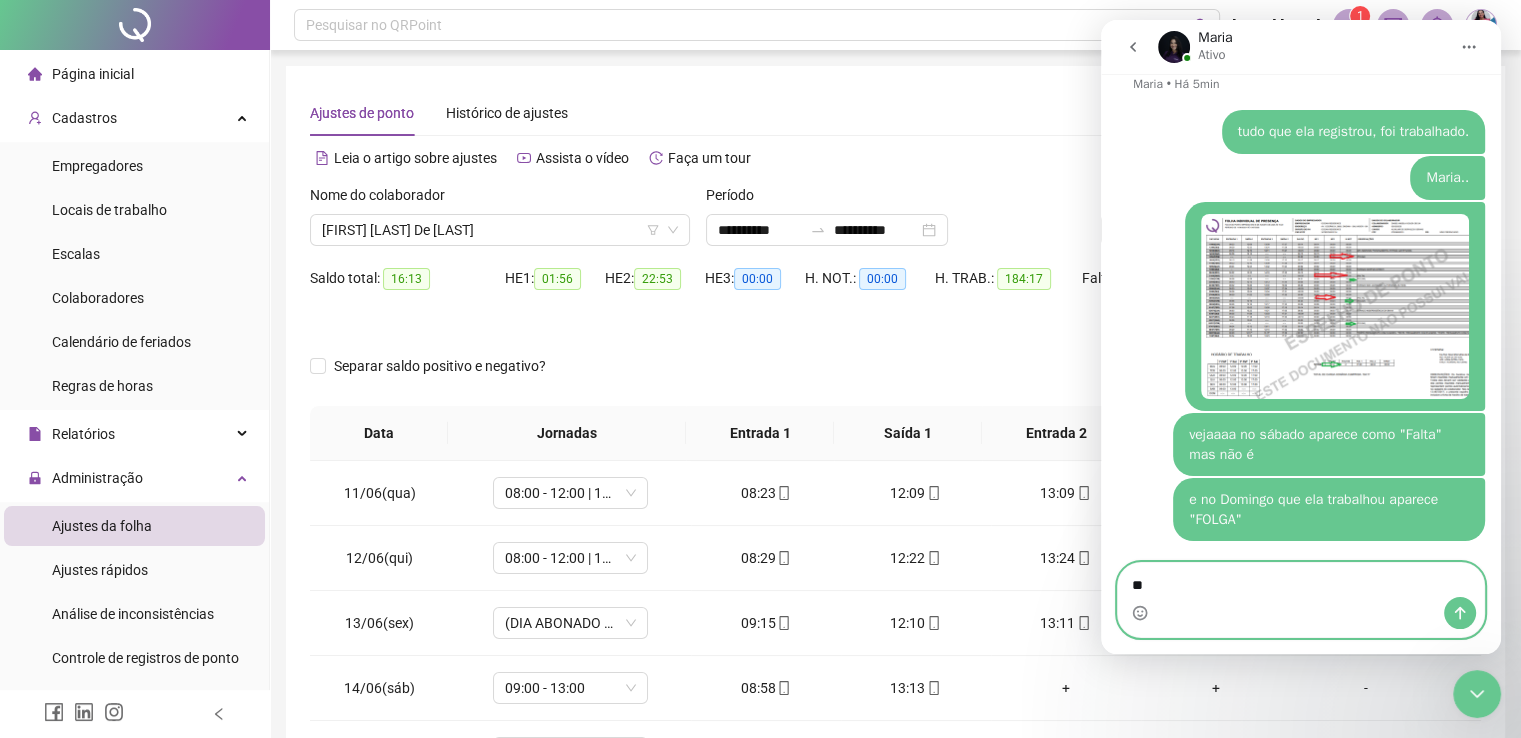 type on "*" 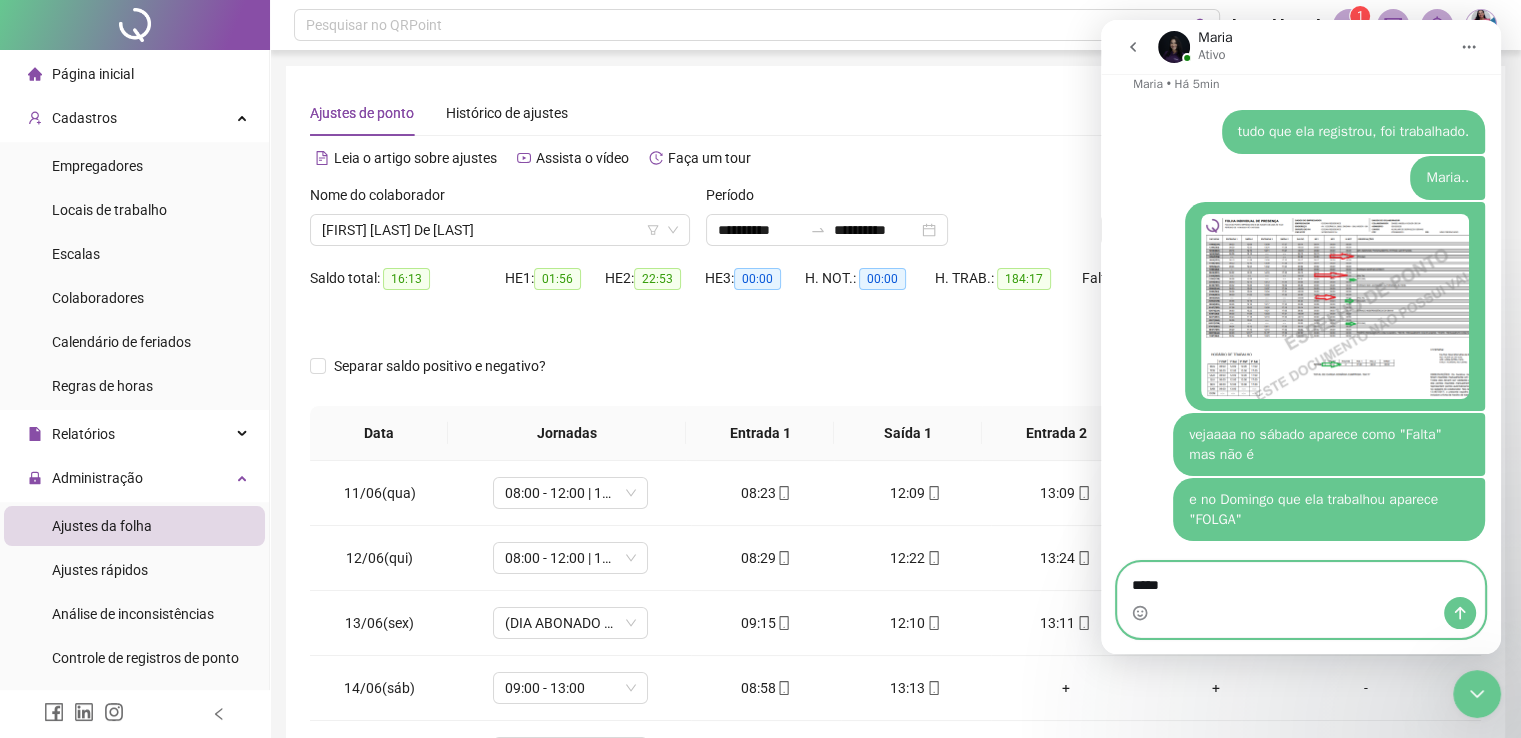 type on "******" 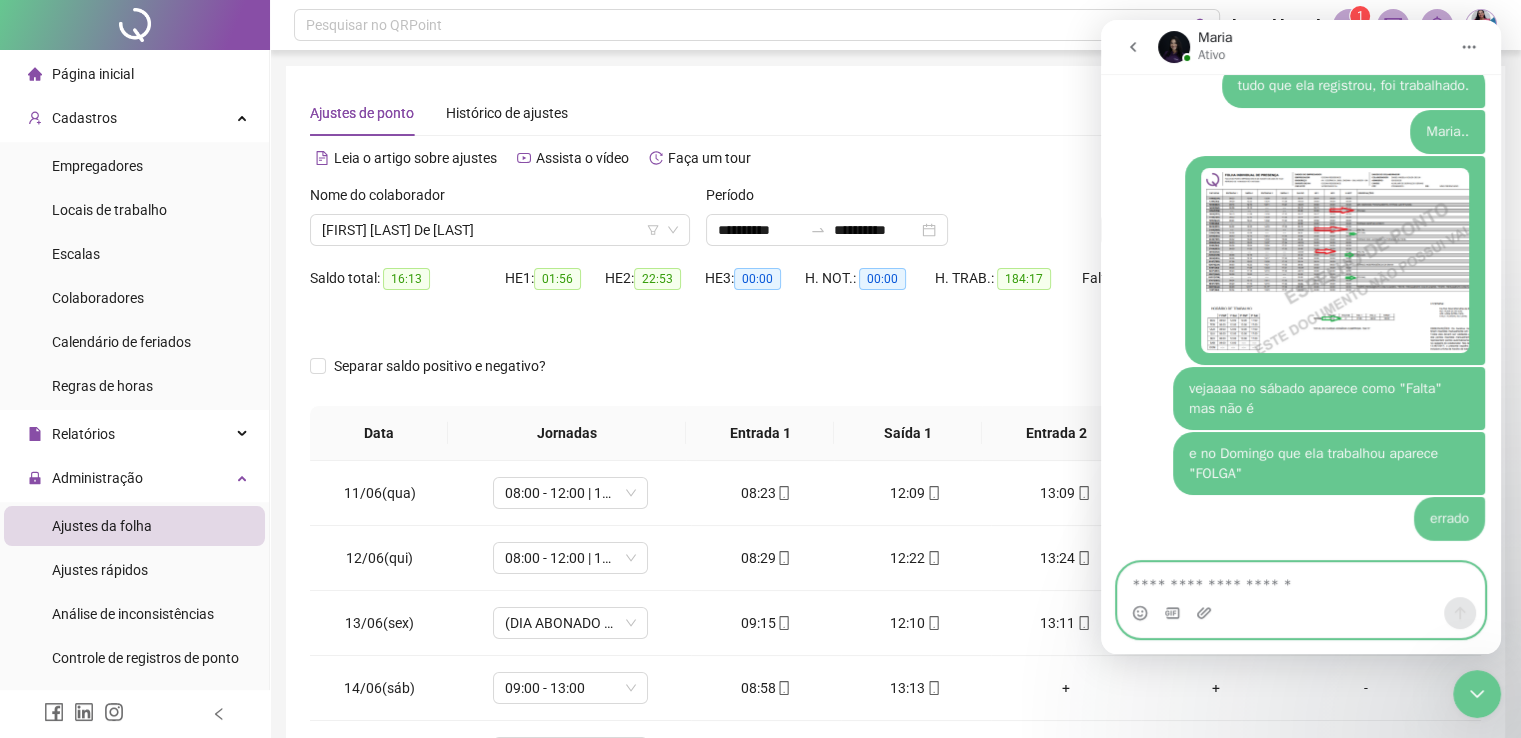 scroll, scrollTop: 4718, scrollLeft: 0, axis: vertical 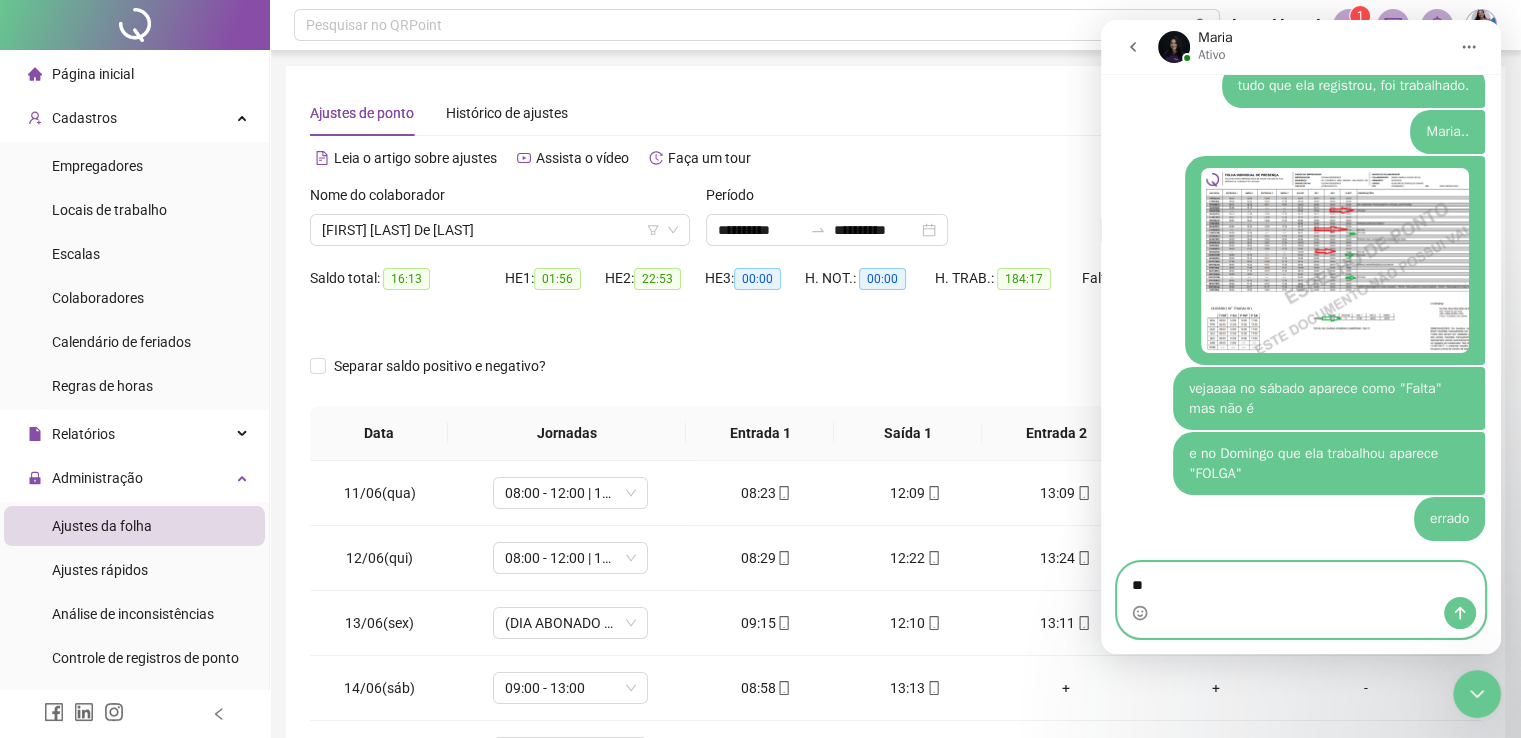 type on "*" 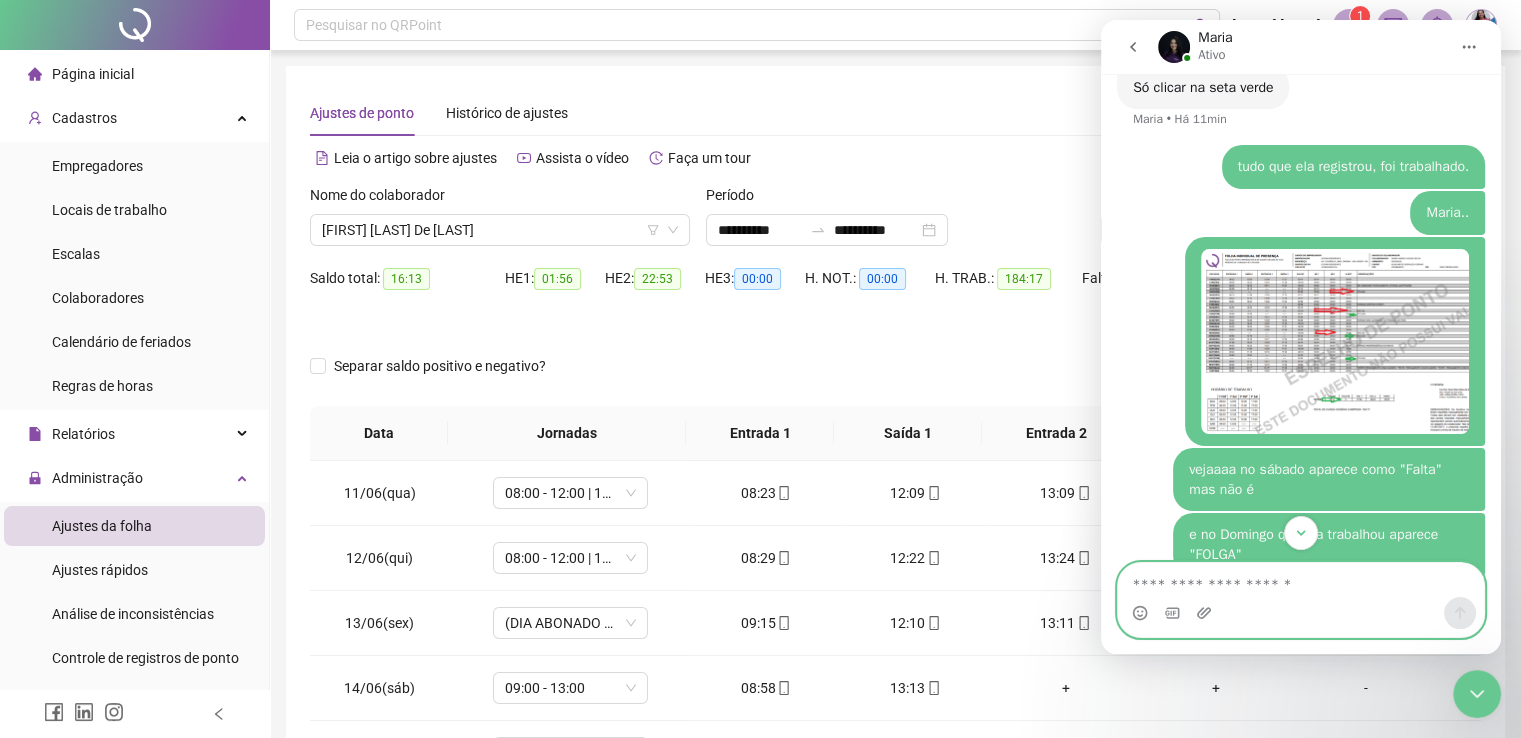 scroll, scrollTop: 4718, scrollLeft: 0, axis: vertical 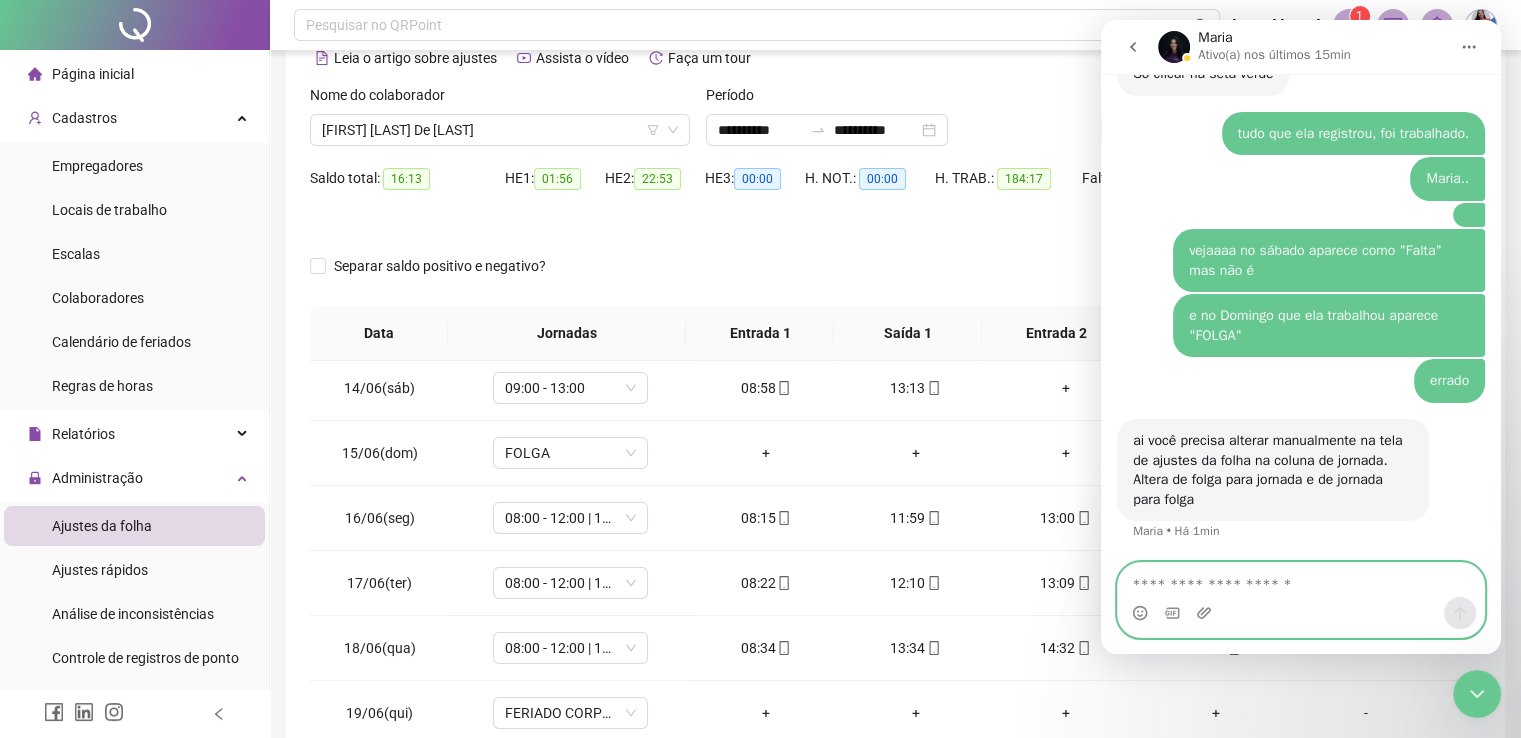 click at bounding box center [1301, 580] 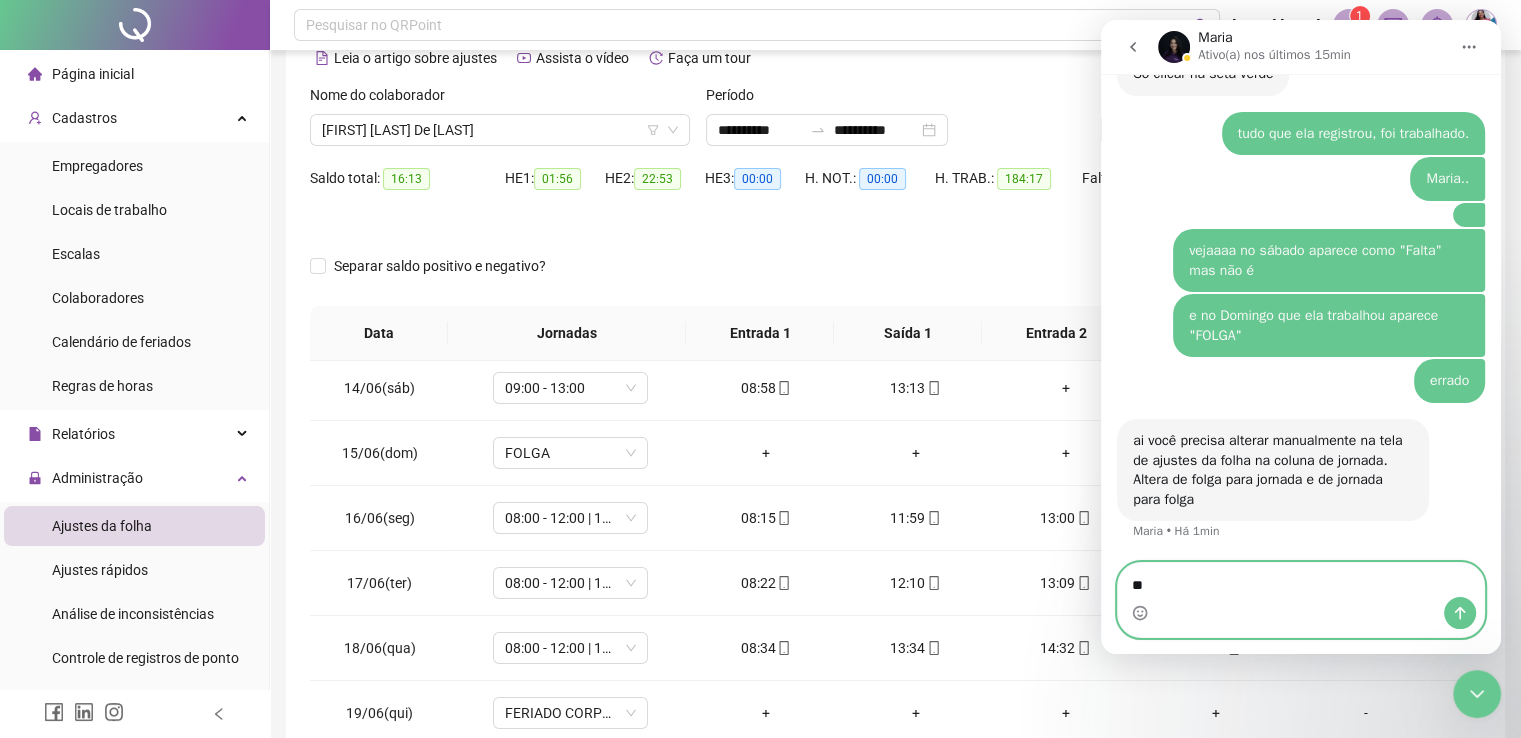 type on "*" 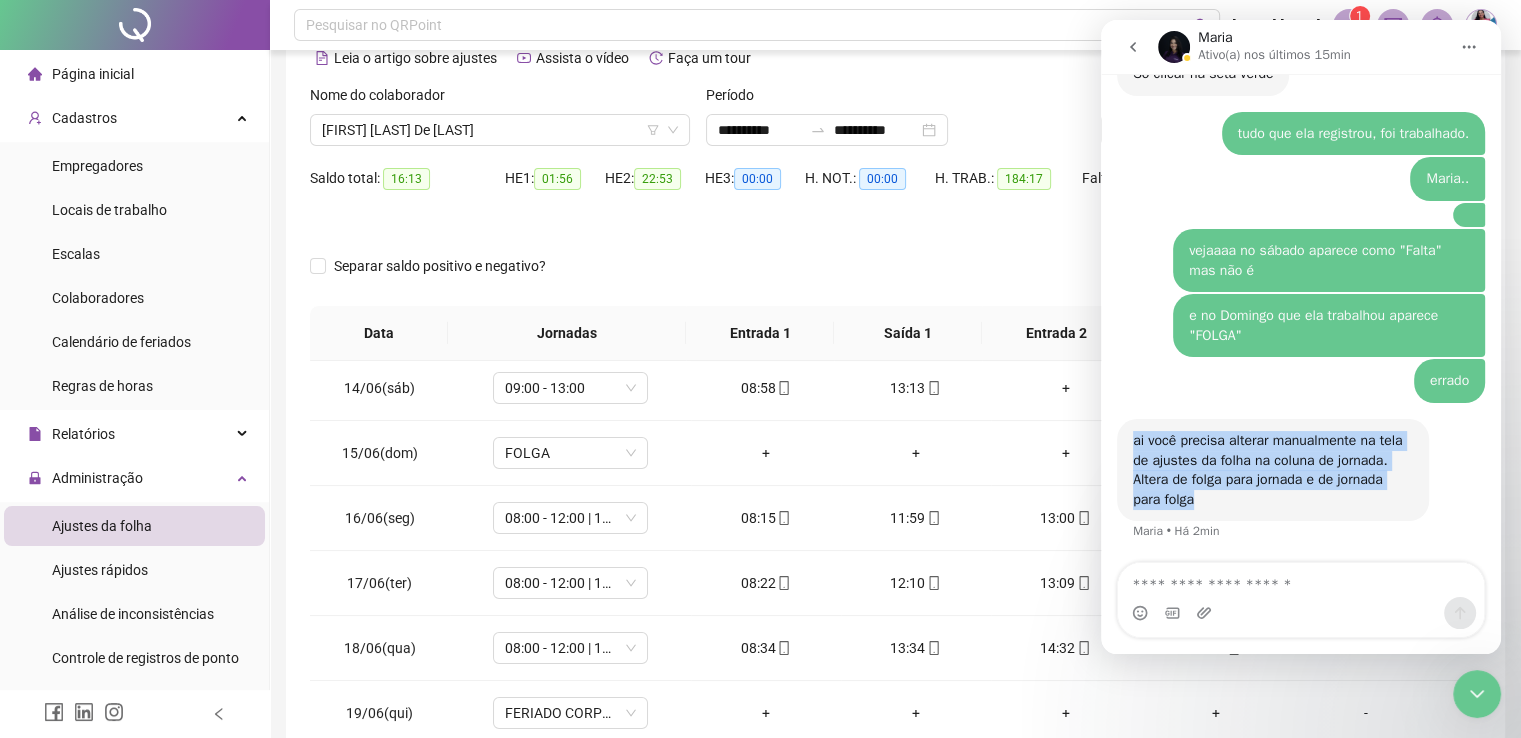 drag, startPoint x: 1218, startPoint y: 497, endPoint x: 1132, endPoint y: 442, distance: 102.0833 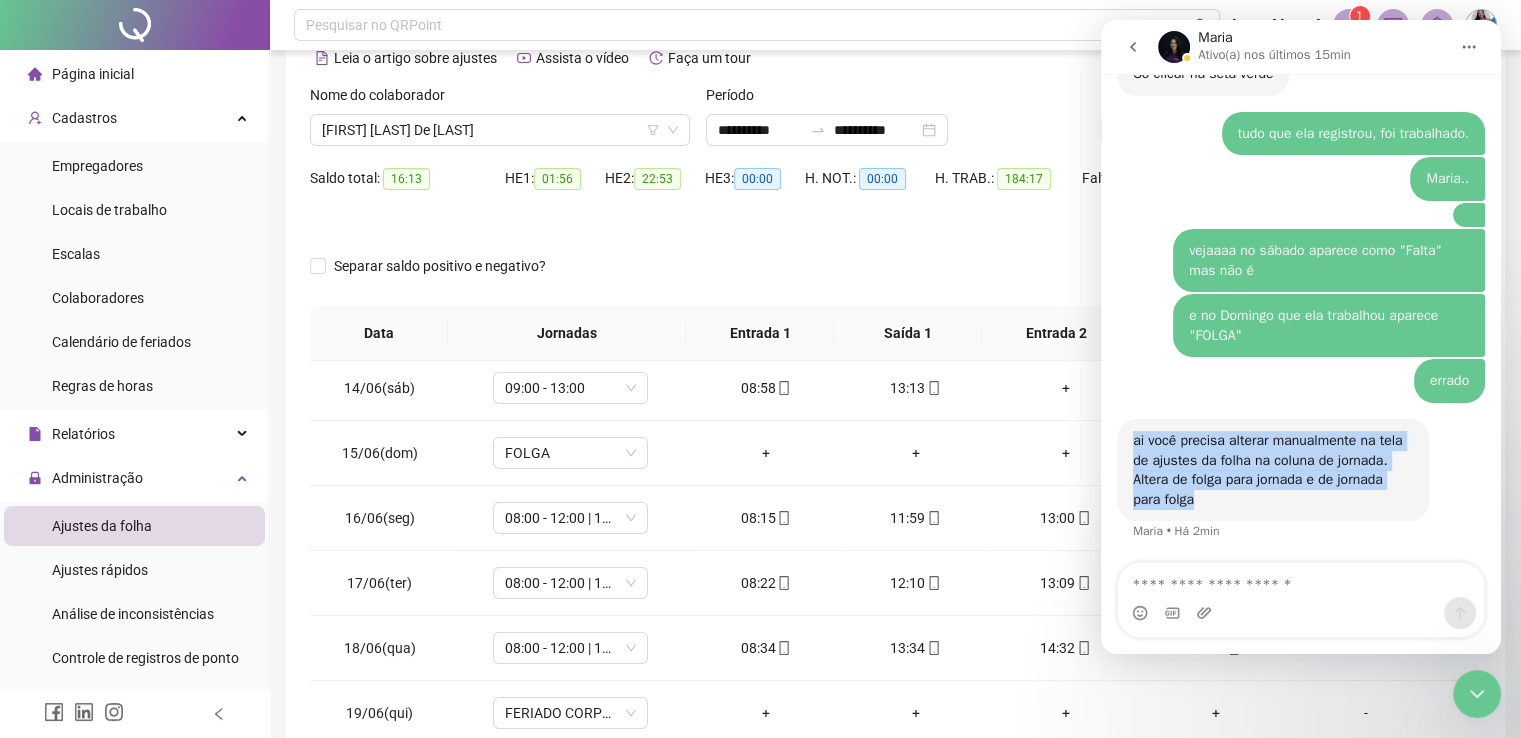 copy on "ai você precisa alterar manualmente na tela de ajustes da folha na coluna de jornada. Altera de folga para jornada e de jornada para folga" 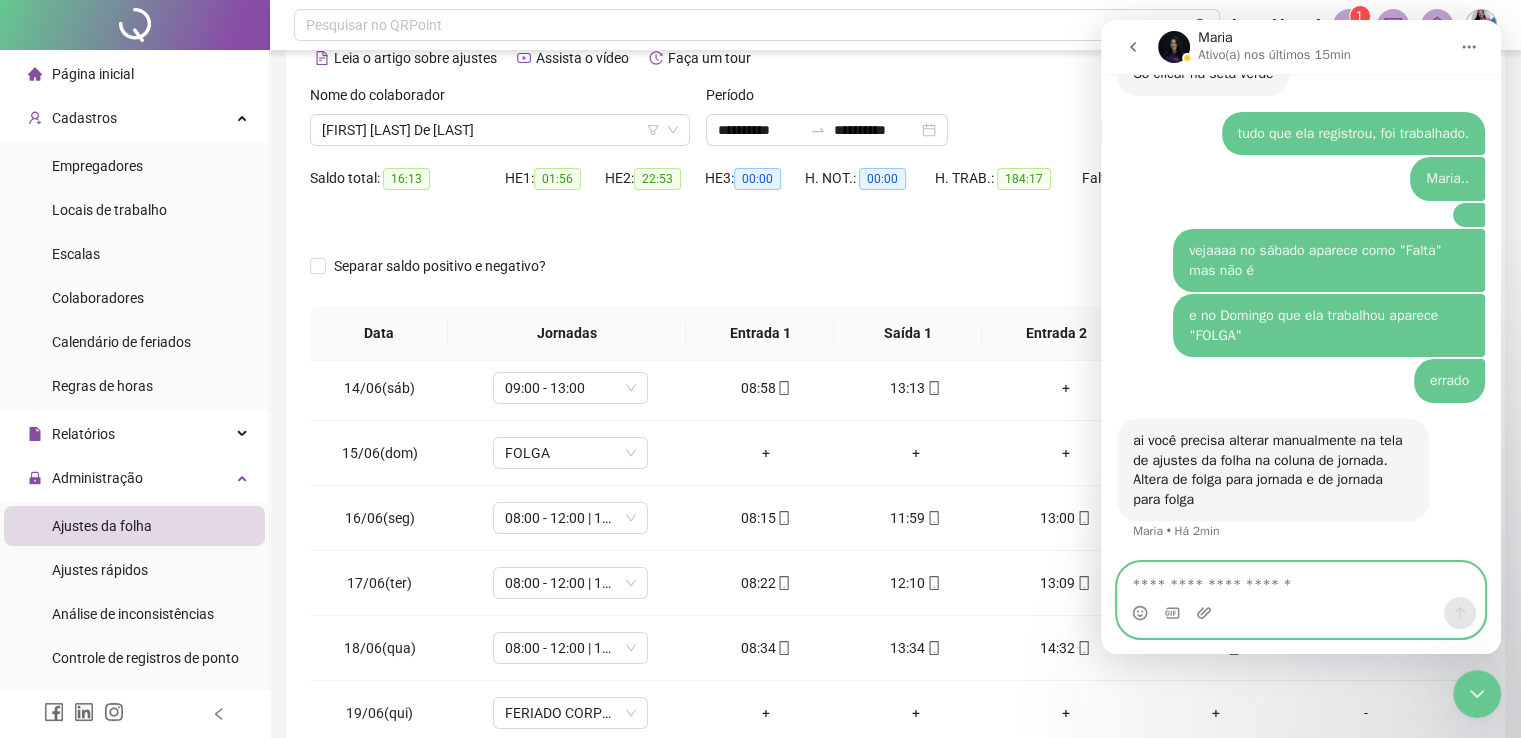 click at bounding box center [1301, 580] 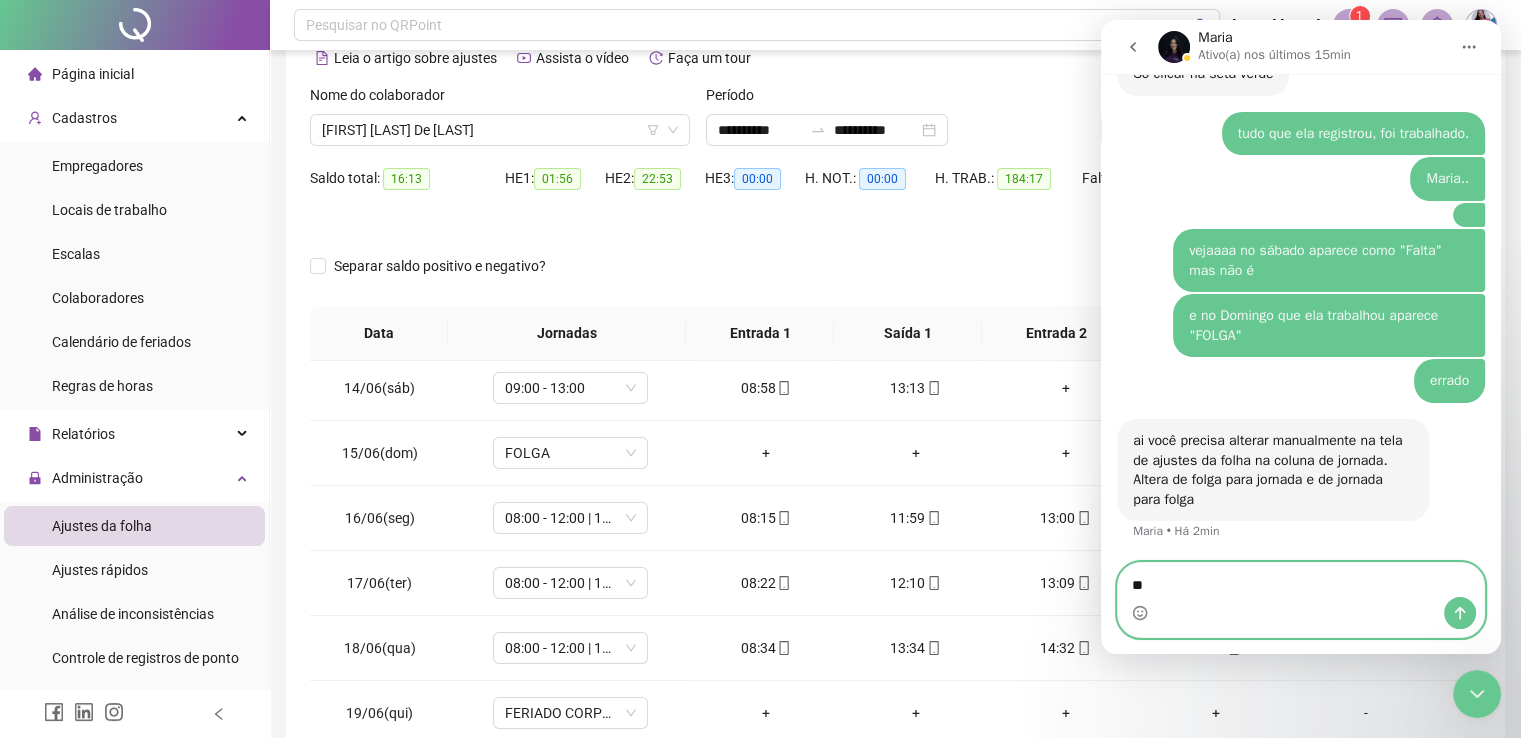 type on "*" 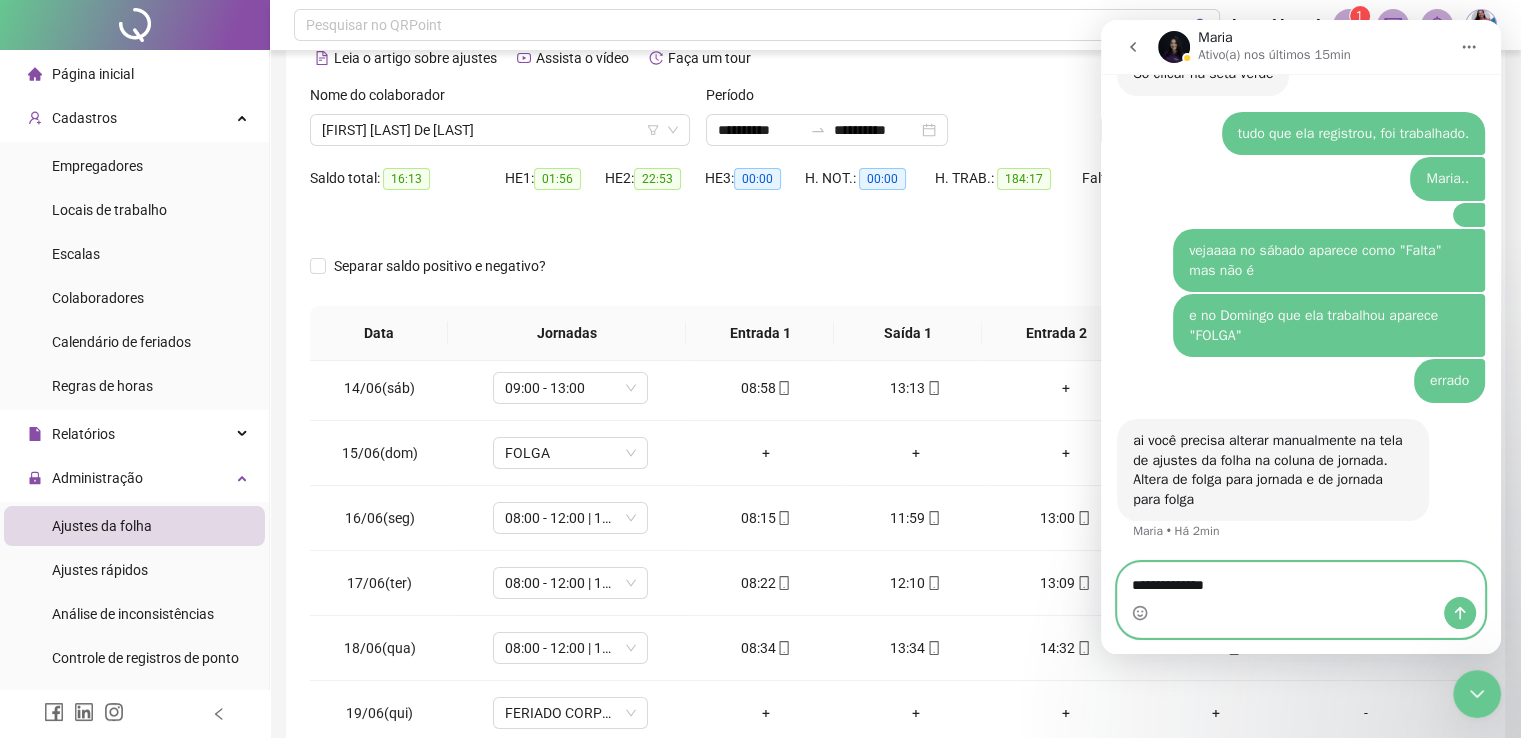 type on "**********" 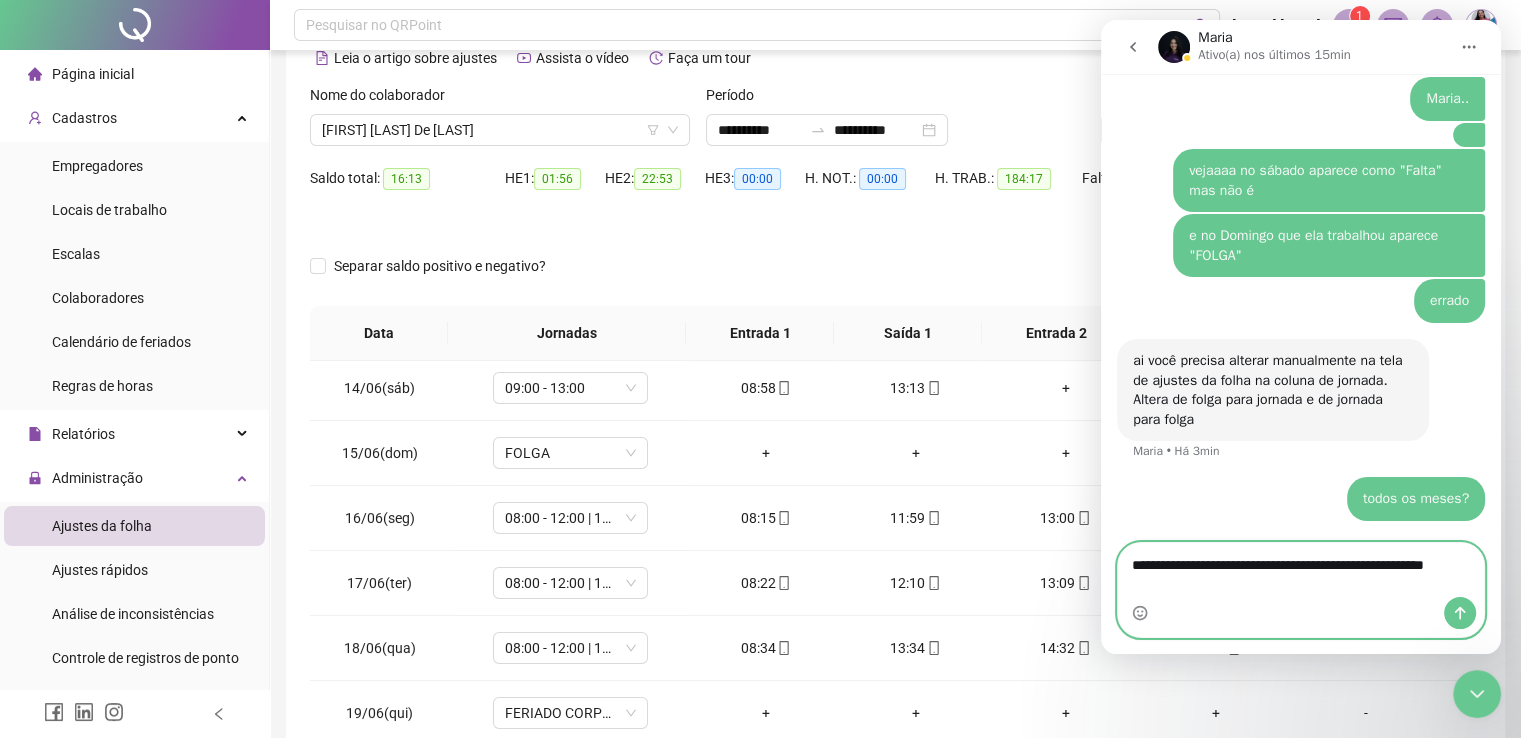 scroll, scrollTop: 4916, scrollLeft: 0, axis: vertical 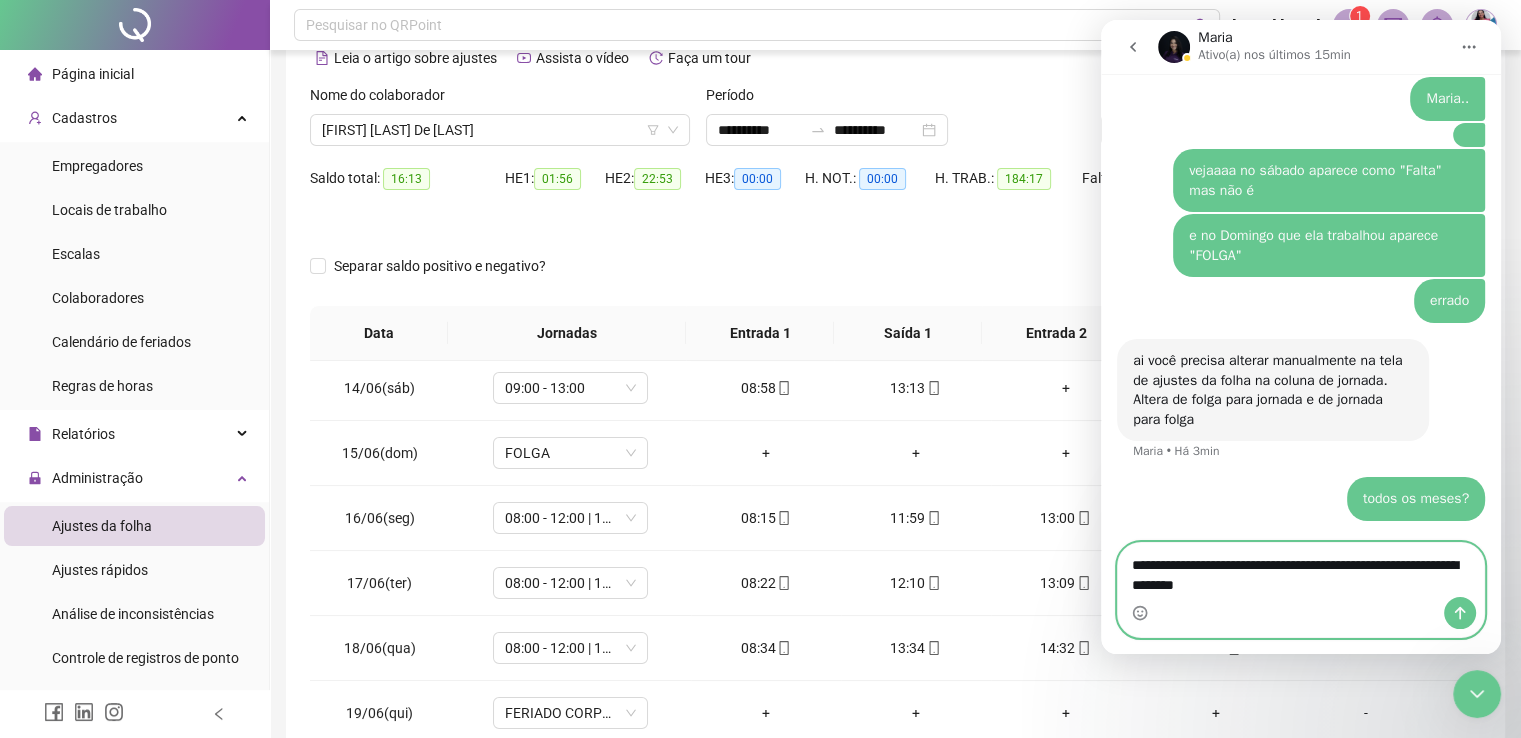 type on "**********" 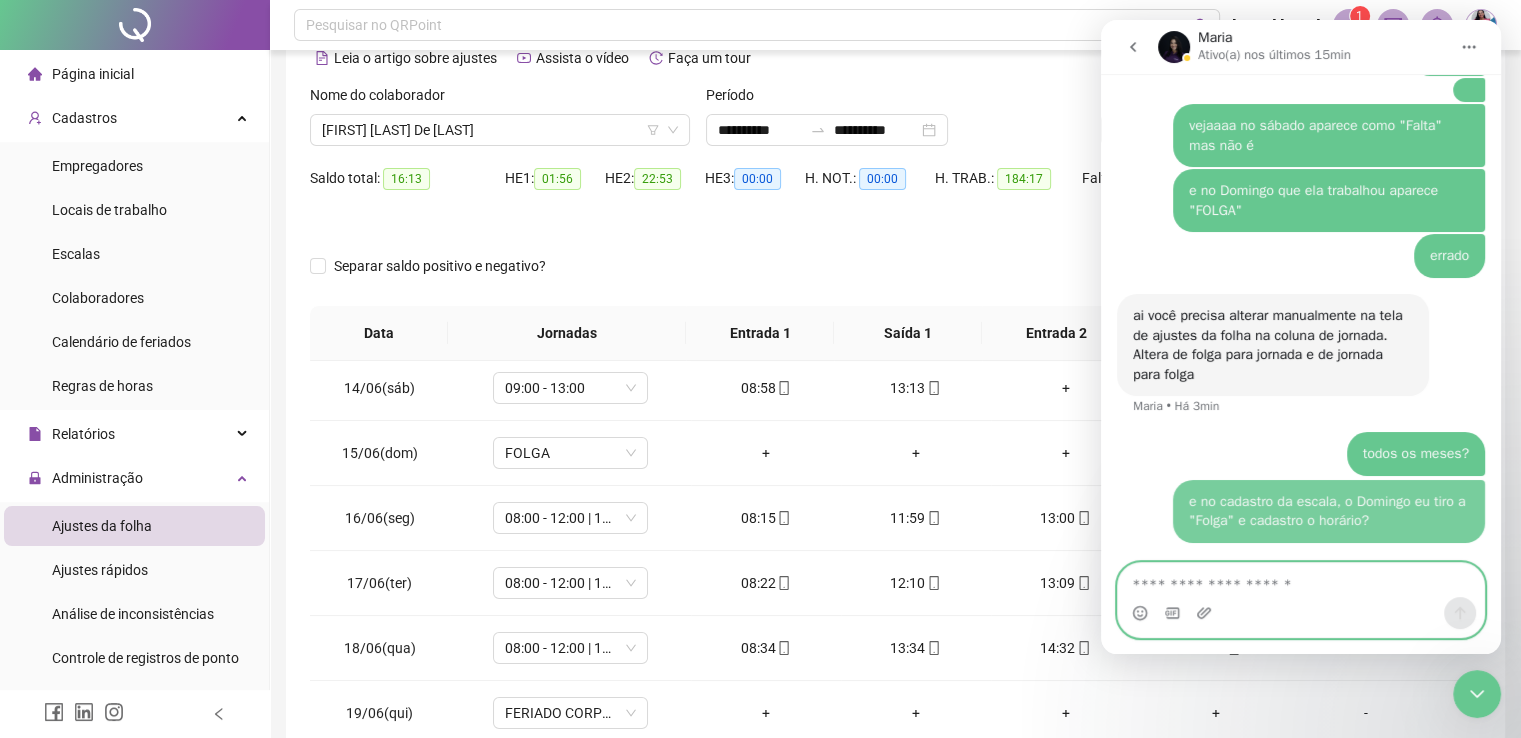 scroll, scrollTop: 4961, scrollLeft: 0, axis: vertical 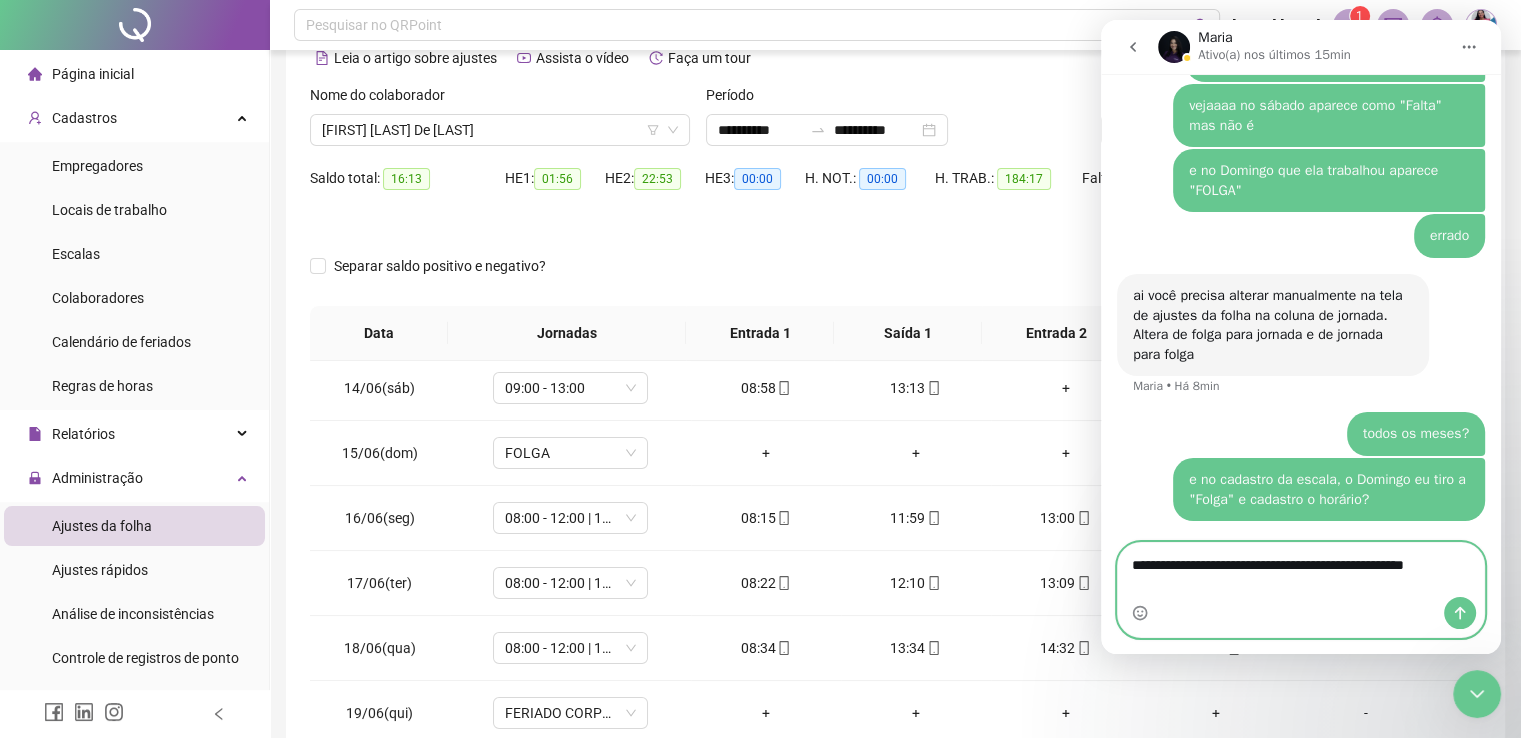 type on "**********" 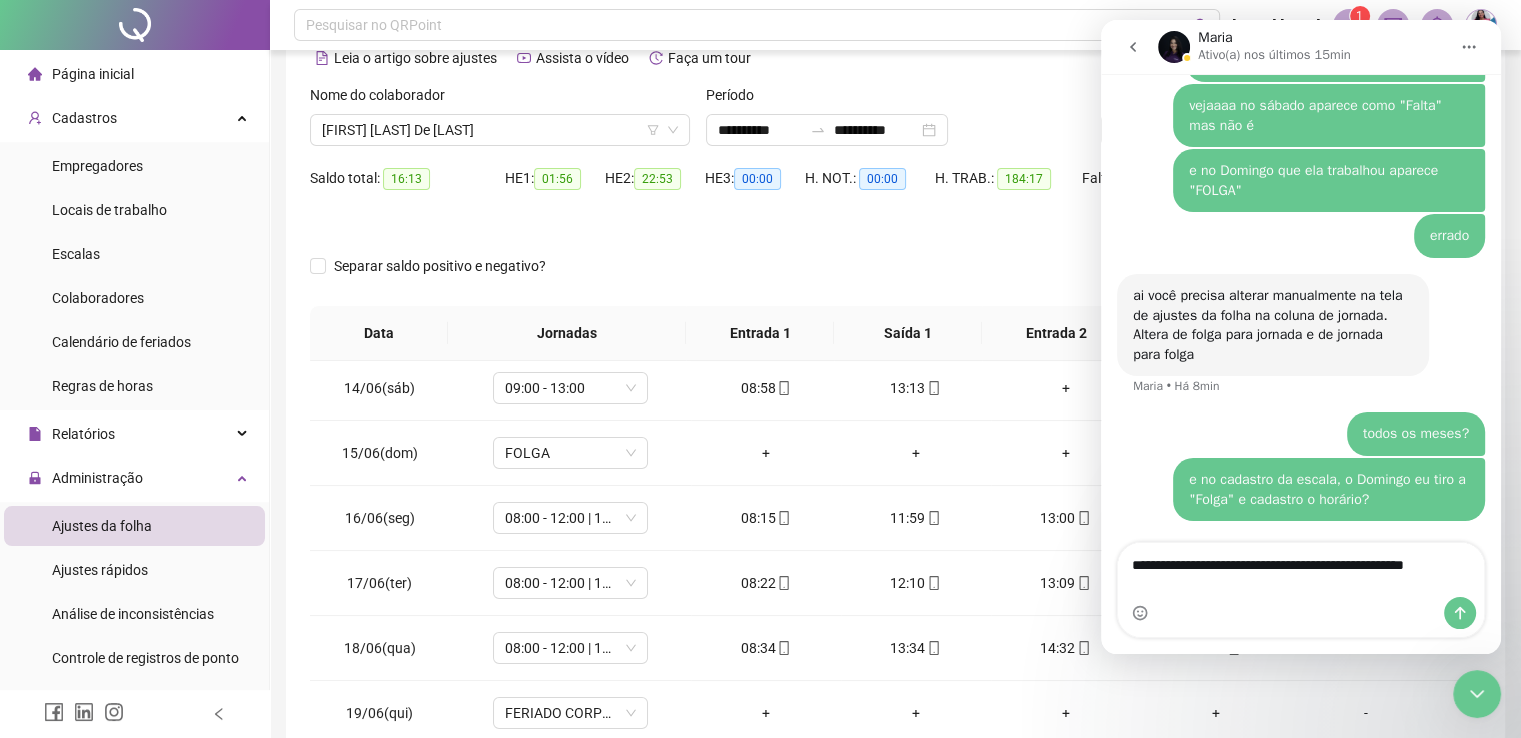 drag, startPoint x: 1226, startPoint y: 601, endPoint x: 1120, endPoint y: 549, distance: 118.06778 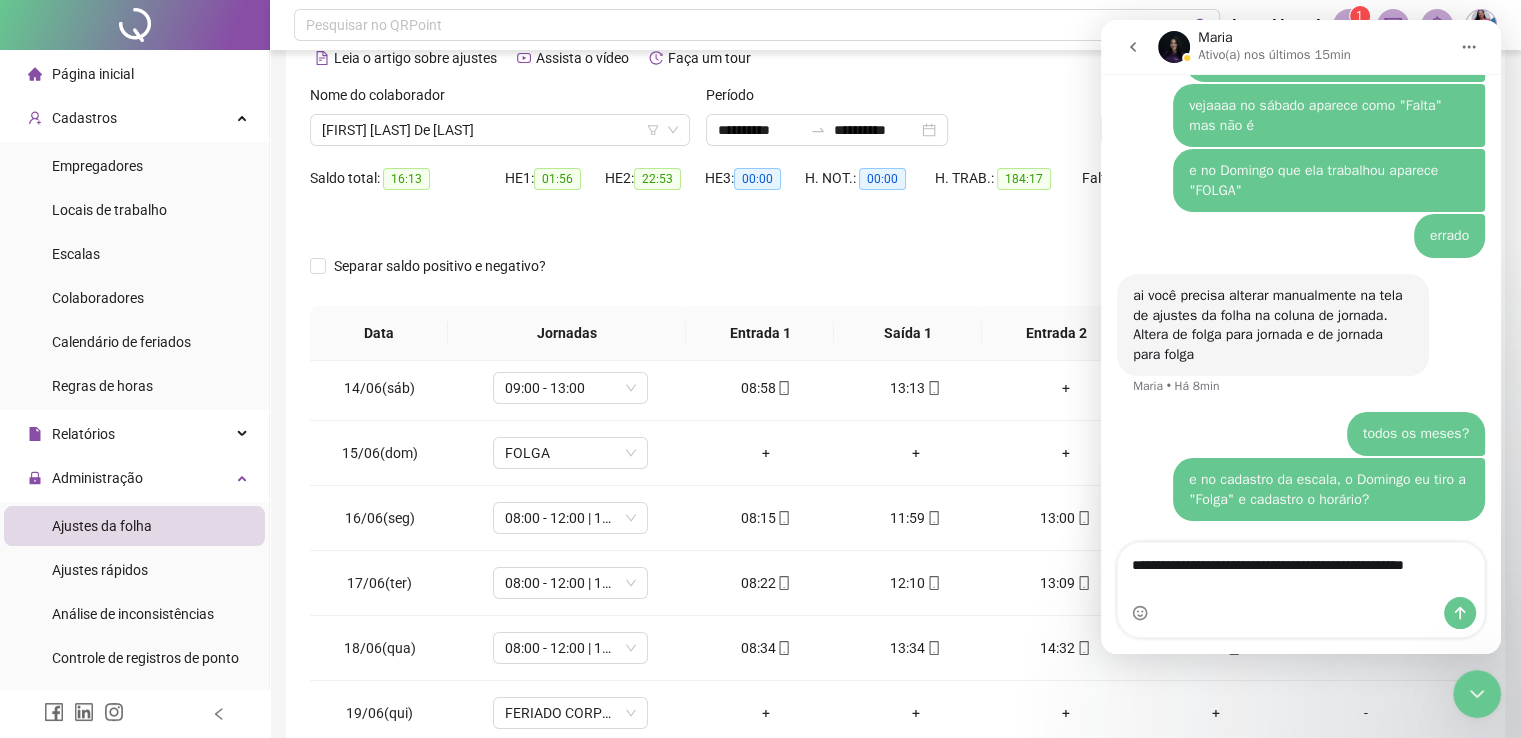 click at bounding box center [1301, 613] 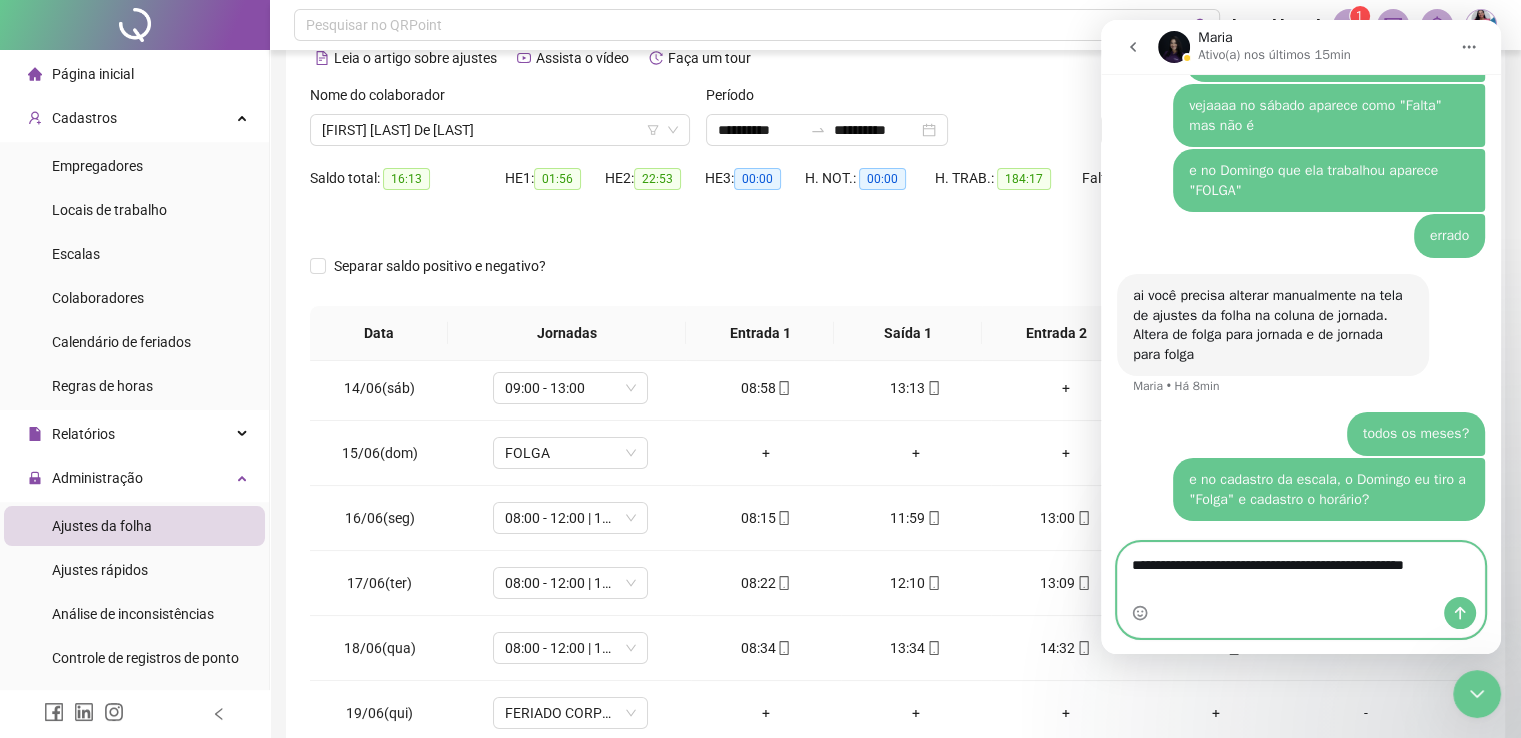 drag, startPoint x: 1249, startPoint y: 585, endPoint x: 1148, endPoint y: 543, distance: 109.38464 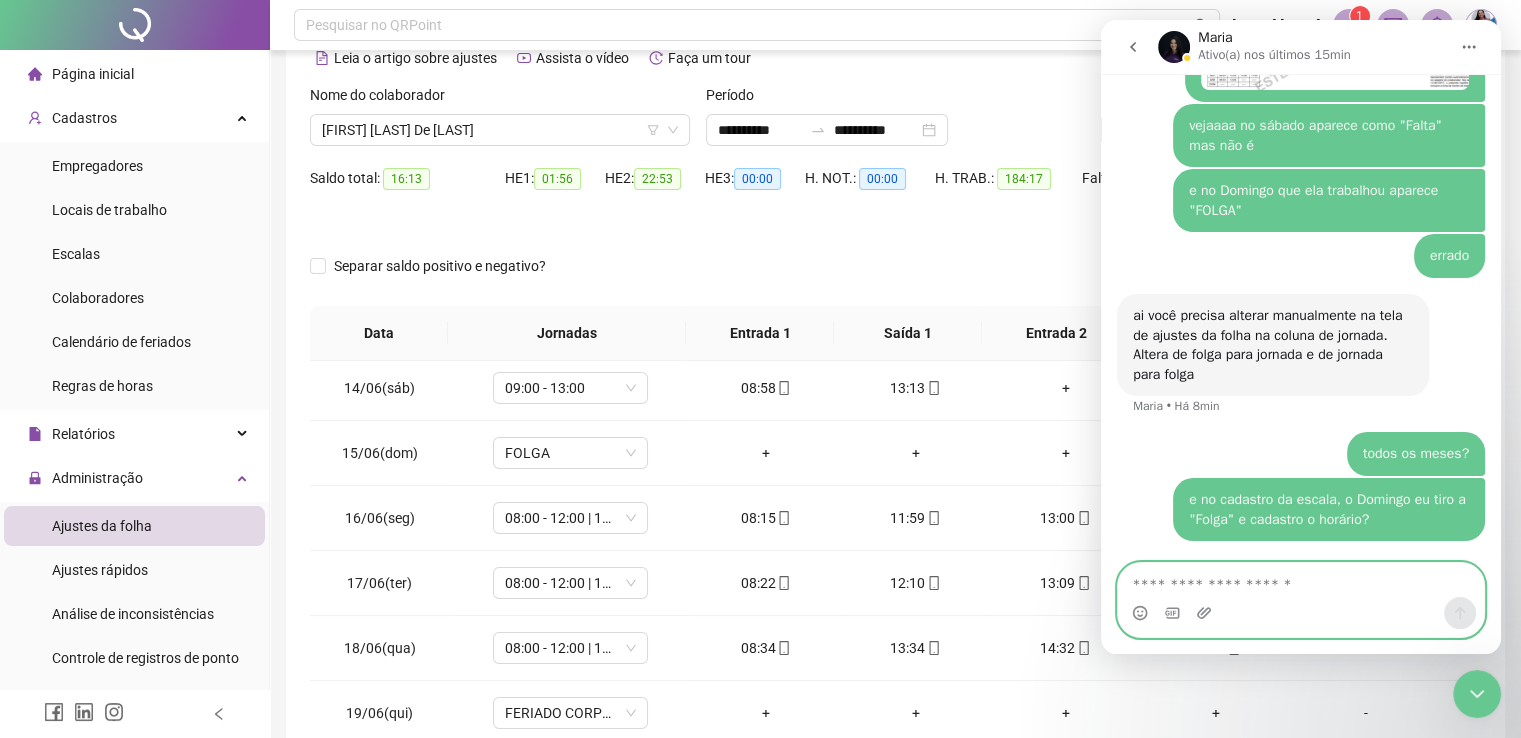scroll, scrollTop: 4961, scrollLeft: 0, axis: vertical 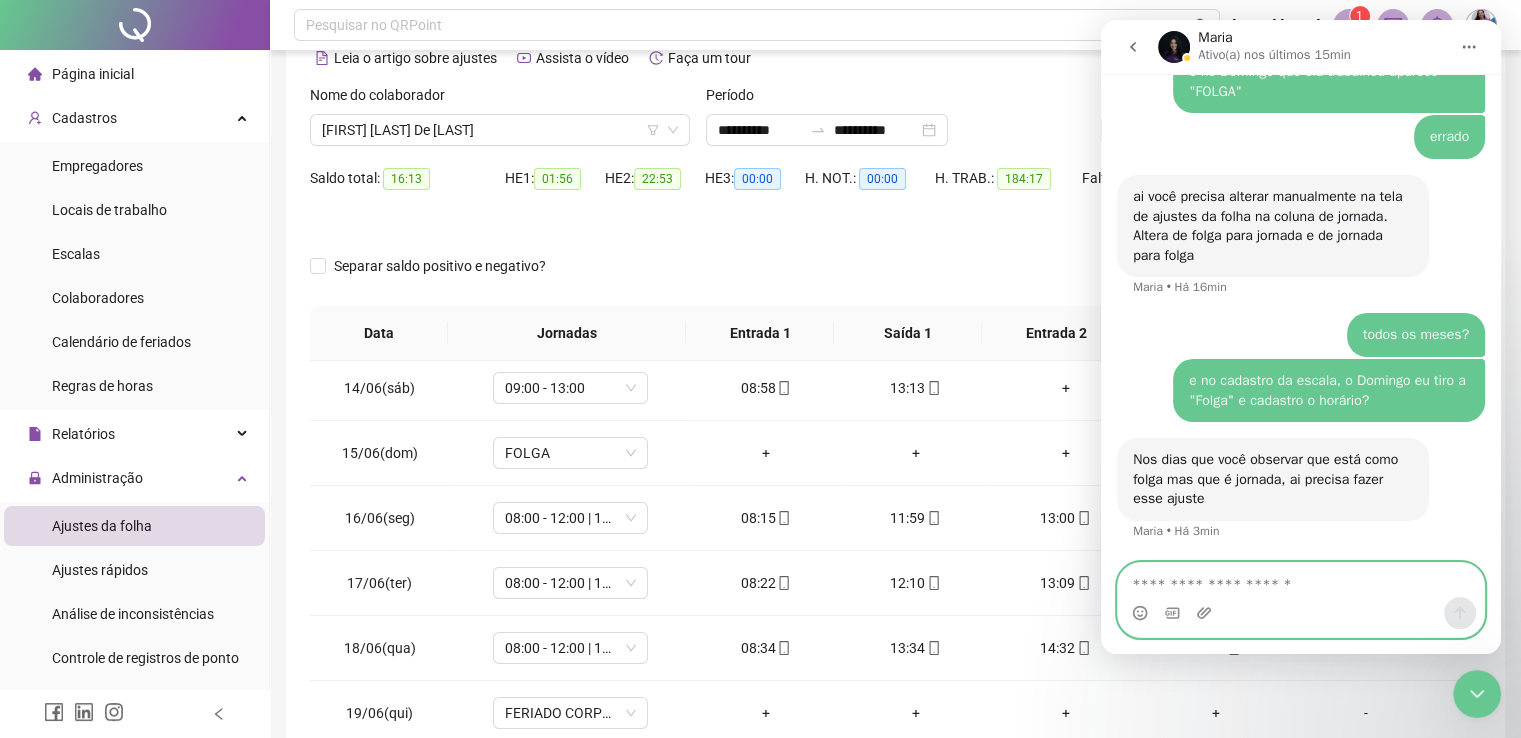 click at bounding box center (1301, 580) 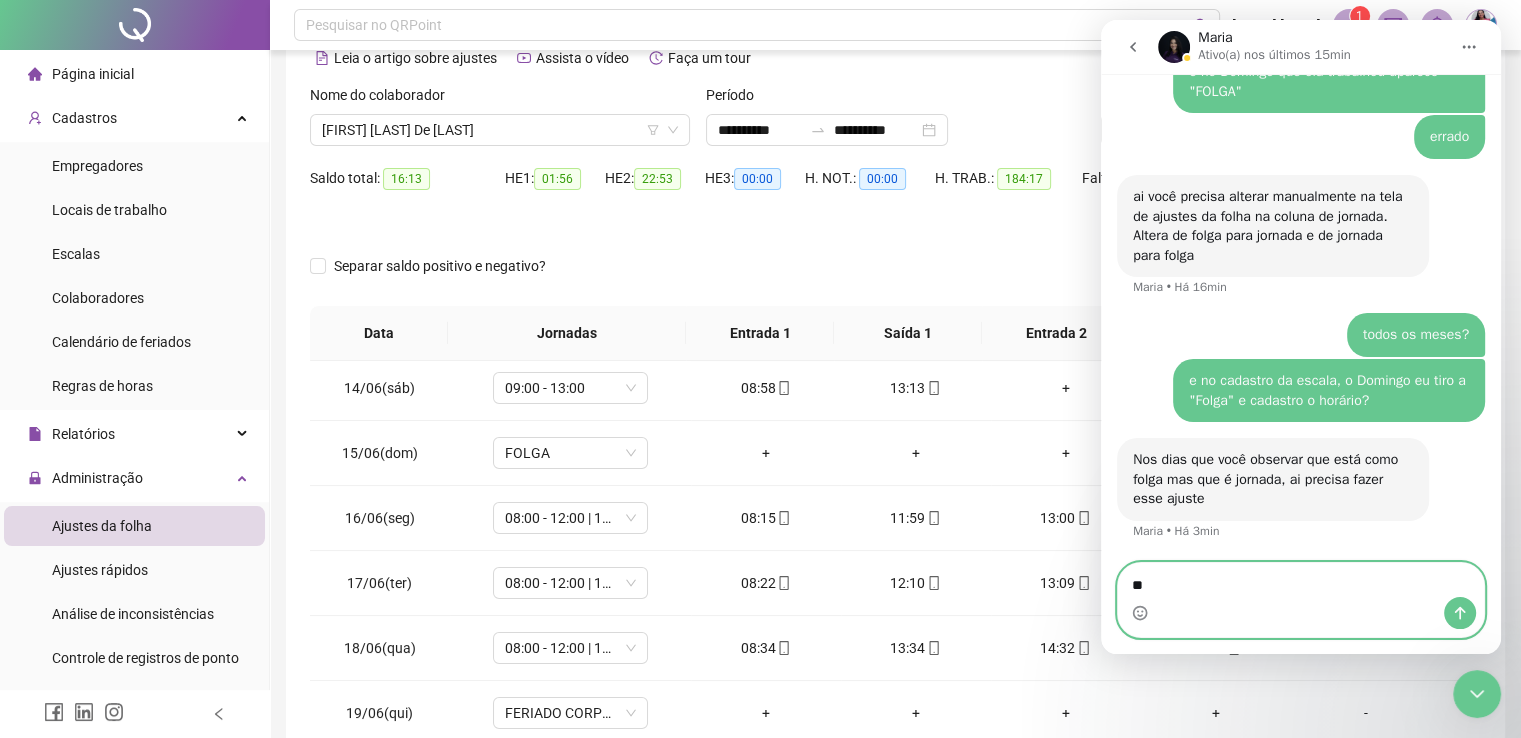 type on "*" 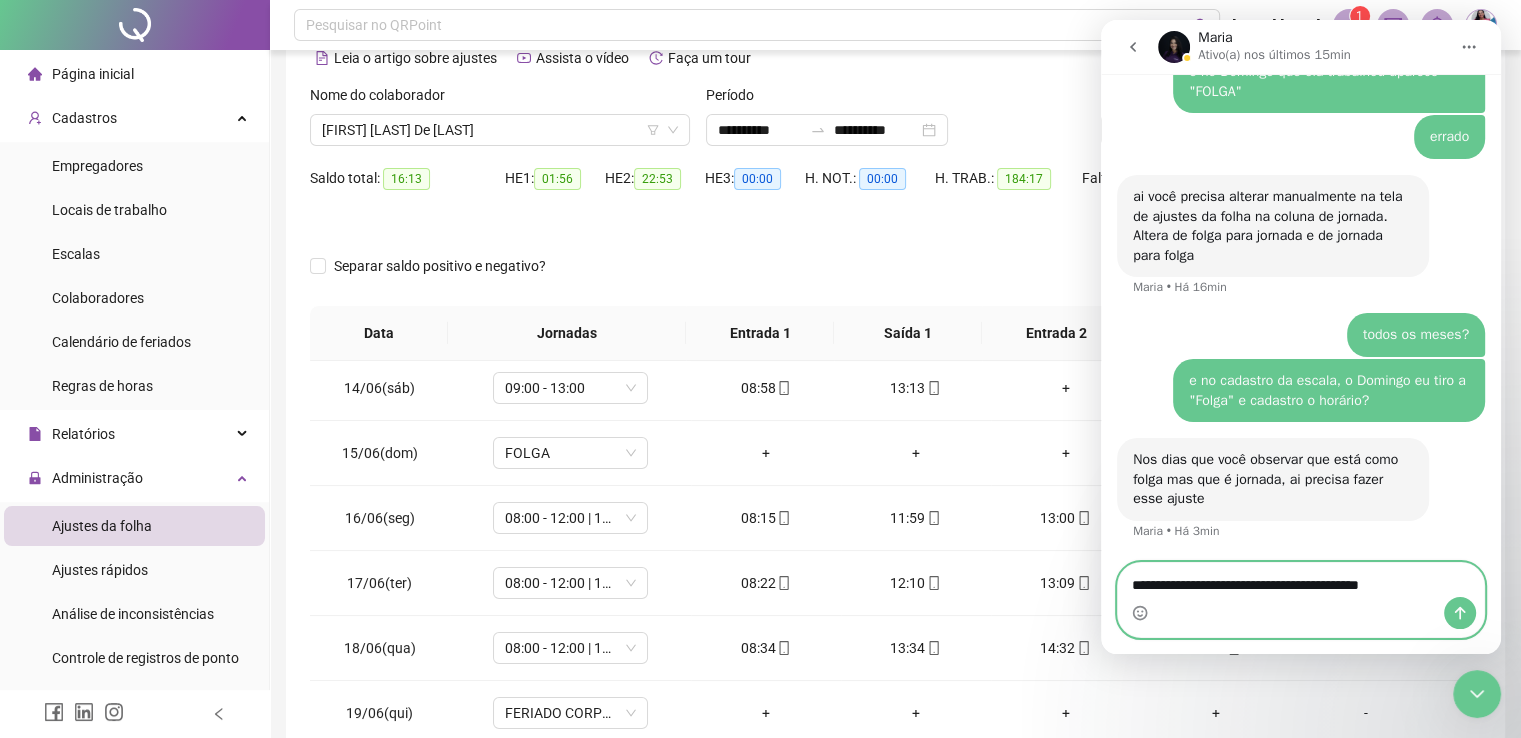 type on "**********" 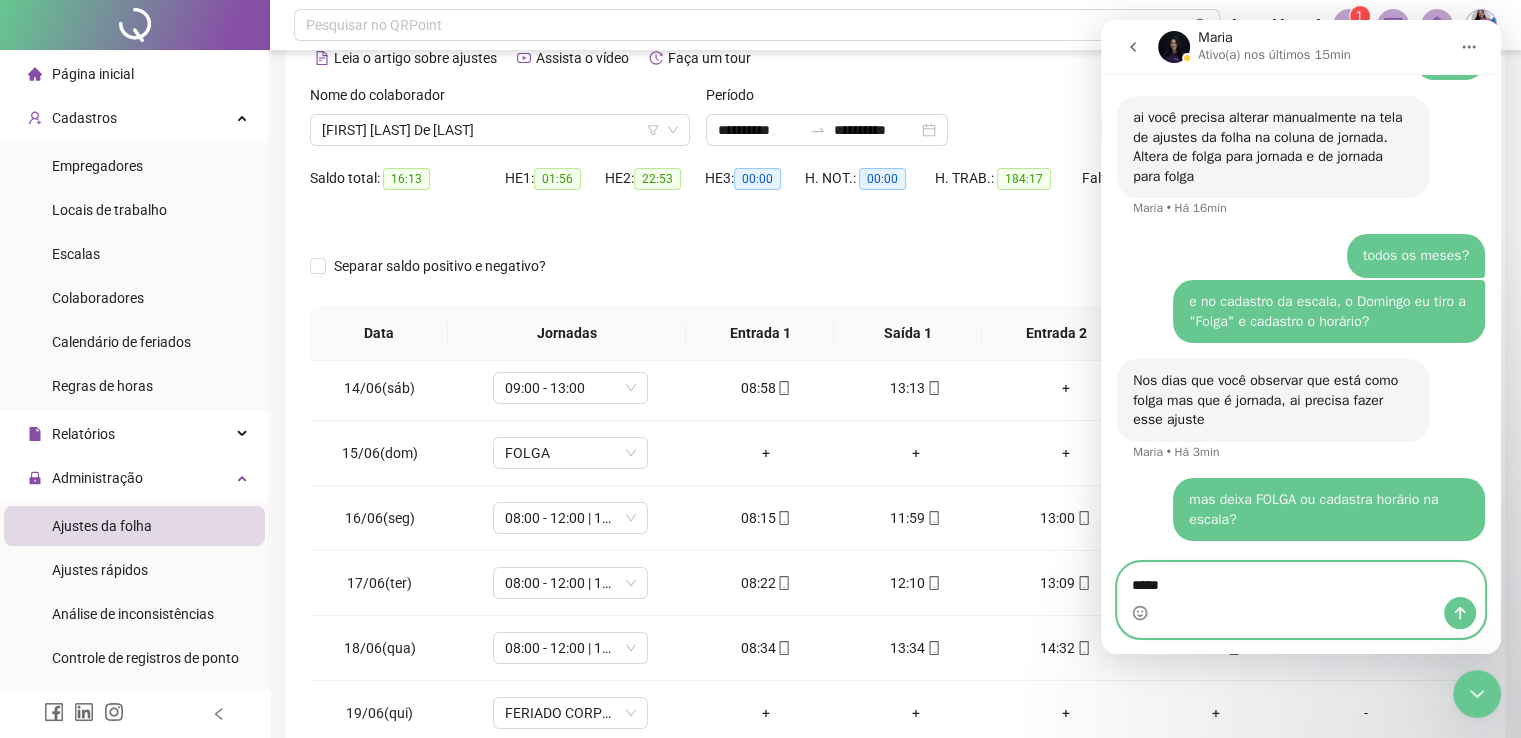 scroll, scrollTop: 5160, scrollLeft: 0, axis: vertical 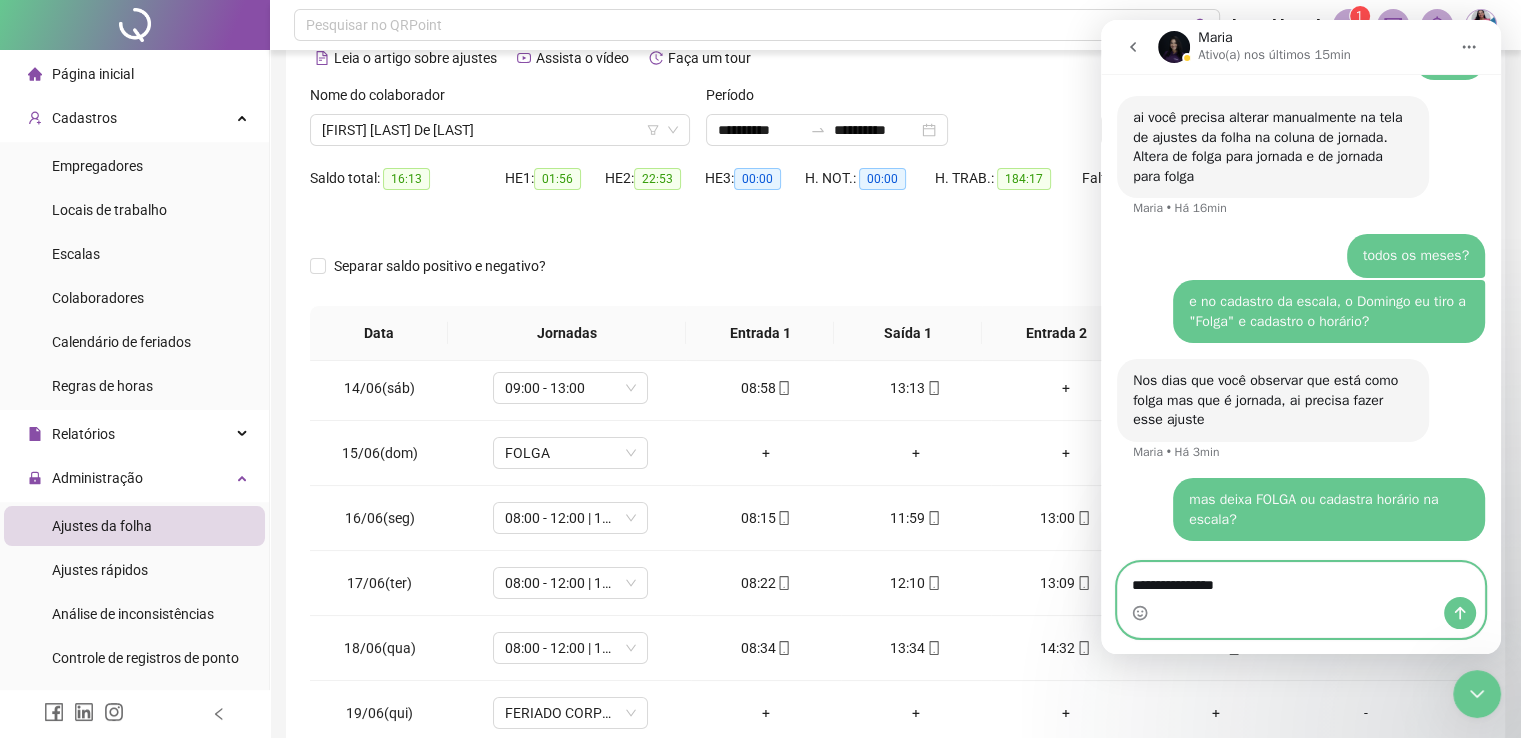 type on "**********" 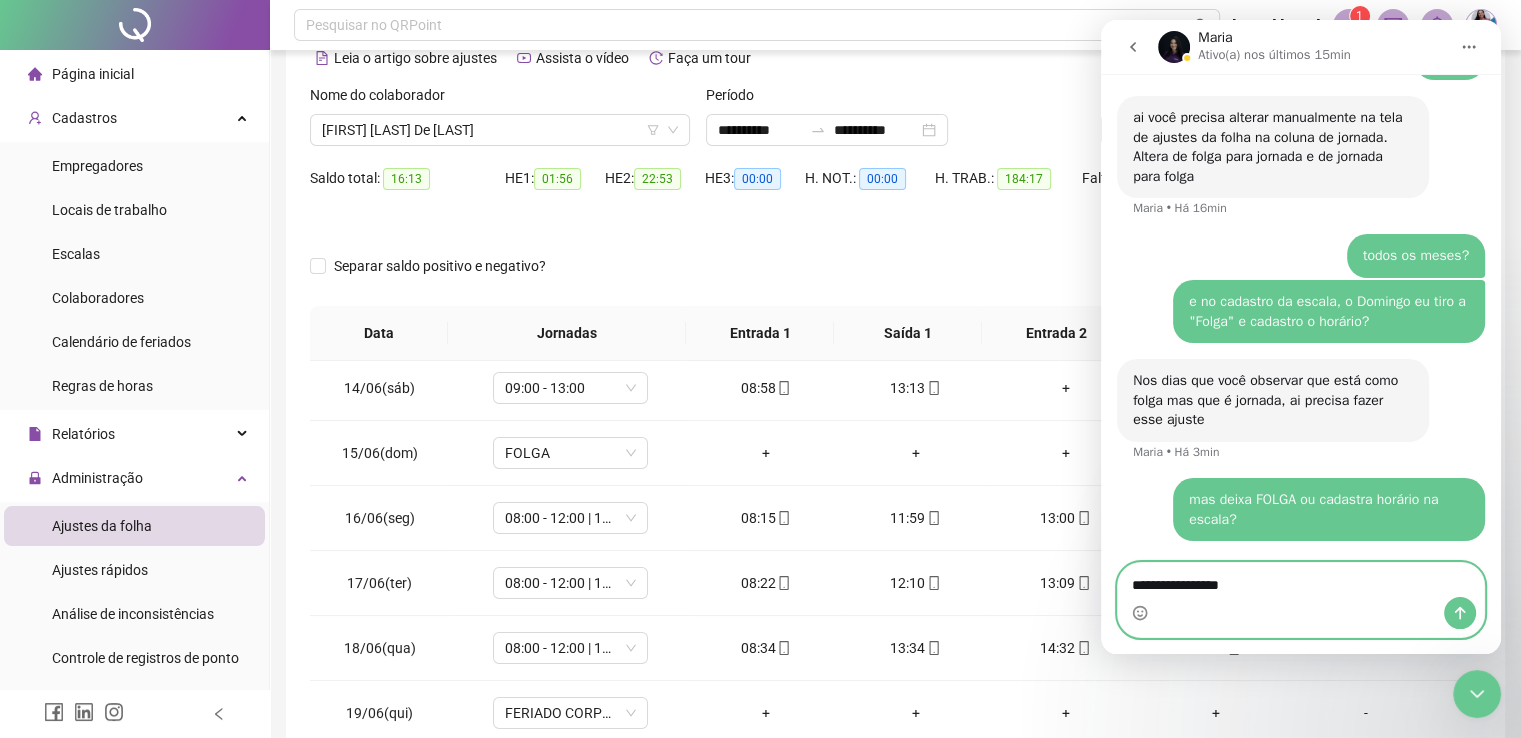type 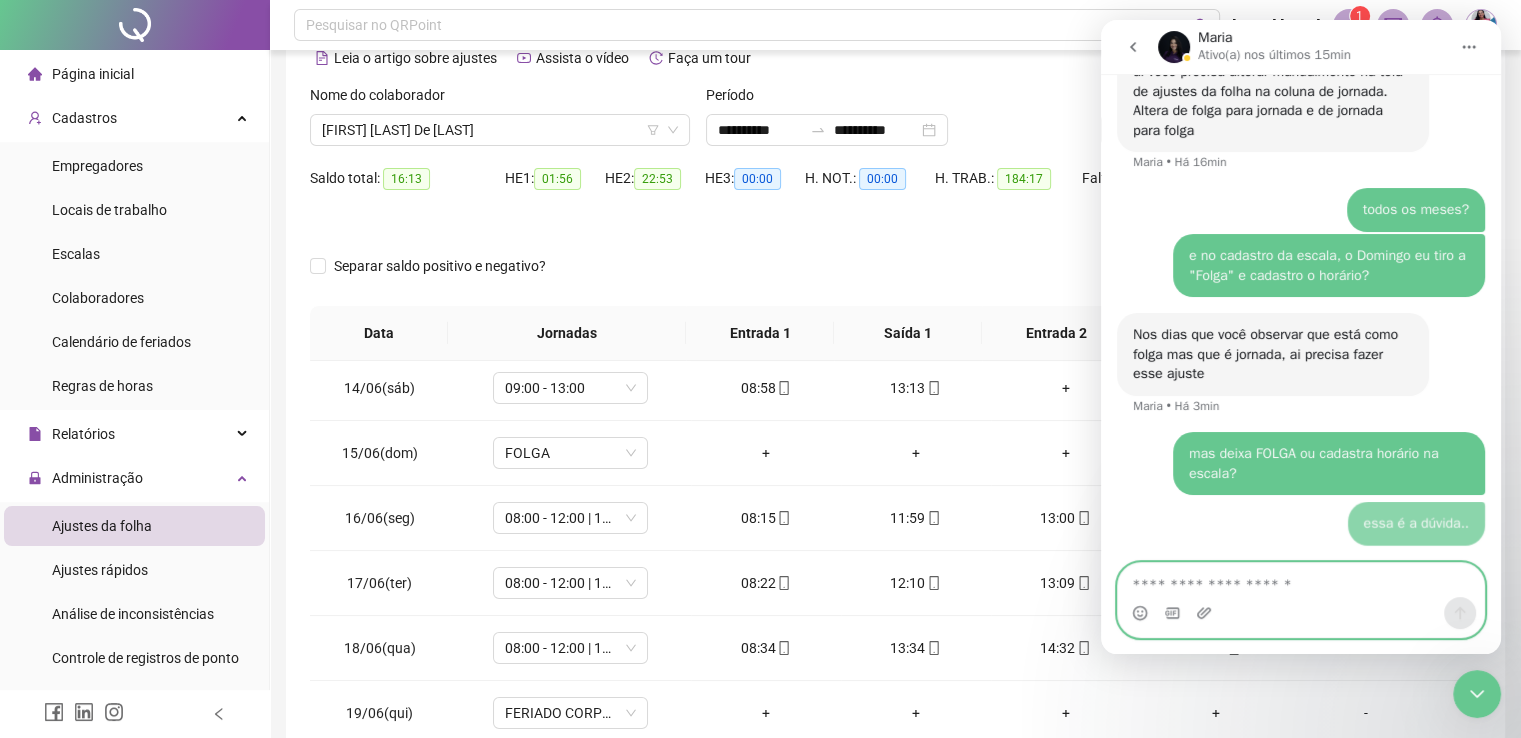scroll, scrollTop: 5205, scrollLeft: 0, axis: vertical 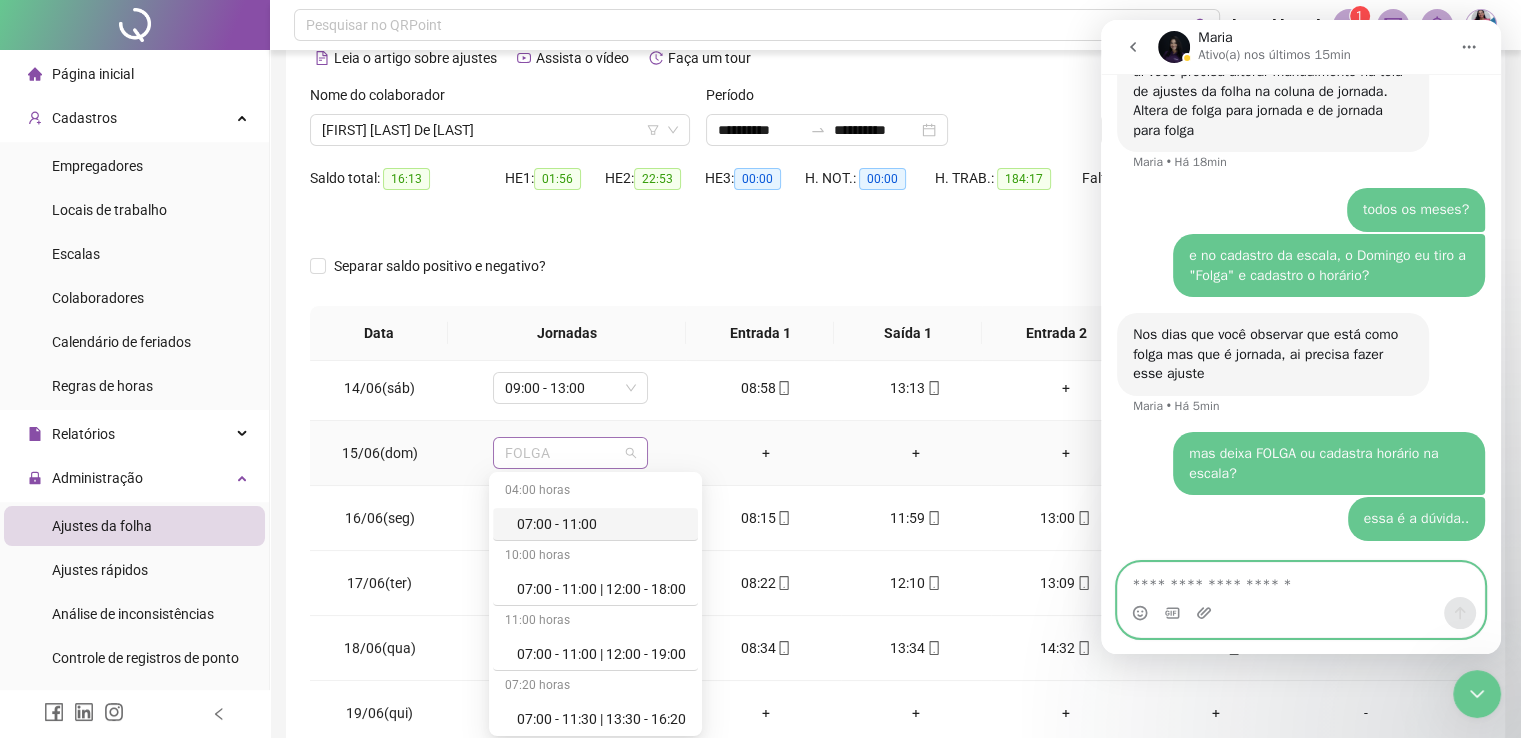 click on "FOLGA" at bounding box center [570, 453] 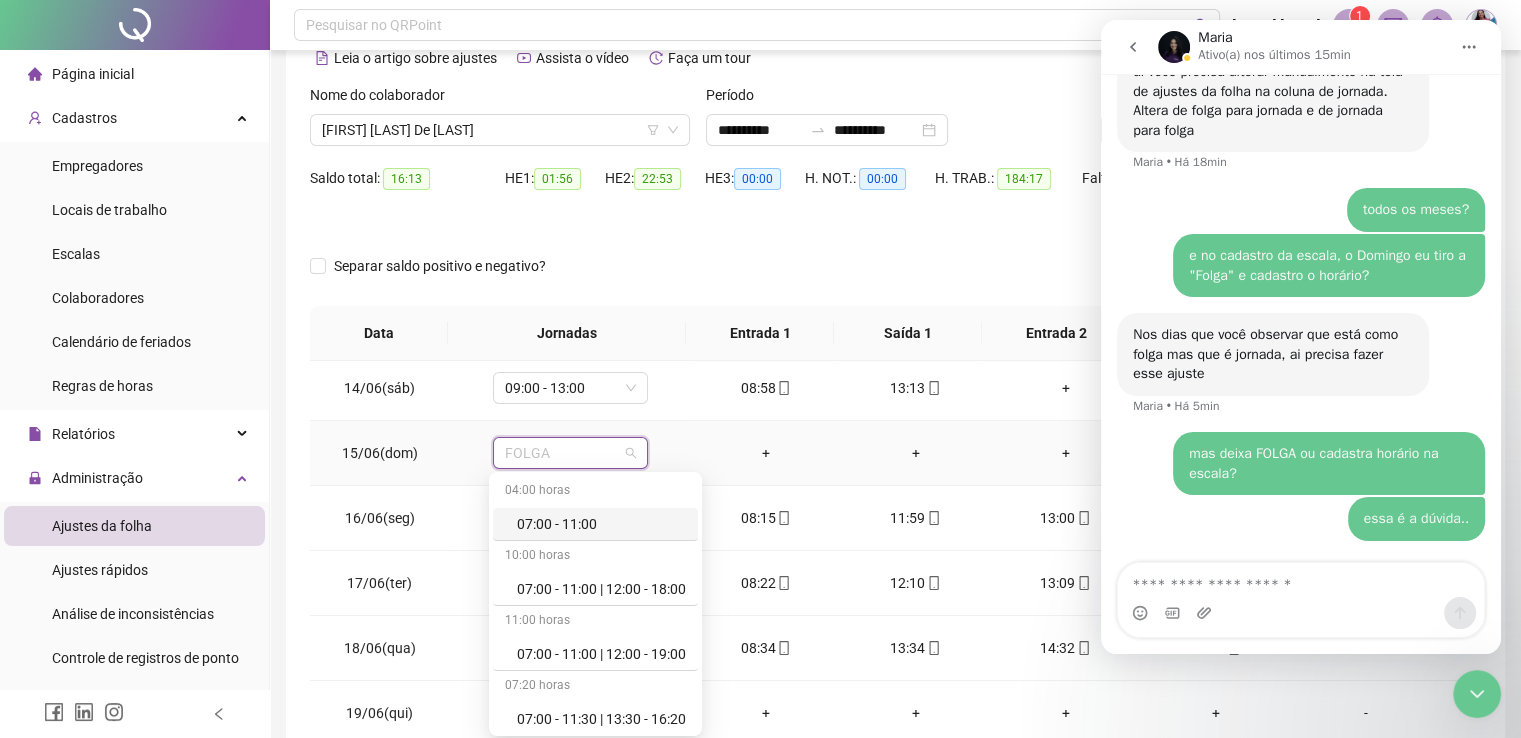 click on "FOLGA" at bounding box center (570, 453) 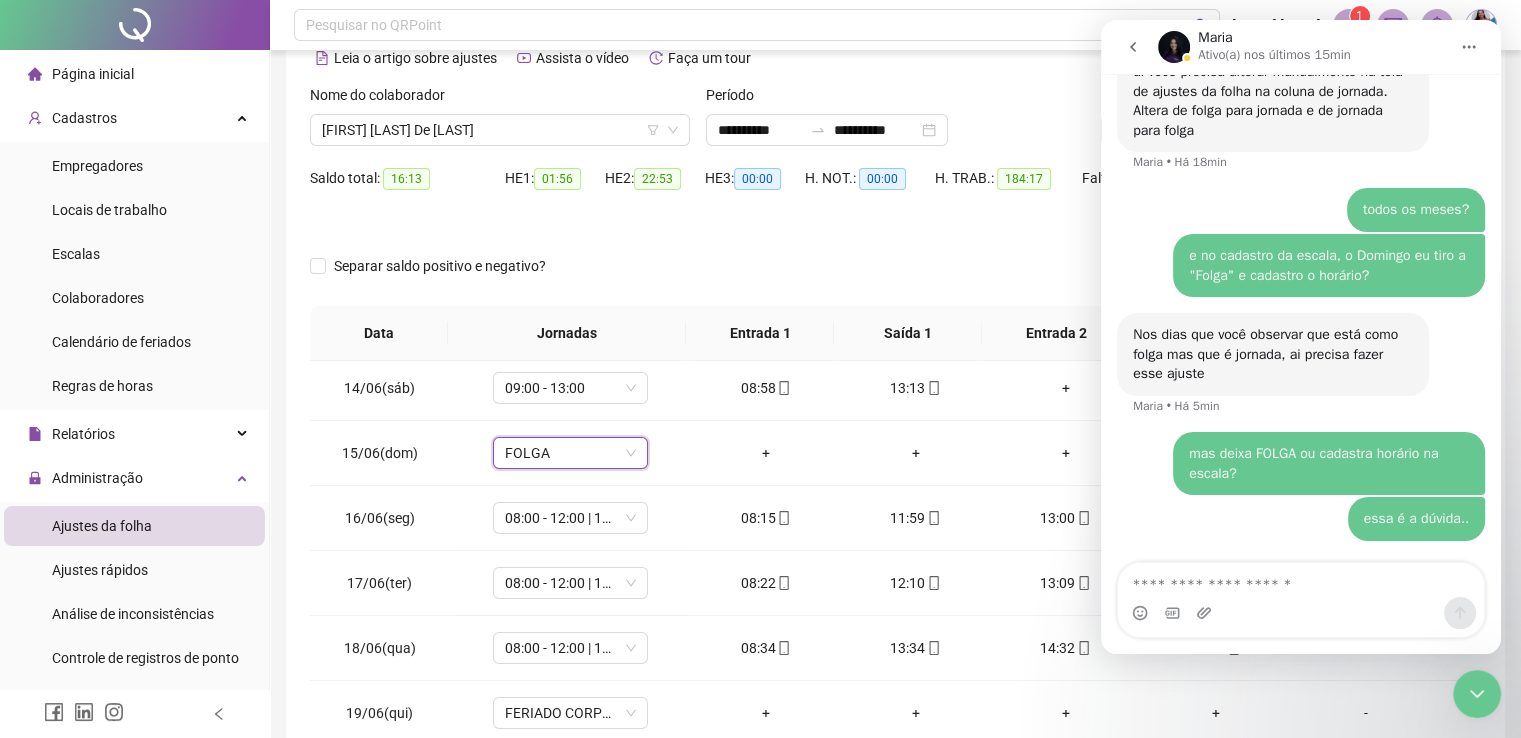 click at bounding box center [749, 234] 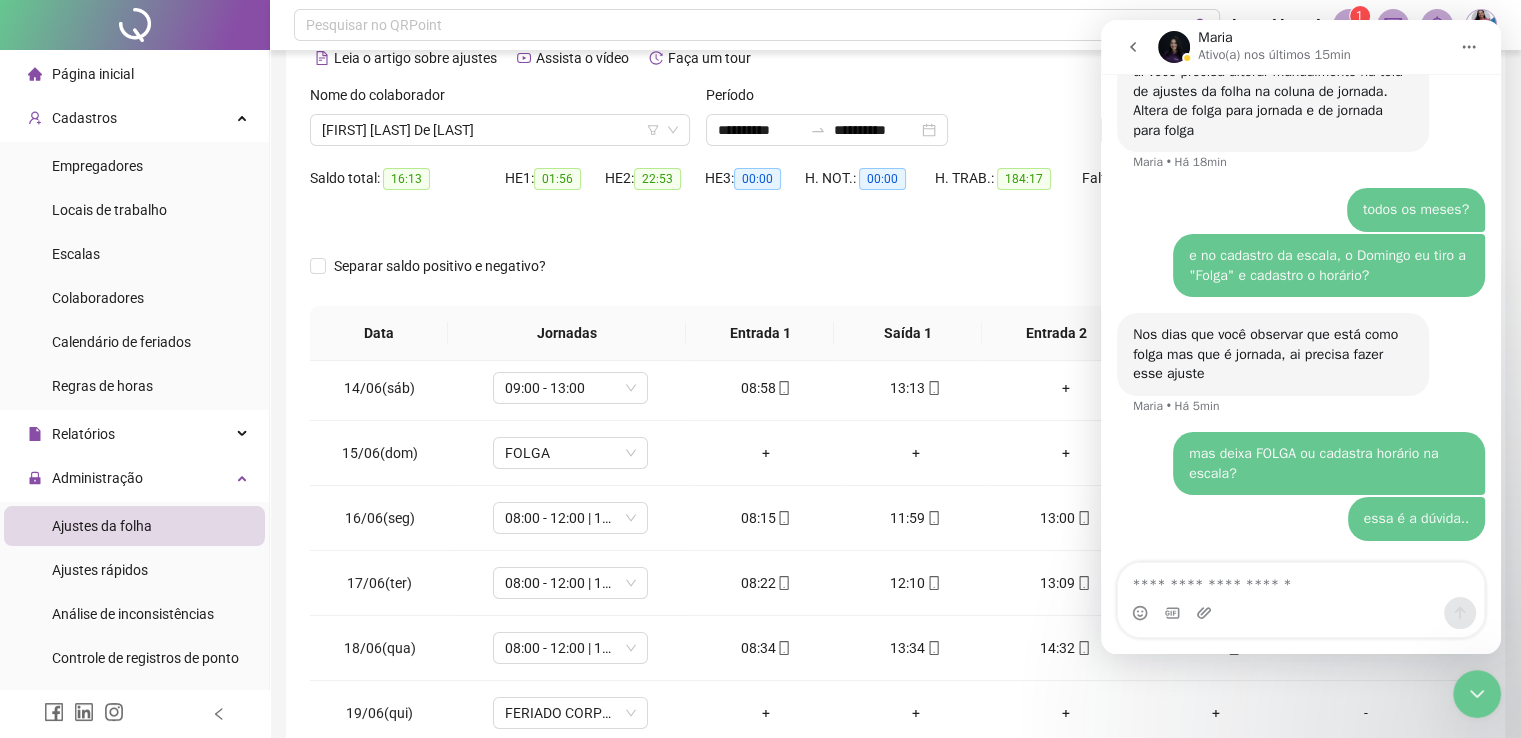scroll, scrollTop: 0, scrollLeft: 0, axis: both 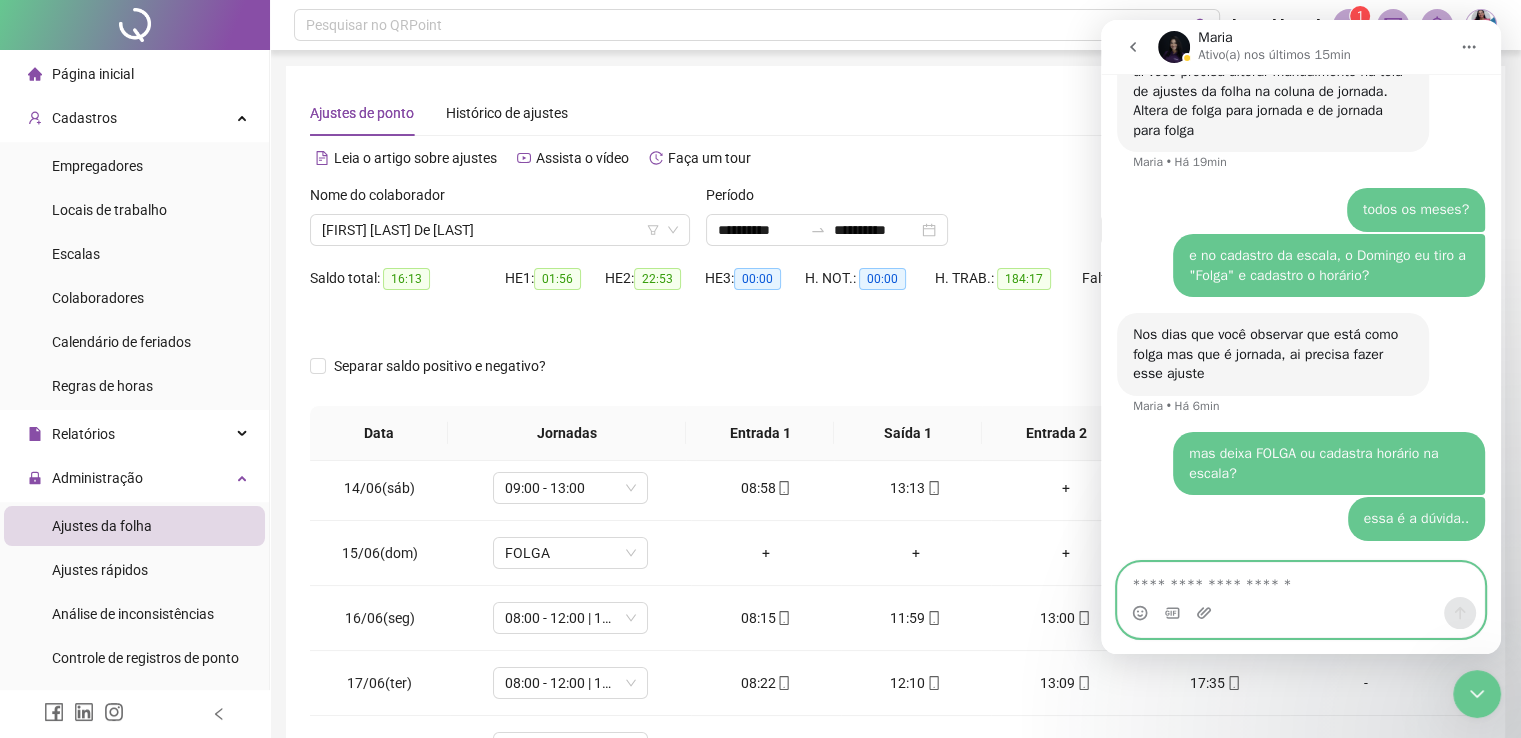 click at bounding box center [1301, 580] 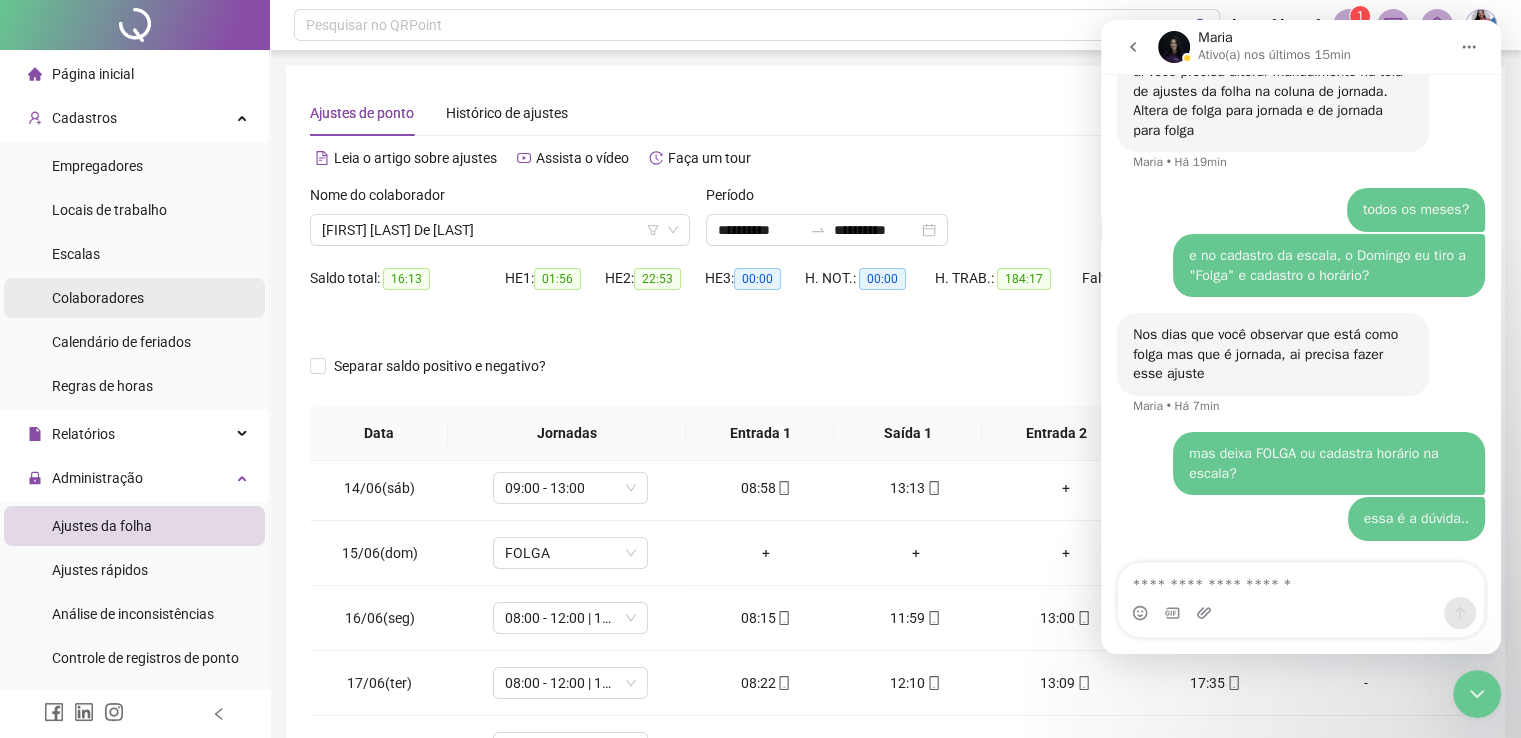 click on "Colaboradores" at bounding box center [98, 298] 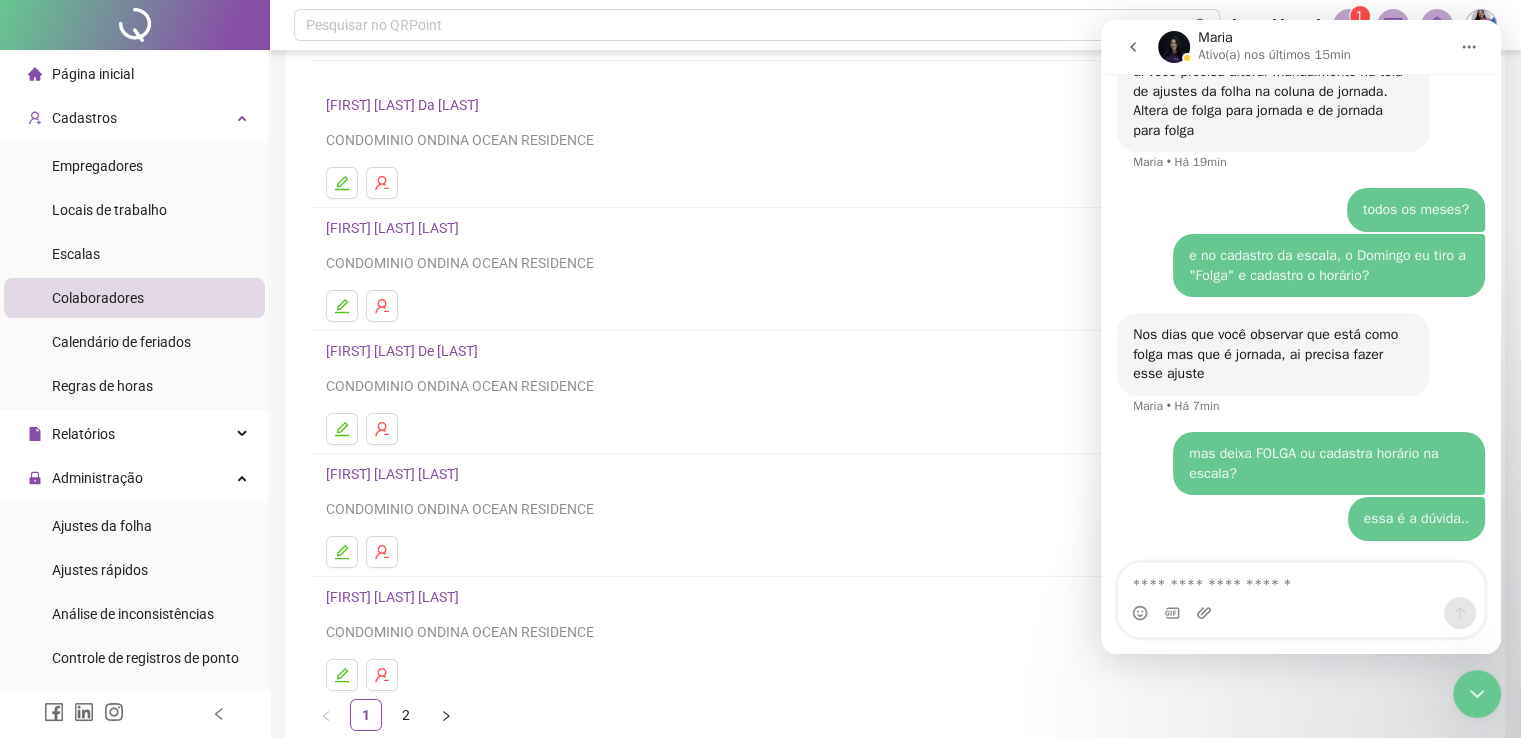 scroll, scrollTop: 228, scrollLeft: 0, axis: vertical 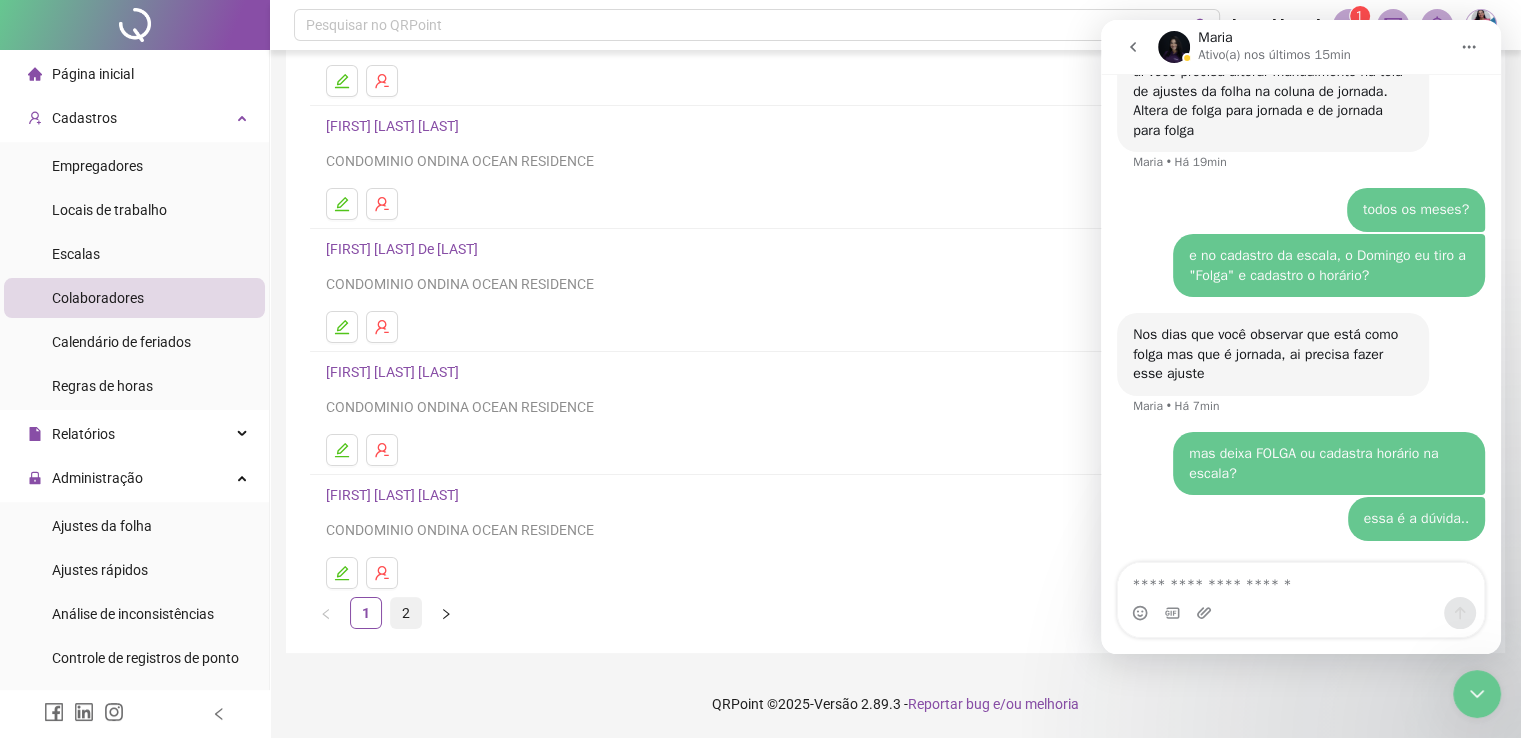 click on "2" at bounding box center [406, 613] 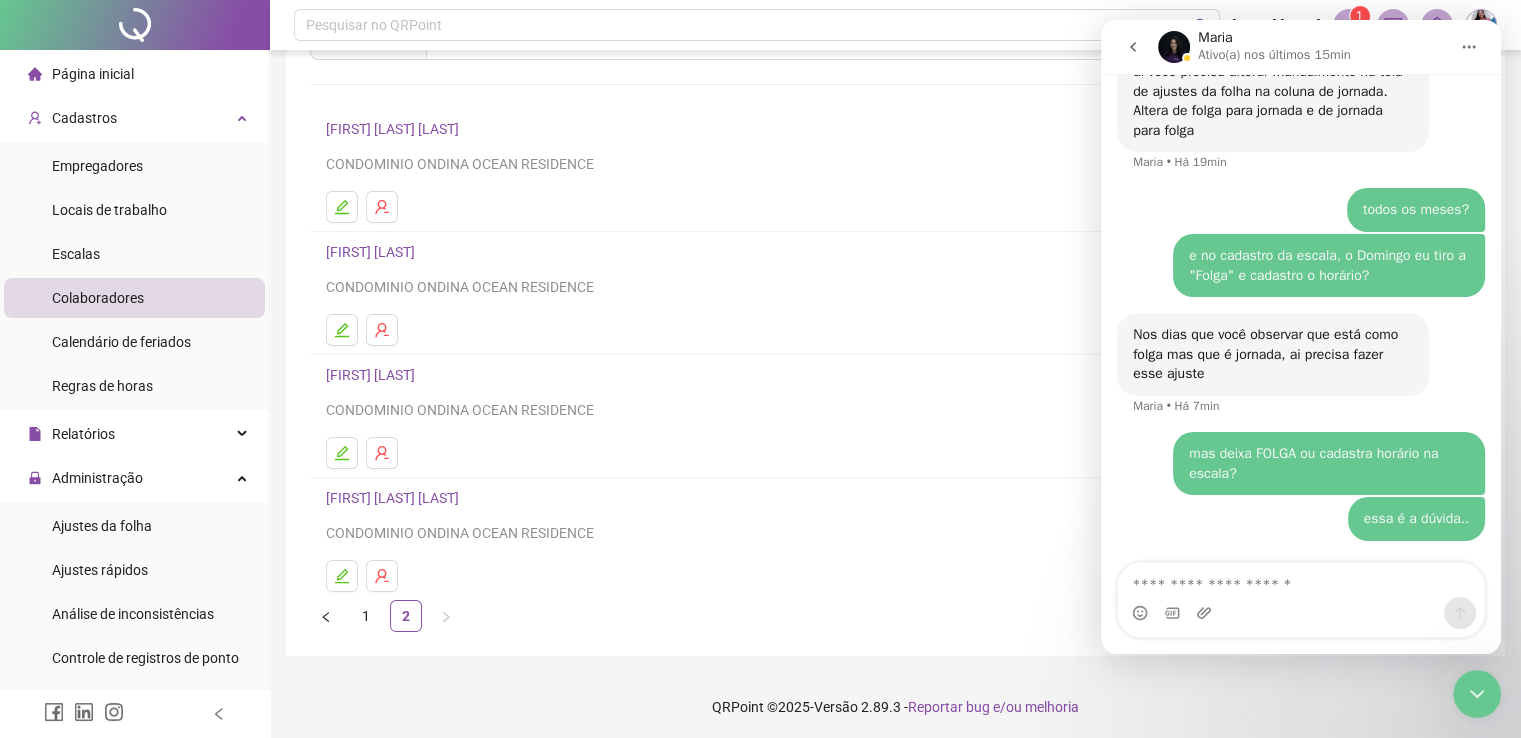 scroll, scrollTop: 105, scrollLeft: 0, axis: vertical 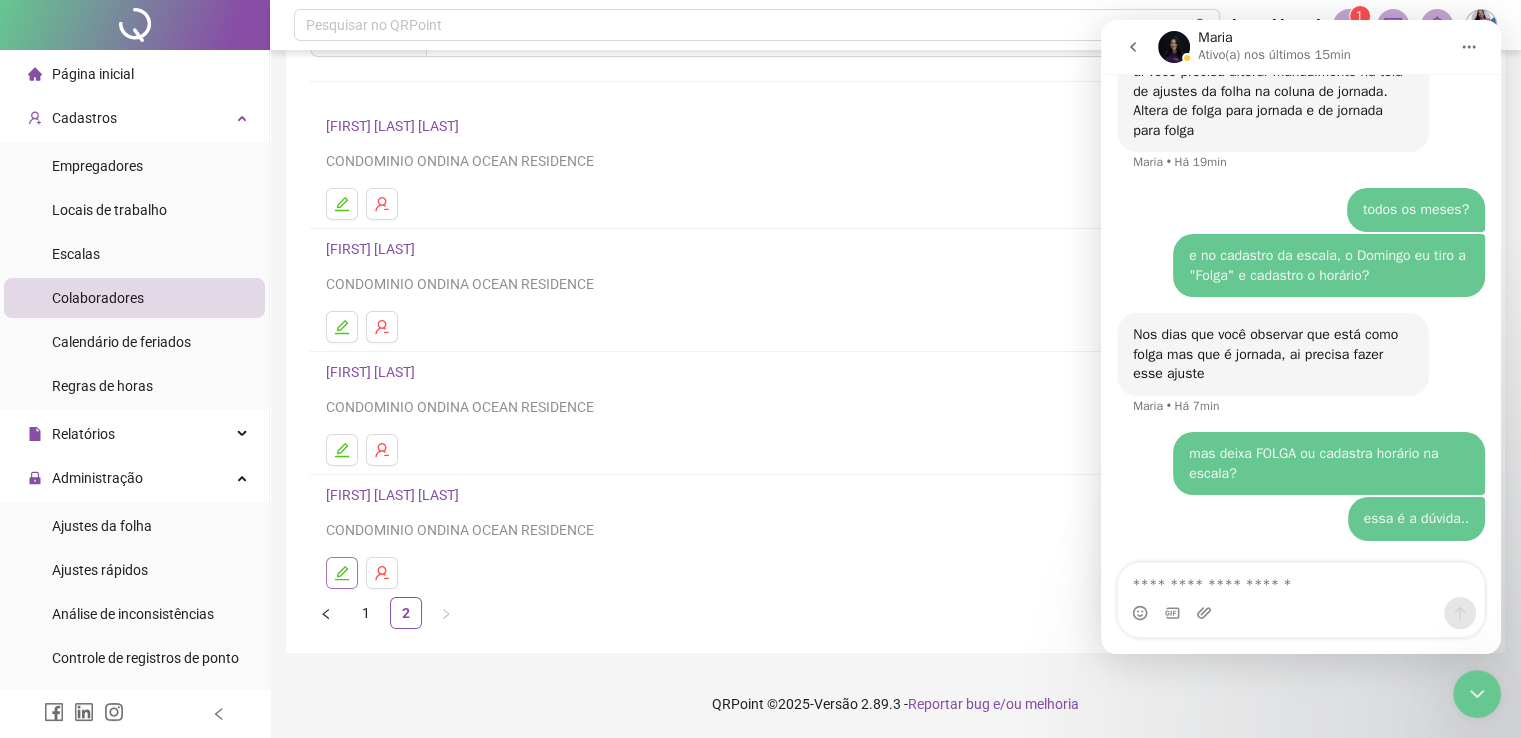 click 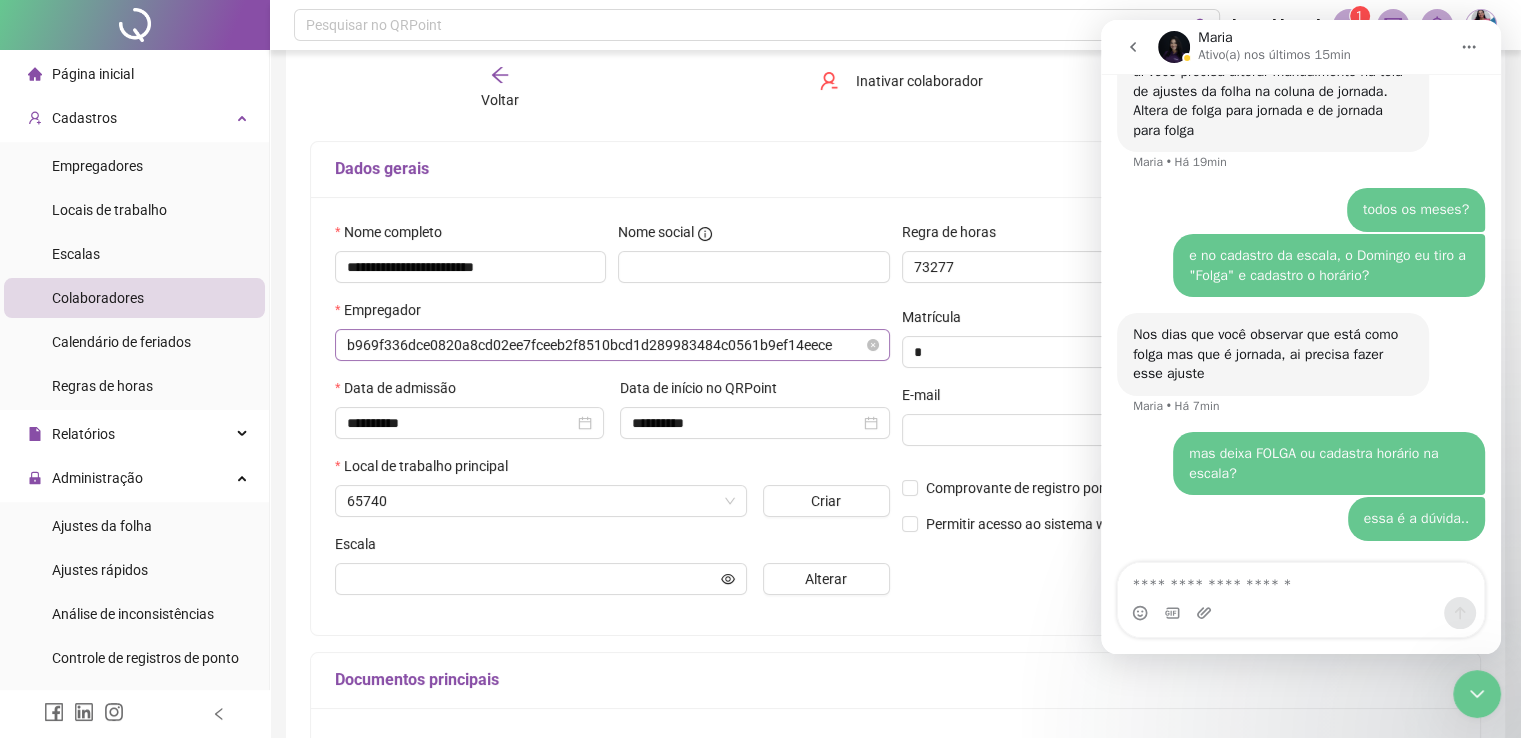scroll, scrollTop: 116, scrollLeft: 0, axis: vertical 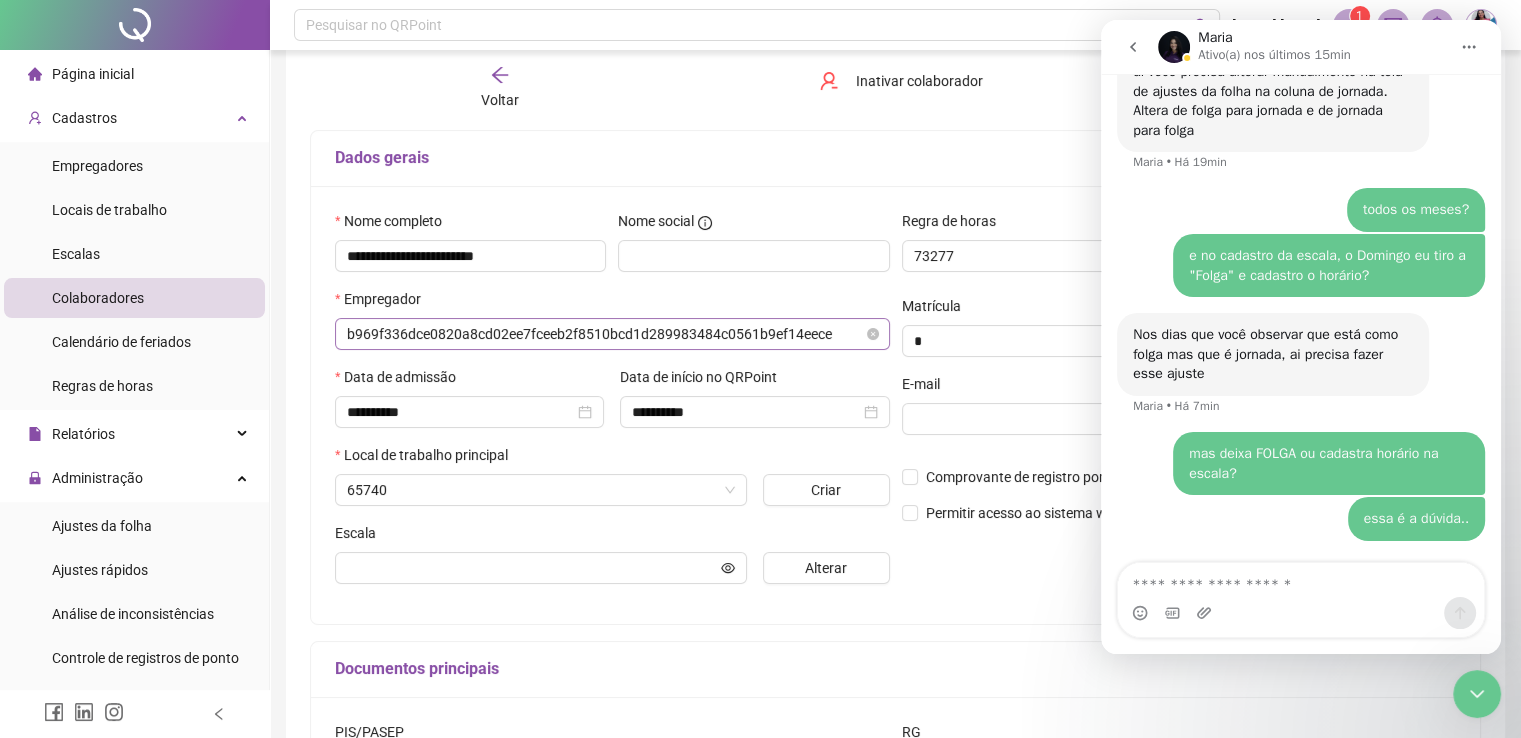 type on "**********" 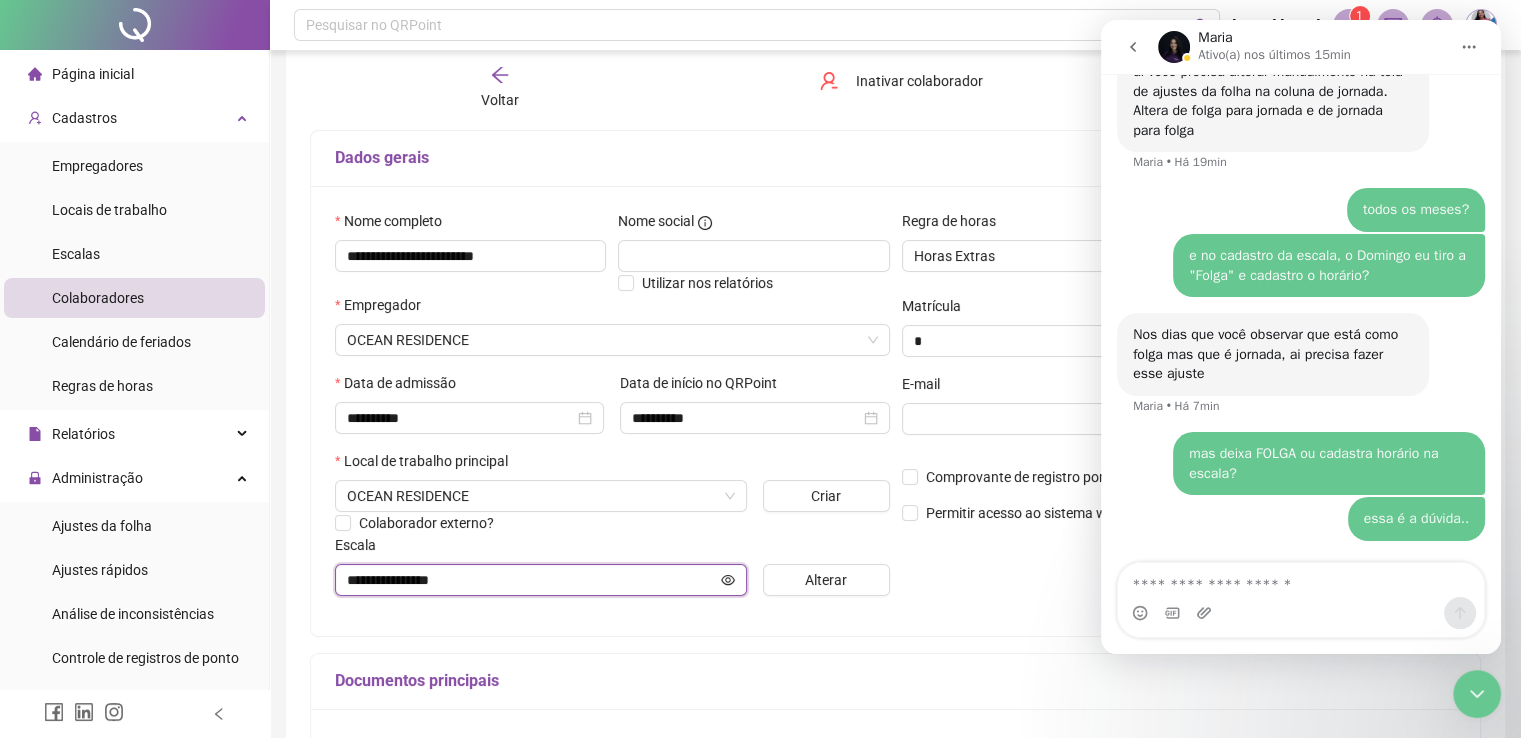 click 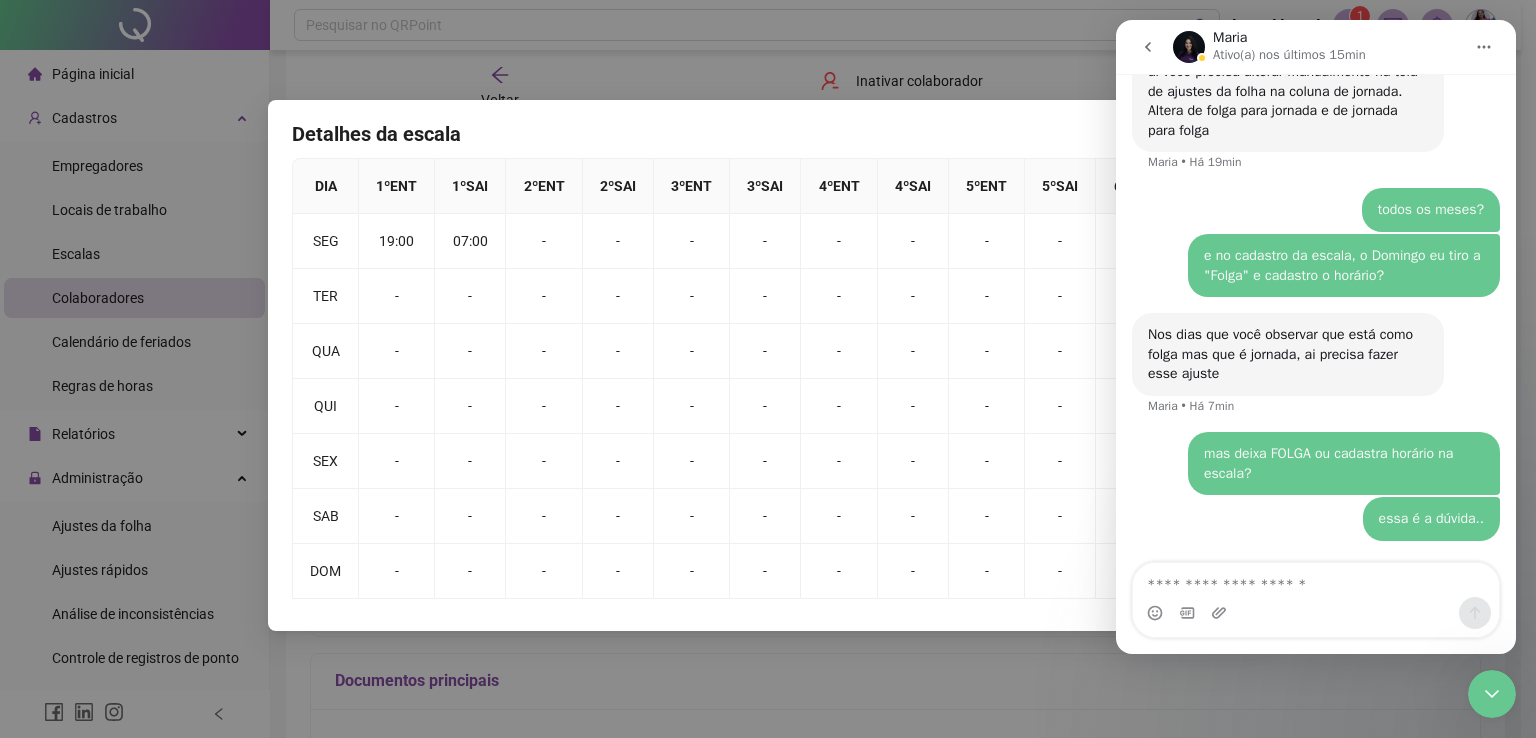 click on "Detalhes da escala DIA 1 º  ENT 1 º  SAI 2 º  ENT 2 º  SAI 3 º  ENT 3 º  SAI 4 º  ENT 4 º  SAI 5 º  ENT 5 º  SAI 6 º  ENT 6 º  SAI                           SEG 19:00 07:00 - - - - - - - - - - TER - - - - - - - - - - - - QUA - - - - - - - - - - - - QUI - - - - - - - - - - - - SEX - - - - - - - - - - - - SAB - - - - - - - - - - - - DOM - - - - - - - - - - - -" at bounding box center (768, 369) 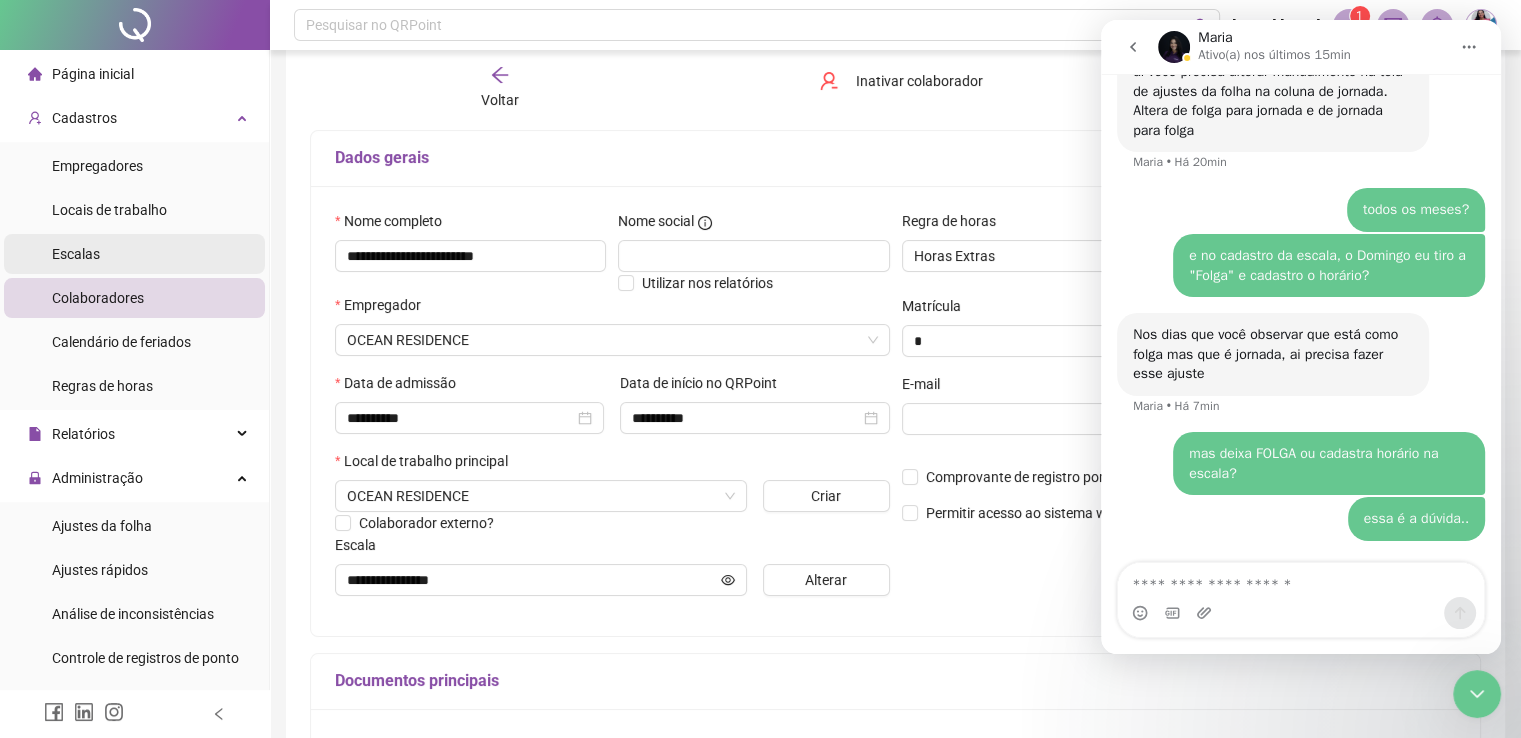 click on "Escalas" at bounding box center [134, 254] 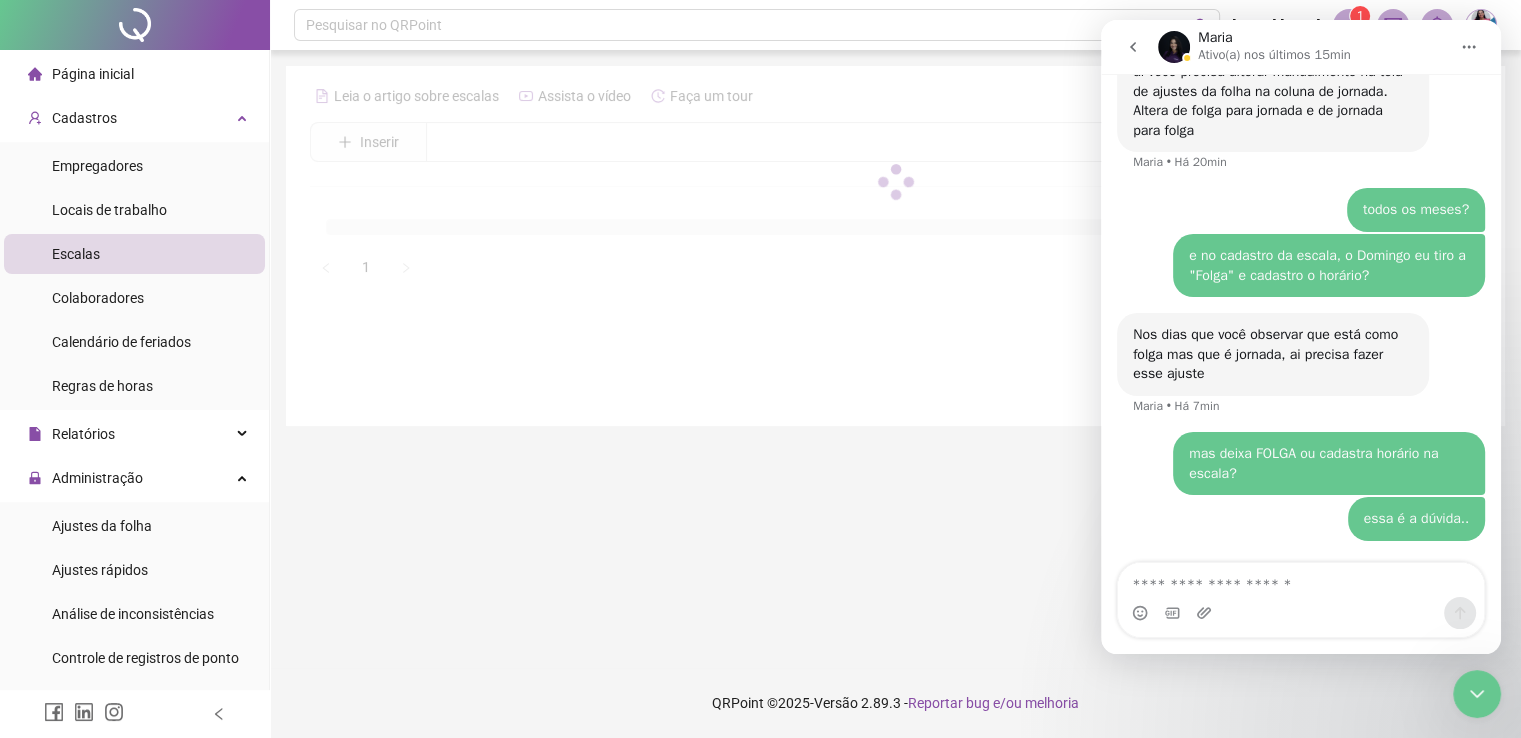 scroll, scrollTop: 0, scrollLeft: 0, axis: both 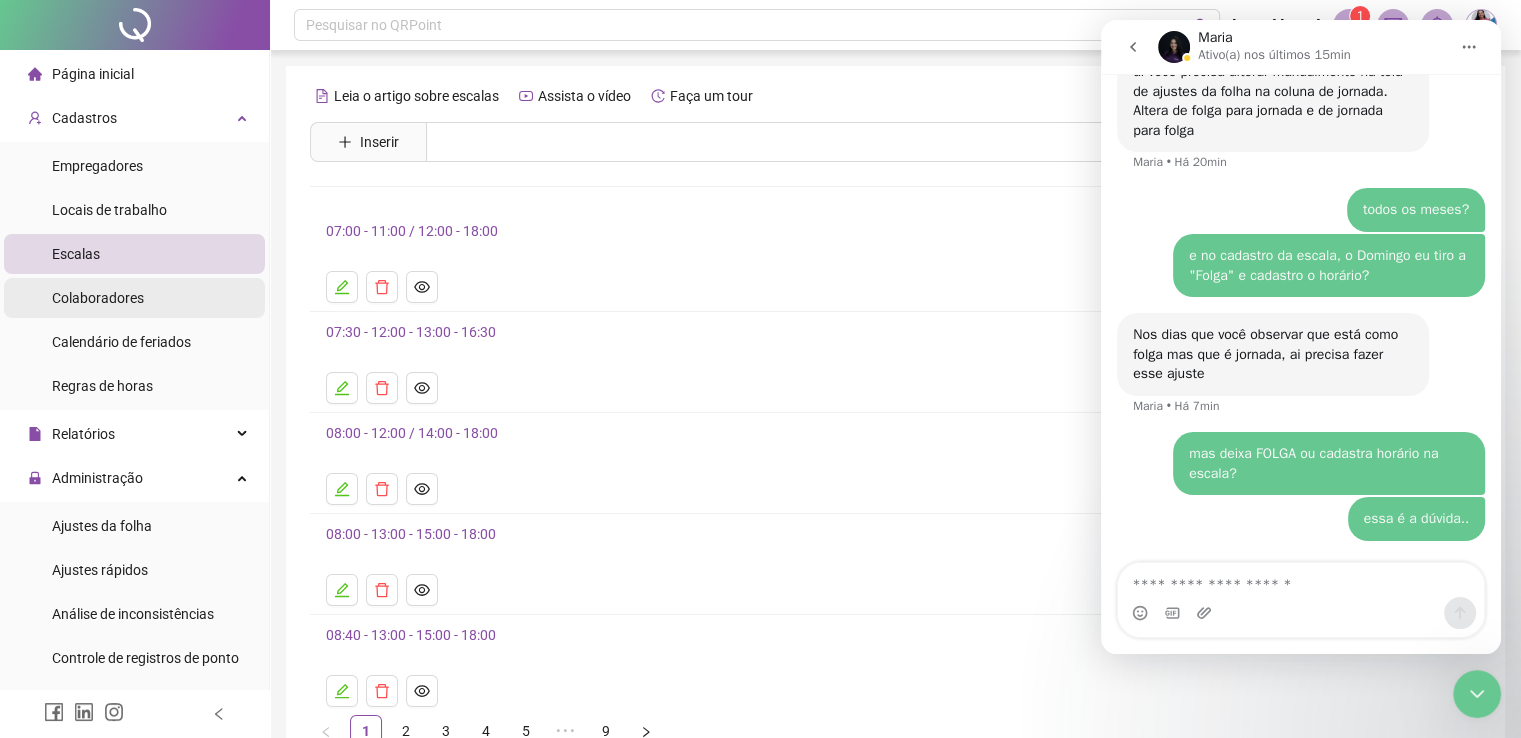 click on "Colaboradores" at bounding box center [98, 298] 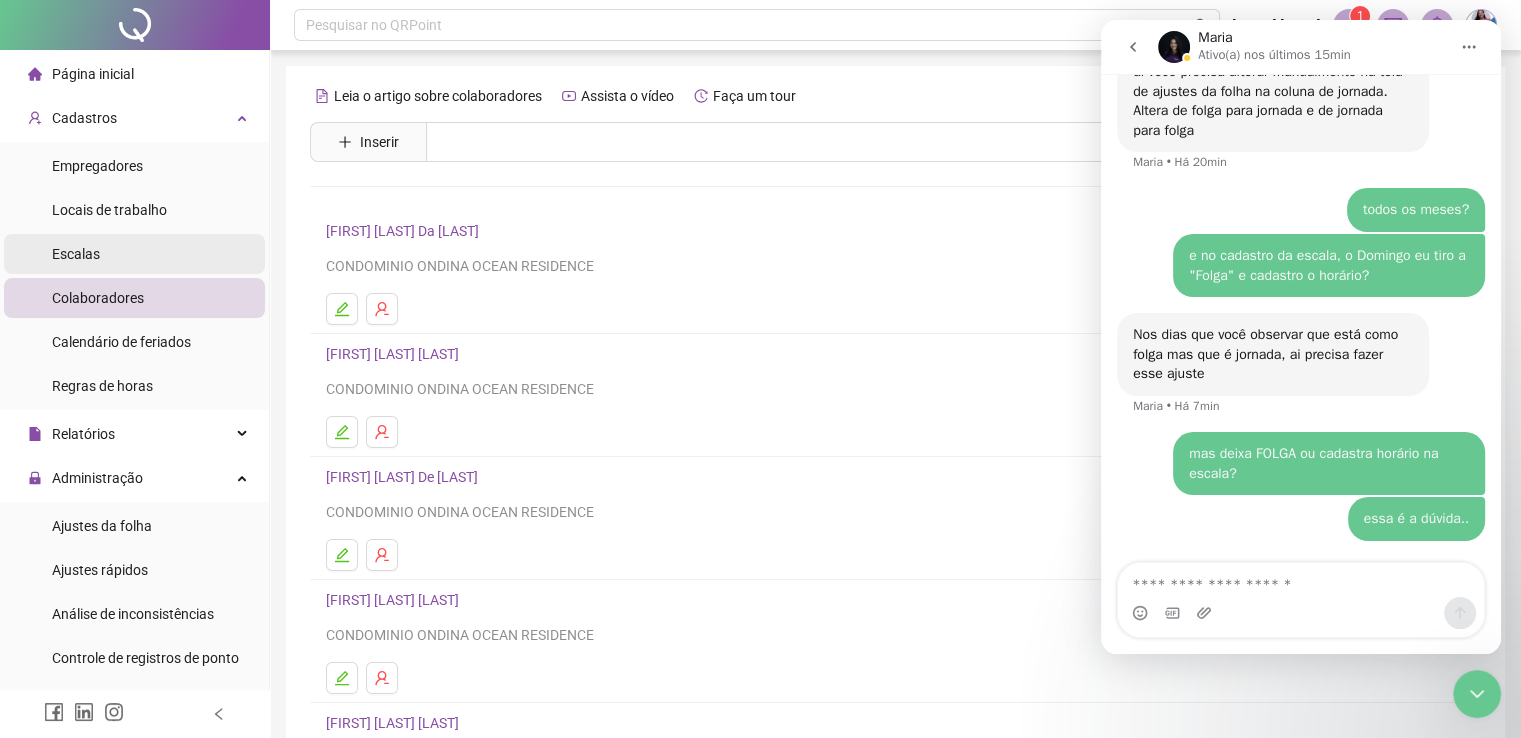 click on "Escalas" at bounding box center [134, 254] 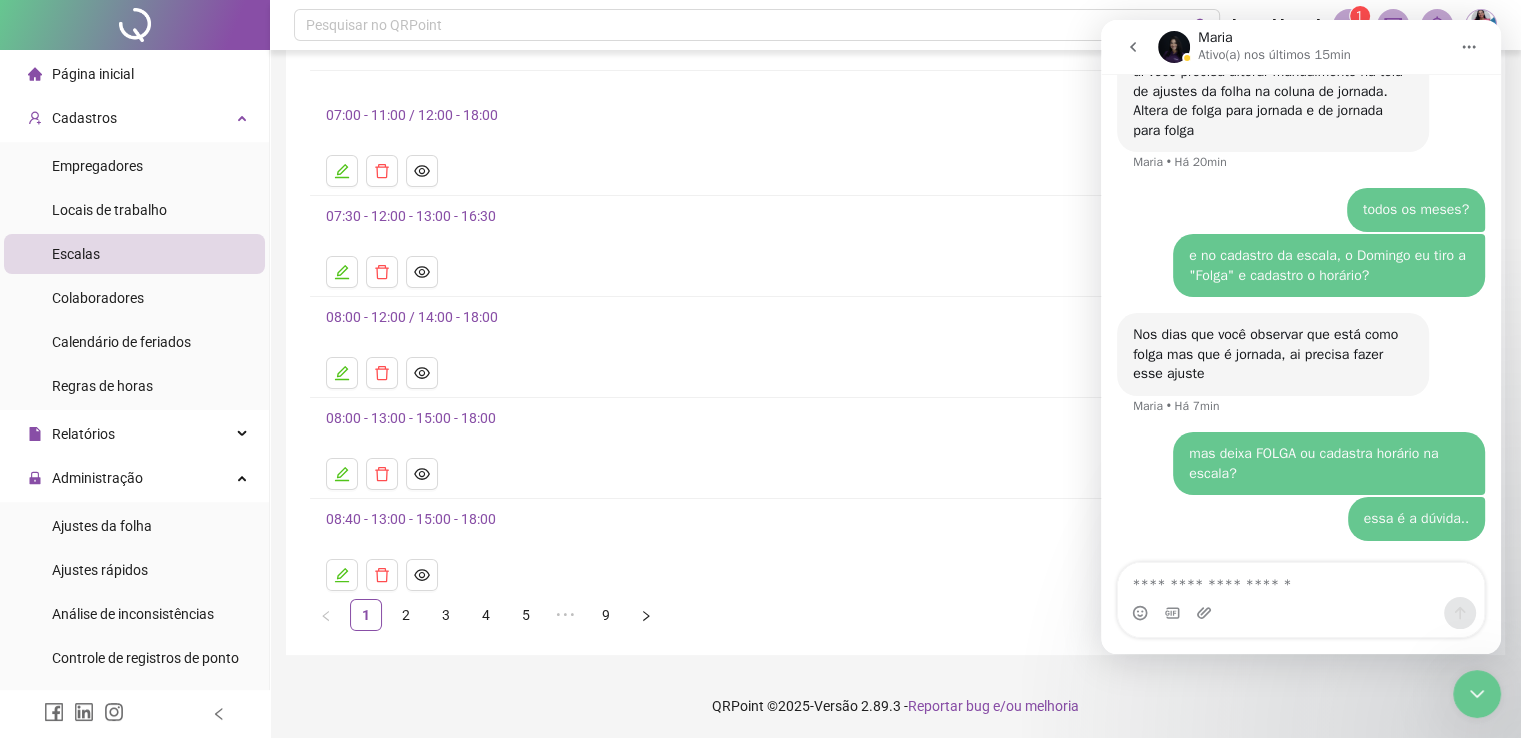 scroll, scrollTop: 118, scrollLeft: 0, axis: vertical 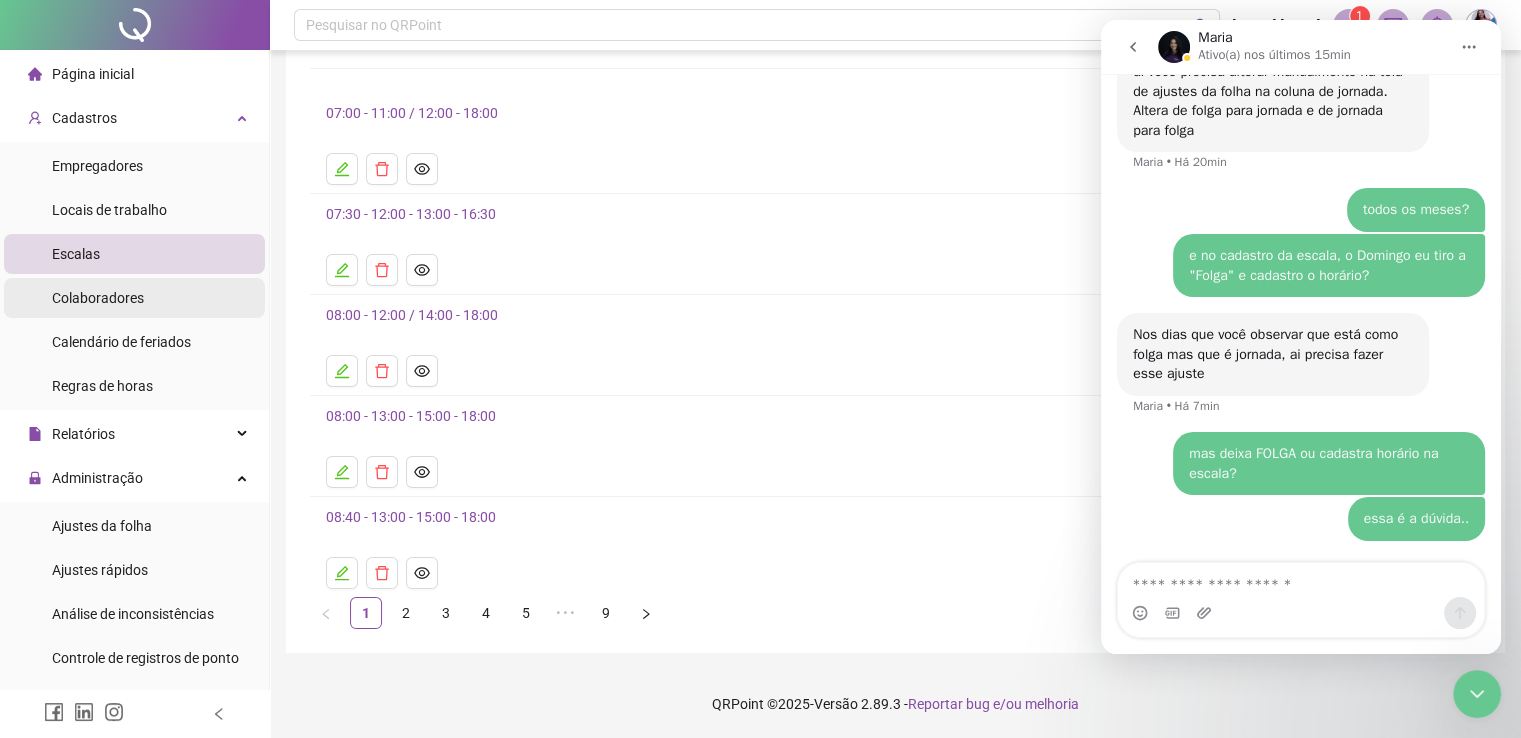 click on "Colaboradores" at bounding box center (98, 298) 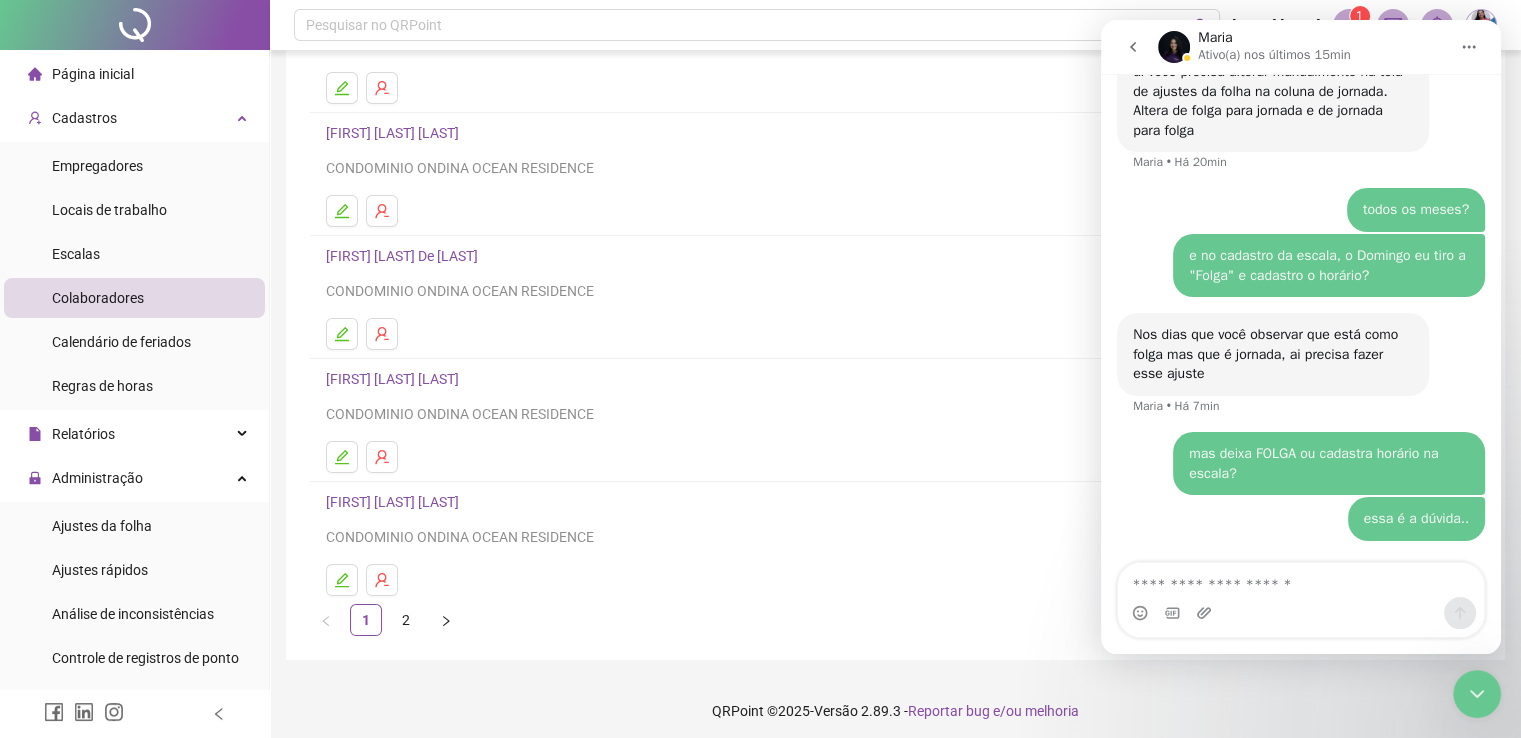 scroll, scrollTop: 228, scrollLeft: 0, axis: vertical 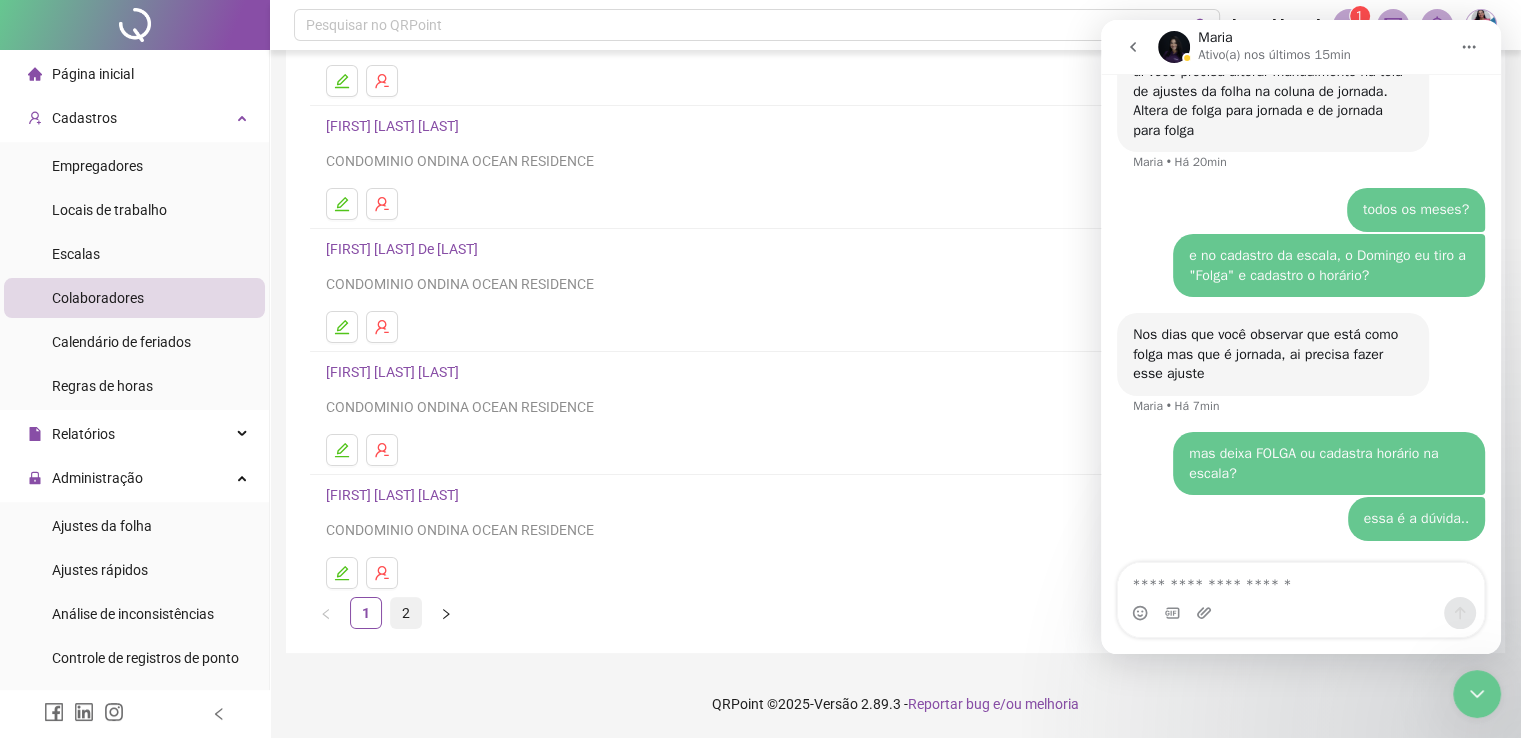 click on "2" at bounding box center [406, 613] 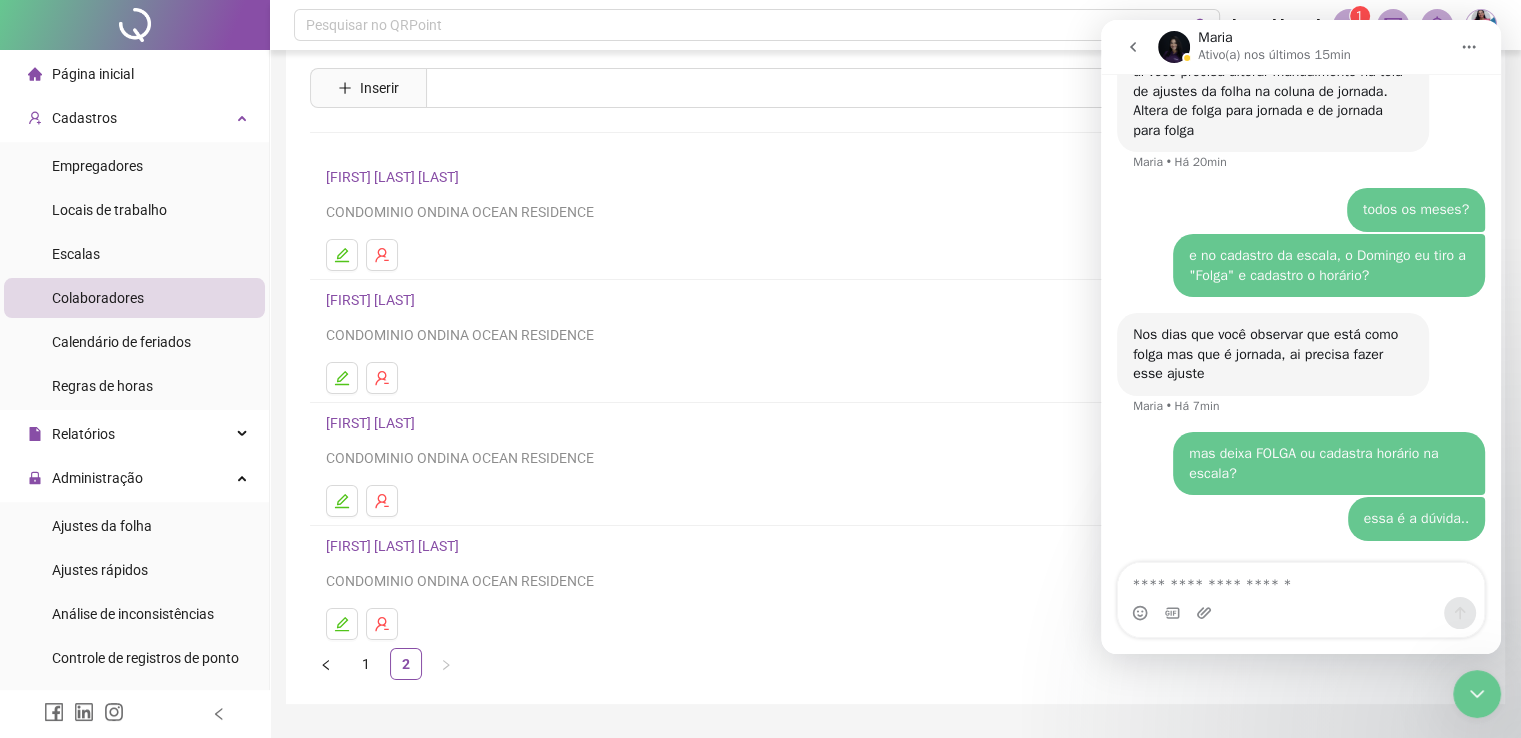 scroll, scrollTop: 105, scrollLeft: 0, axis: vertical 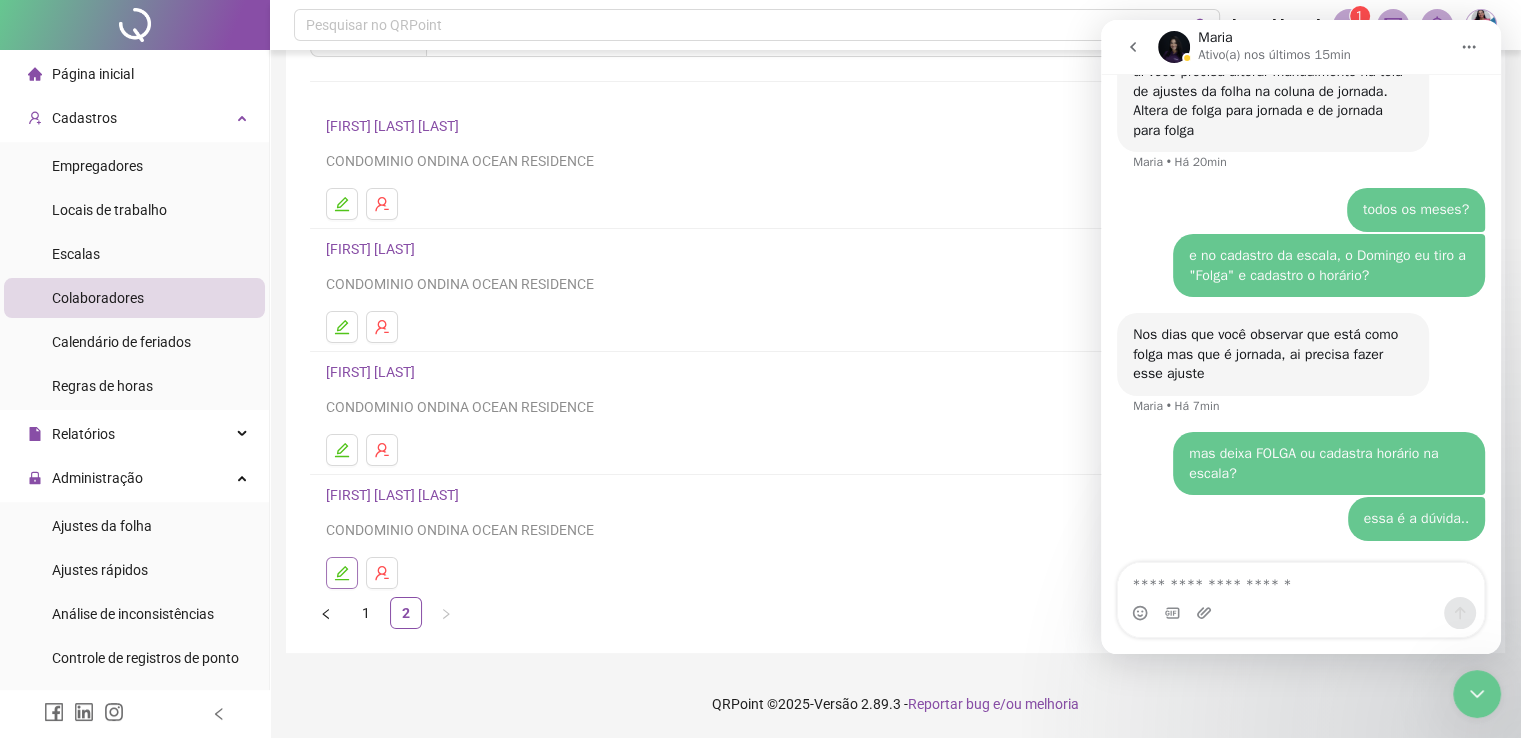 click 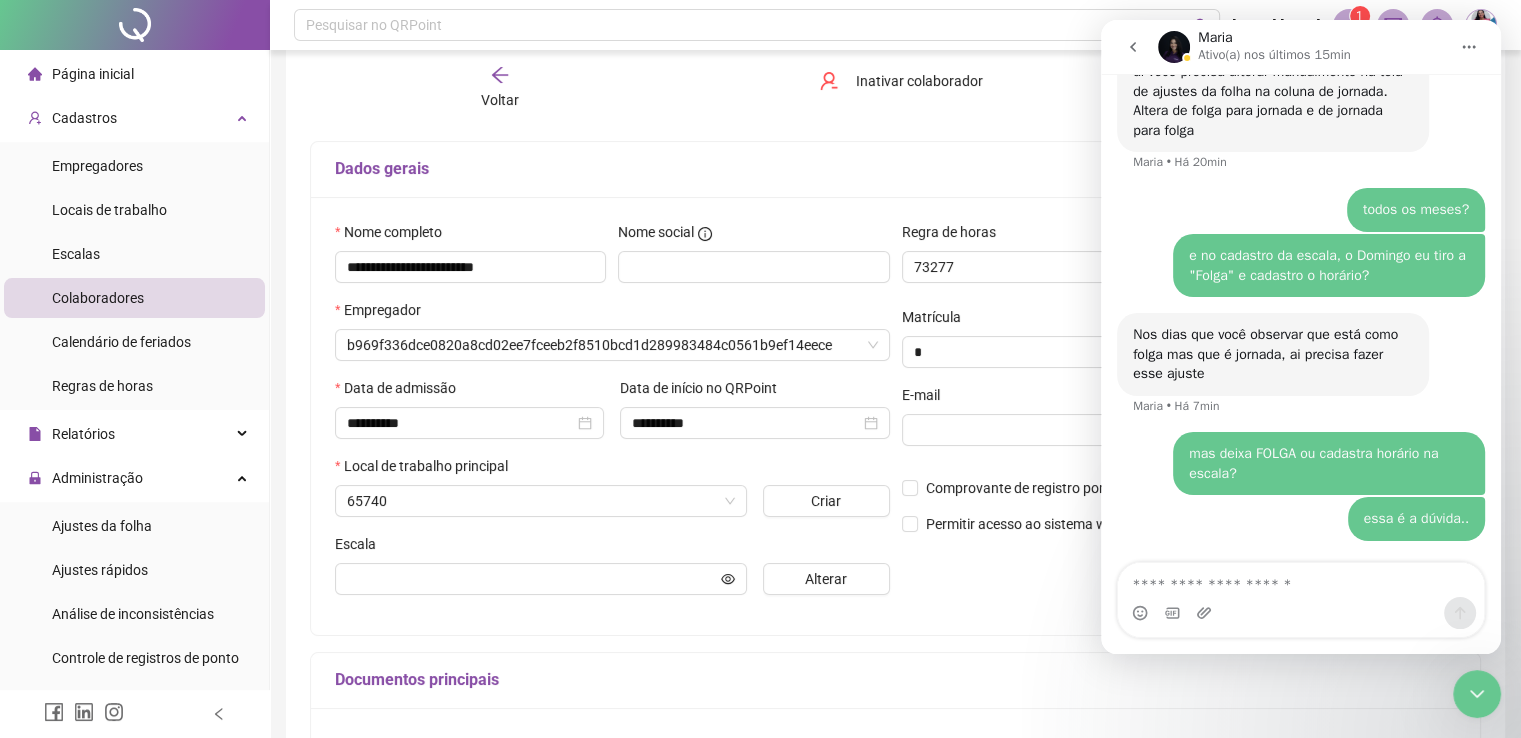 scroll, scrollTop: 116, scrollLeft: 0, axis: vertical 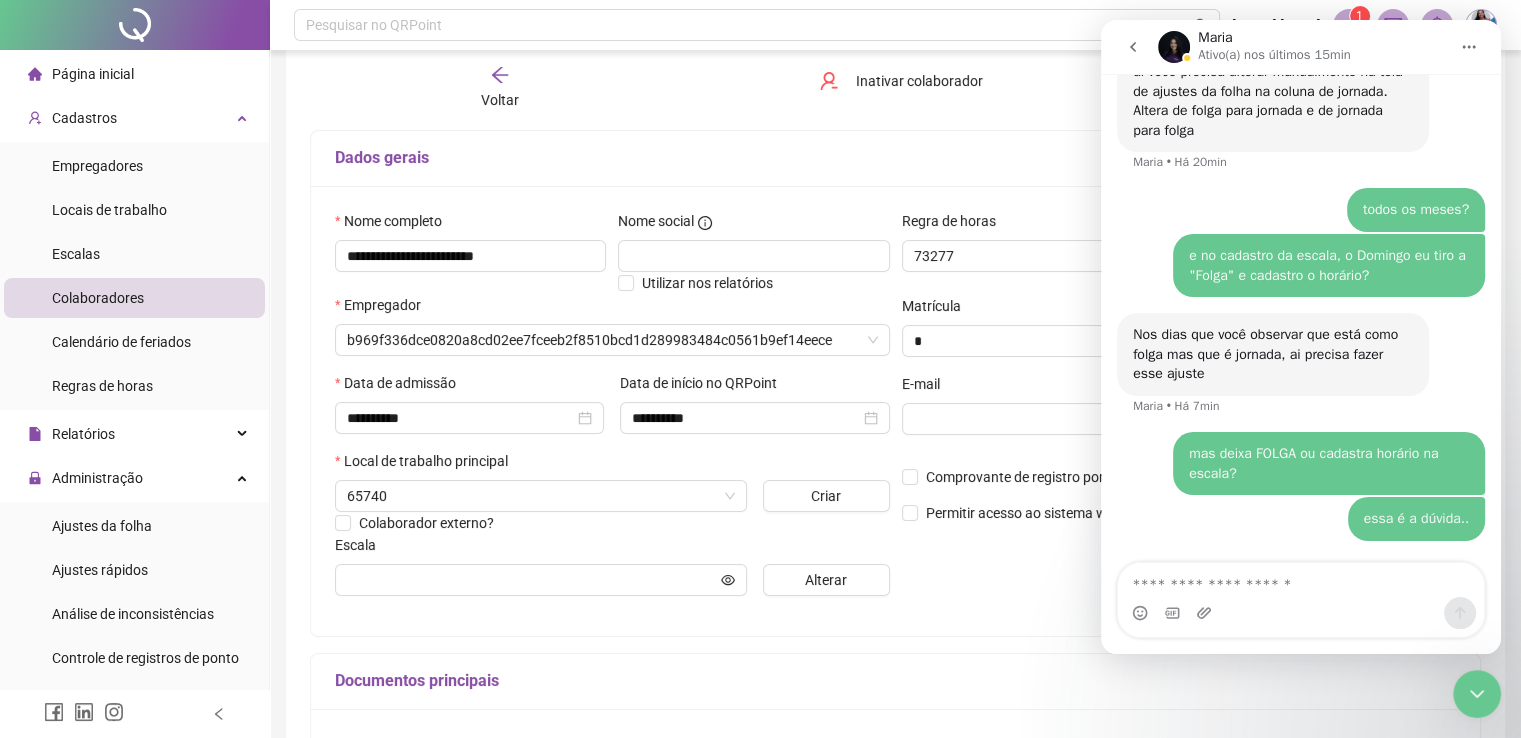 type on "**********" 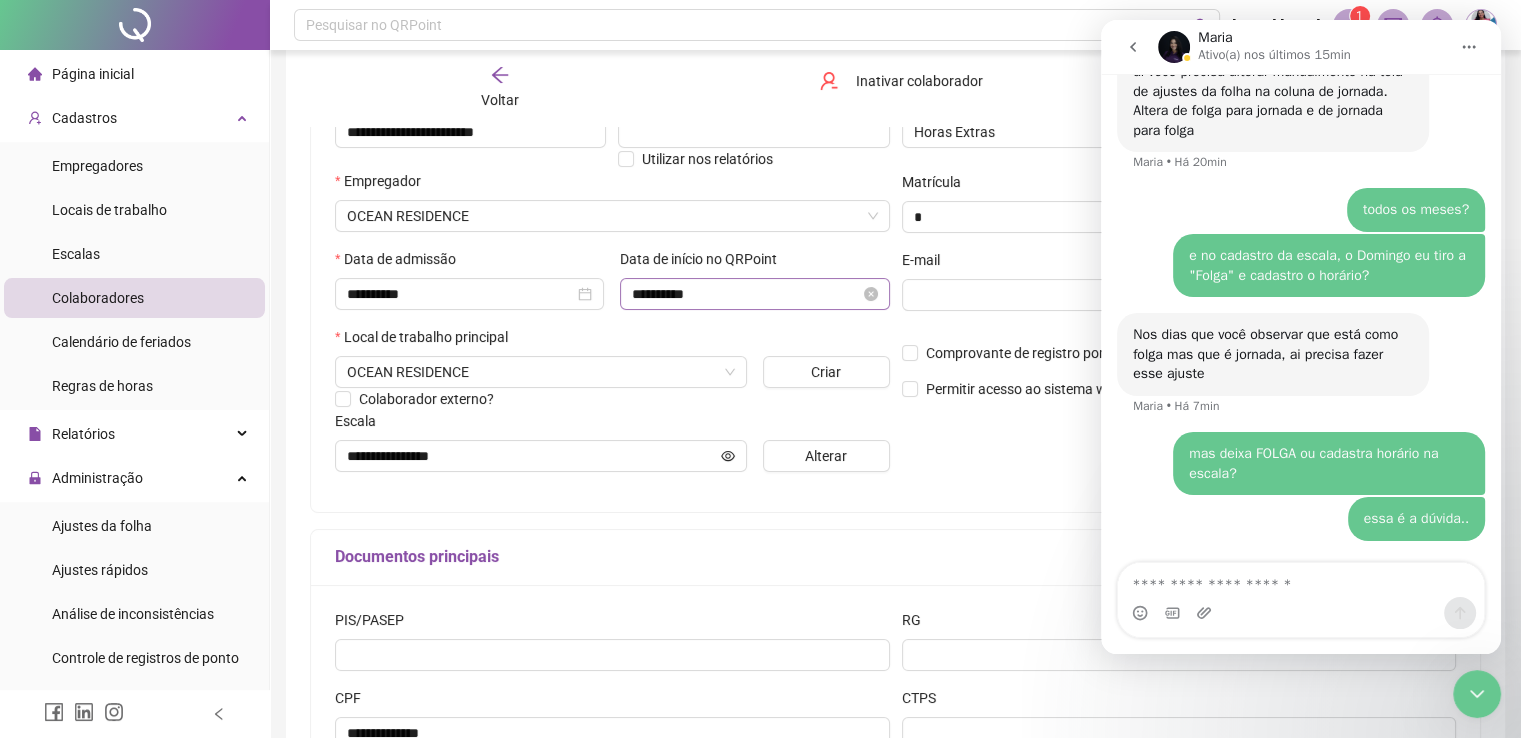 scroll, scrollTop: 403, scrollLeft: 0, axis: vertical 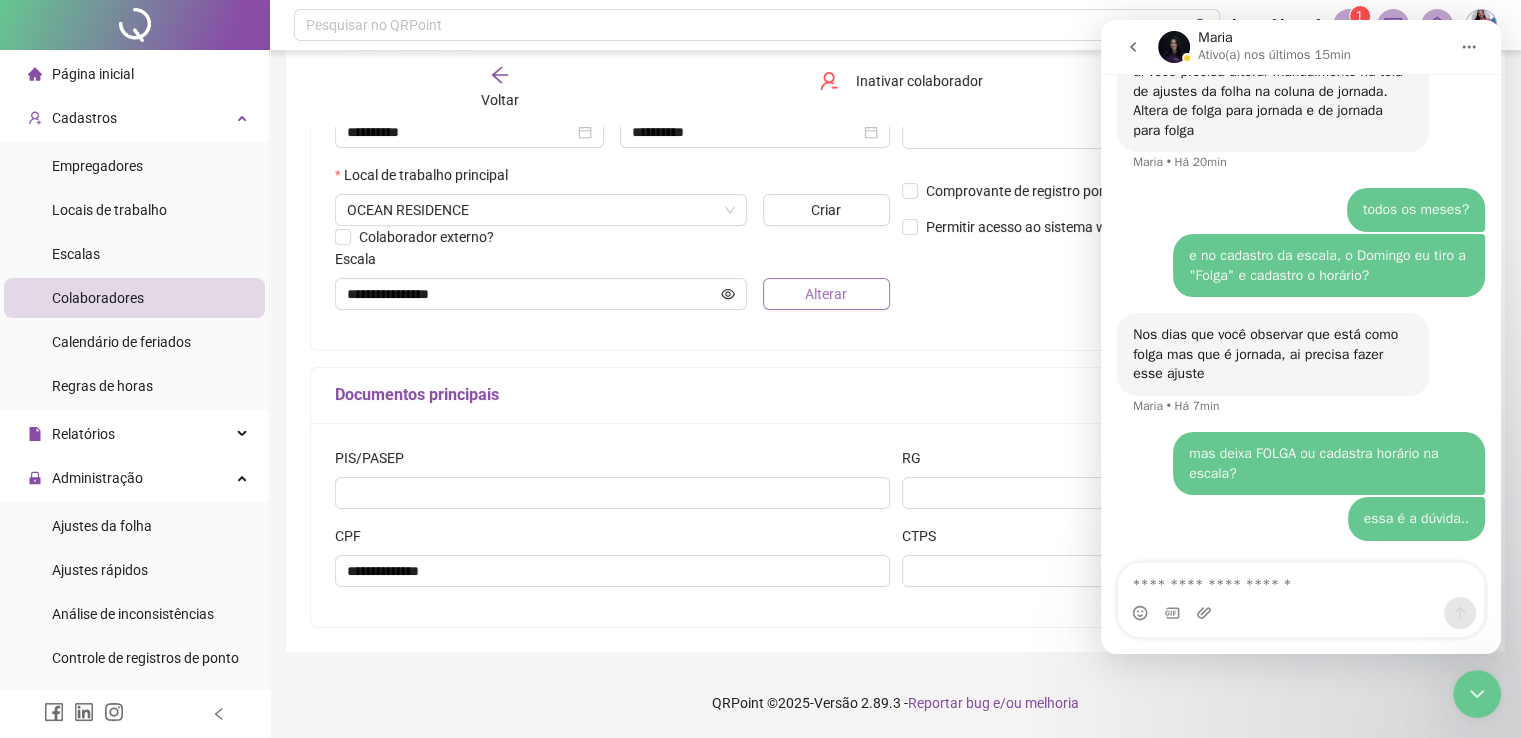 click on "Alterar" at bounding box center [826, 294] 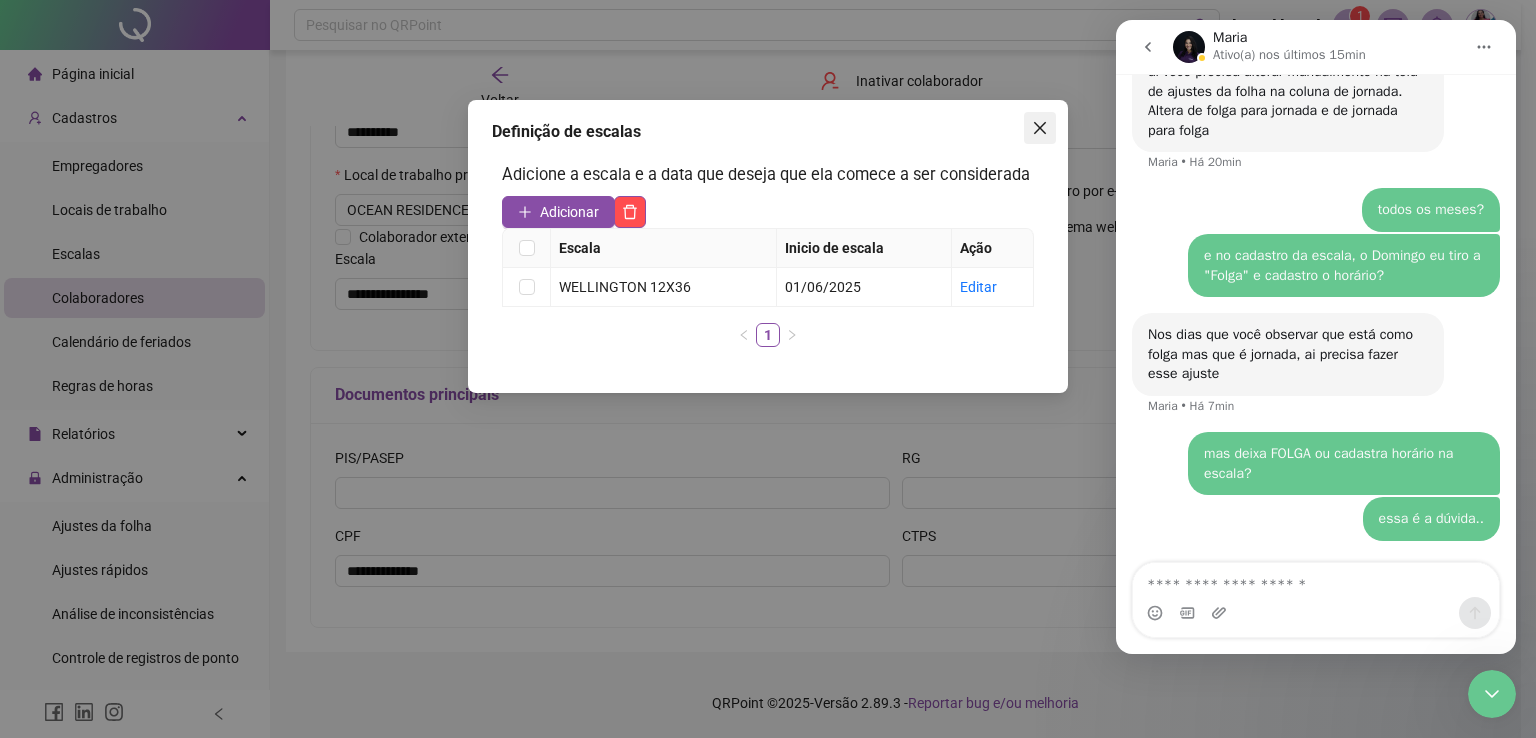 click 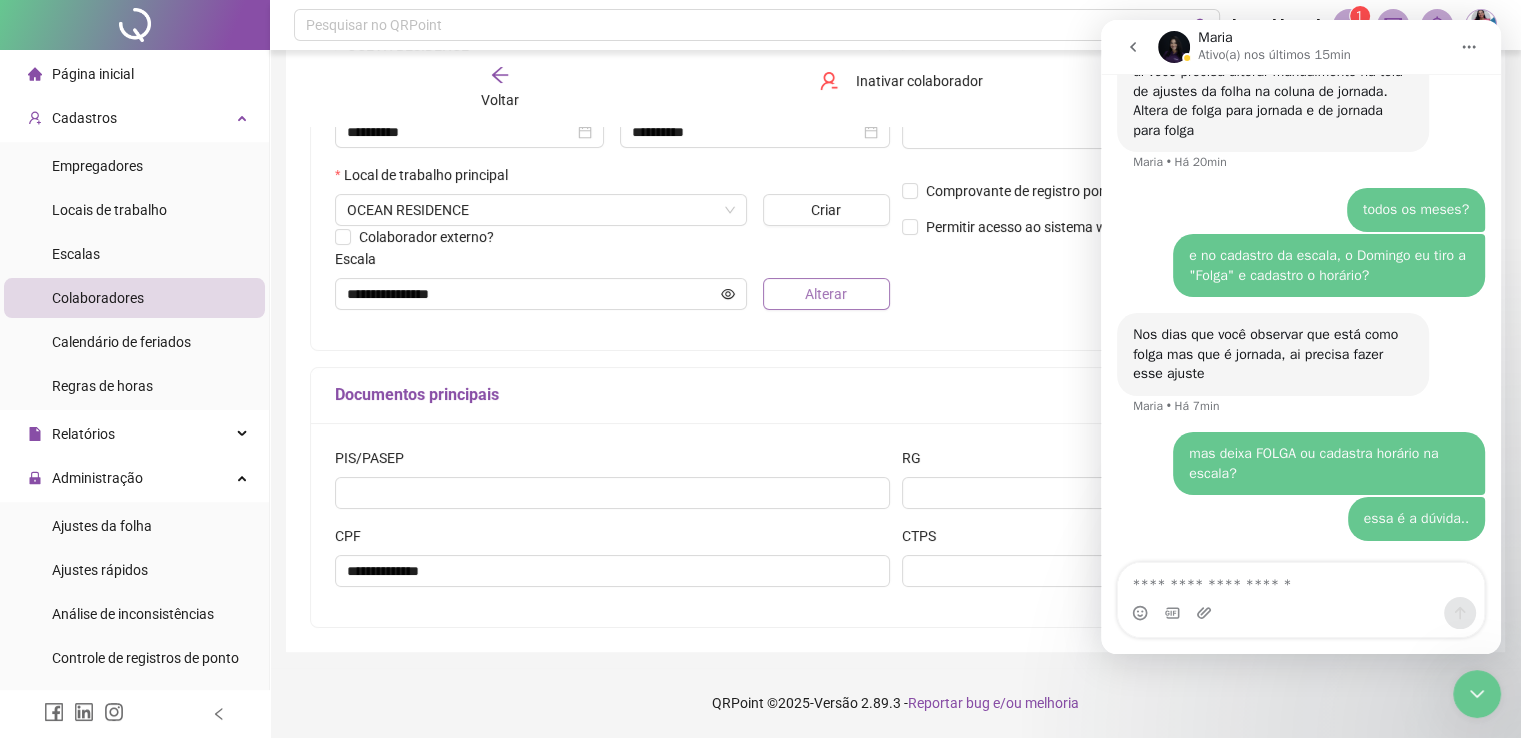 click on "Alterar" at bounding box center (826, 294) 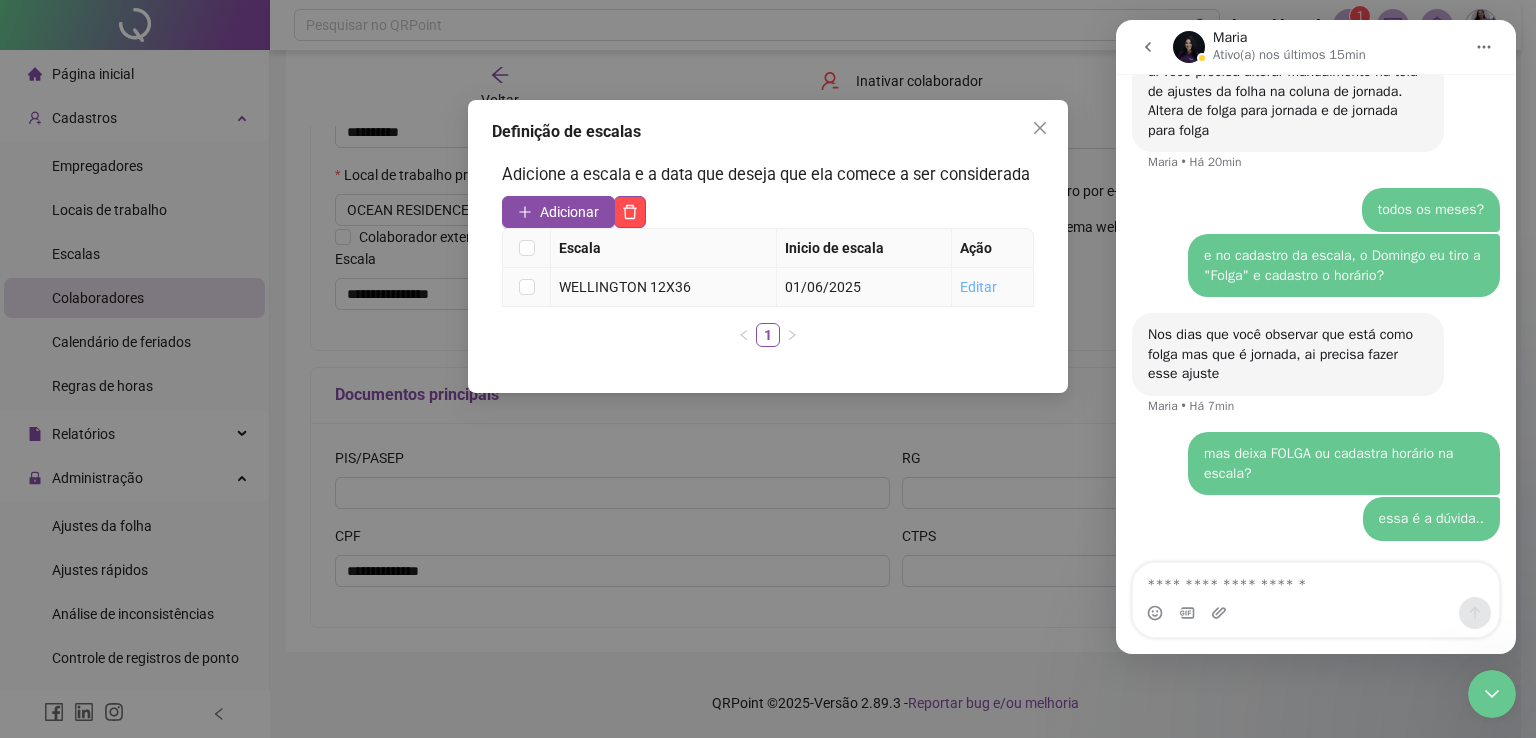 click on "Editar" at bounding box center [978, 287] 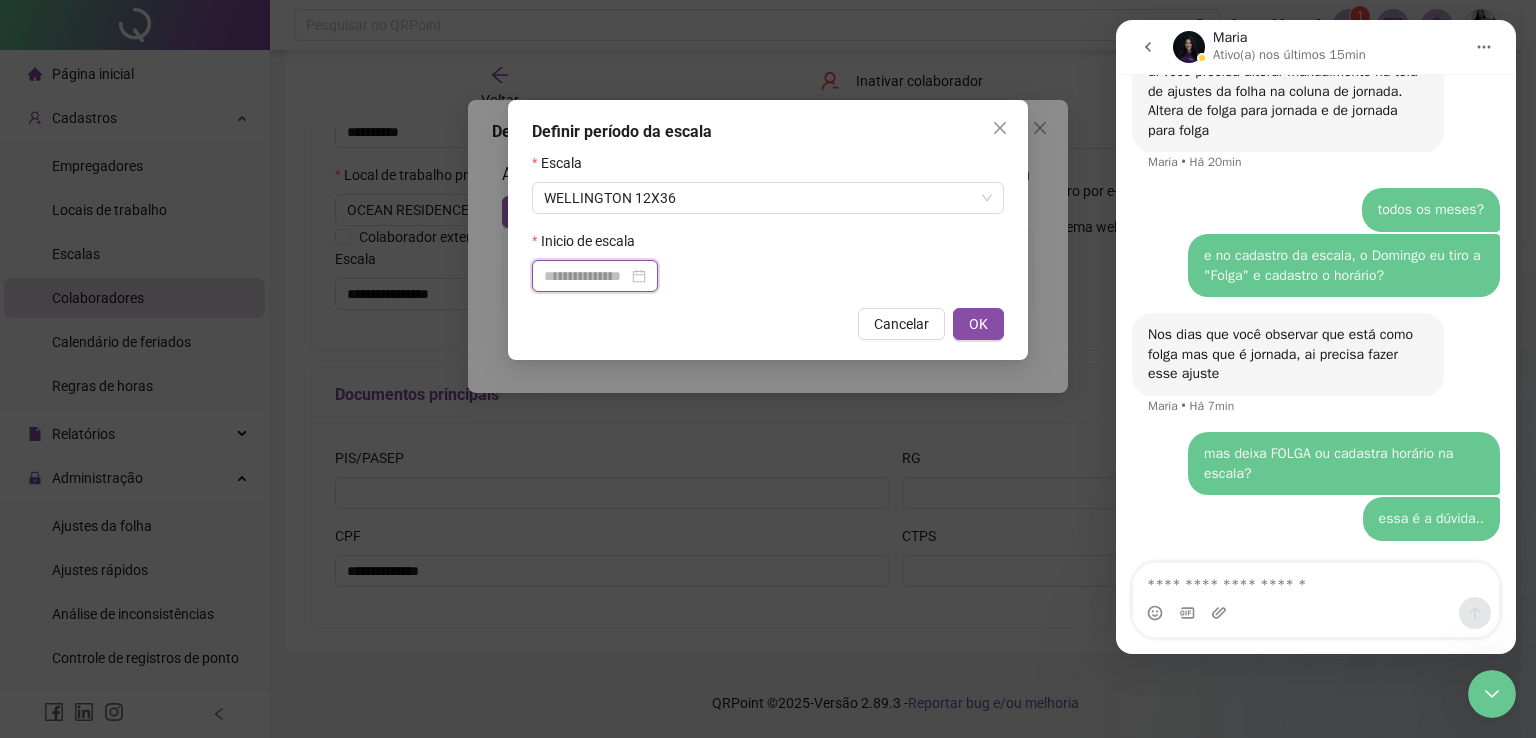 click at bounding box center [586, 276] 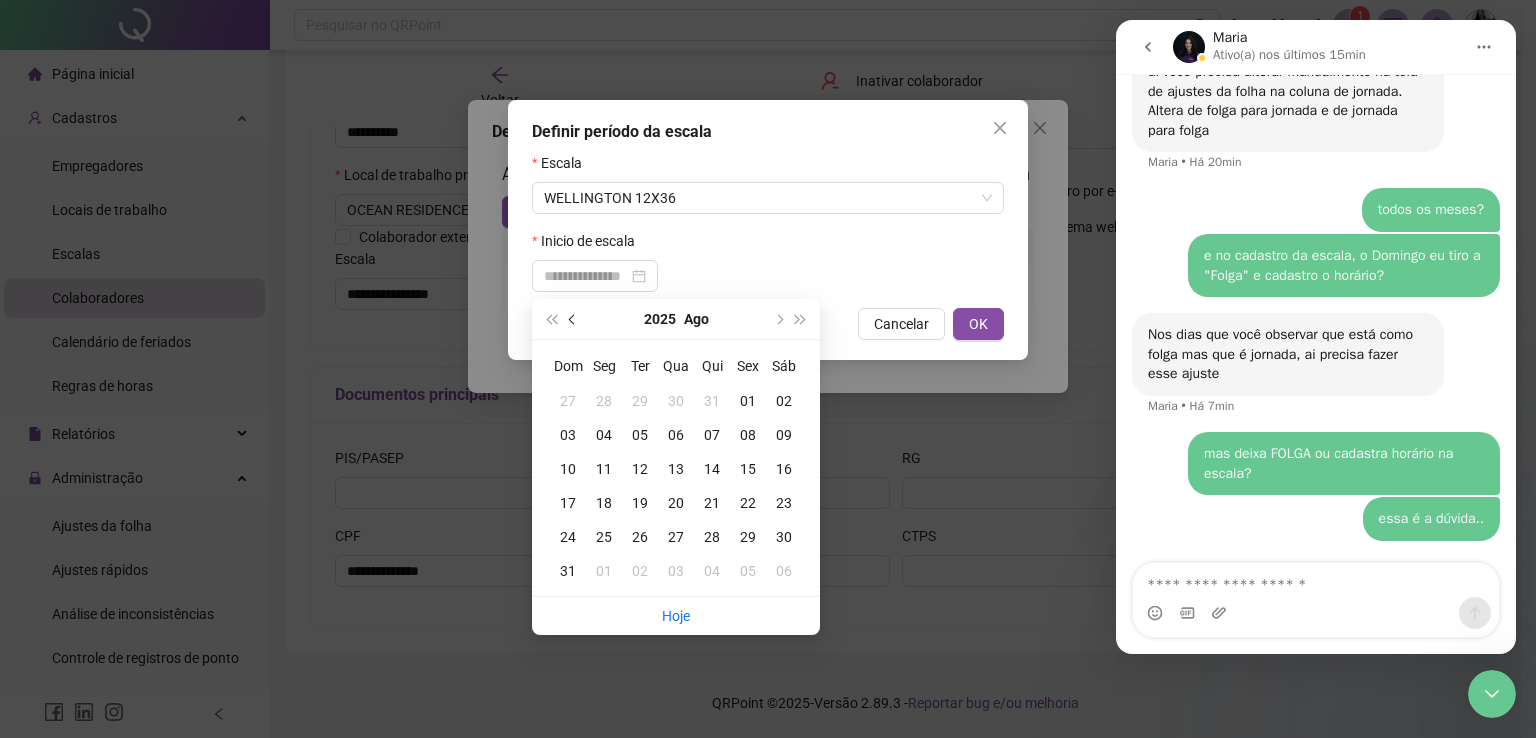 click at bounding box center [573, 319] 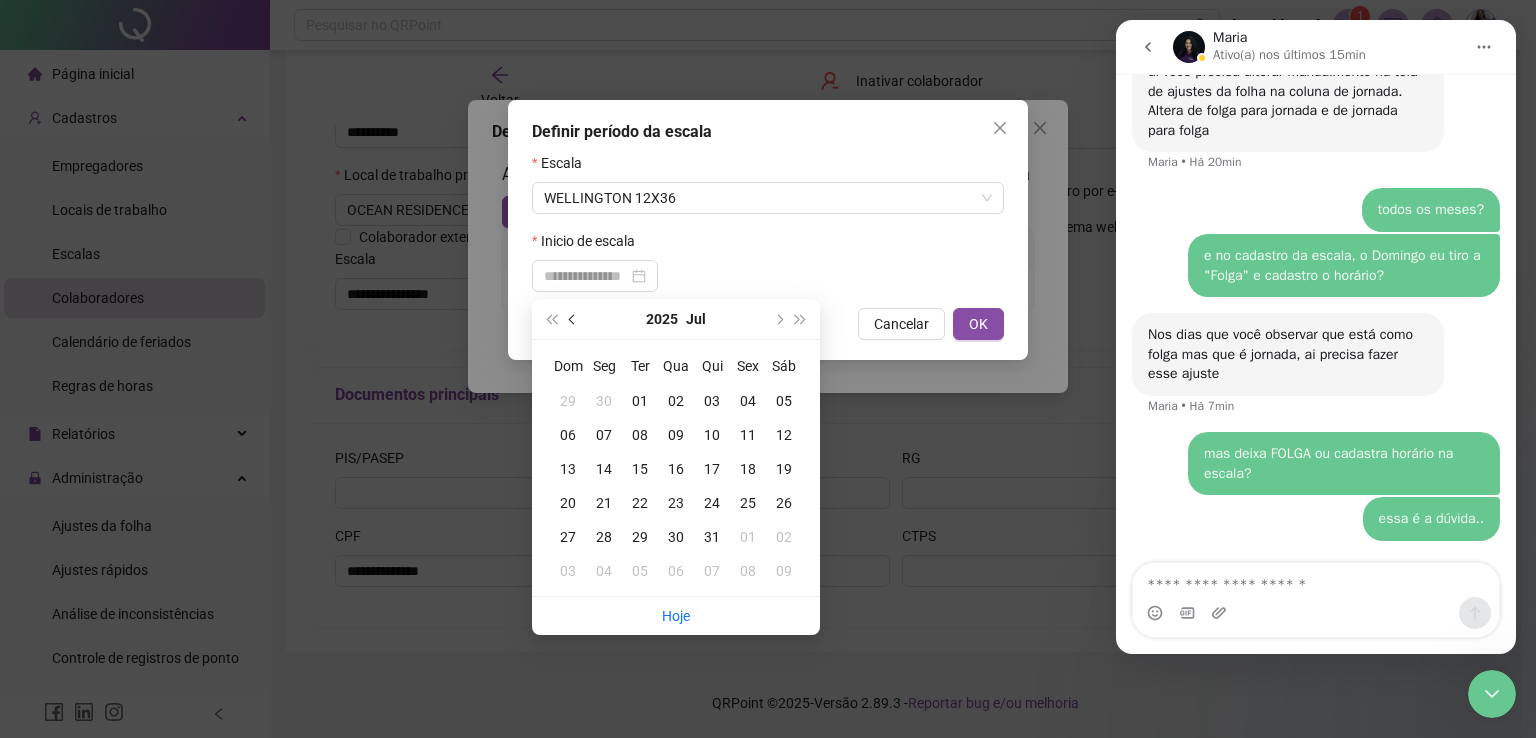 click at bounding box center [574, 319] 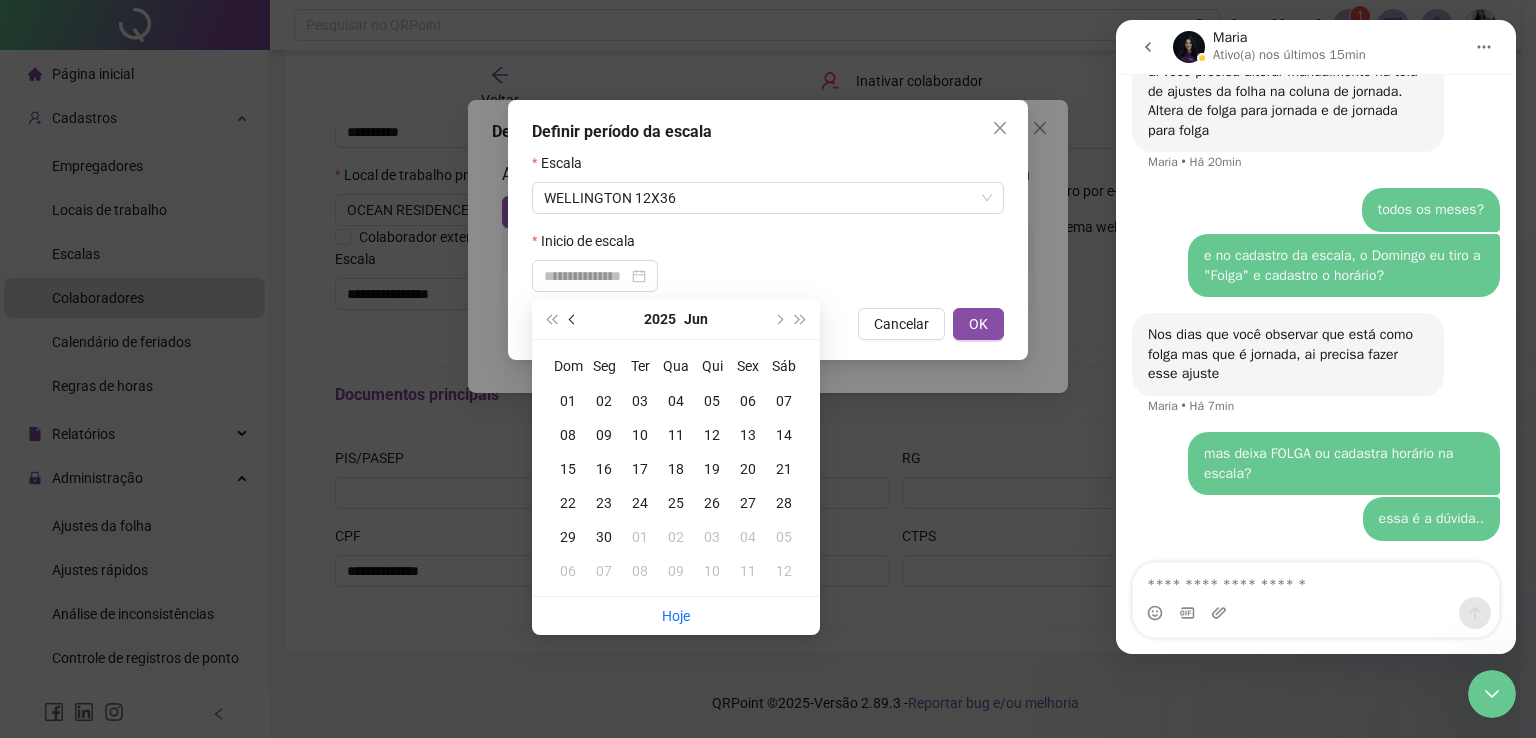 click at bounding box center [574, 319] 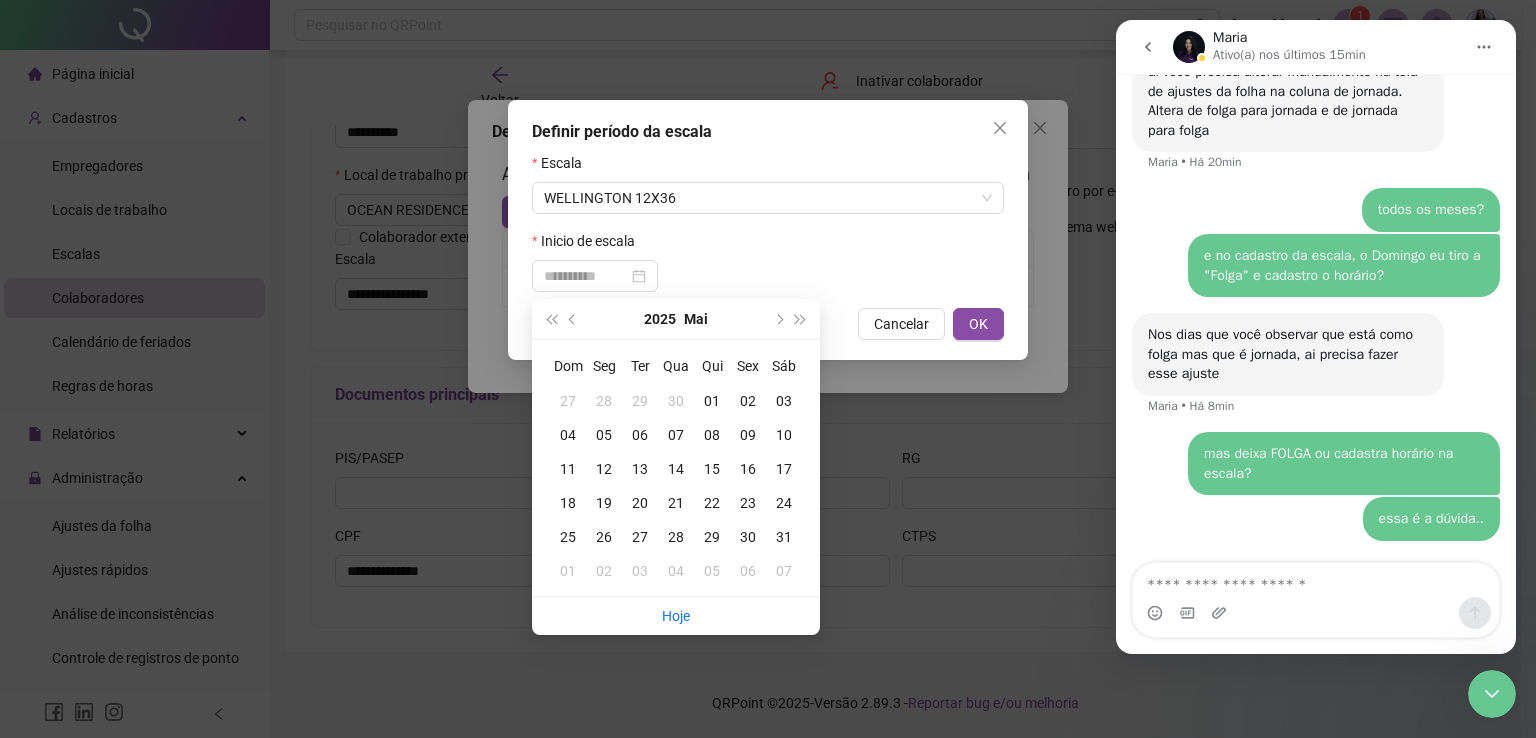 type on "**********" 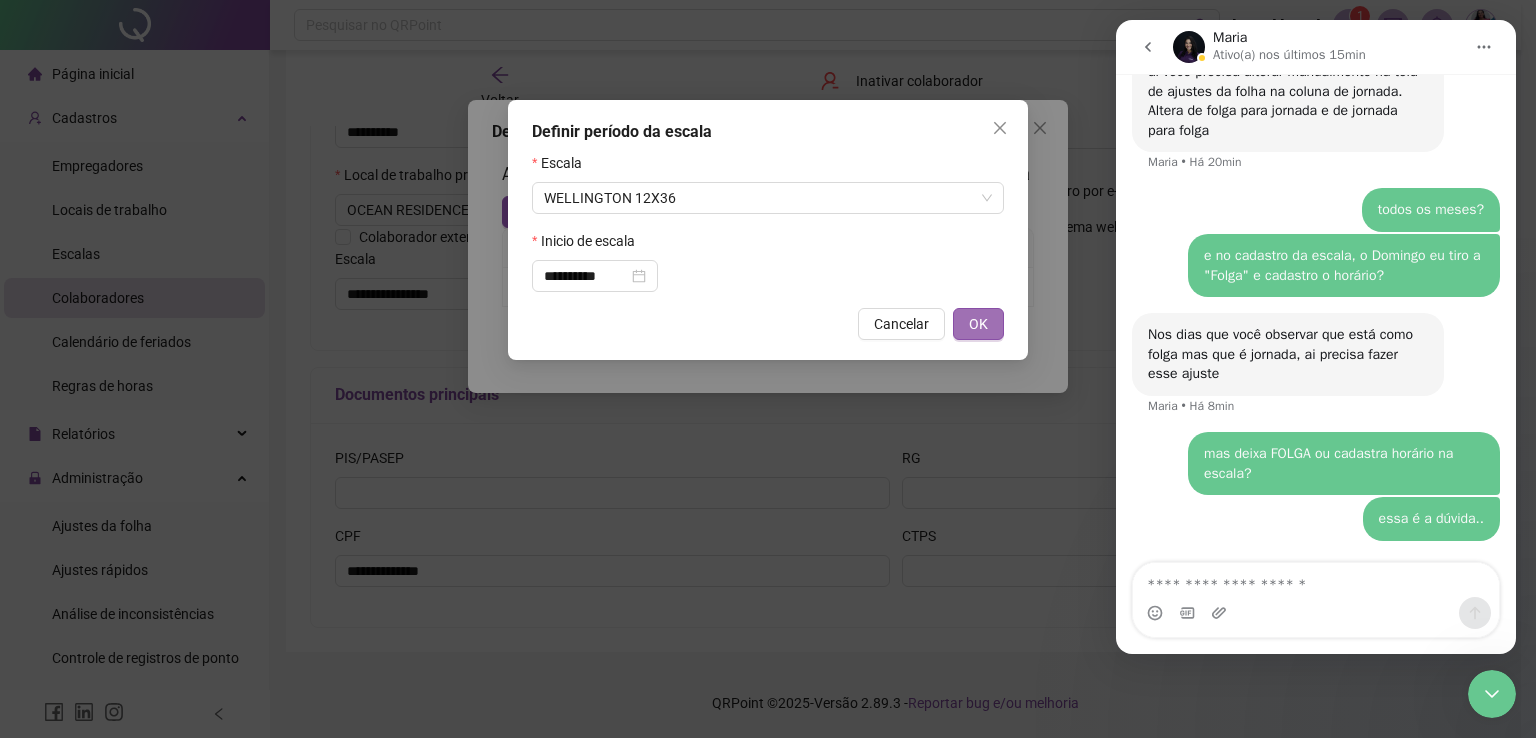 click on "OK" at bounding box center [978, 324] 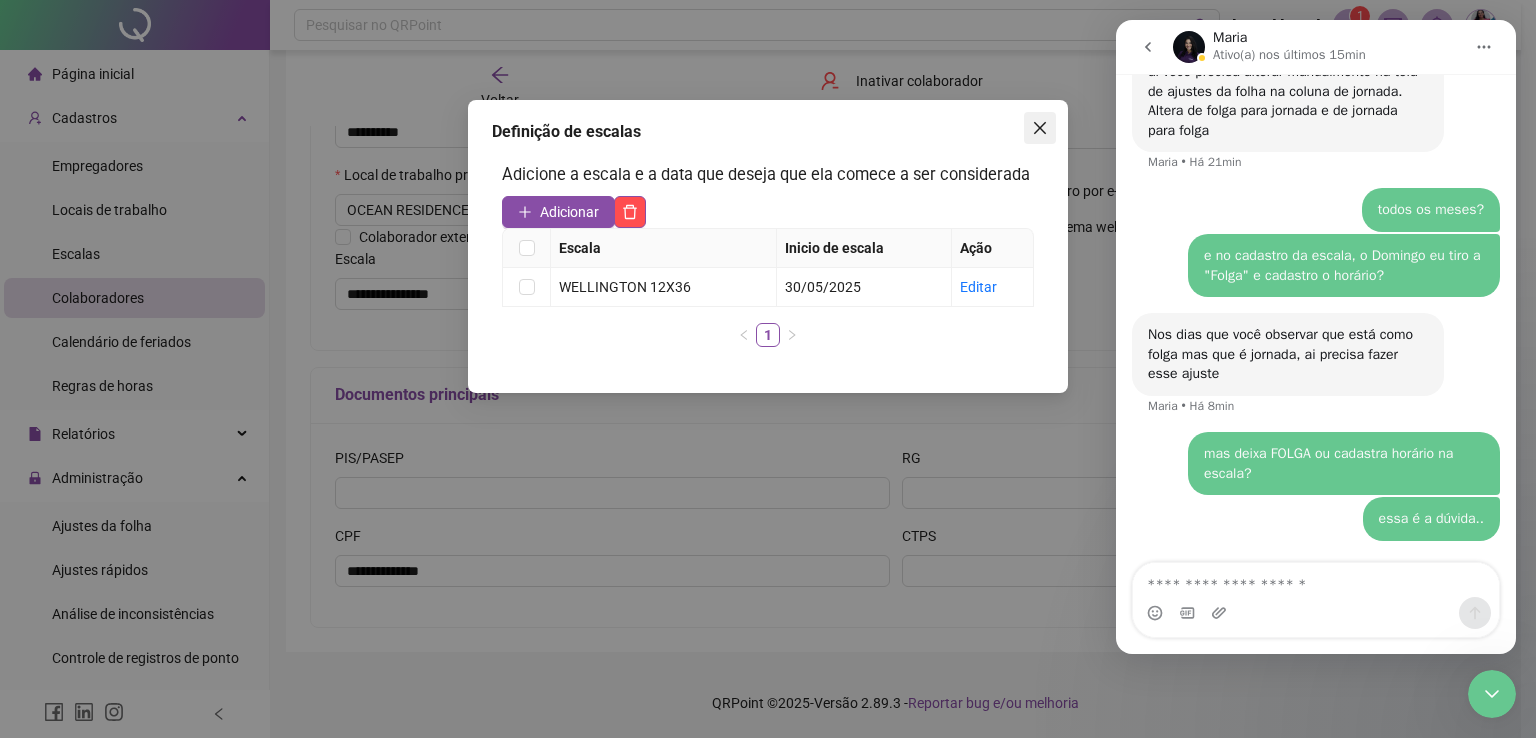 click 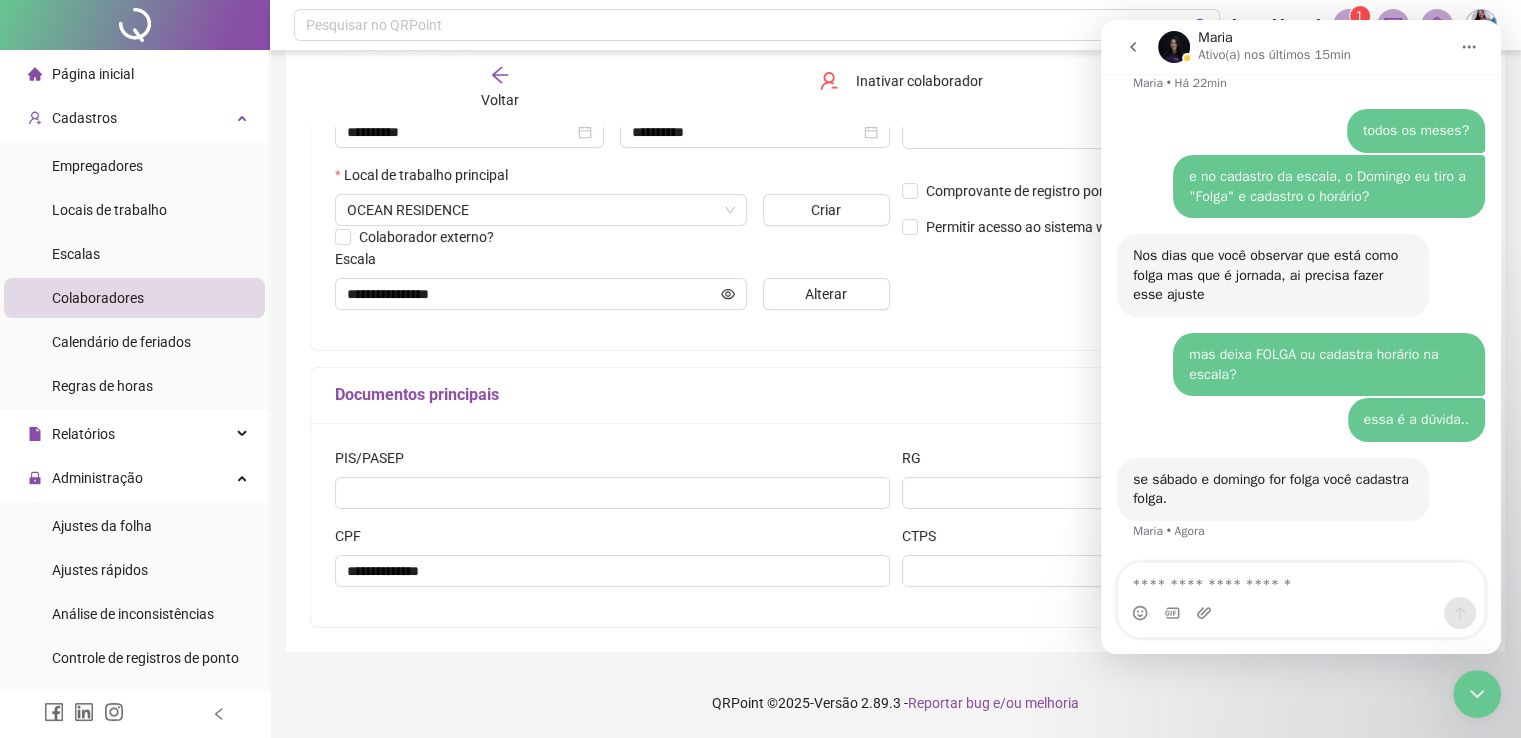 scroll, scrollTop: 5284, scrollLeft: 0, axis: vertical 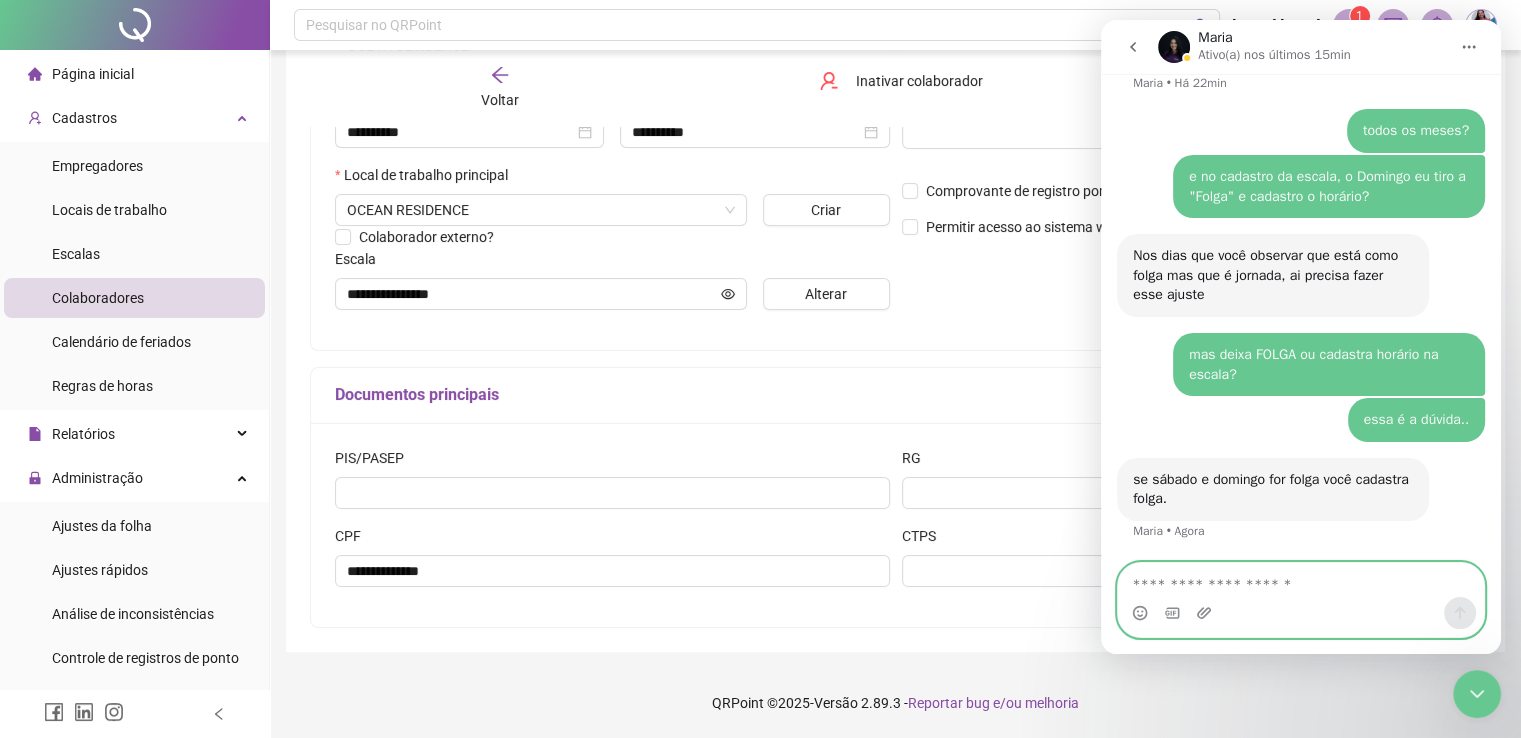 click at bounding box center [1301, 580] 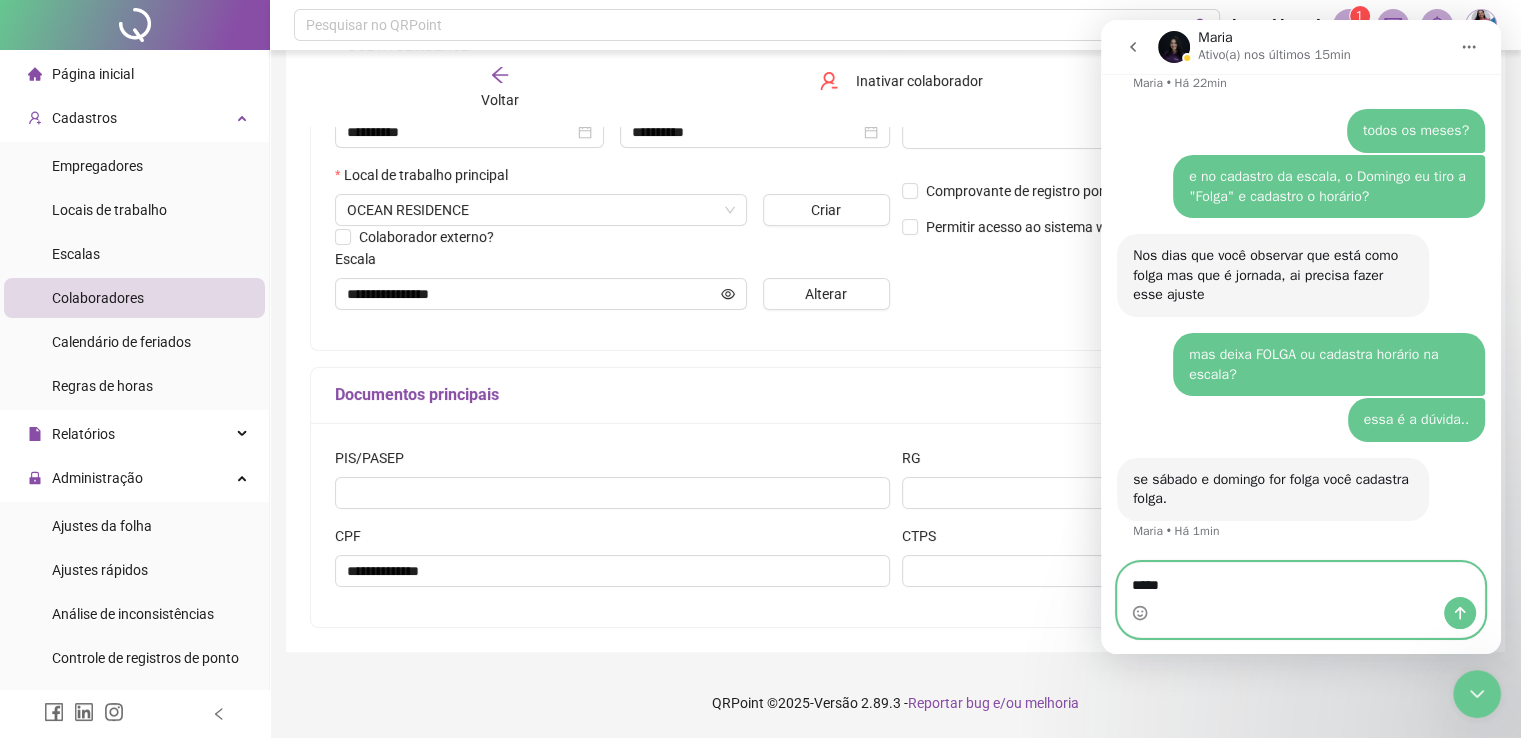 type on "******" 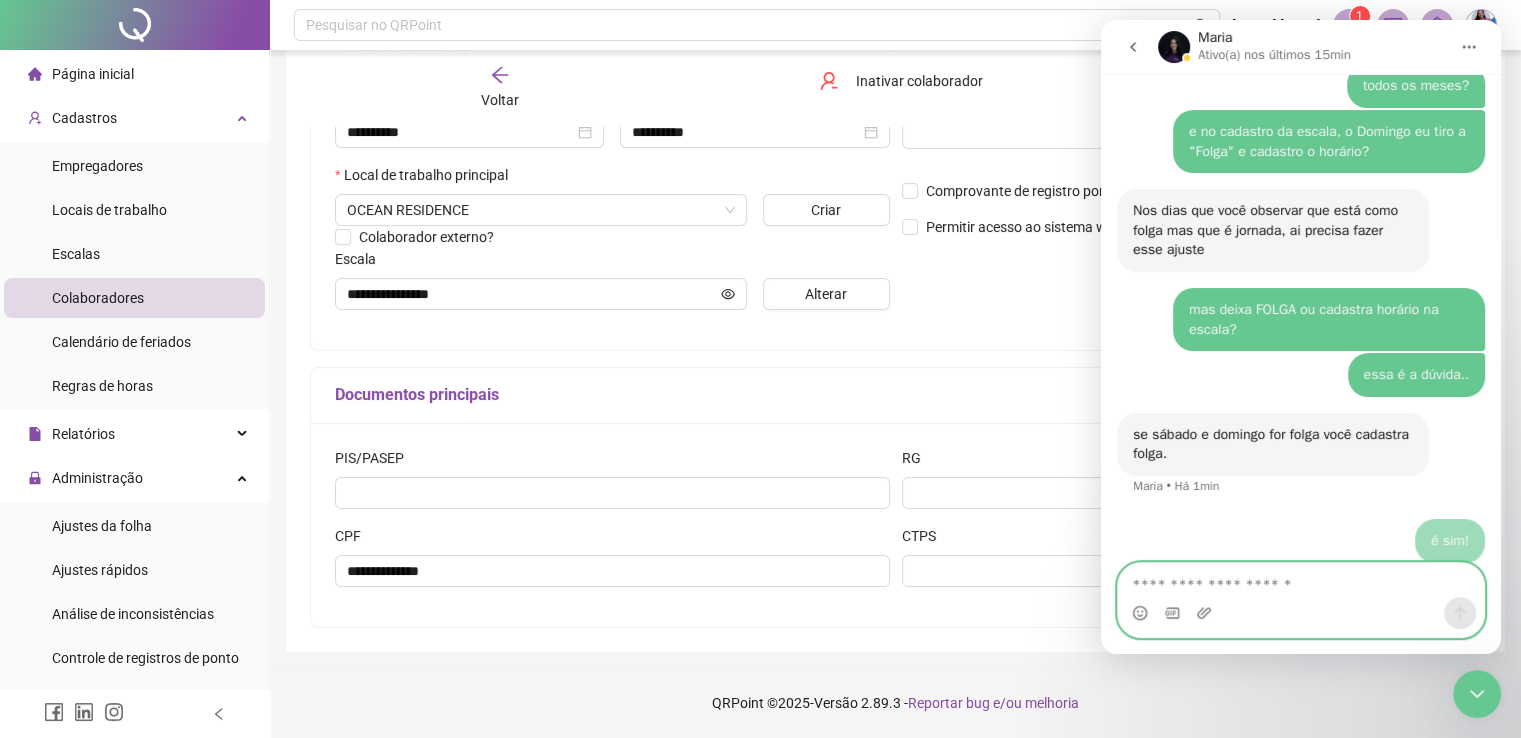 scroll, scrollTop: 5344, scrollLeft: 0, axis: vertical 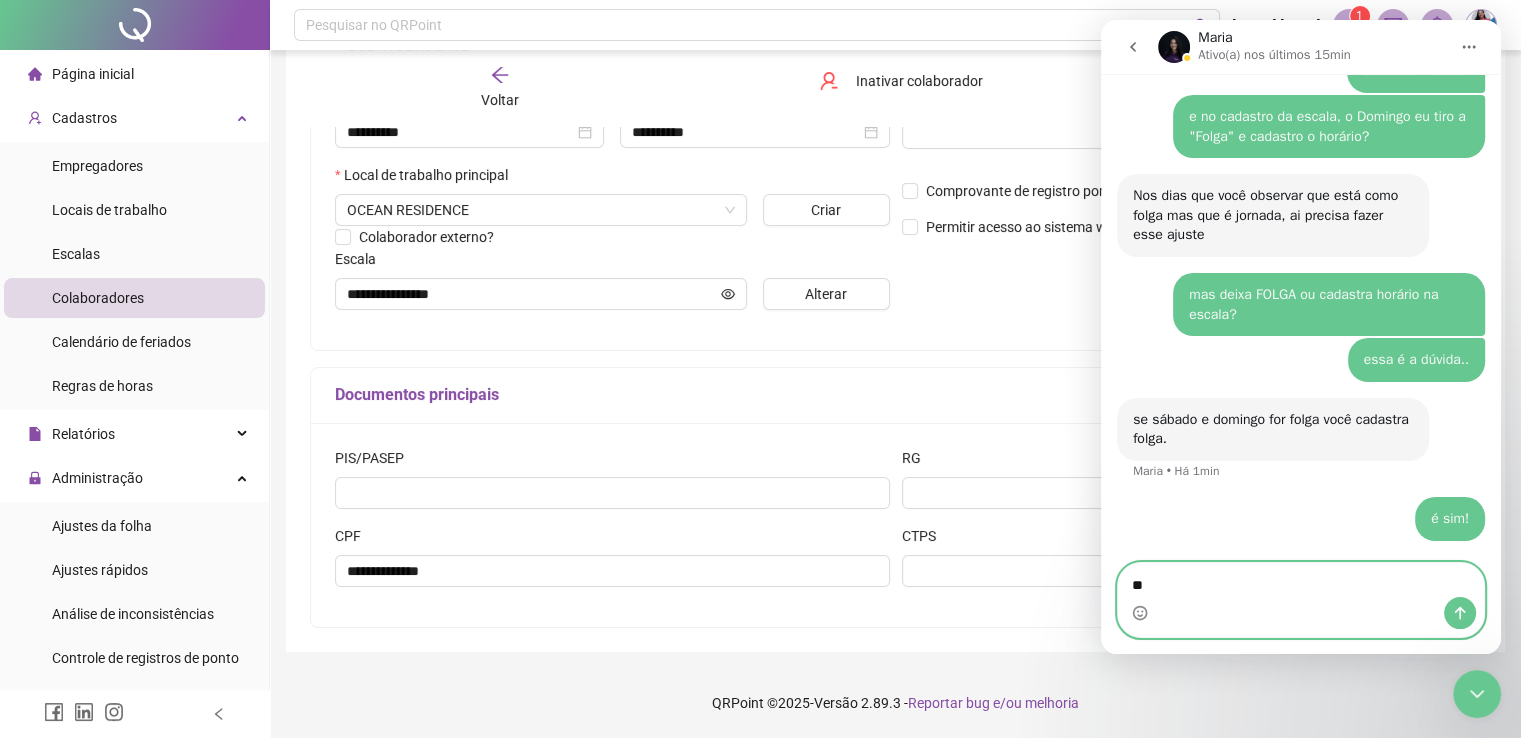 type on "*" 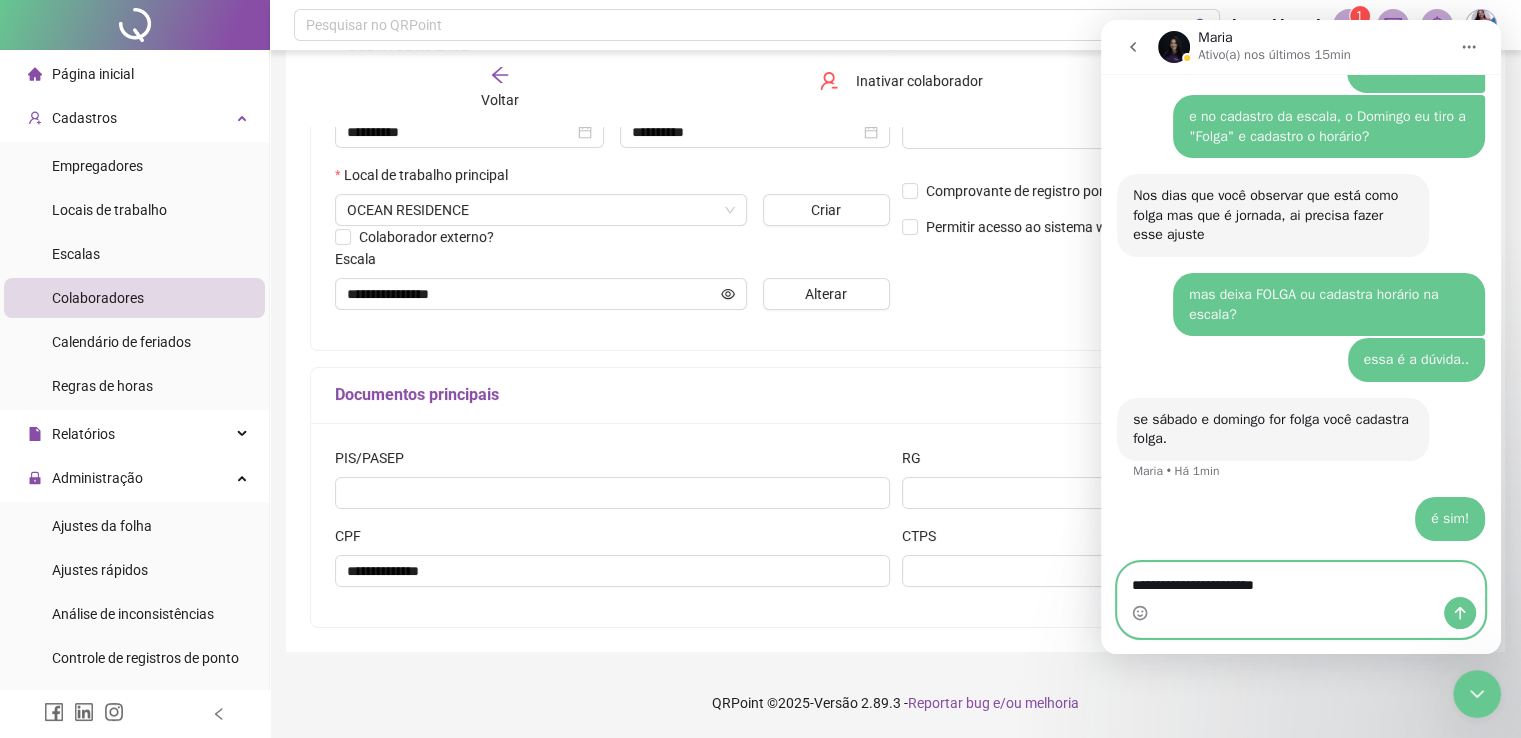 type on "**********" 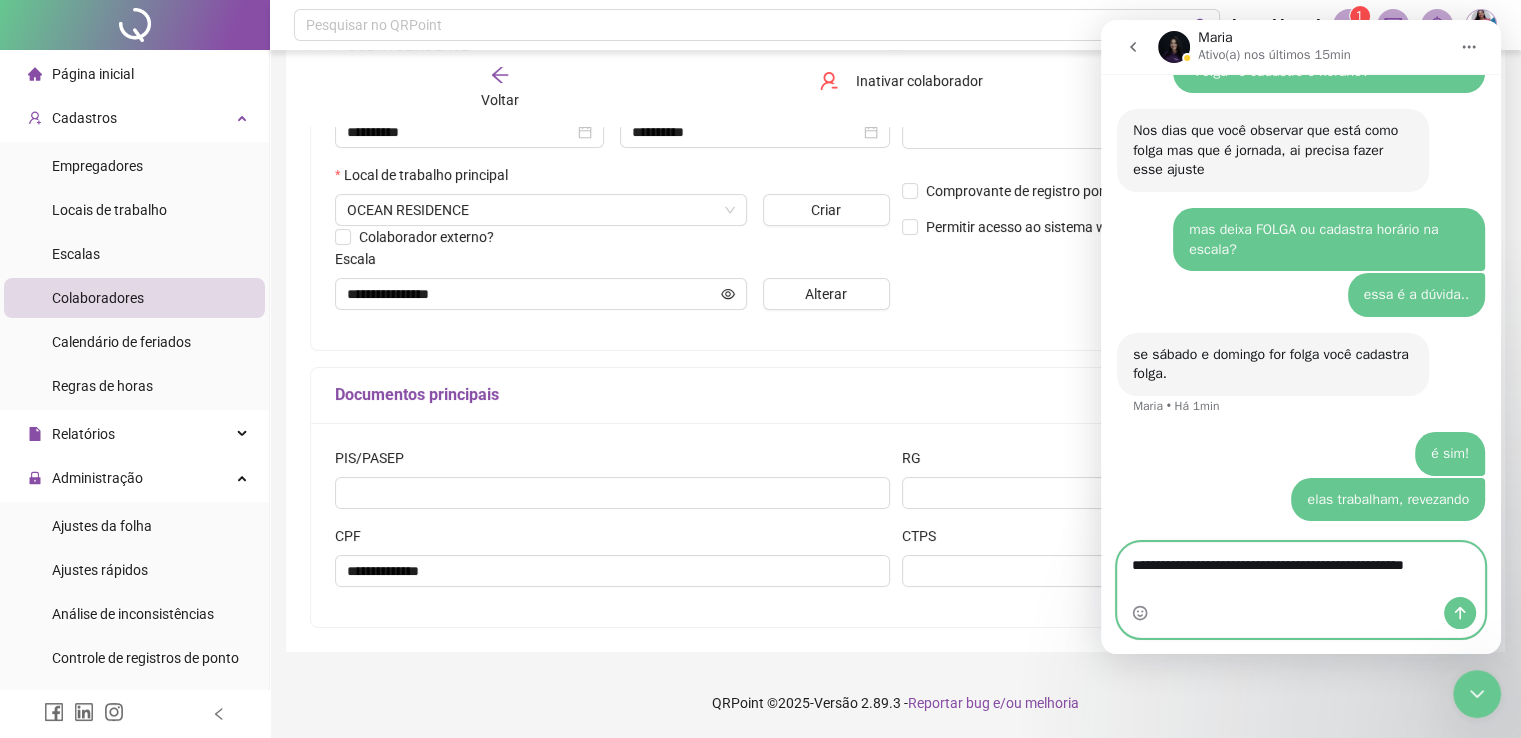 scroll, scrollTop: 5409, scrollLeft: 0, axis: vertical 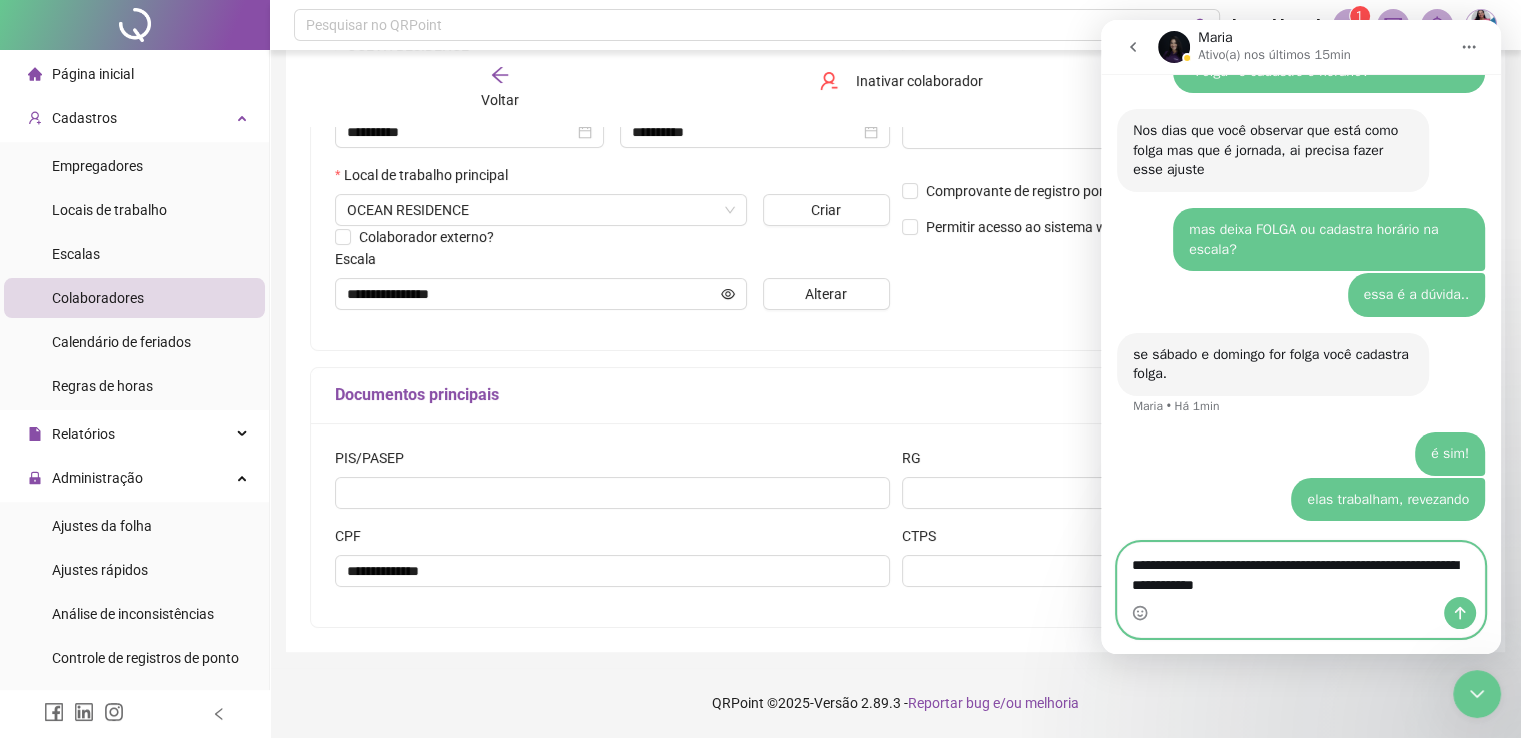 type on "**********" 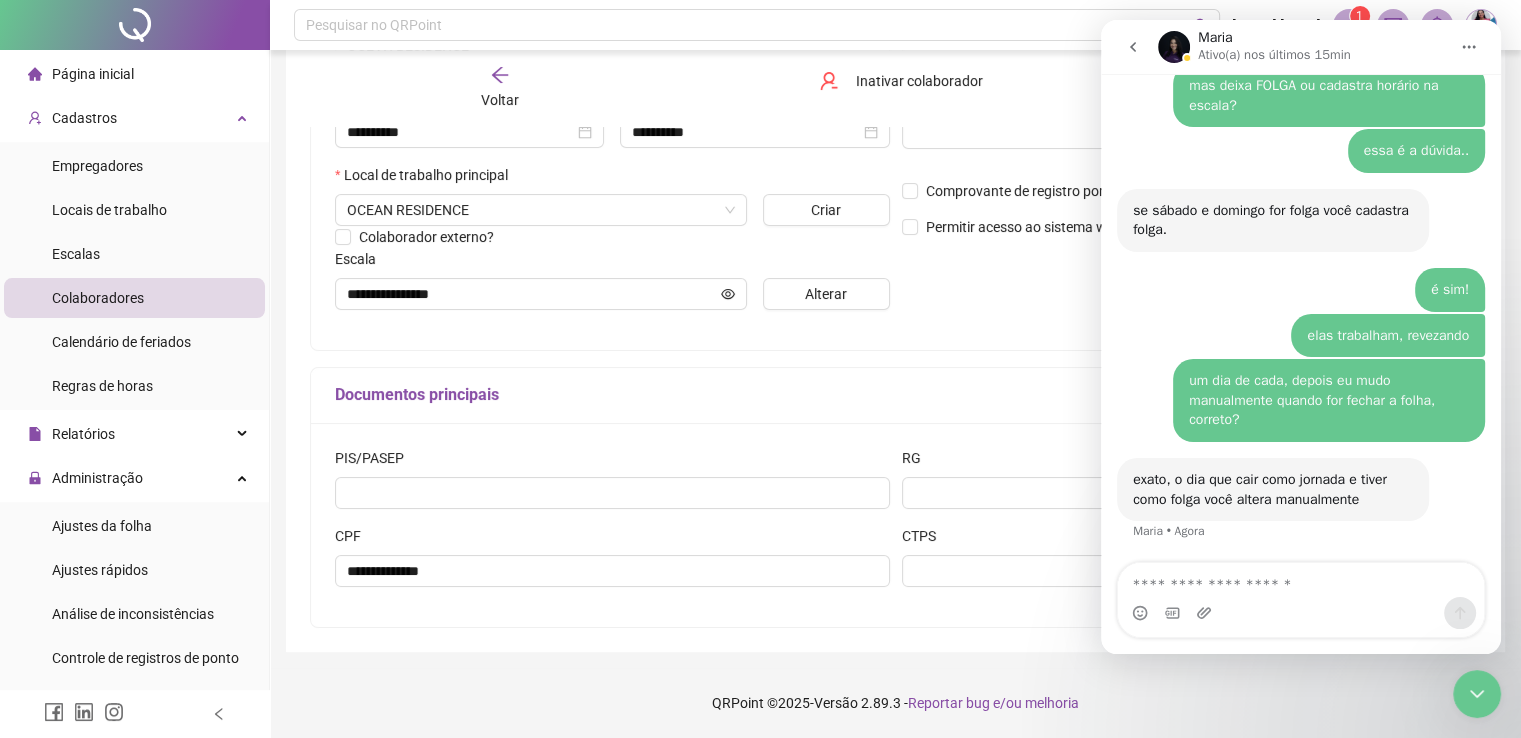 scroll, scrollTop: 5553, scrollLeft: 0, axis: vertical 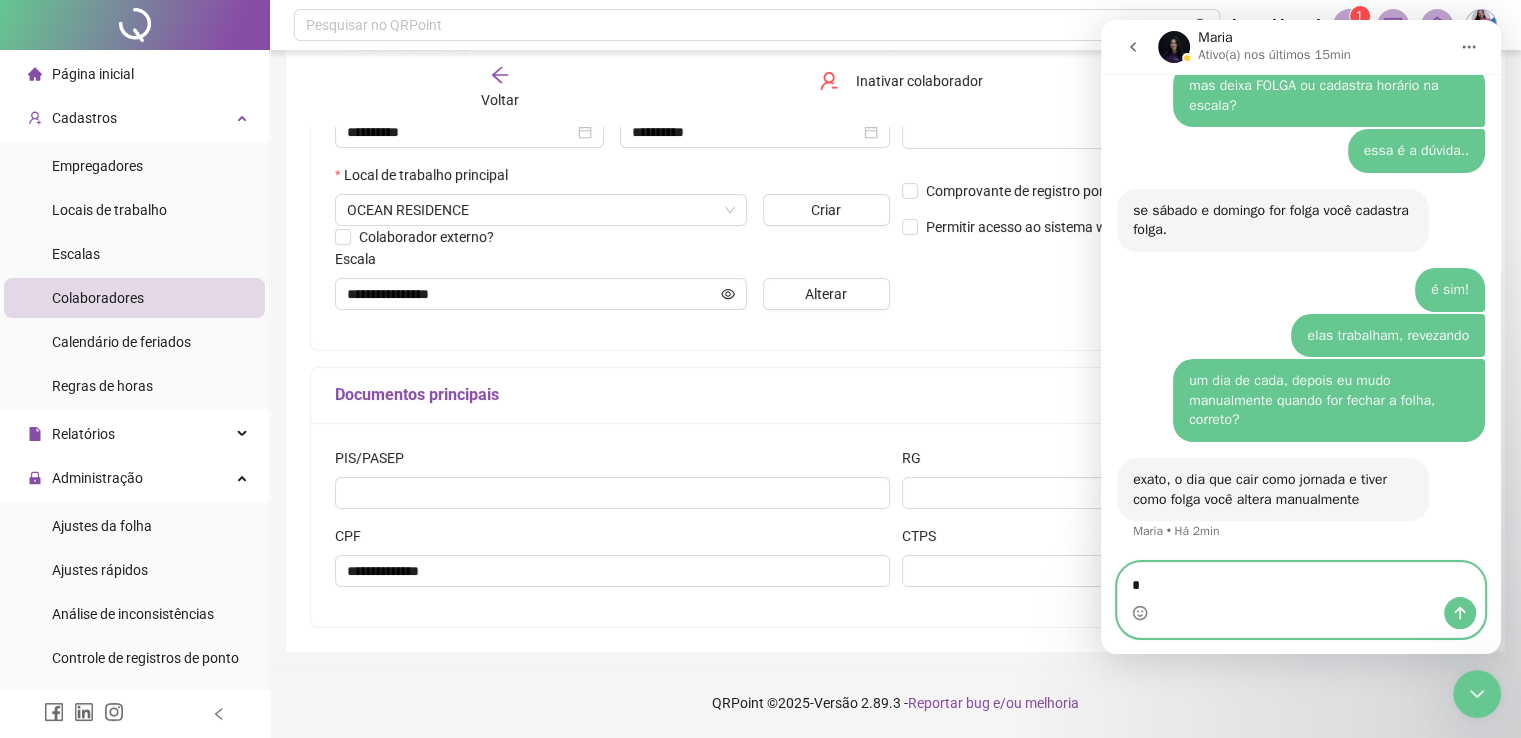 type on "**" 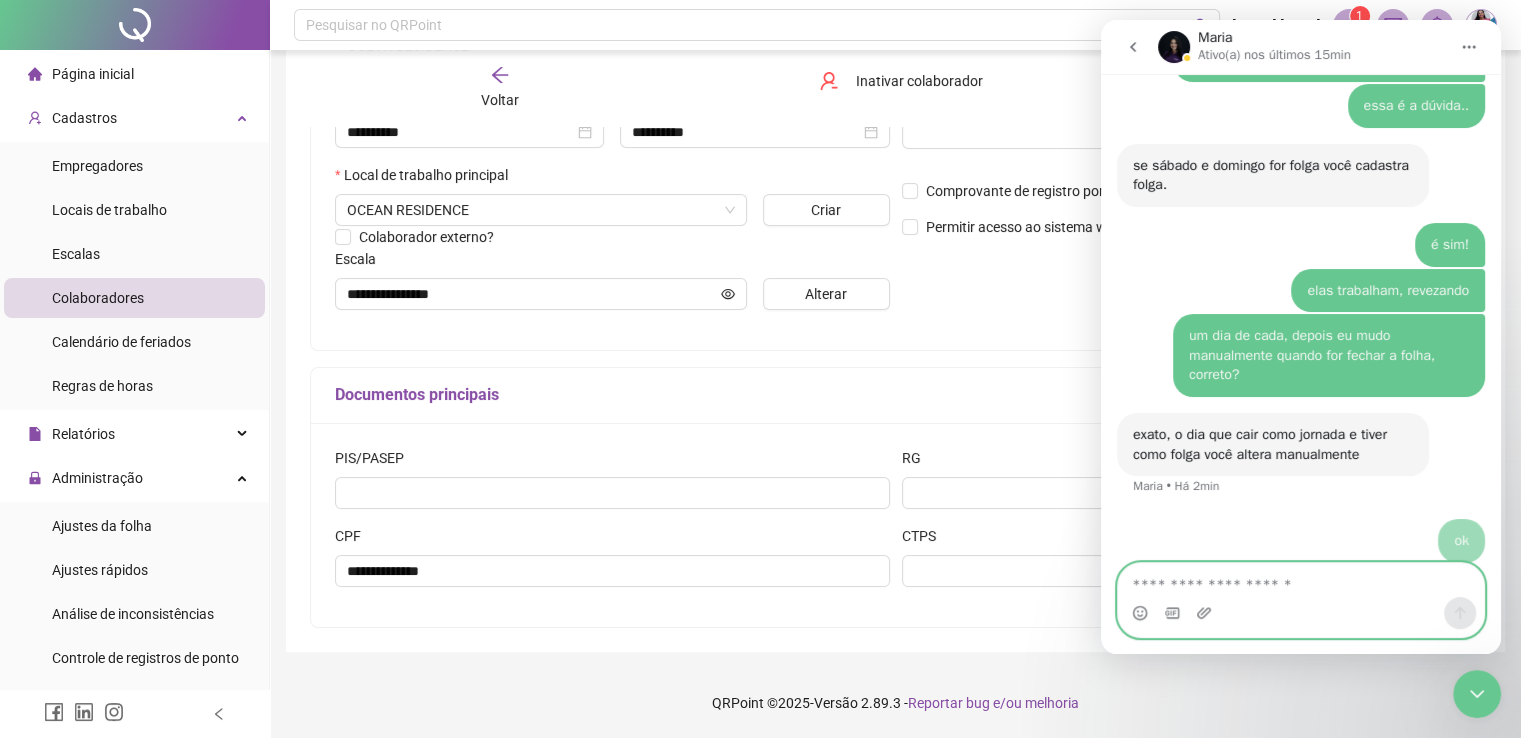 scroll, scrollTop: 5613, scrollLeft: 0, axis: vertical 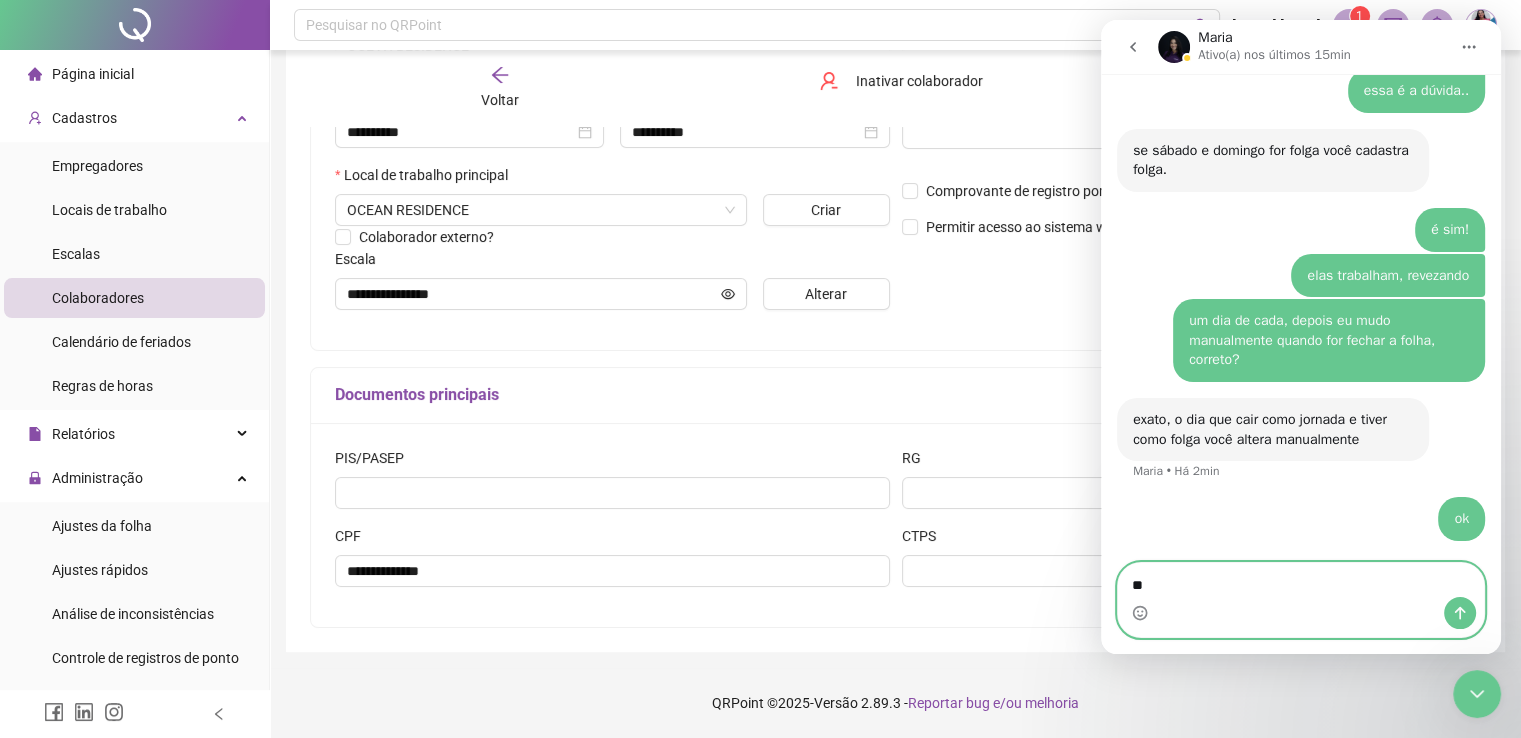 type on "*" 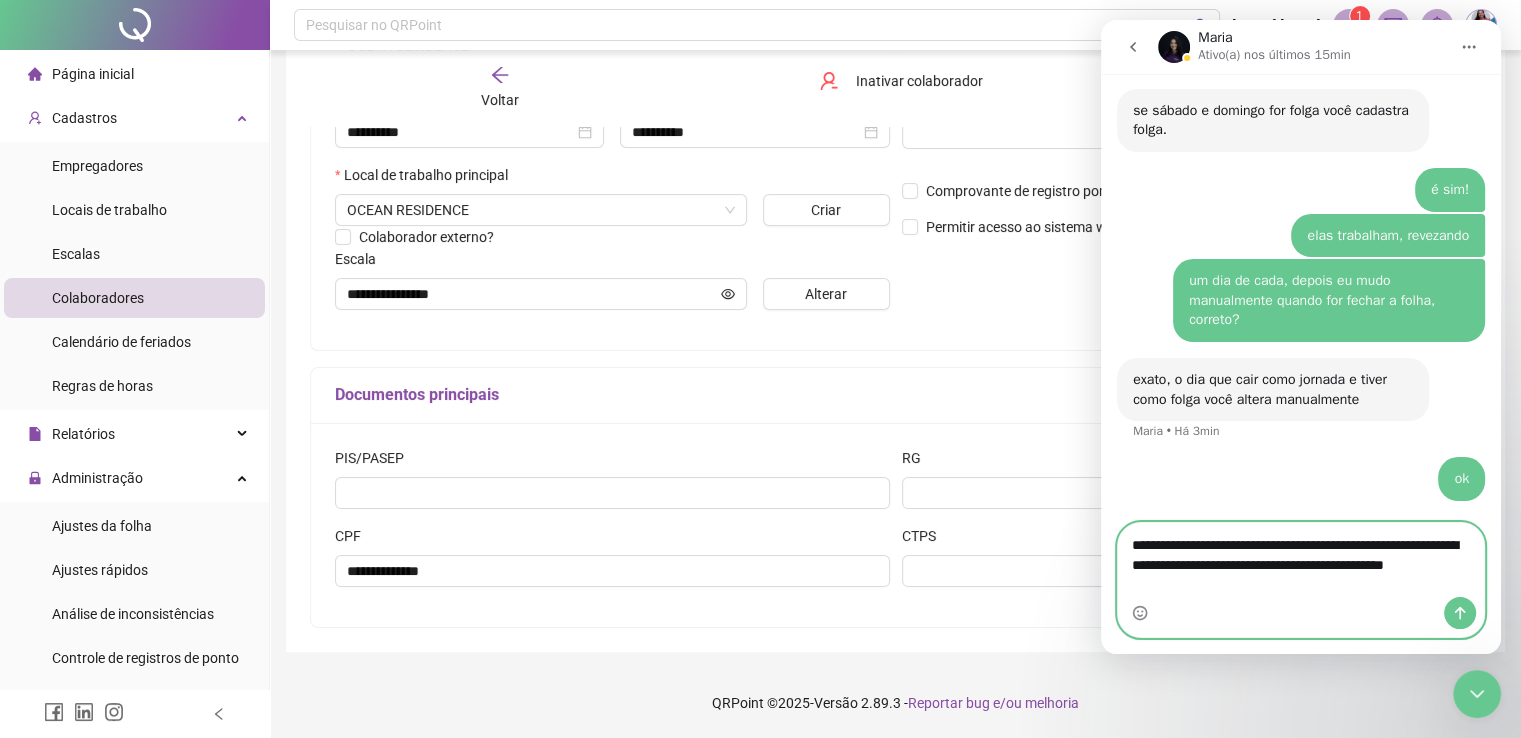 scroll, scrollTop: 5653, scrollLeft: 0, axis: vertical 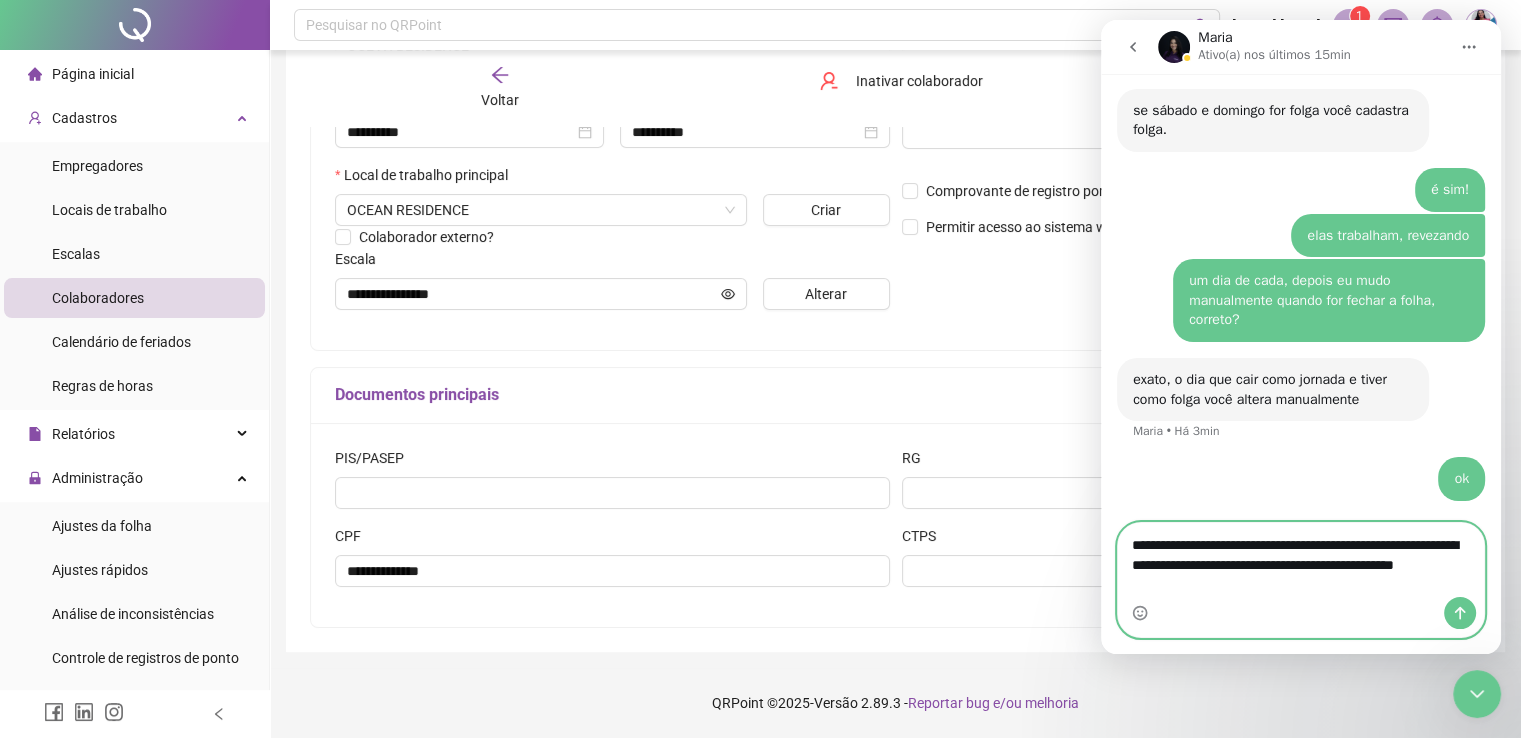 type on "**********" 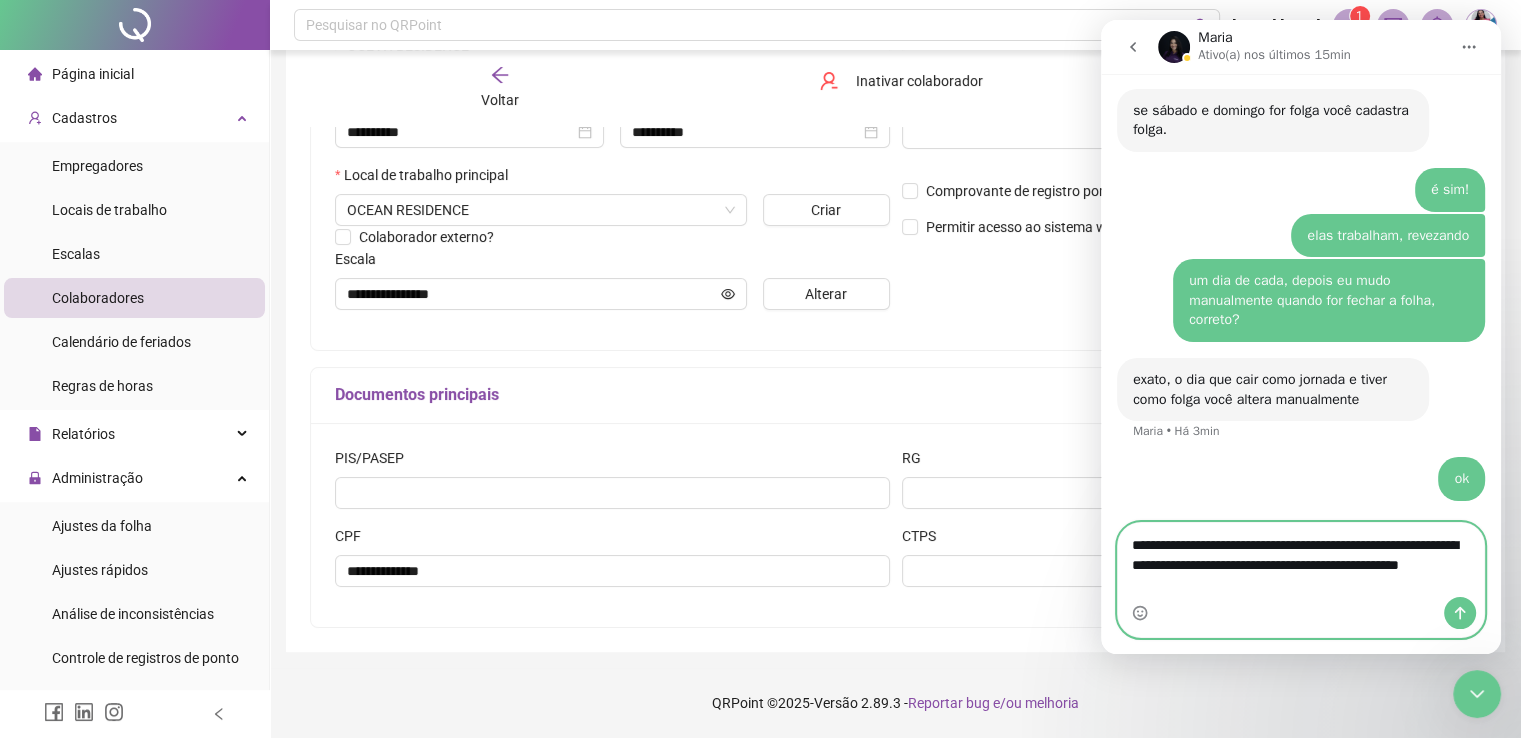 type 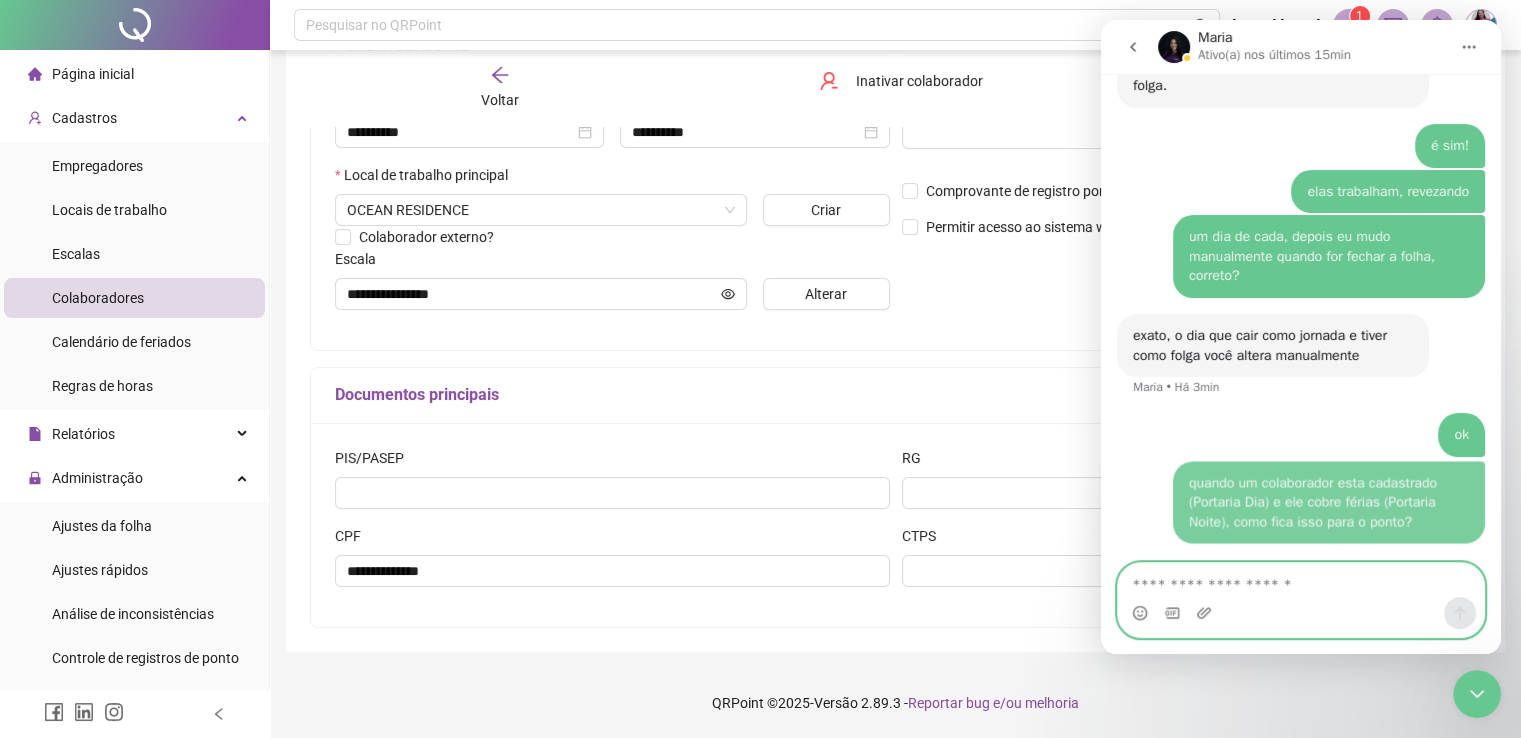 scroll, scrollTop: 5698, scrollLeft: 0, axis: vertical 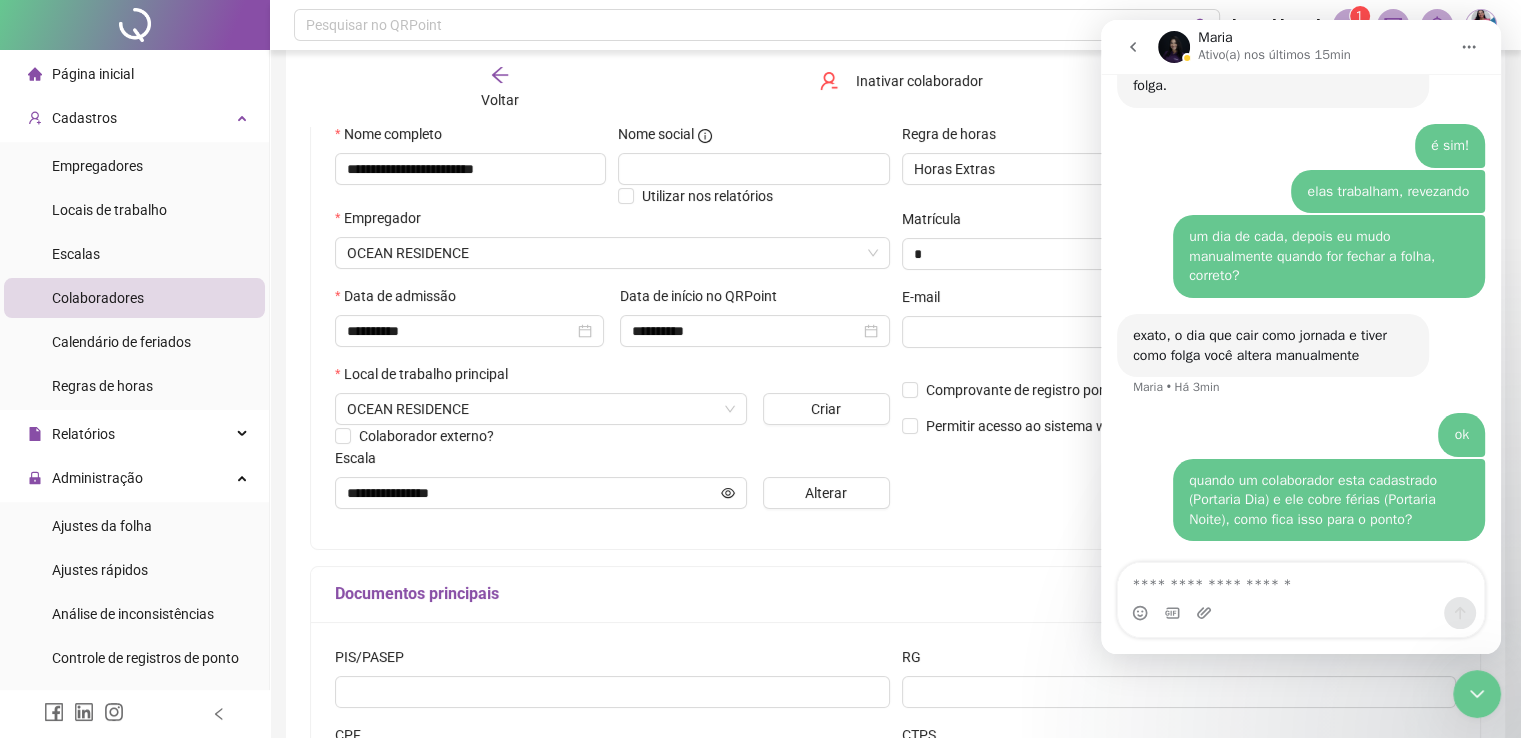 click 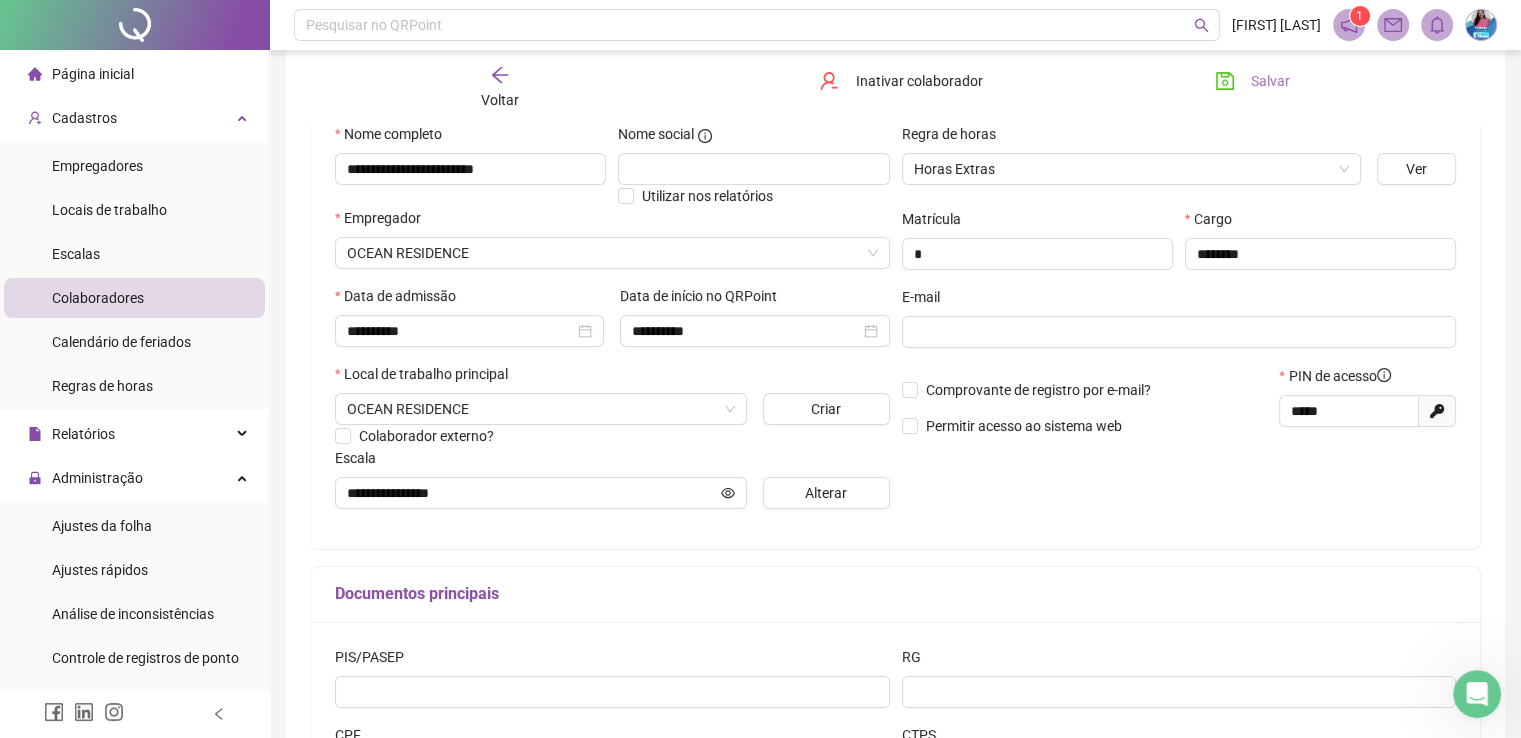 click on "Salvar" at bounding box center (1252, 81) 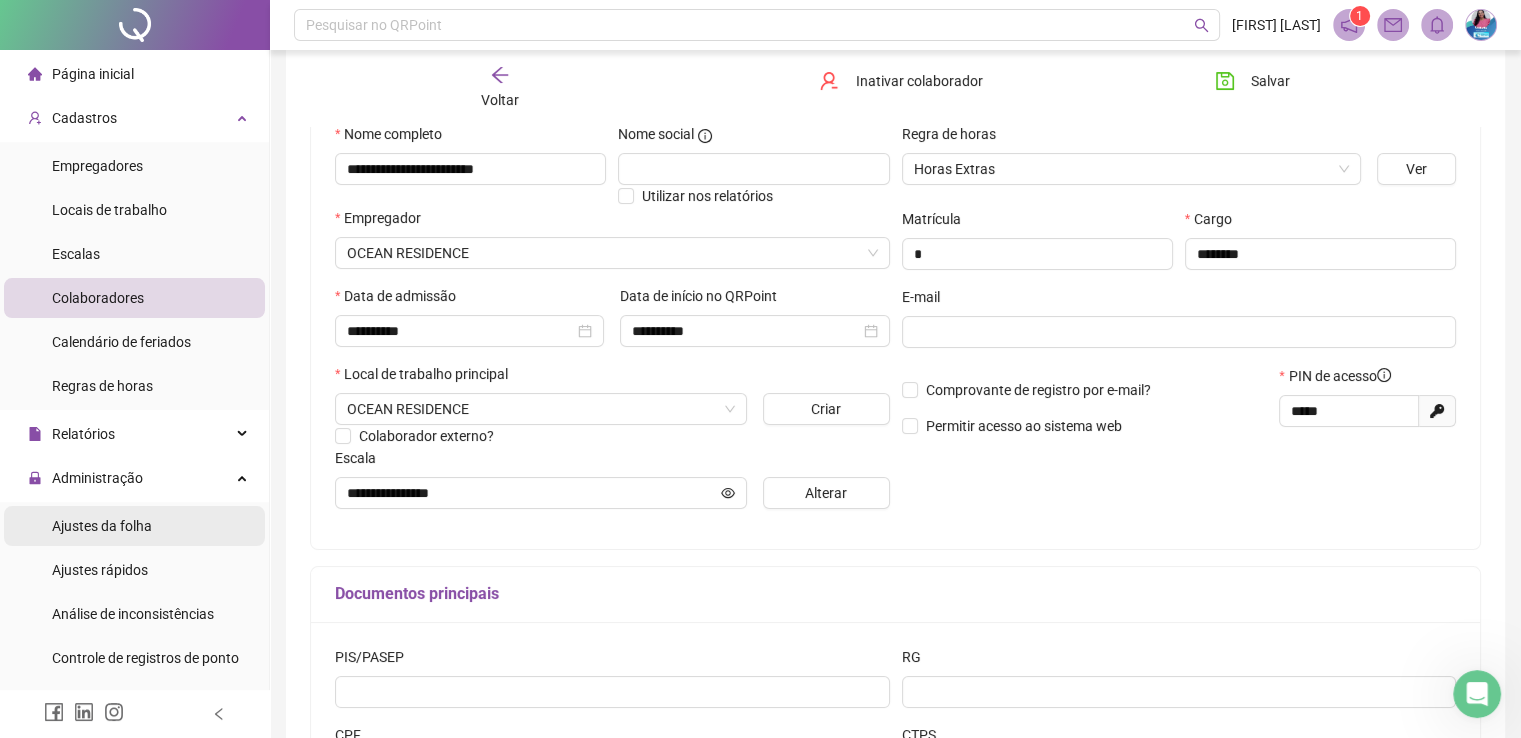 click on "Ajustes da folha" at bounding box center (102, 526) 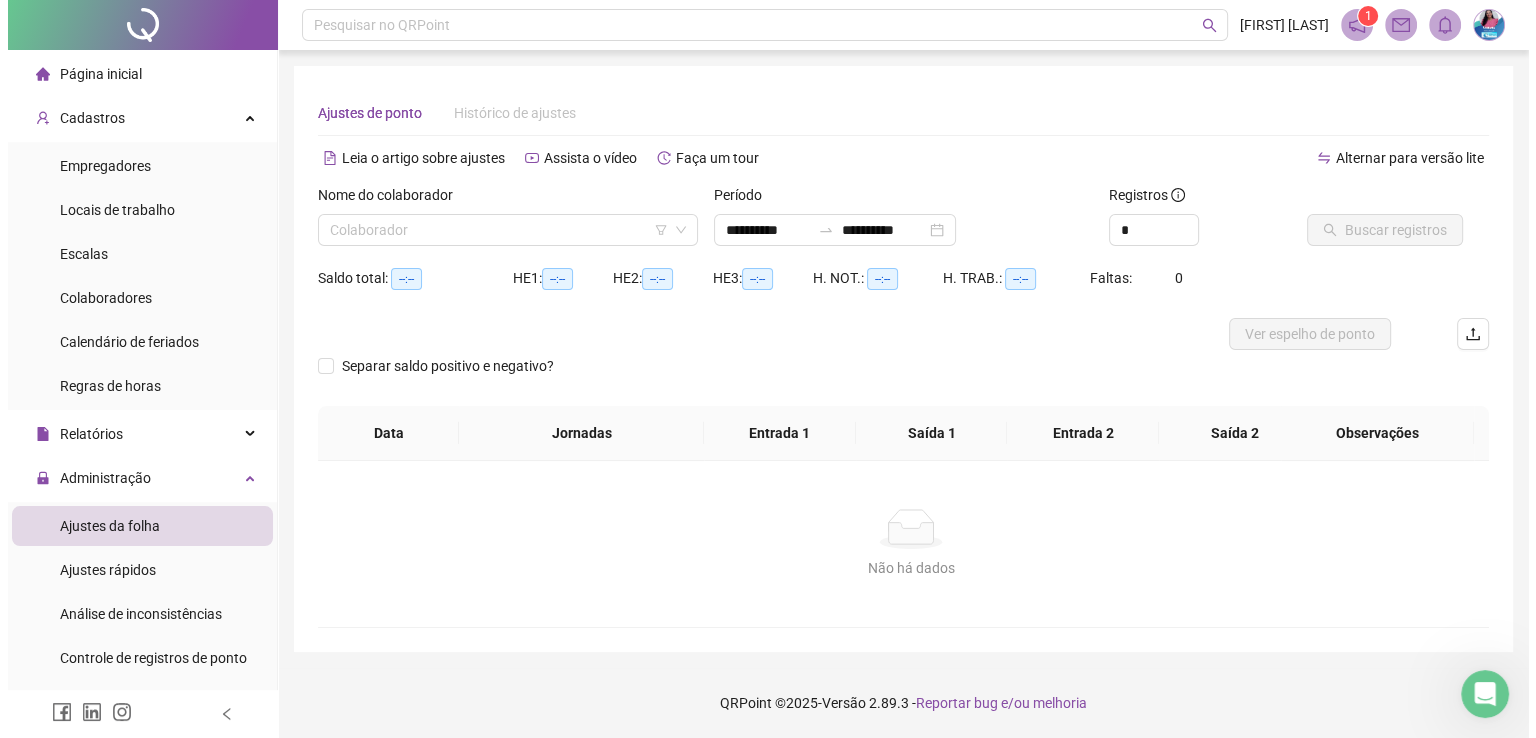 scroll, scrollTop: 0, scrollLeft: 0, axis: both 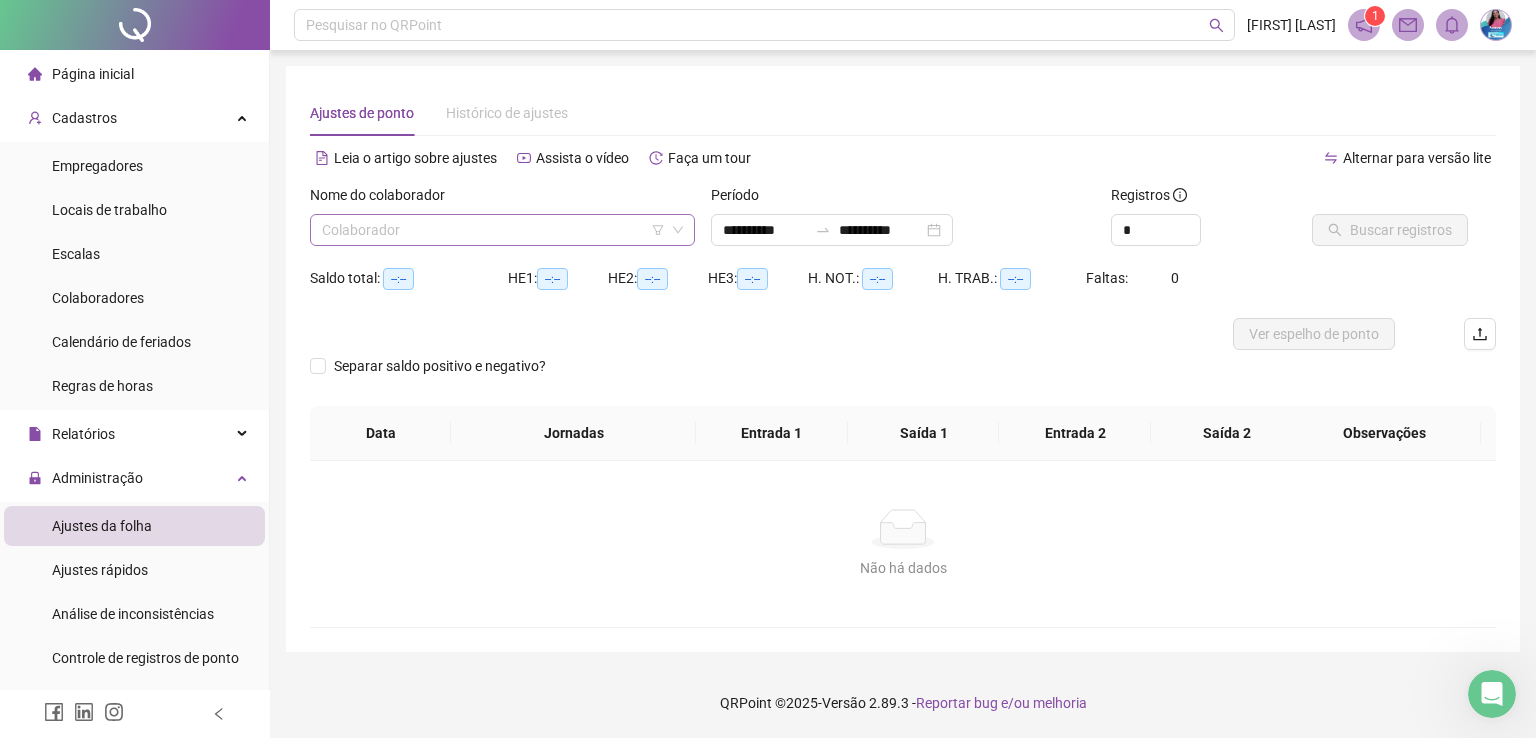 click at bounding box center (493, 230) 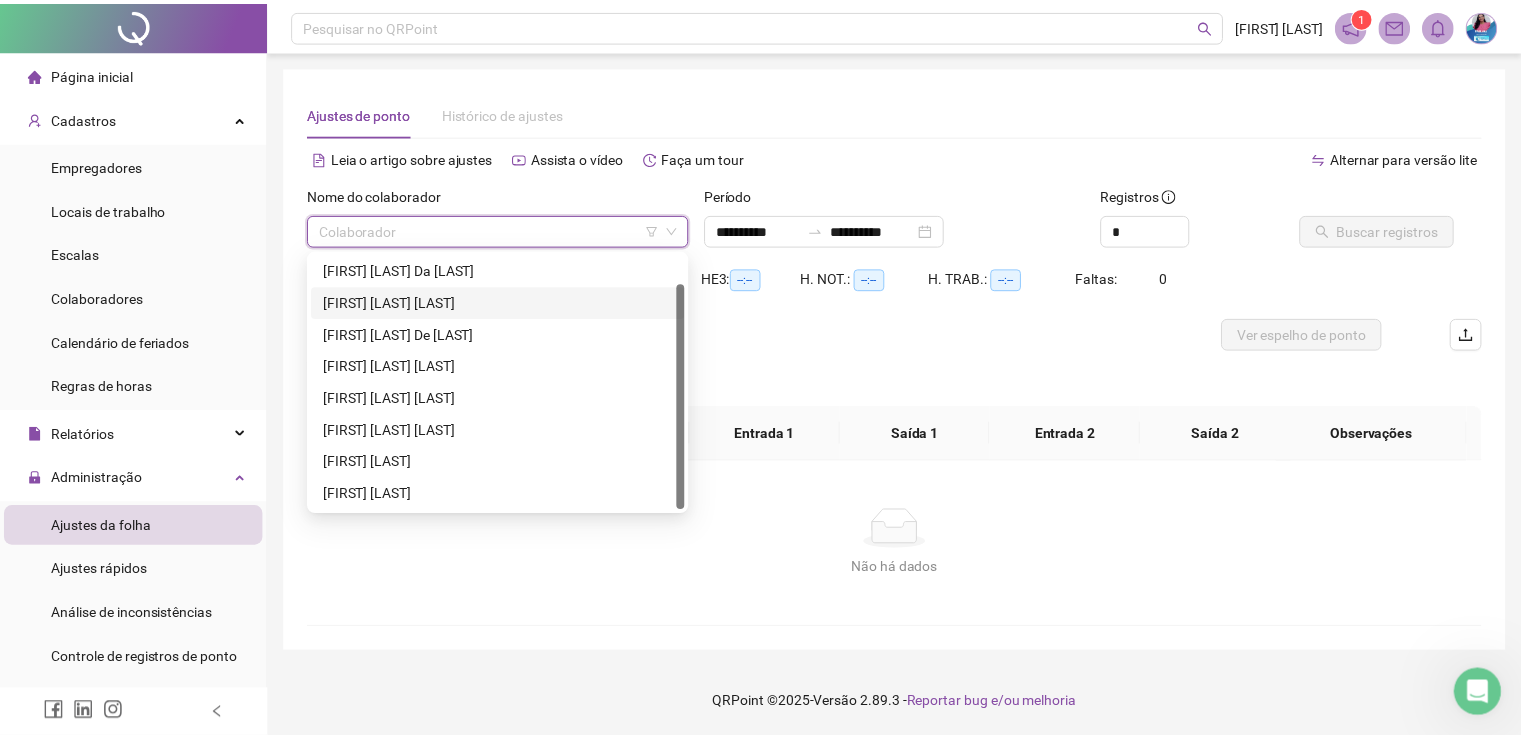 scroll, scrollTop: 32, scrollLeft: 0, axis: vertical 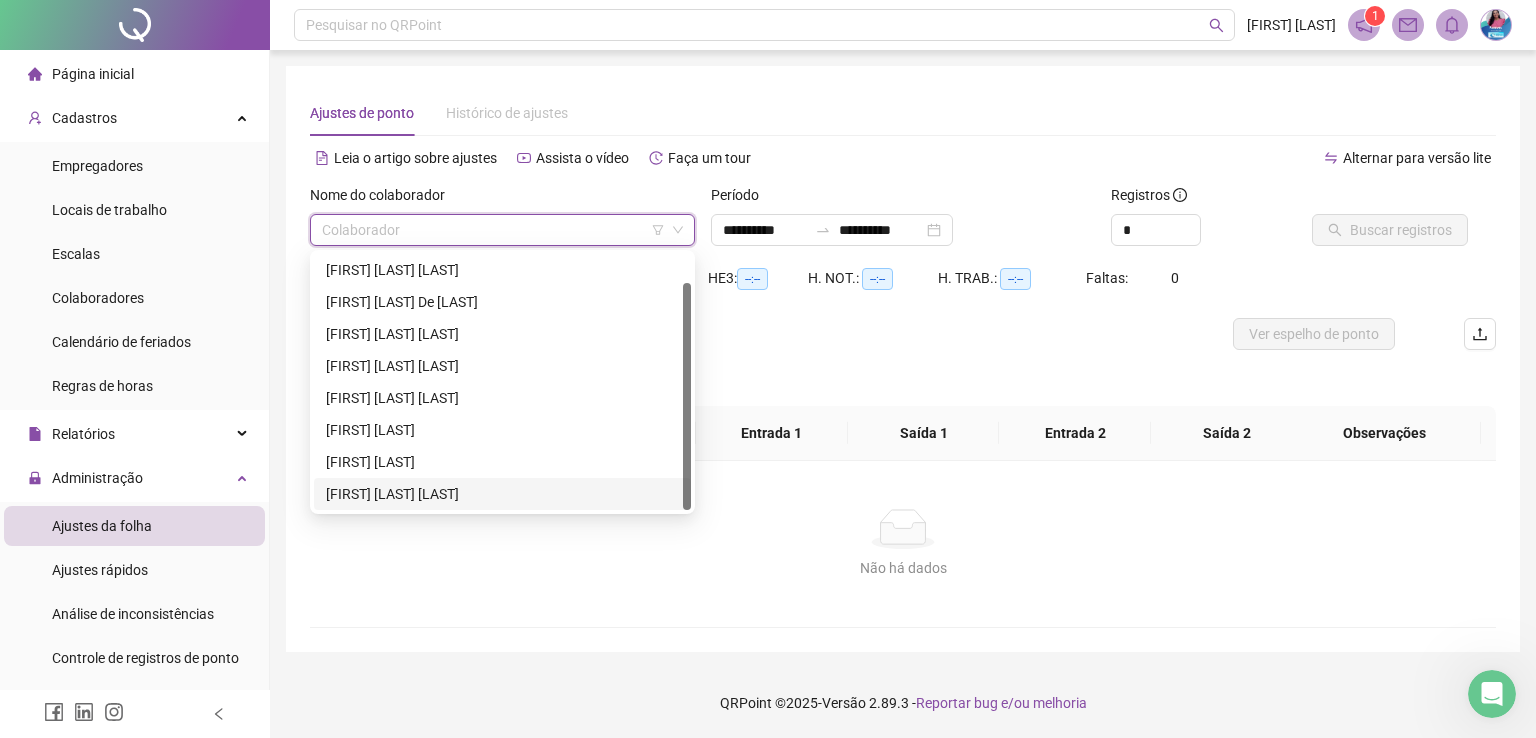 click on "[FIRST] [LAST] DOS [LAST]" at bounding box center (502, 494) 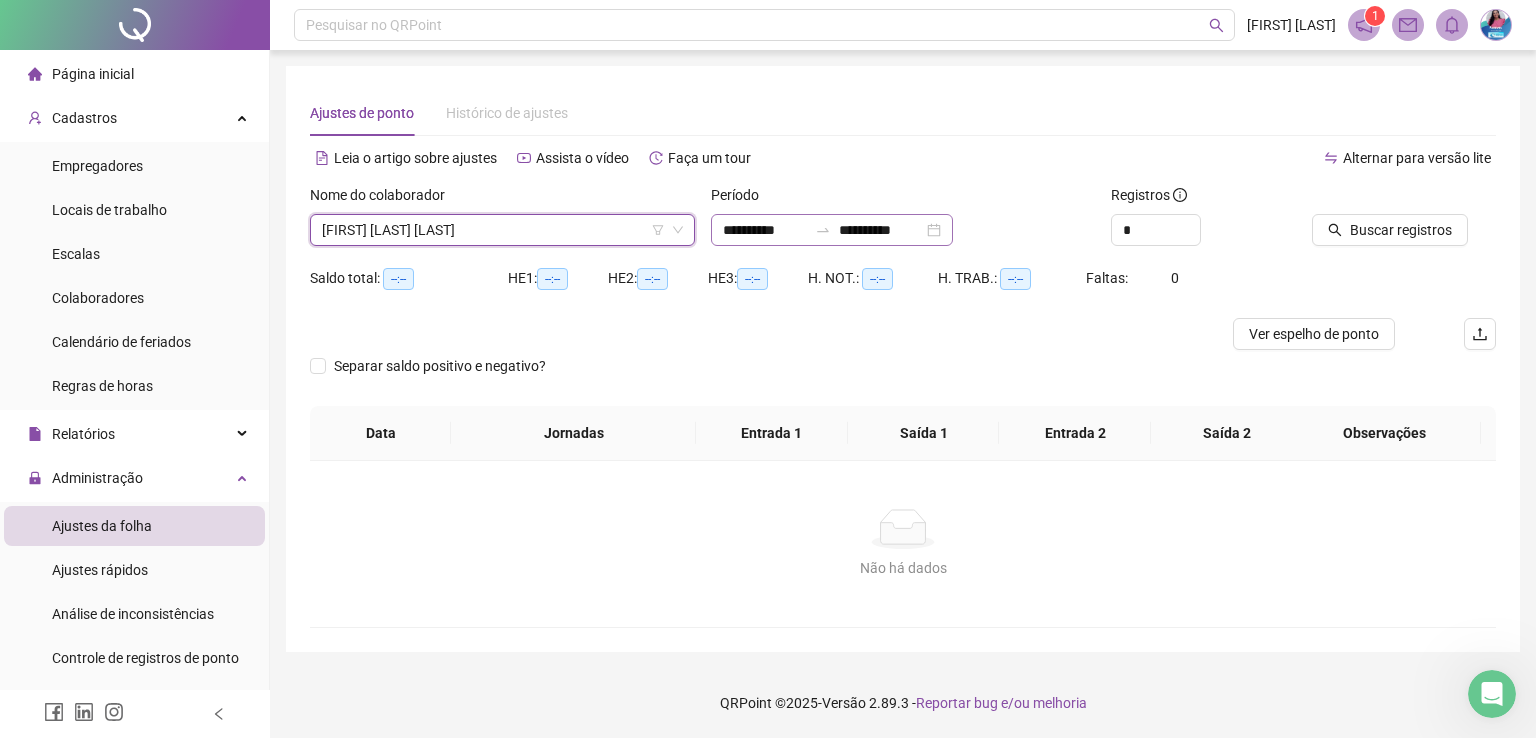 click on "**********" at bounding box center [832, 230] 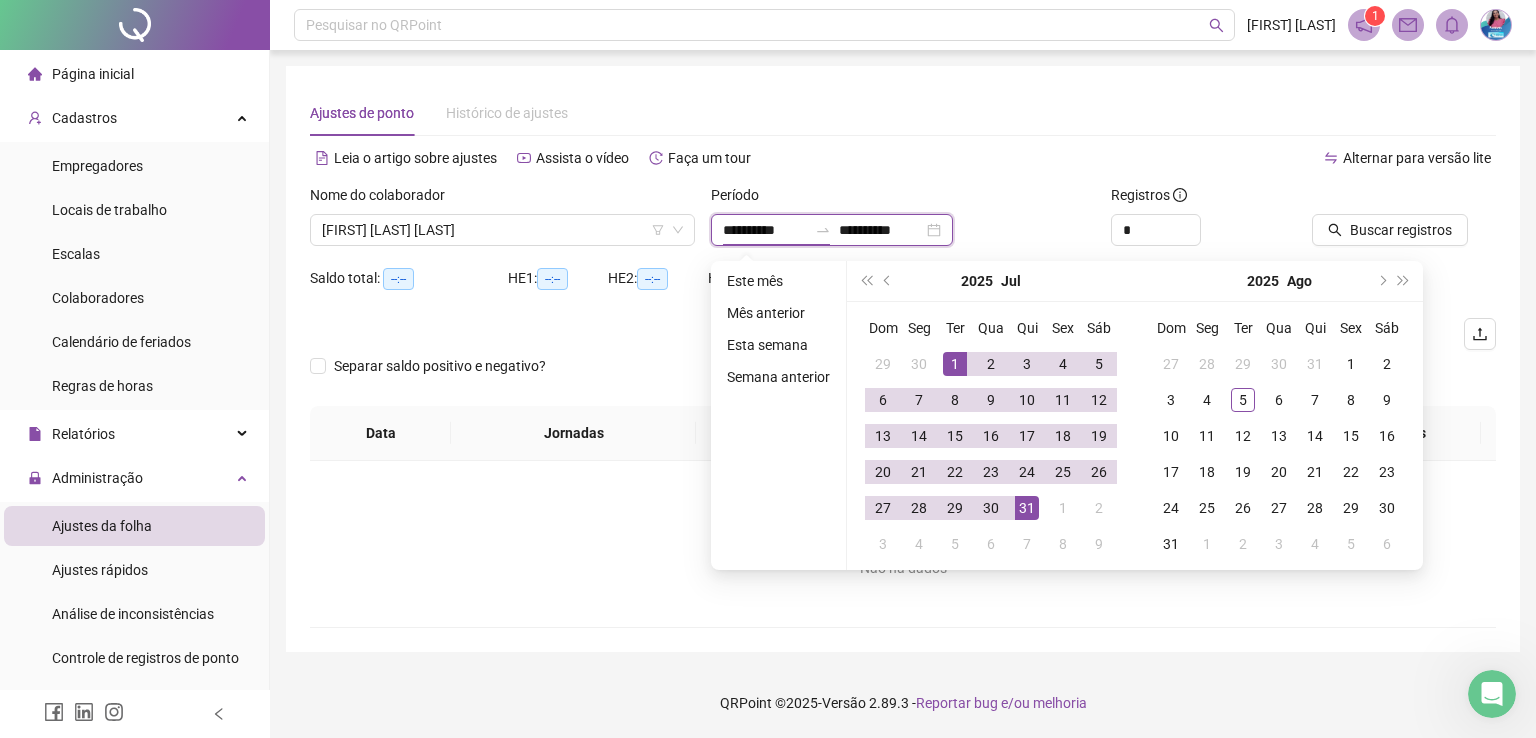 click on "**********" at bounding box center (765, 230) 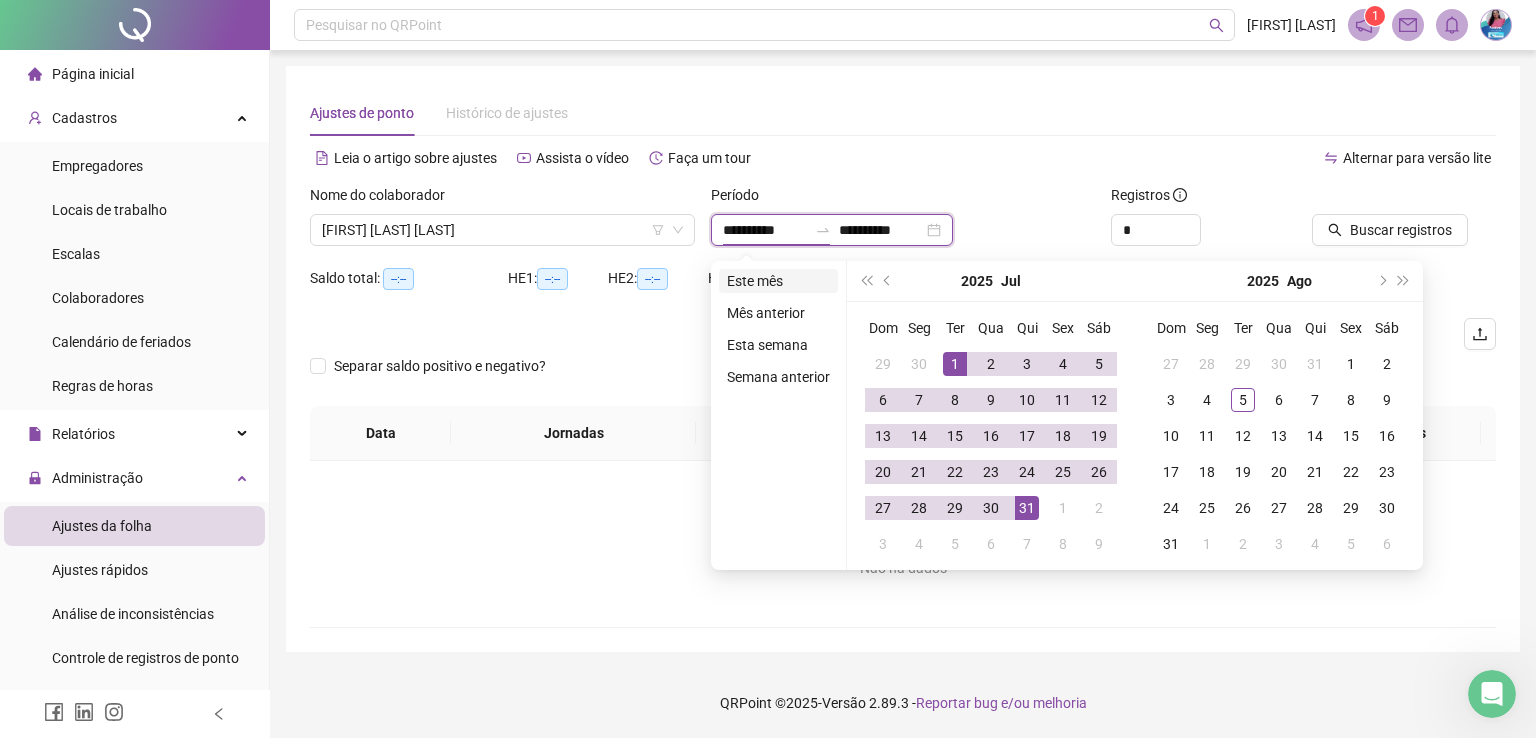 type on "**********" 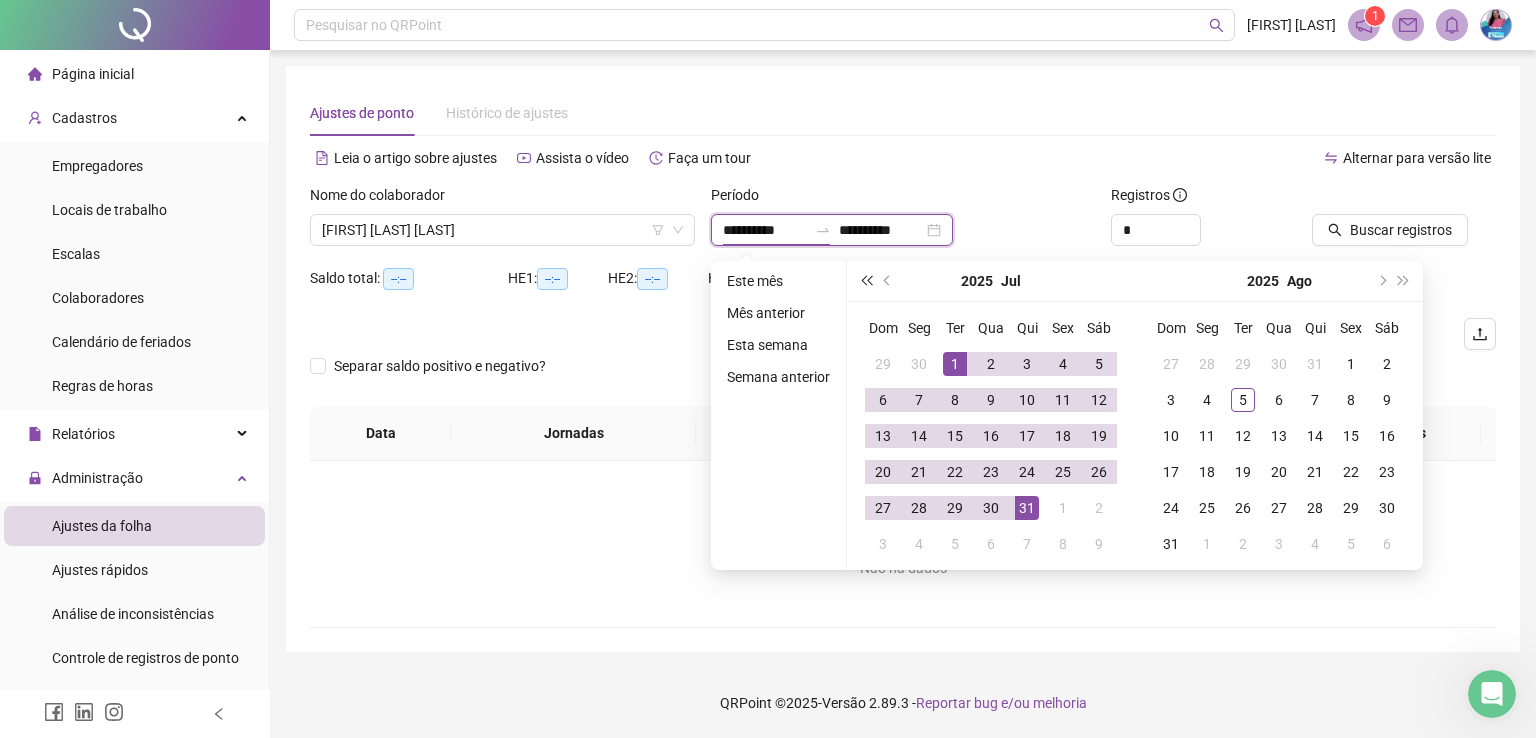 type on "**********" 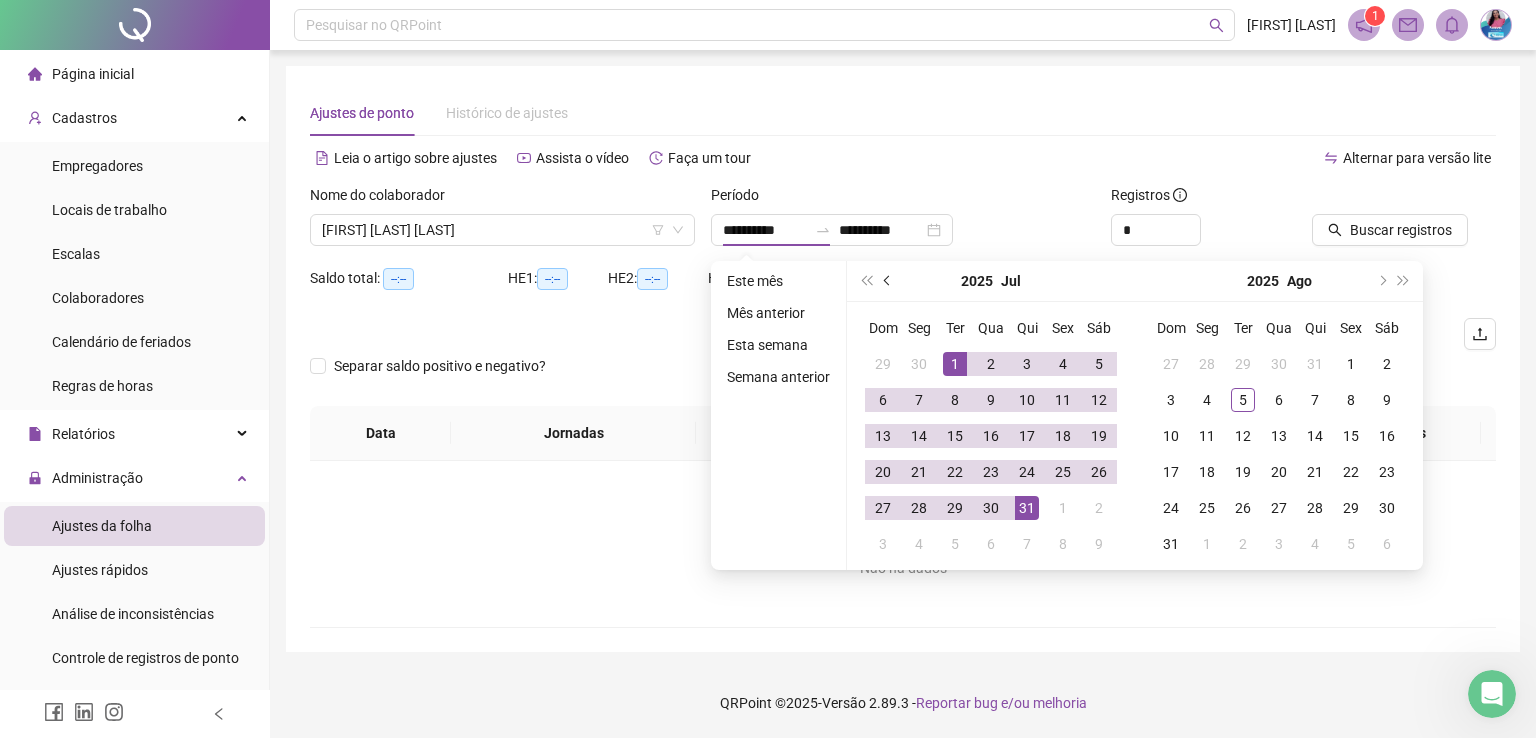 click at bounding box center [889, 281] 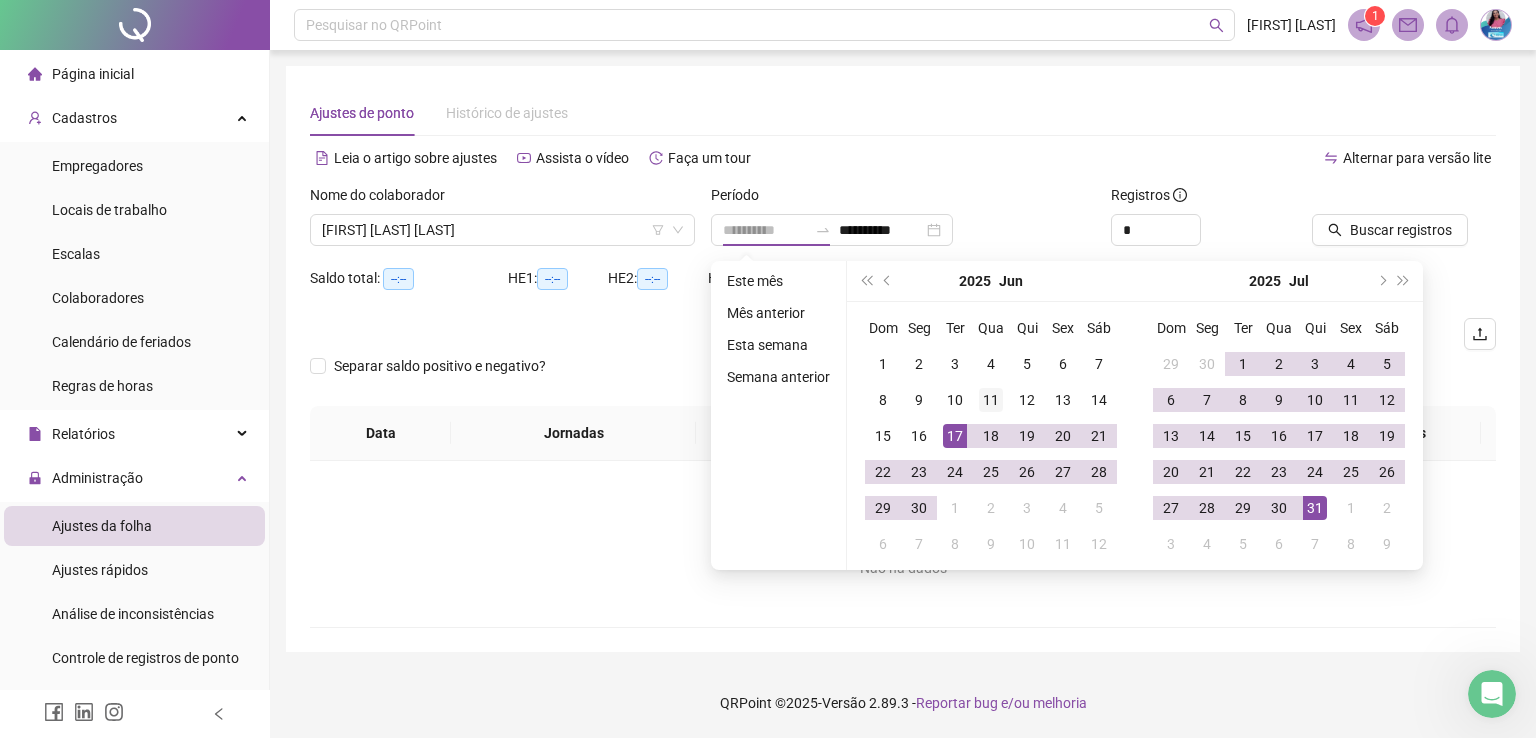 type on "**********" 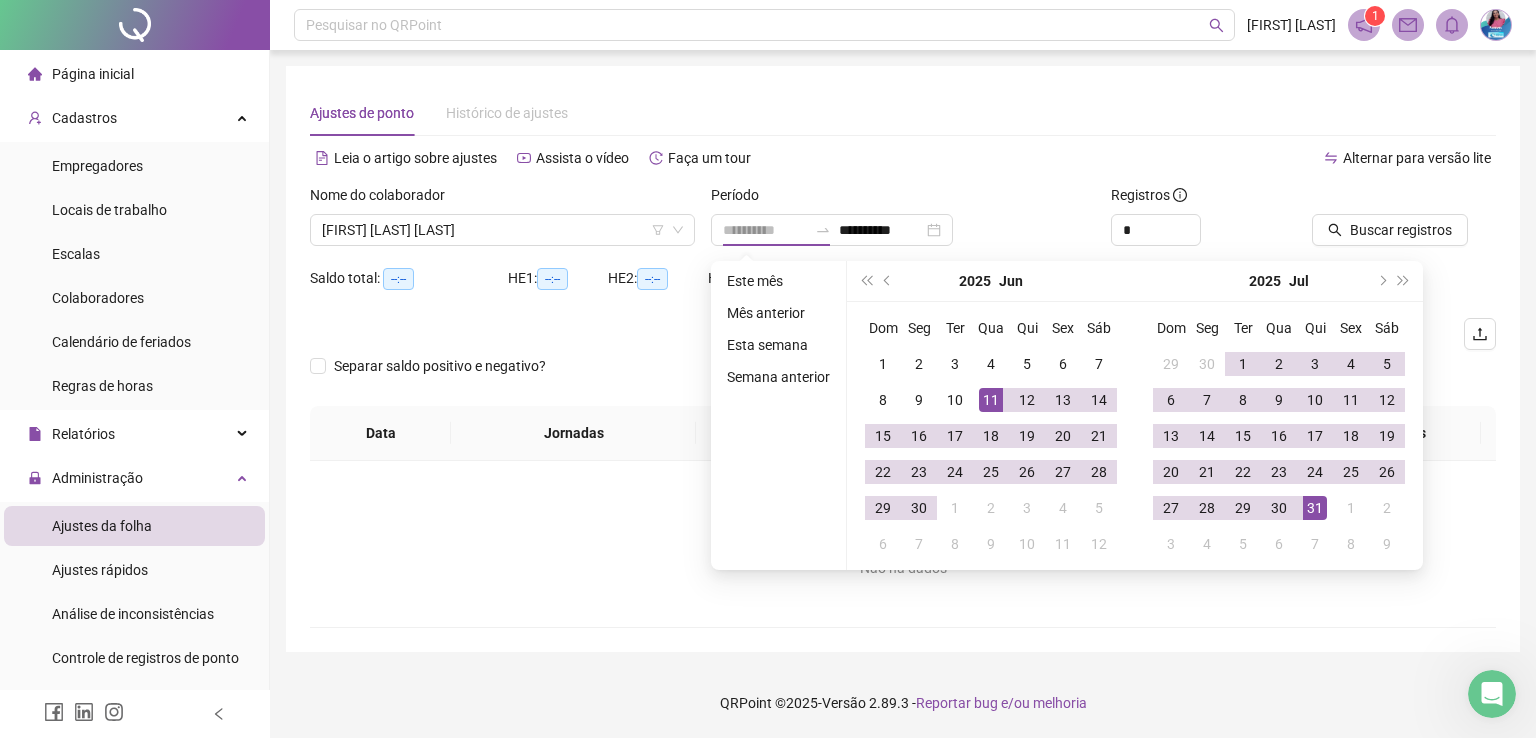click on "11" at bounding box center (991, 400) 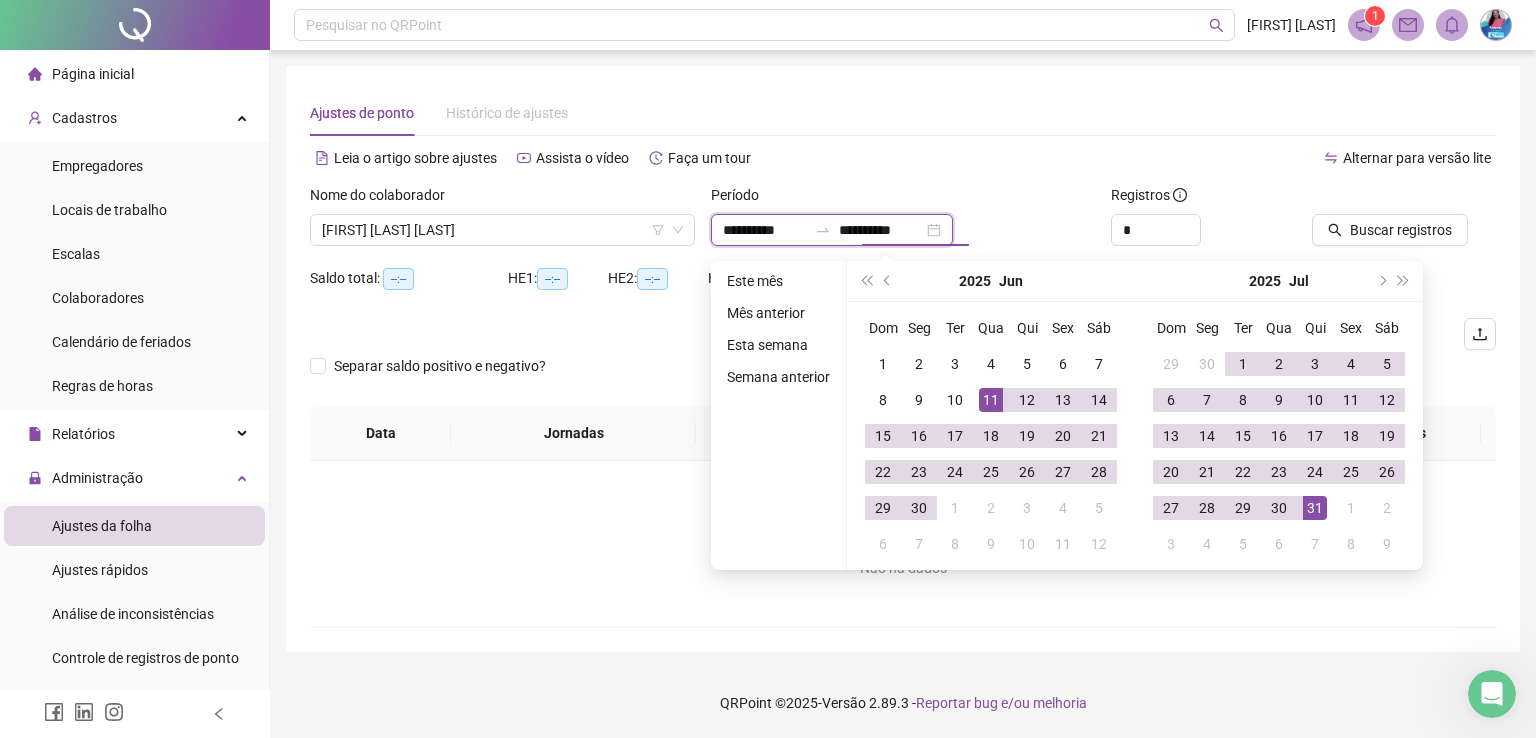 click on "**********" at bounding box center [881, 230] 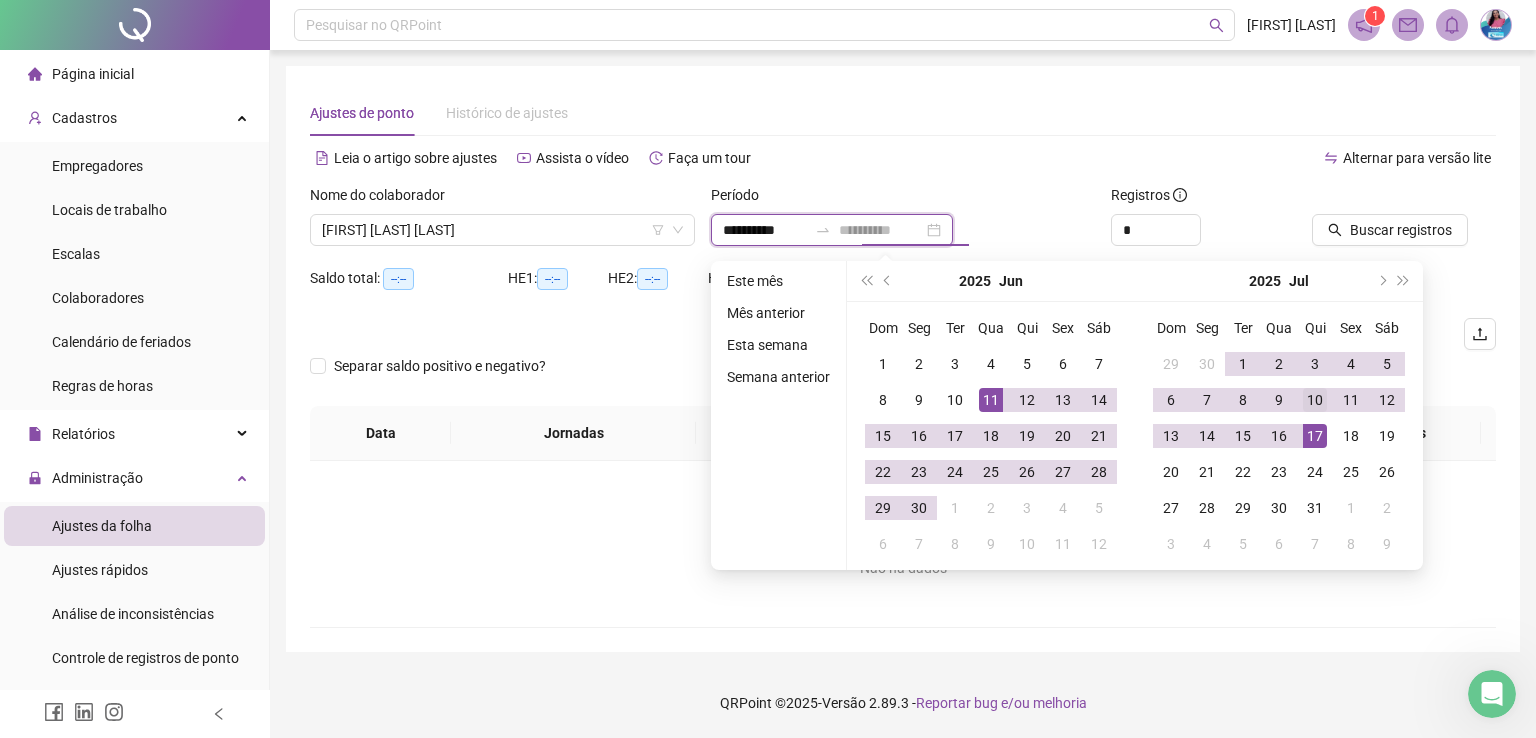 type on "**********" 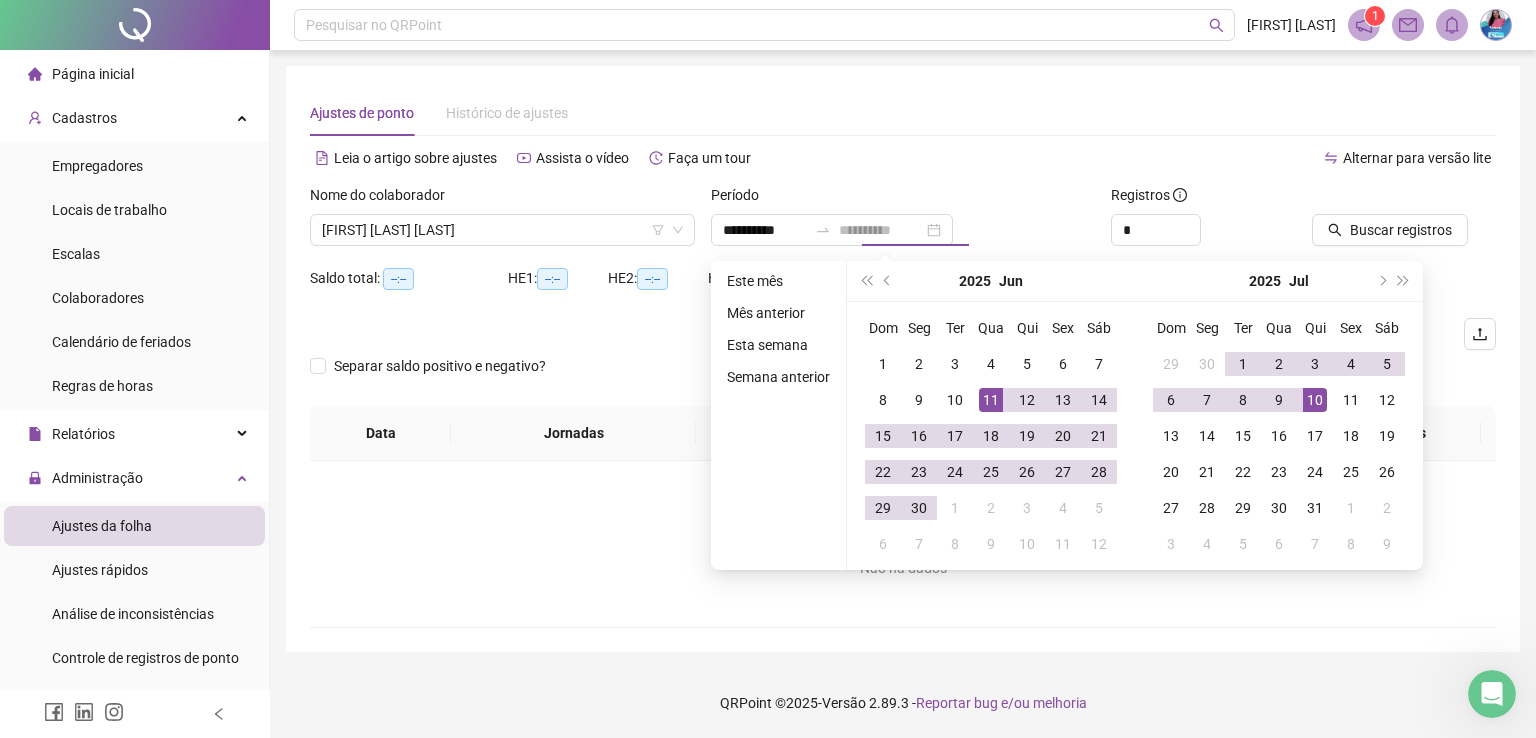 click on "10" at bounding box center (1315, 400) 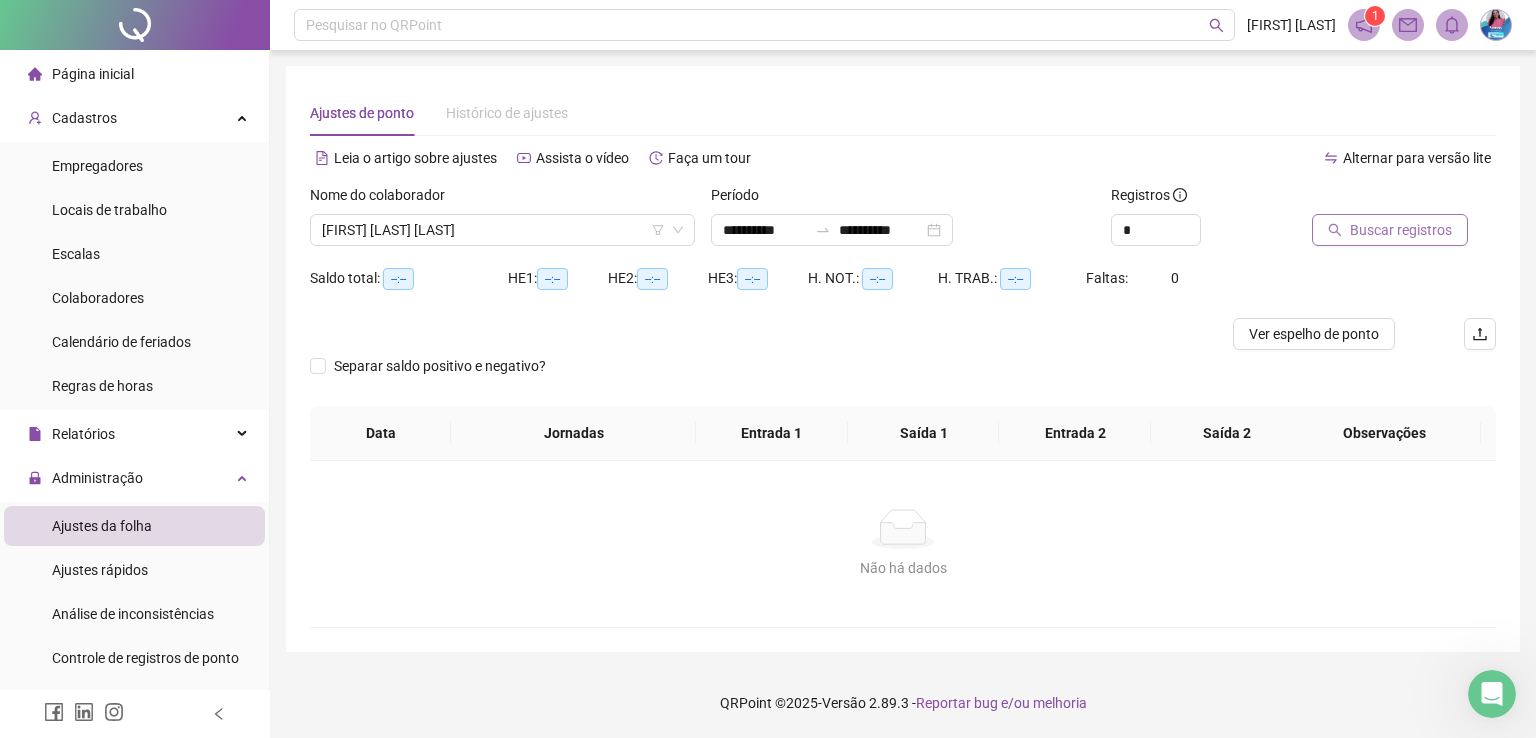 click on "Buscar registros" at bounding box center (1401, 230) 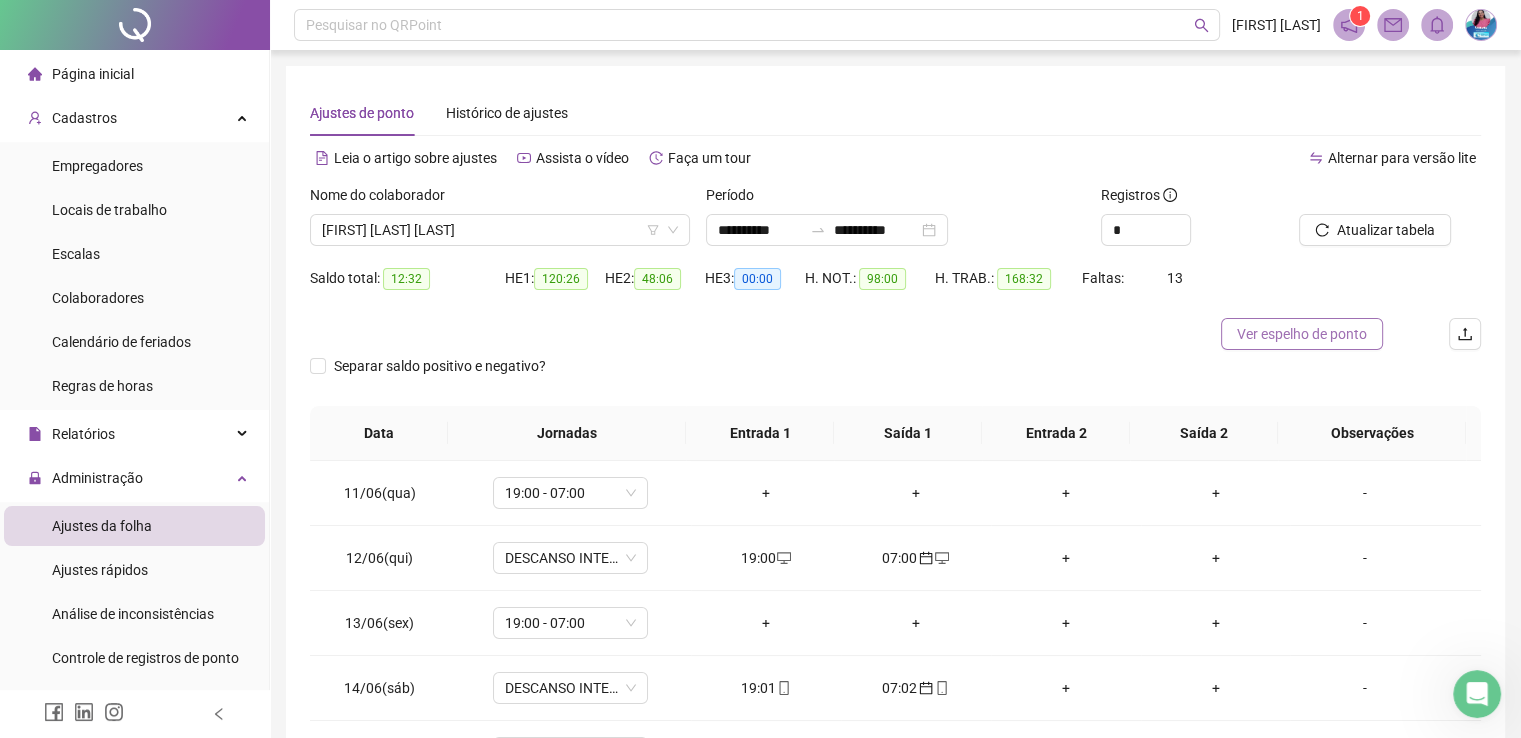 click on "Ver espelho de ponto" at bounding box center (1302, 334) 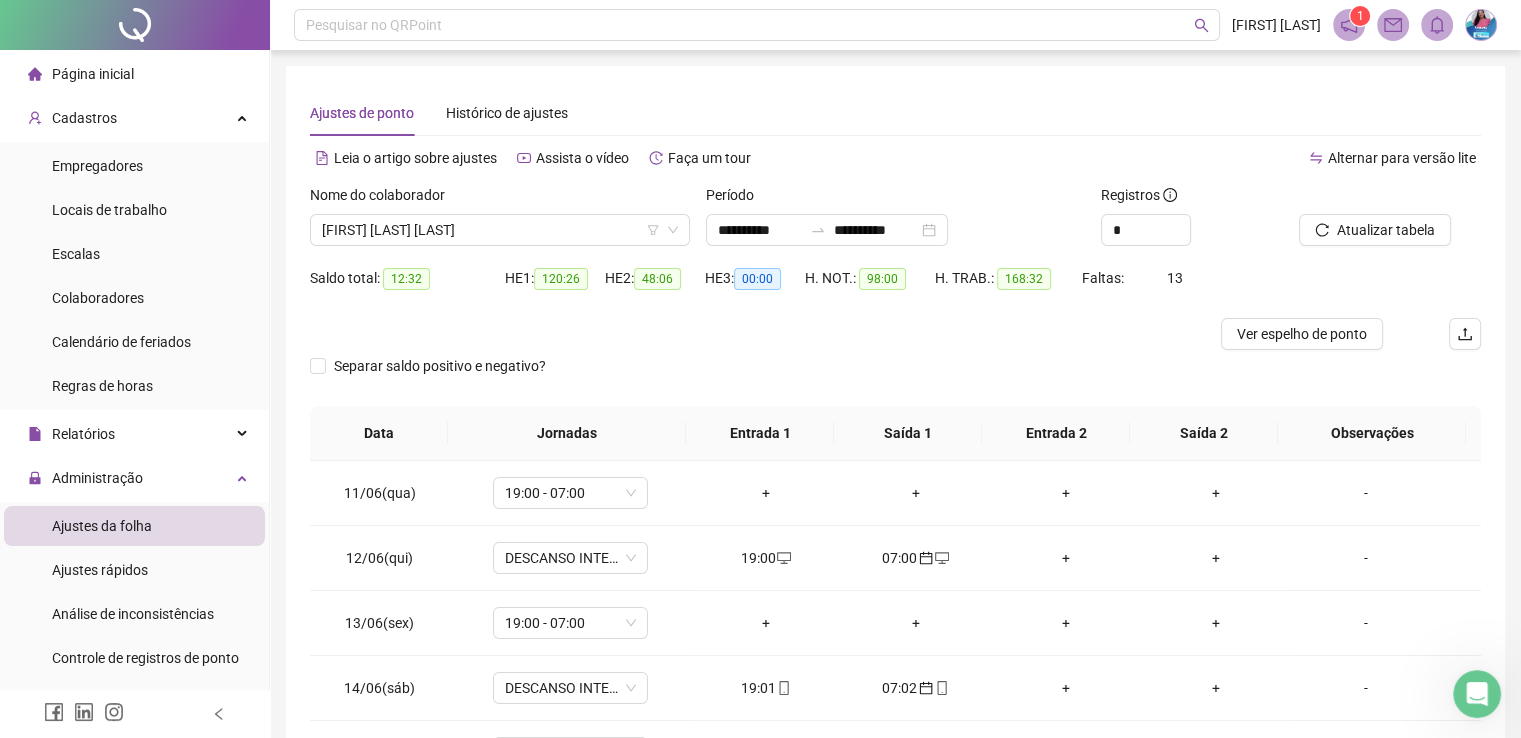 click 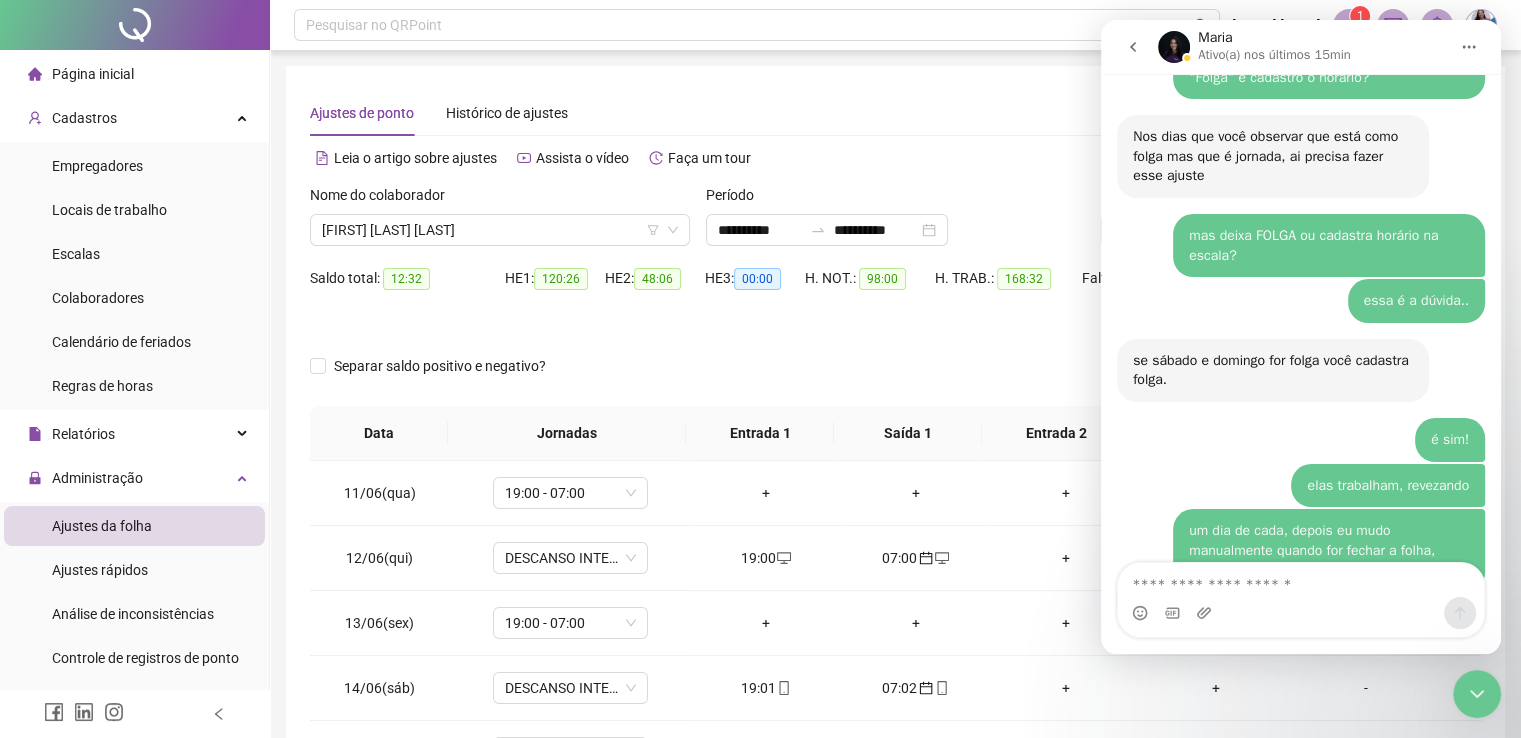 scroll, scrollTop: 5678, scrollLeft: 0, axis: vertical 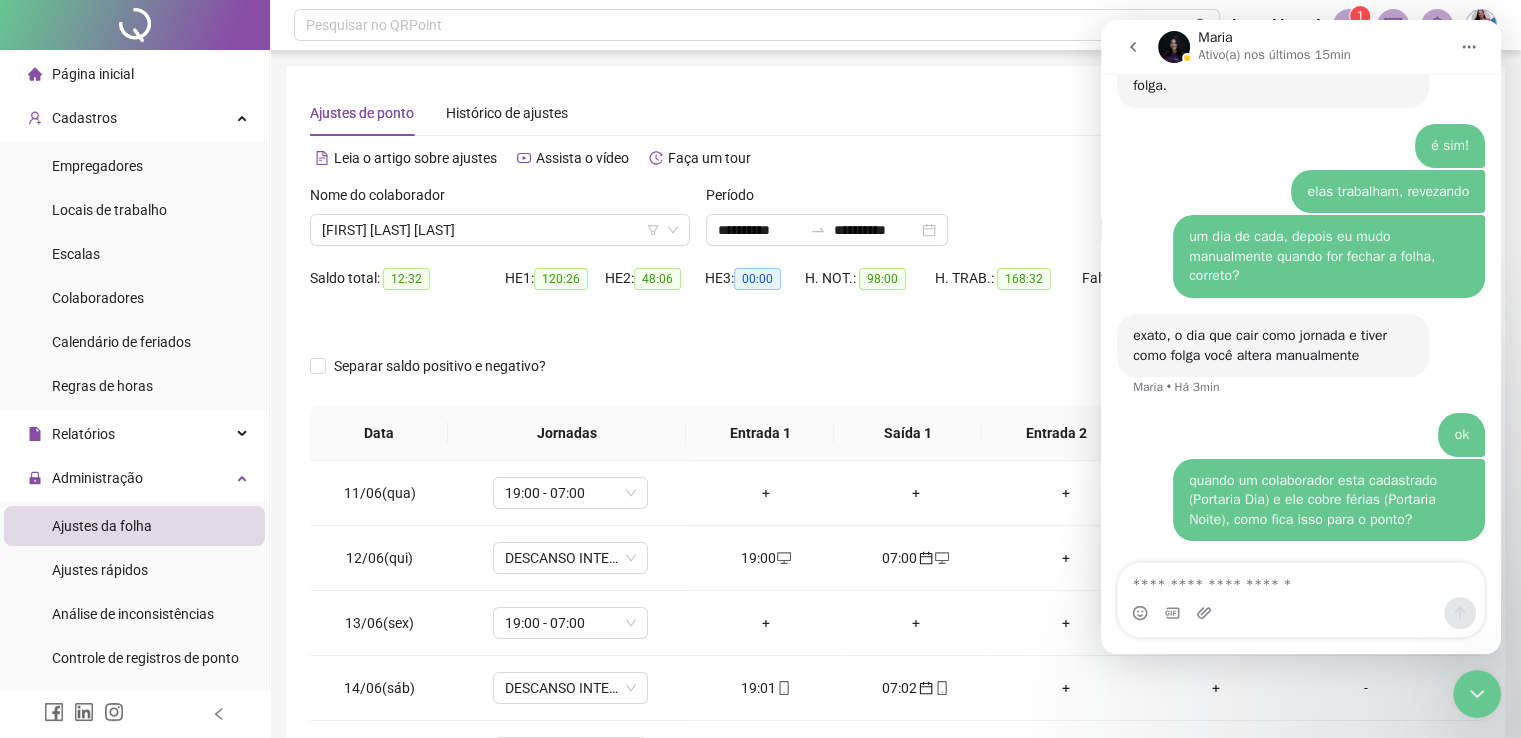 click 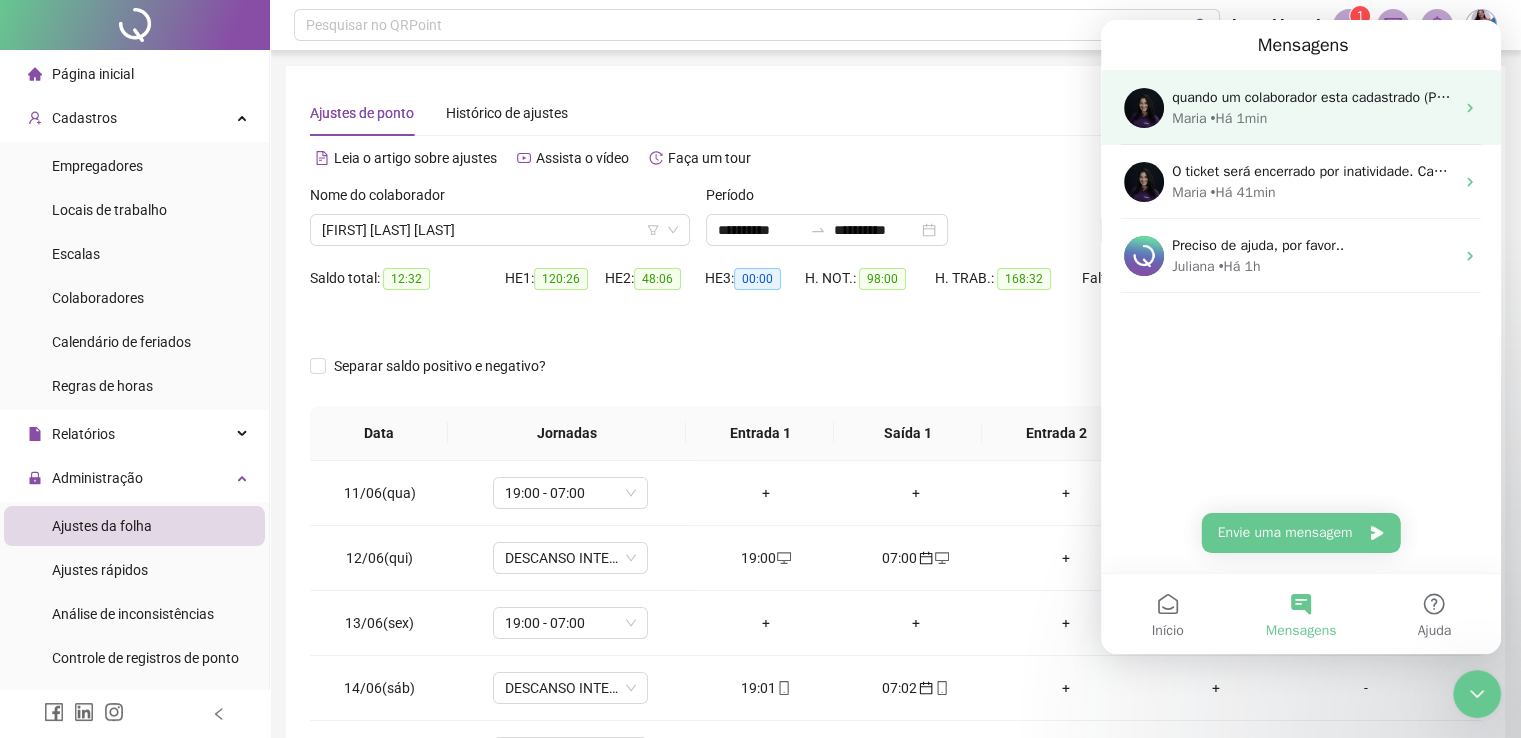 click on "quando um colaborador esta cadastrado (Portaria Dia) e ele cobre férias (Portaria Noite), como fica isso para o ponto?" at bounding box center (1313, 97) 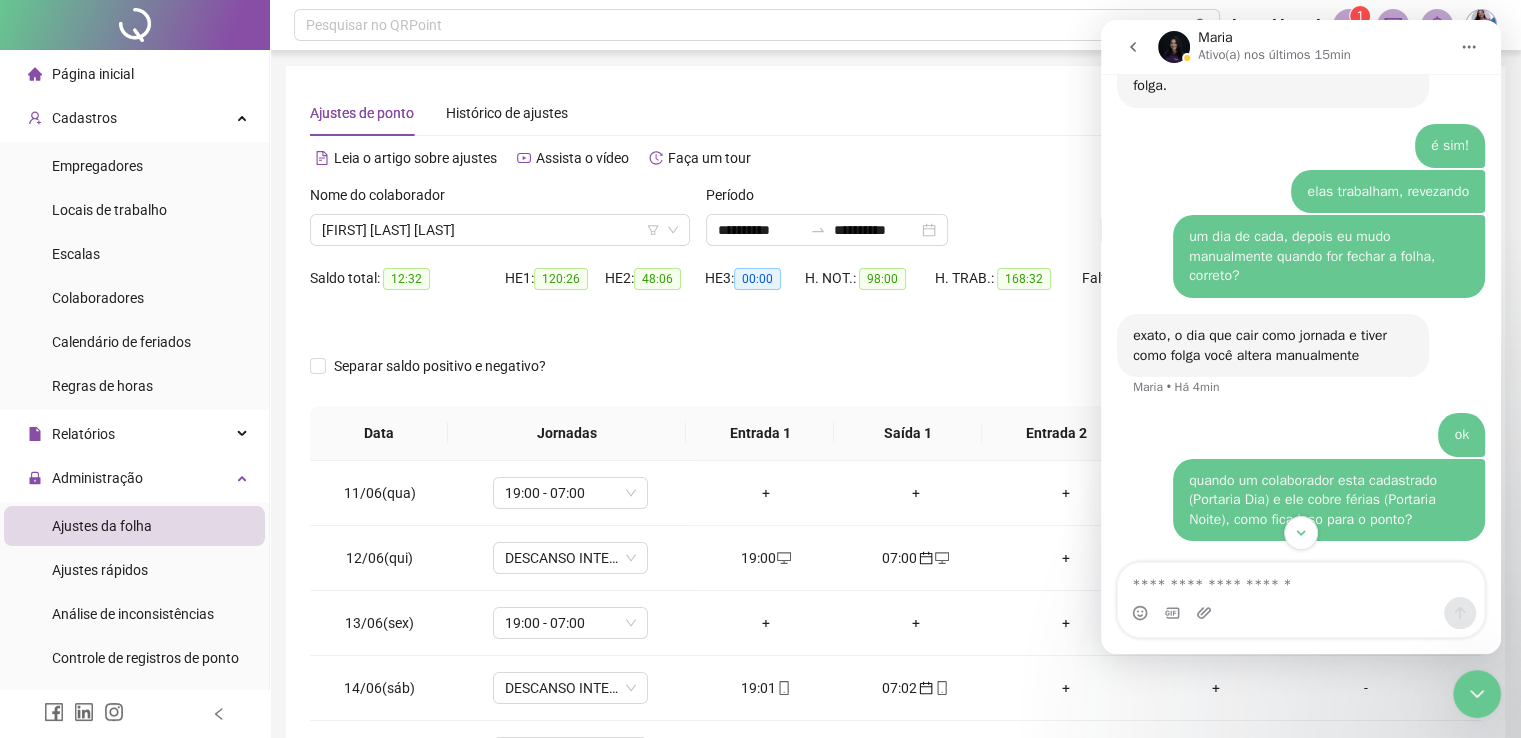 scroll, scrollTop: 5677, scrollLeft: 0, axis: vertical 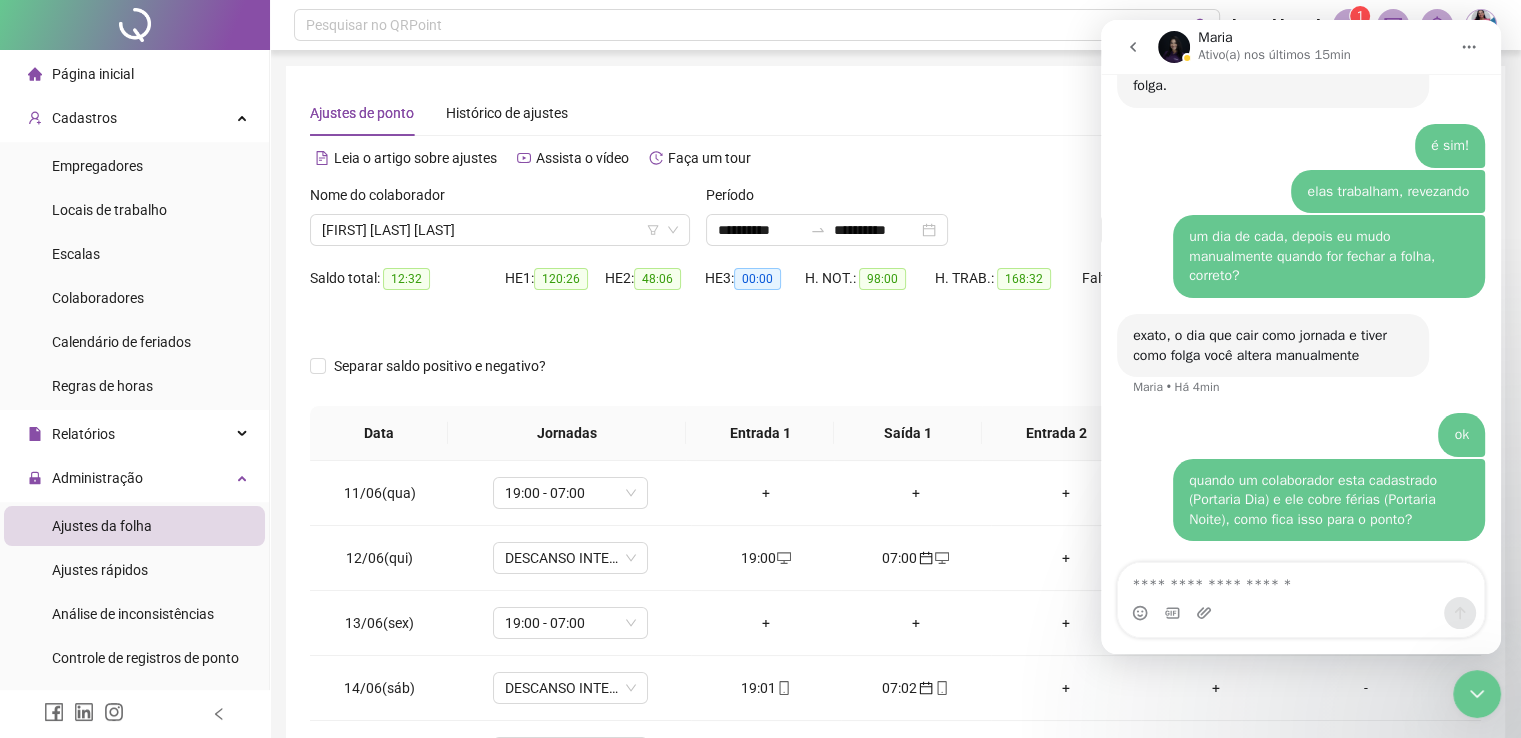 click at bounding box center [1301, 613] 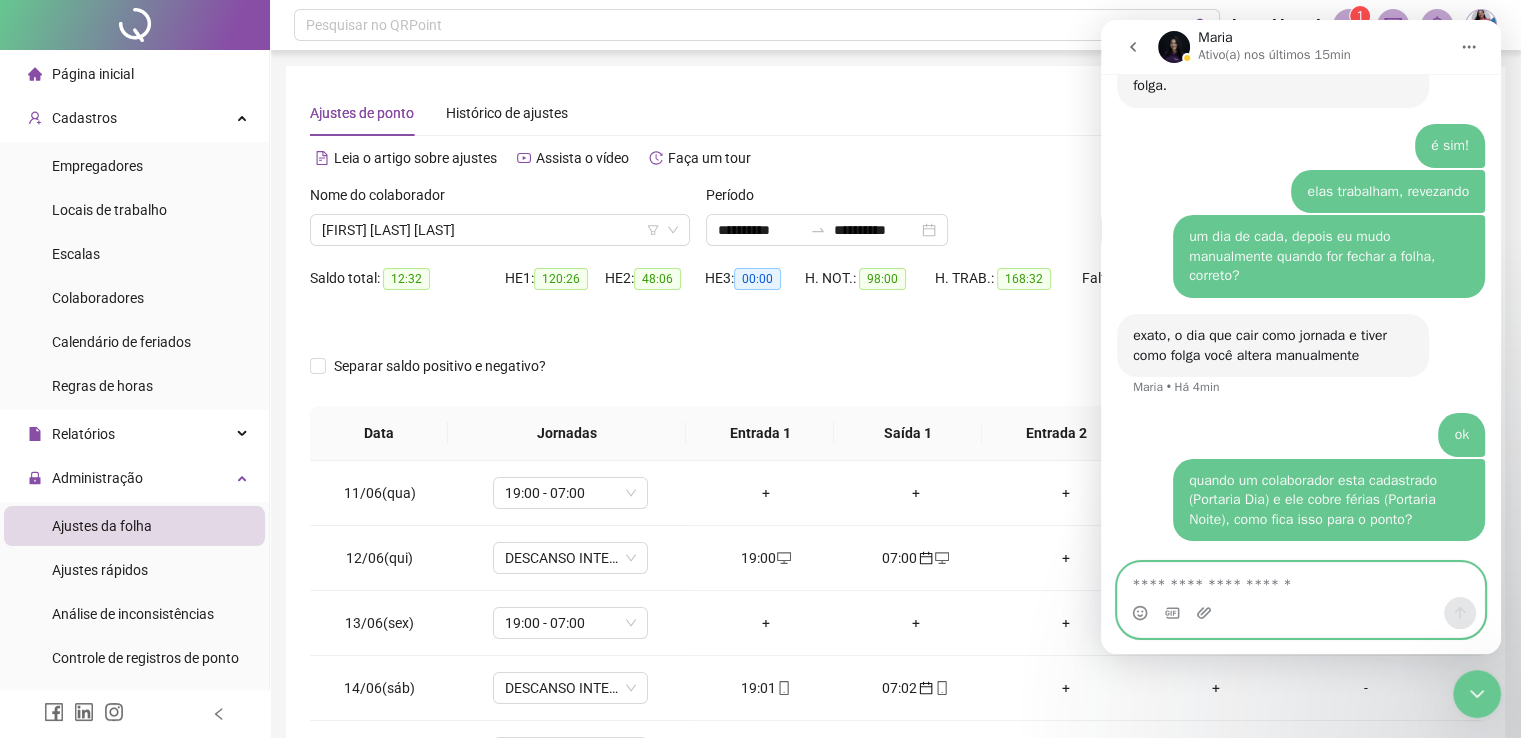 click at bounding box center [1301, 580] 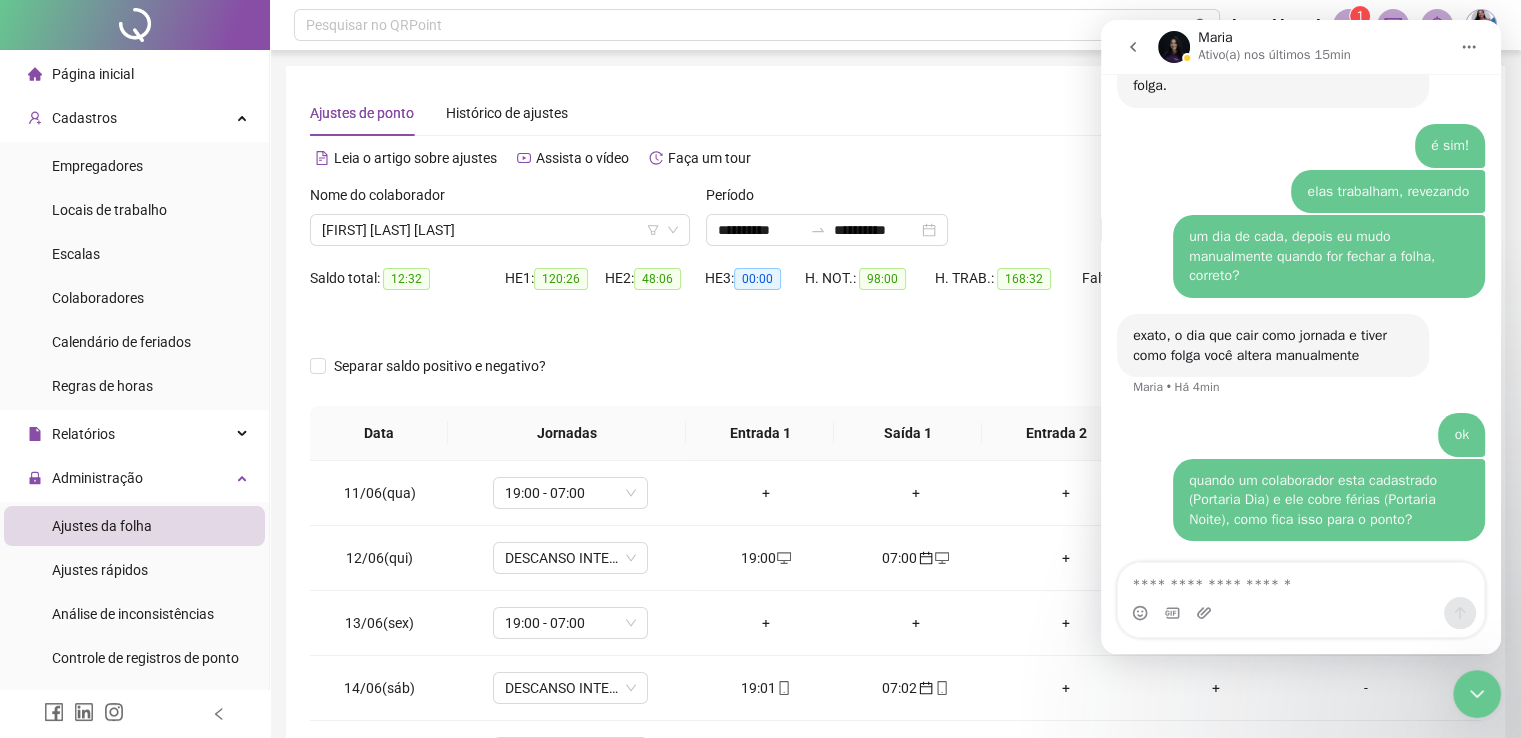 click at bounding box center [1206, 613] 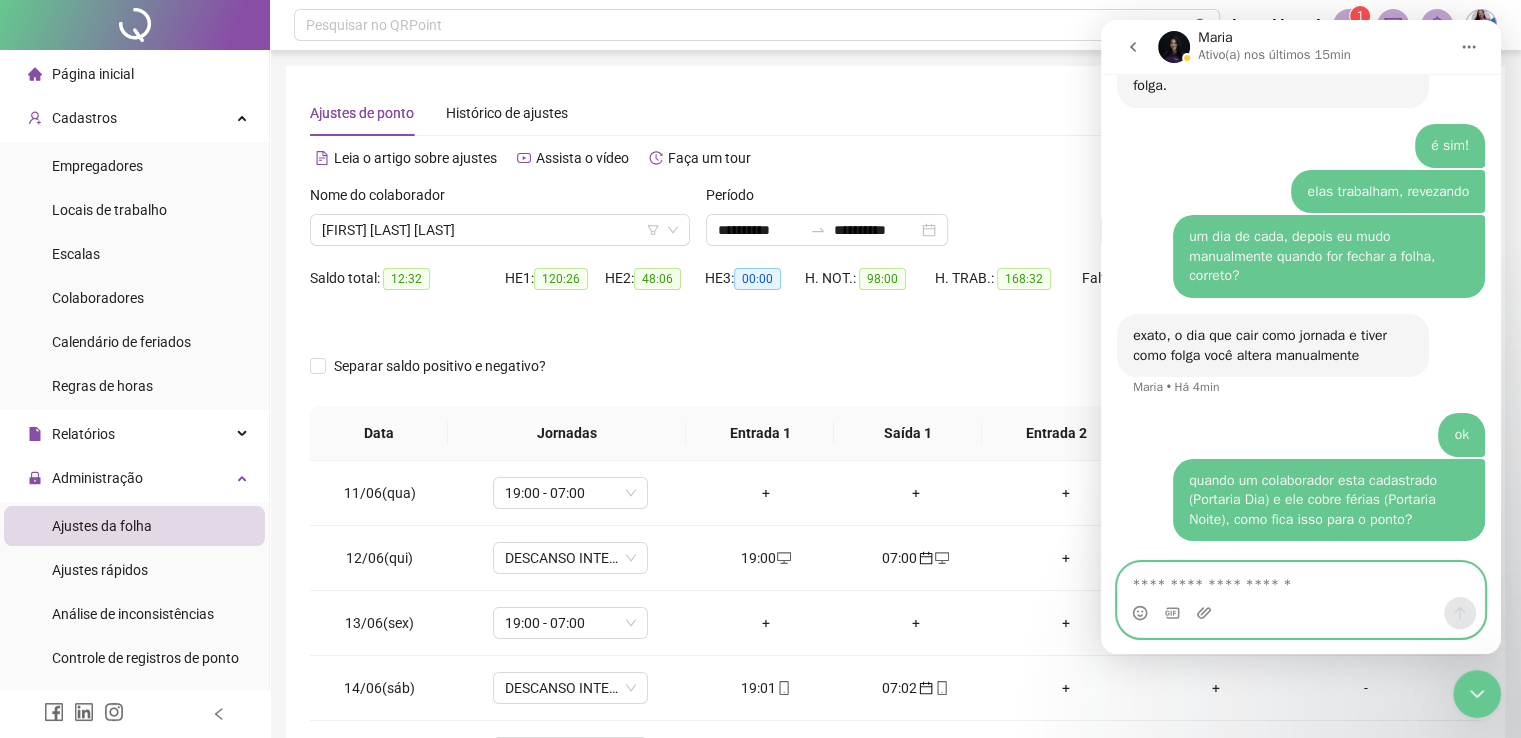 click at bounding box center [1301, 580] 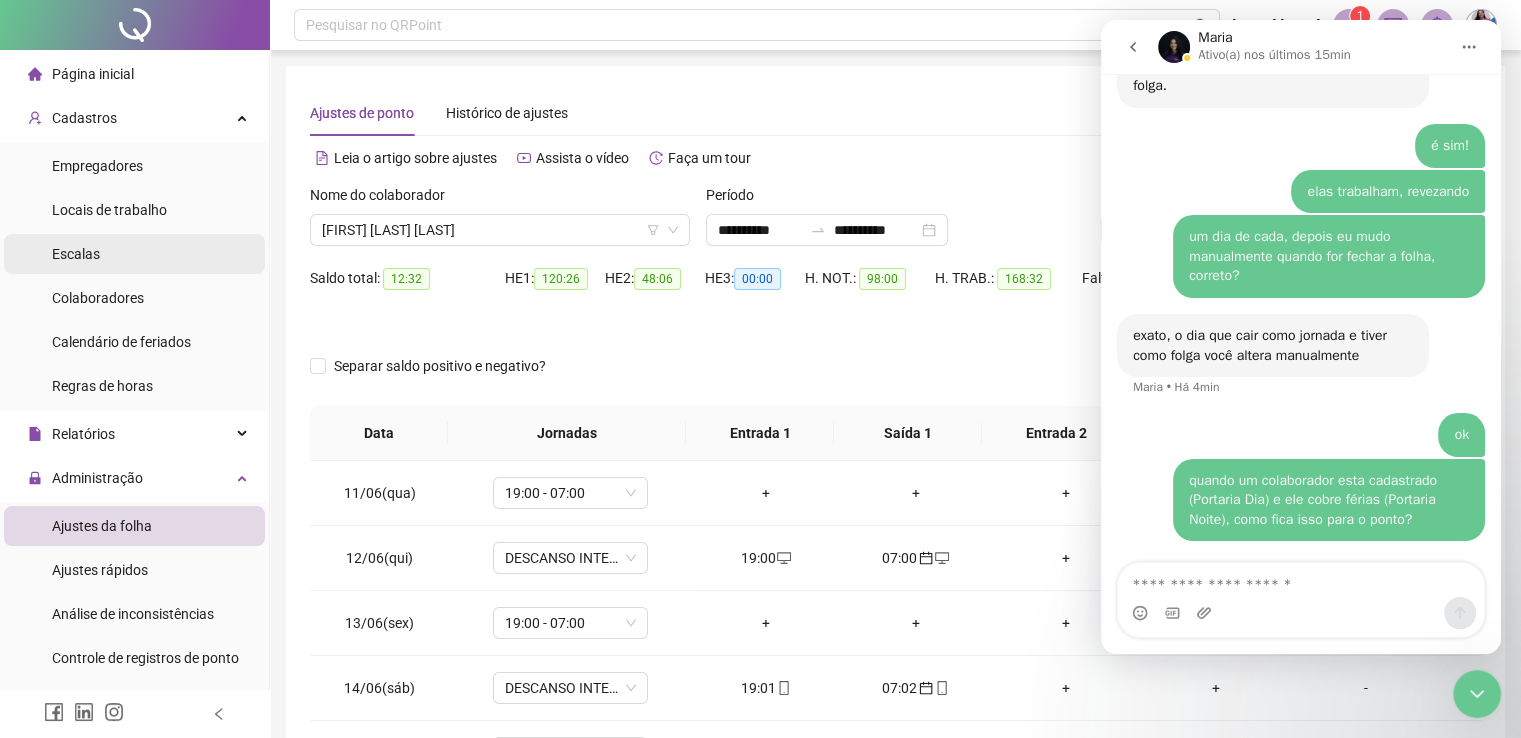 click on "Escalas" at bounding box center (76, 254) 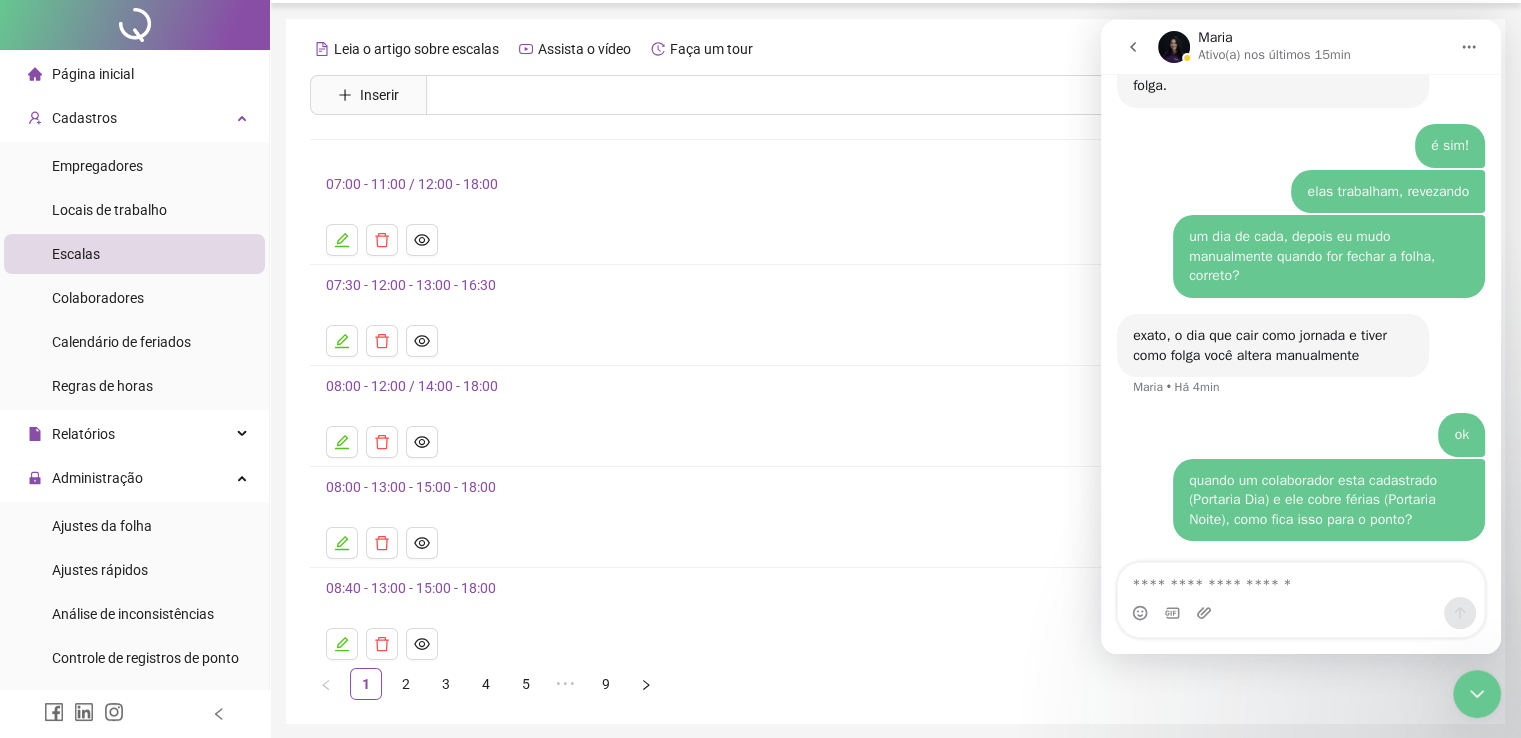 scroll, scrollTop: 118, scrollLeft: 0, axis: vertical 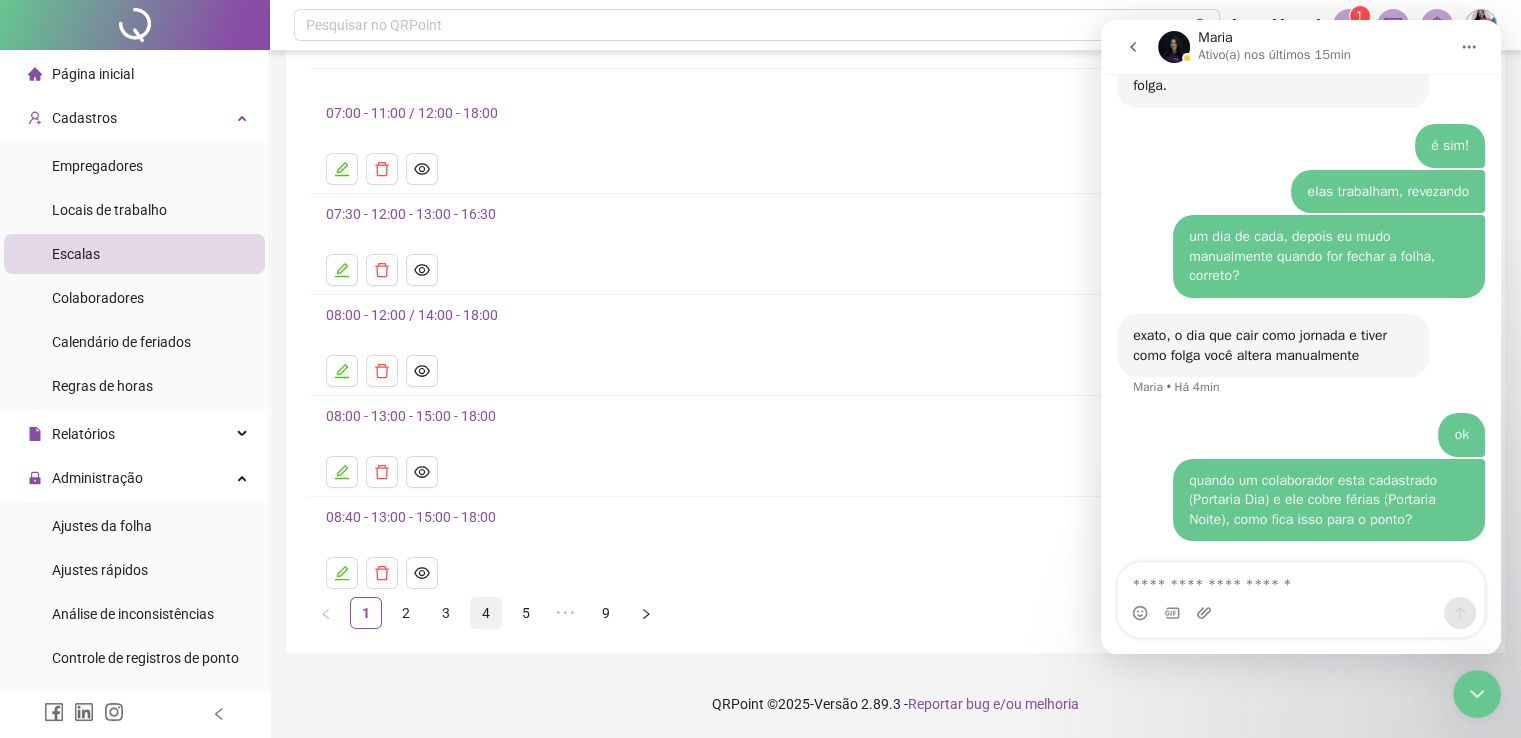 click on "4" at bounding box center (486, 613) 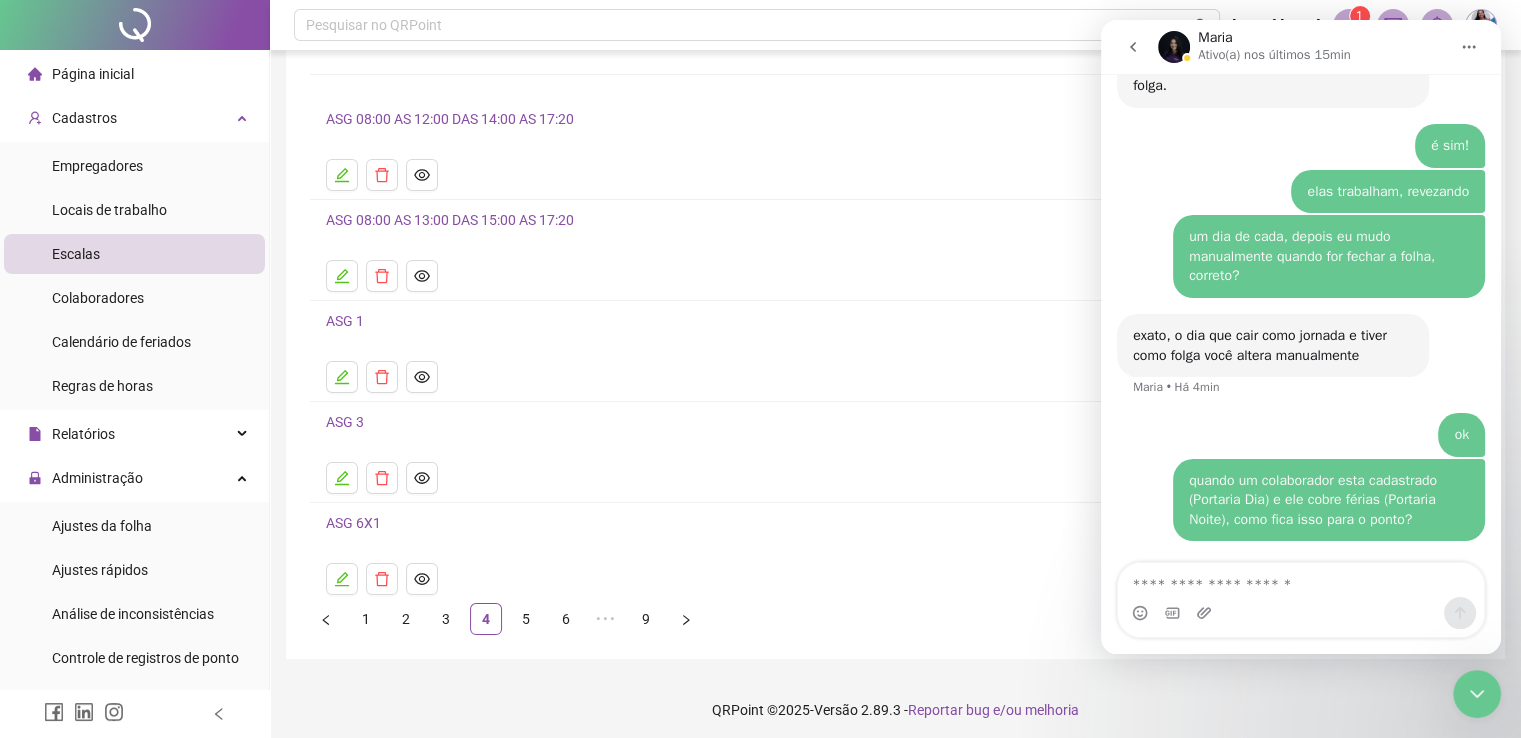 scroll, scrollTop: 118, scrollLeft: 0, axis: vertical 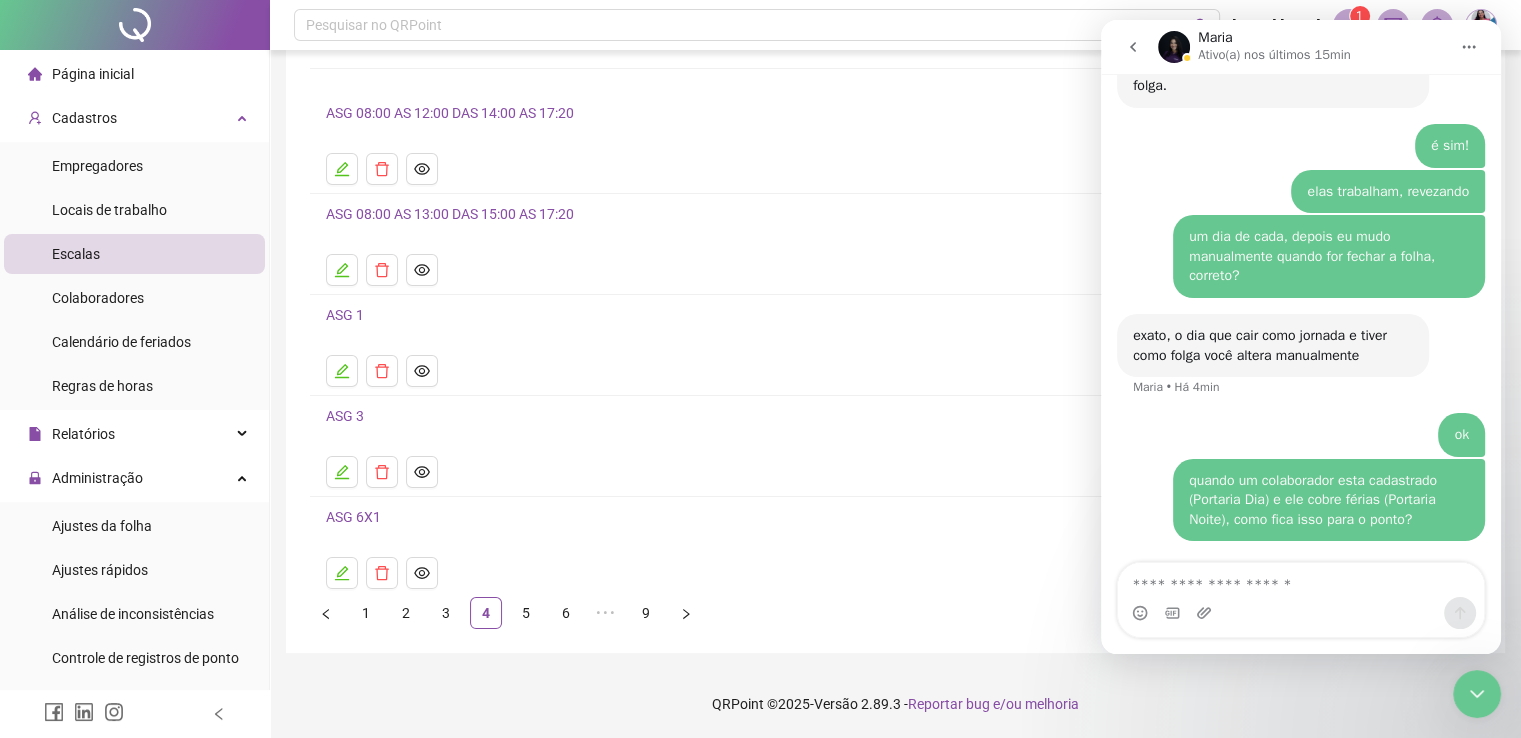 click on "6" at bounding box center [566, 613] 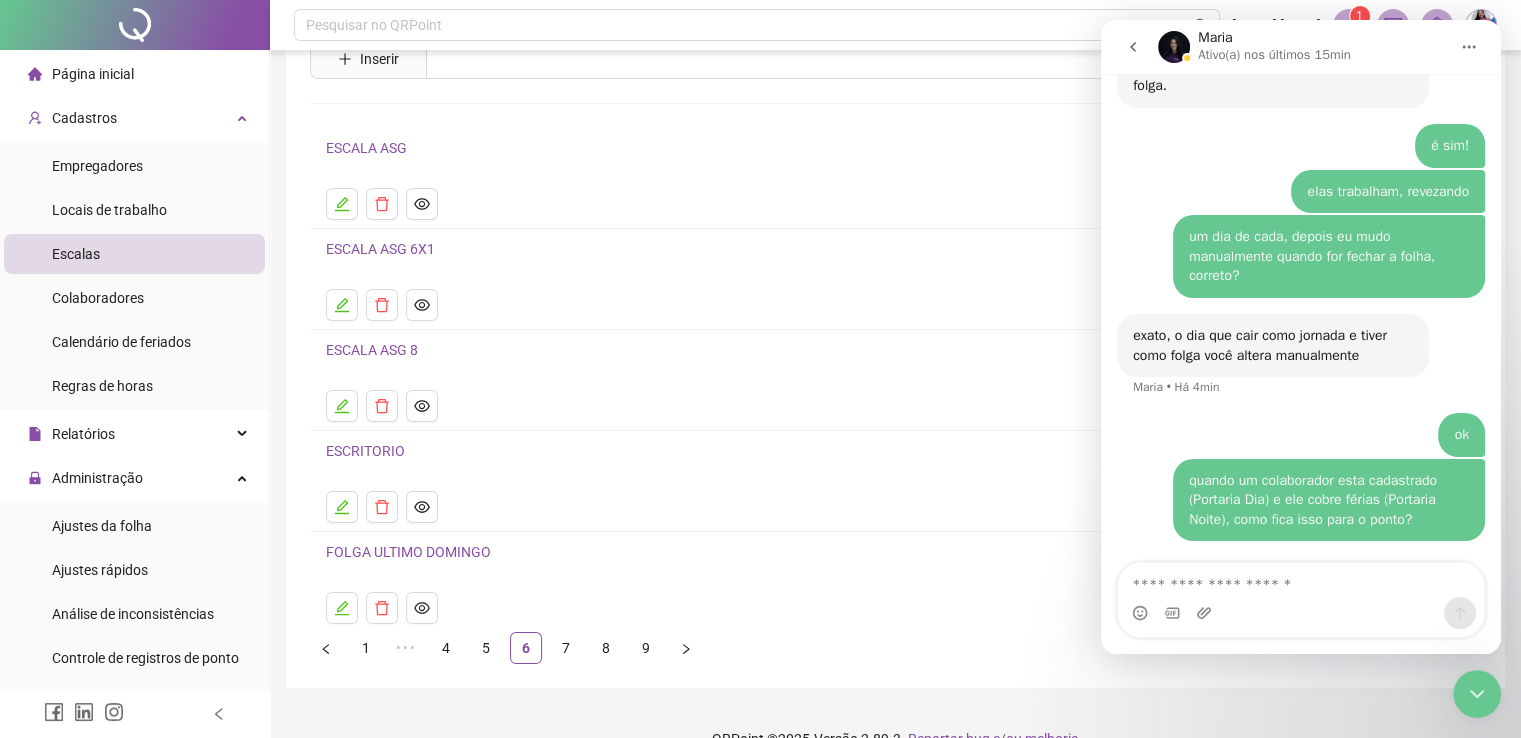 scroll, scrollTop: 118, scrollLeft: 0, axis: vertical 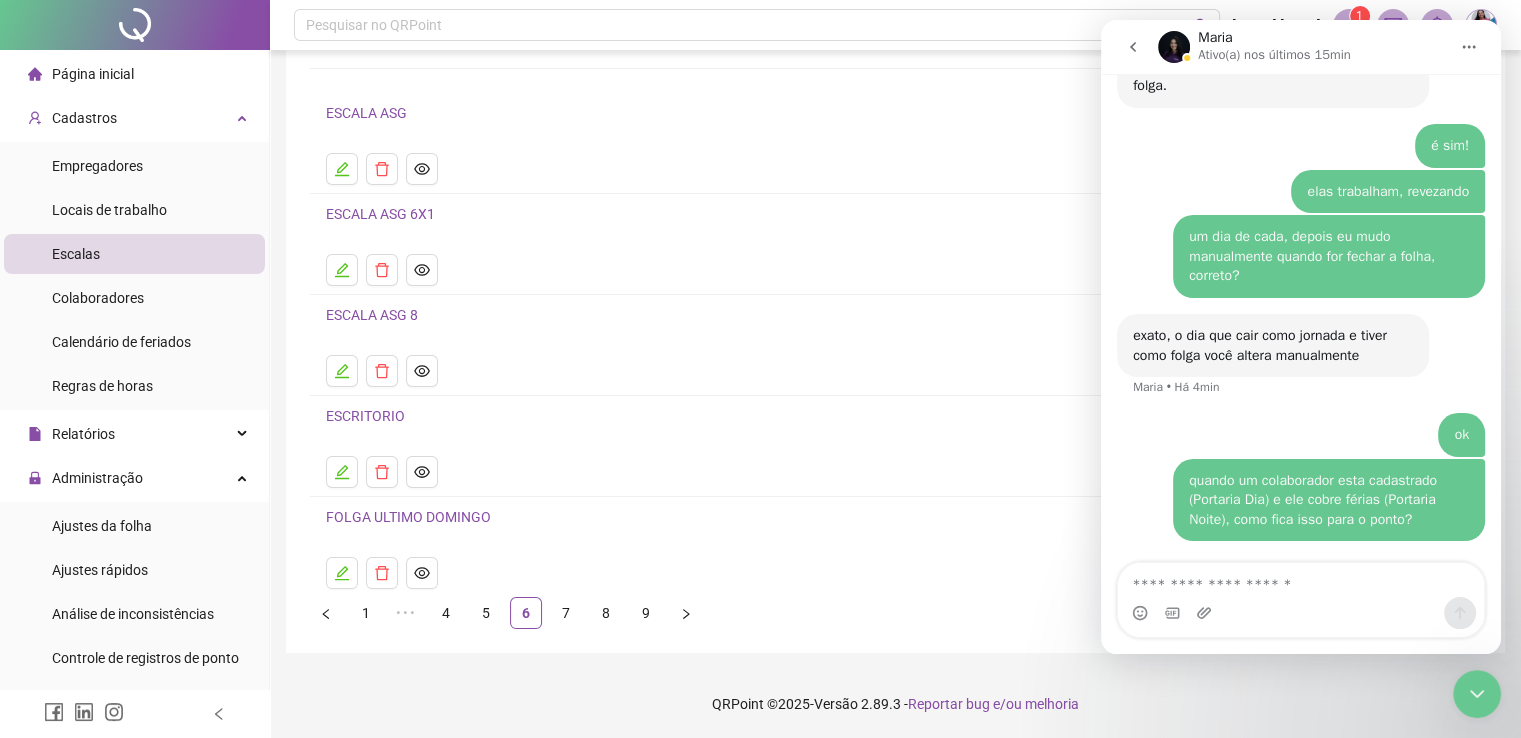 click on "9" at bounding box center (646, 613) 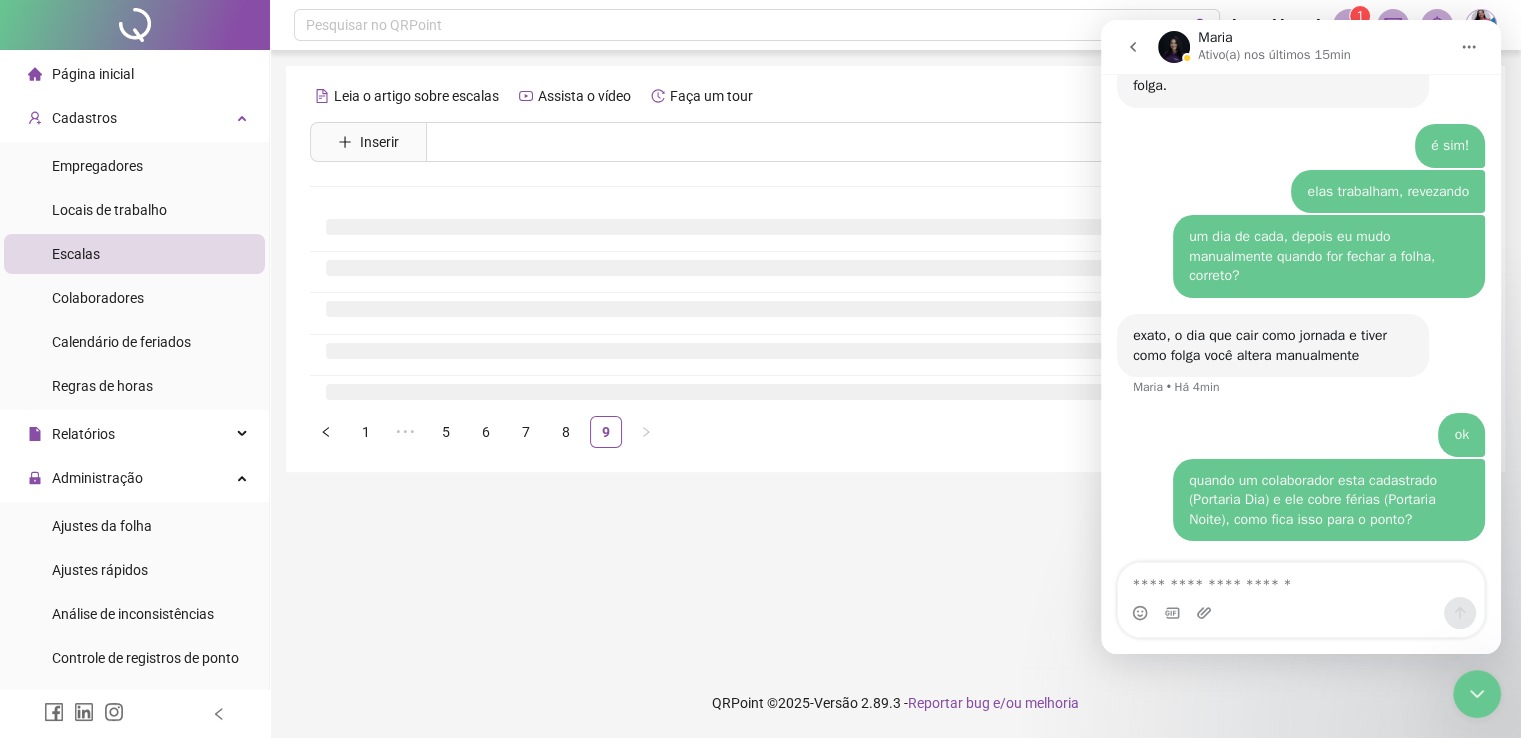 scroll, scrollTop: 0, scrollLeft: 0, axis: both 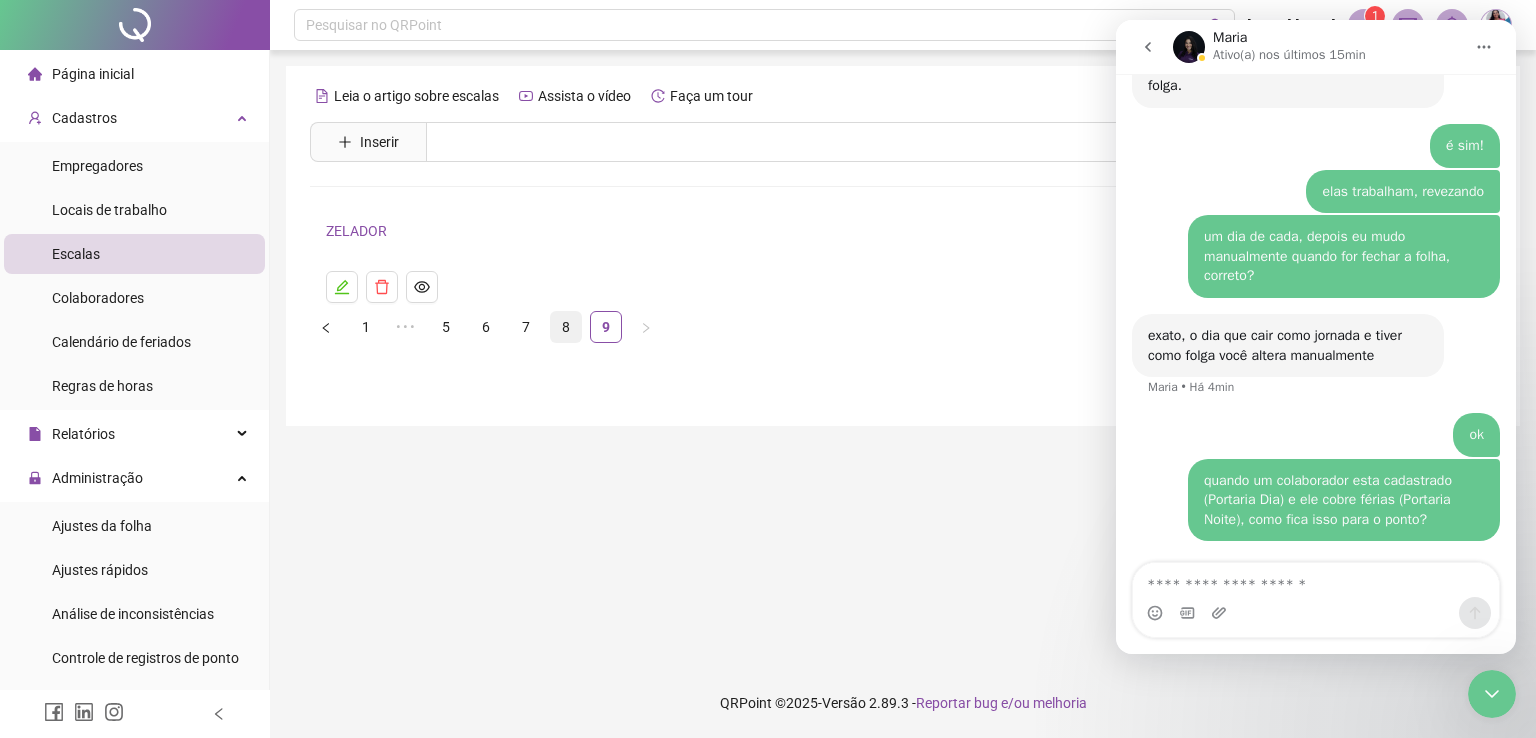 click on "8" at bounding box center (566, 327) 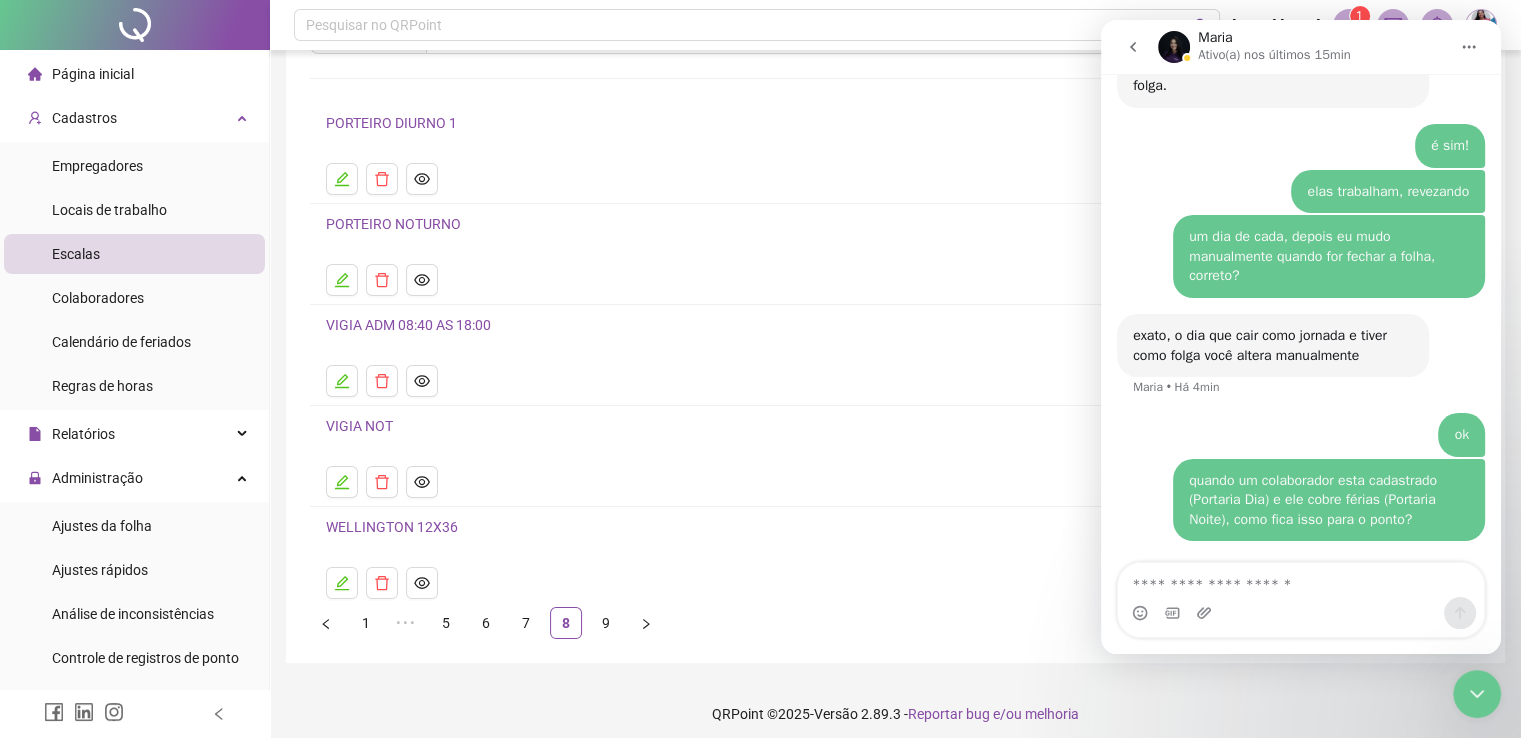 scroll, scrollTop: 118, scrollLeft: 0, axis: vertical 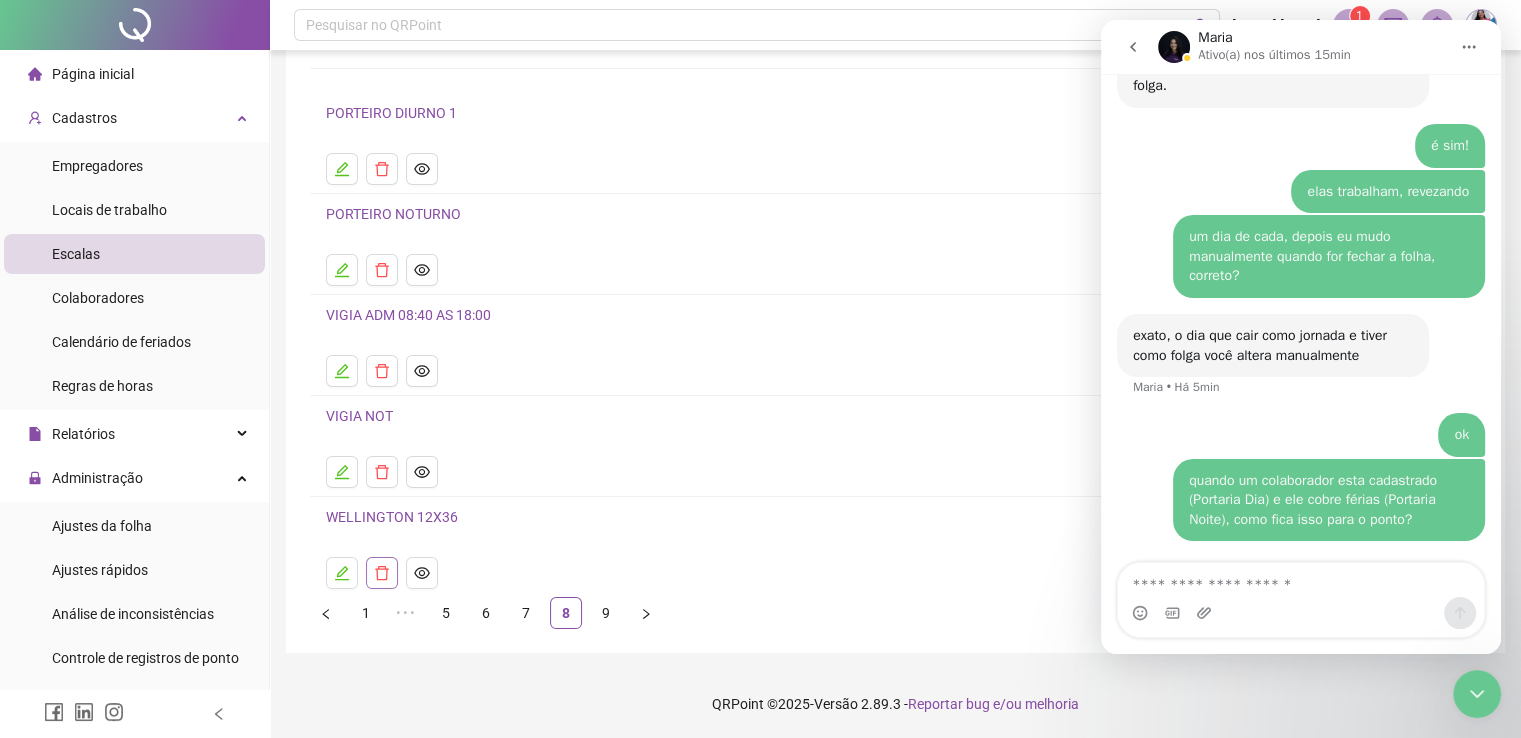 click at bounding box center (382, 573) 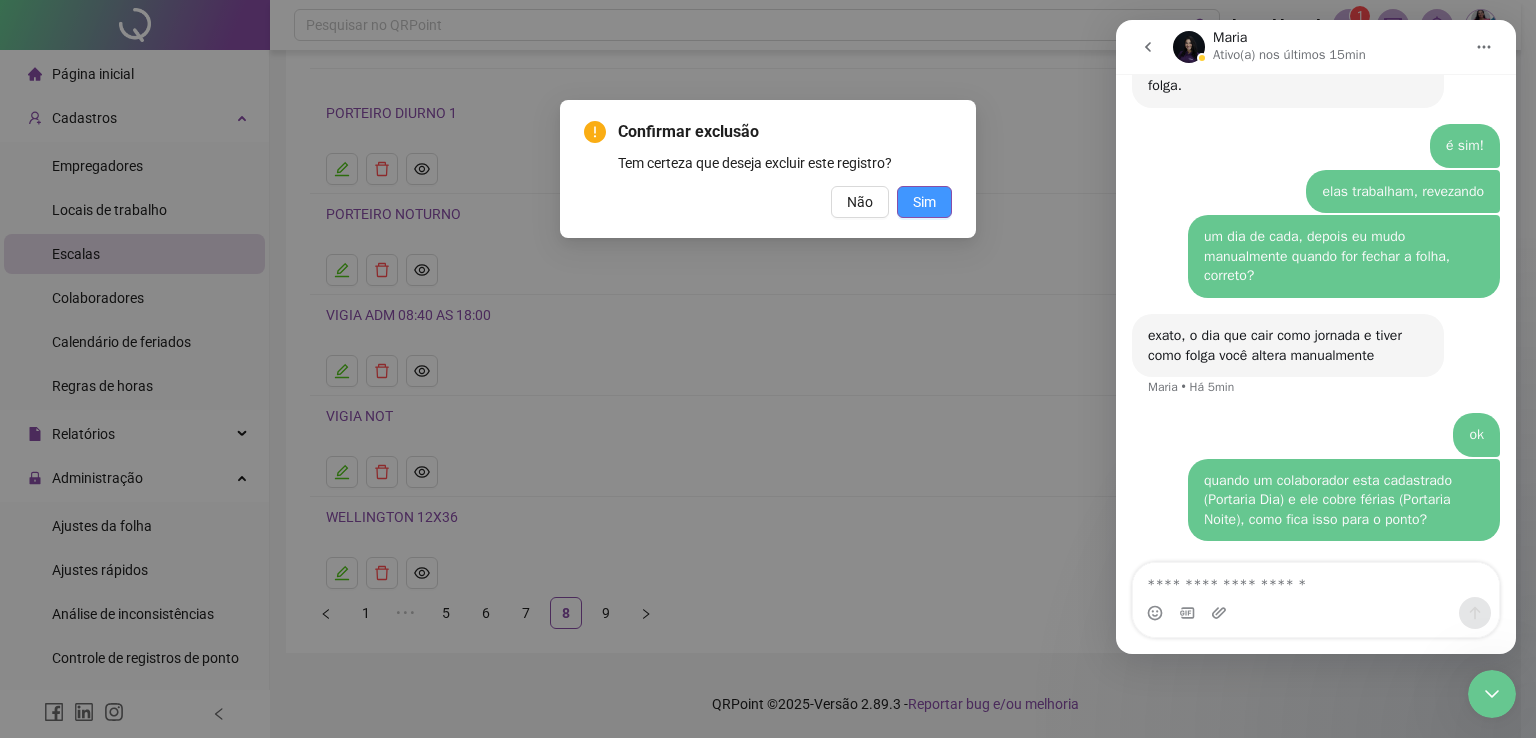 click on "Sim" at bounding box center (924, 202) 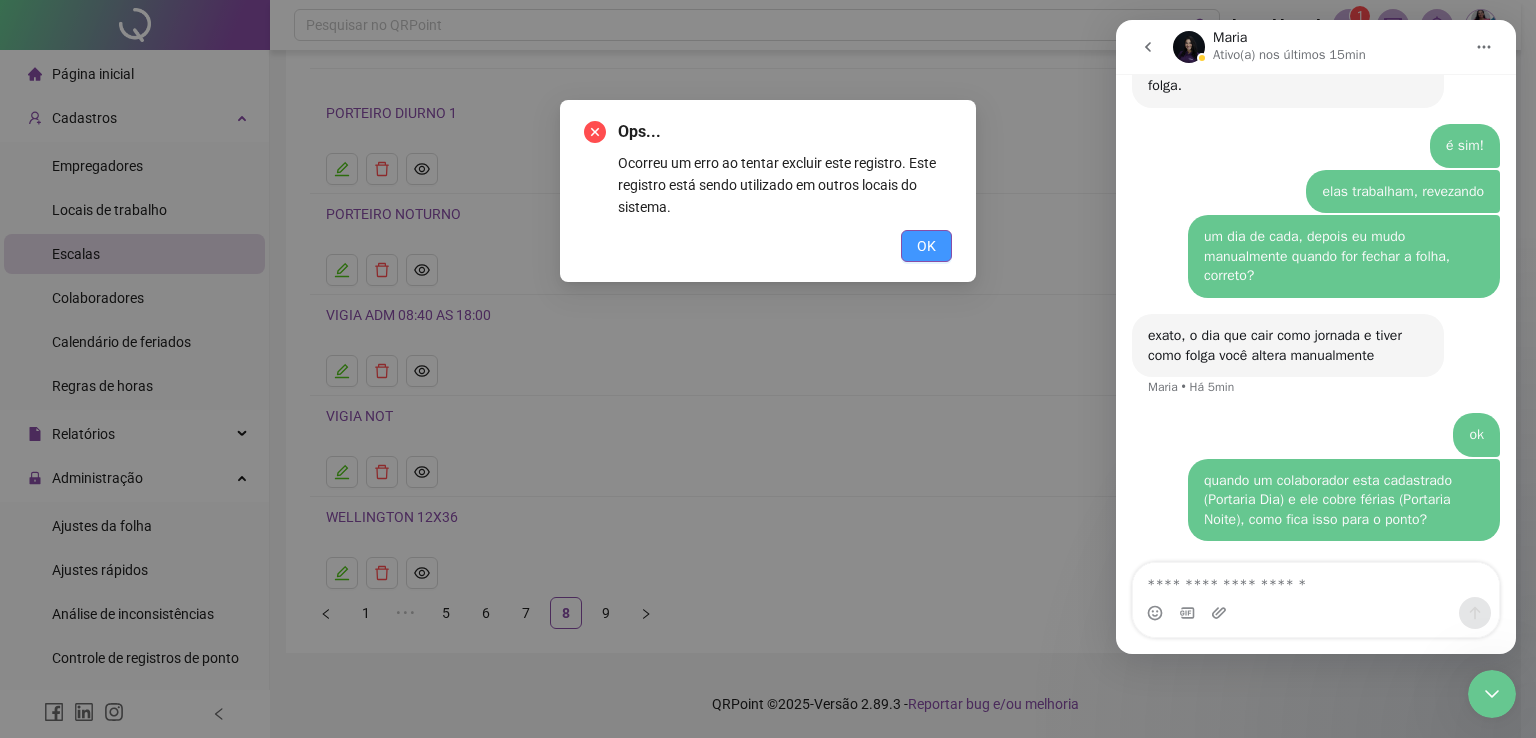 click on "OK" at bounding box center [926, 246] 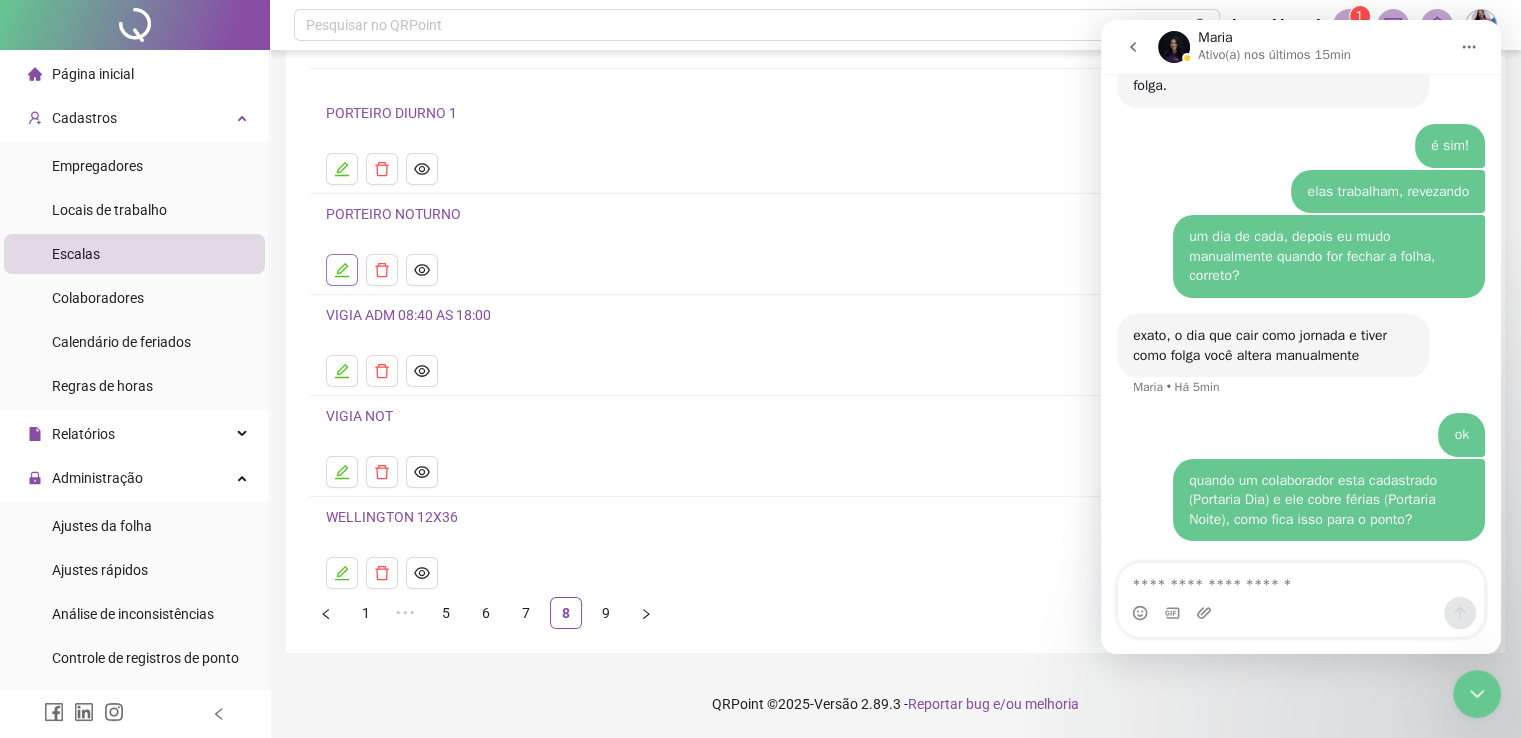 click 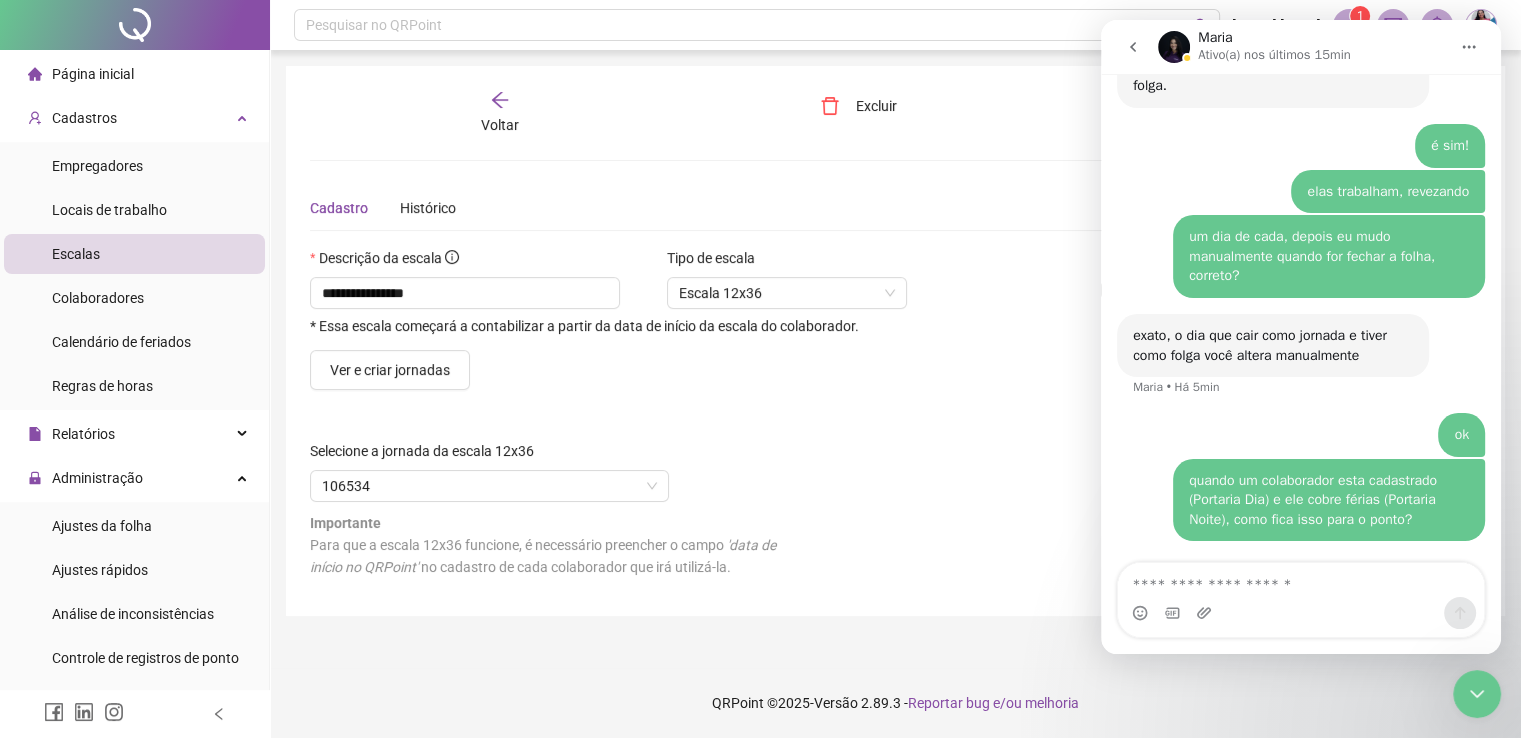 scroll, scrollTop: 0, scrollLeft: 0, axis: both 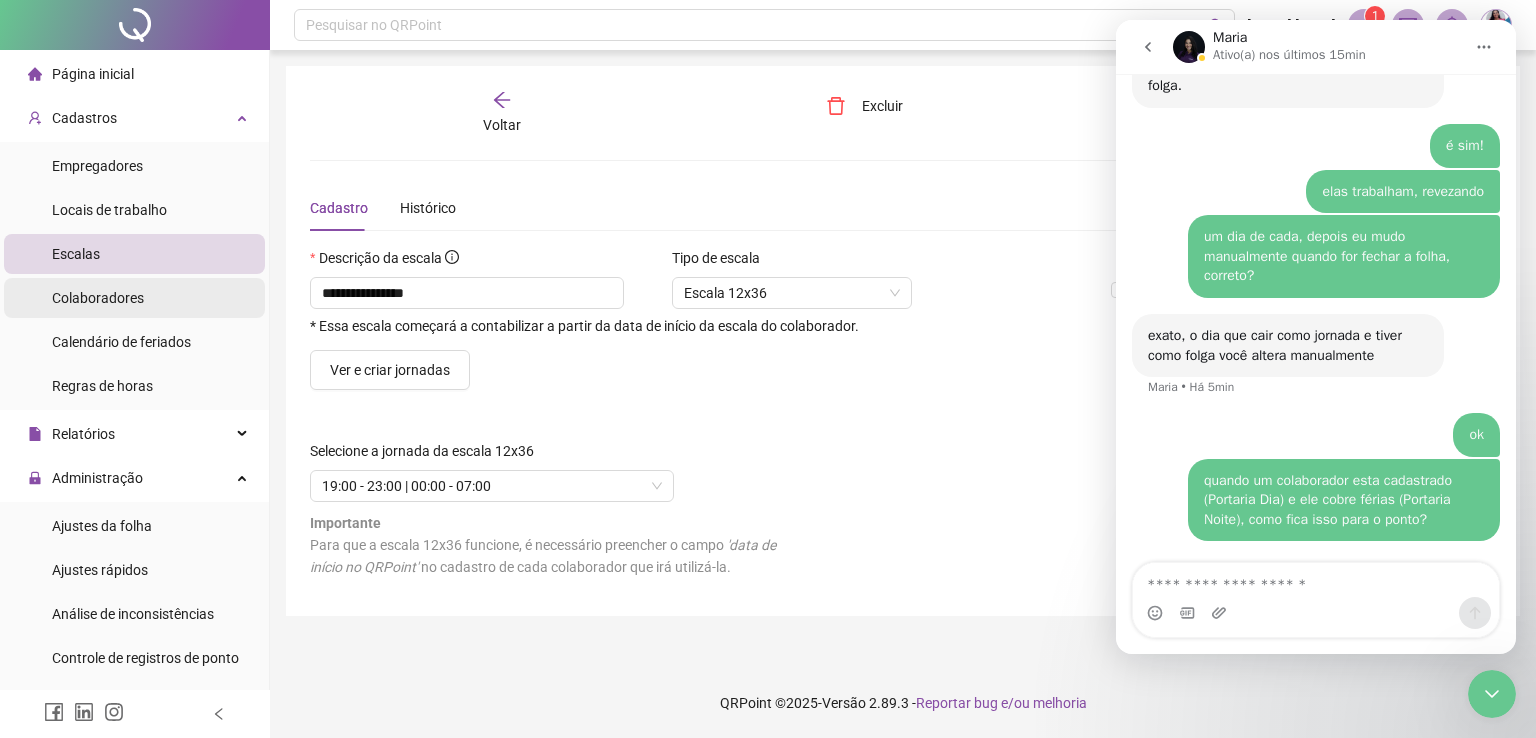 click on "Colaboradores" at bounding box center (98, 298) 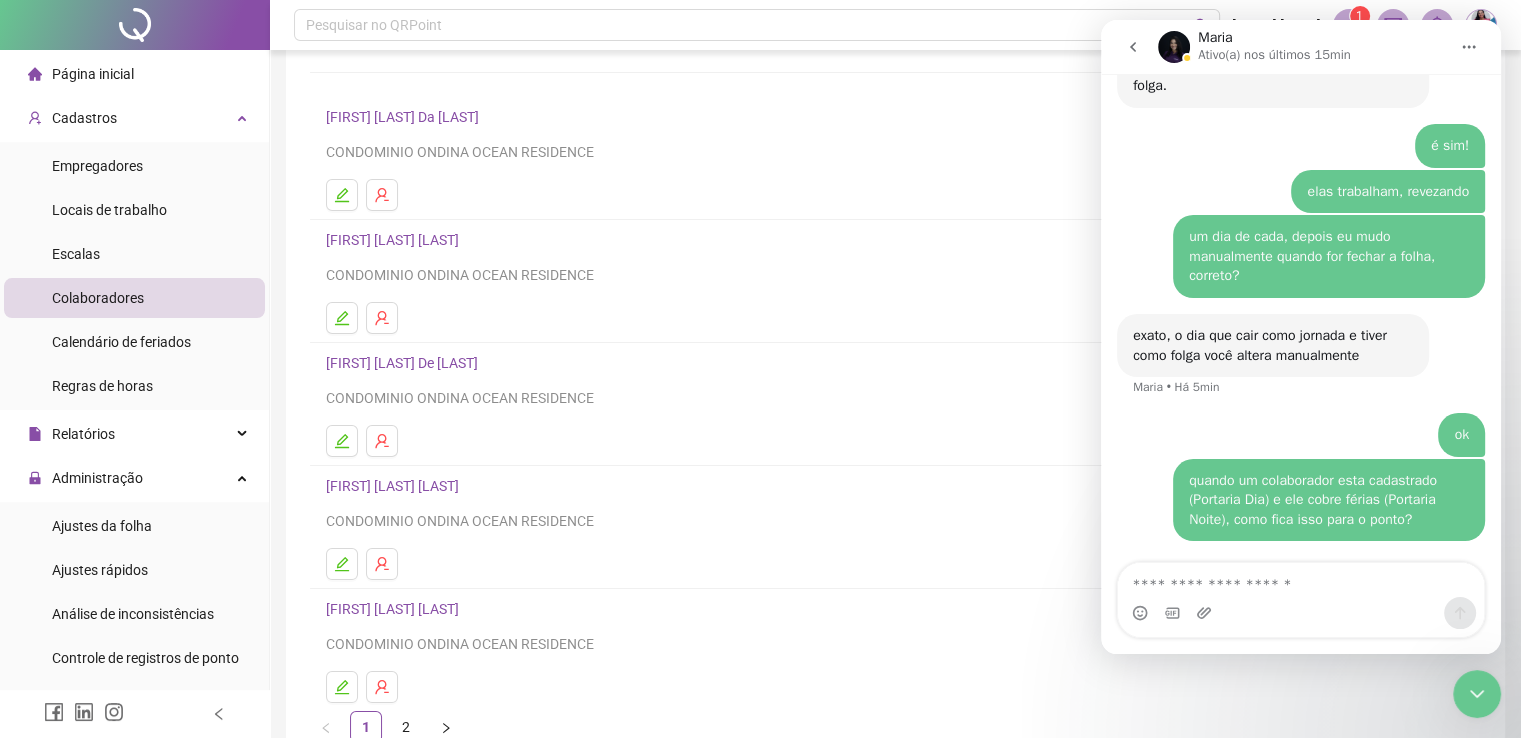 scroll, scrollTop: 228, scrollLeft: 0, axis: vertical 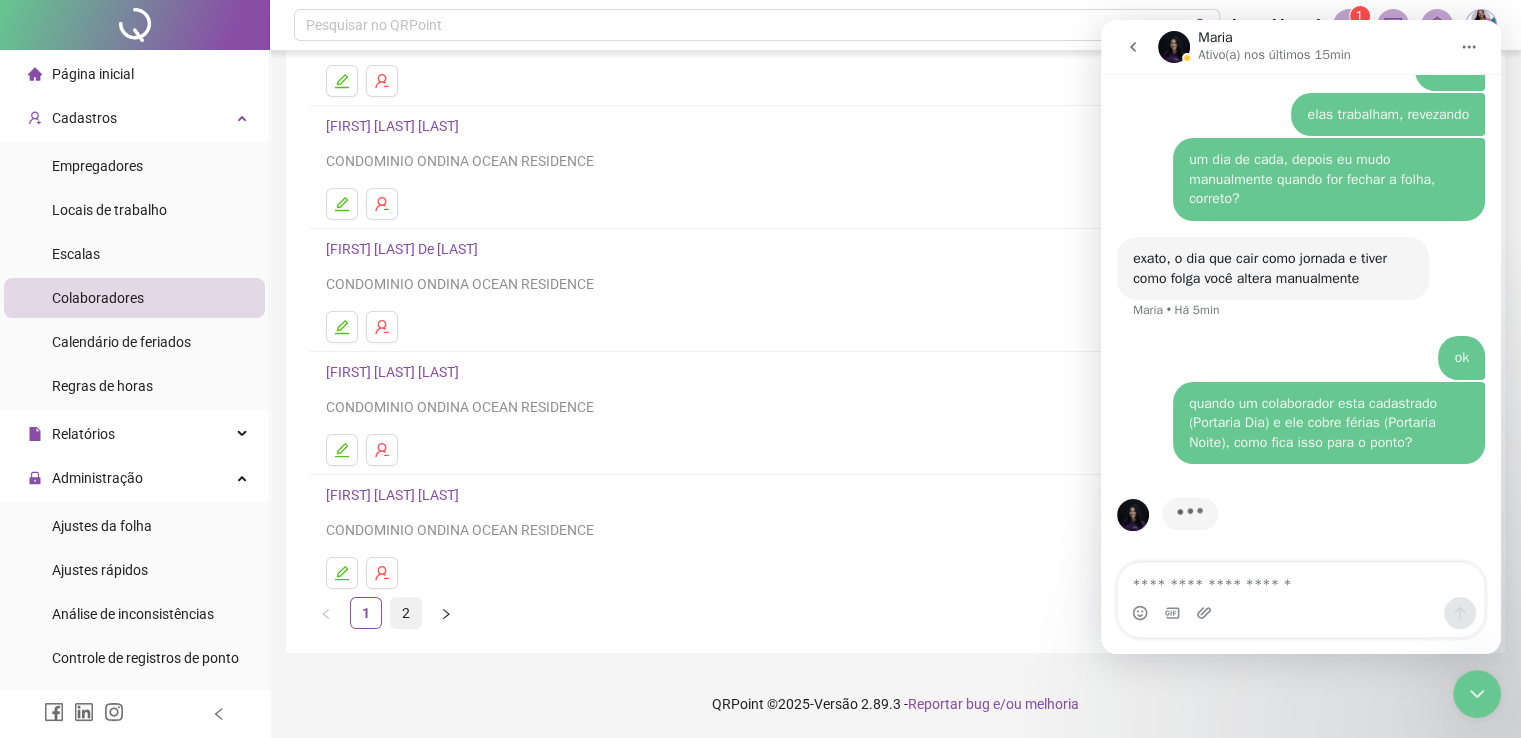 click on "2" at bounding box center [406, 613] 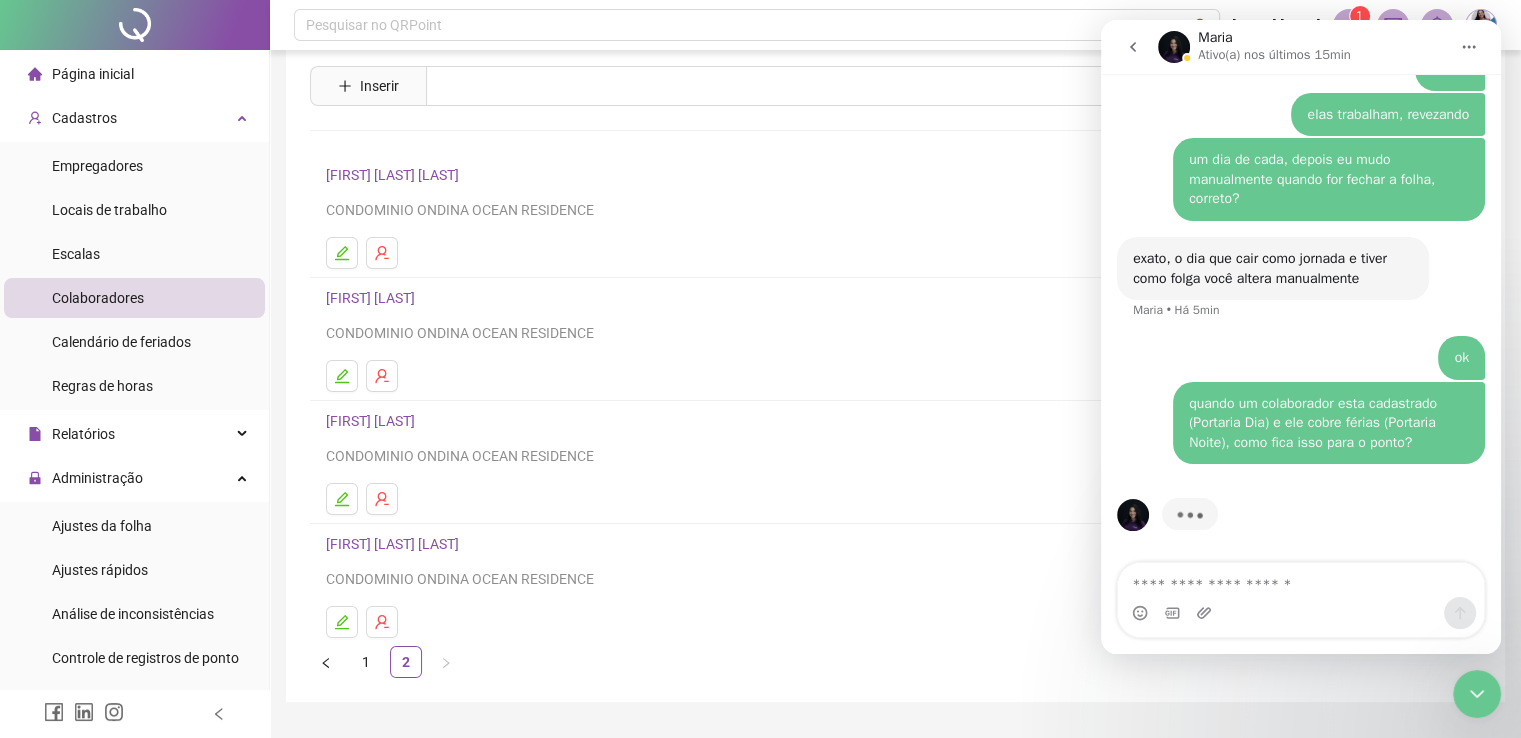 scroll, scrollTop: 105, scrollLeft: 0, axis: vertical 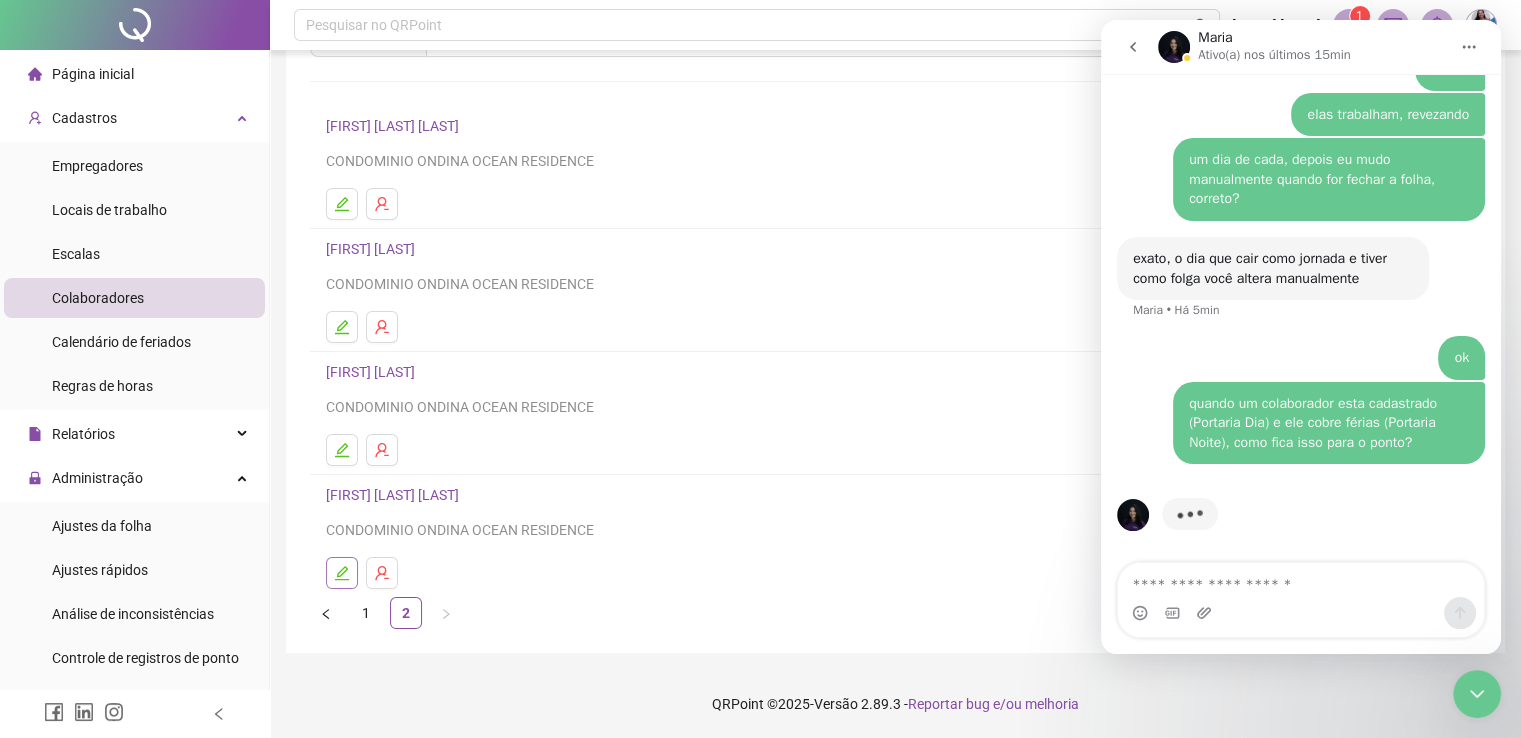 click 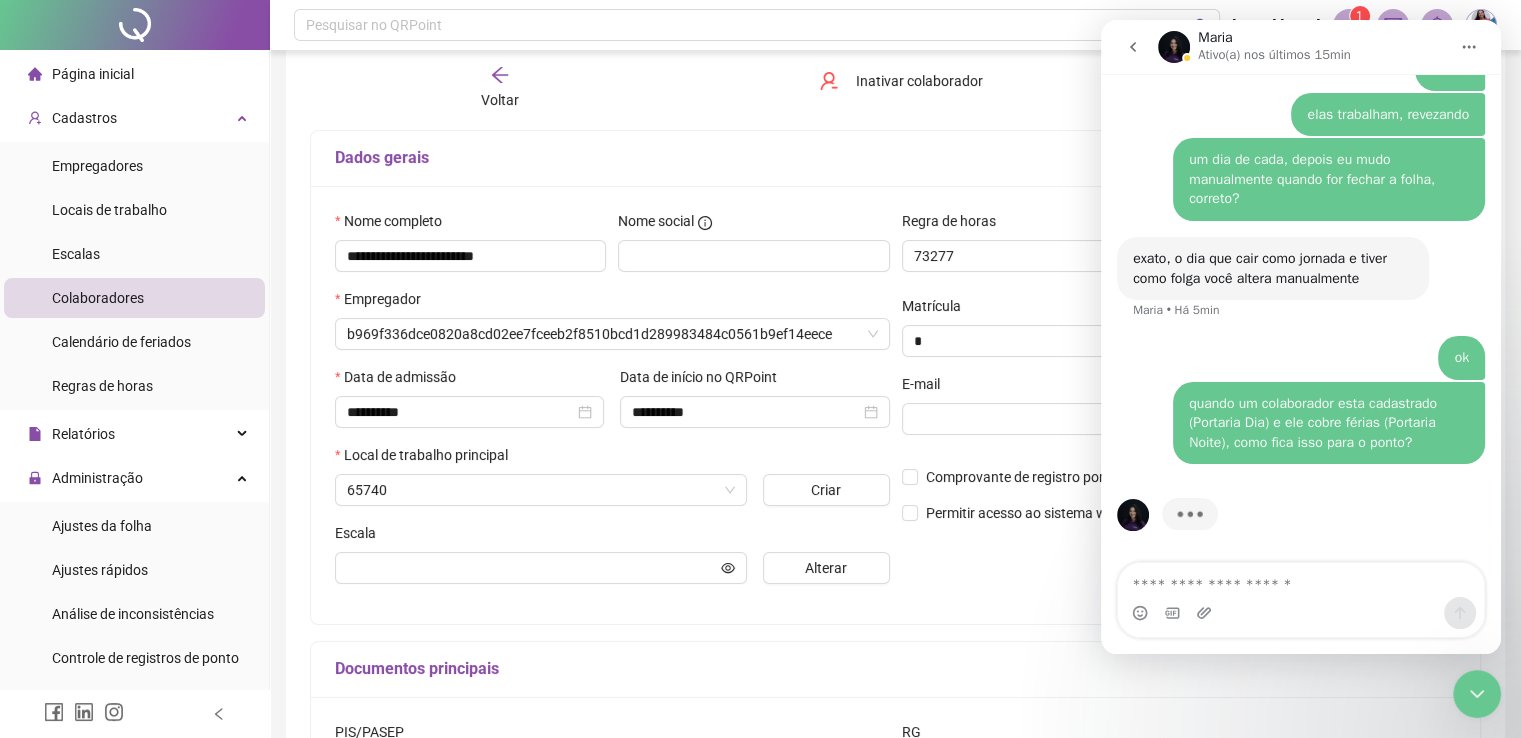 type on "**********" 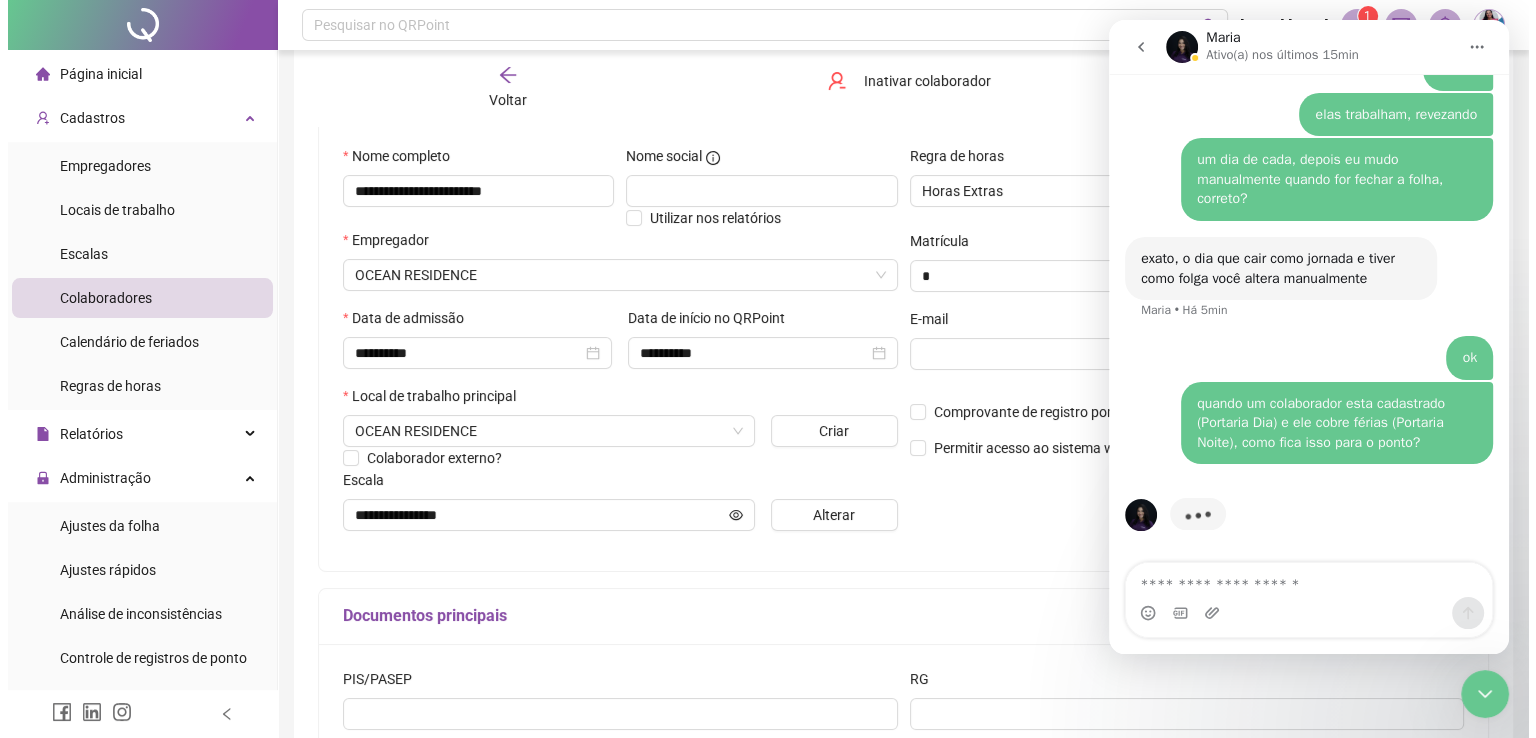 scroll, scrollTop: 403, scrollLeft: 0, axis: vertical 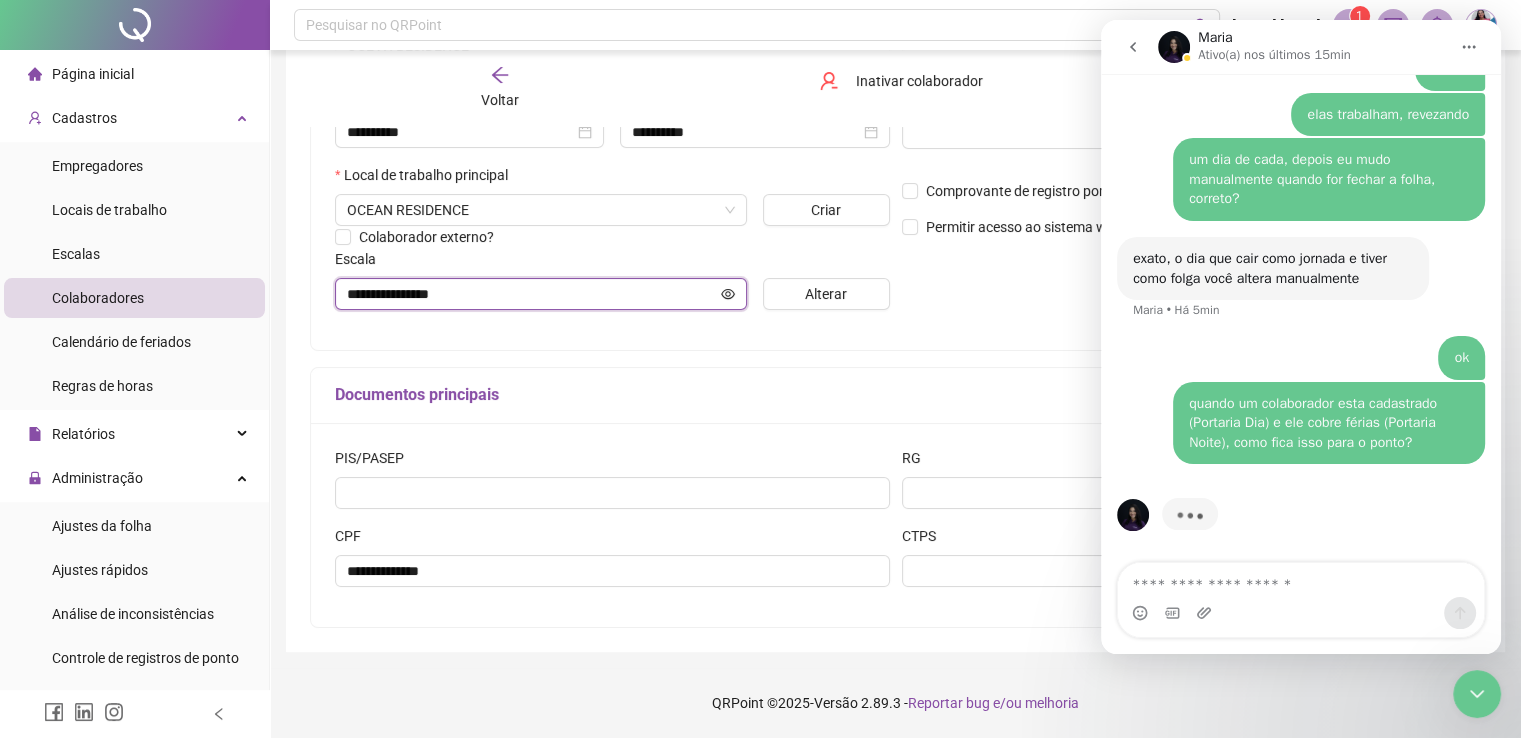 click 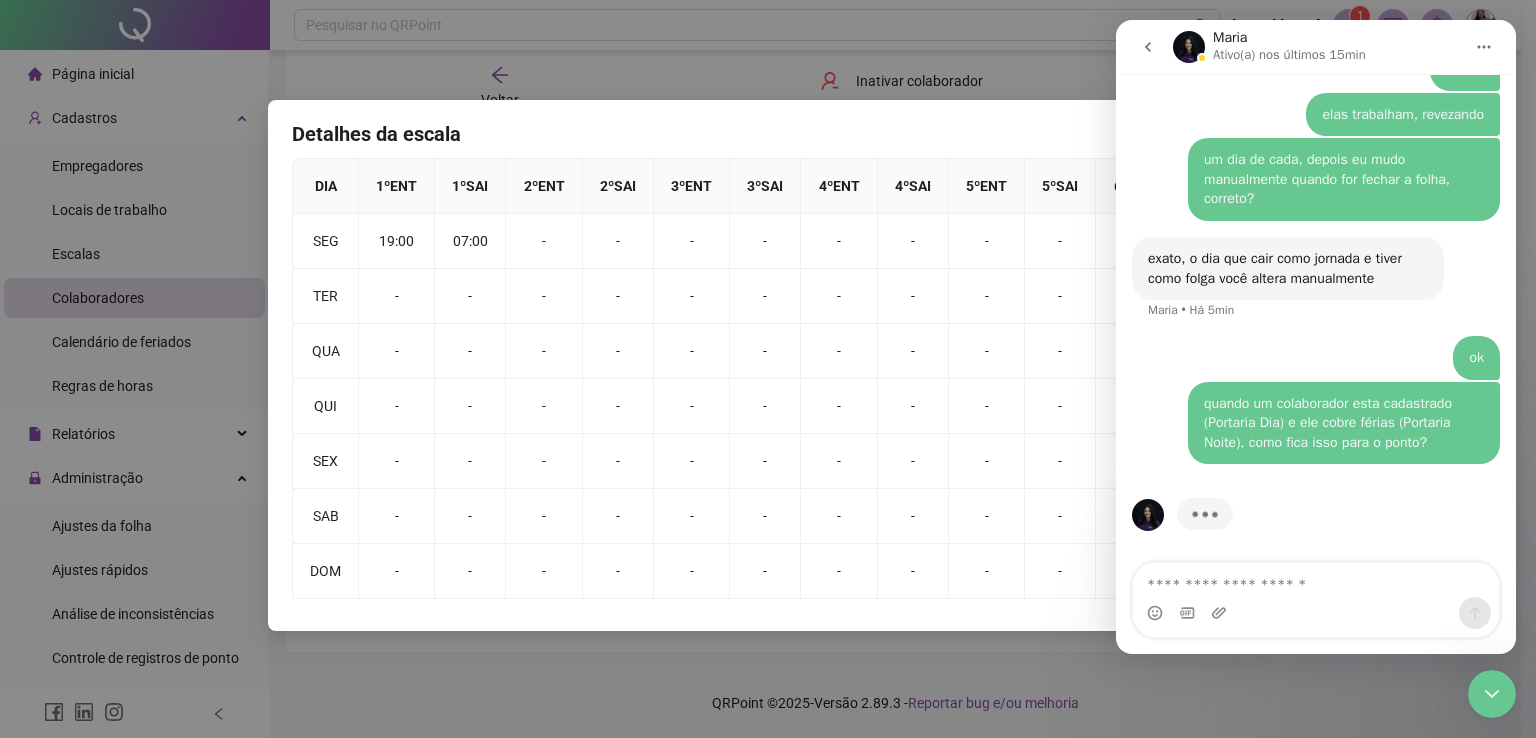 click on "Detalhes da escala DIA 1 º  ENT 1 º  SAI 2 º  ENT 2 º  SAI 3 º  ENT 3 º  SAI 4 º  ENT 4 º  SAI 5 º  ENT 5 º  SAI 6 º  ENT 6 º  SAI                           SEG 19:00 07:00 - - - - - - - - - - TER - - - - - - - - - - - - QUA - - - - - - - - - - - - QUI - - - - - - - - - - - - SEX - - - - - - - - - - - - SAB - - - - - - - - - - - - DOM - - - - - - - - - - - -" at bounding box center (768, 369) 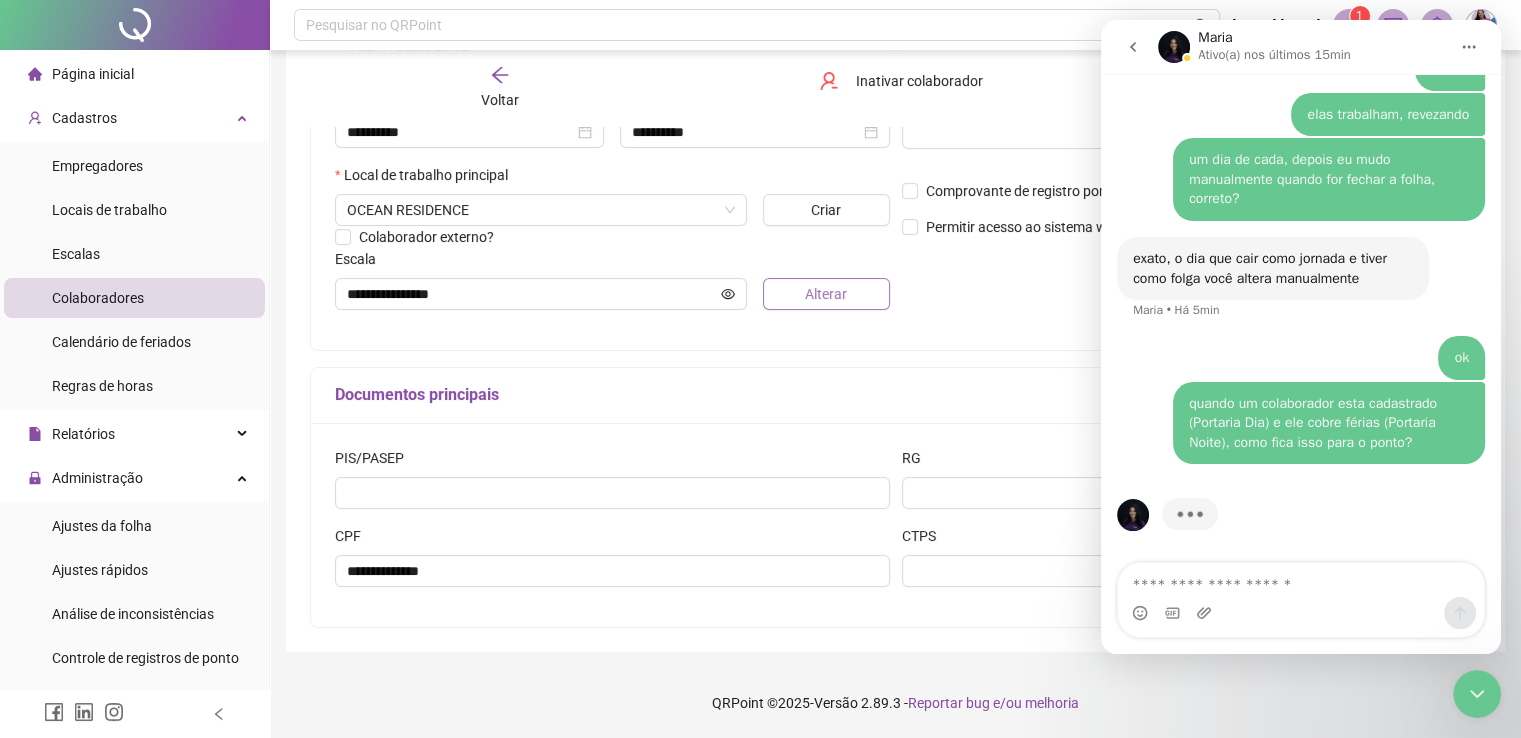 click on "Alterar" at bounding box center [826, 294] 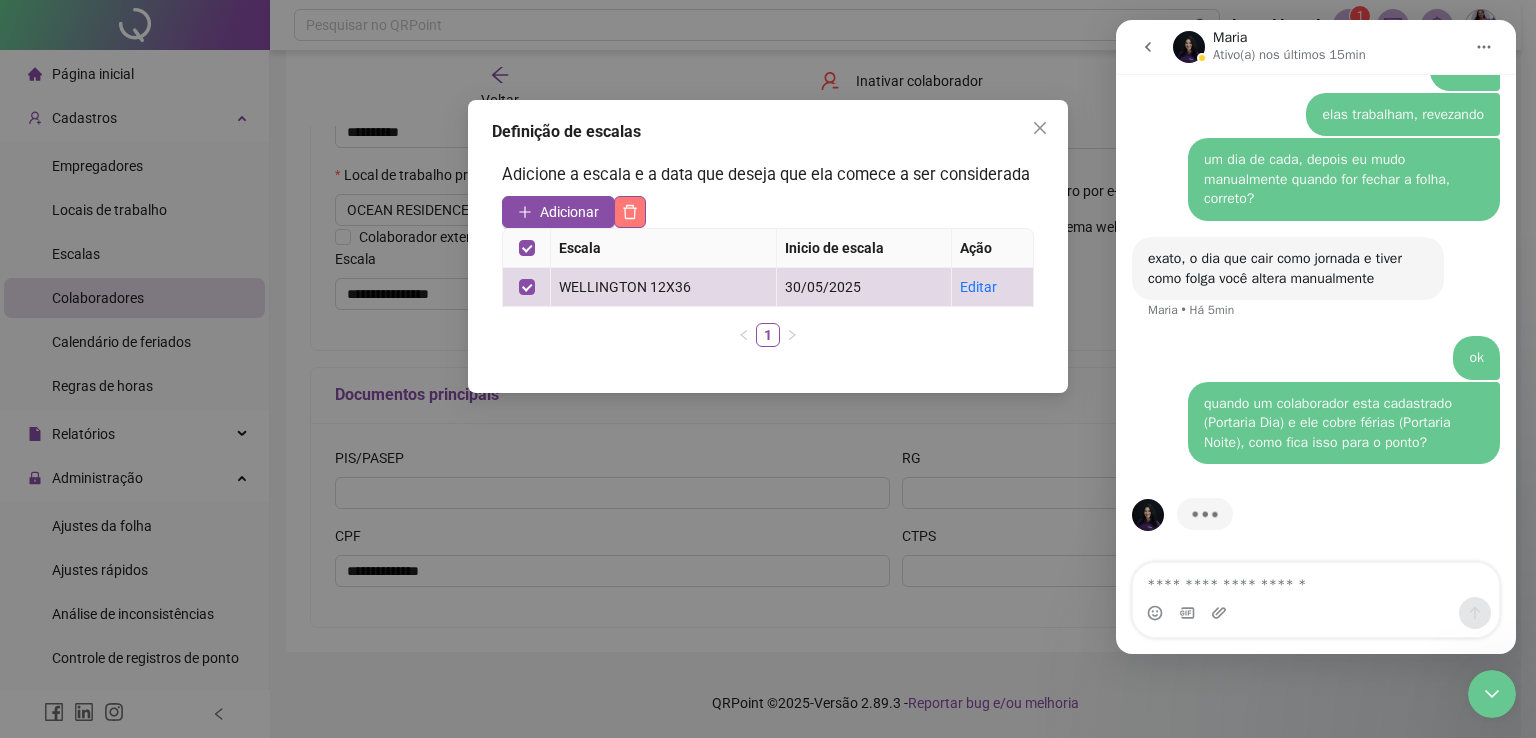 click at bounding box center (630, 212) 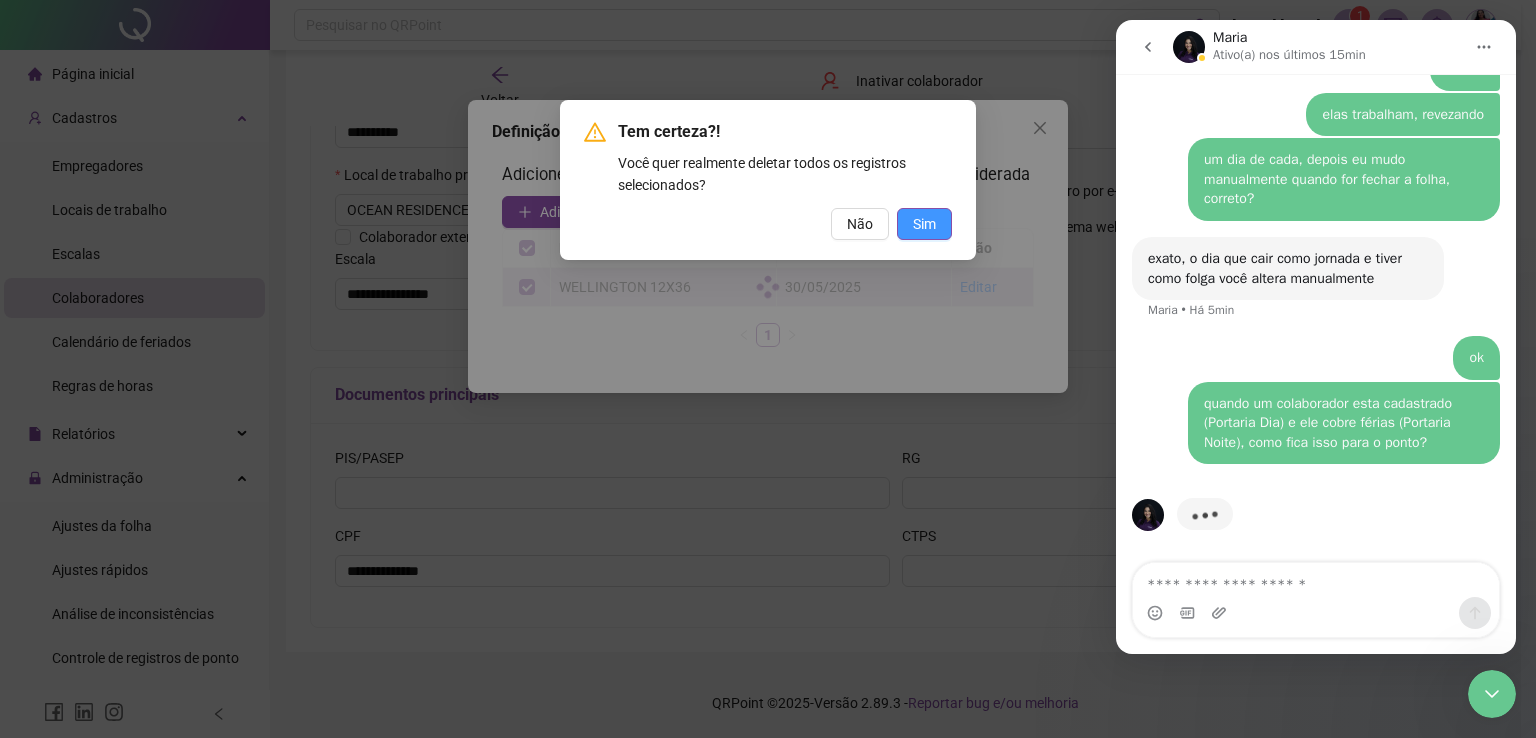 click on "Sim" at bounding box center (924, 224) 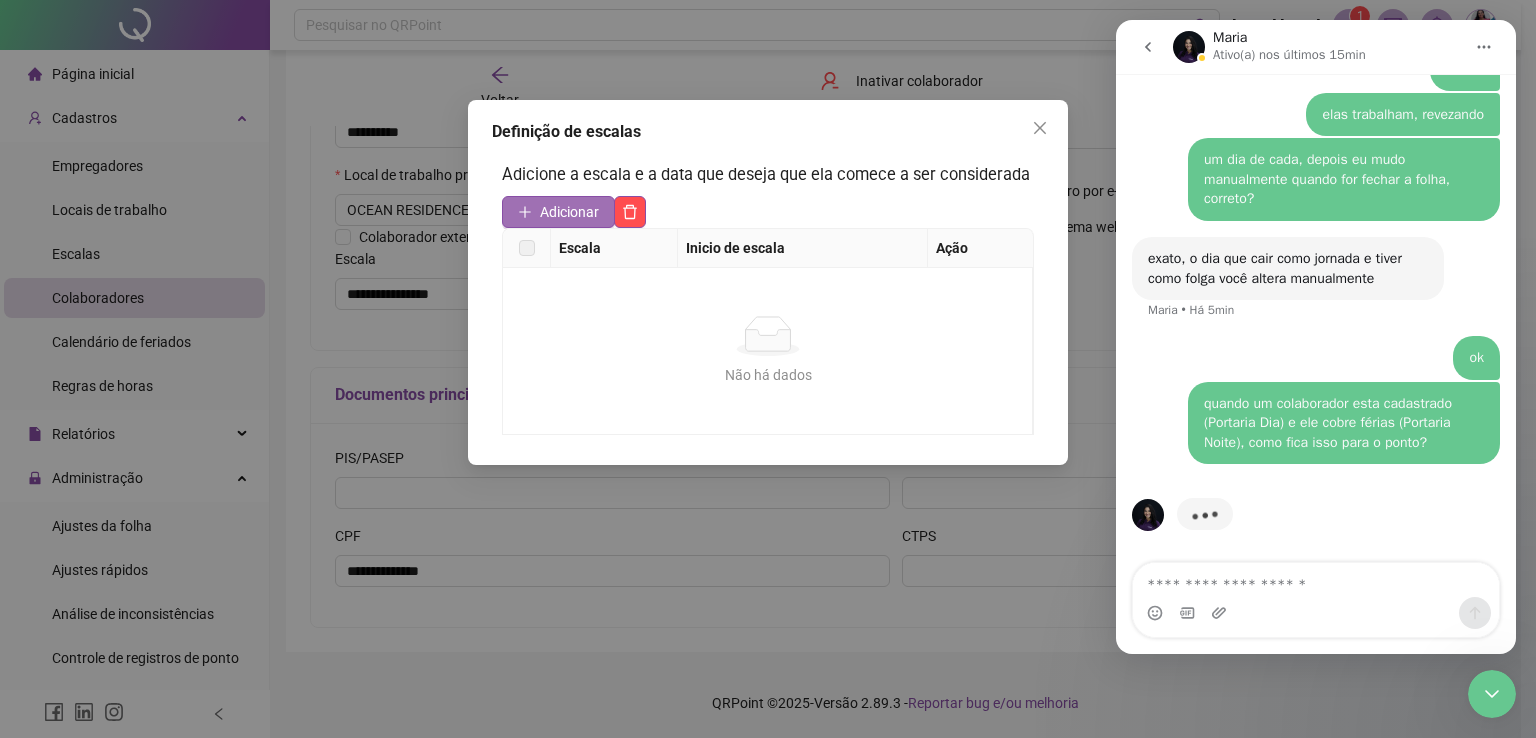 click on "Adicionar" at bounding box center [569, 212] 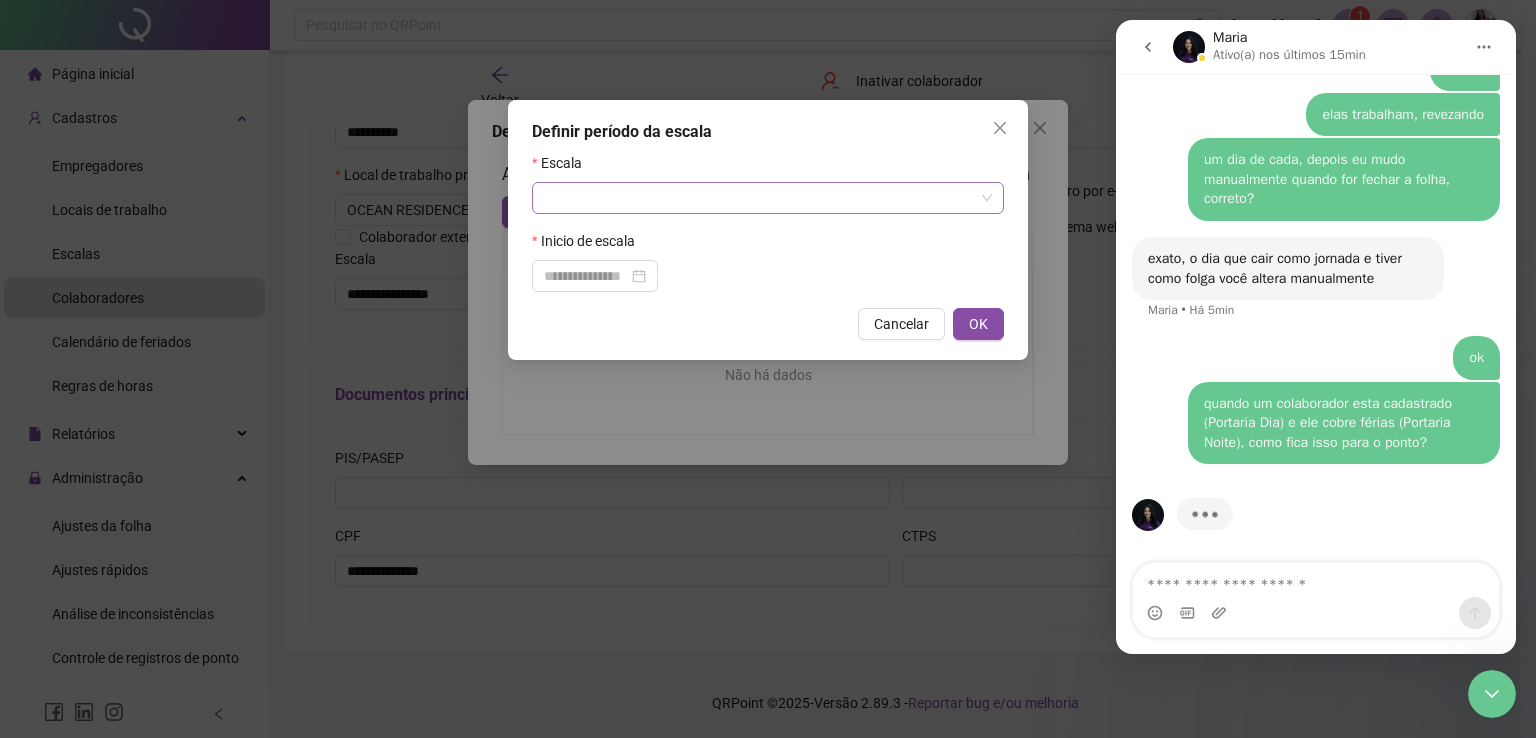click at bounding box center [759, 198] 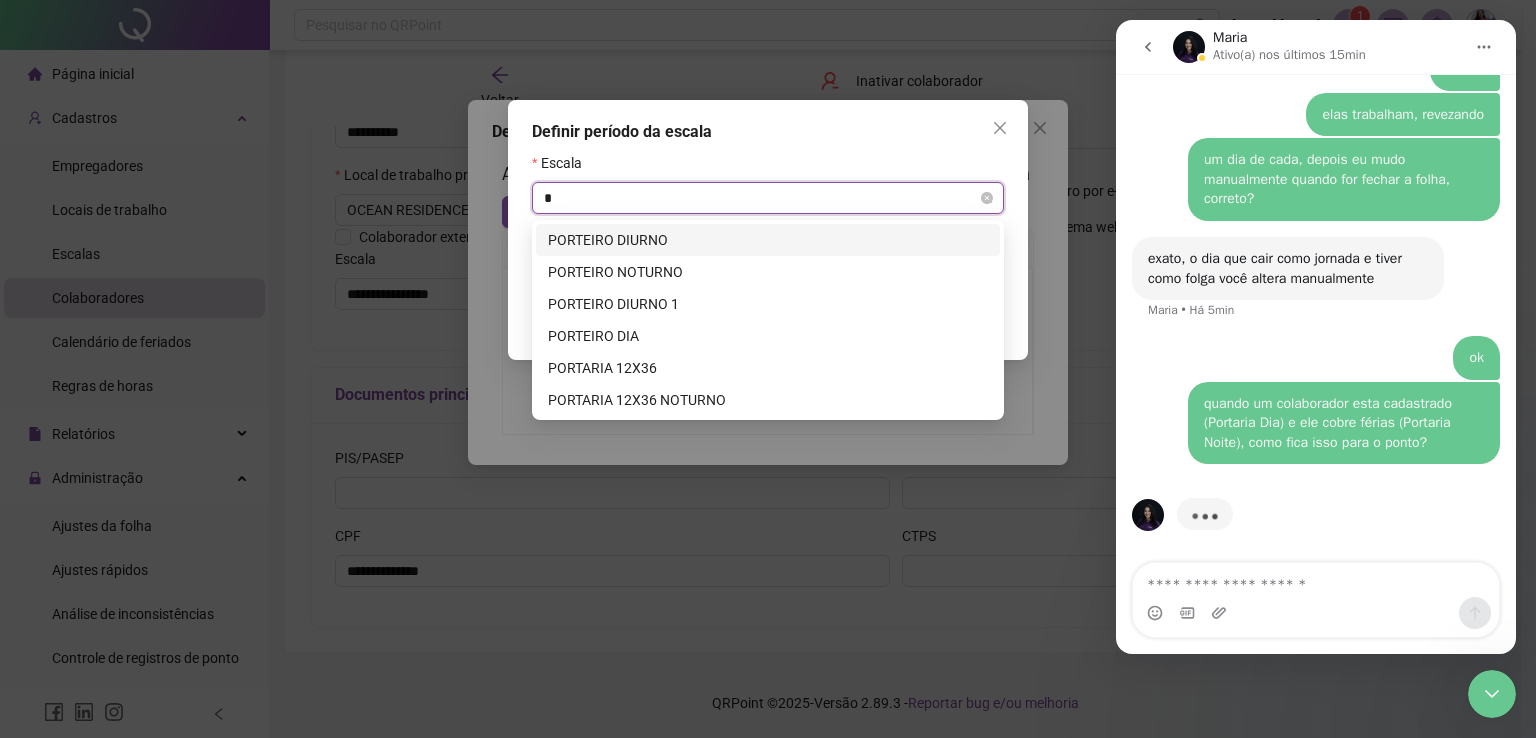 type on "**" 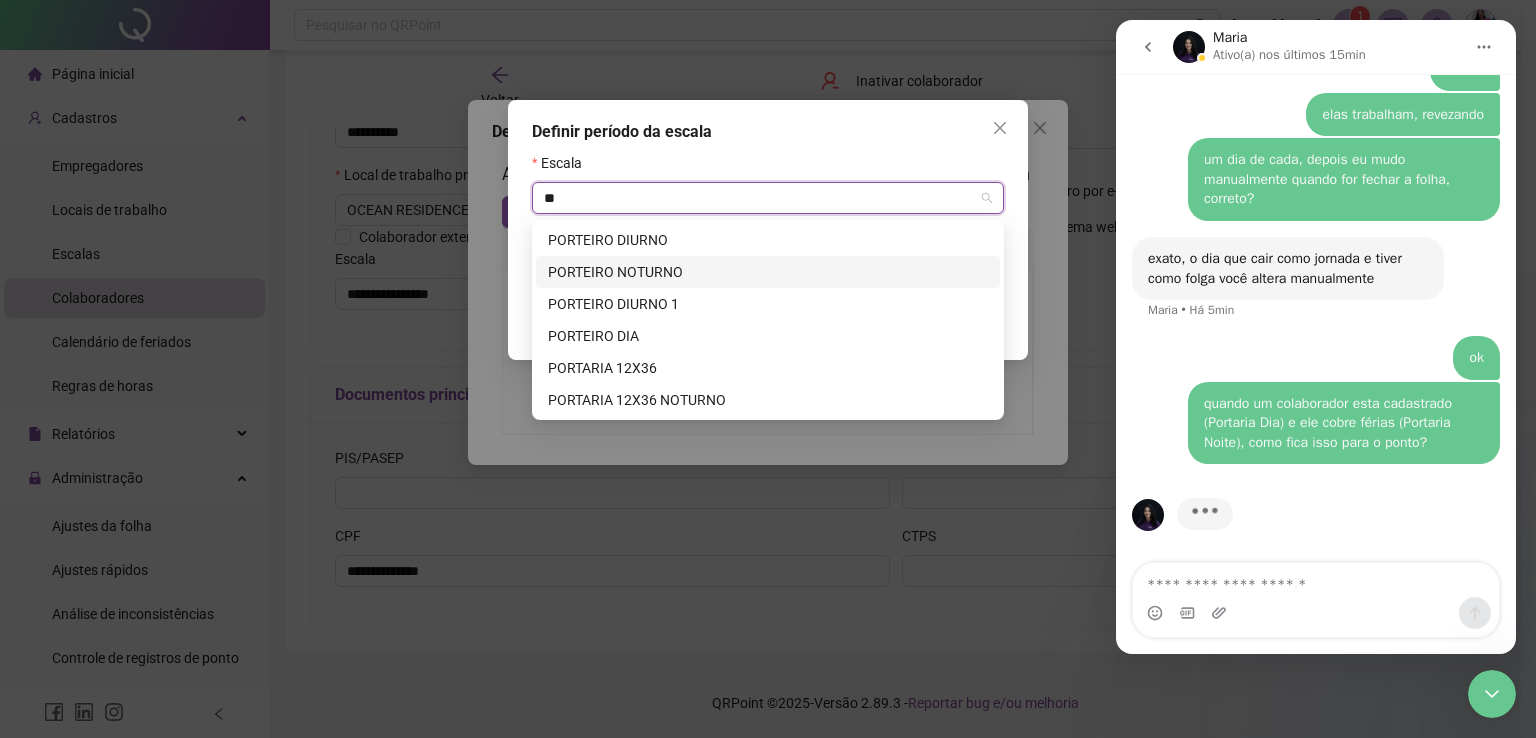 click on "PORTEIRO NOTURNO" at bounding box center (768, 272) 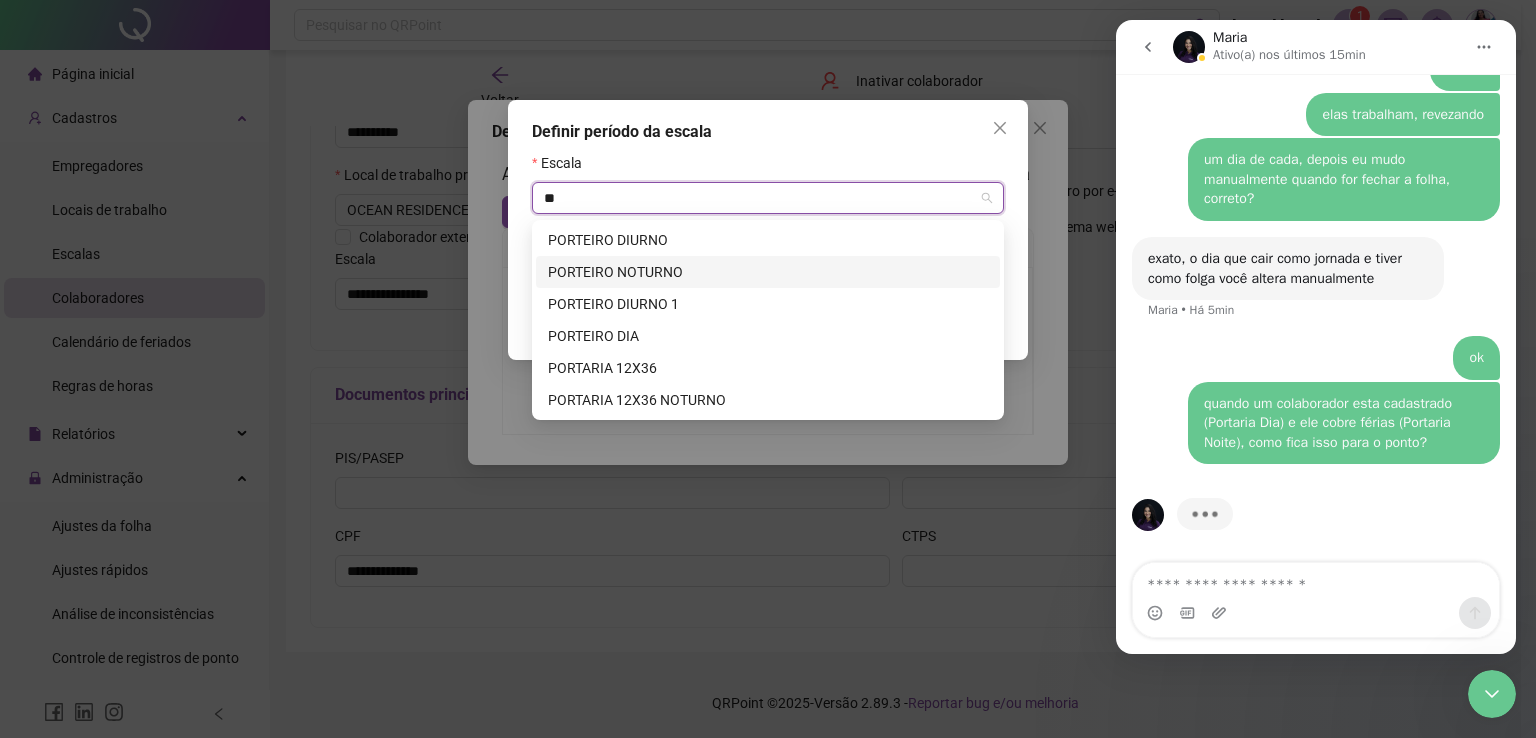 type 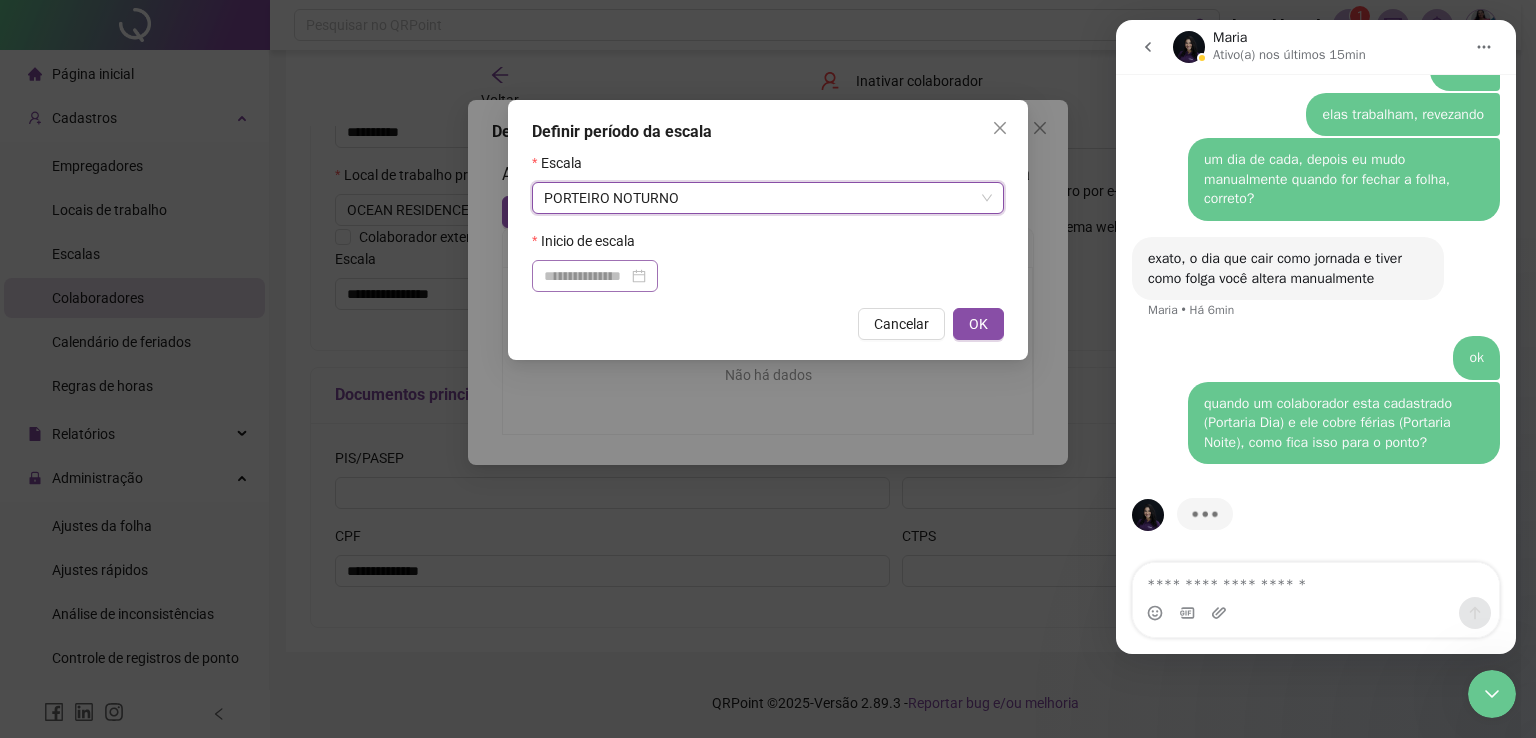 click at bounding box center (595, 276) 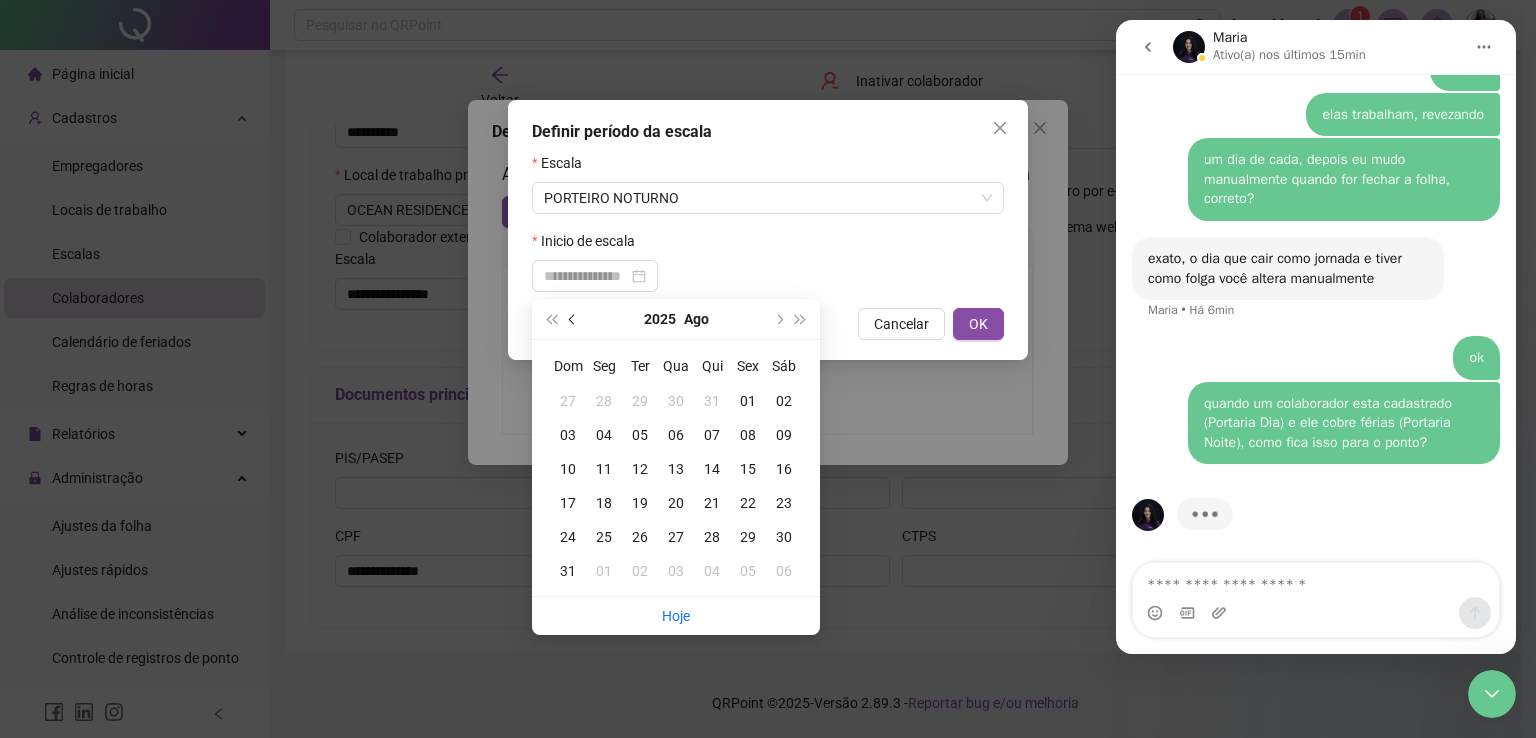 click at bounding box center [574, 319] 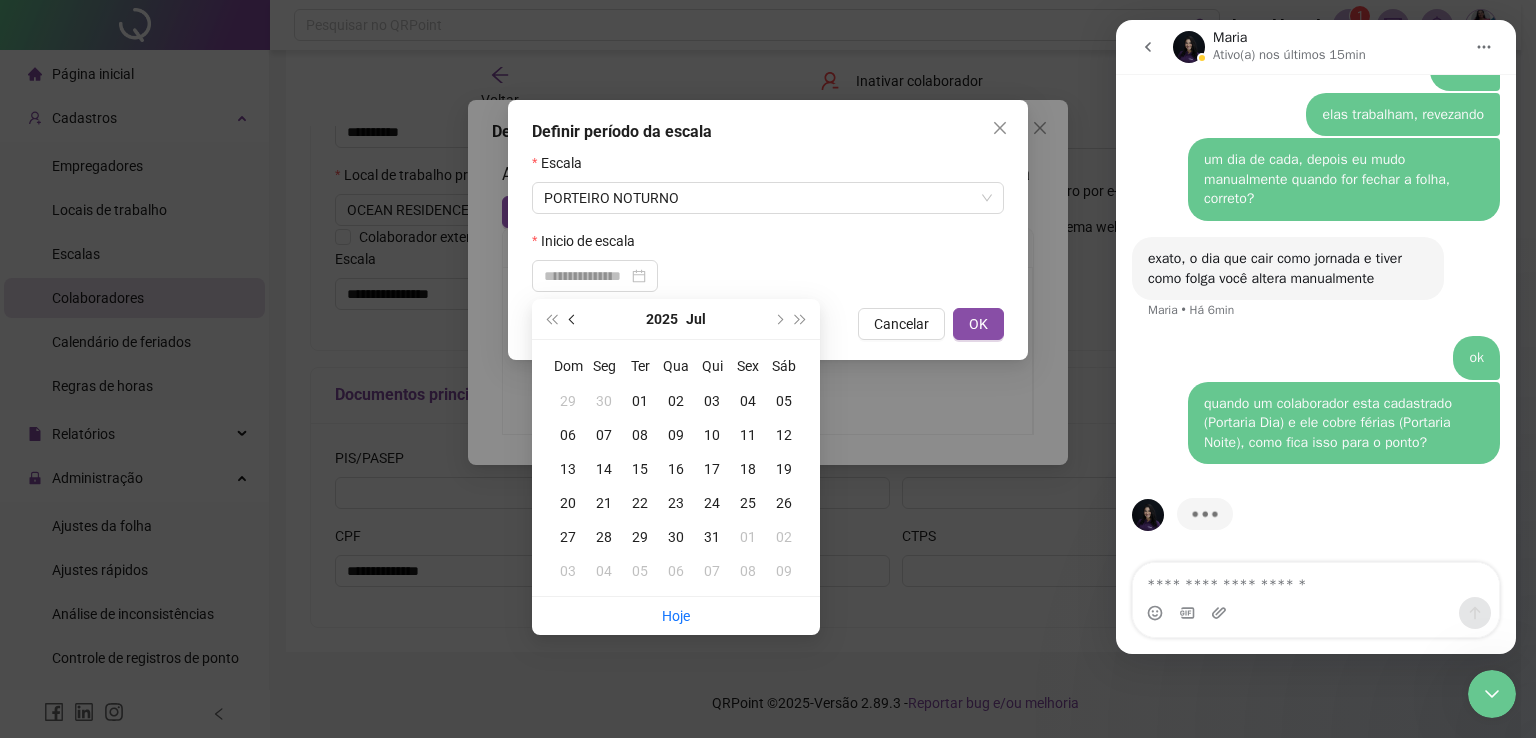 click at bounding box center [574, 319] 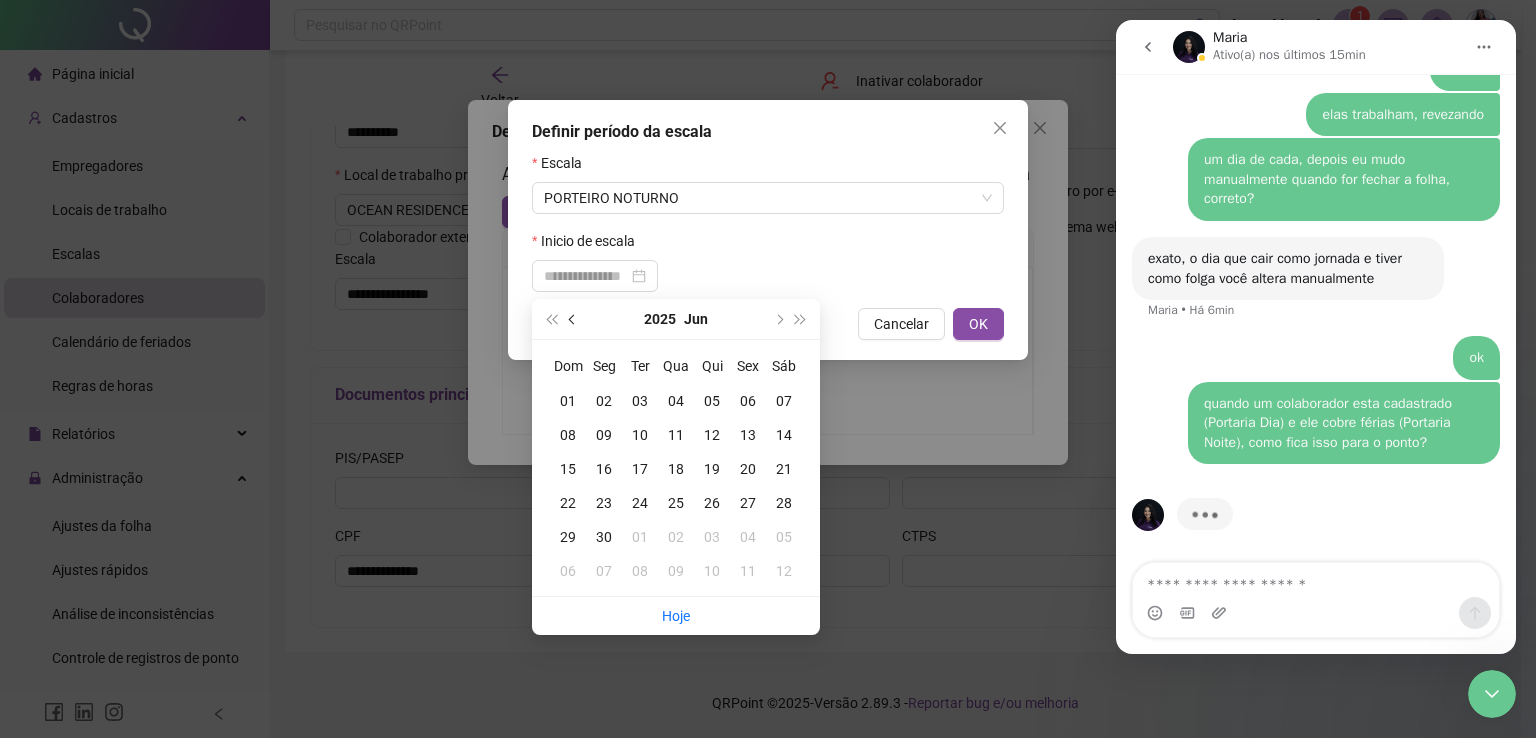 click at bounding box center (574, 319) 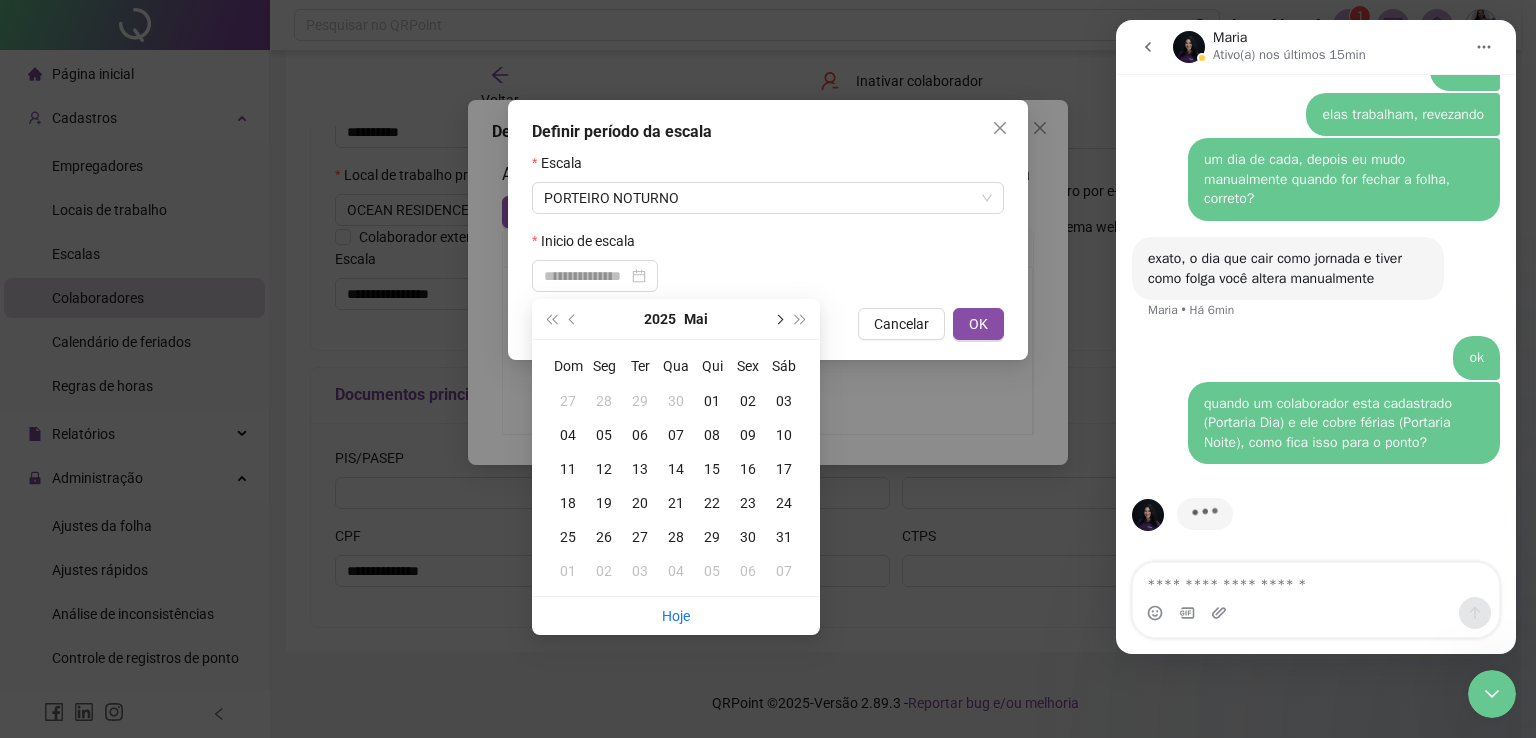 click at bounding box center (778, 319) 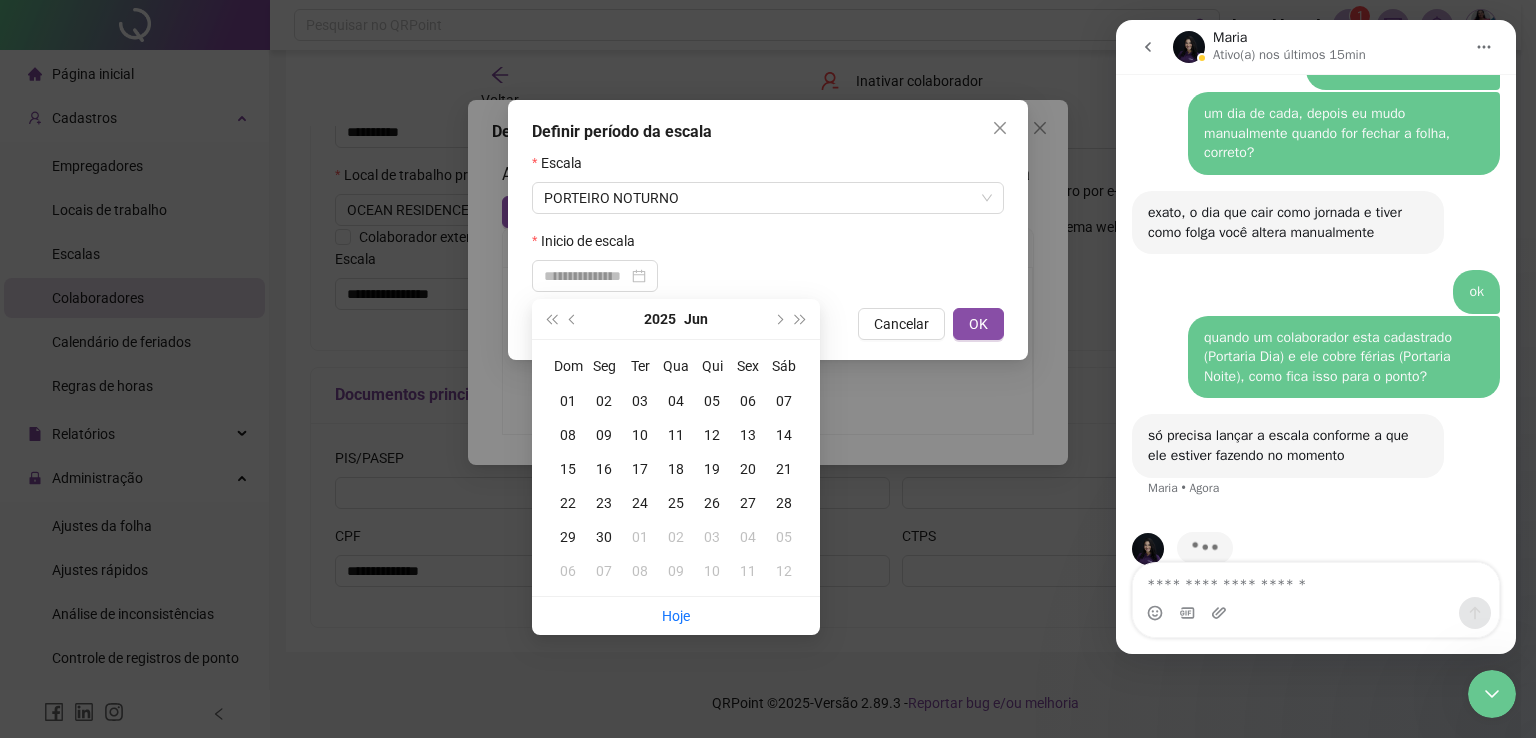 scroll, scrollTop: 5834, scrollLeft: 0, axis: vertical 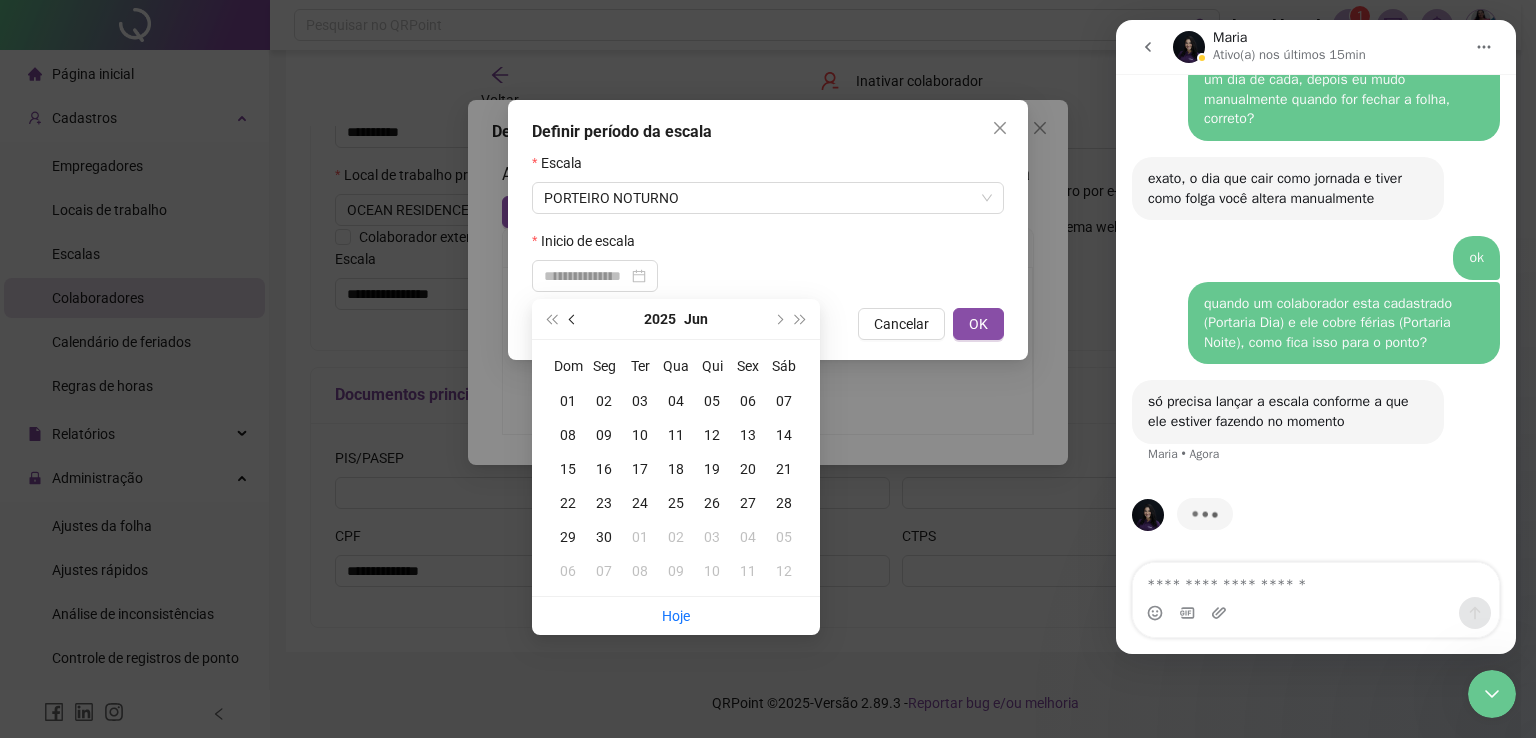 click at bounding box center (573, 319) 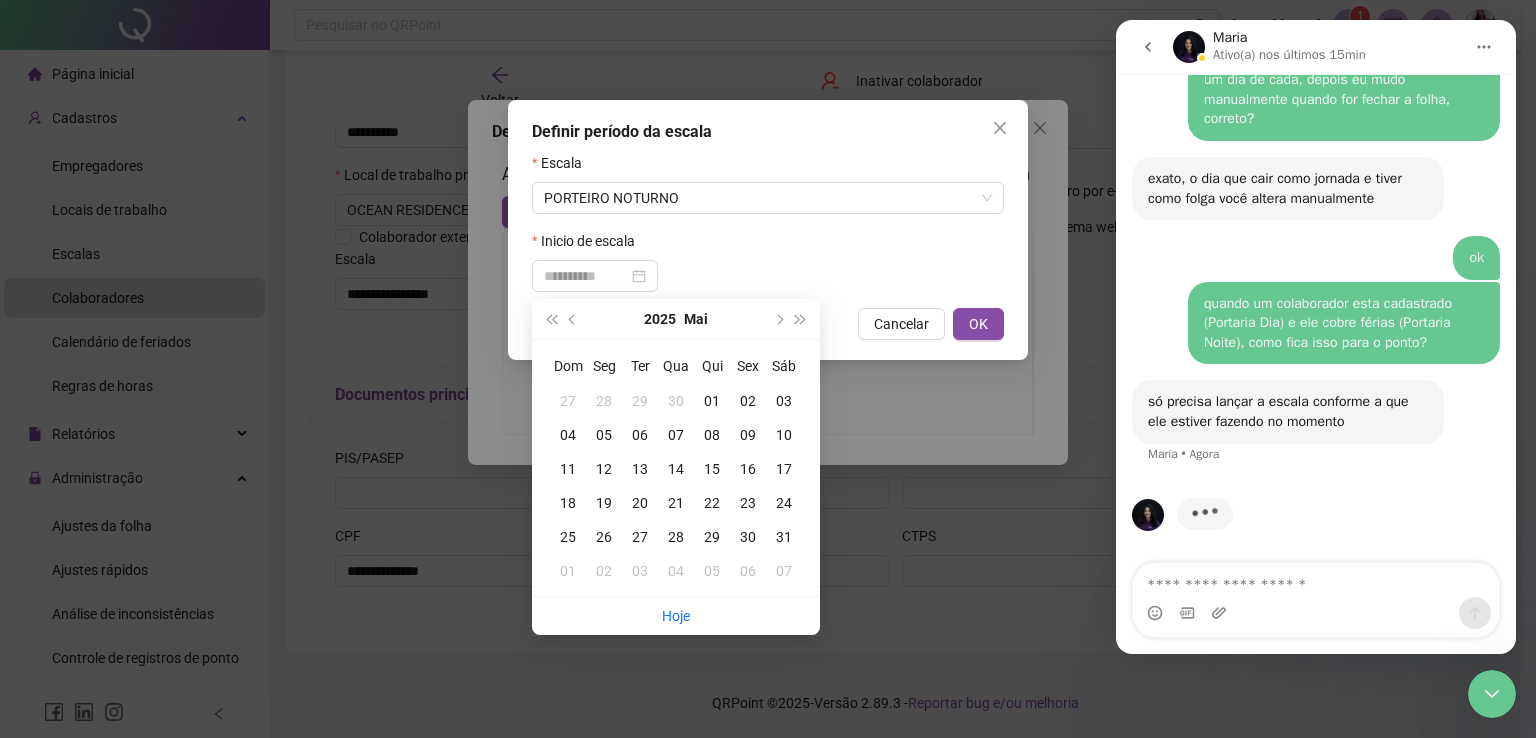 type on "**********" 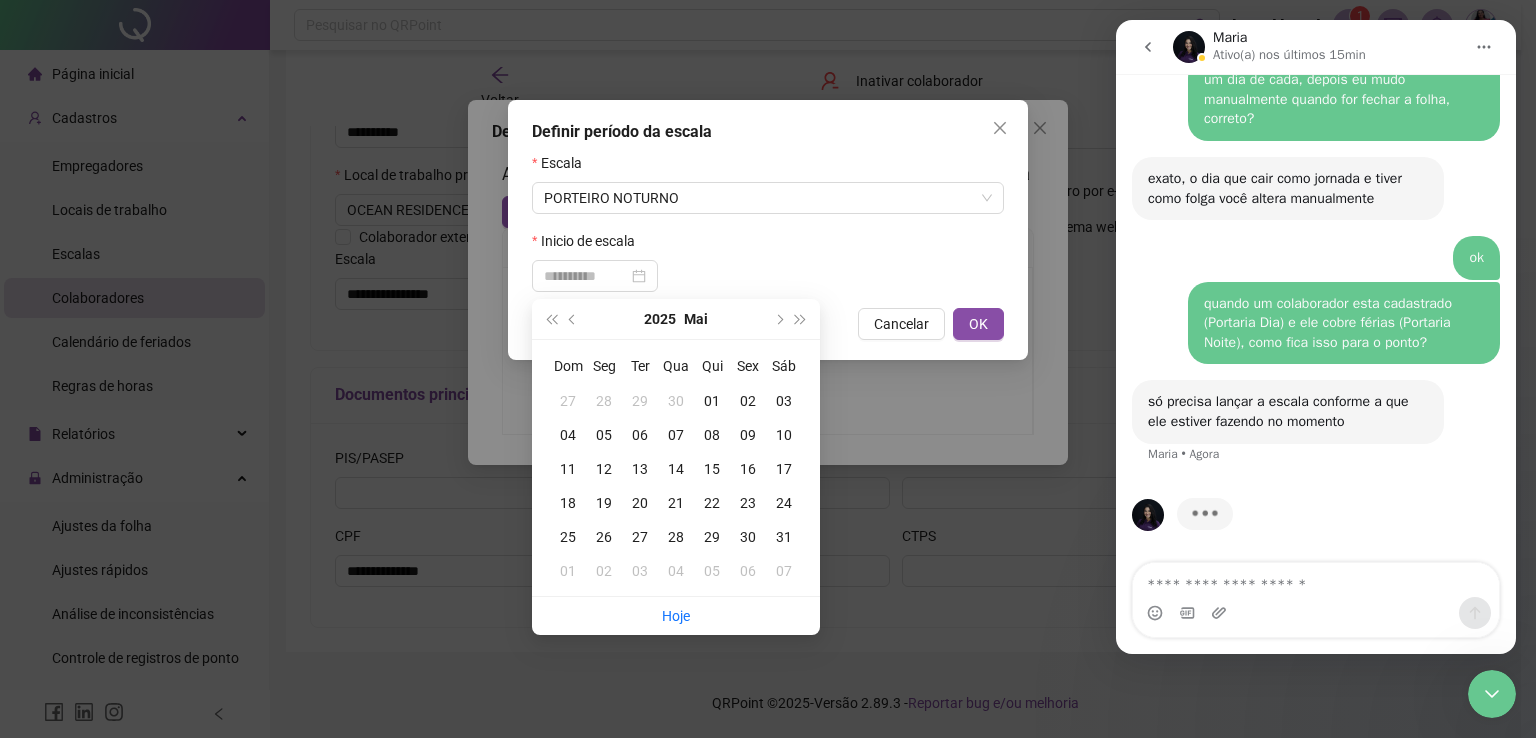 click on "31" at bounding box center [784, 537] 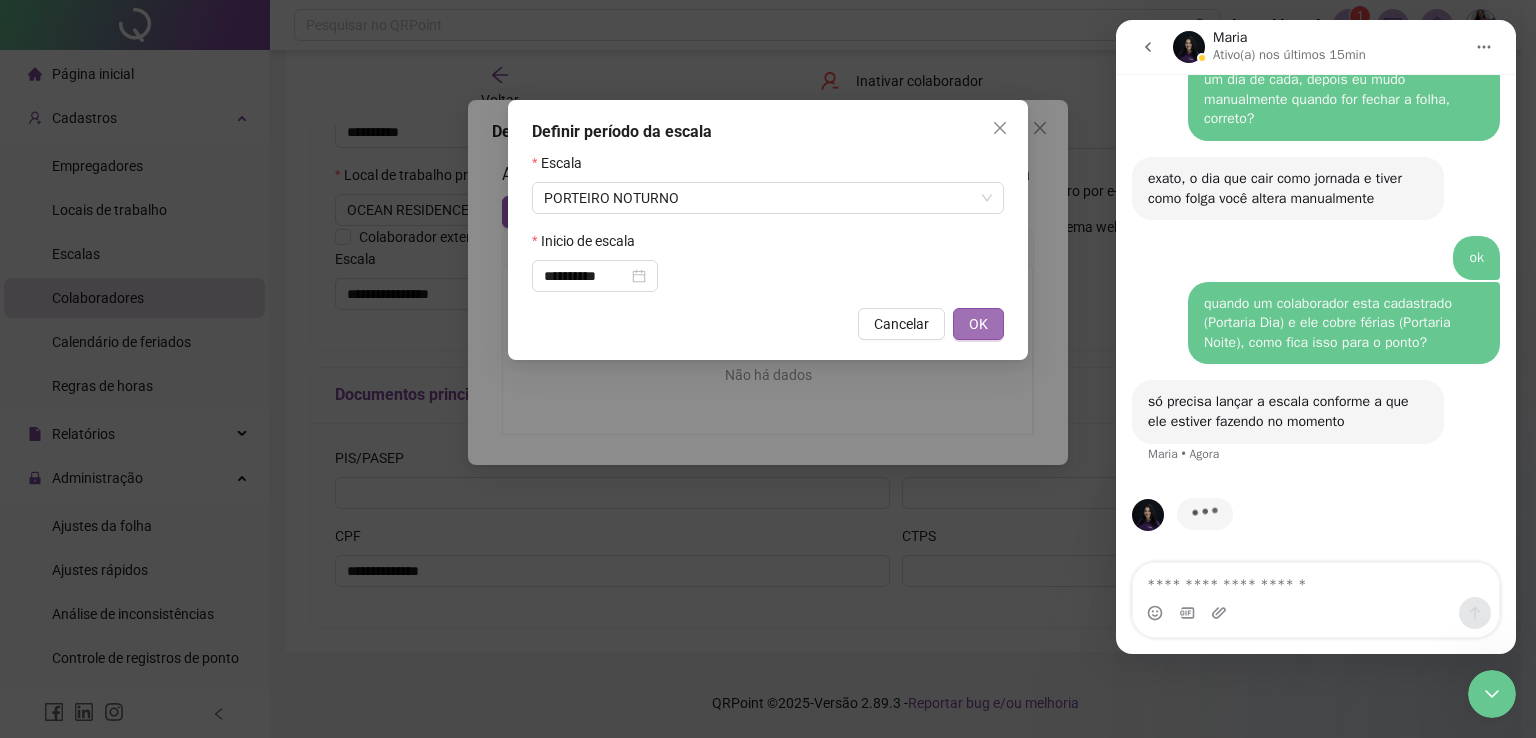 click on "OK" at bounding box center (978, 324) 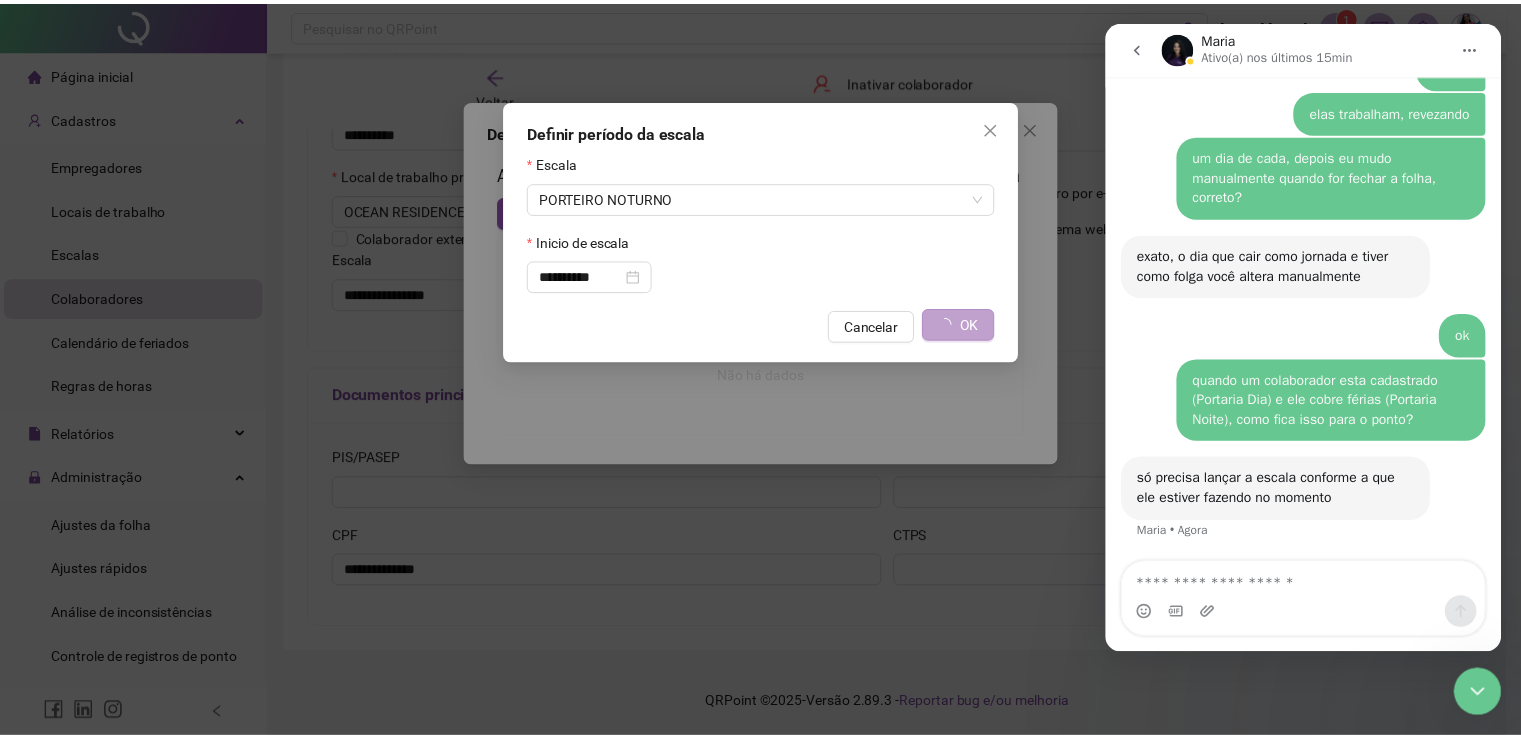 scroll, scrollTop: 5757, scrollLeft: 0, axis: vertical 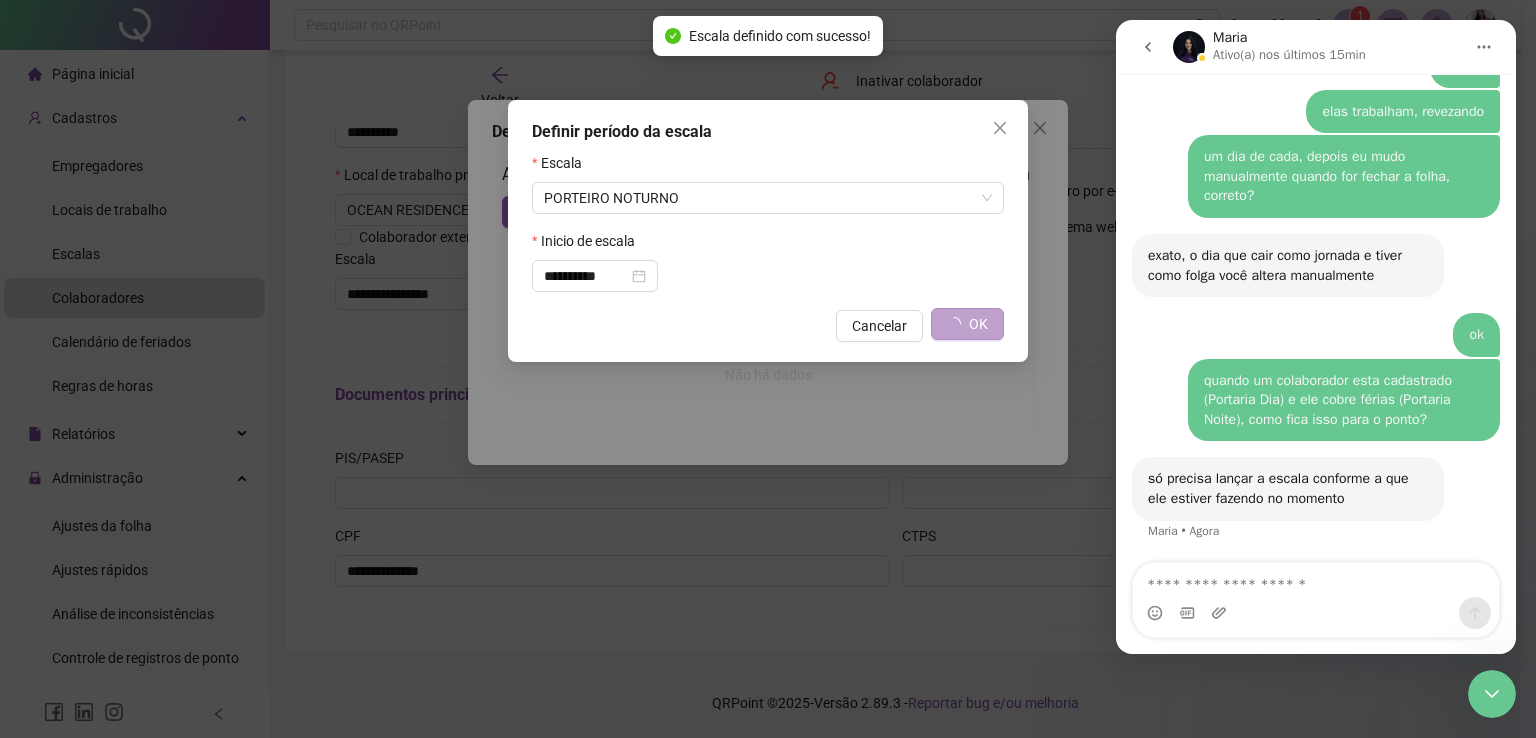 type on "**********" 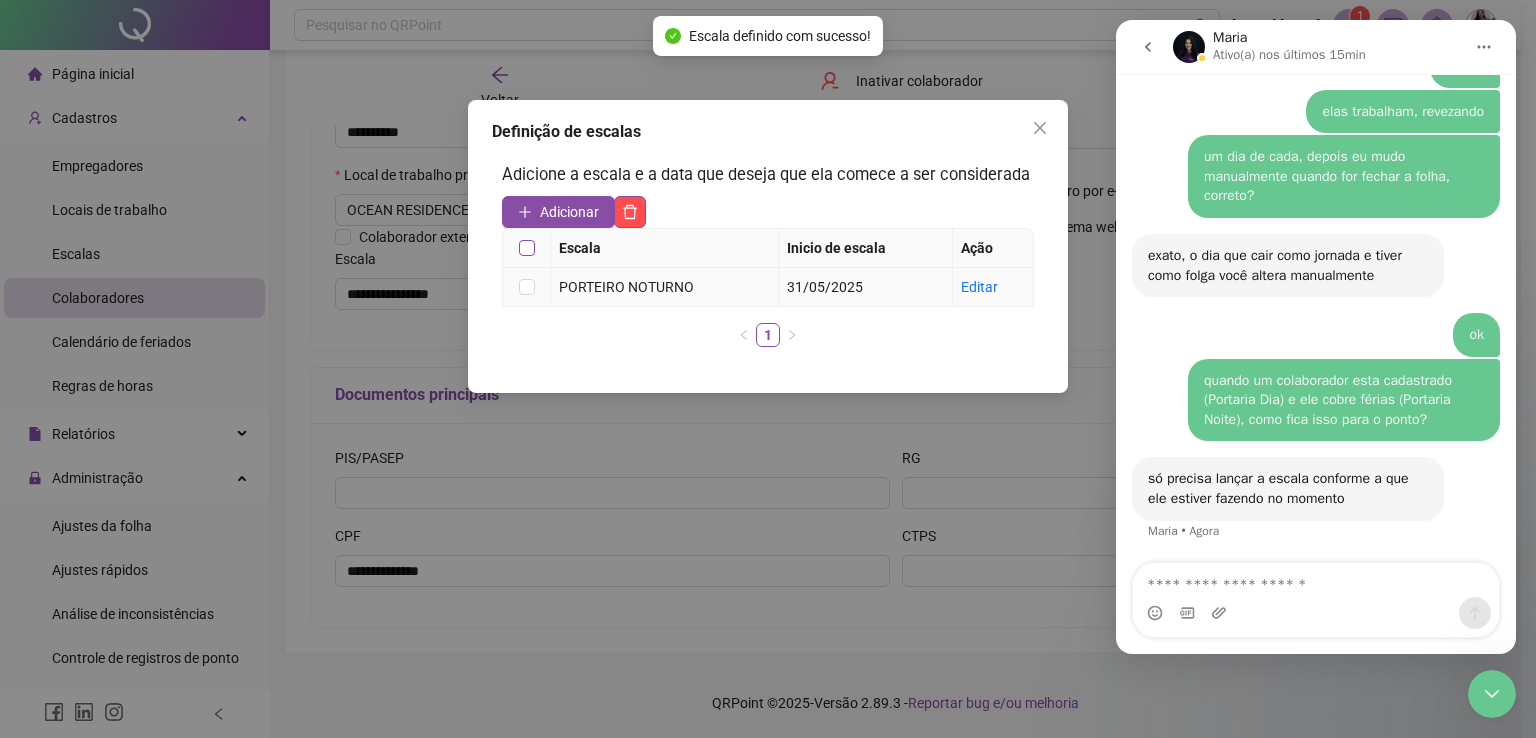 click at bounding box center [527, 248] 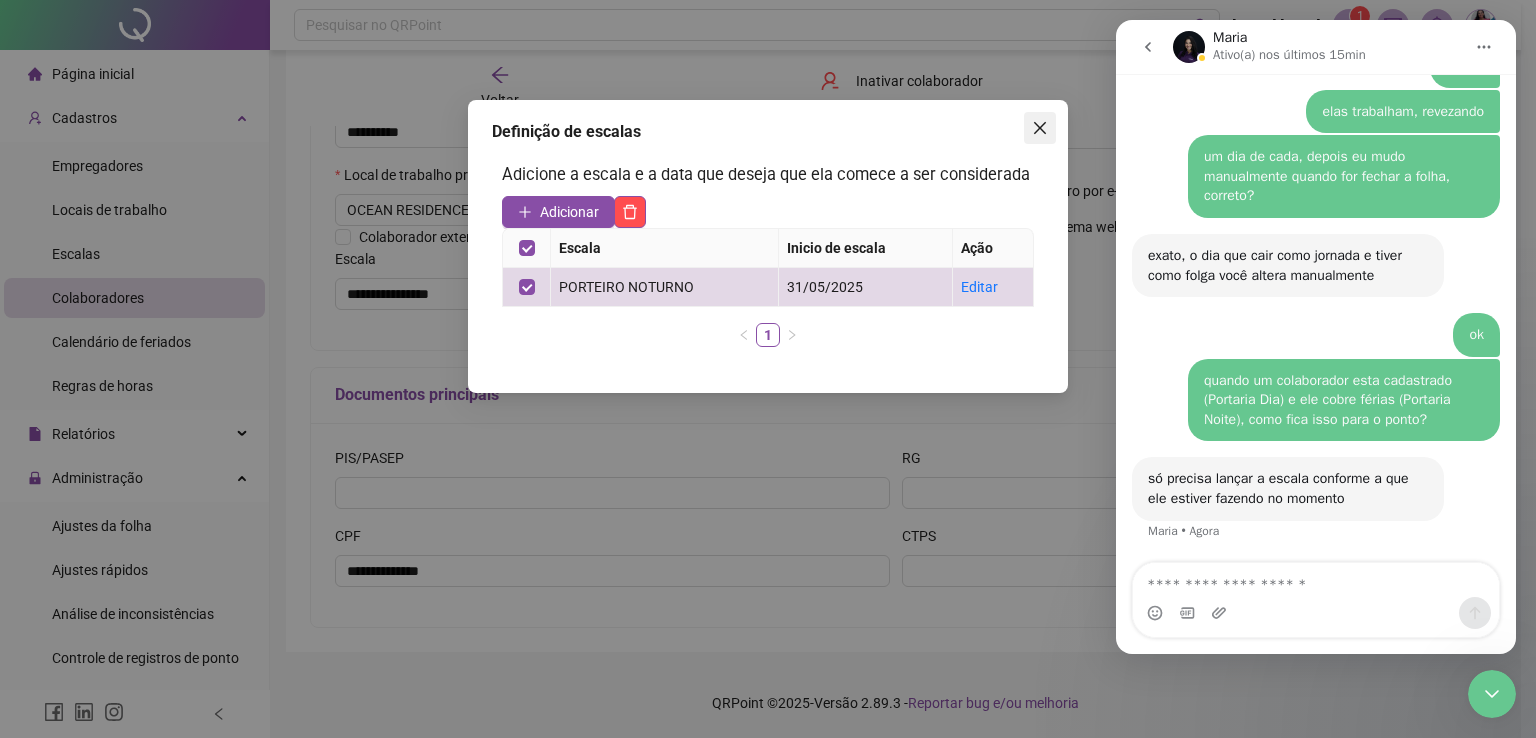 click at bounding box center [1040, 128] 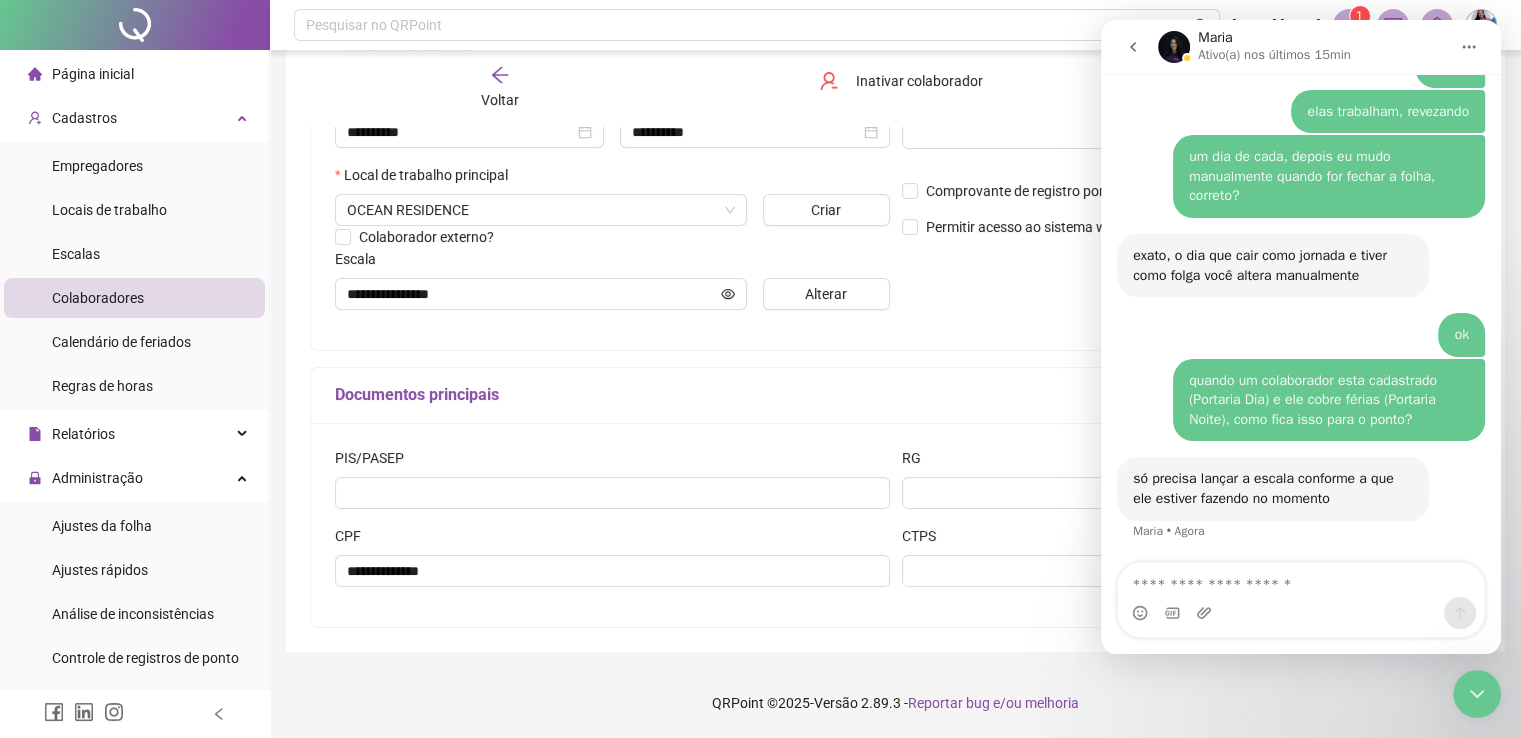 click 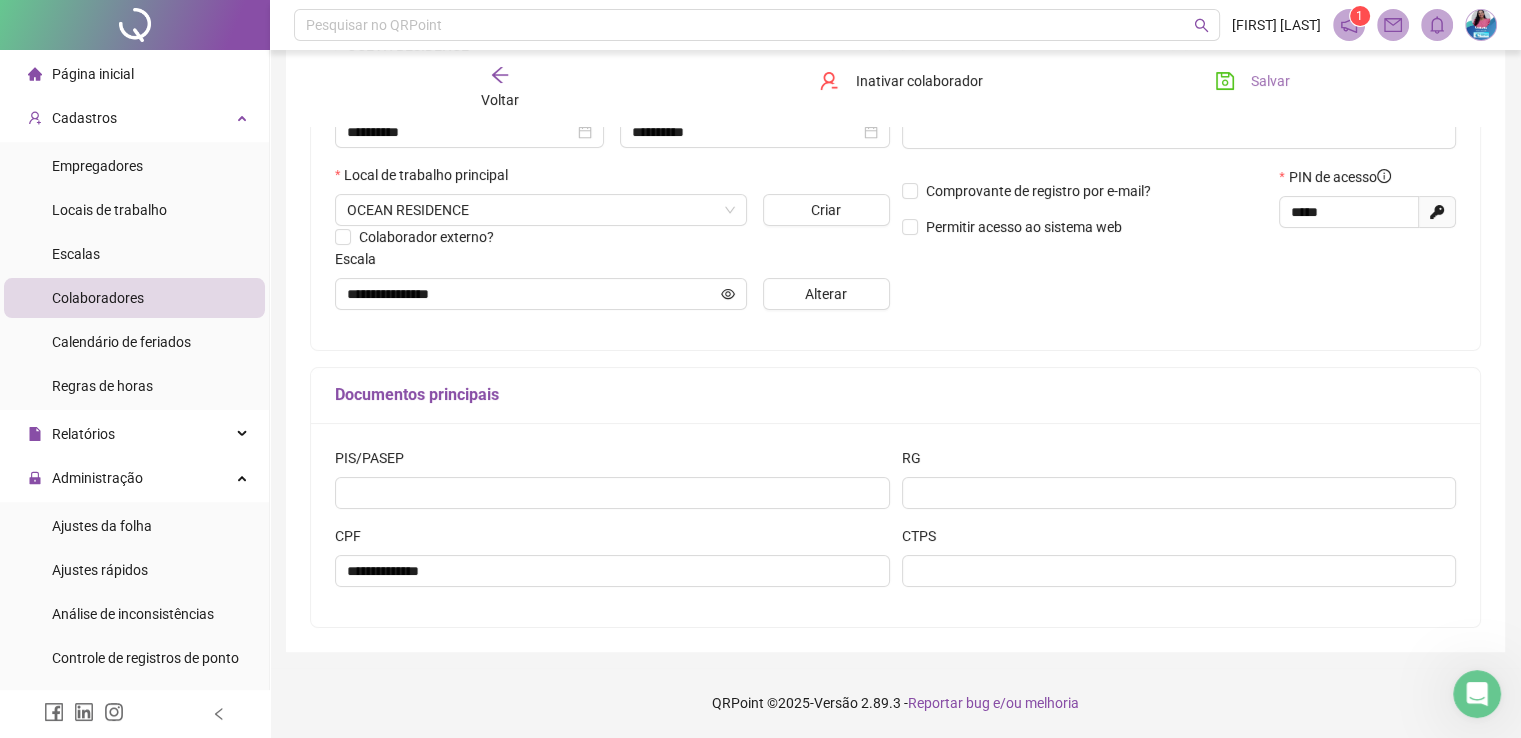 click on "Salvar" at bounding box center (1270, 81) 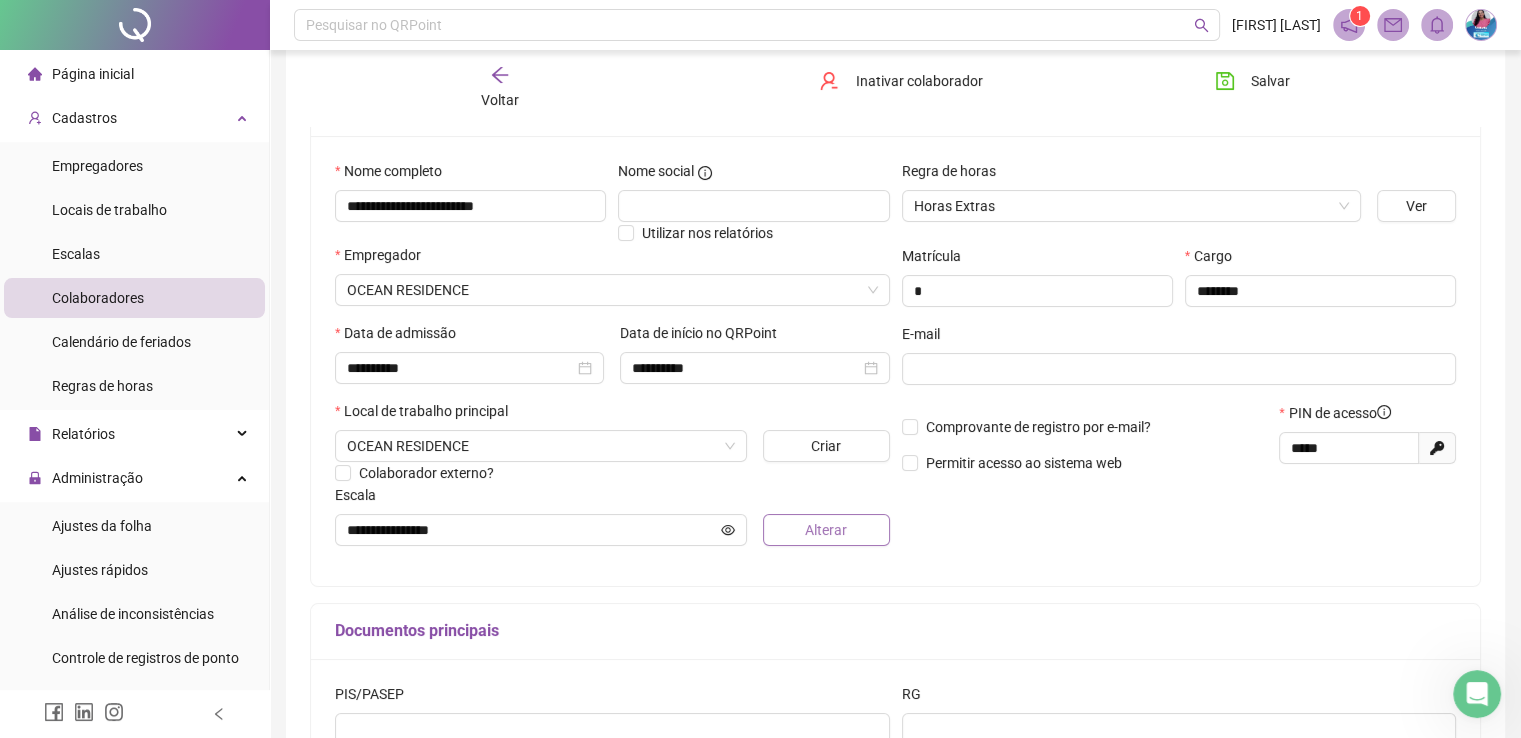 scroll, scrollTop: 103, scrollLeft: 0, axis: vertical 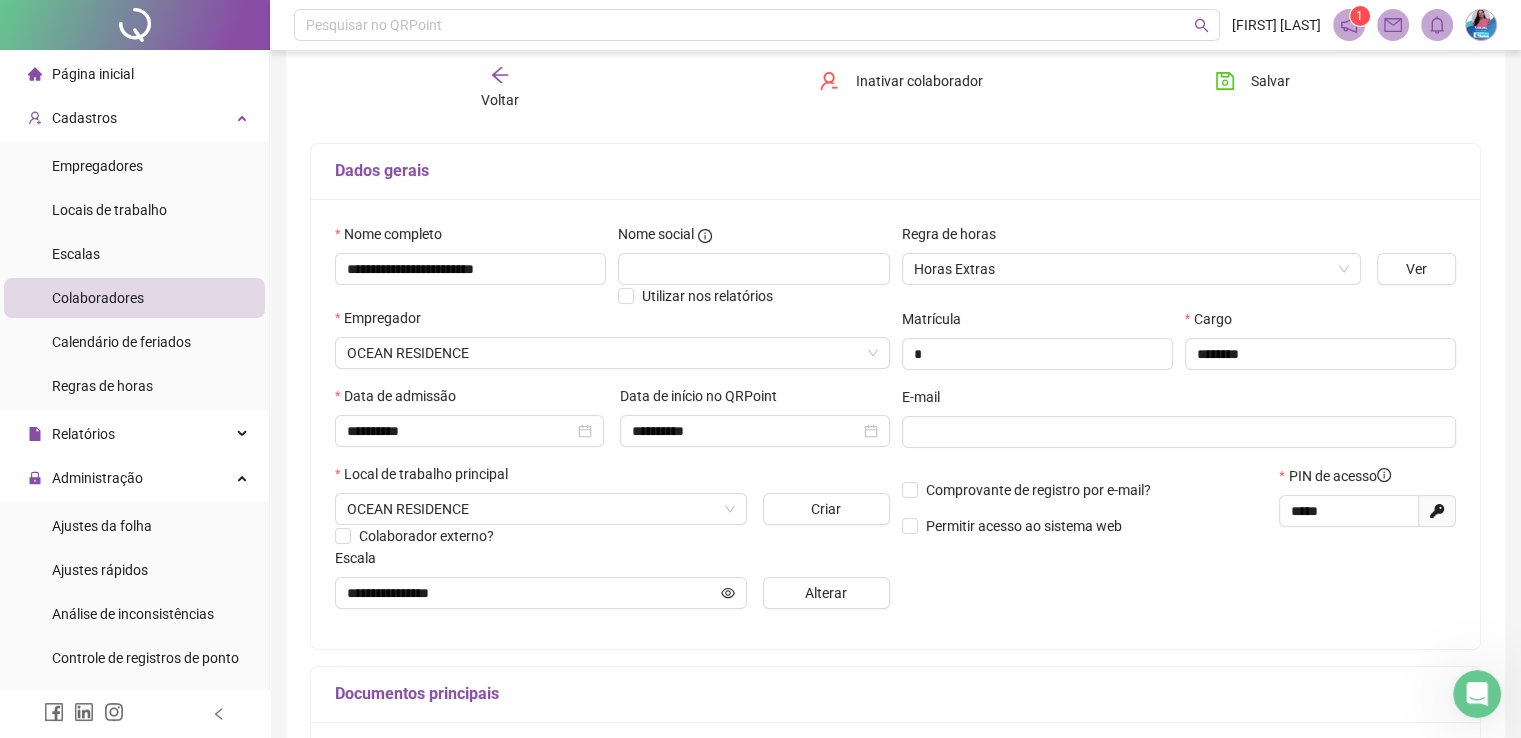 type 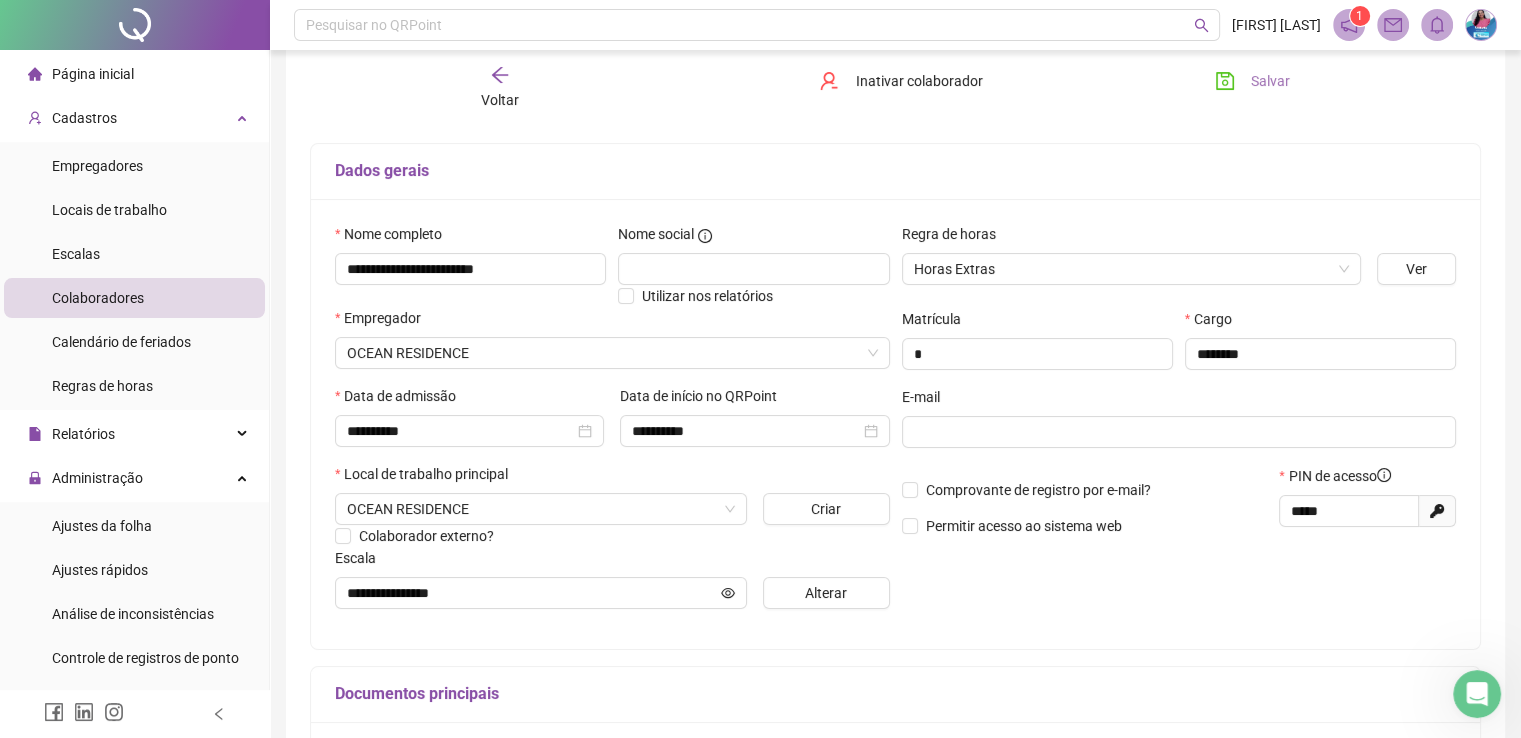 click on "Salvar" at bounding box center [1270, 81] 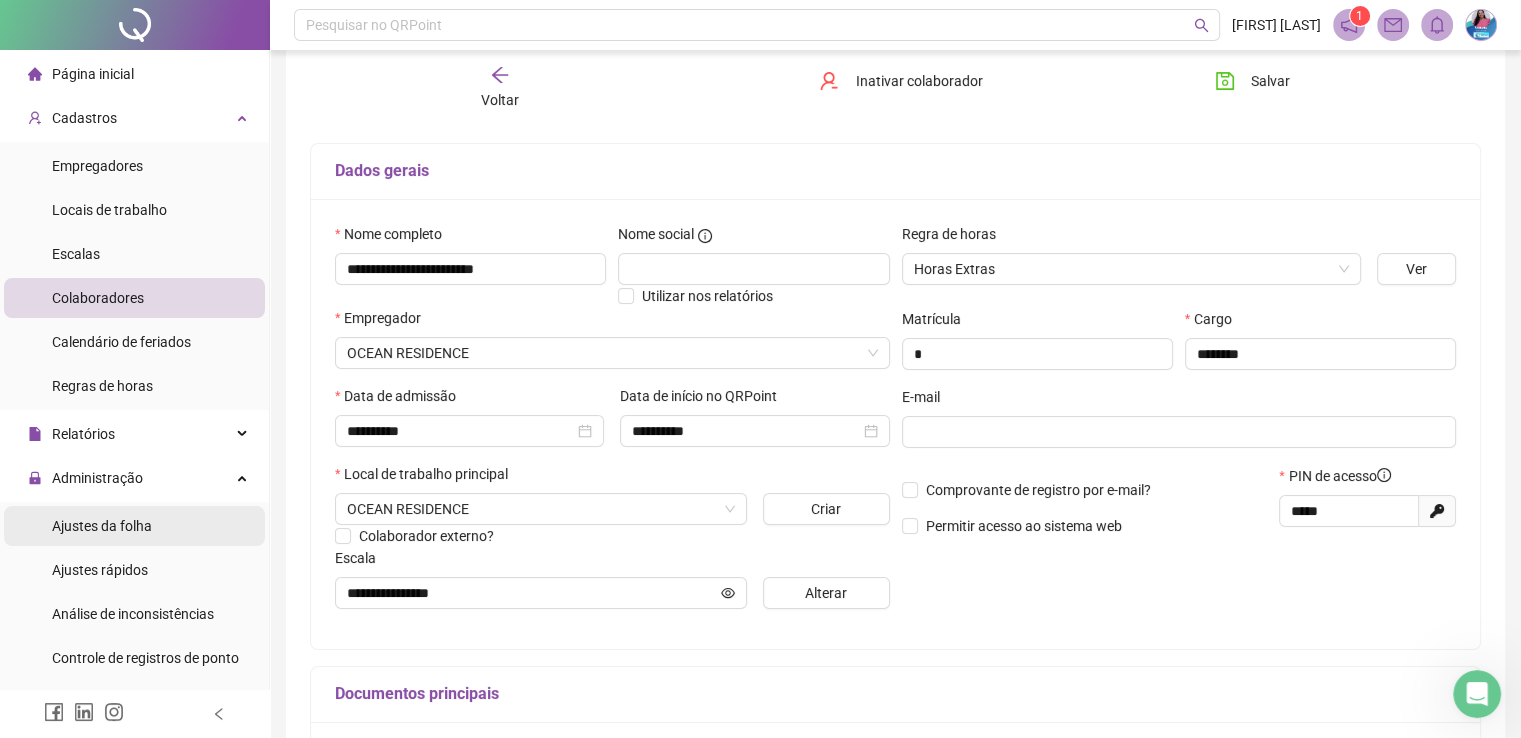 click on "Ajustes da folha" at bounding box center [102, 526] 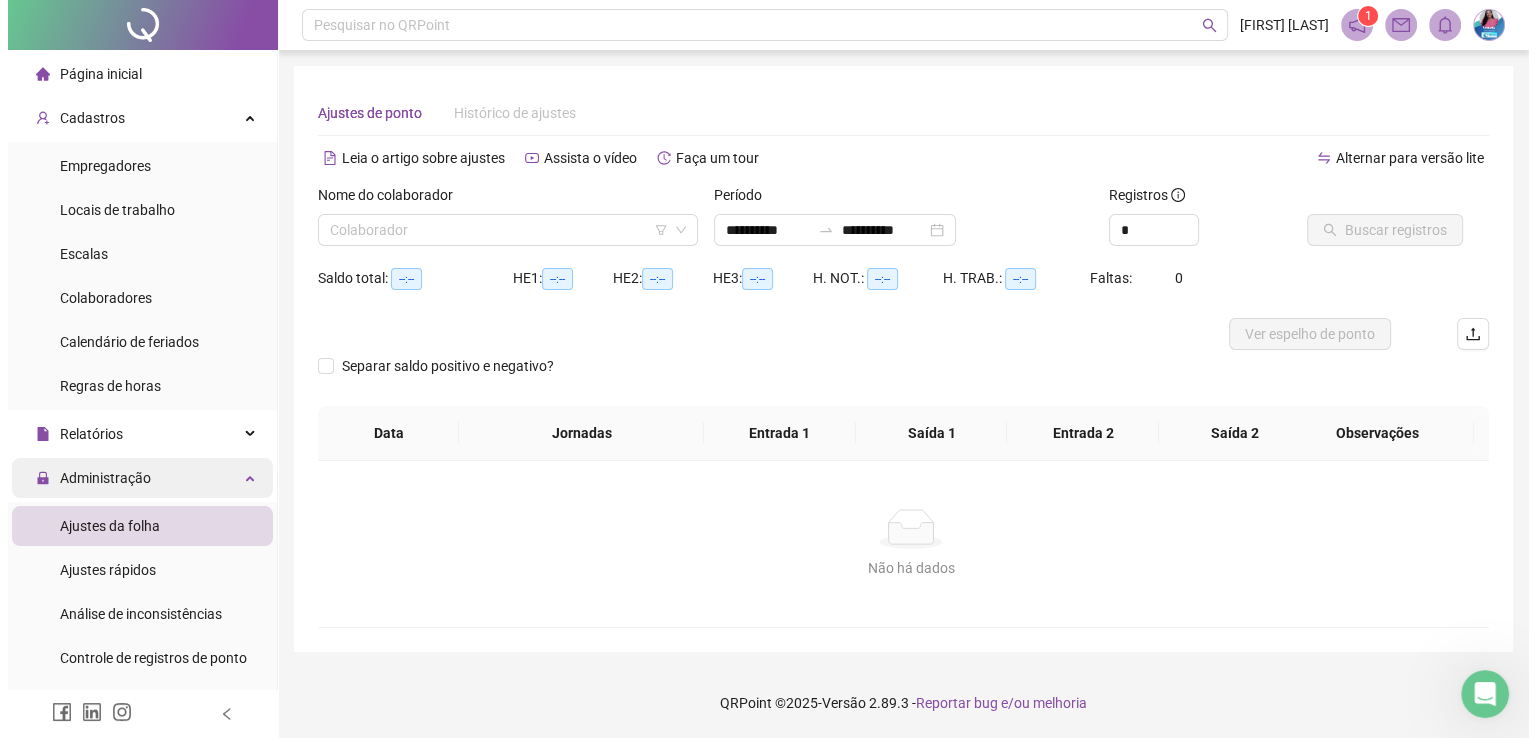 scroll, scrollTop: 0, scrollLeft: 0, axis: both 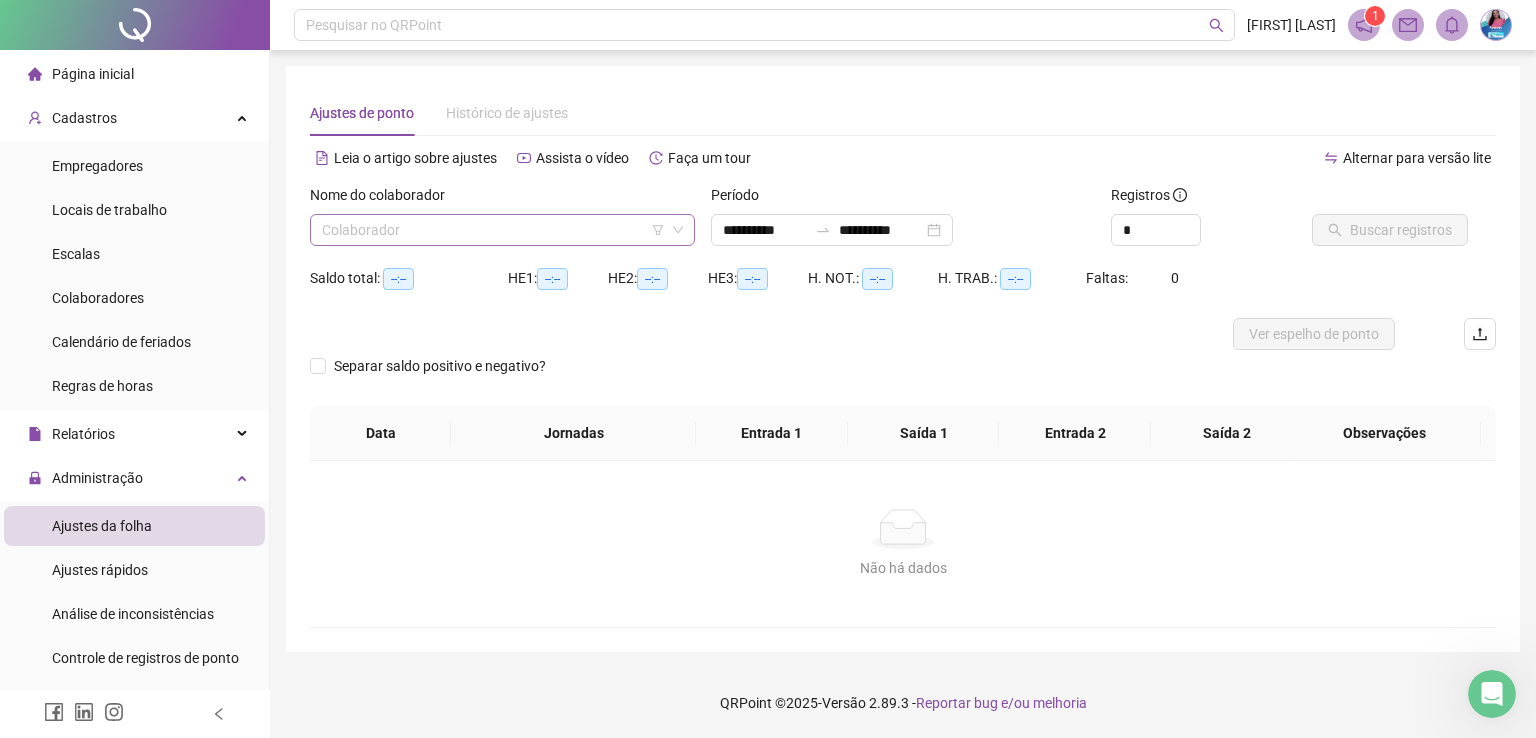 click at bounding box center [493, 230] 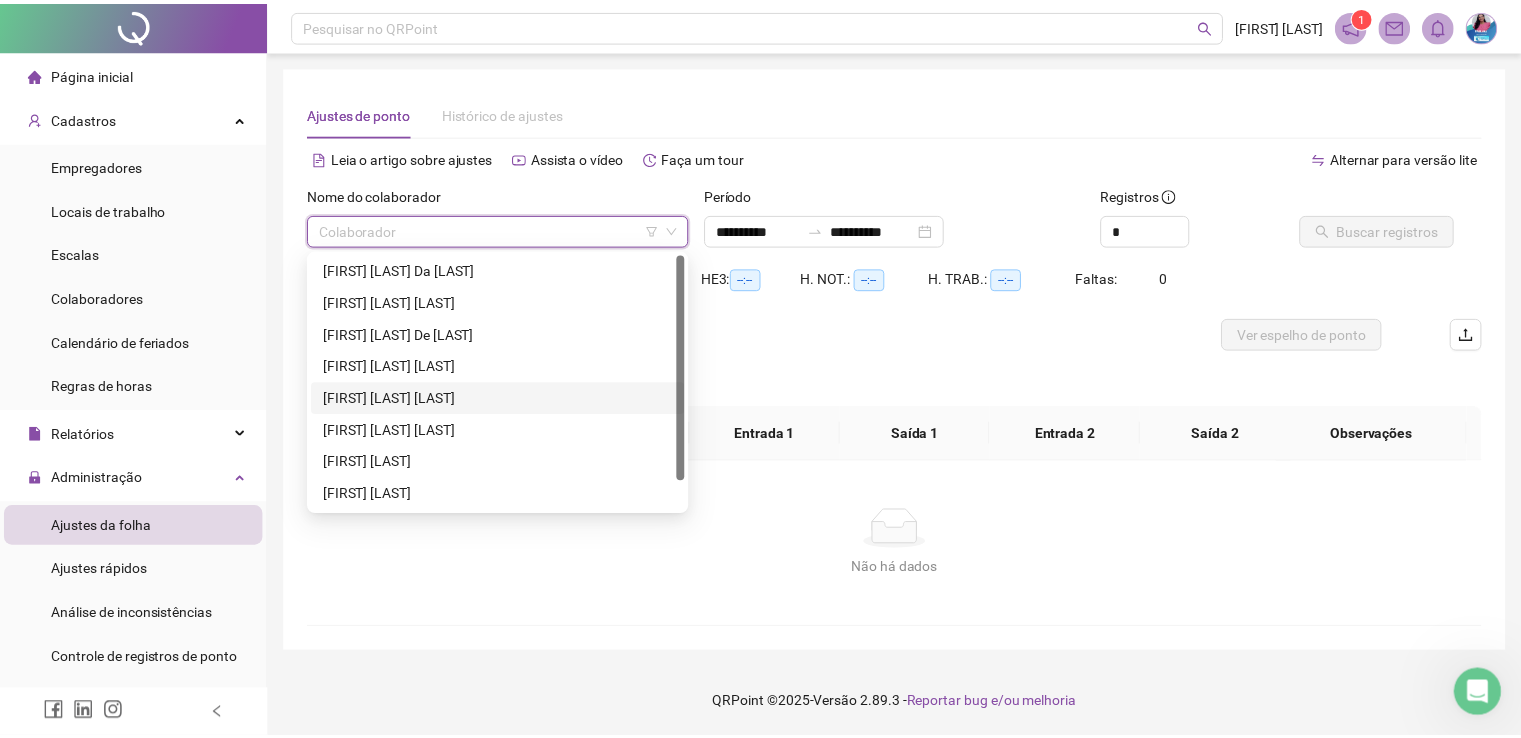 scroll, scrollTop: 32, scrollLeft: 0, axis: vertical 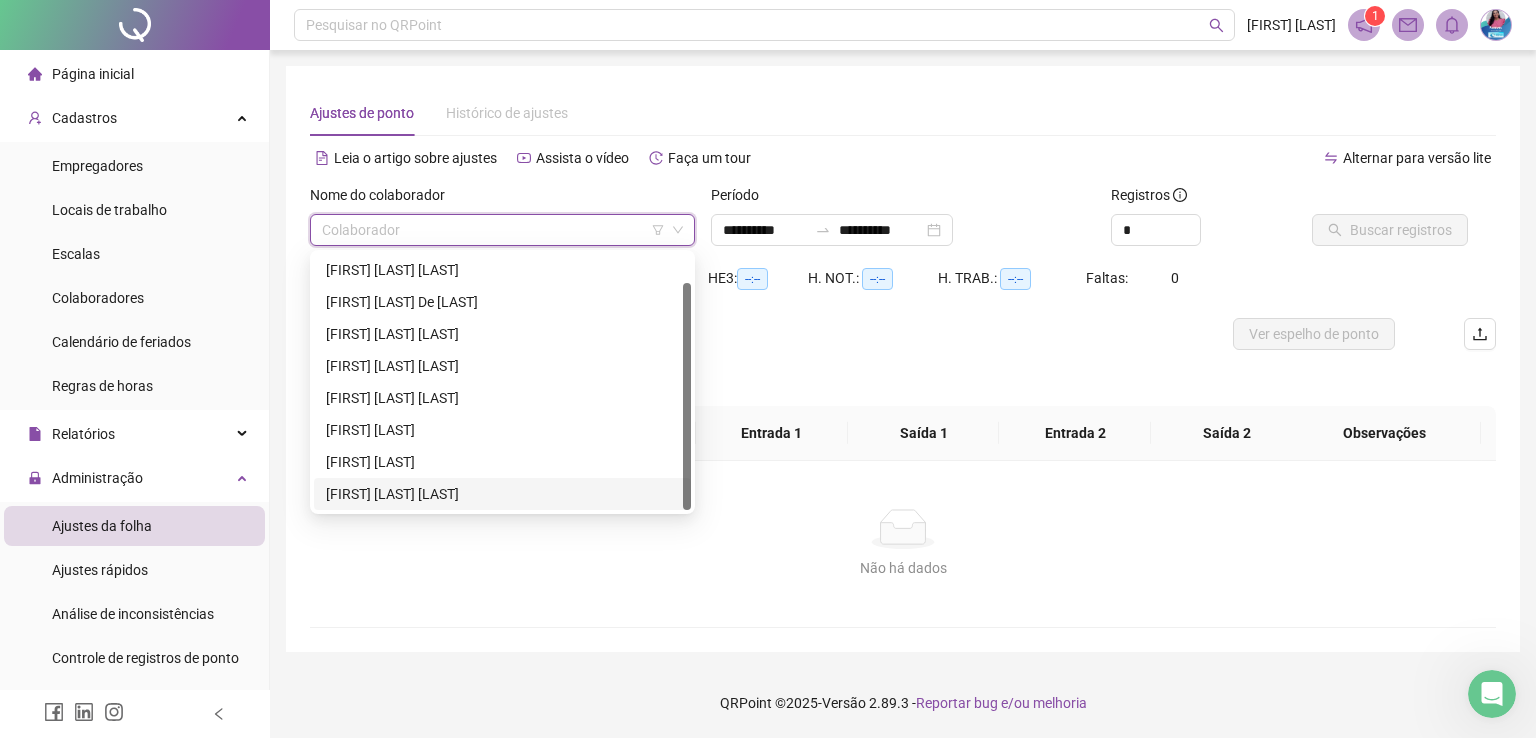 click on "[FIRST] [LAST] DOS [LAST]" at bounding box center [502, 494] 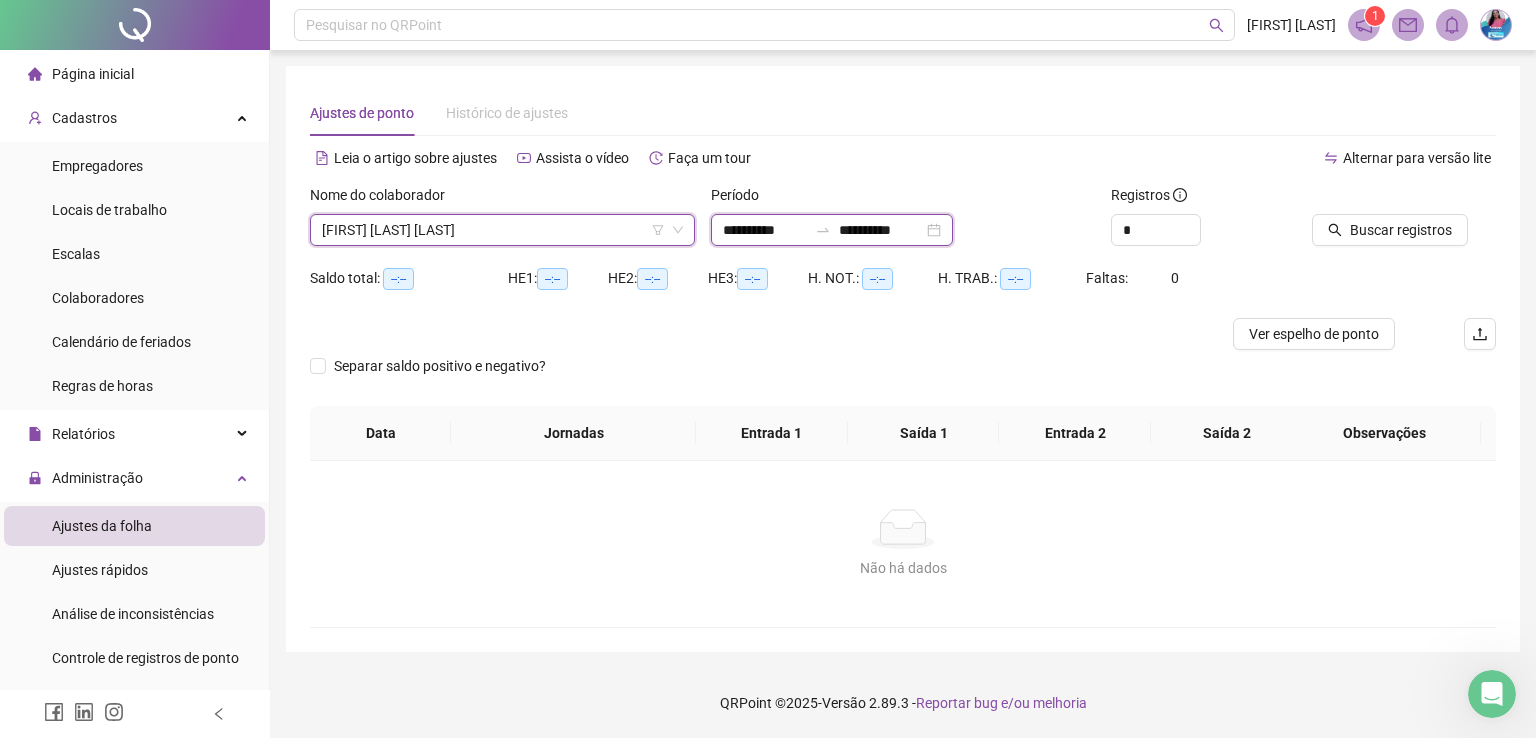 click on "**********" at bounding box center [765, 230] 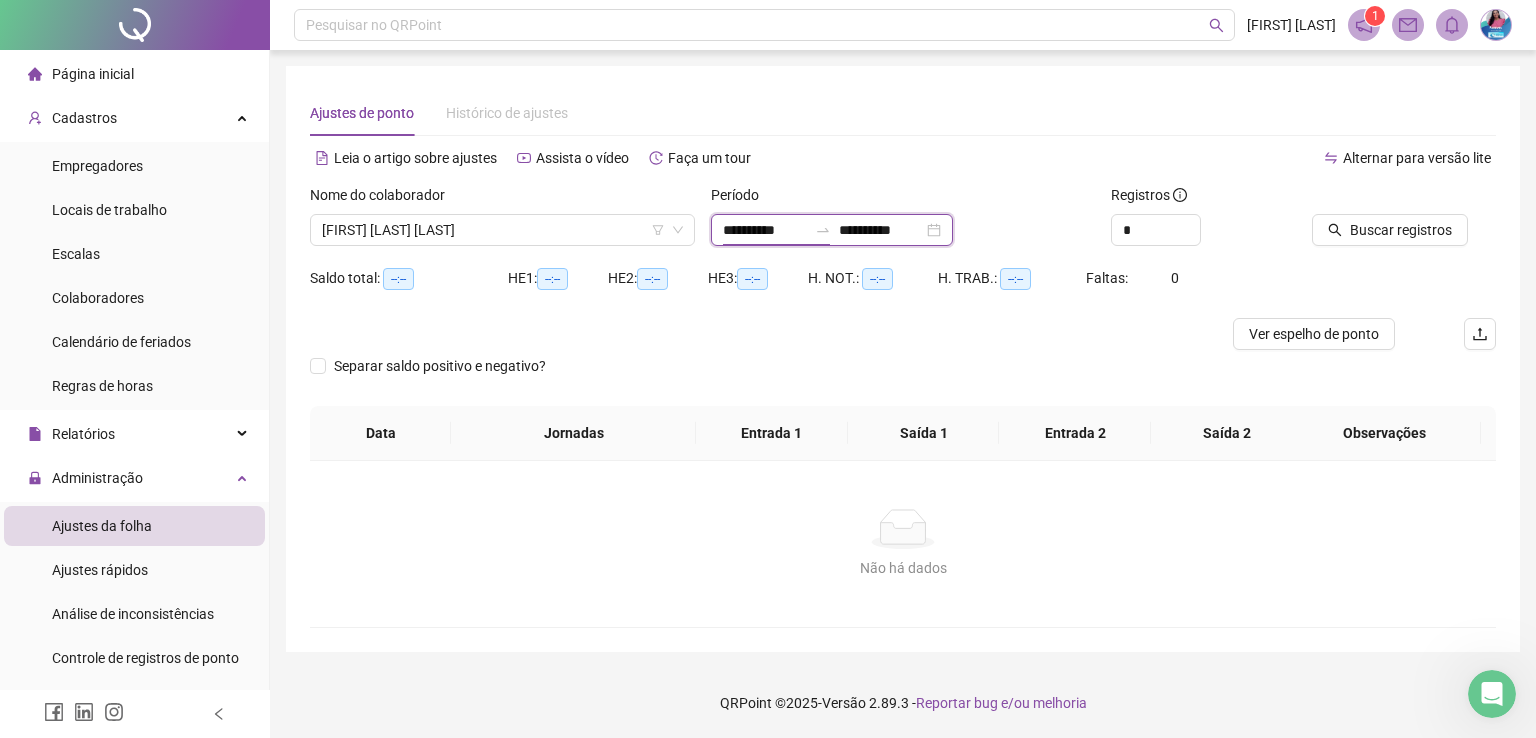 type on "**********" 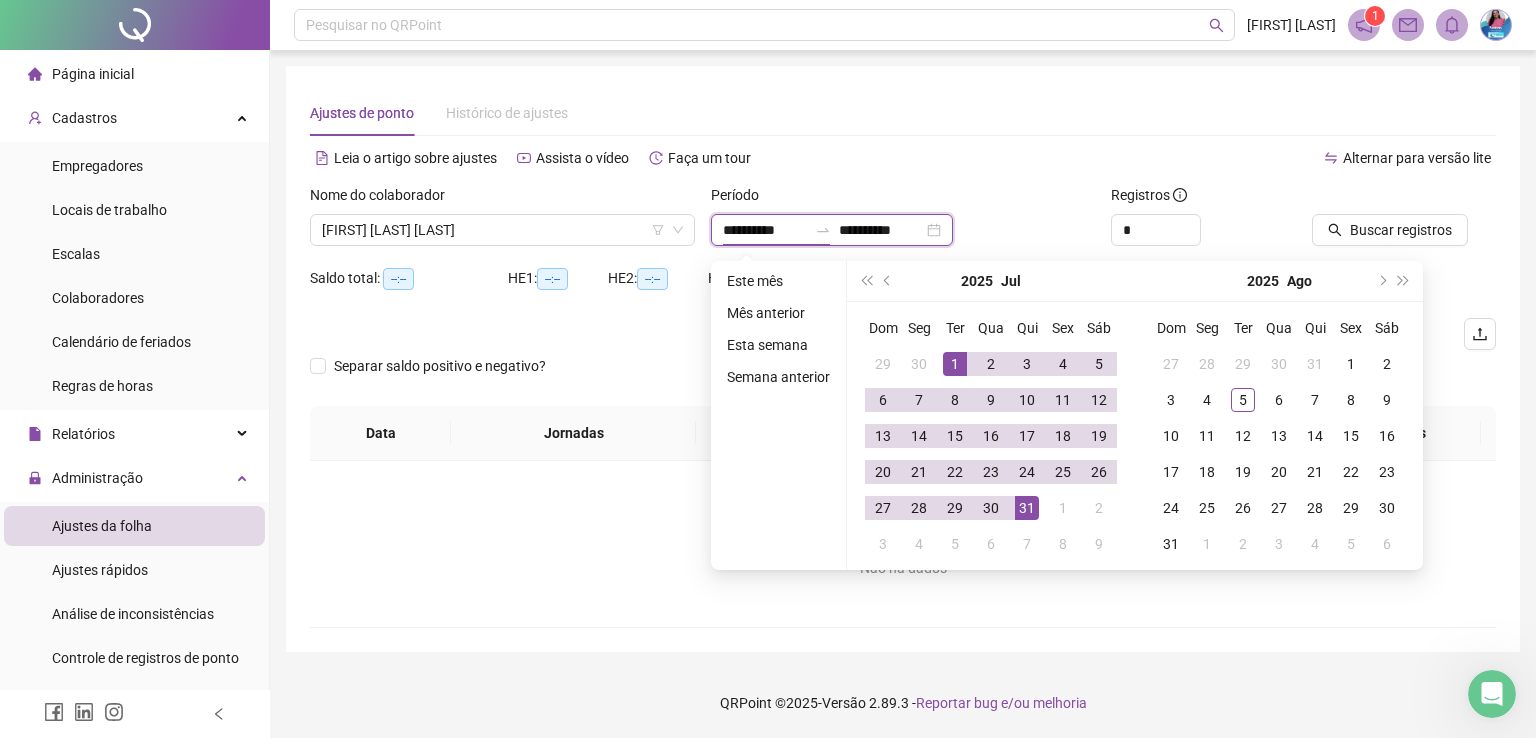 type on "**********" 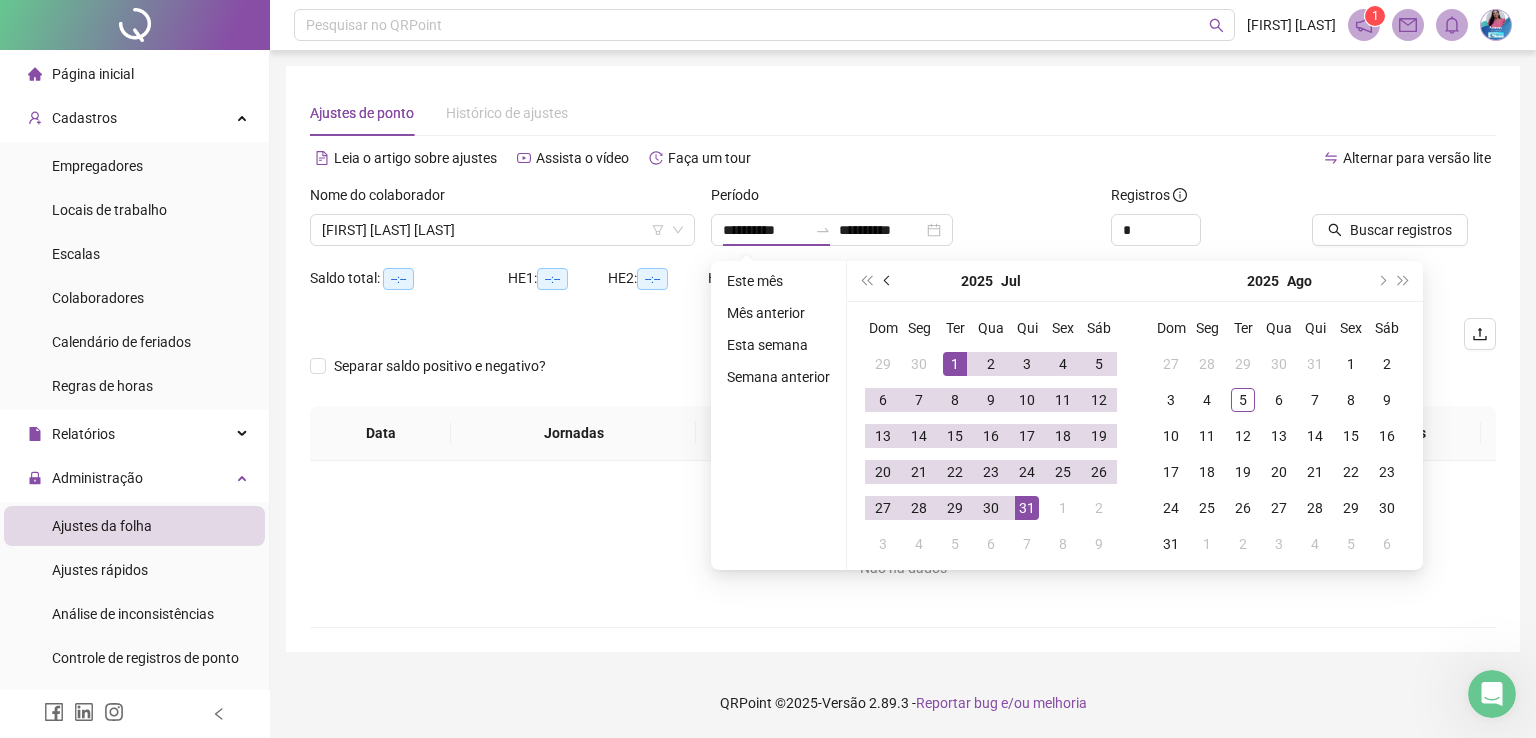 click at bounding box center [888, 281] 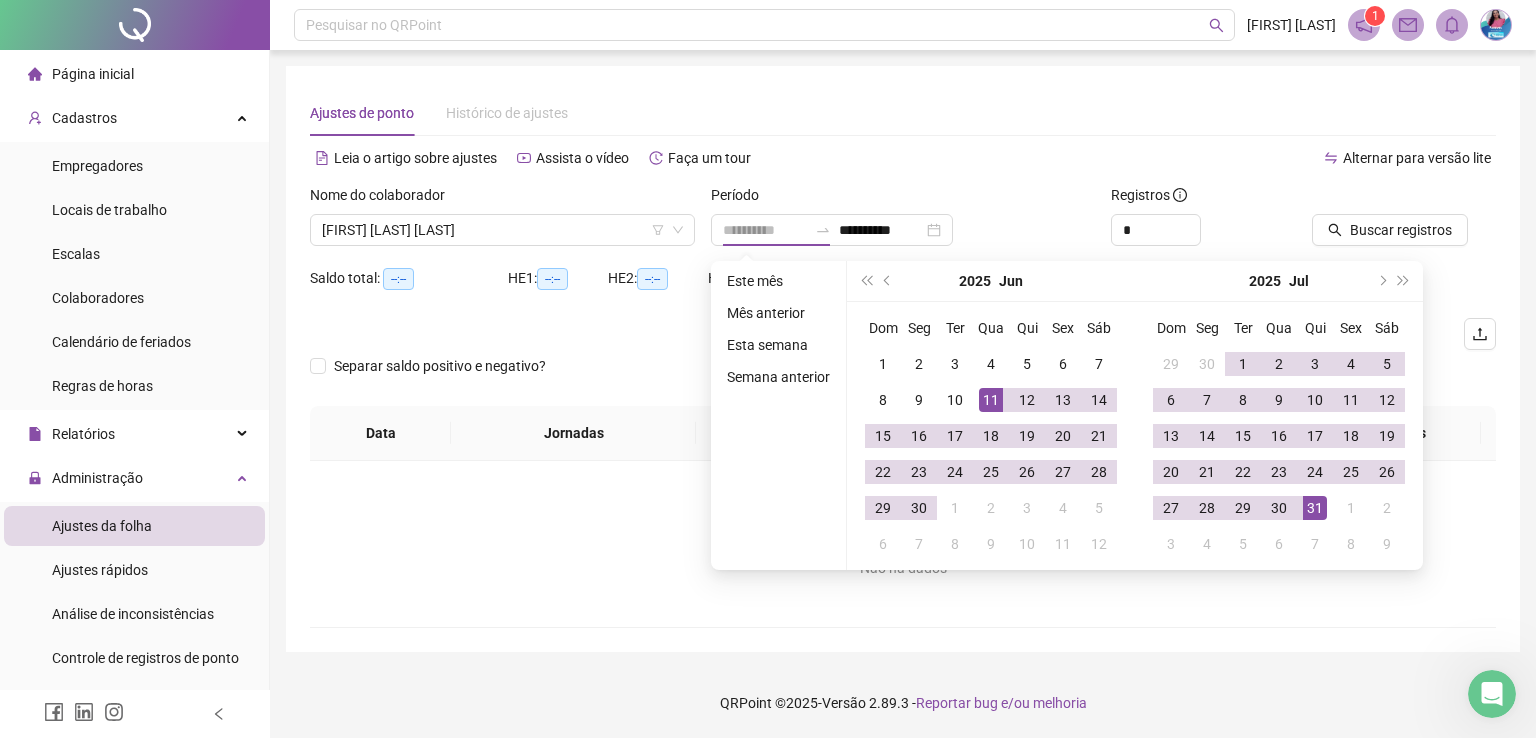 type on "**********" 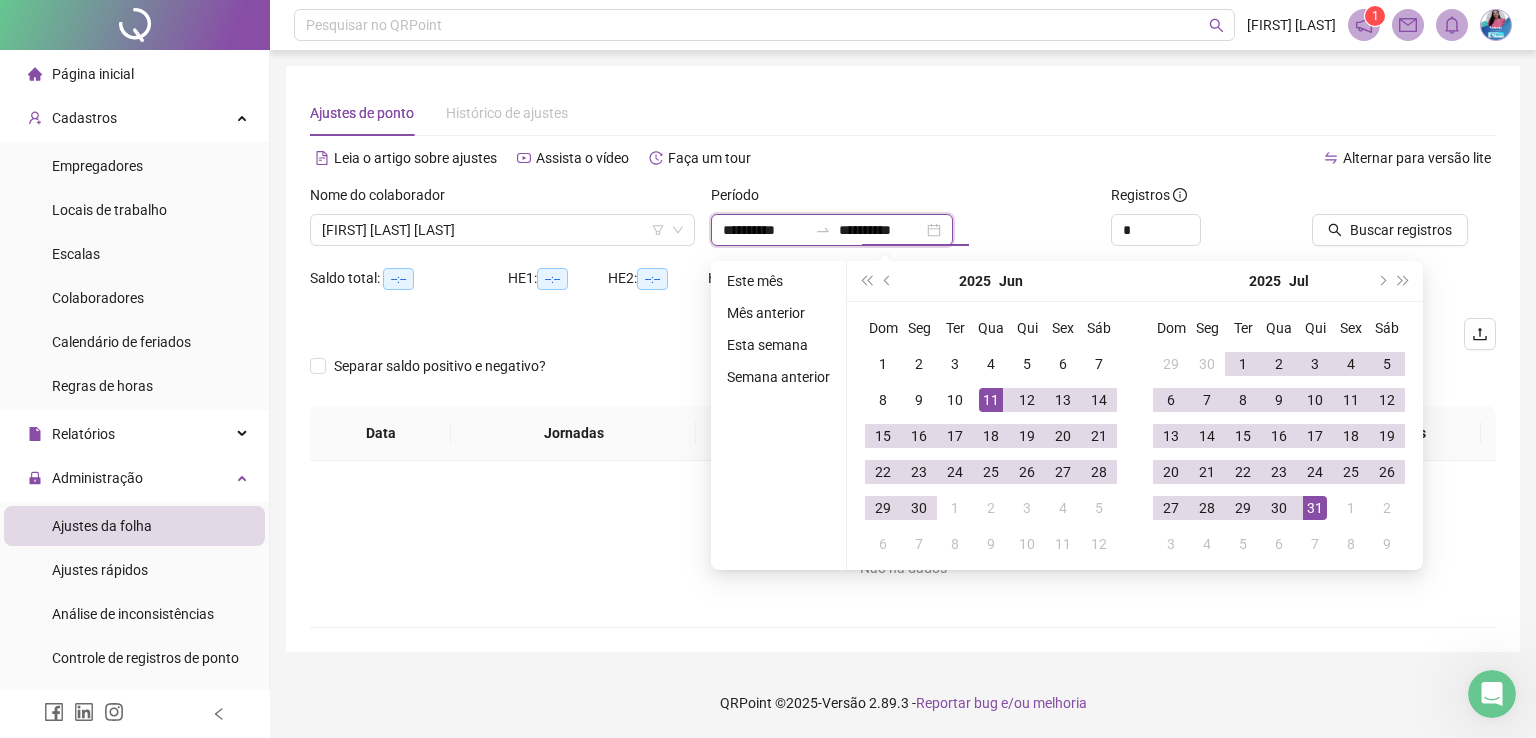 click on "**********" at bounding box center [881, 230] 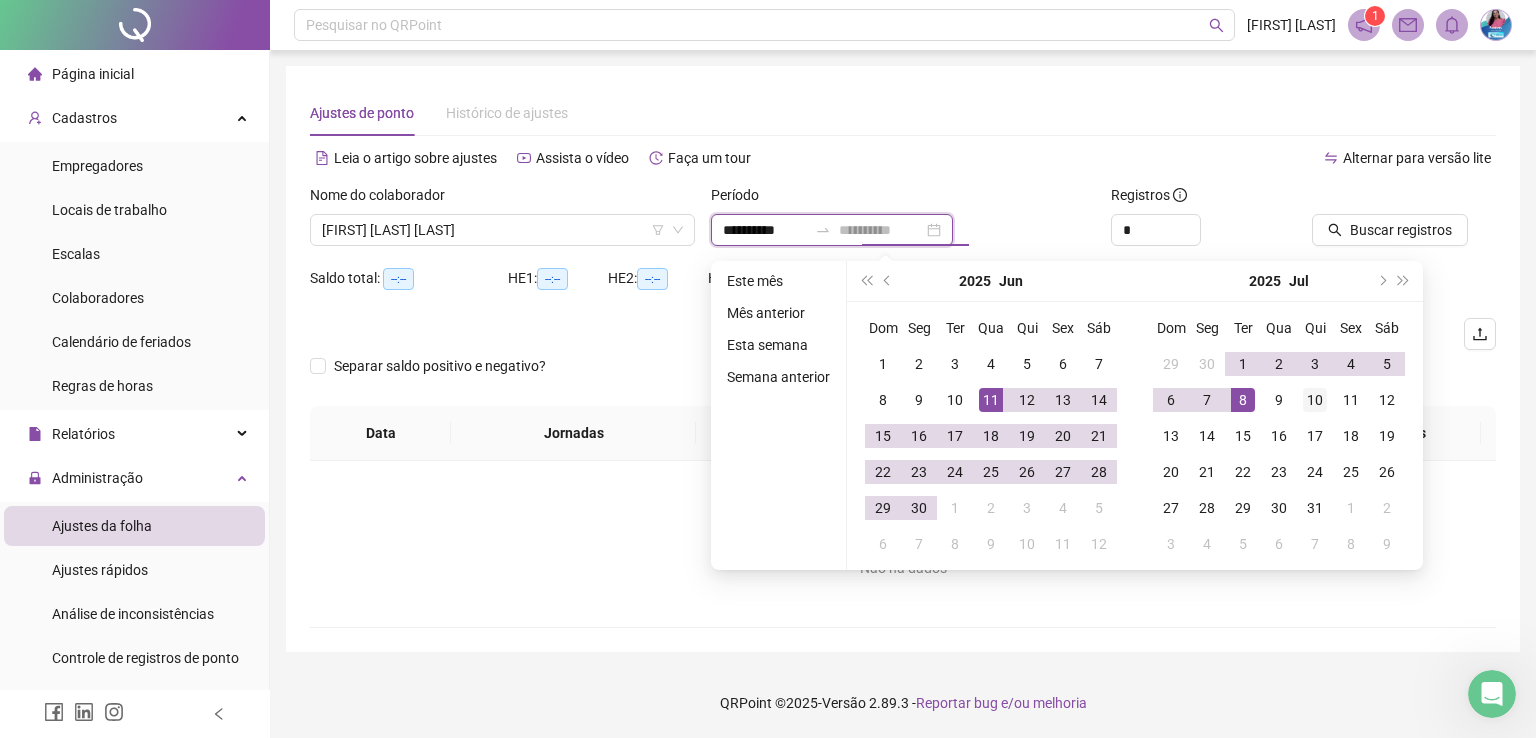 type on "**********" 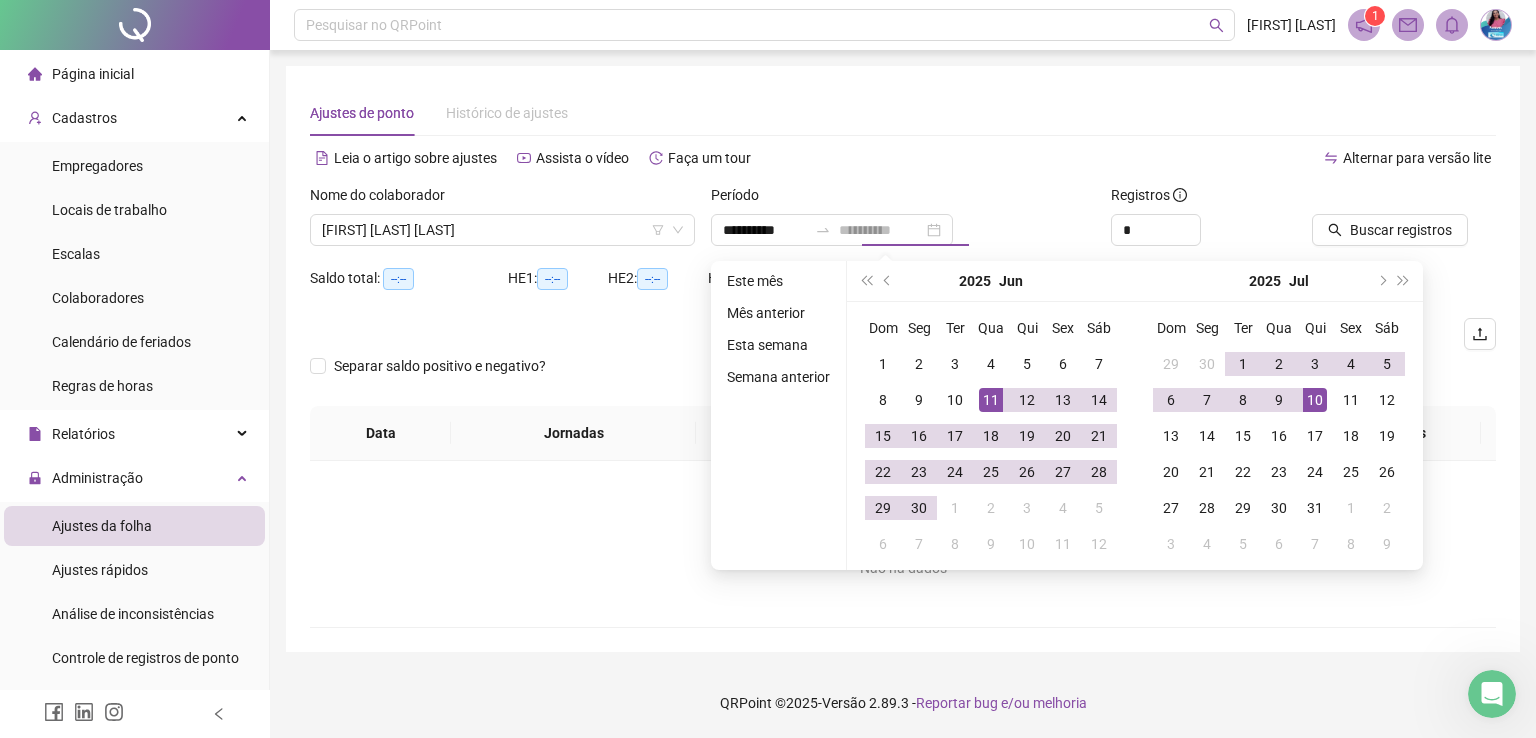 click on "10" at bounding box center (1315, 400) 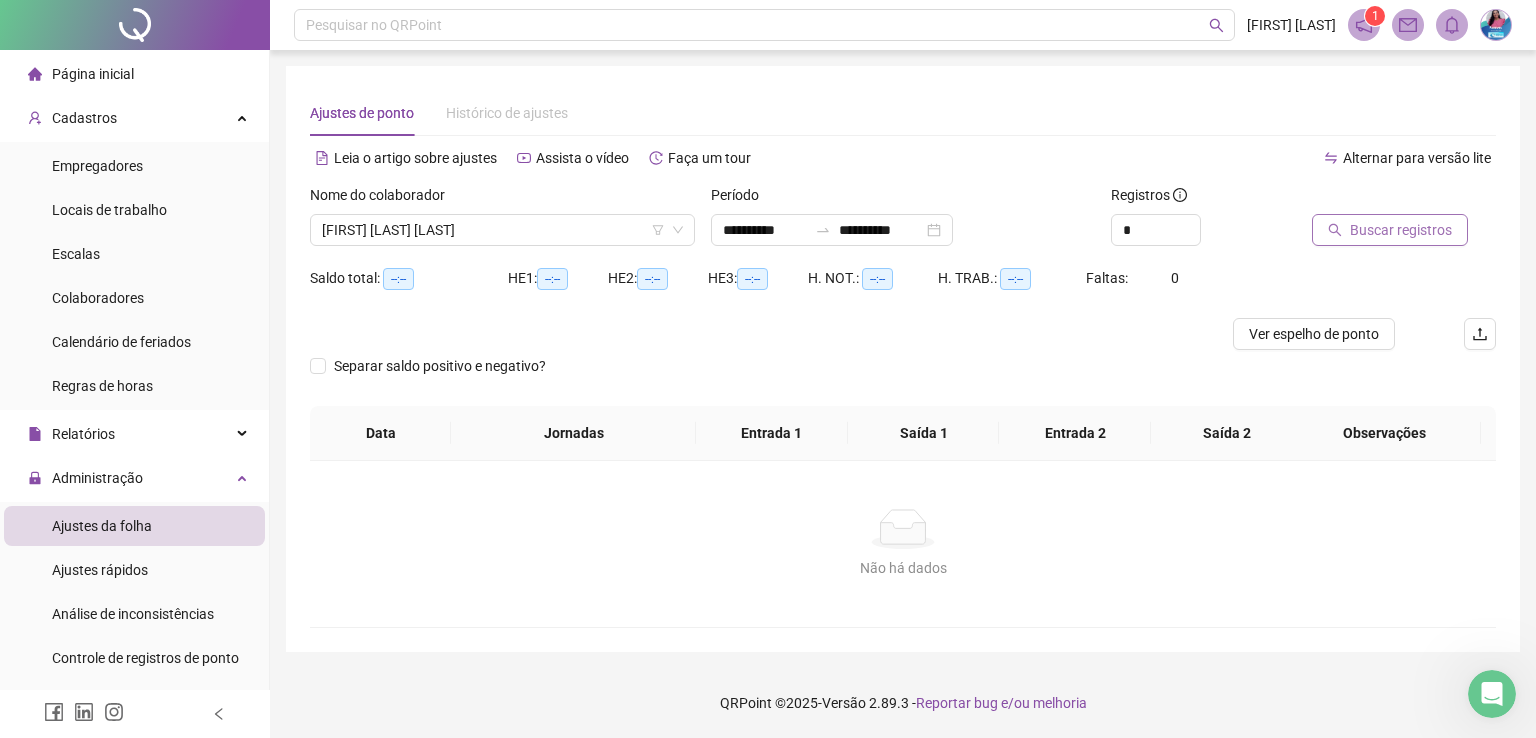click on "Buscar registros" at bounding box center [1401, 230] 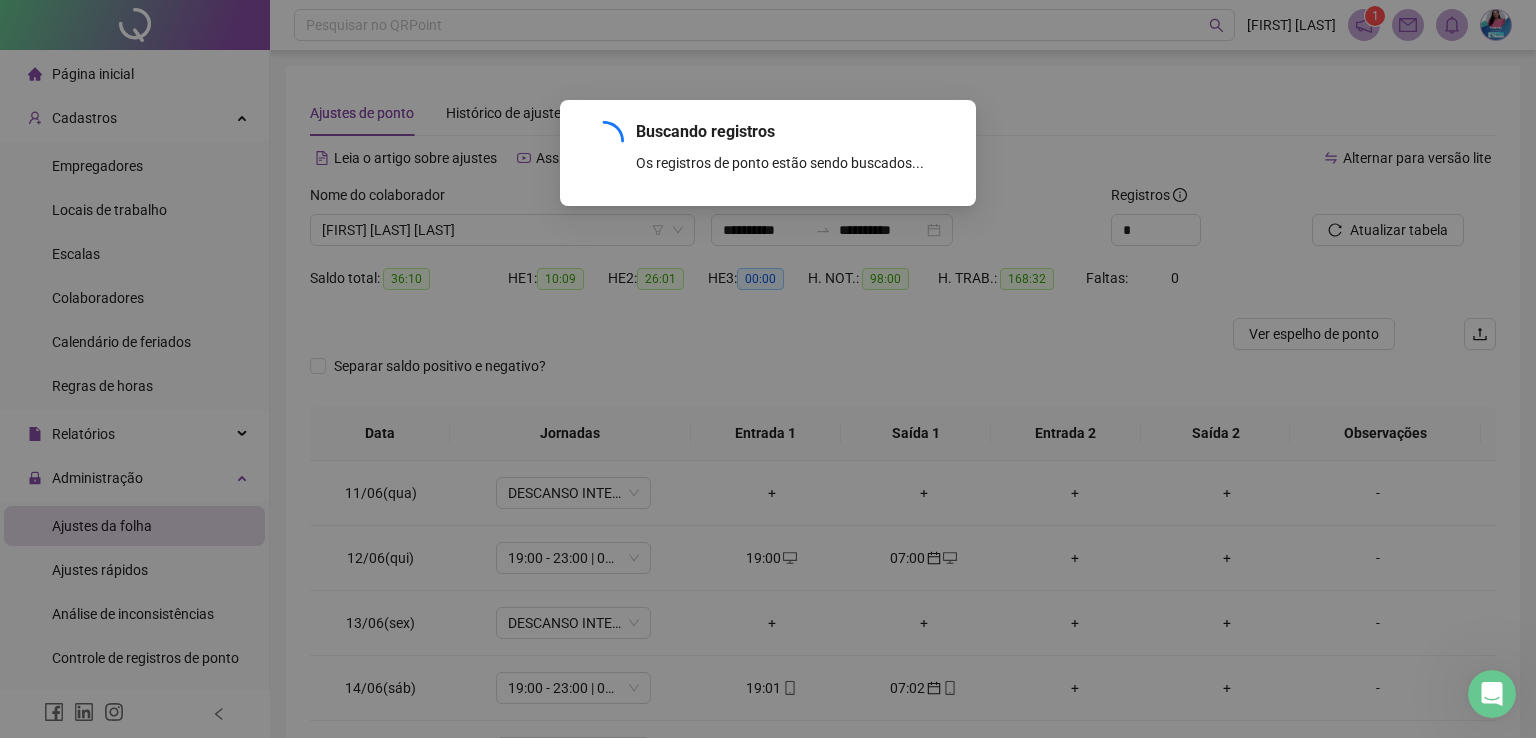 click on "Buscando registros Os registros de ponto estão sendo buscados... OK" at bounding box center (768, 369) 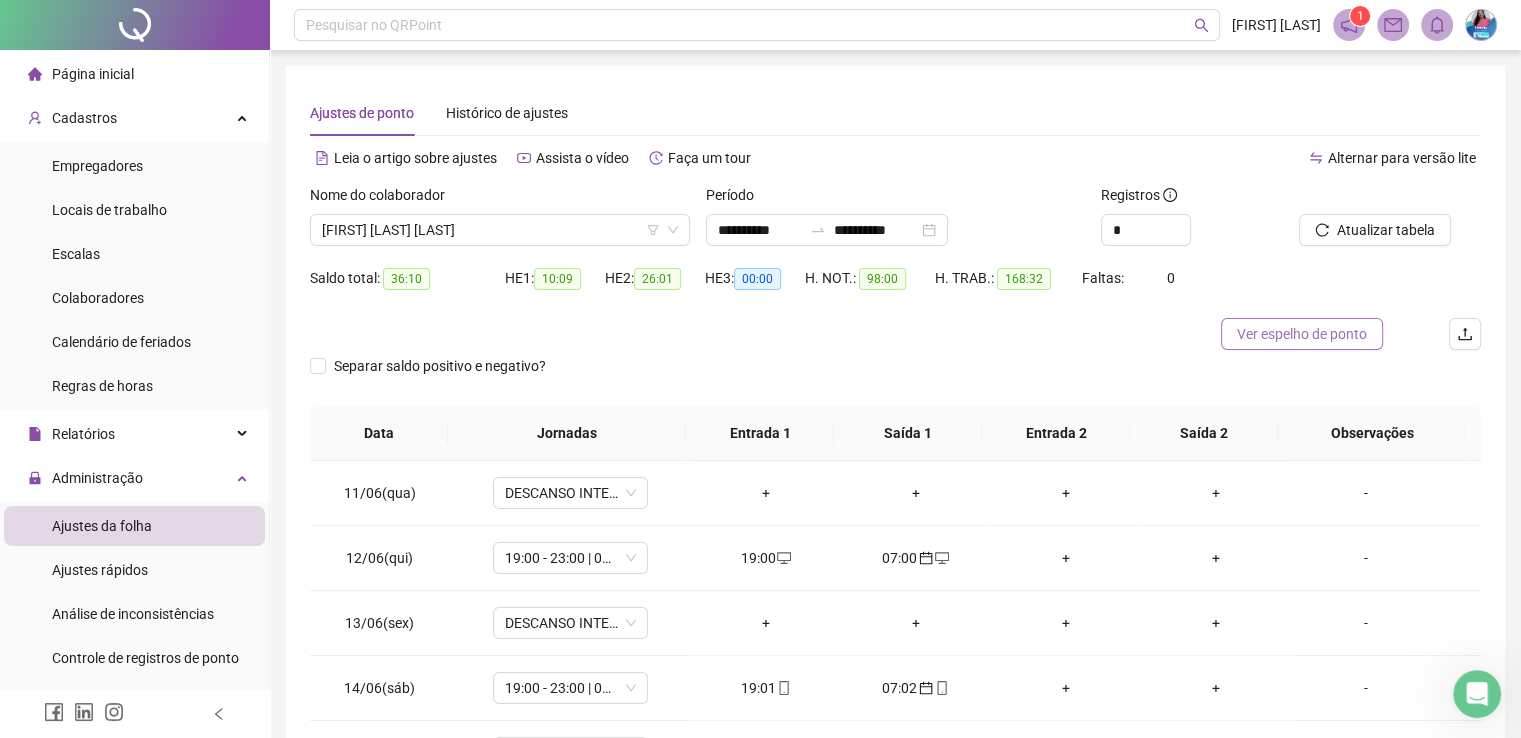 click on "Ver espelho de ponto" at bounding box center (1302, 334) 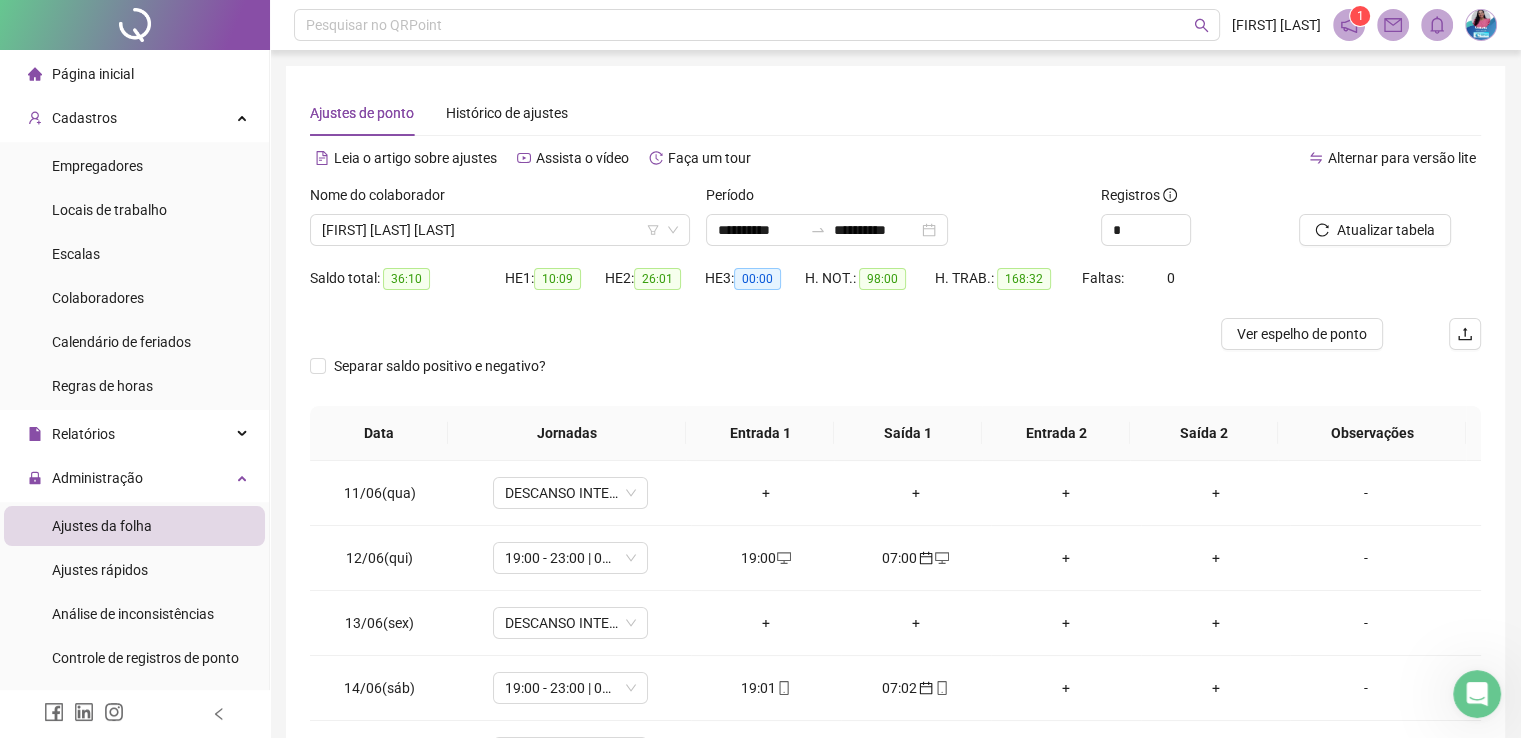 click 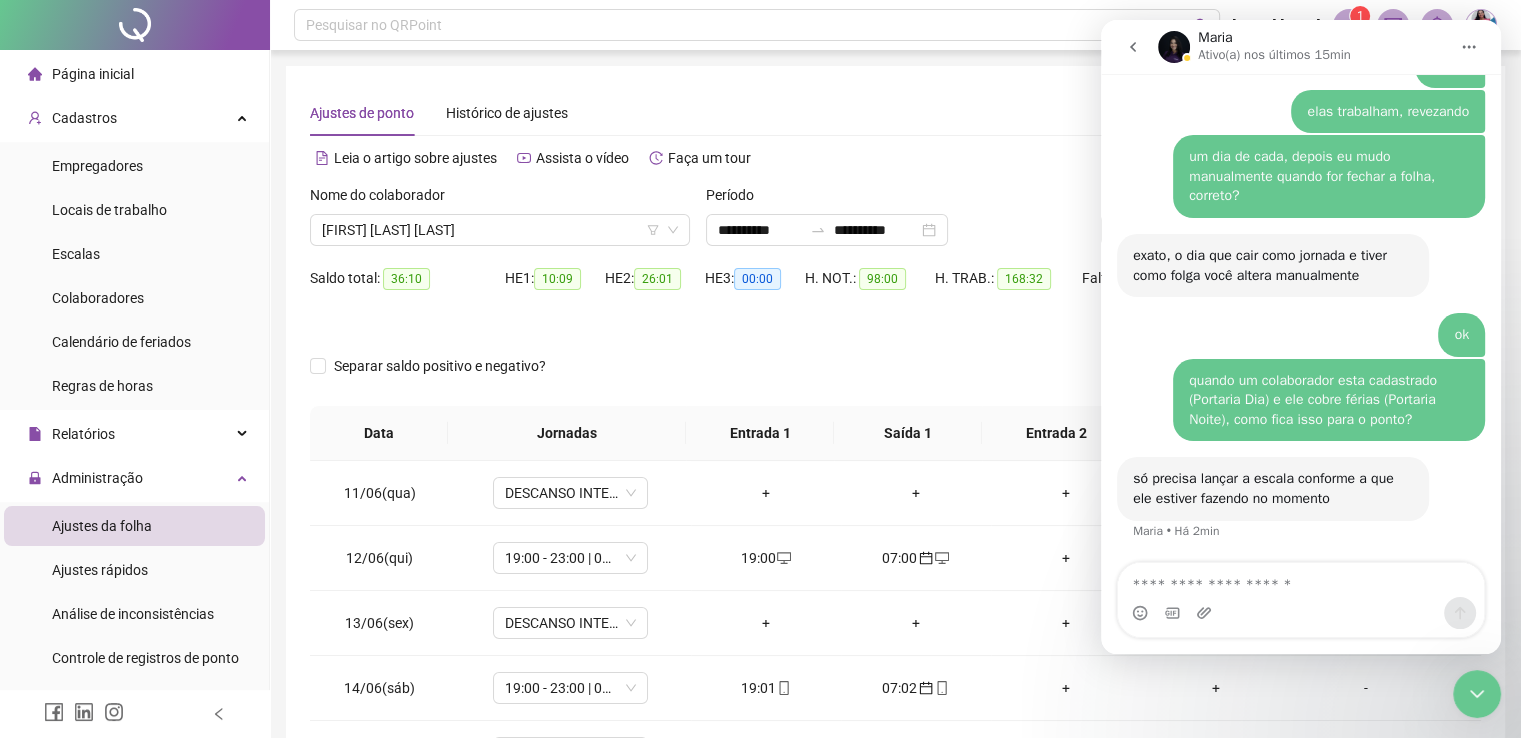 scroll, scrollTop: 5756, scrollLeft: 0, axis: vertical 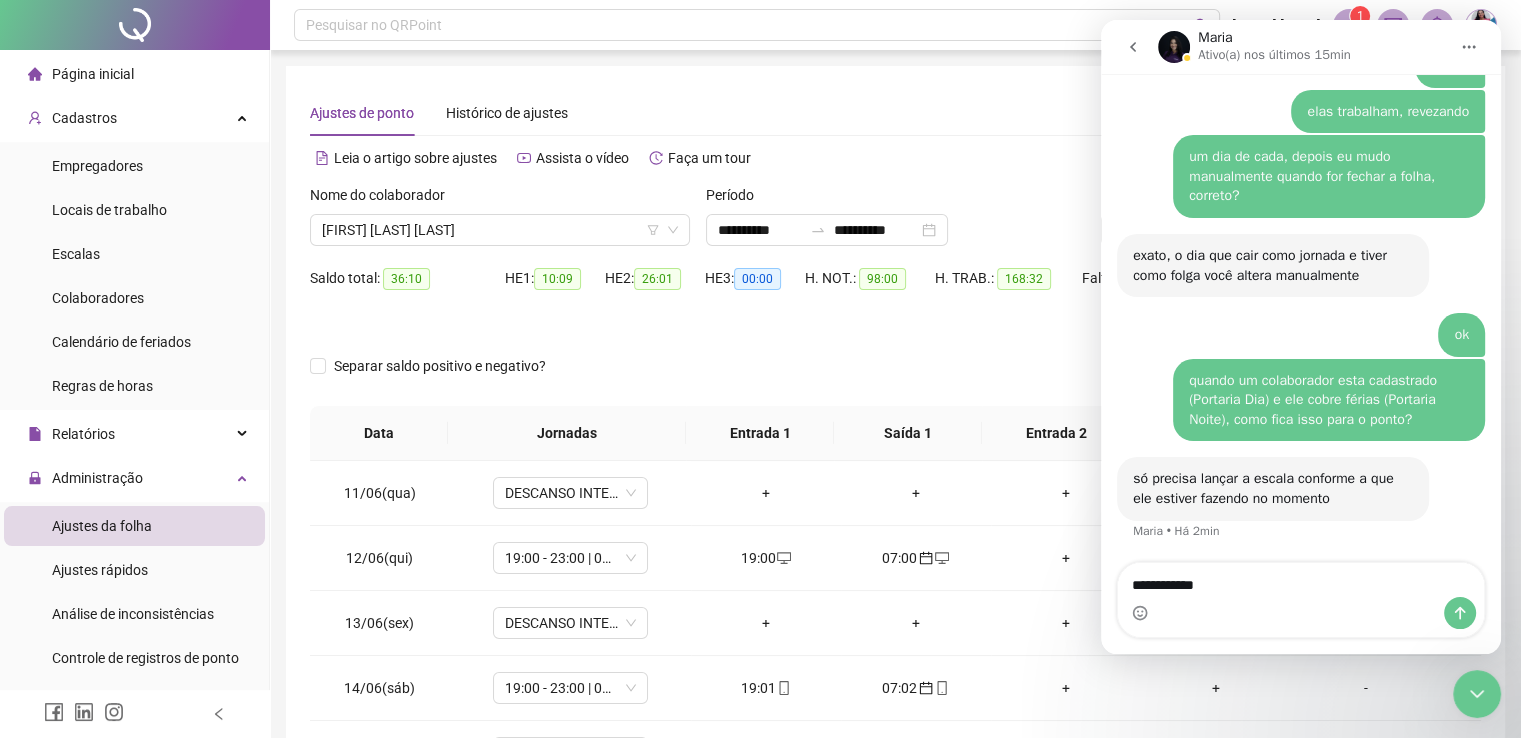 type on "**********" 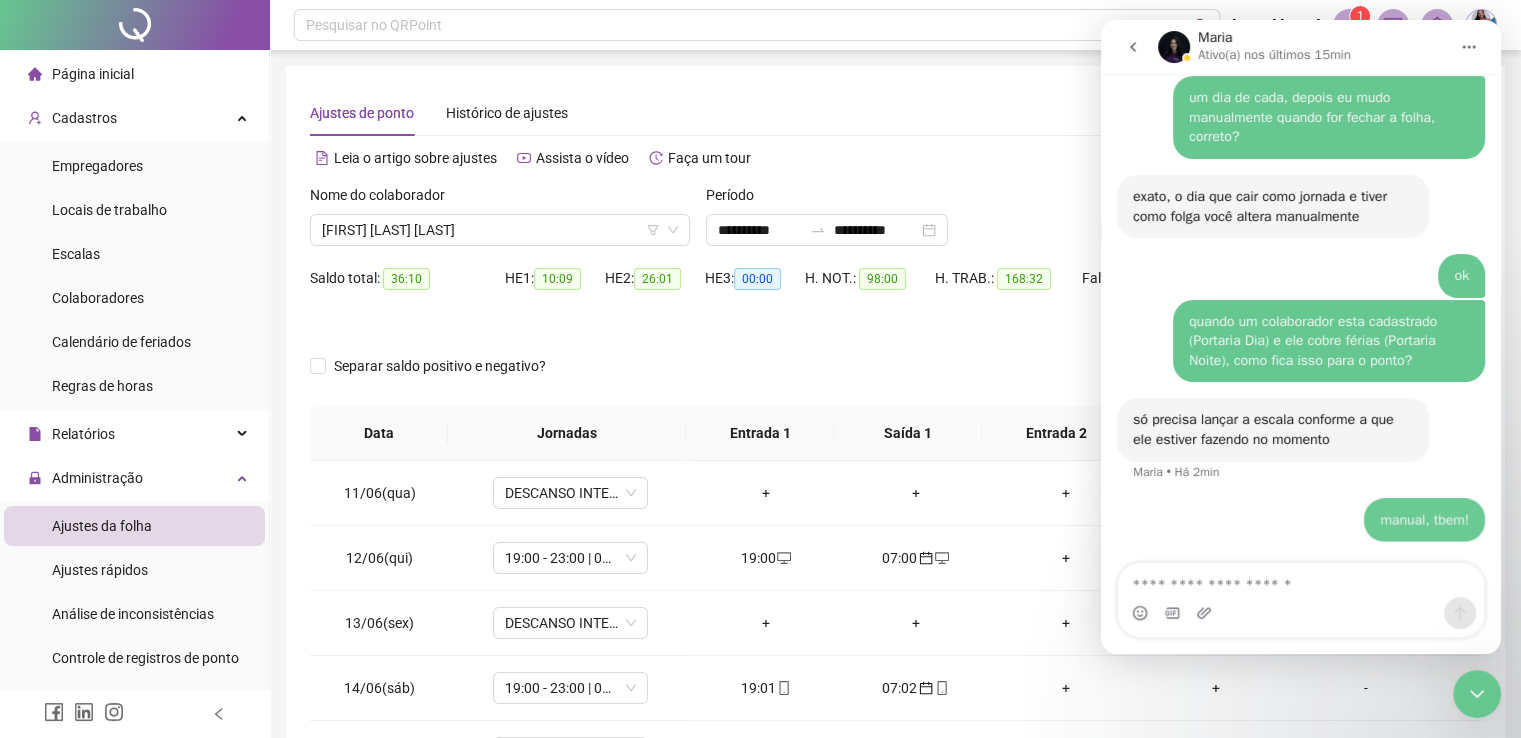 scroll, scrollTop: 5816, scrollLeft: 0, axis: vertical 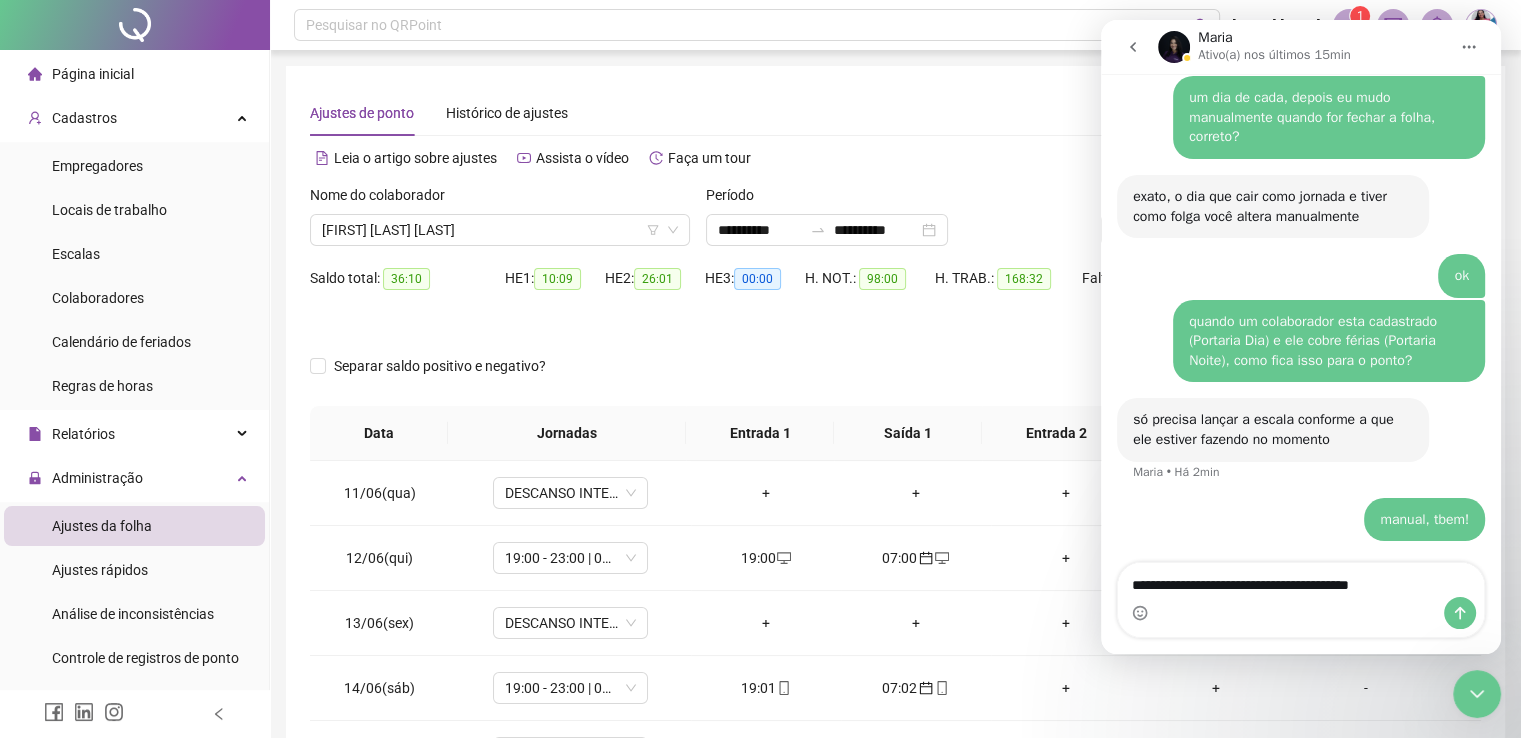 type on "**********" 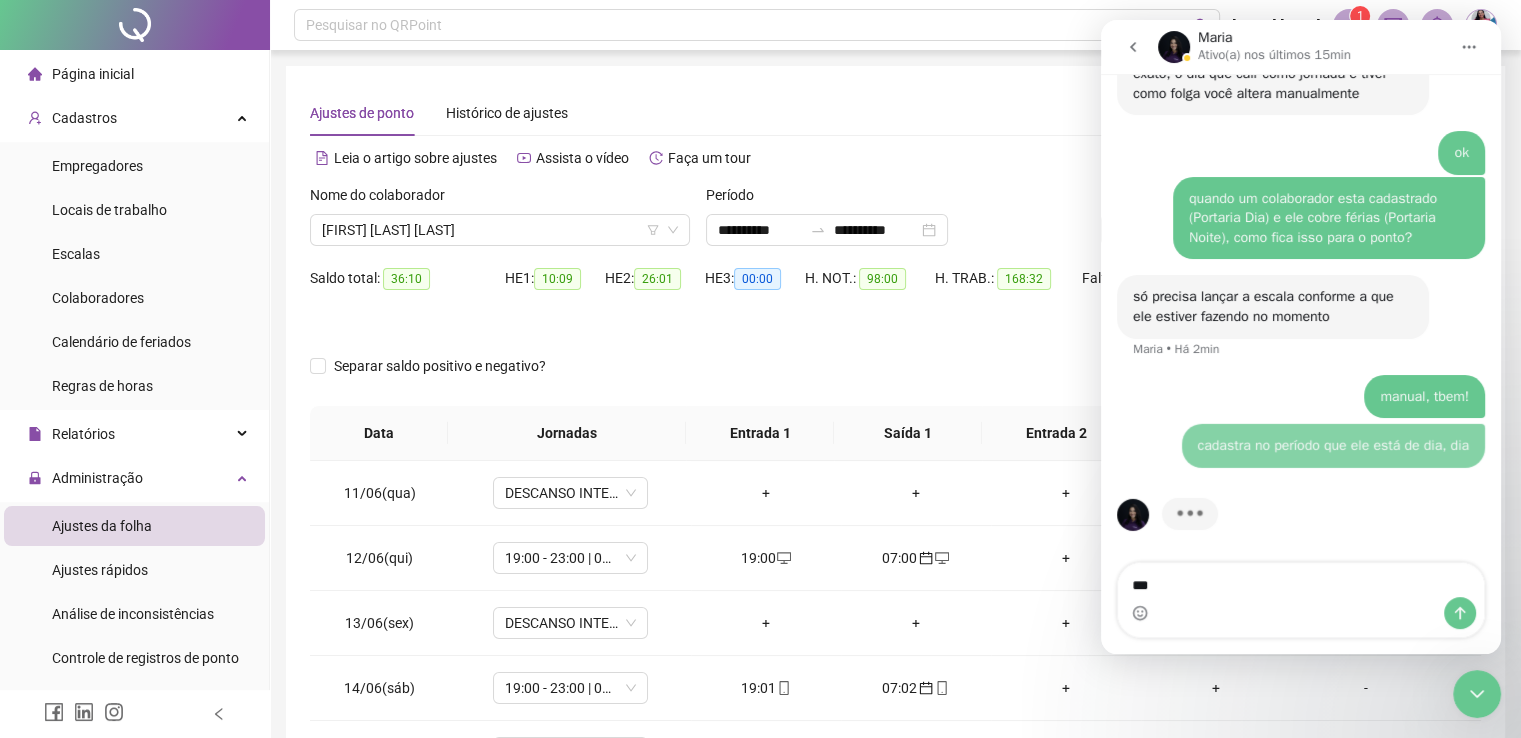 scroll, scrollTop: 5940, scrollLeft: 0, axis: vertical 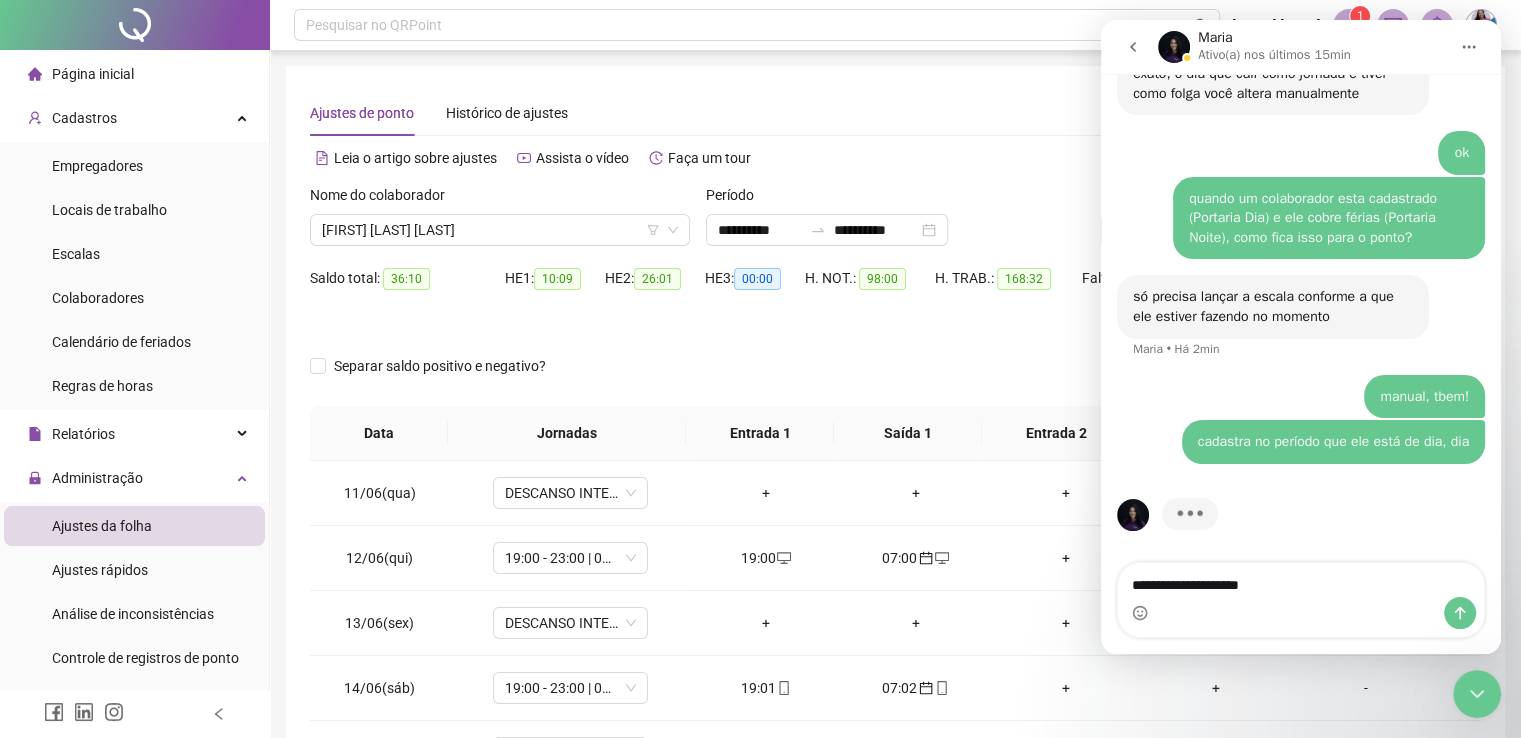 type on "**********" 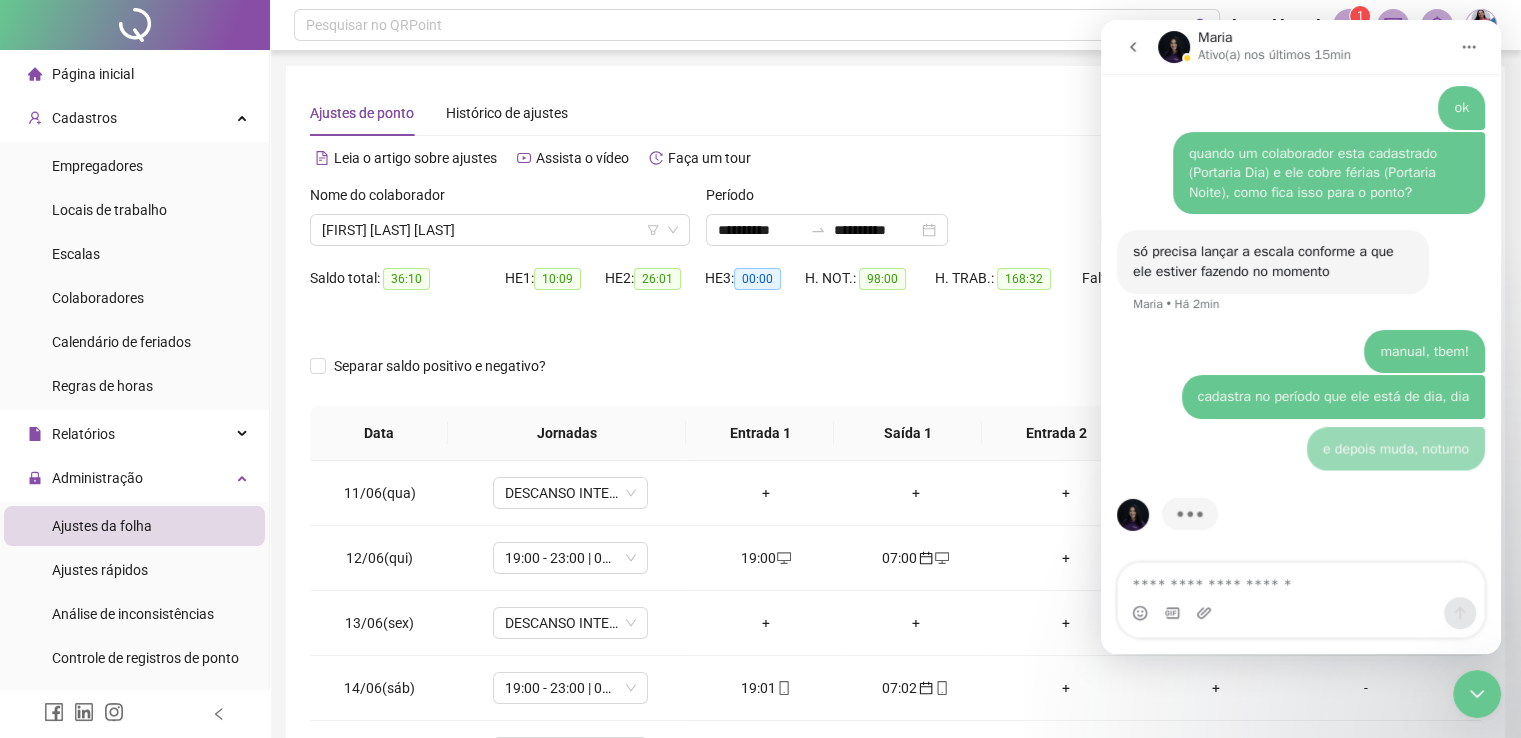 scroll, scrollTop: 5985, scrollLeft: 0, axis: vertical 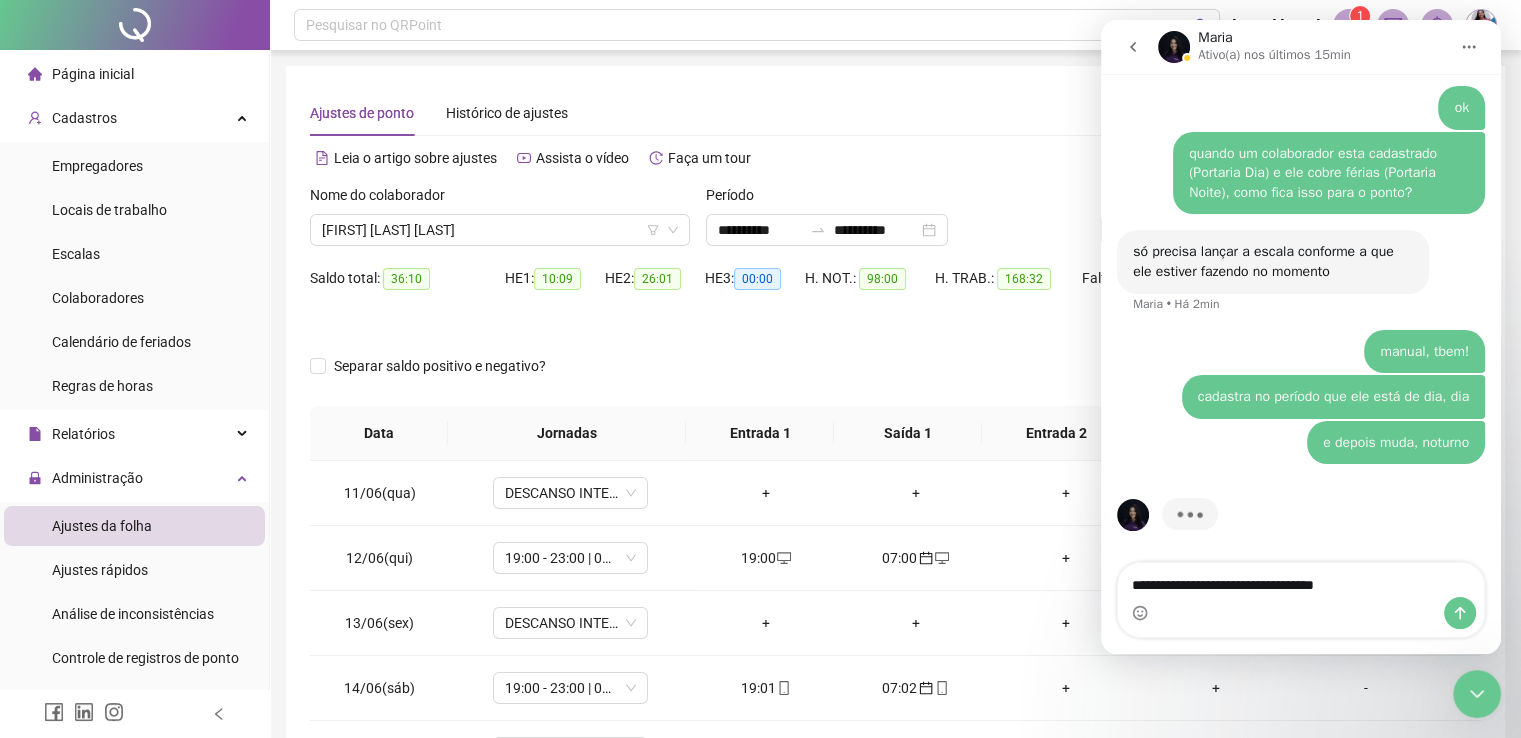 type on "**********" 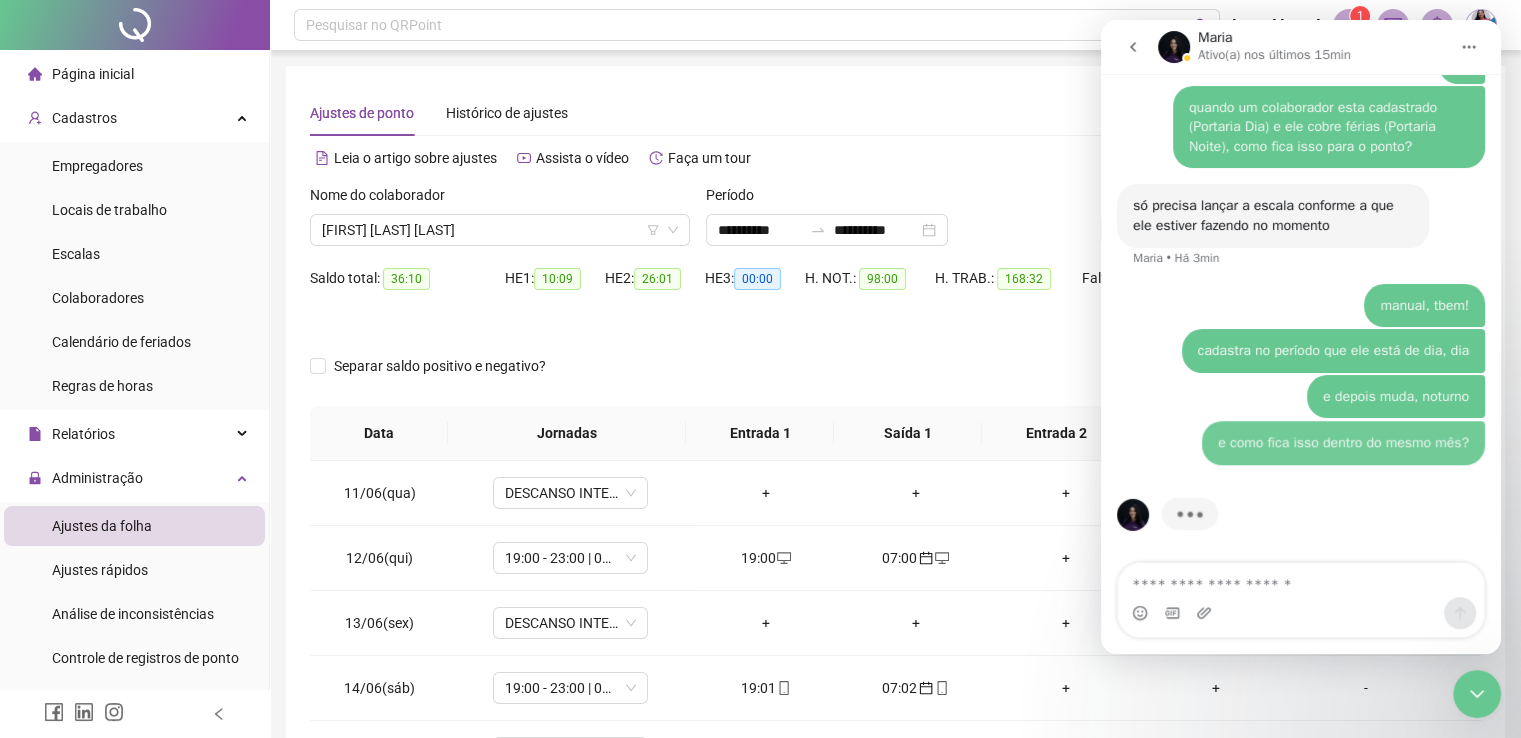 scroll, scrollTop: 6031, scrollLeft: 0, axis: vertical 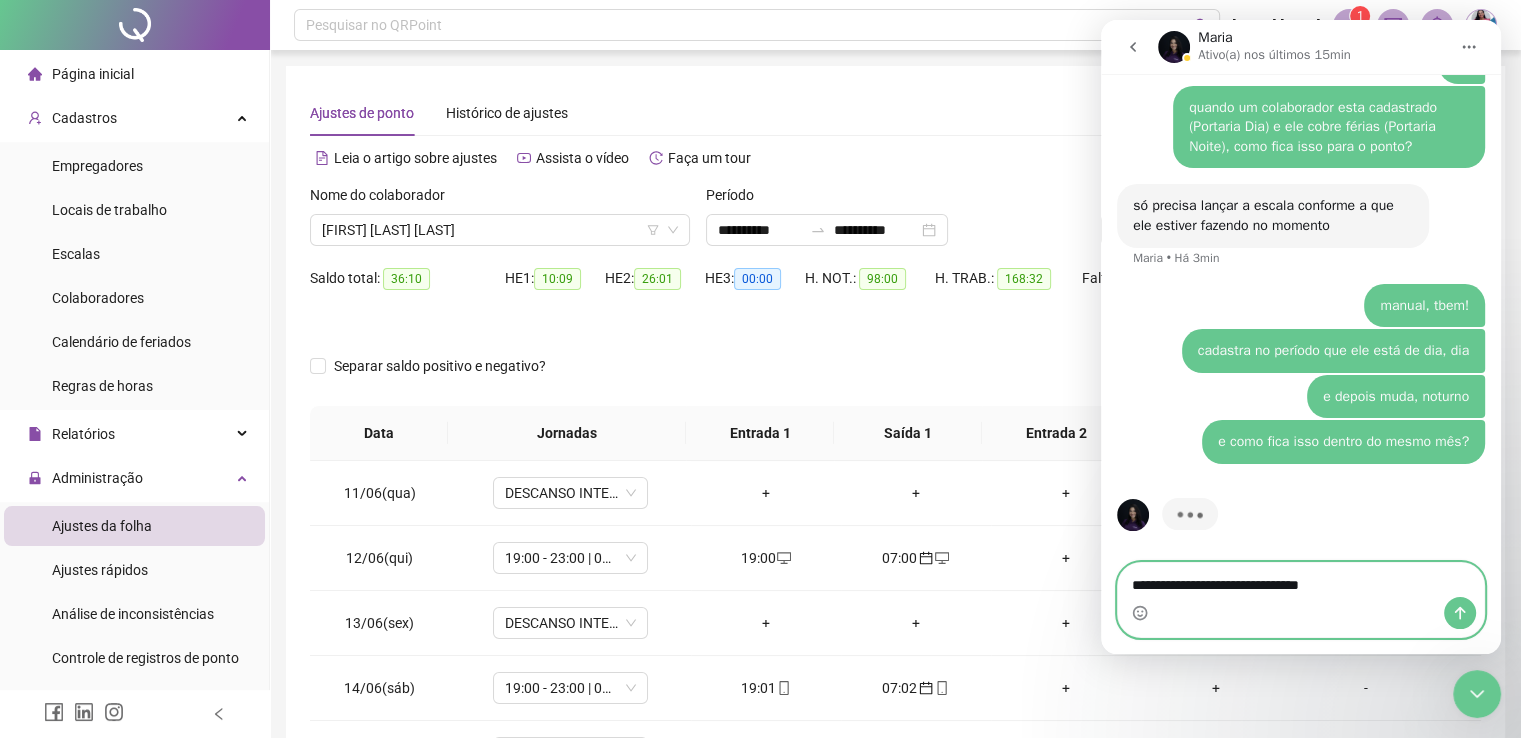 drag, startPoint x: 2067, startPoint y: 33, endPoint x: 1330, endPoint y: 270, distance: 774.16925 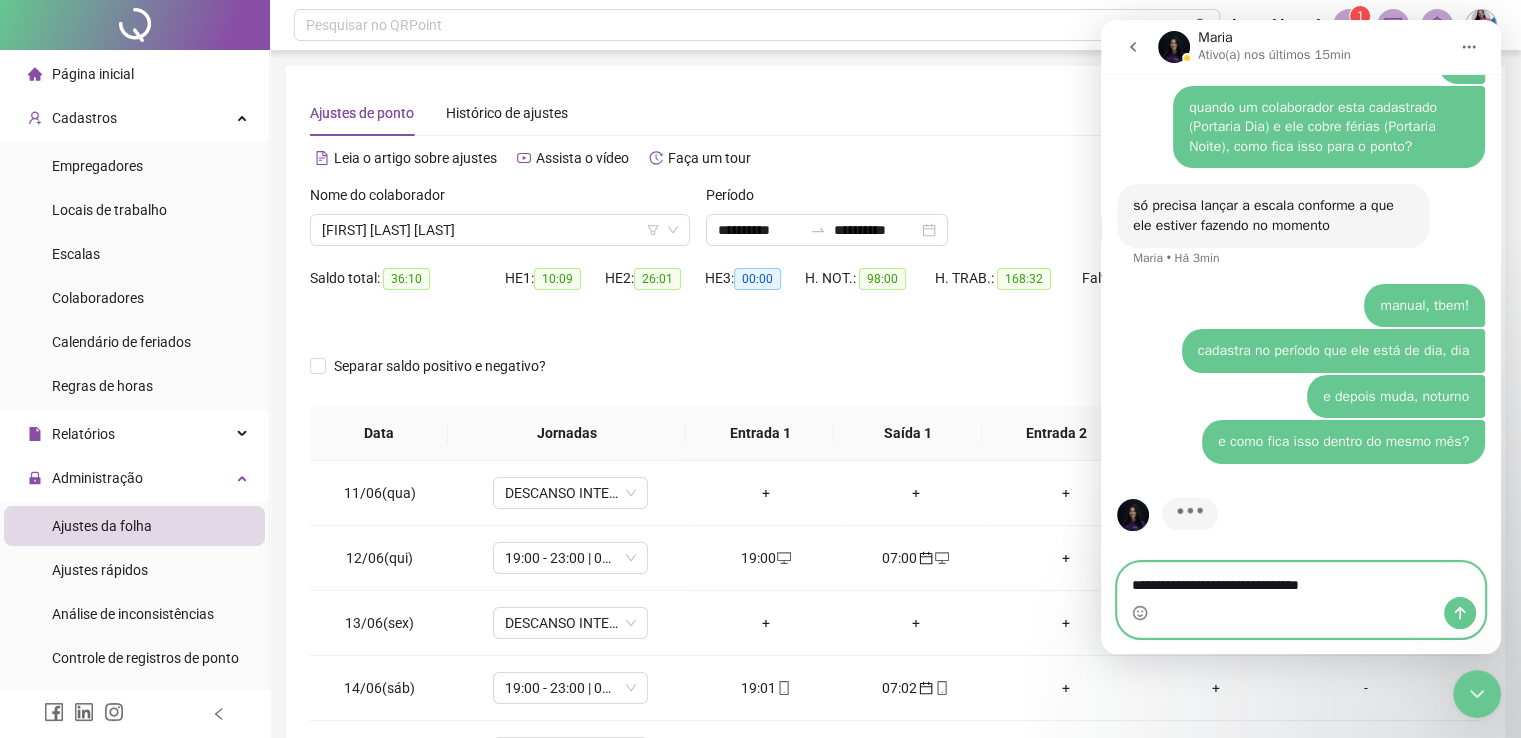 drag, startPoint x: 1357, startPoint y: 588, endPoint x: 1057, endPoint y: 550, distance: 302.3971 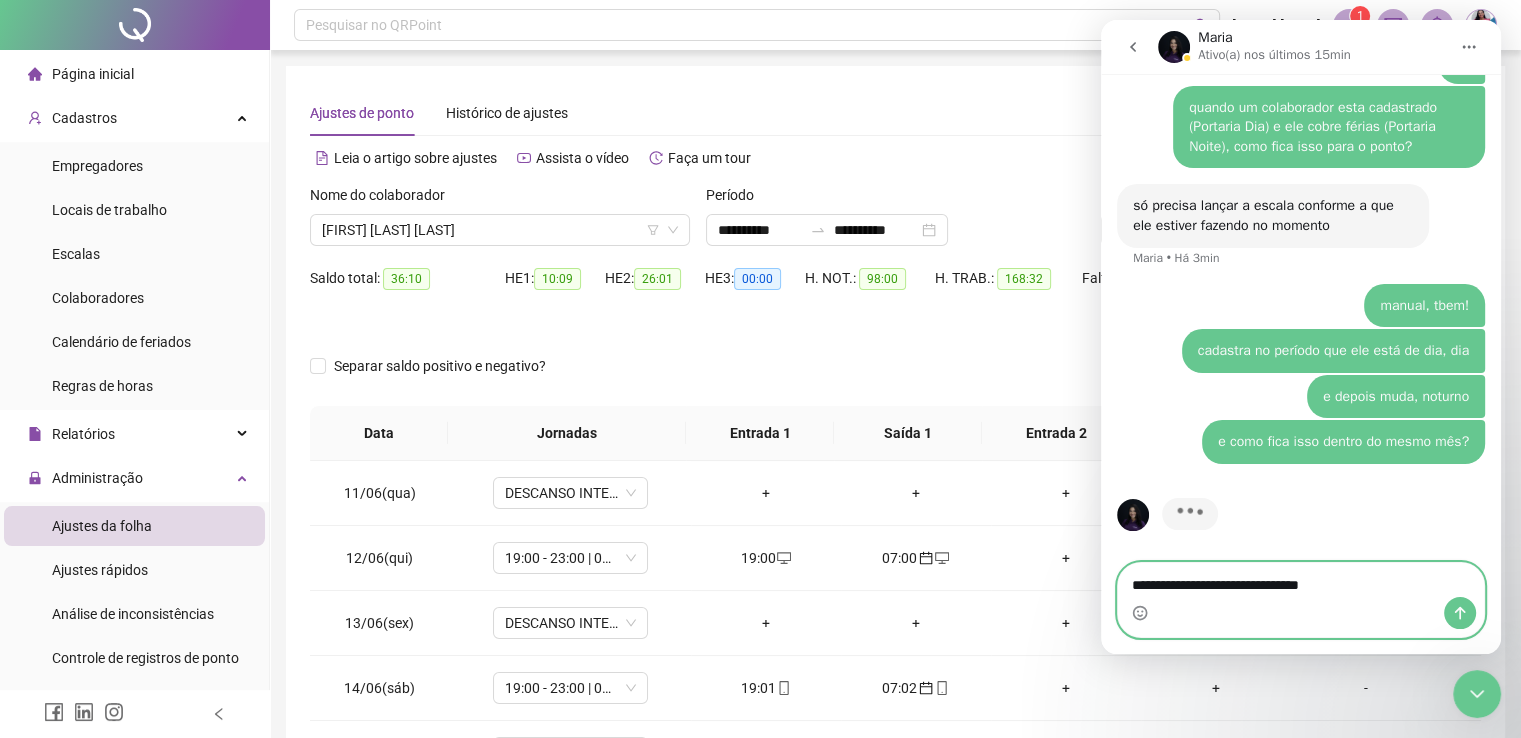 click on "Maria Ativo(a) nos últimos 15min Em que podemos te ajudar? 👋Olá! O que te traz aqui hoje? Ana    •   Há 1h Já sou cliente Fabiana    •   Há 1h Vamos nessa, consigo te ajudar com algumas opções.  ​ Escolha abaixo aquela que você precisa: Ana    •   Há 1h 2- Suporte Fabiana    •   Há 1h Como posso te ajudar? Ana    •   Há 1h Estou precisando de ajuda para cadastrar escola Fabiana    •   Há 1h escala* Fabiana    •   Há 1h rs Fabiana    •   Há 1h Para cadastrar uma escala no QRPoint, acesse  CADASTROS > ESCALAS  e clique em " Inserir ". Passo a passo: Defina um nome  no campo "Descrição da escala" para distinguir as diferentes escalas Escolha o tipo de escala: •  Escala padrão : para horários baseados nos dias da semana •  Escala 12x36 : para trabalho dia sim, dia não Crie as jornadas  clicando em "Ver e criar jornadas" > "Inserir" Configure os horários  definindo a quantidade de pontos e inserindo os horários em ordem crescente Vincule as jornadas Salve" 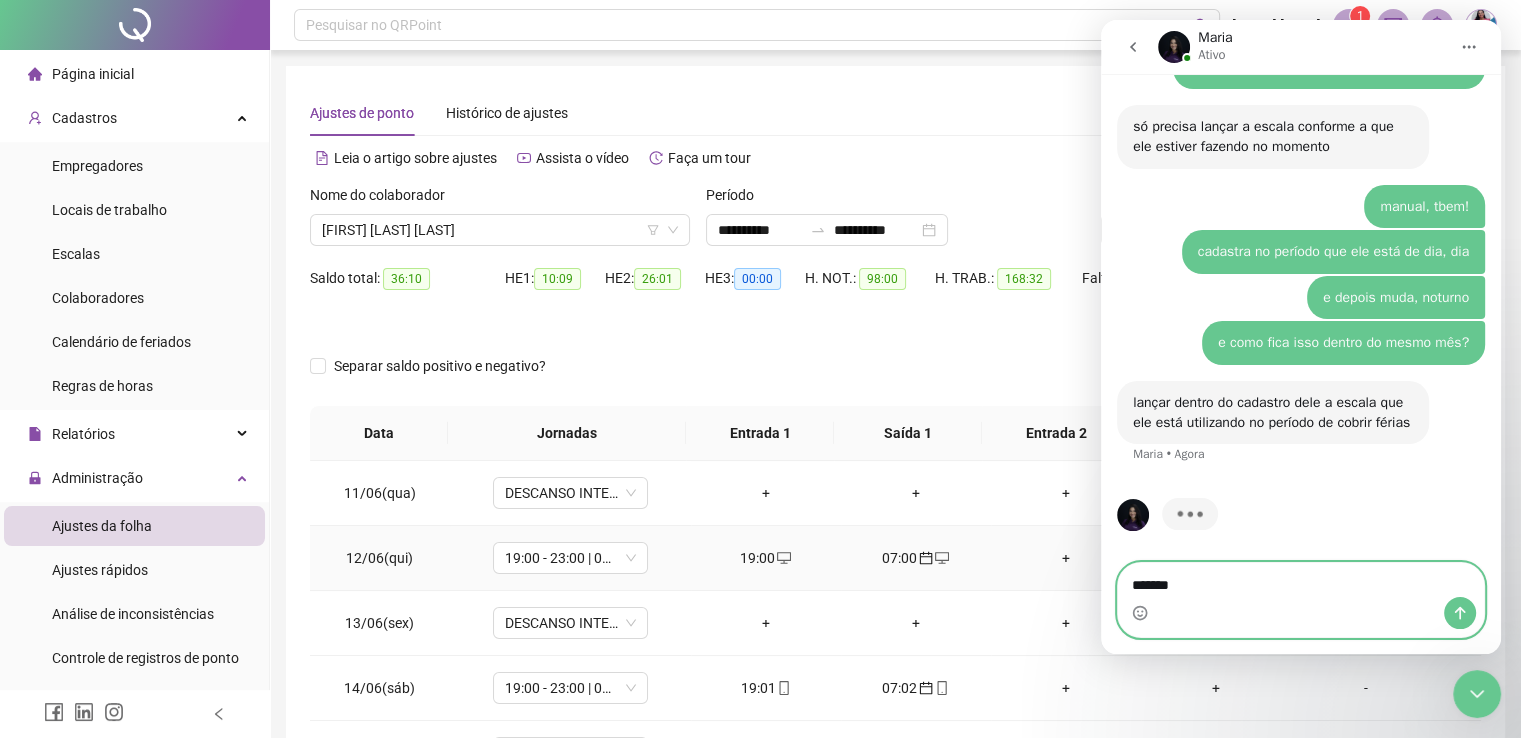 scroll, scrollTop: 6110, scrollLeft: 0, axis: vertical 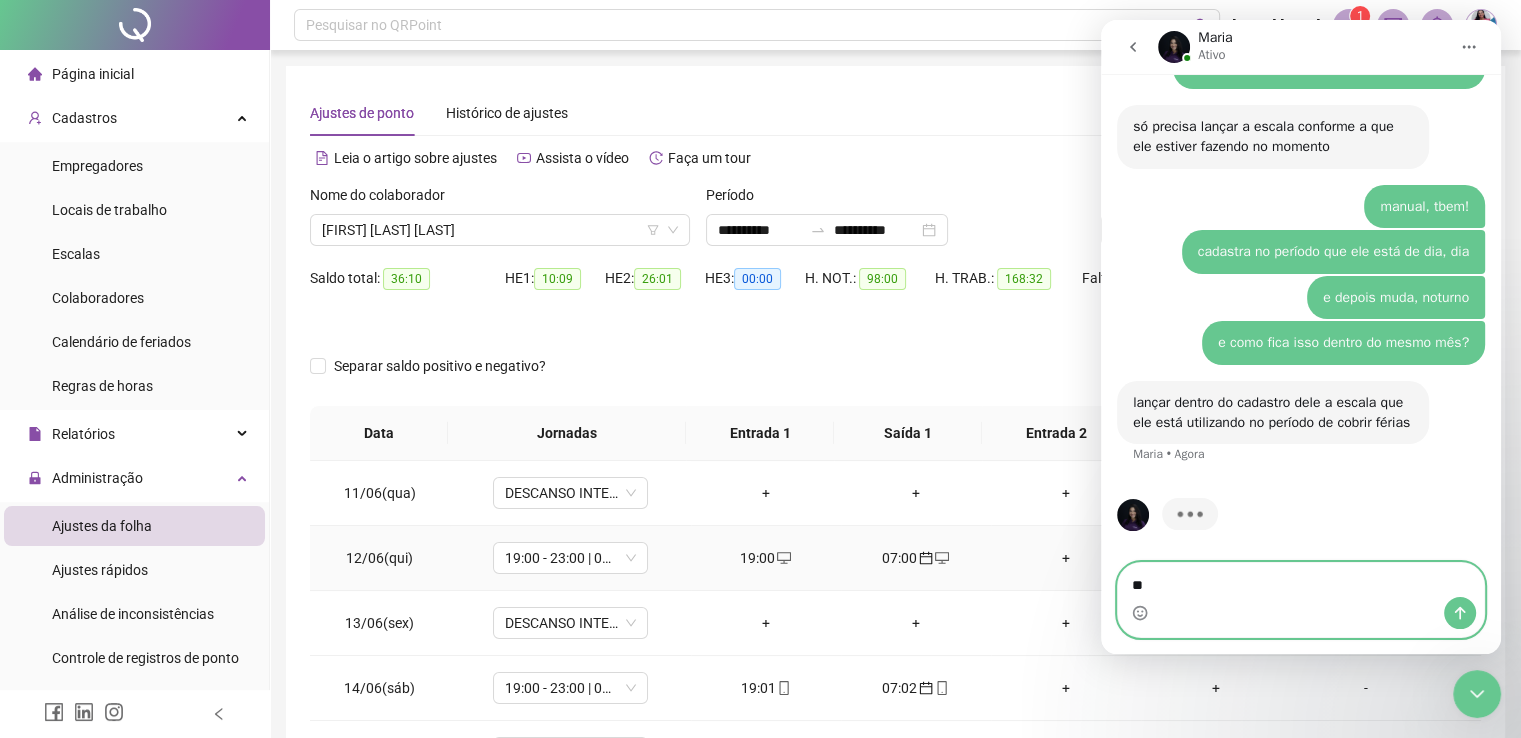 type on "*" 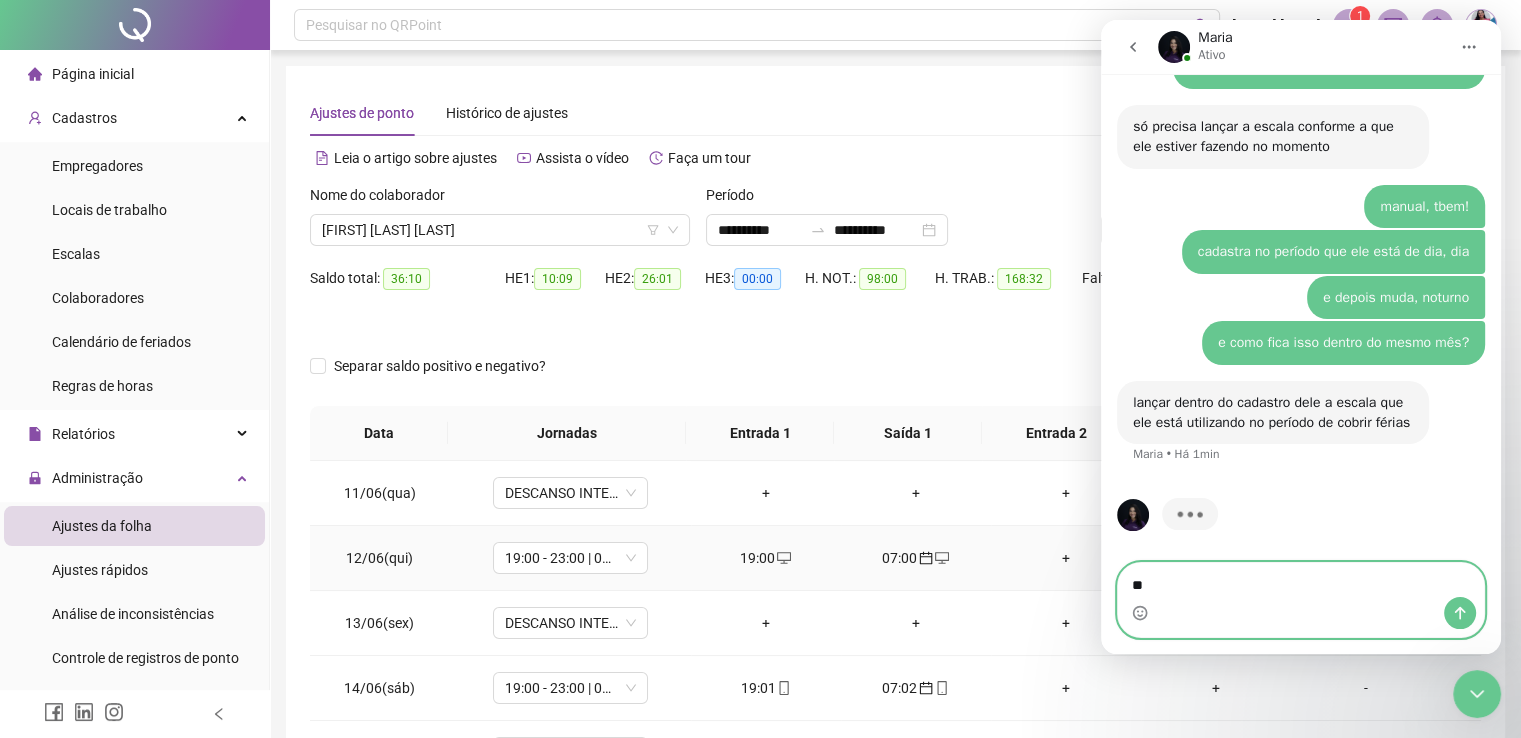 type on "*" 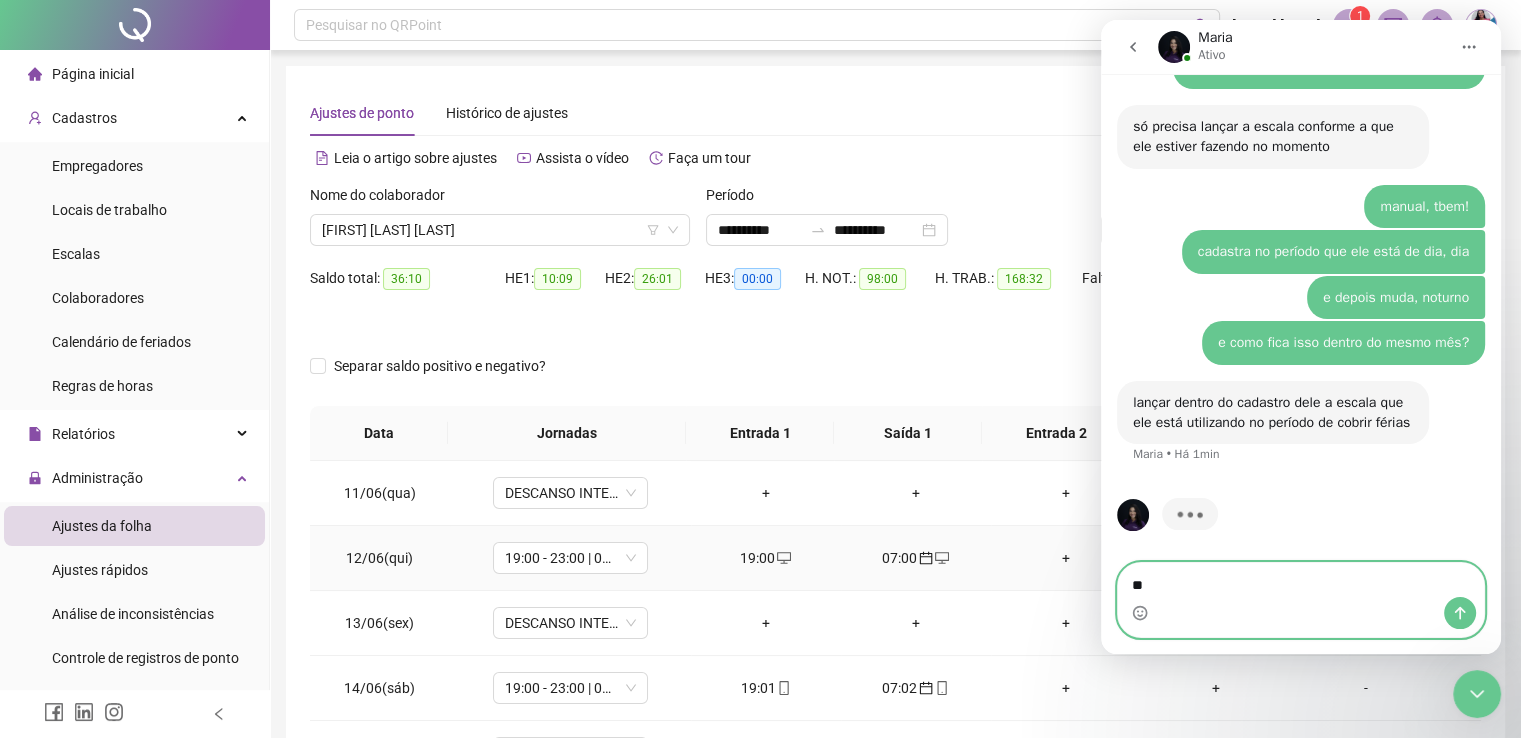 type on "*" 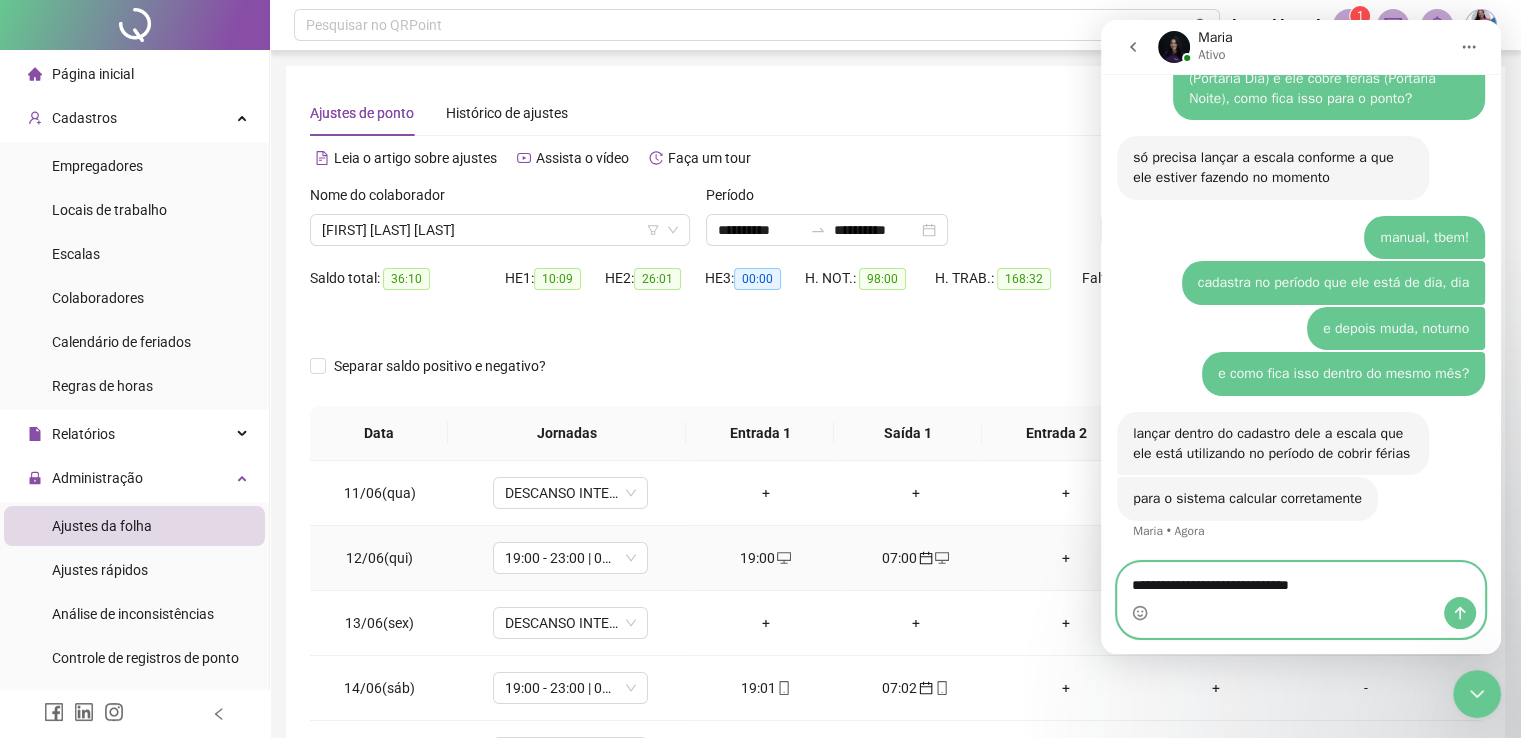 scroll, scrollTop: 6078, scrollLeft: 0, axis: vertical 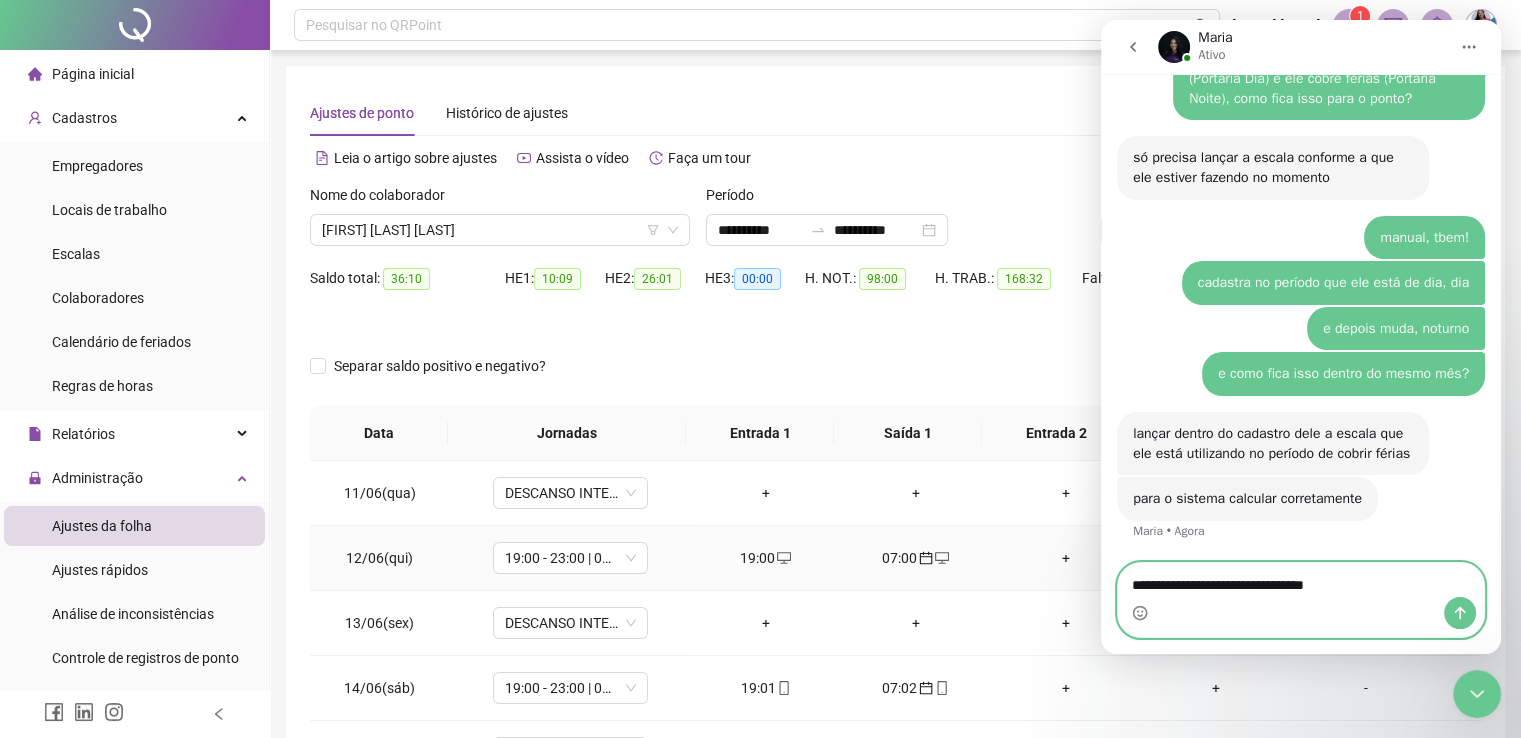 type on "**********" 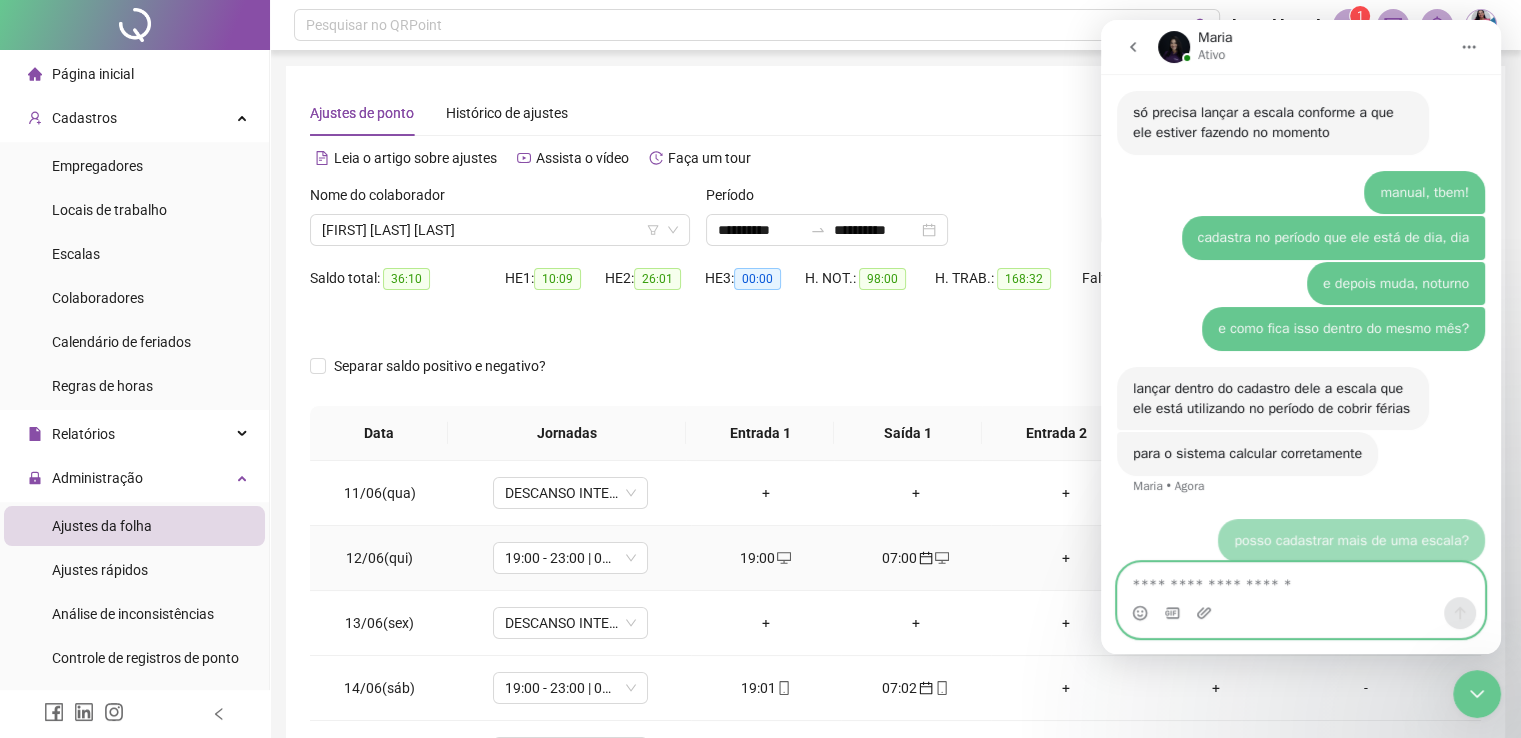 scroll, scrollTop: 6138, scrollLeft: 0, axis: vertical 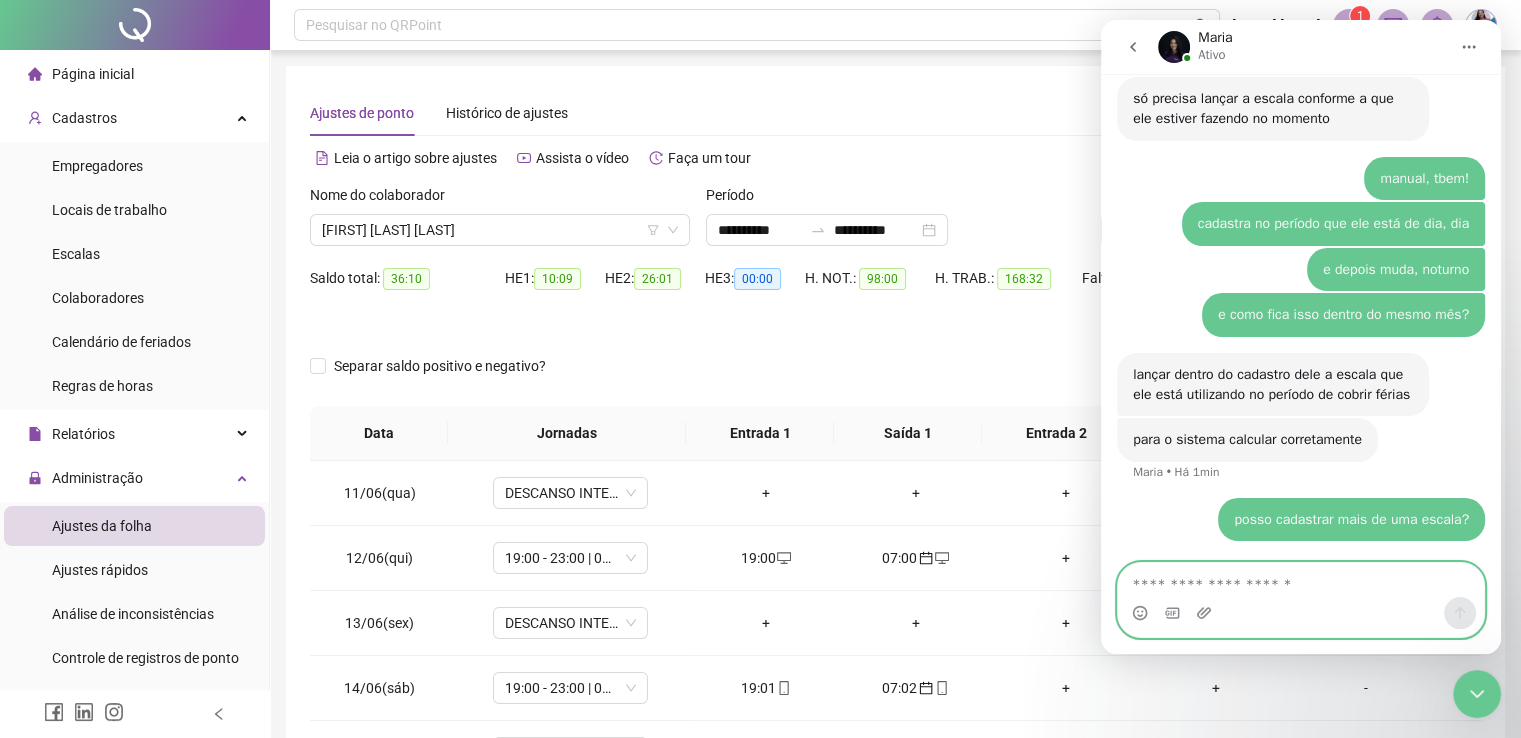 click at bounding box center [1301, 580] 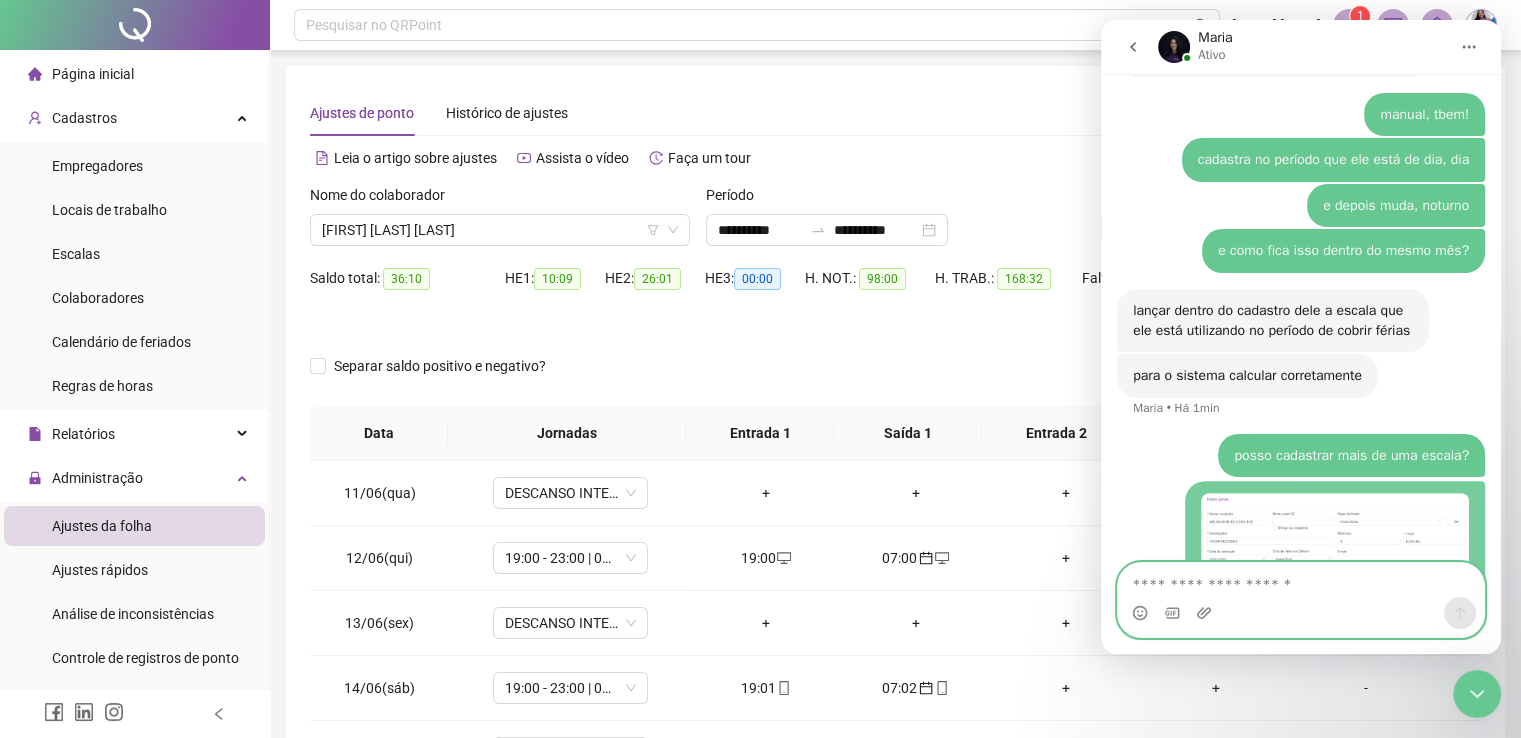 scroll, scrollTop: 6280, scrollLeft: 0, axis: vertical 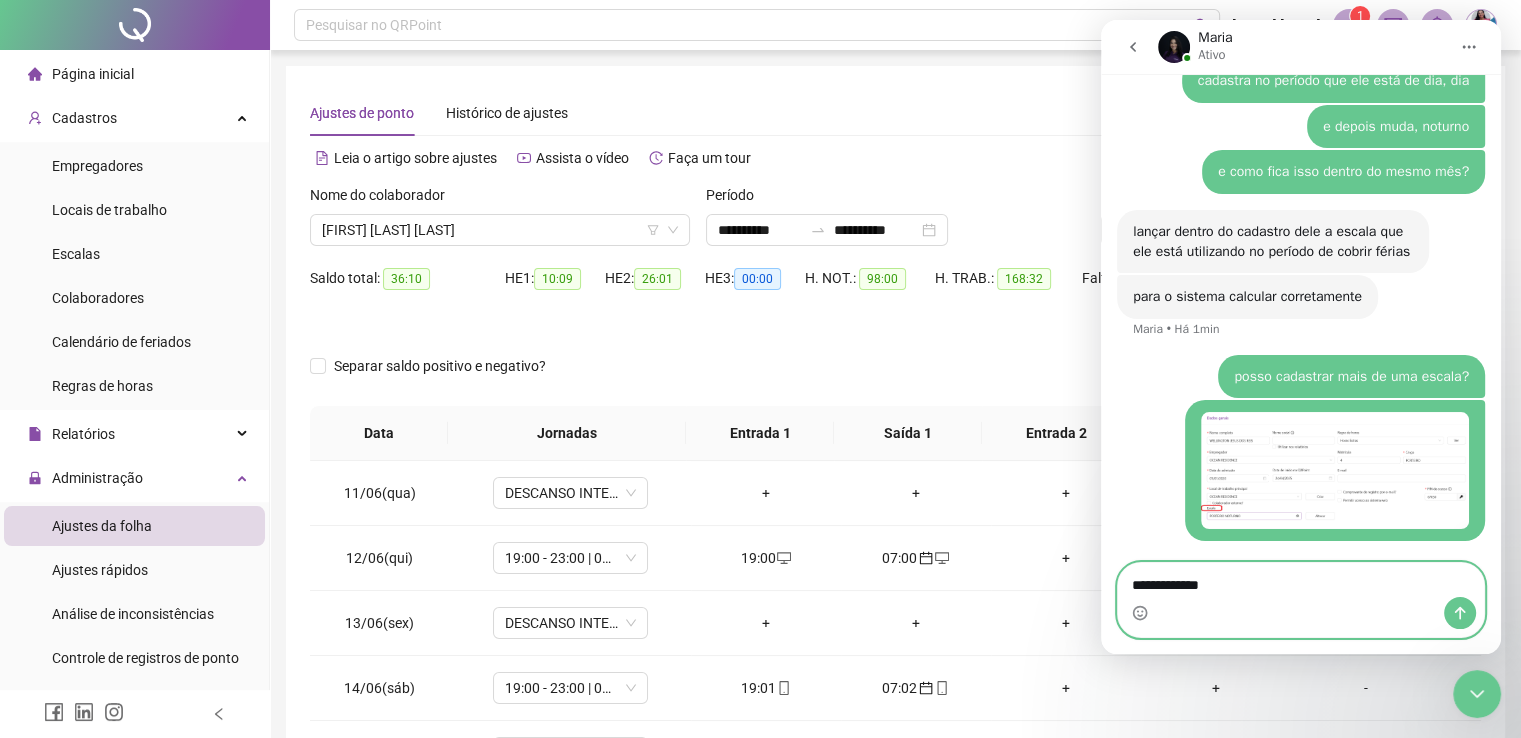 type on "**********" 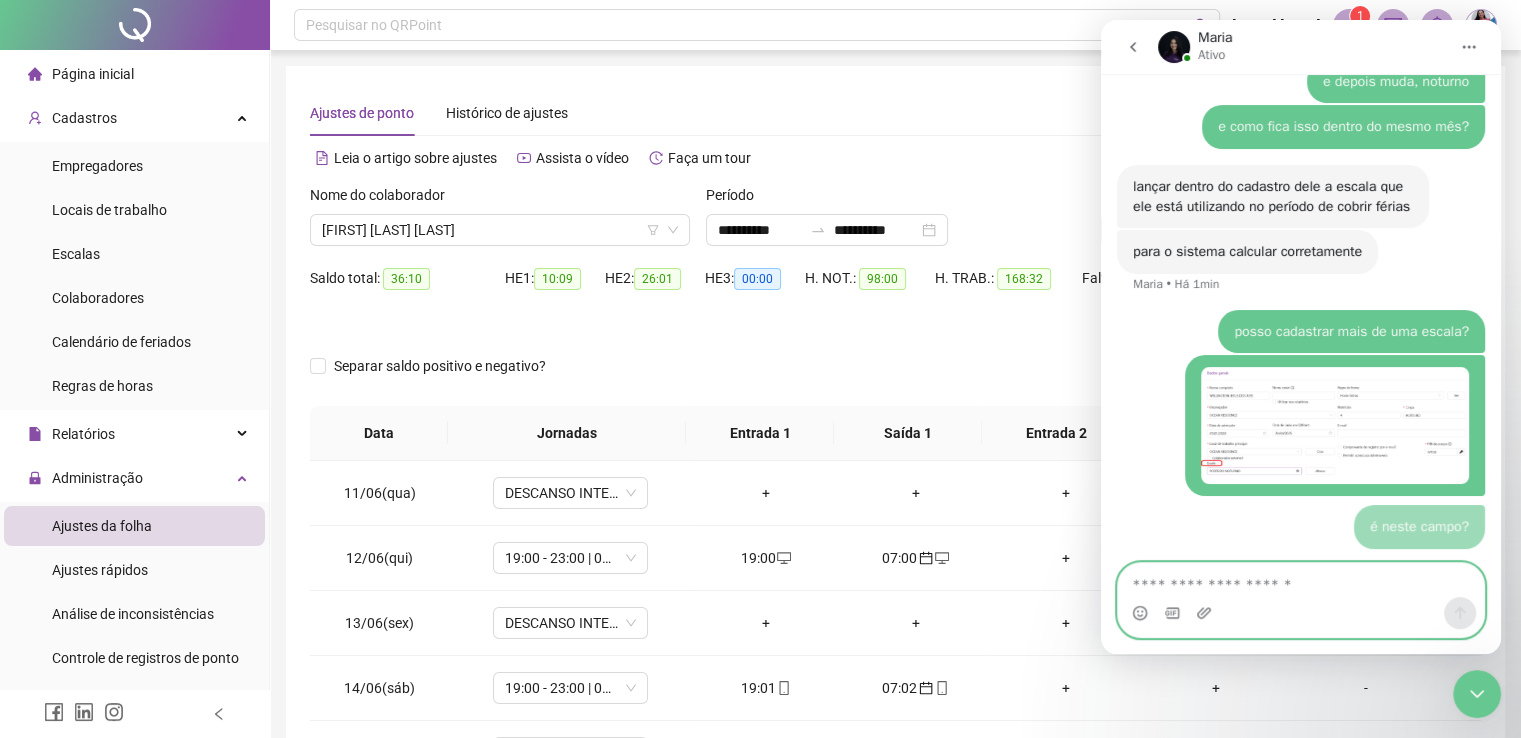 scroll, scrollTop: 6326, scrollLeft: 0, axis: vertical 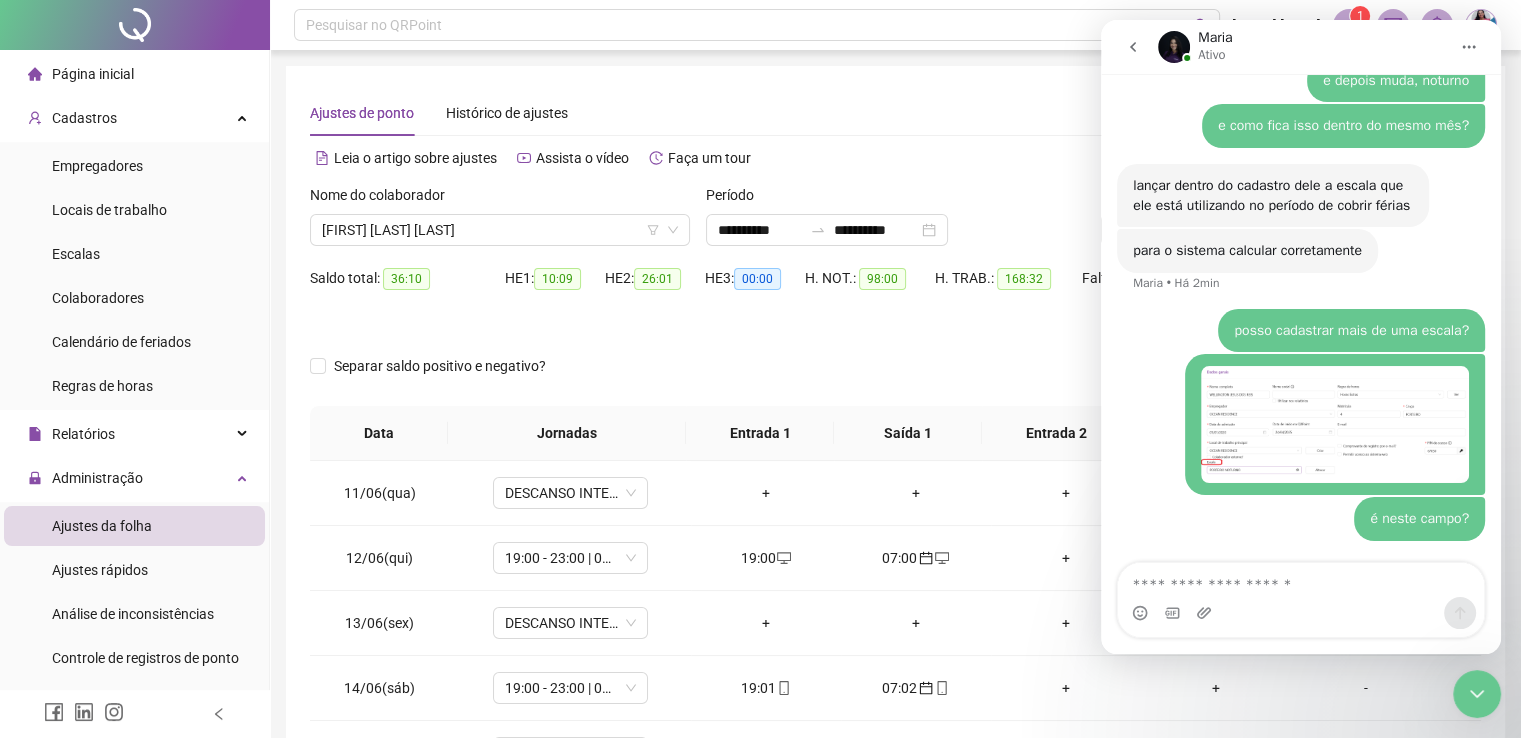 click at bounding box center (135, 25) 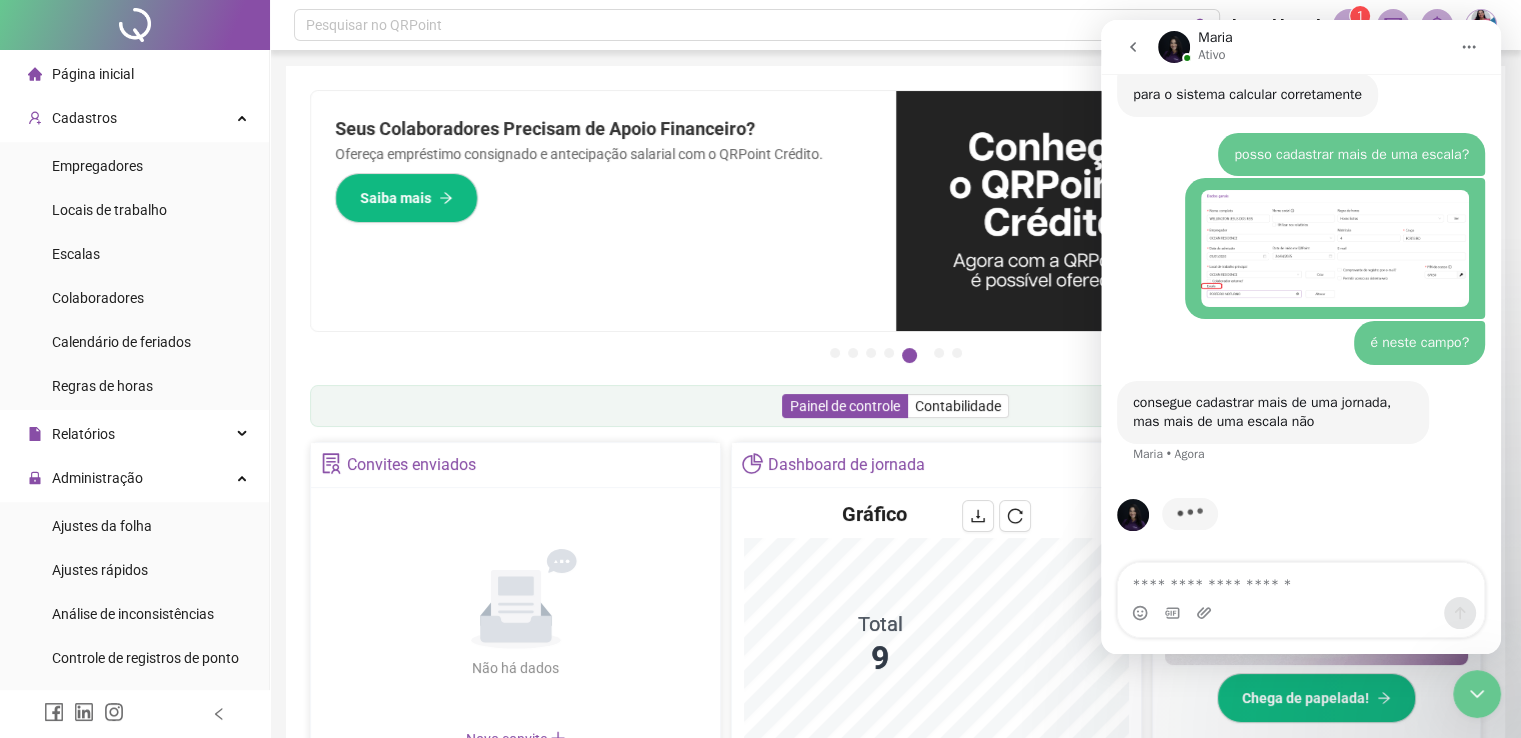 scroll, scrollTop: 6405, scrollLeft: 0, axis: vertical 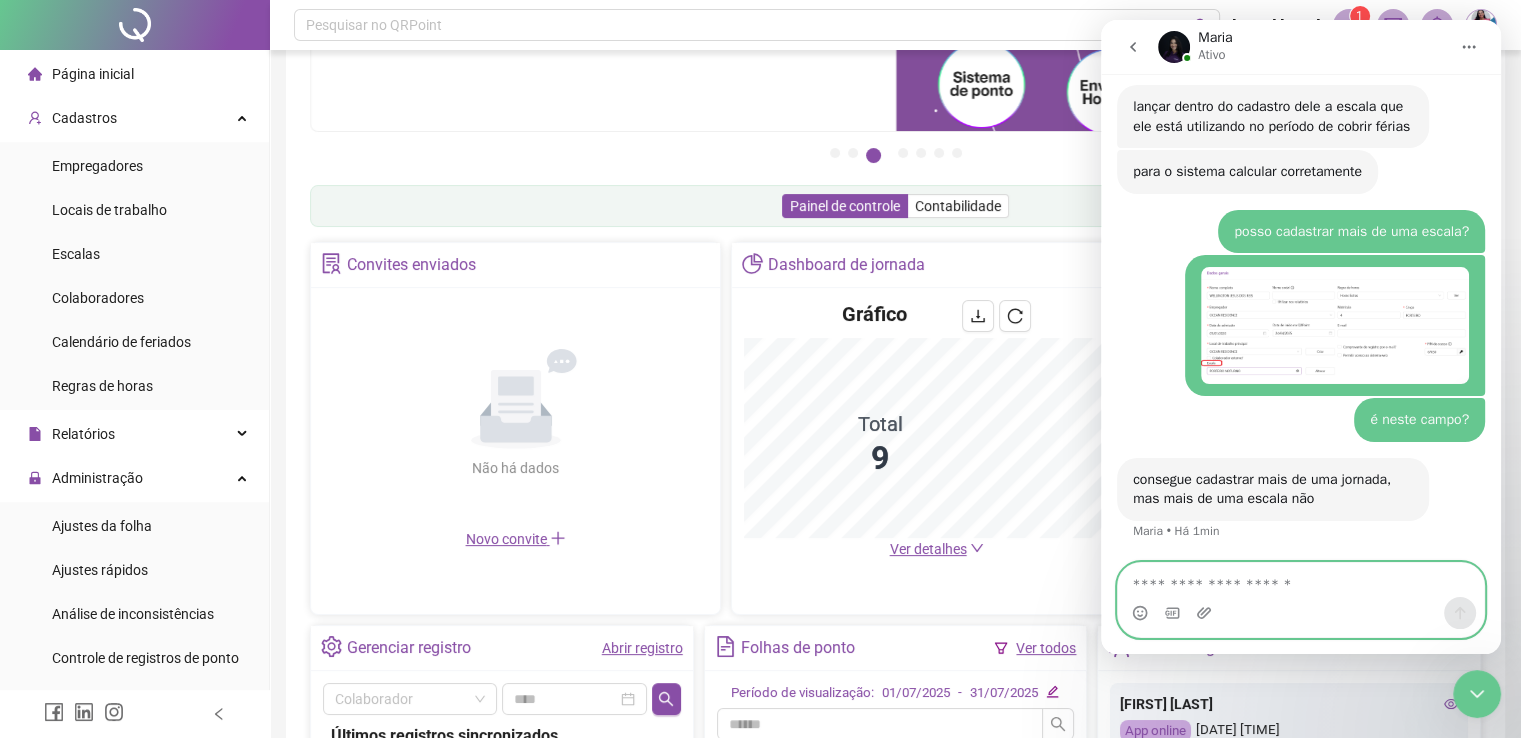 click at bounding box center [1301, 580] 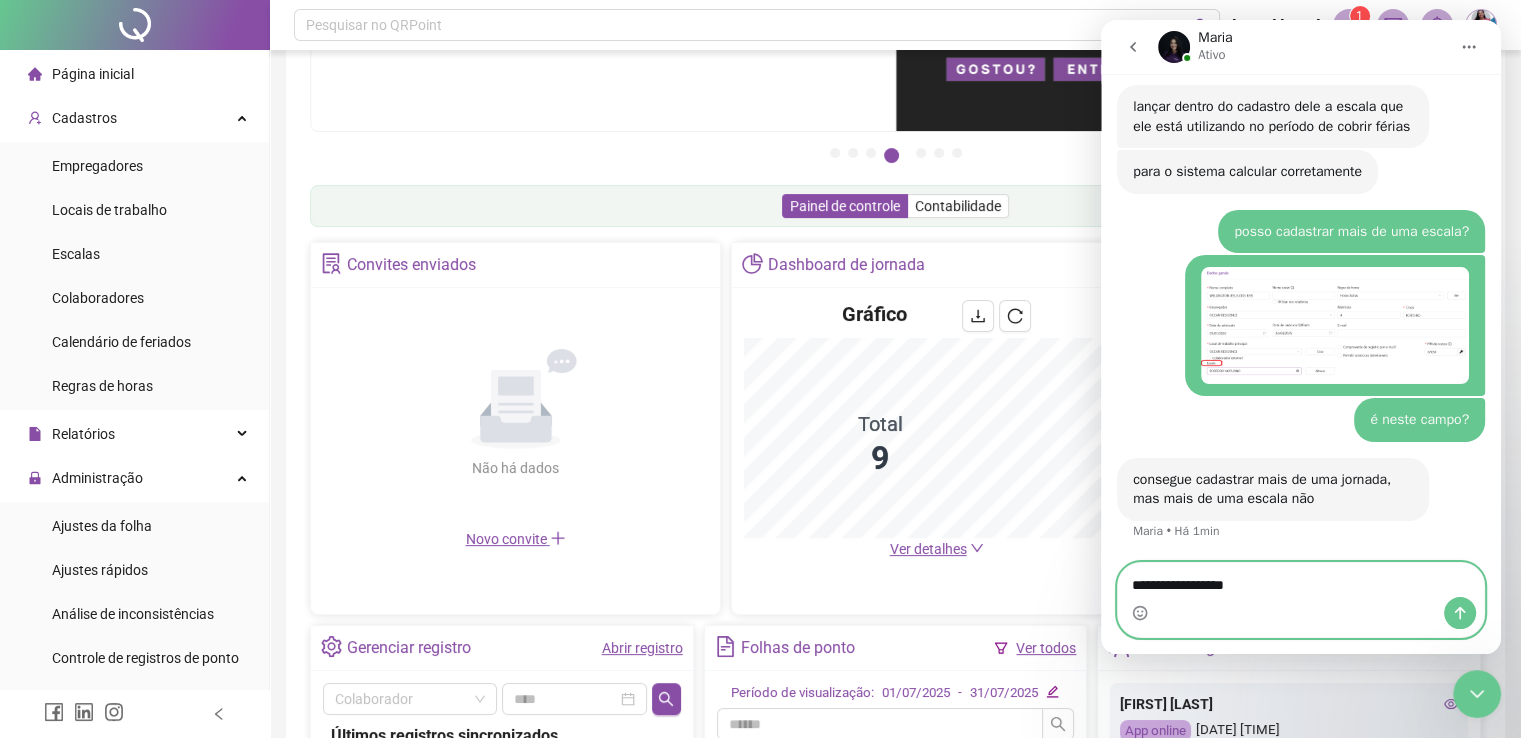 type on "**********" 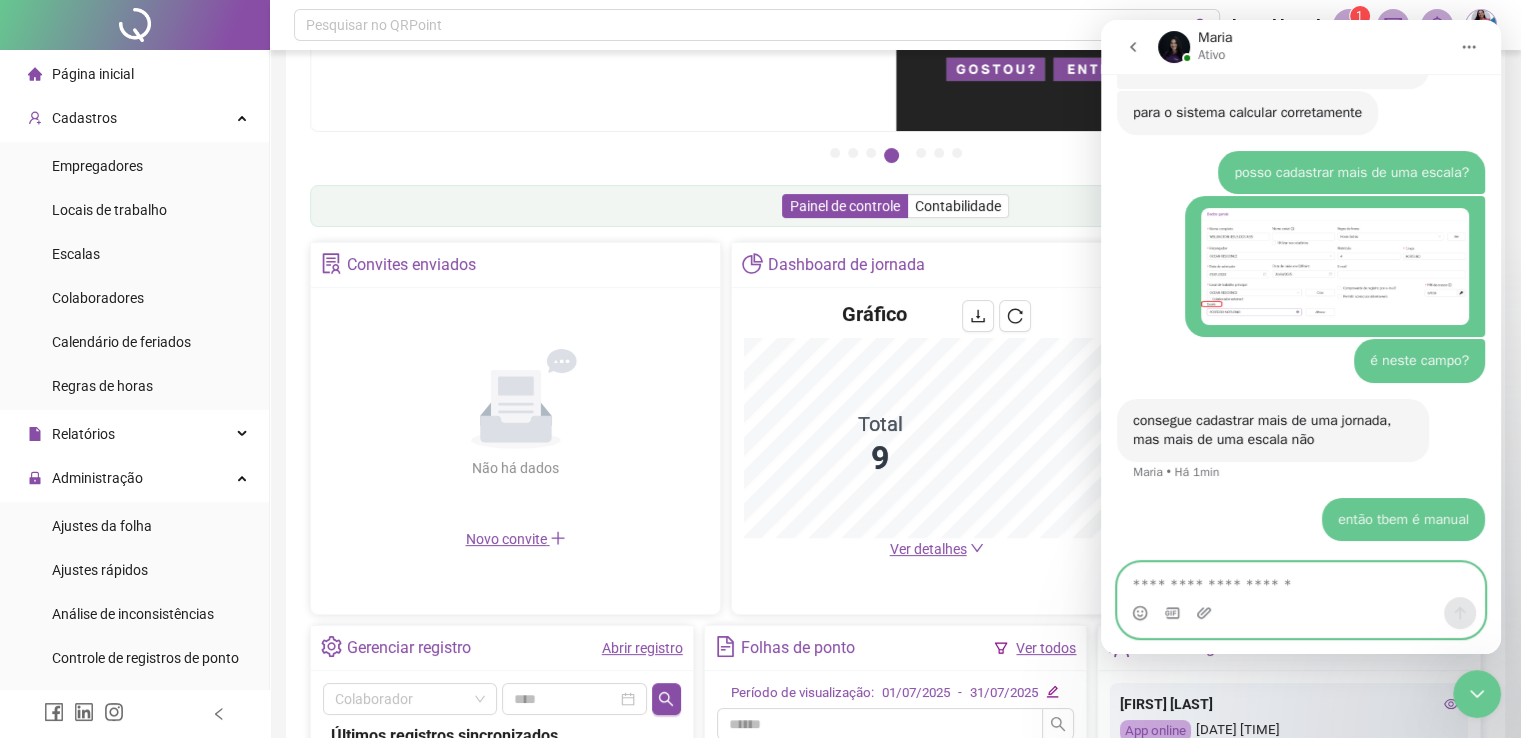 scroll, scrollTop: 6464, scrollLeft: 0, axis: vertical 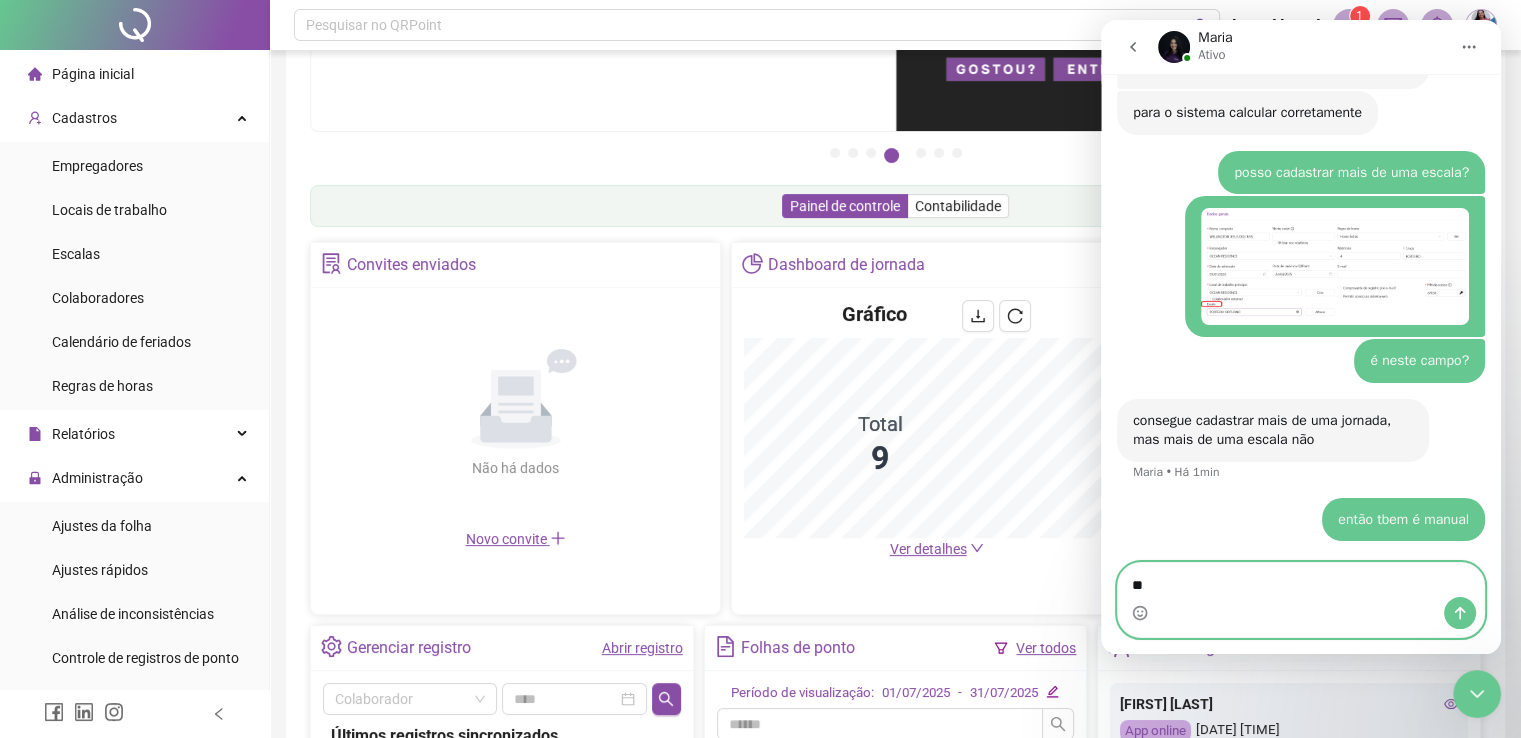type on "*" 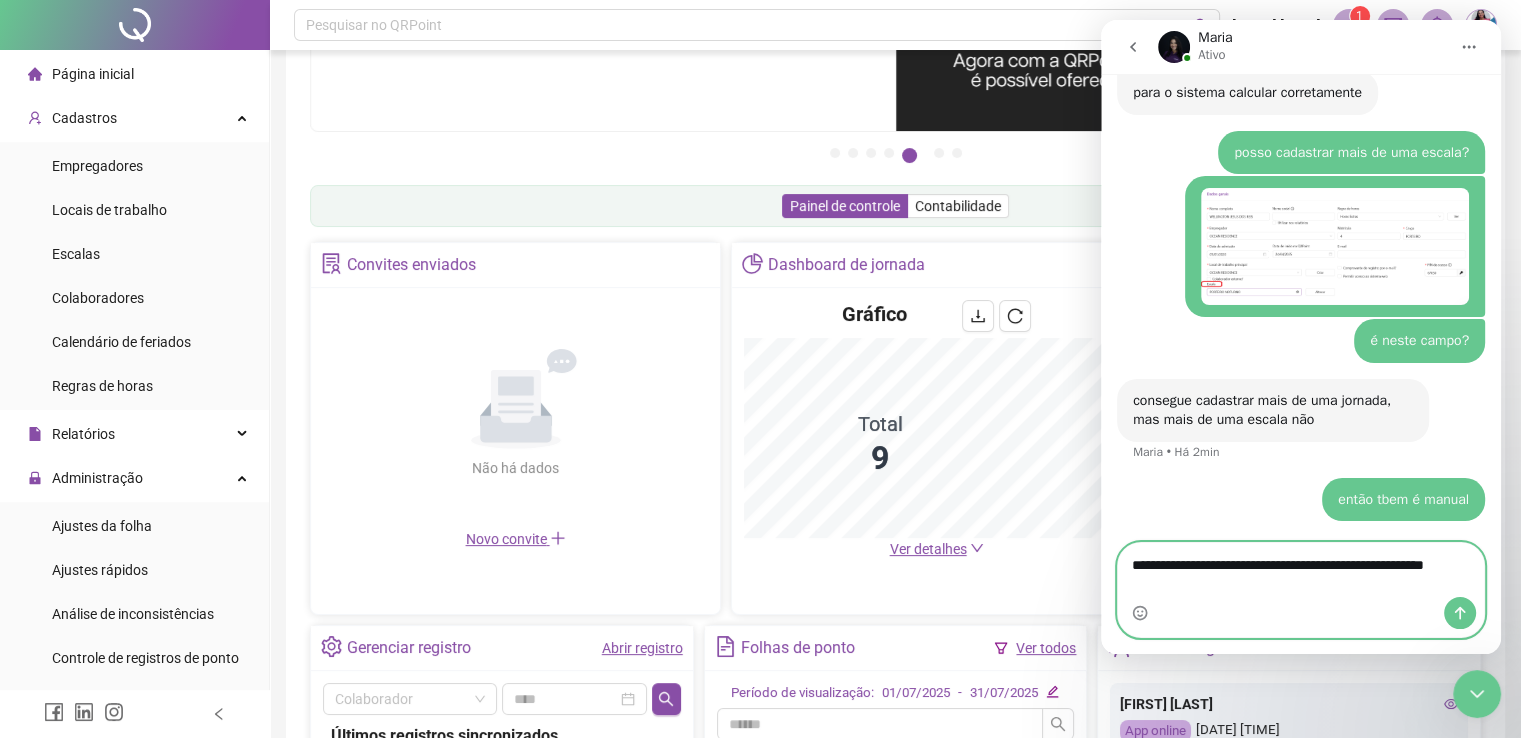 type on "**********" 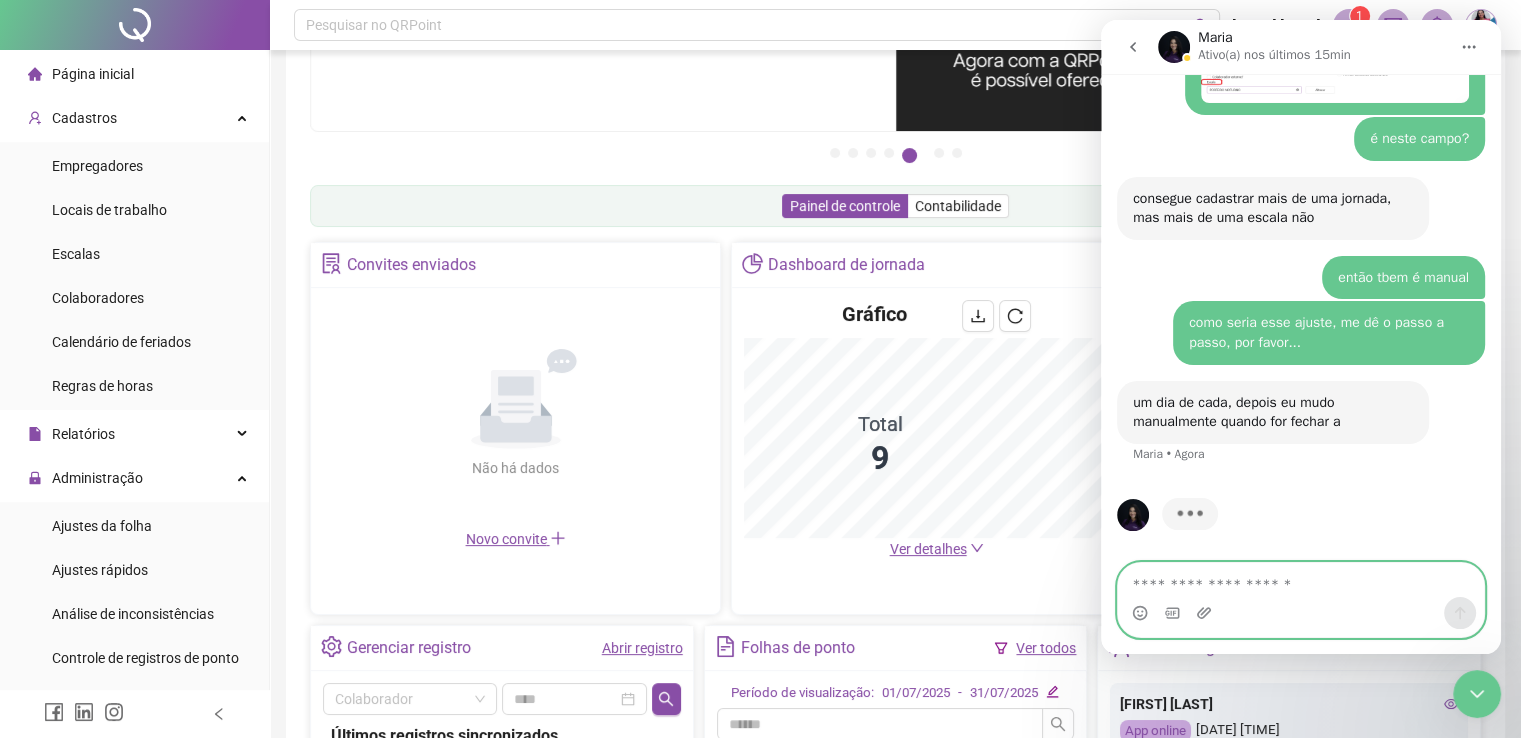 scroll, scrollTop: 6668, scrollLeft: 0, axis: vertical 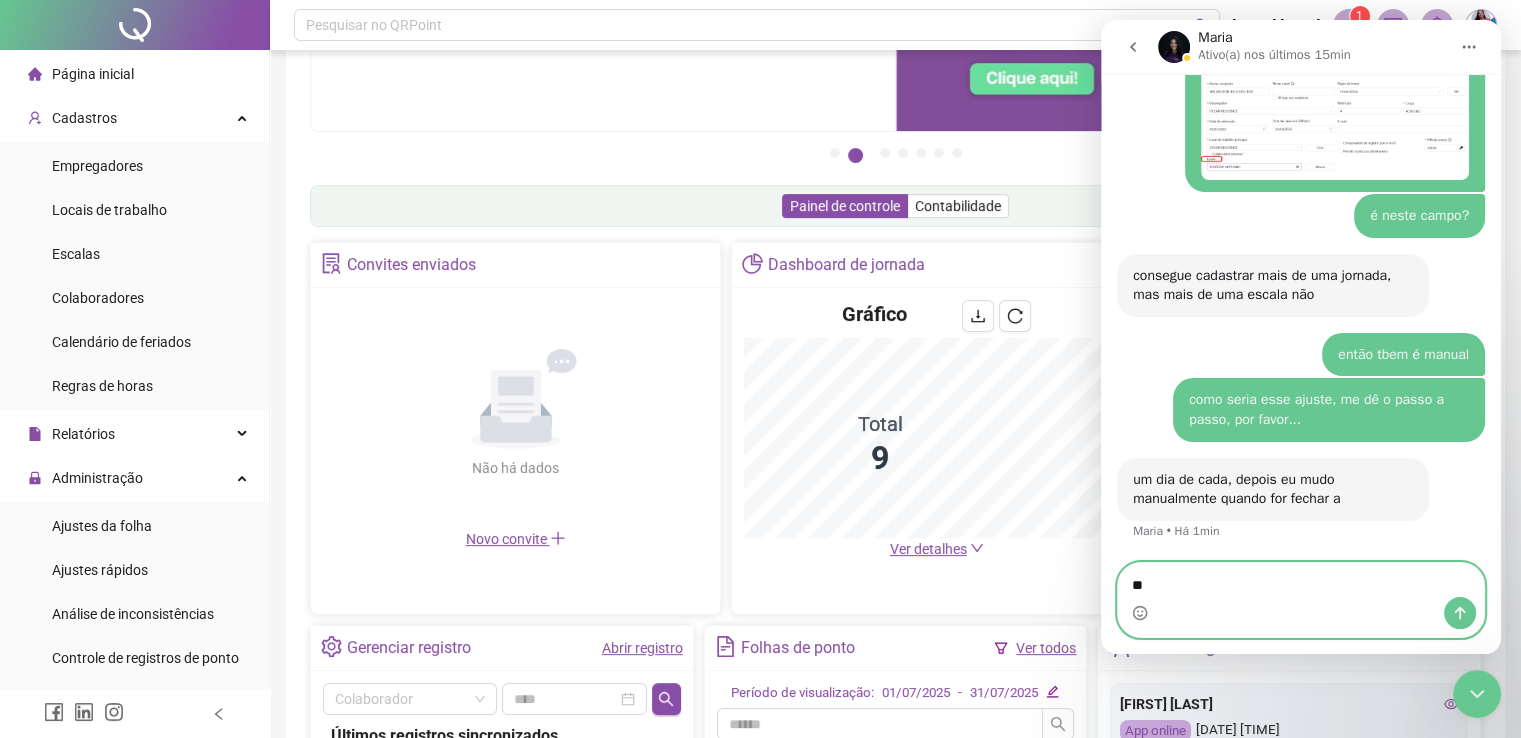 type on "*" 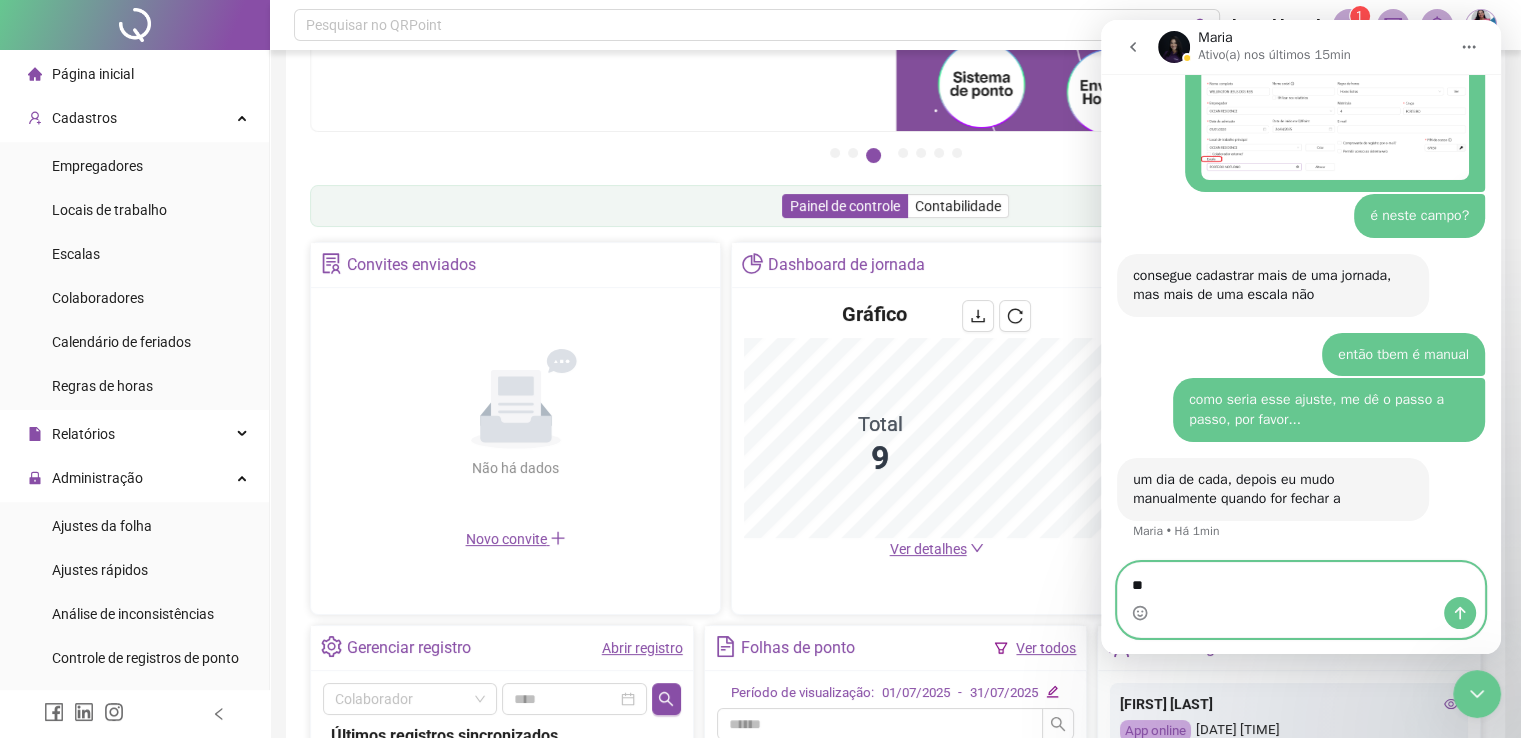 type on "*" 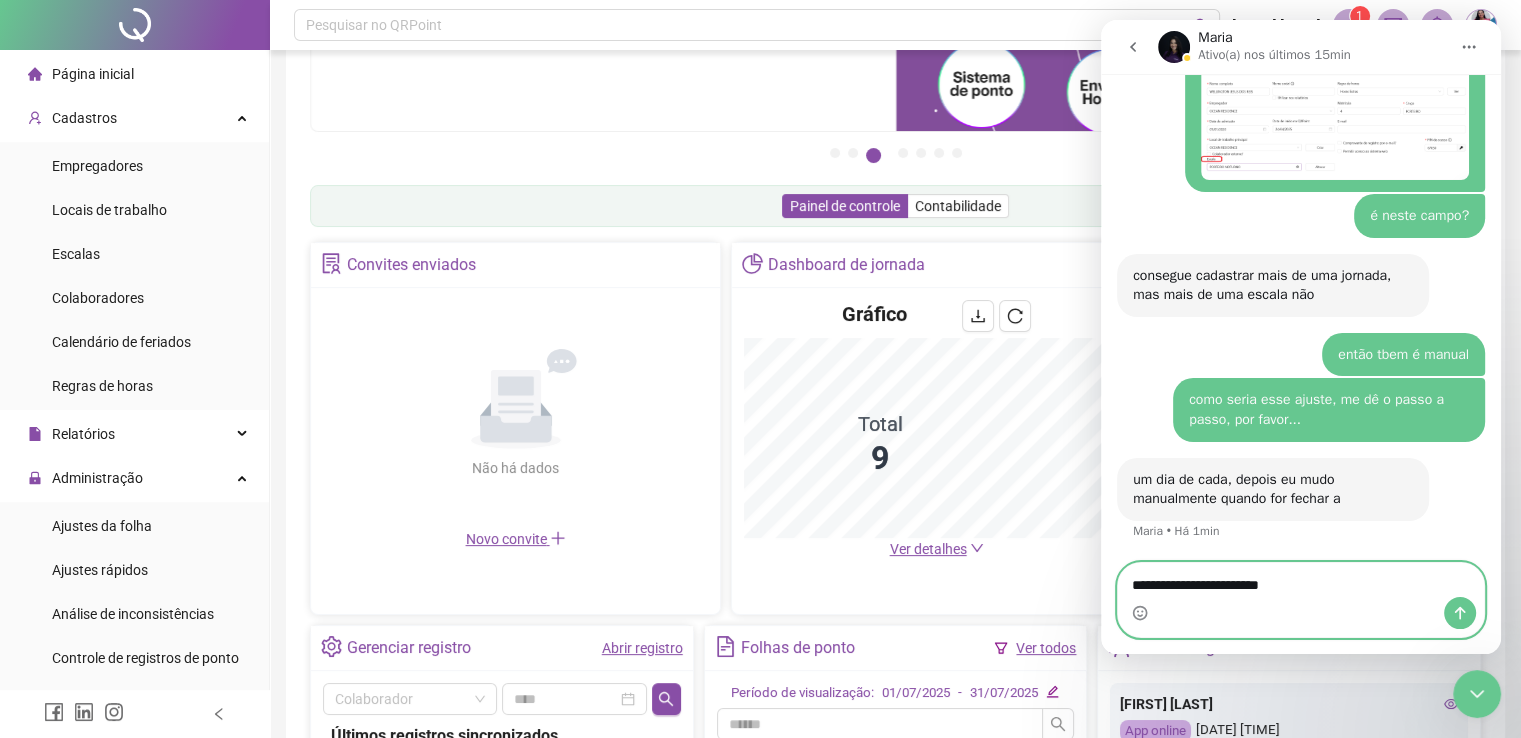type on "**********" 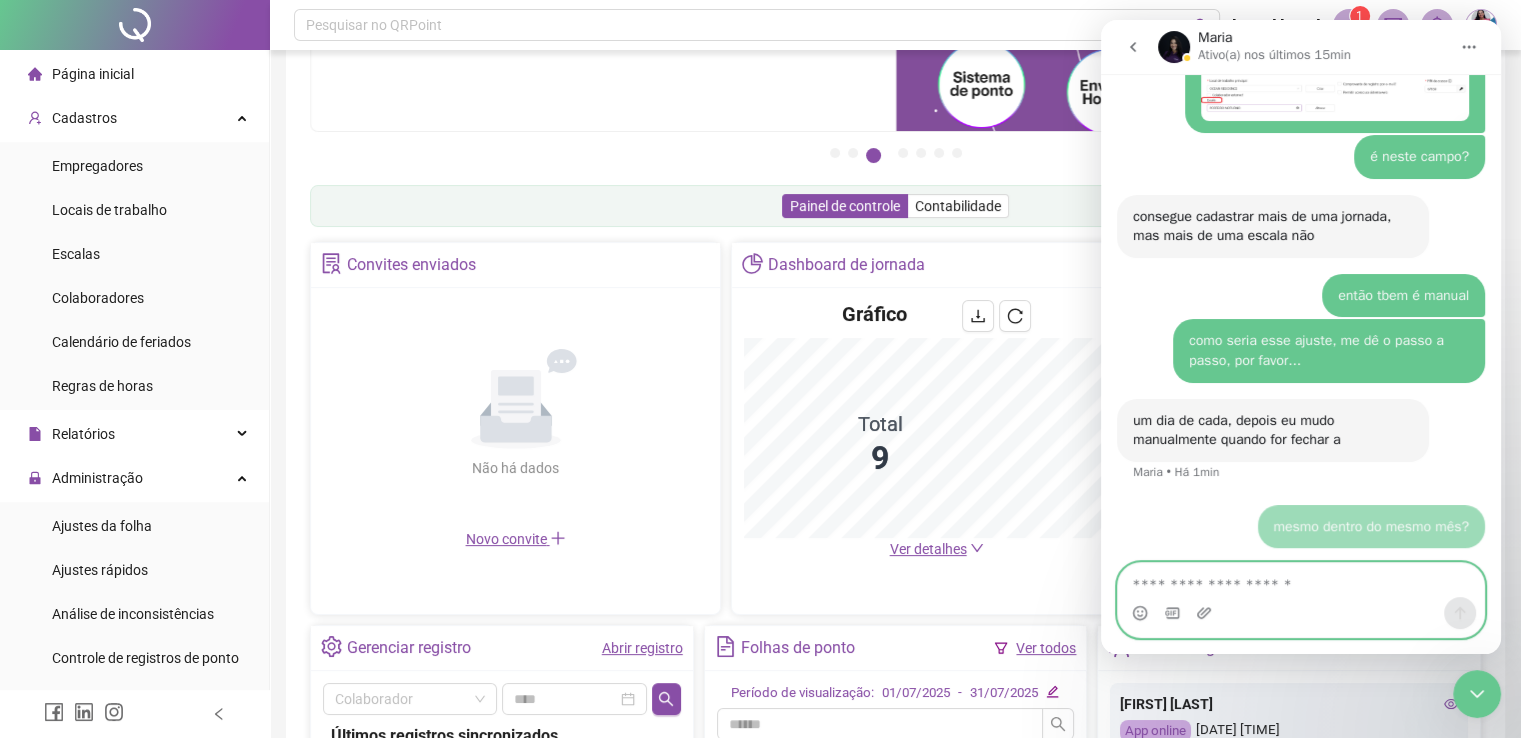 scroll, scrollTop: 6728, scrollLeft: 0, axis: vertical 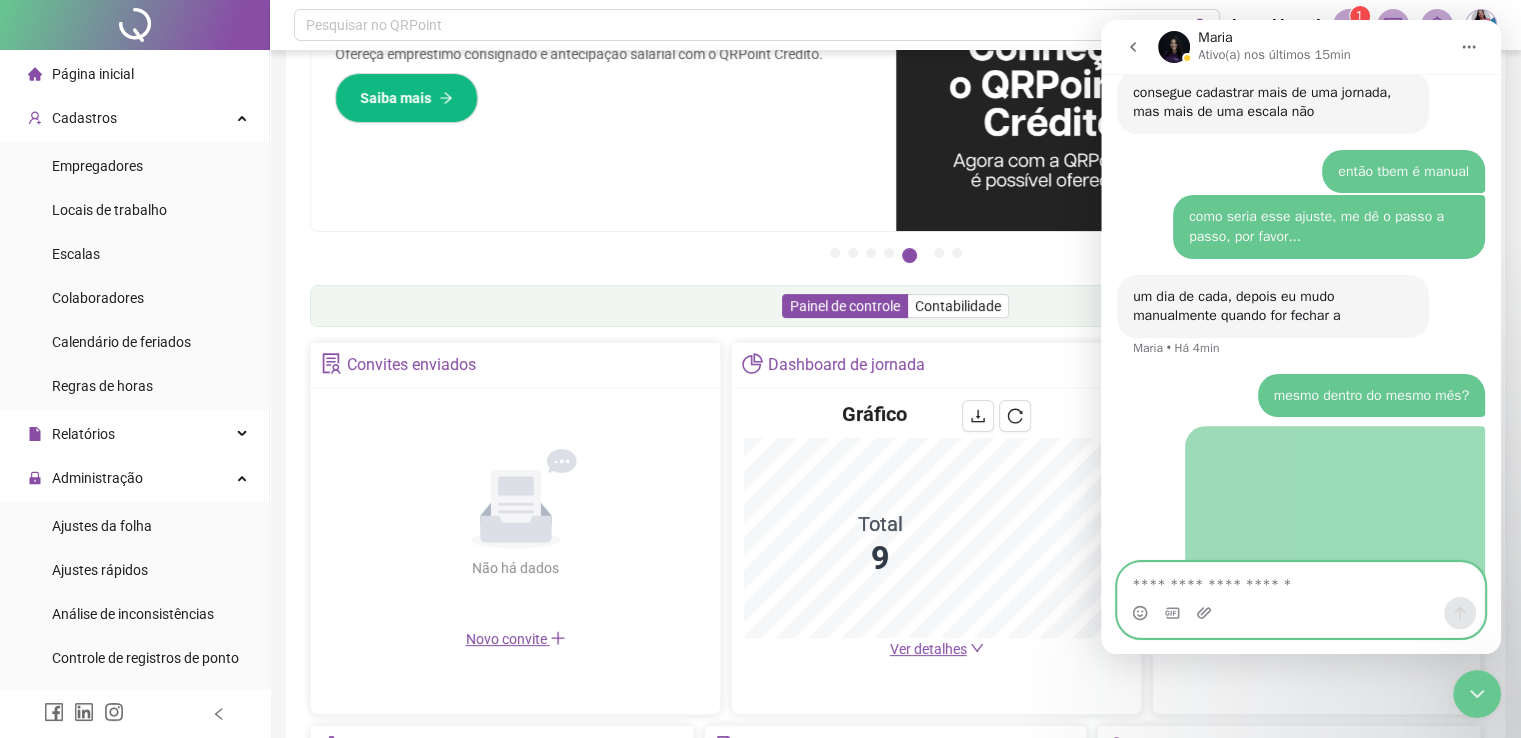click at bounding box center (1301, 580) 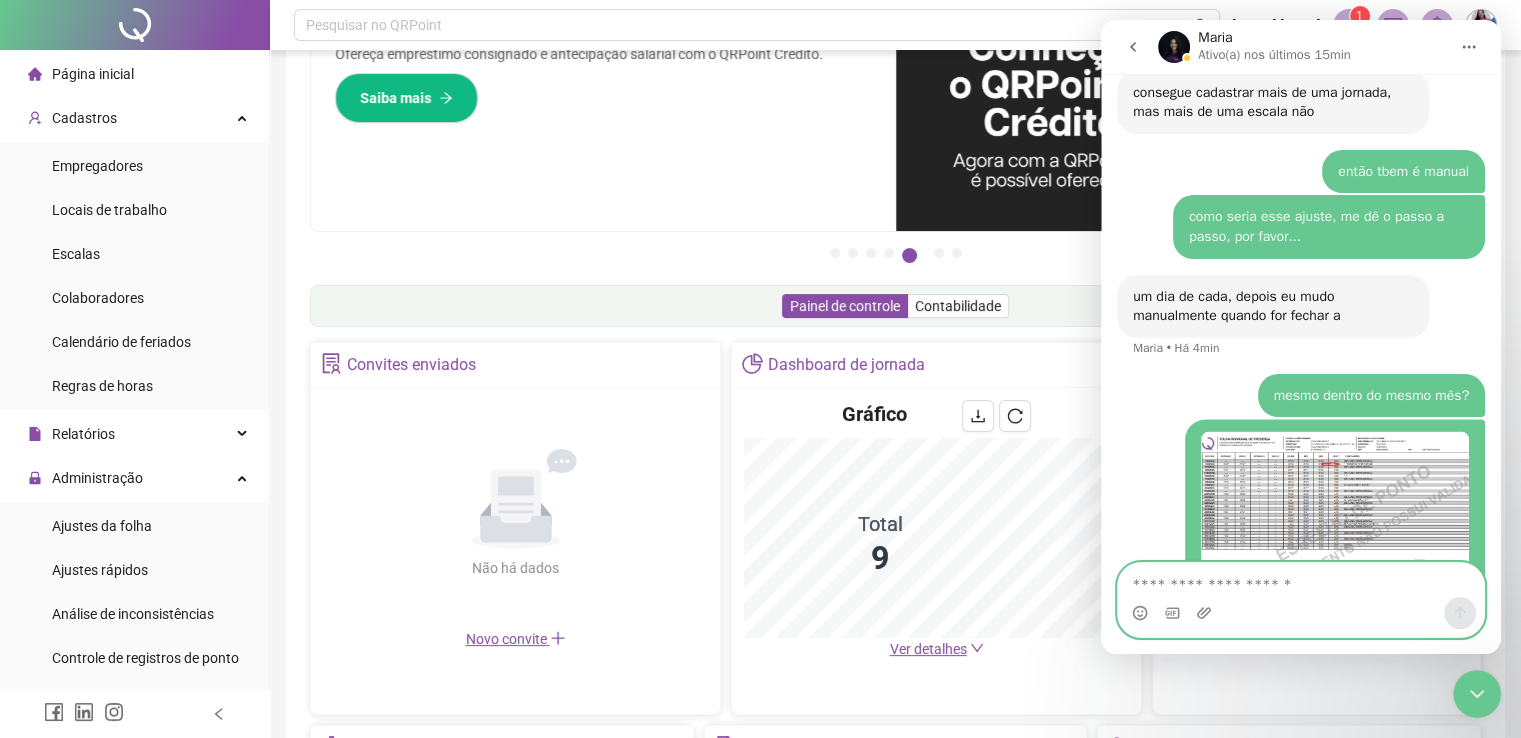 scroll, scrollTop: 6901, scrollLeft: 0, axis: vertical 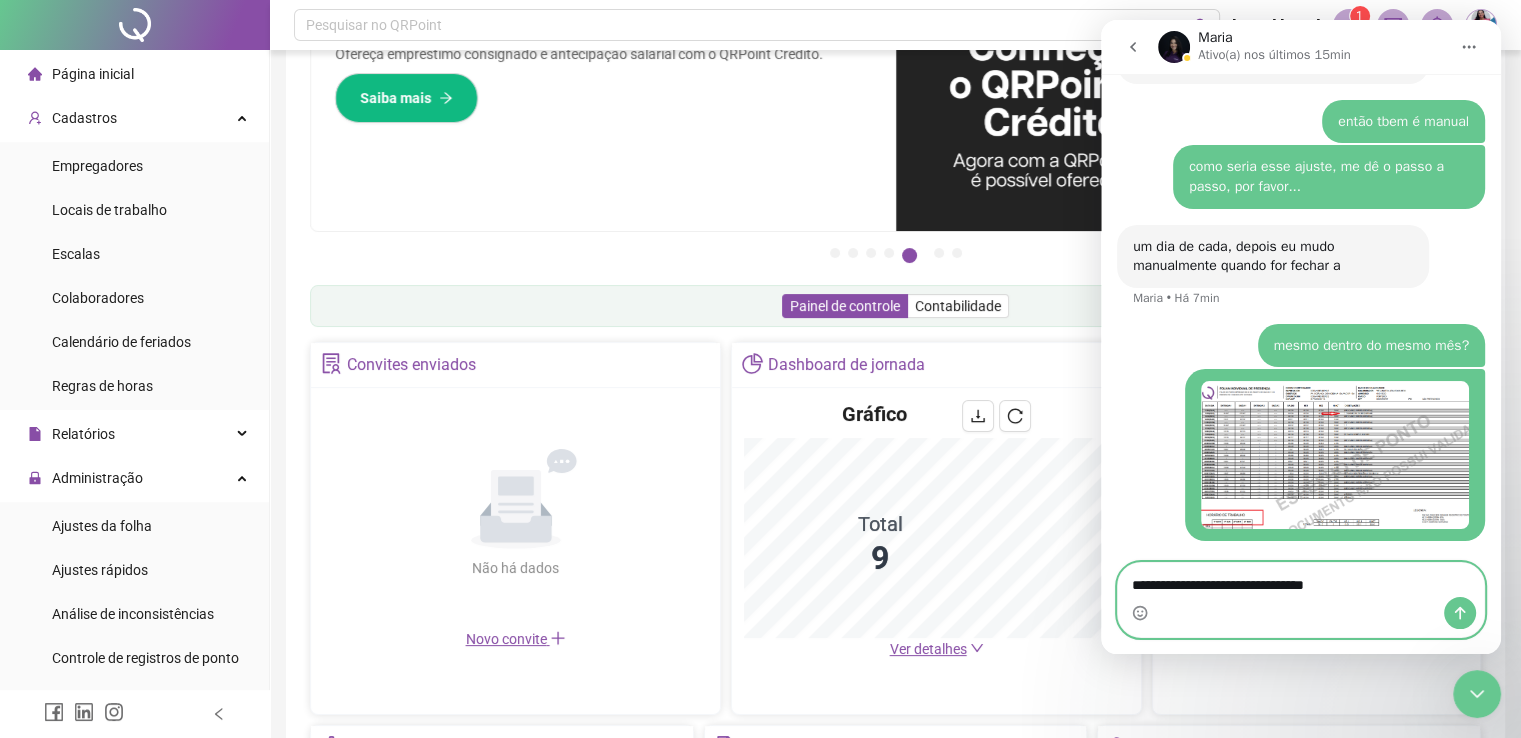 paste on "**********" 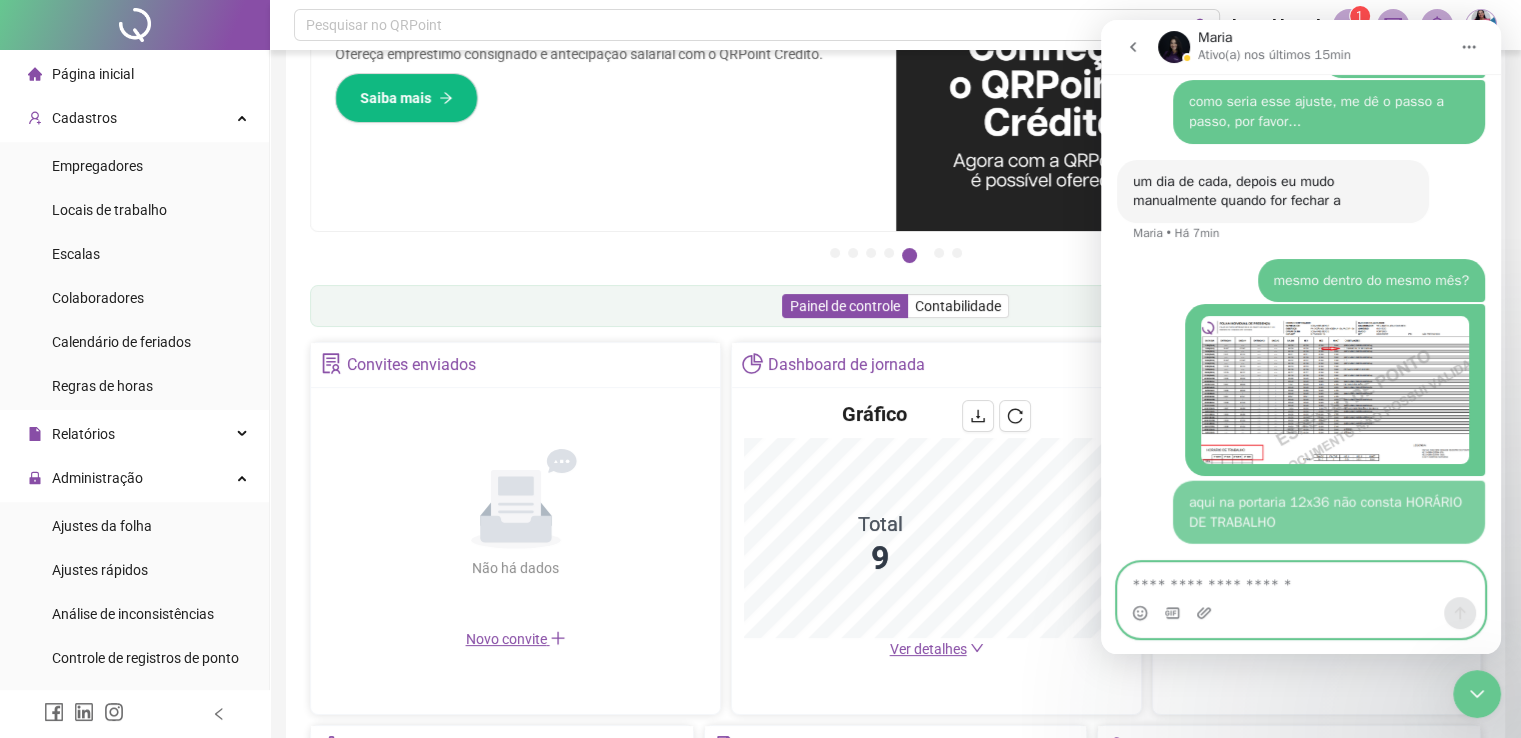 scroll, scrollTop: 6967, scrollLeft: 0, axis: vertical 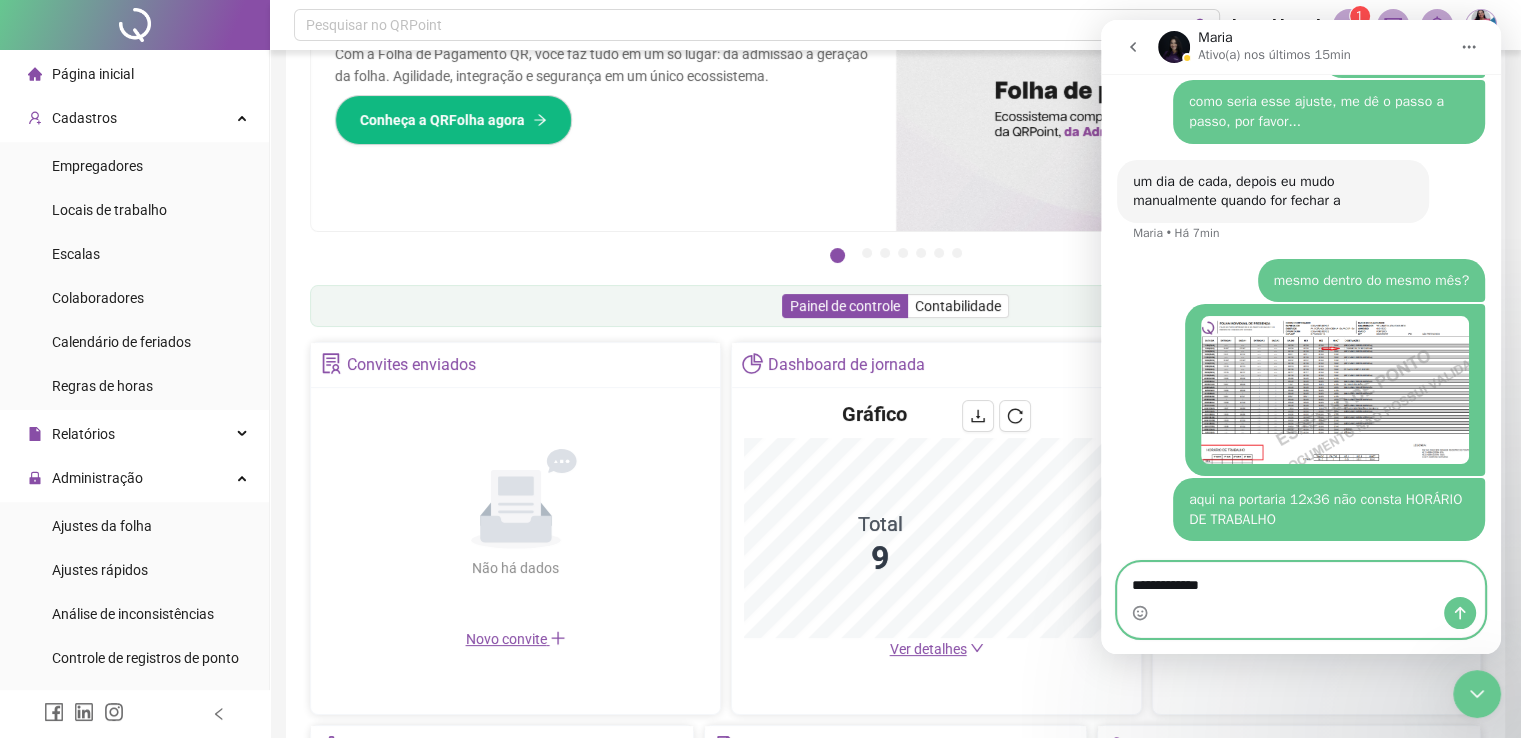 type on "**********" 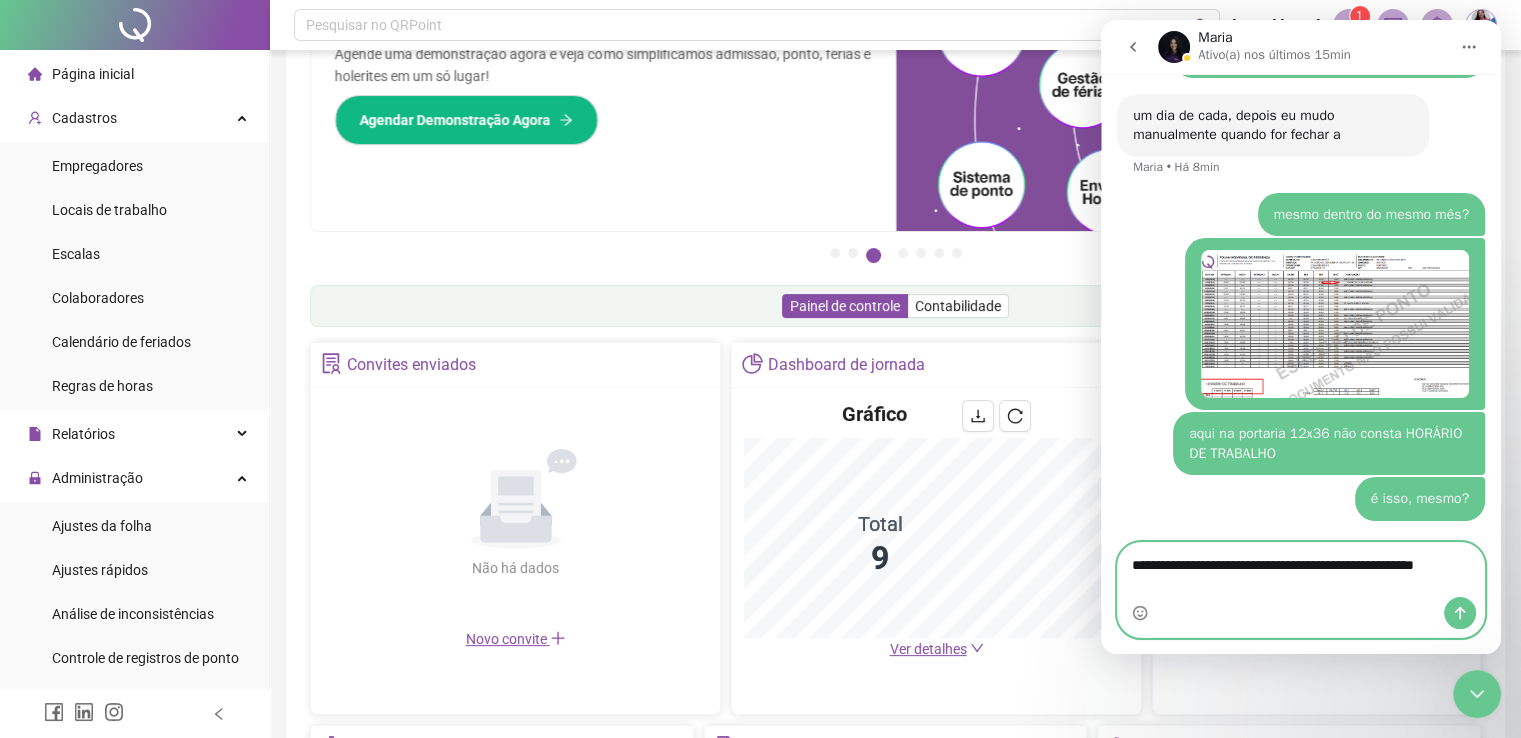scroll, scrollTop: 7032, scrollLeft: 0, axis: vertical 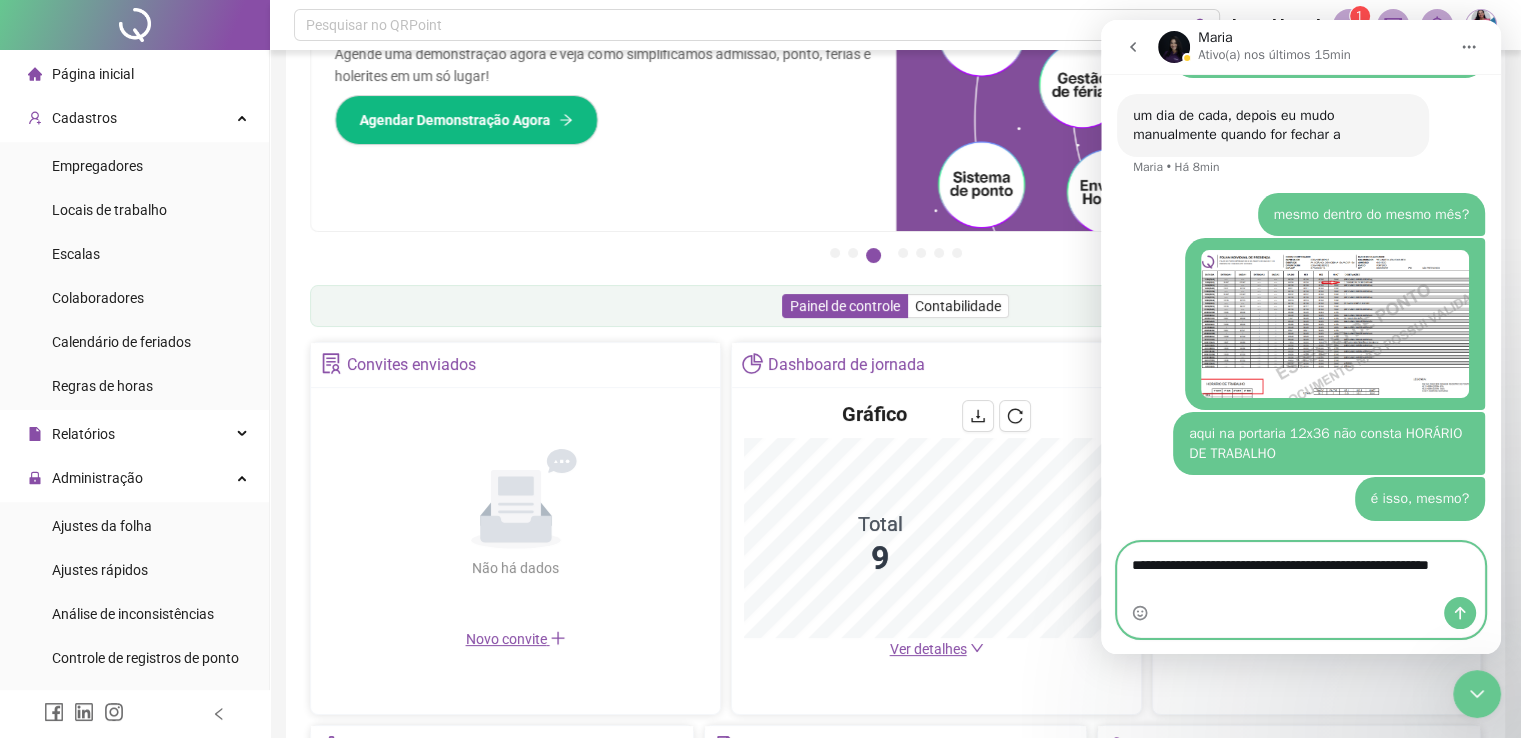 type on "**********" 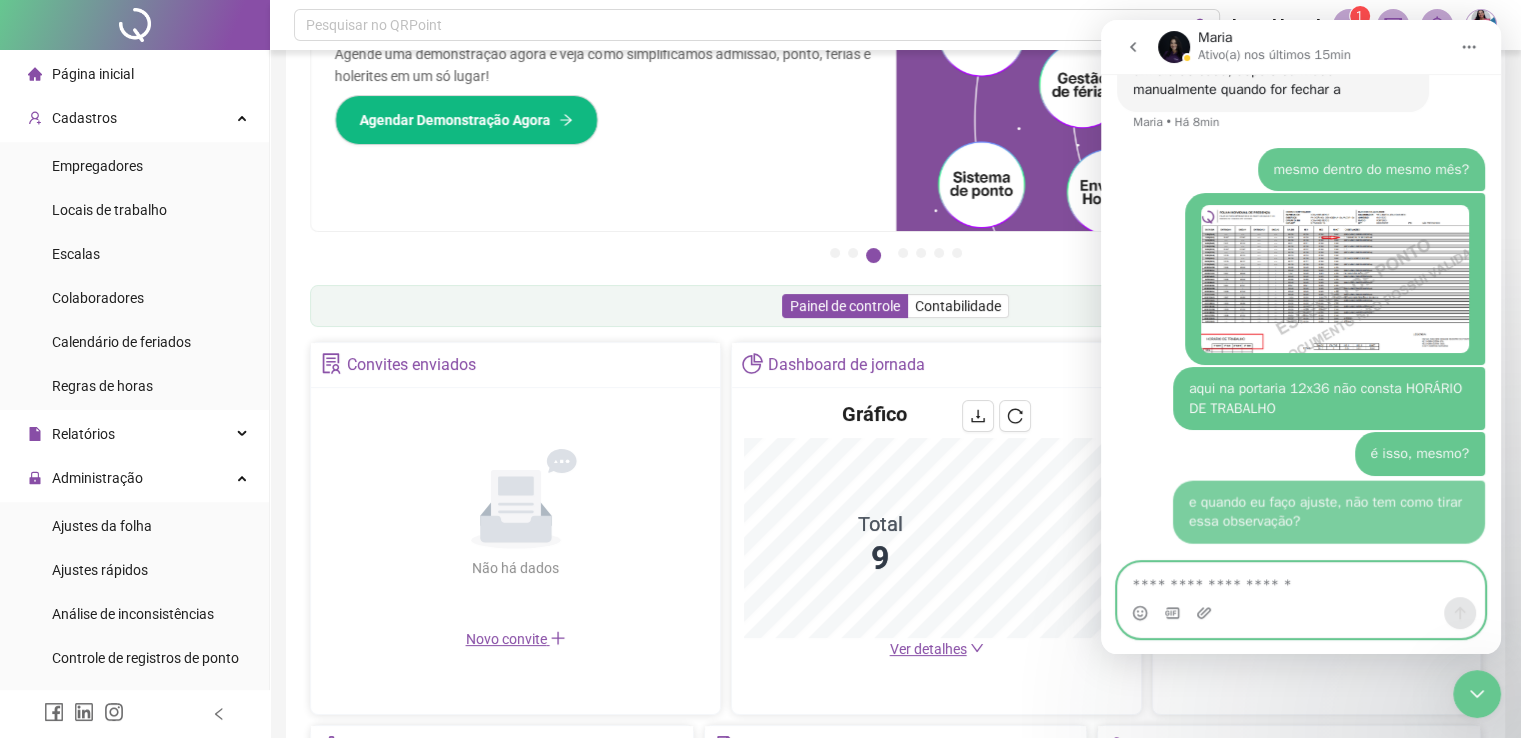 scroll, scrollTop: 7077, scrollLeft: 0, axis: vertical 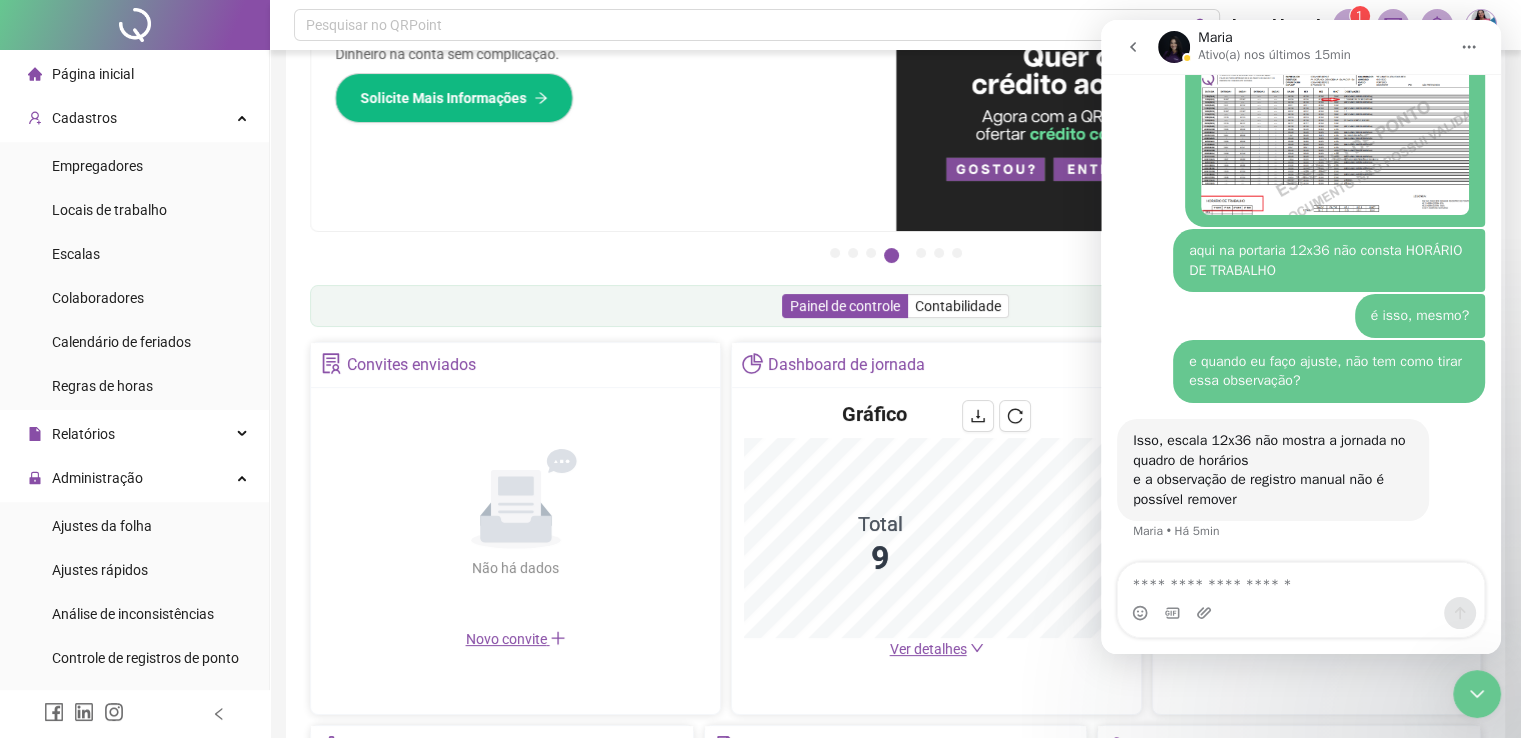 click at bounding box center (1301, 613) 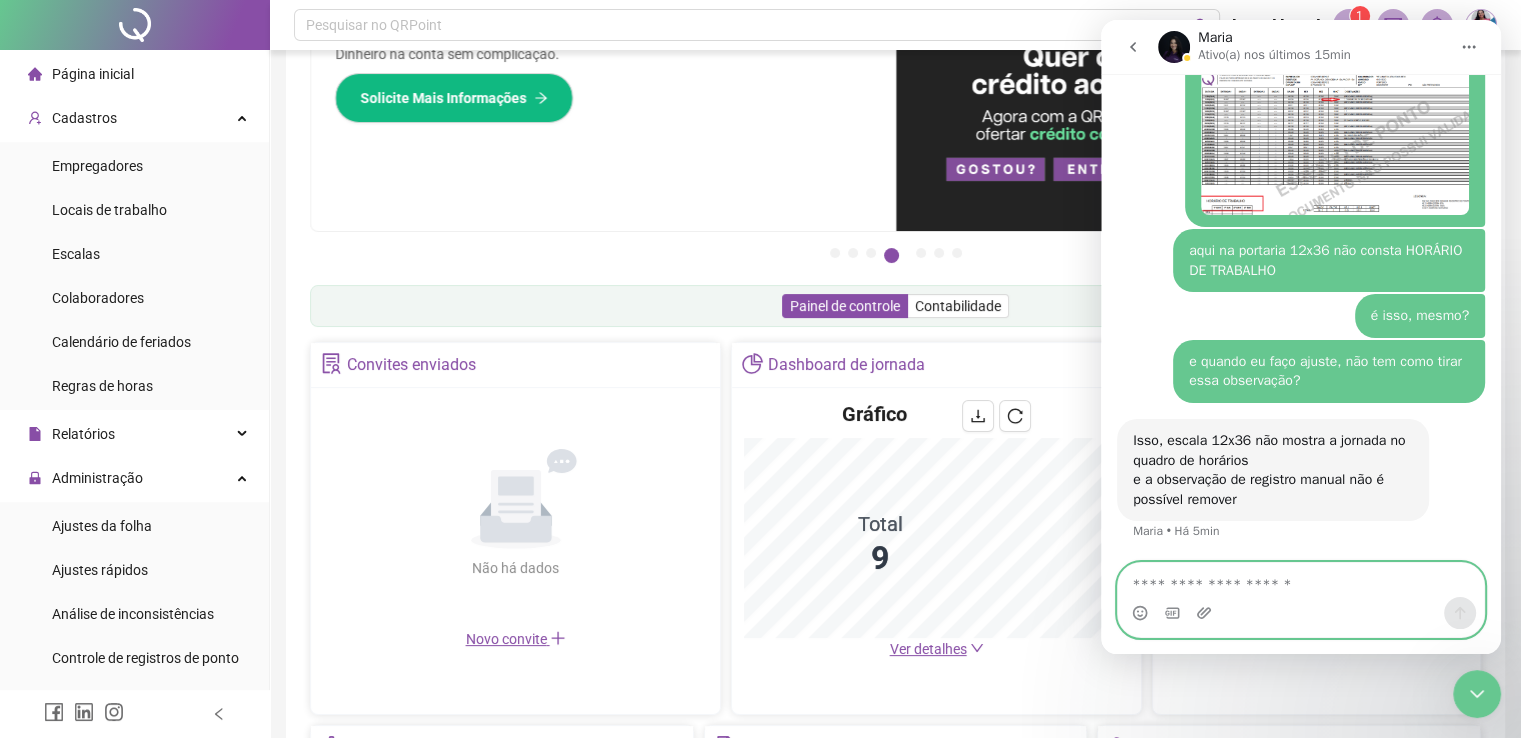 click at bounding box center (1301, 580) 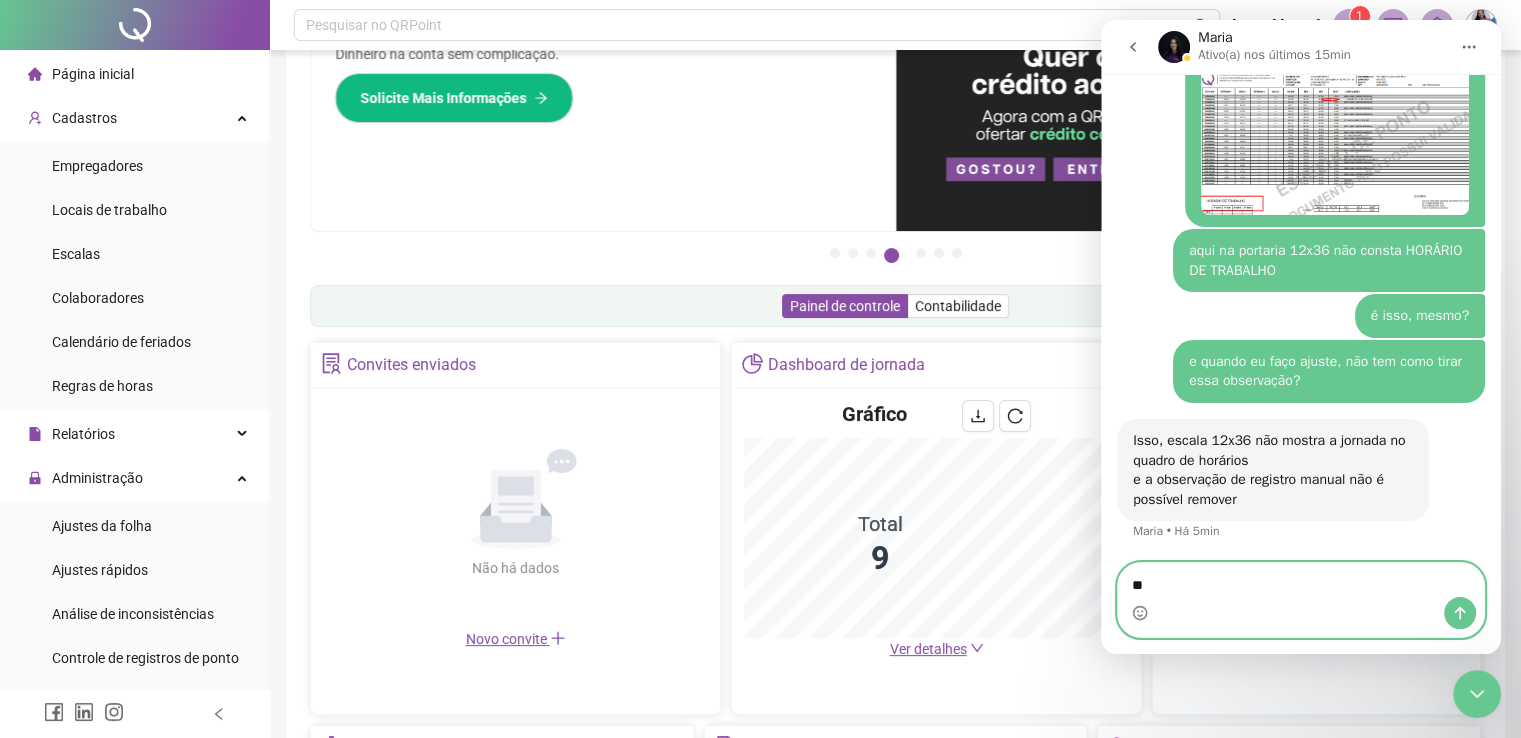 type on "***" 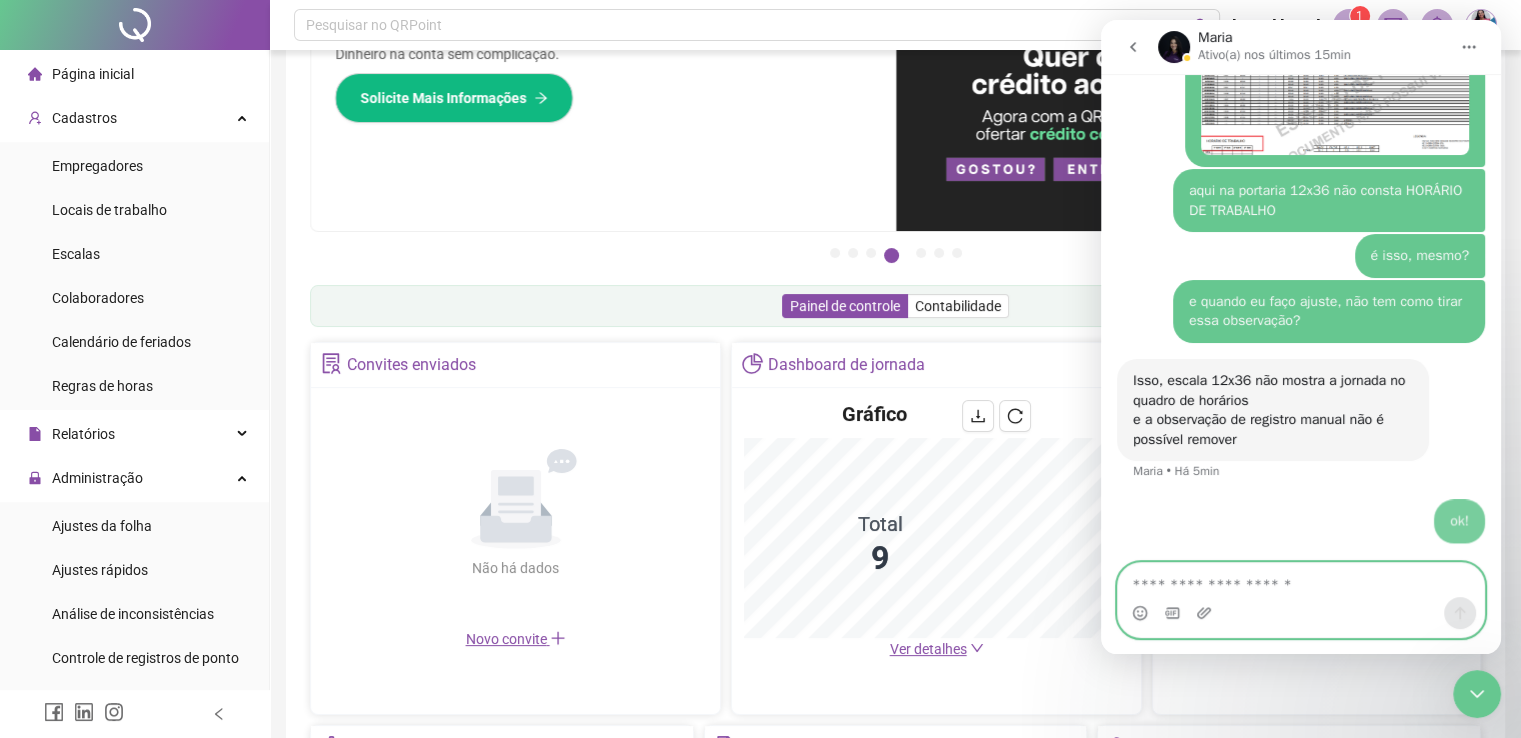 scroll, scrollTop: 7256, scrollLeft: 0, axis: vertical 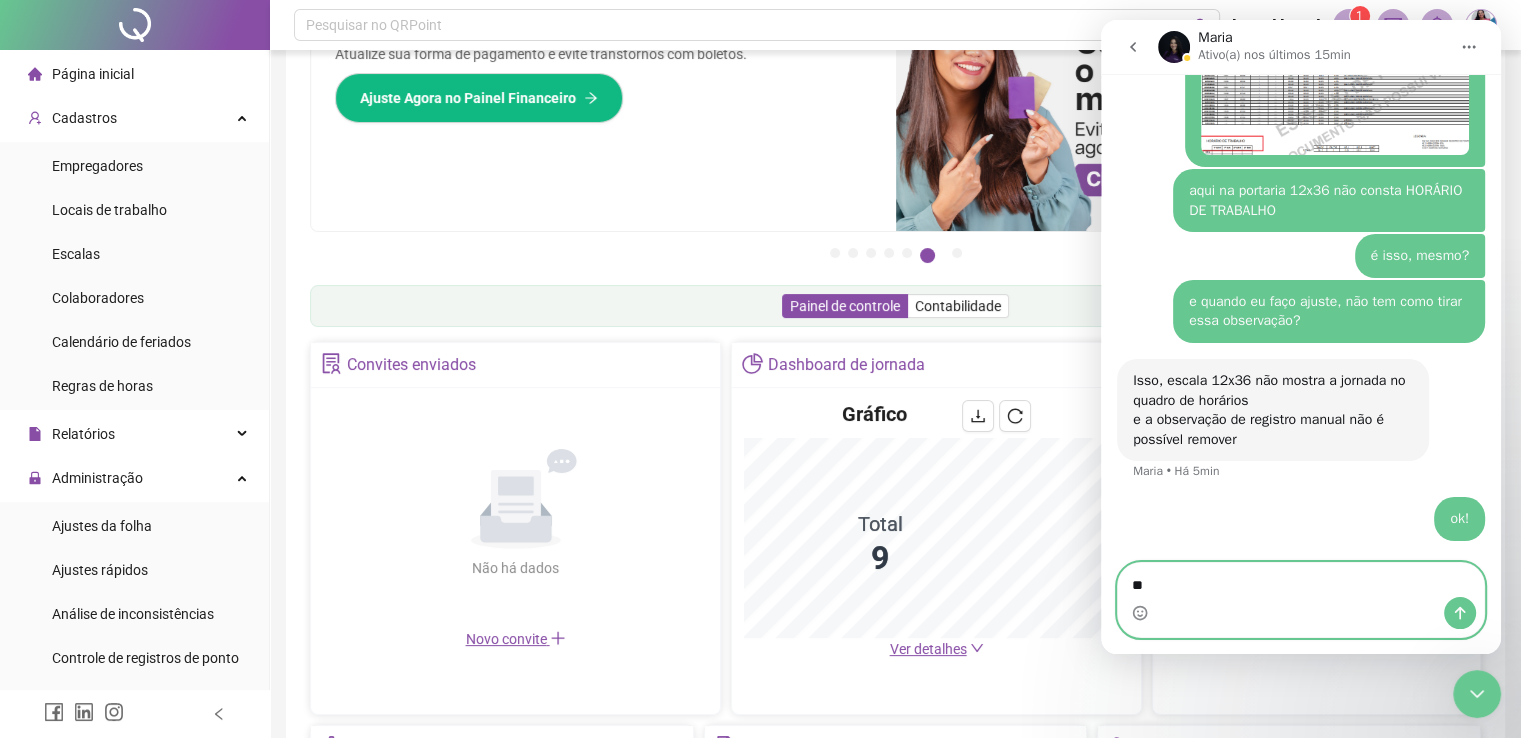 type on "*" 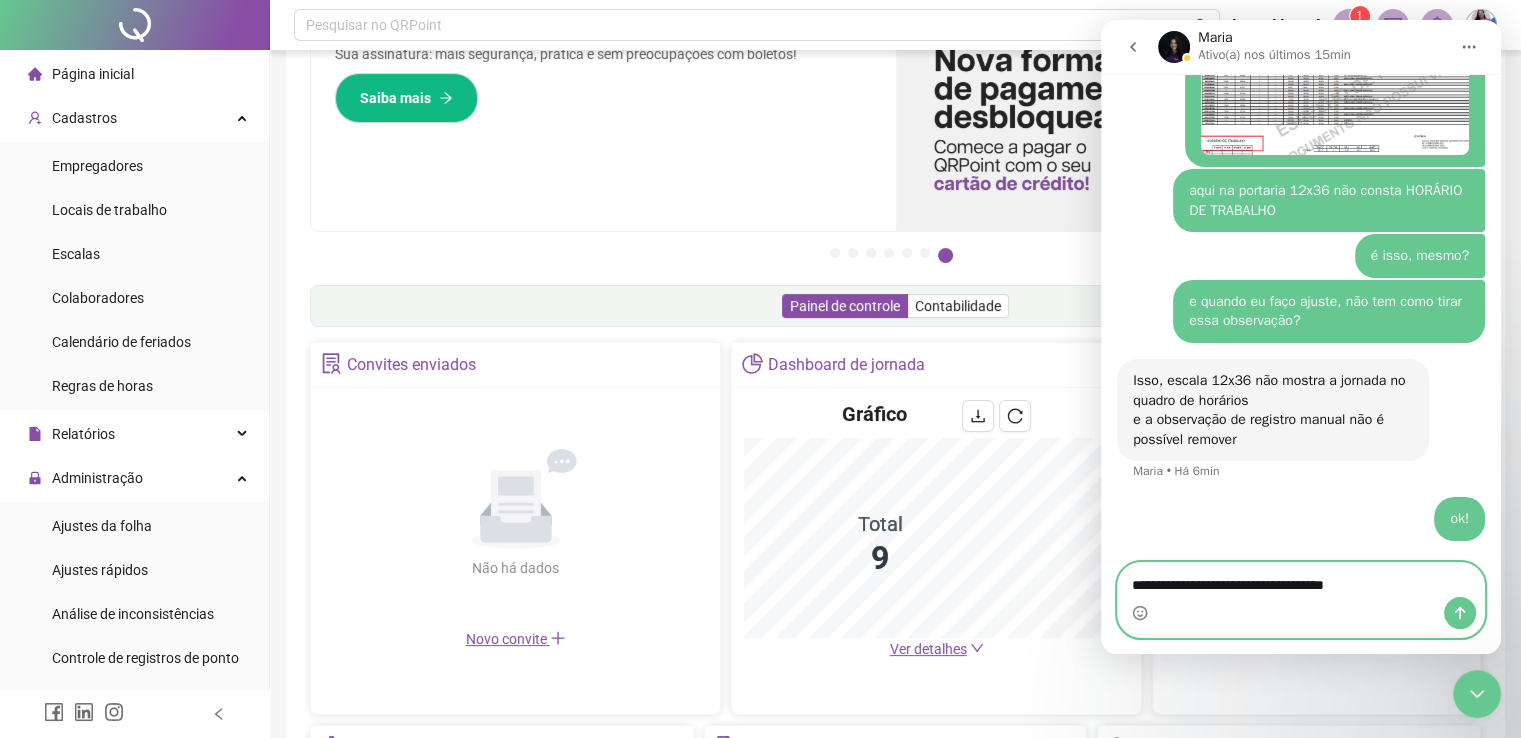 type on "**********" 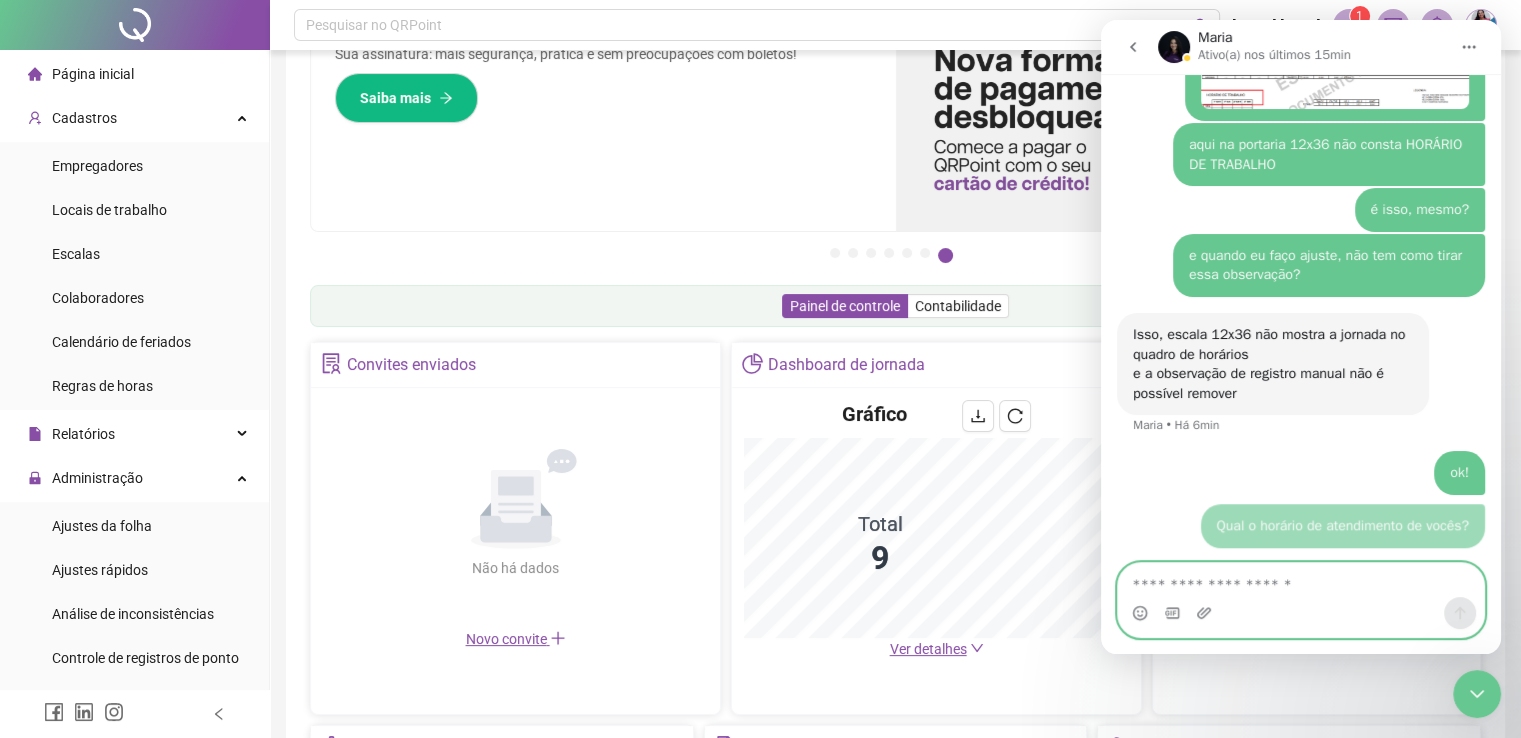 scroll, scrollTop: 7301, scrollLeft: 0, axis: vertical 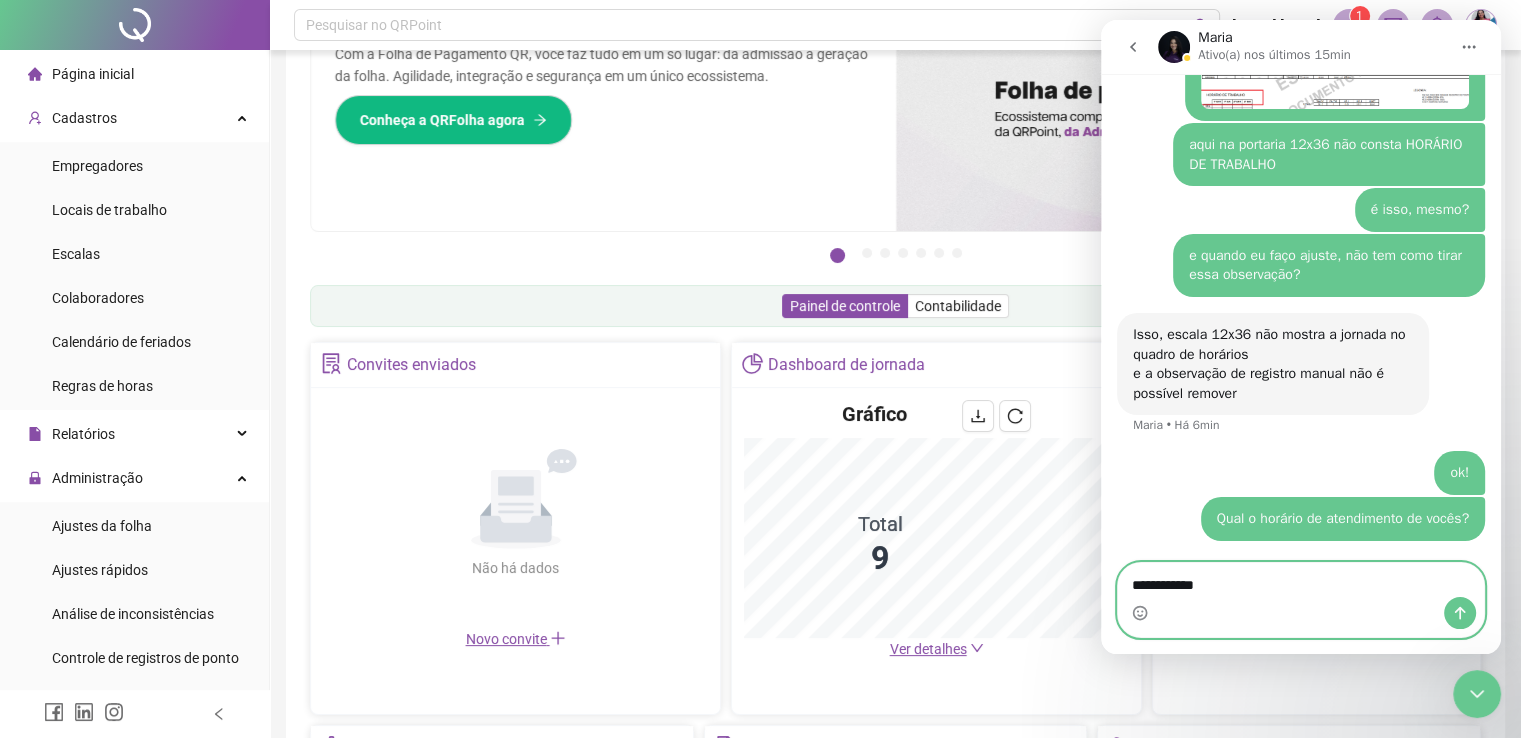 type on "**********" 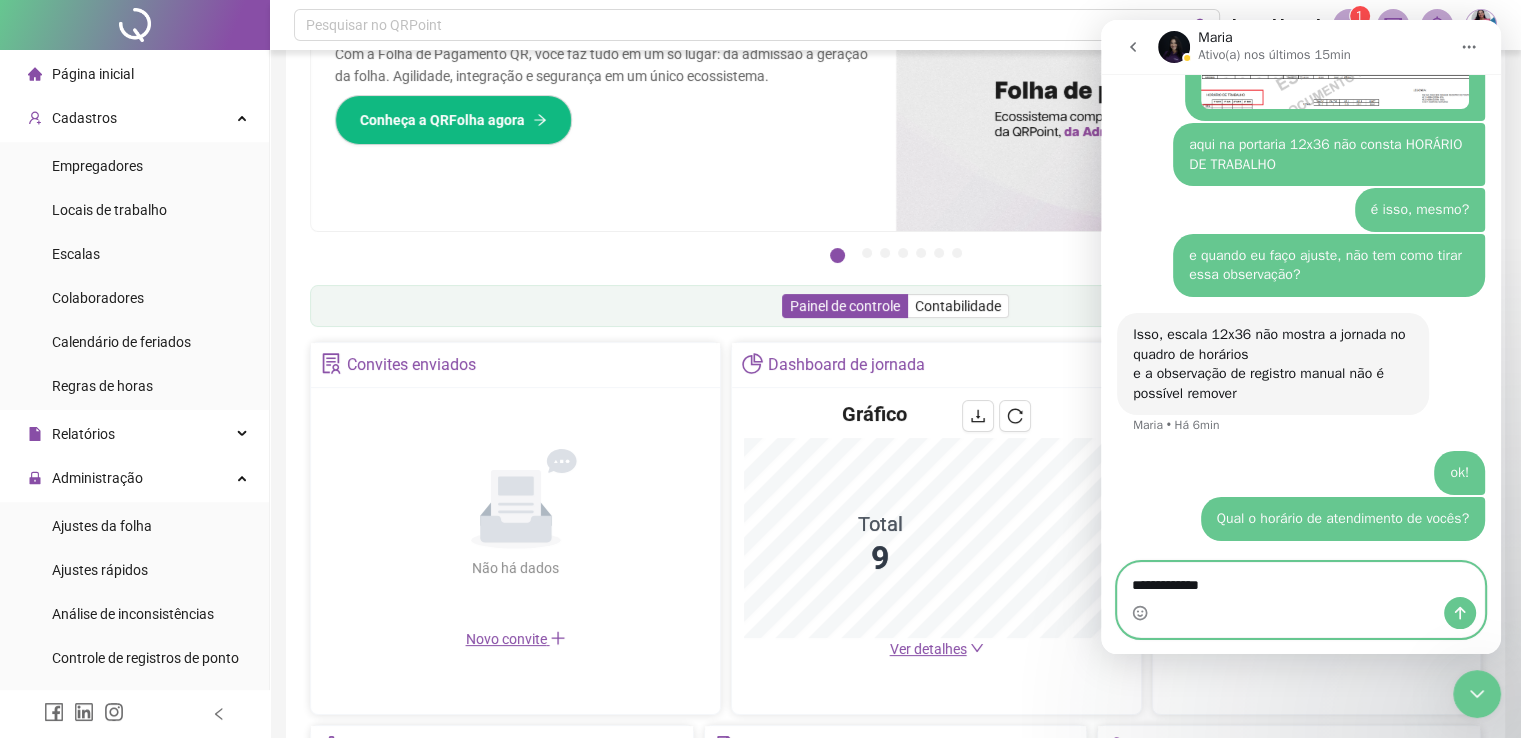 type 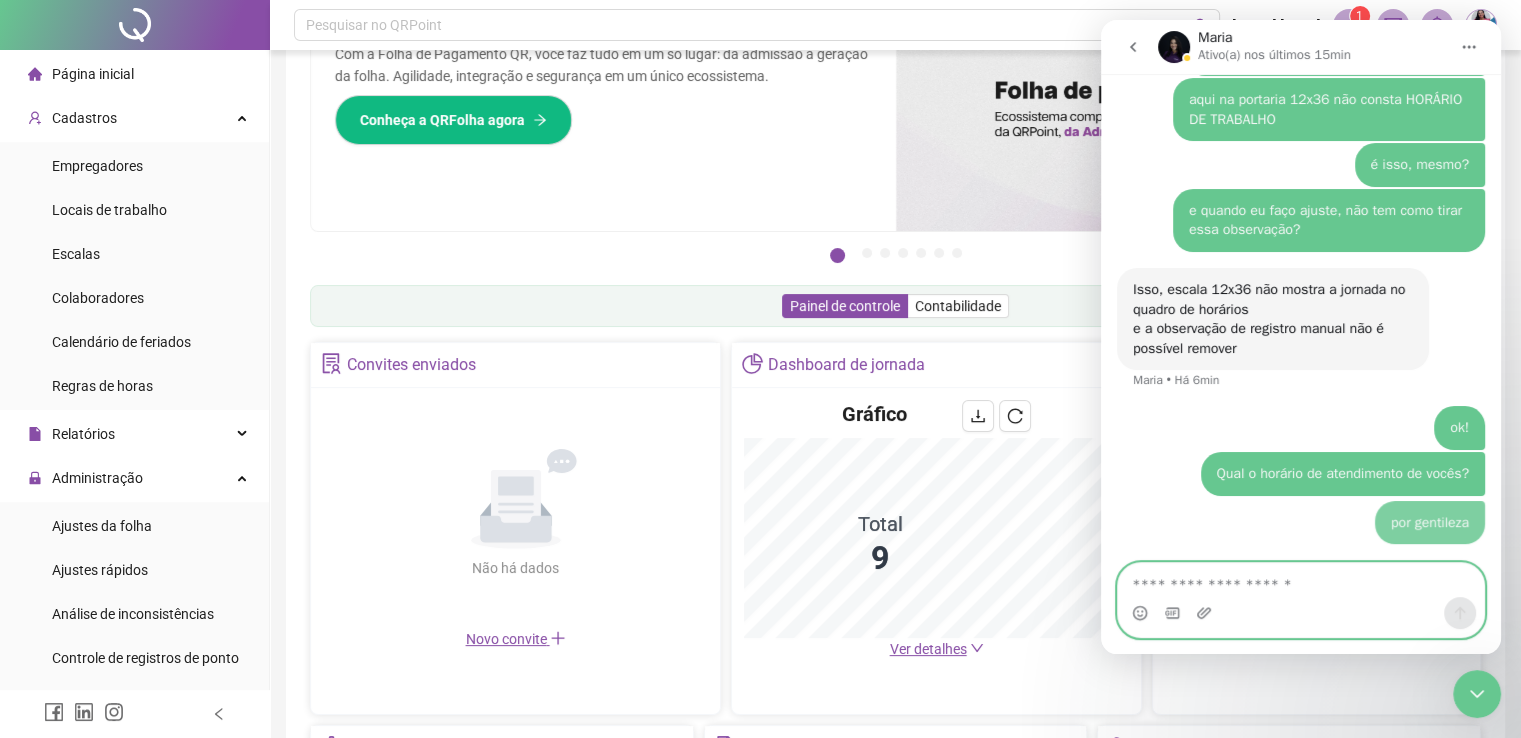 scroll, scrollTop: 7347, scrollLeft: 0, axis: vertical 